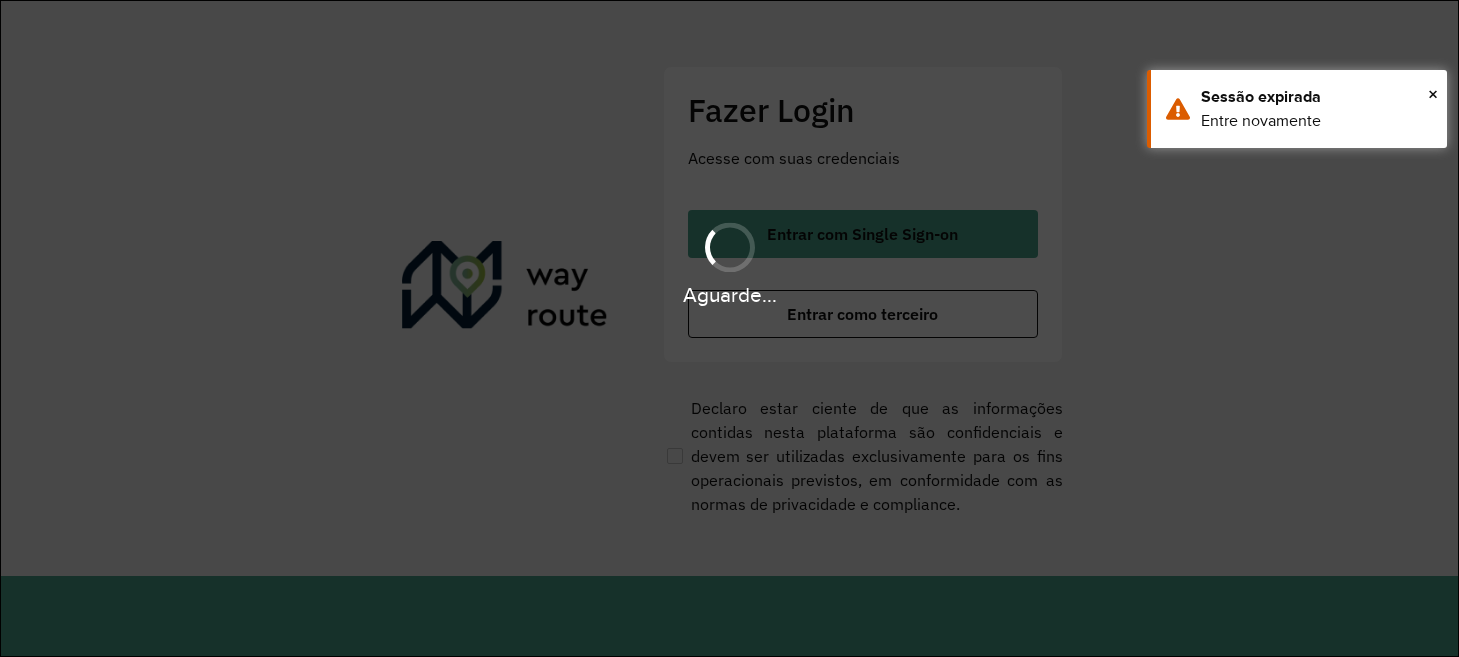 scroll, scrollTop: 0, scrollLeft: 0, axis: both 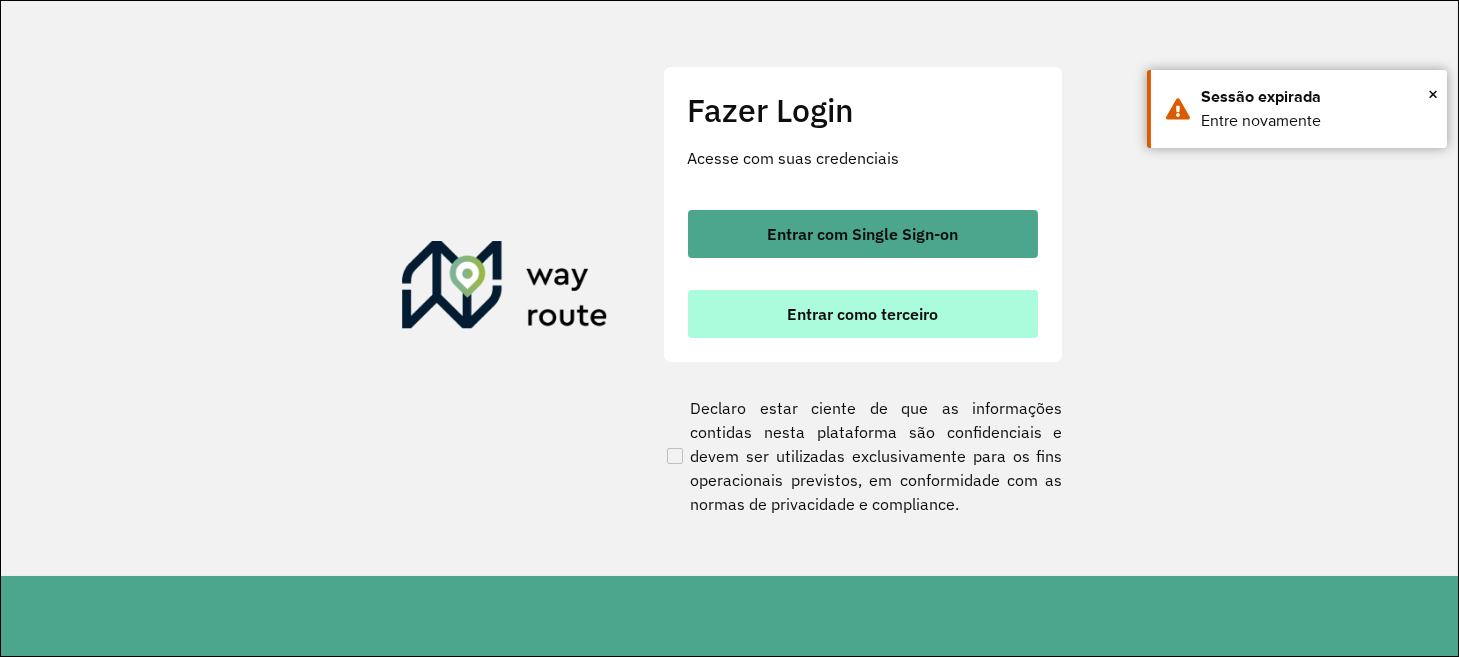 click on "Entrar como terceiro" at bounding box center (862, 314) 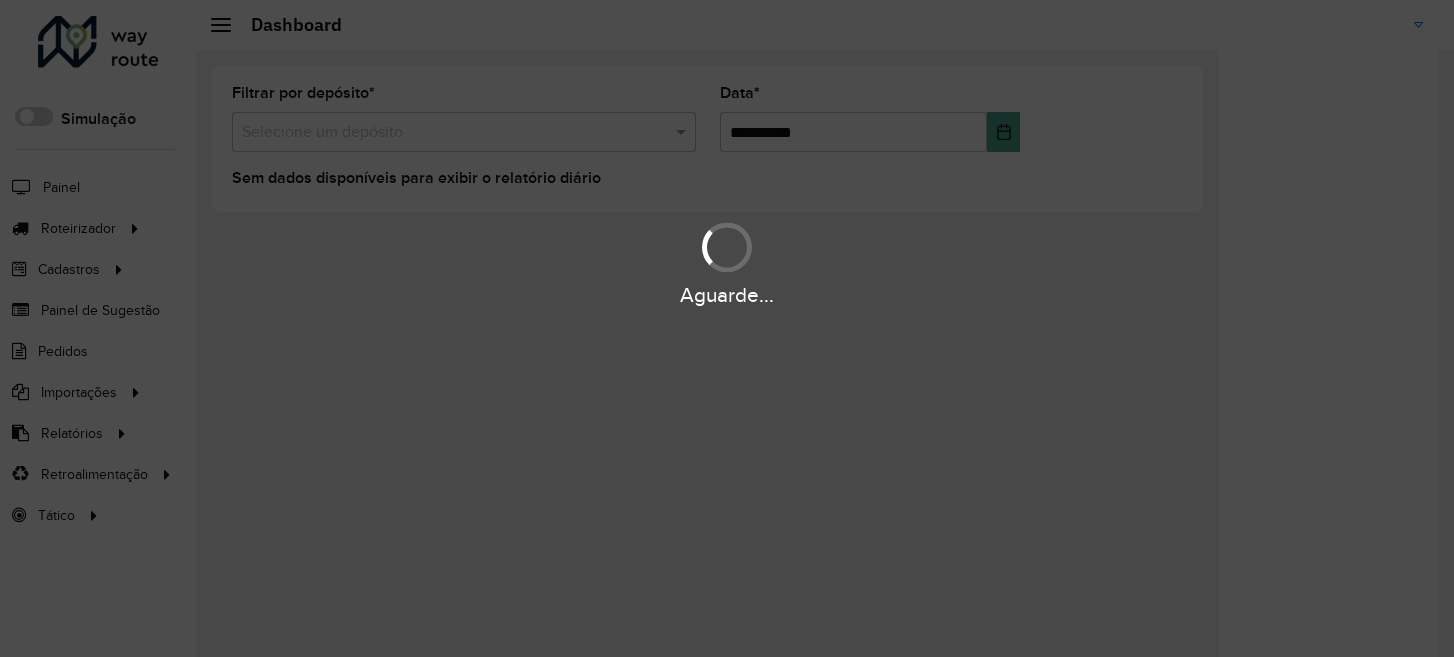 scroll, scrollTop: 0, scrollLeft: 0, axis: both 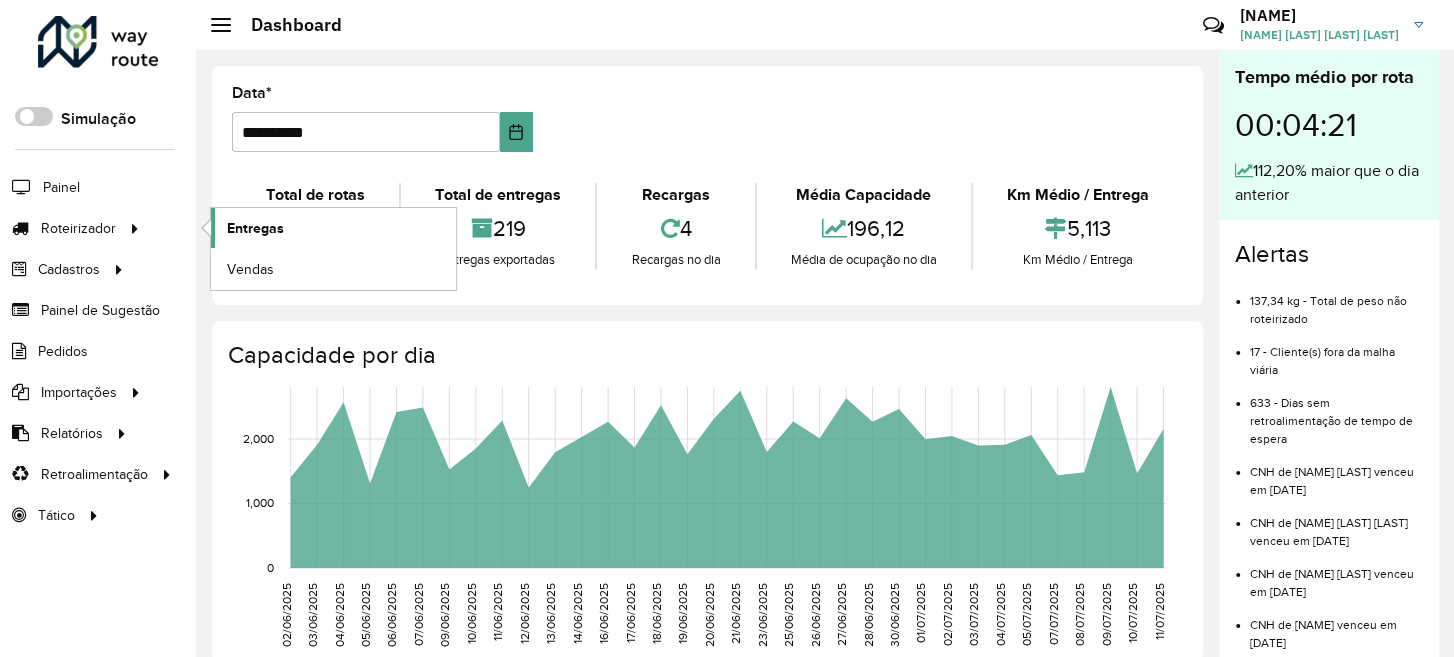 click on "Entregas" 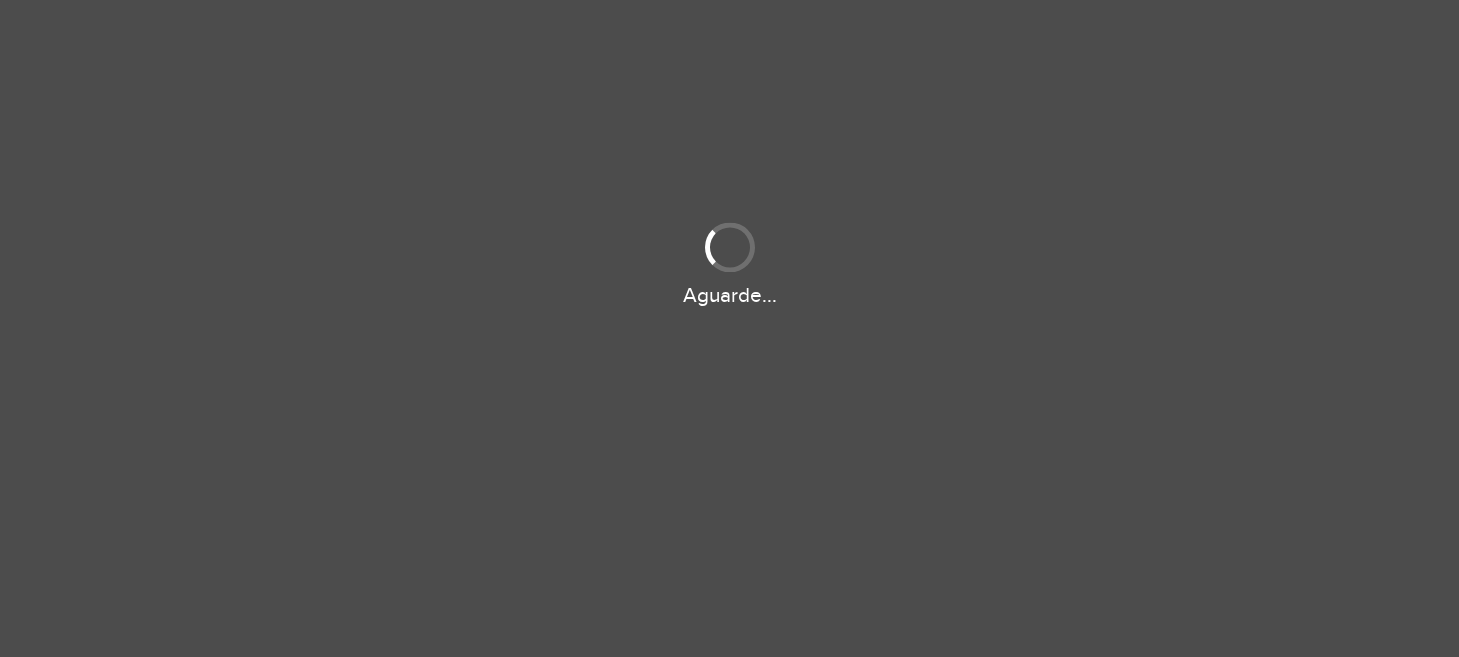 scroll, scrollTop: 0, scrollLeft: 0, axis: both 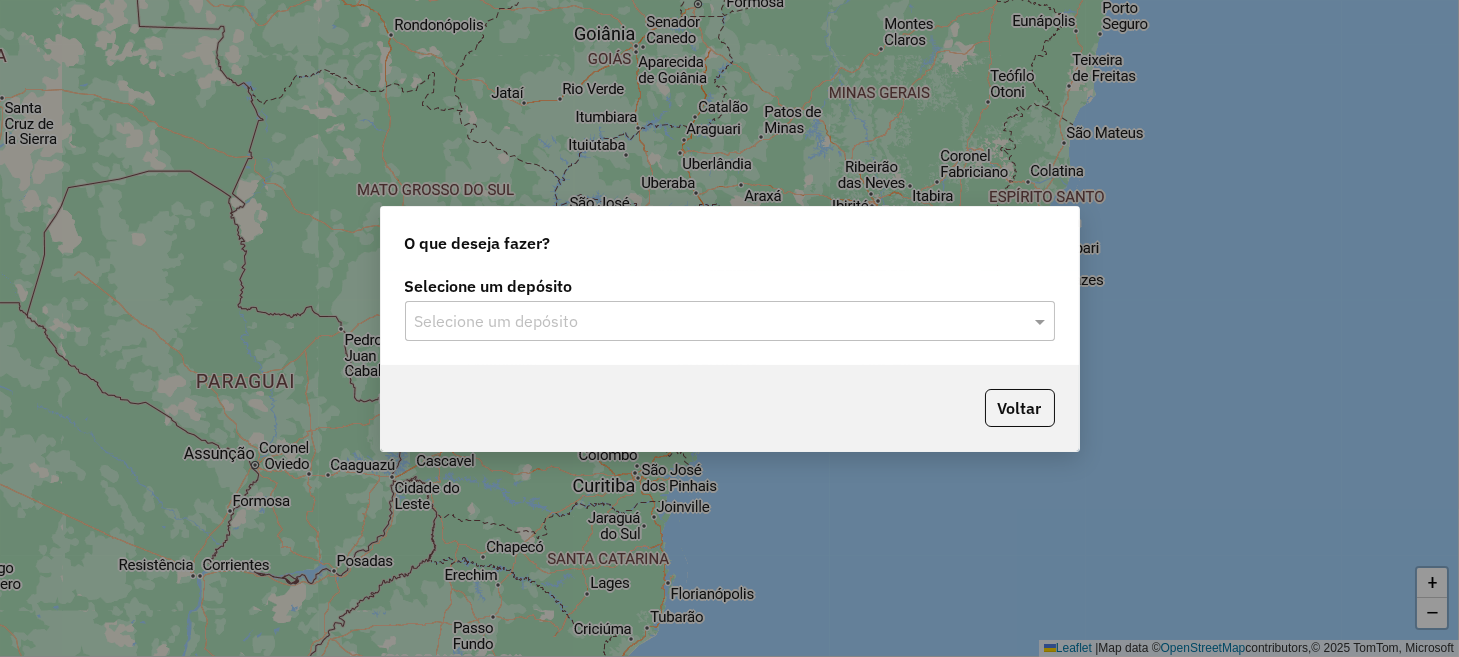 click 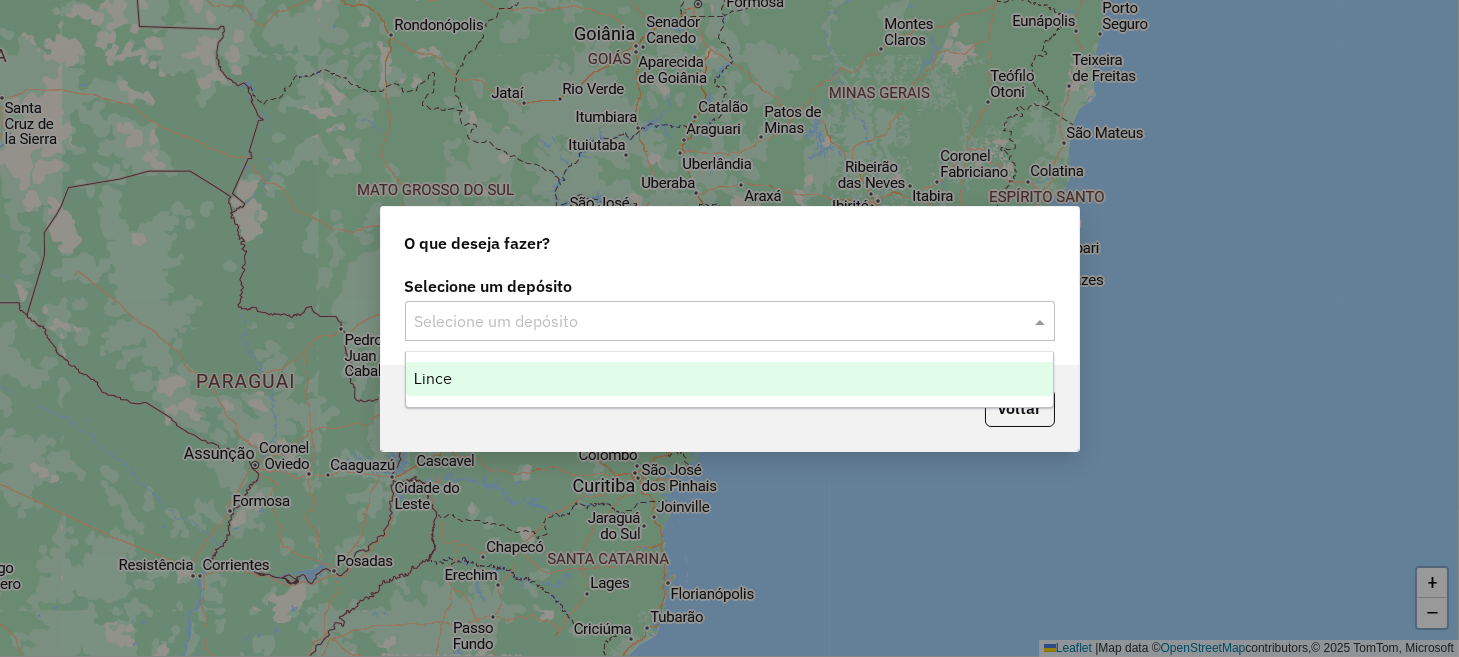 click on "Lince" at bounding box center (729, 379) 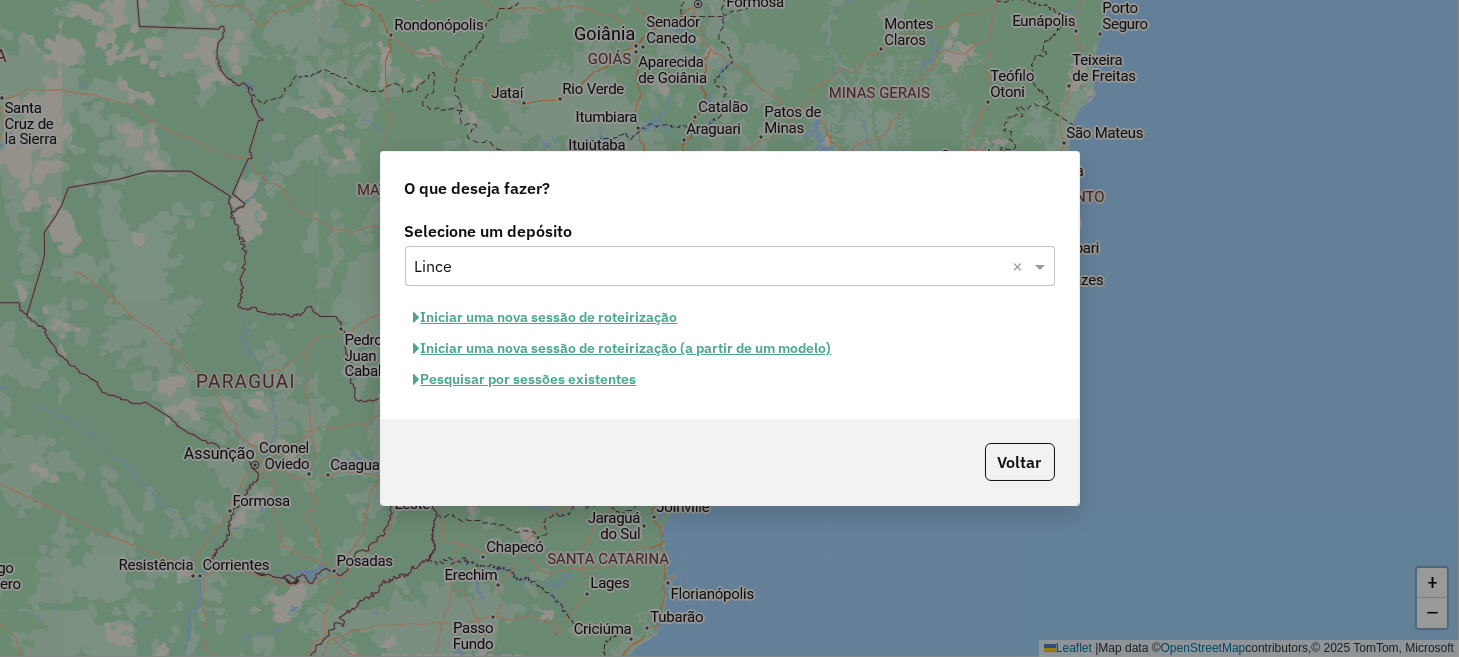 click on "Iniciar uma nova sessão de roteirização" 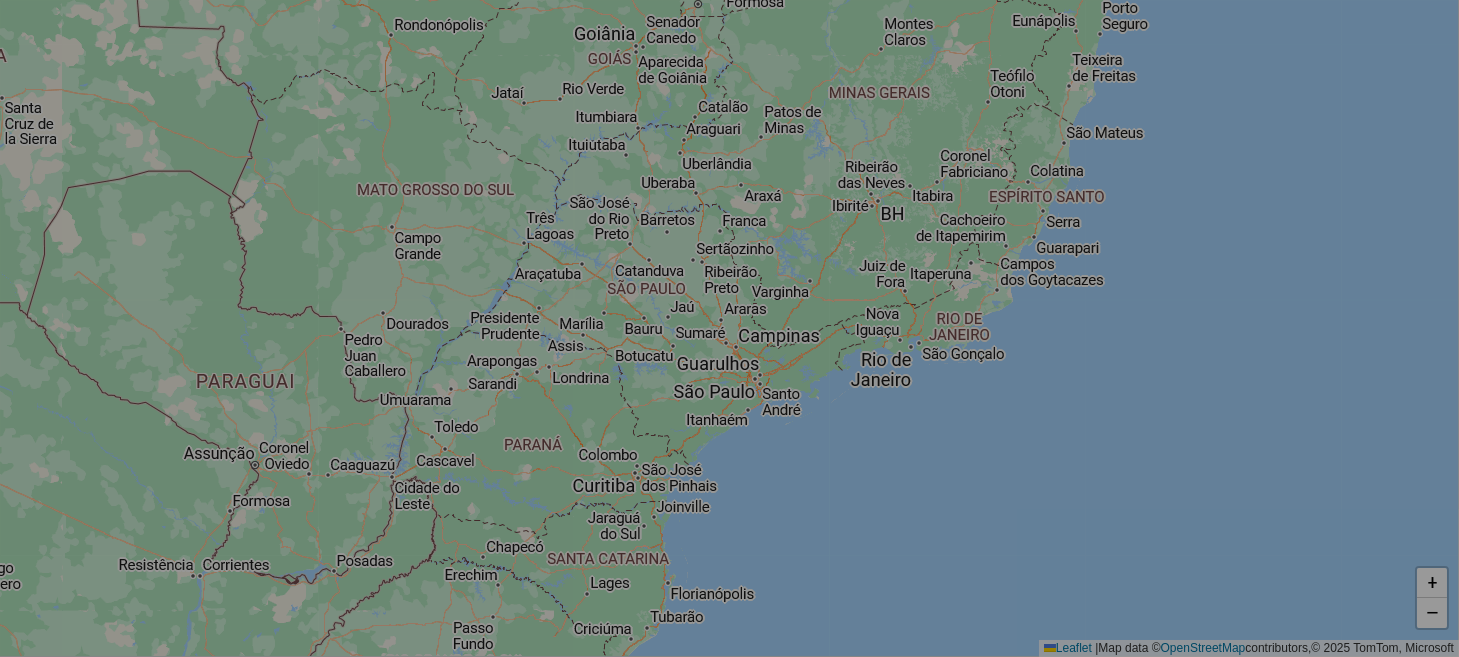 select on "*" 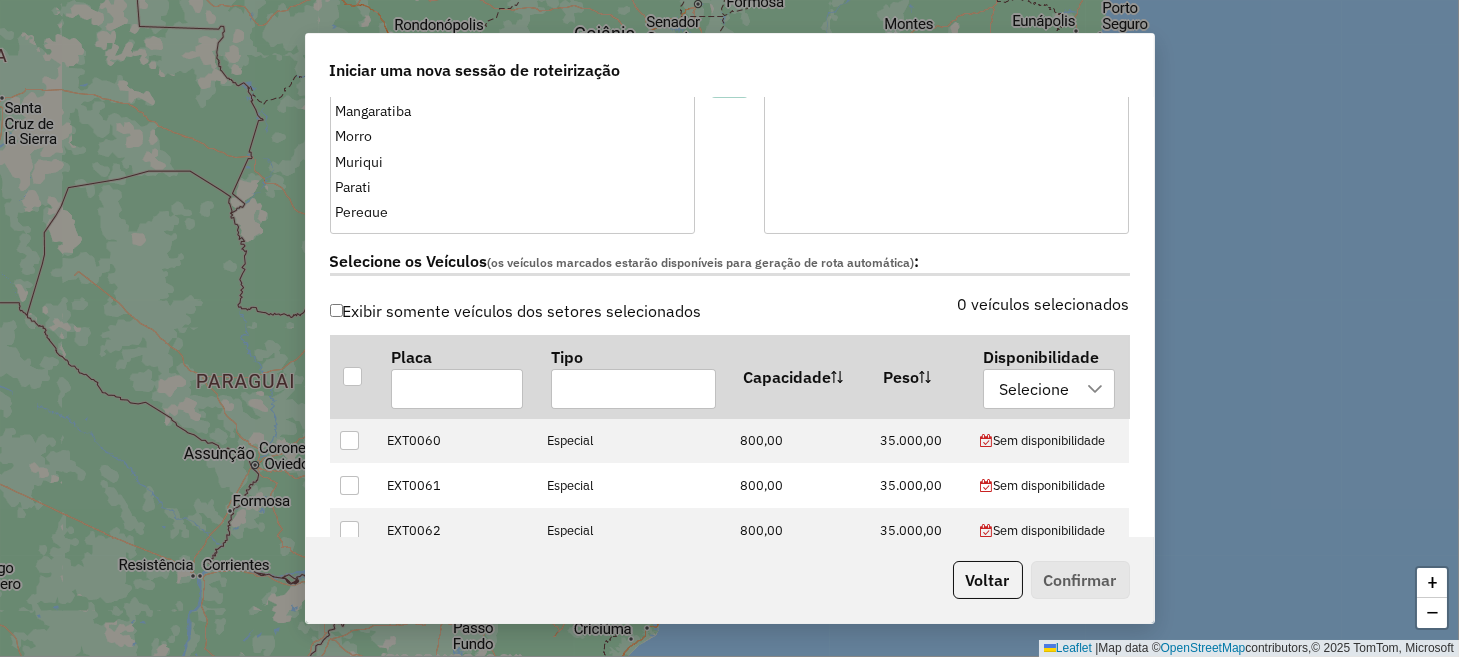 scroll, scrollTop: 499, scrollLeft: 0, axis: vertical 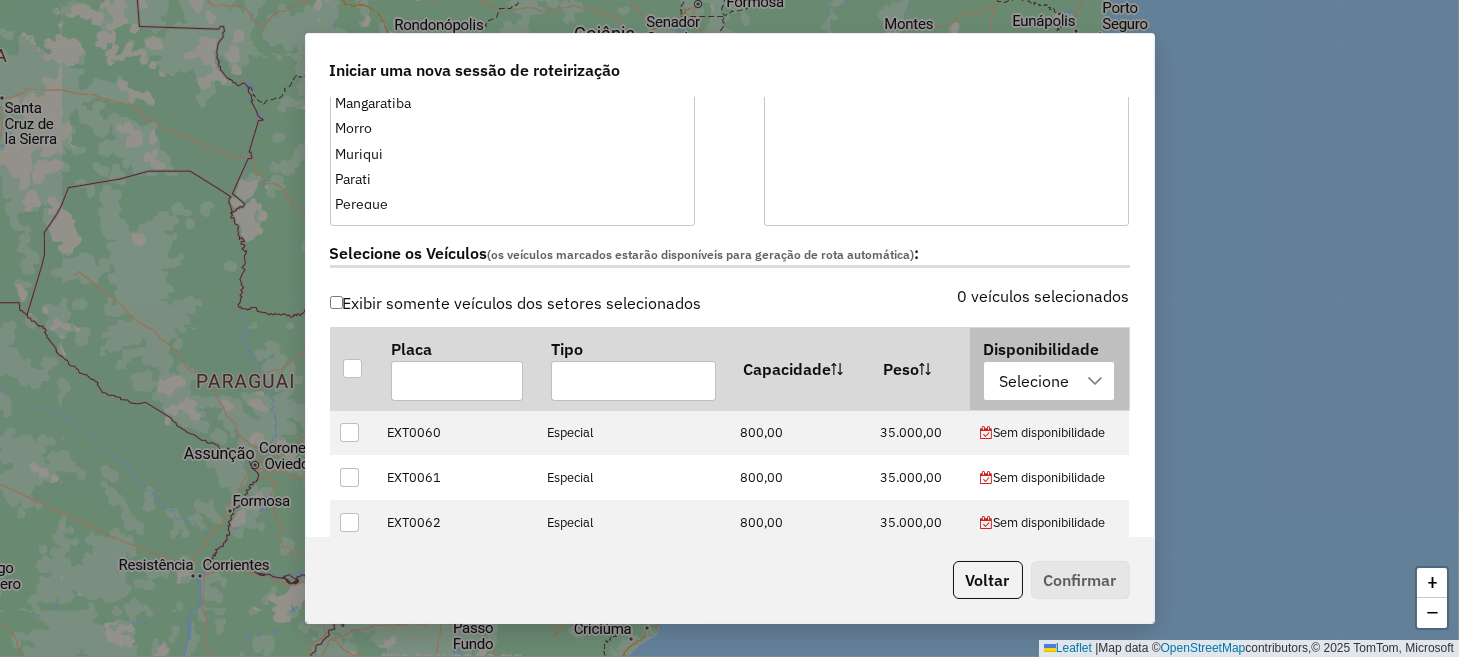 click at bounding box center (1095, 381) 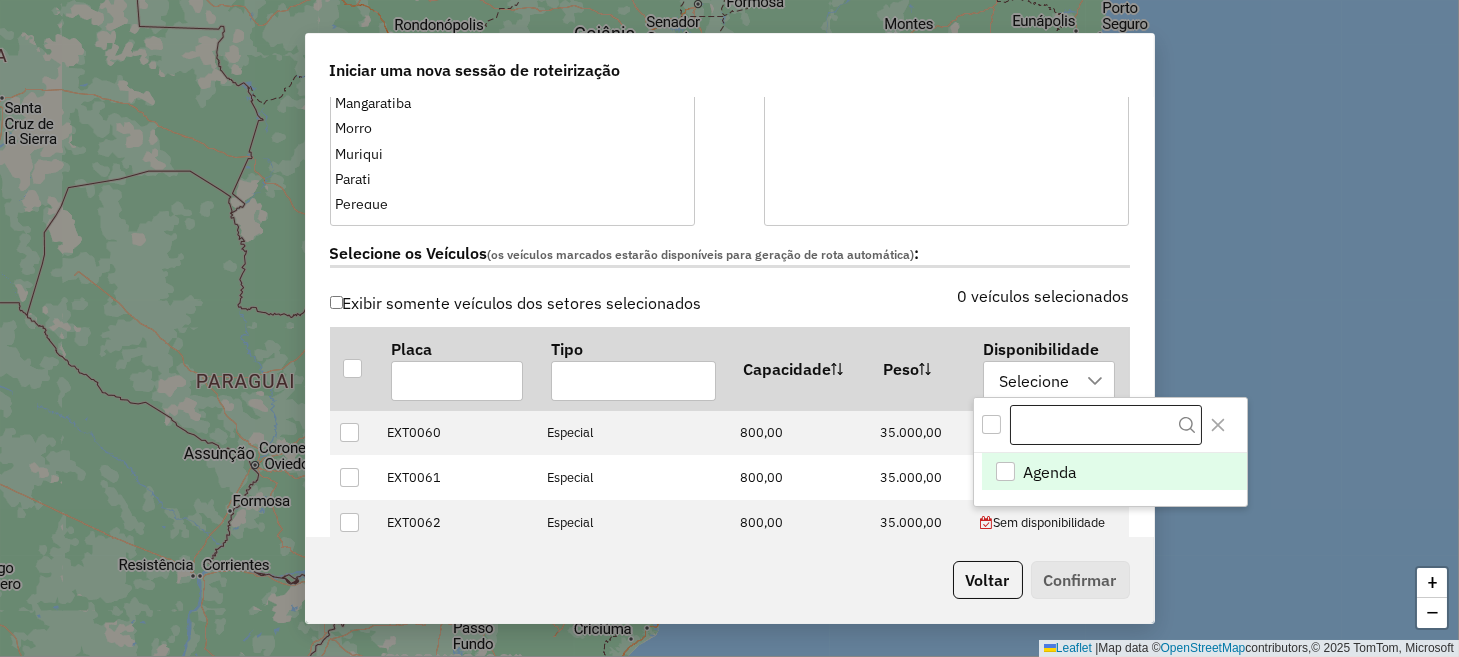 scroll, scrollTop: 14, scrollLeft: 92, axis: both 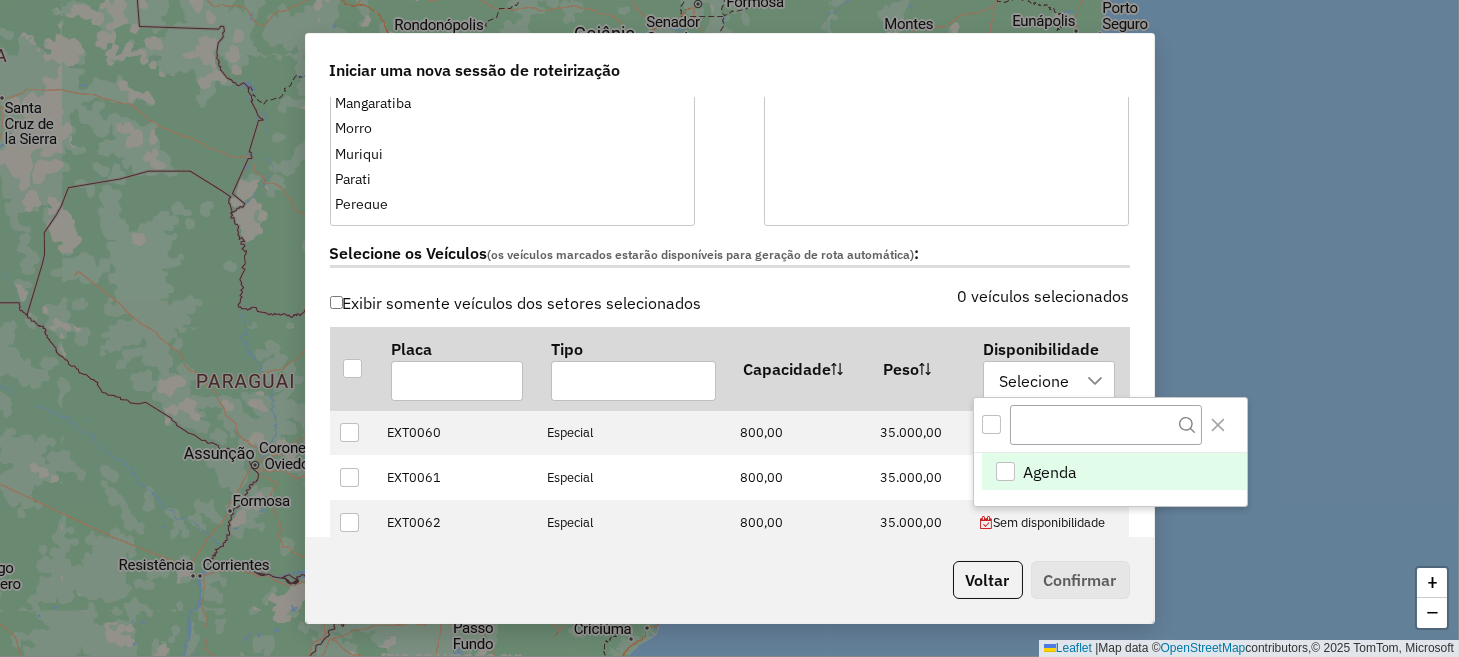 click on "Agenda" at bounding box center (1051, 472) 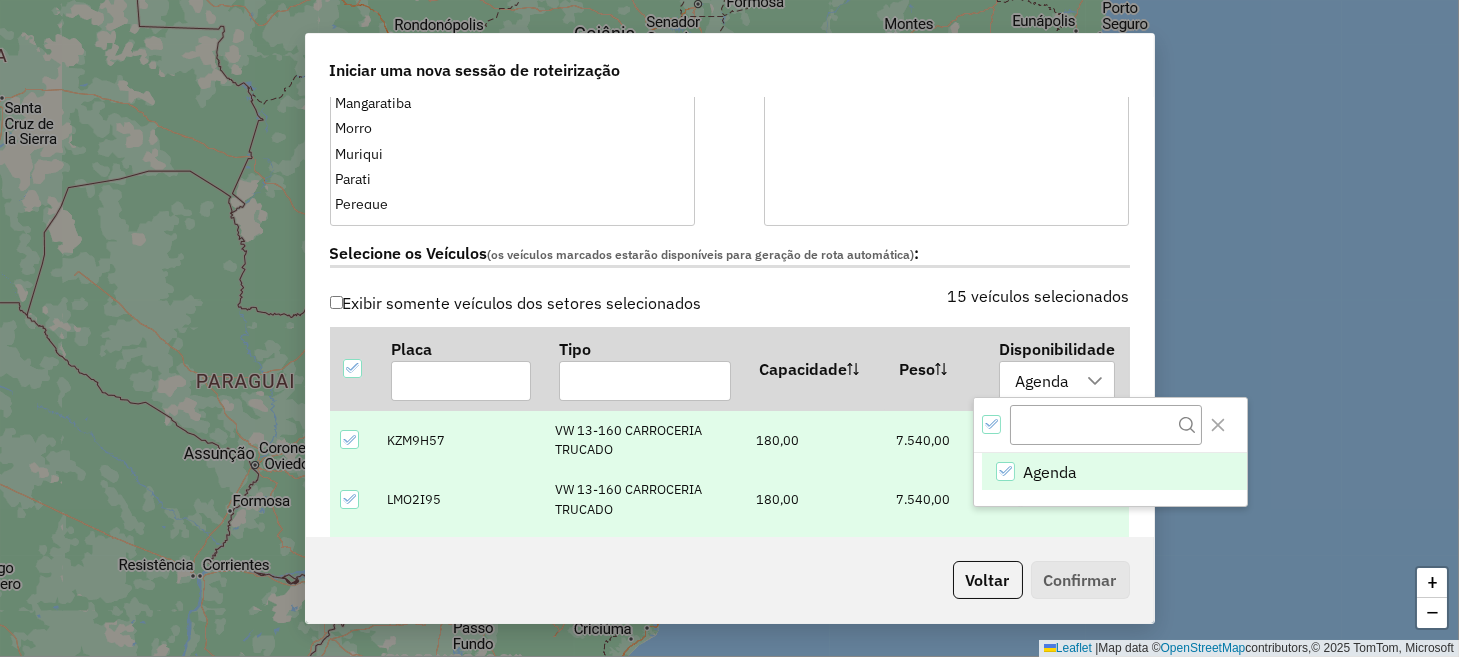 click on "**********" 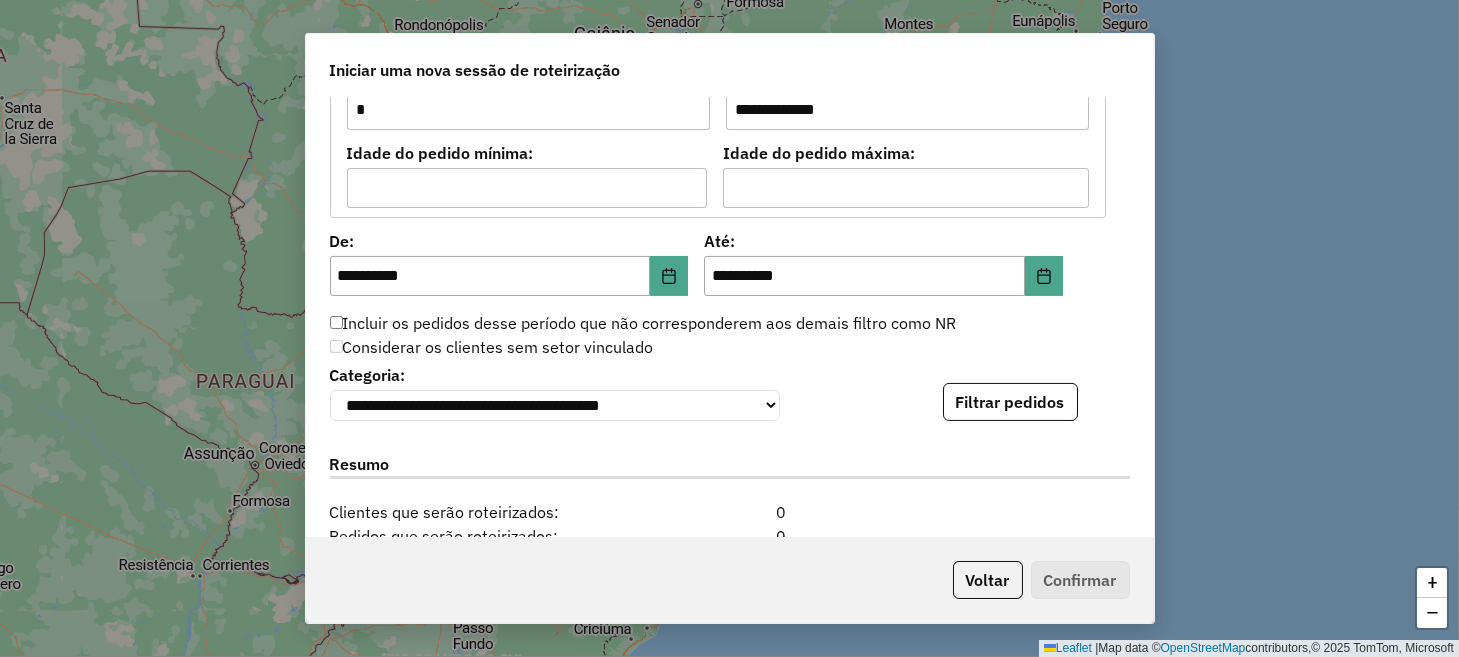 scroll, scrollTop: 1800, scrollLeft: 0, axis: vertical 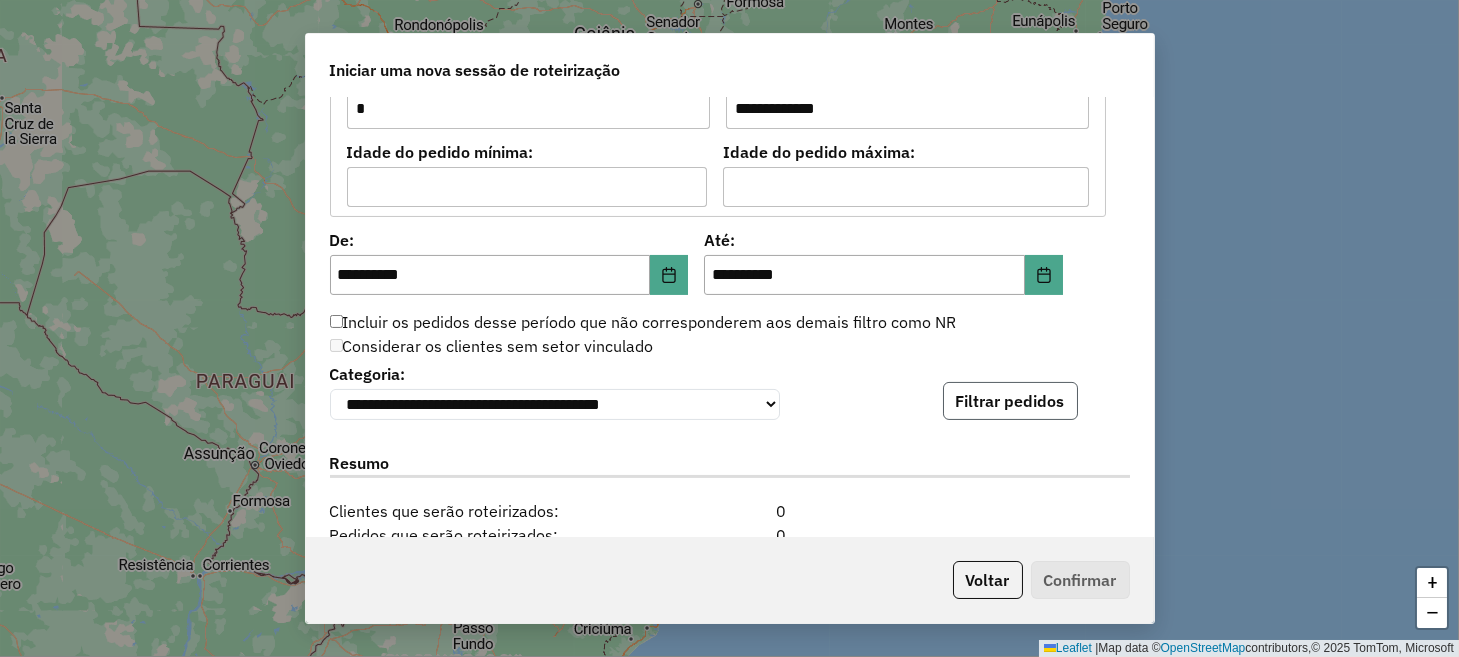 click on "Filtrar pedidos" 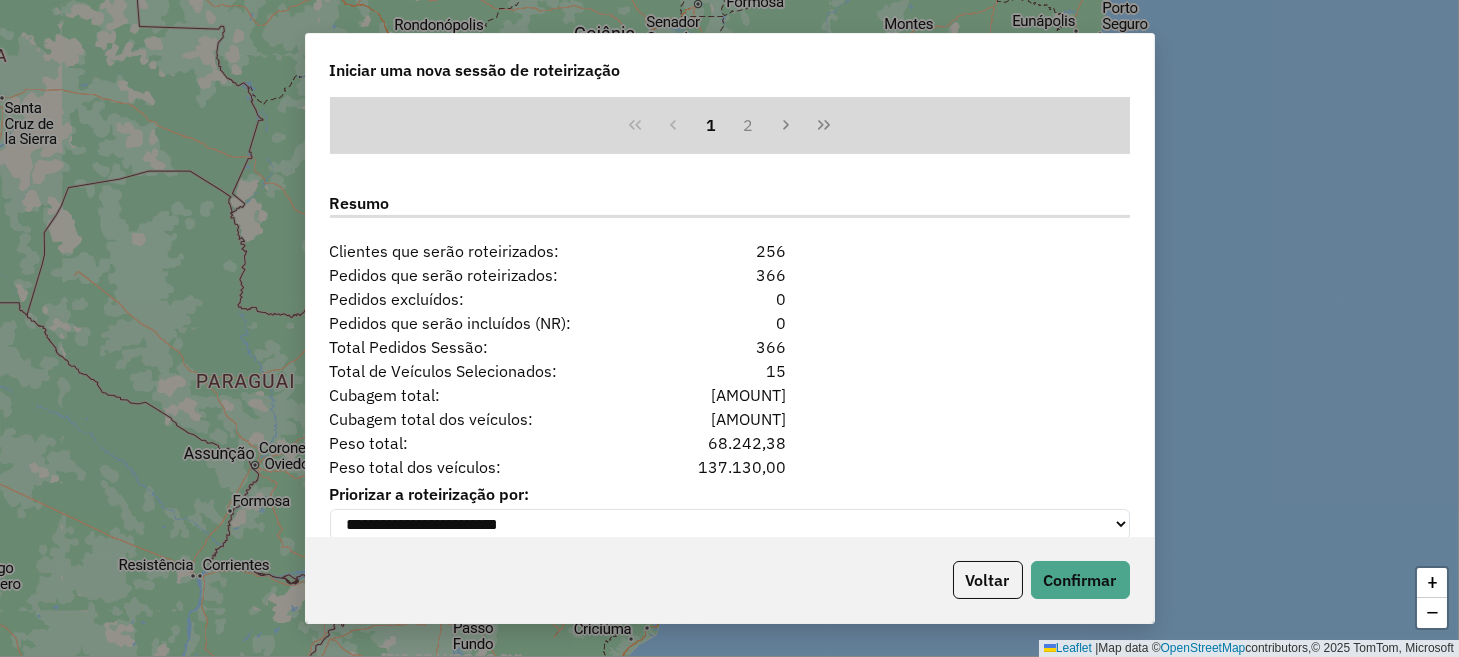 scroll, scrollTop: 2499, scrollLeft: 0, axis: vertical 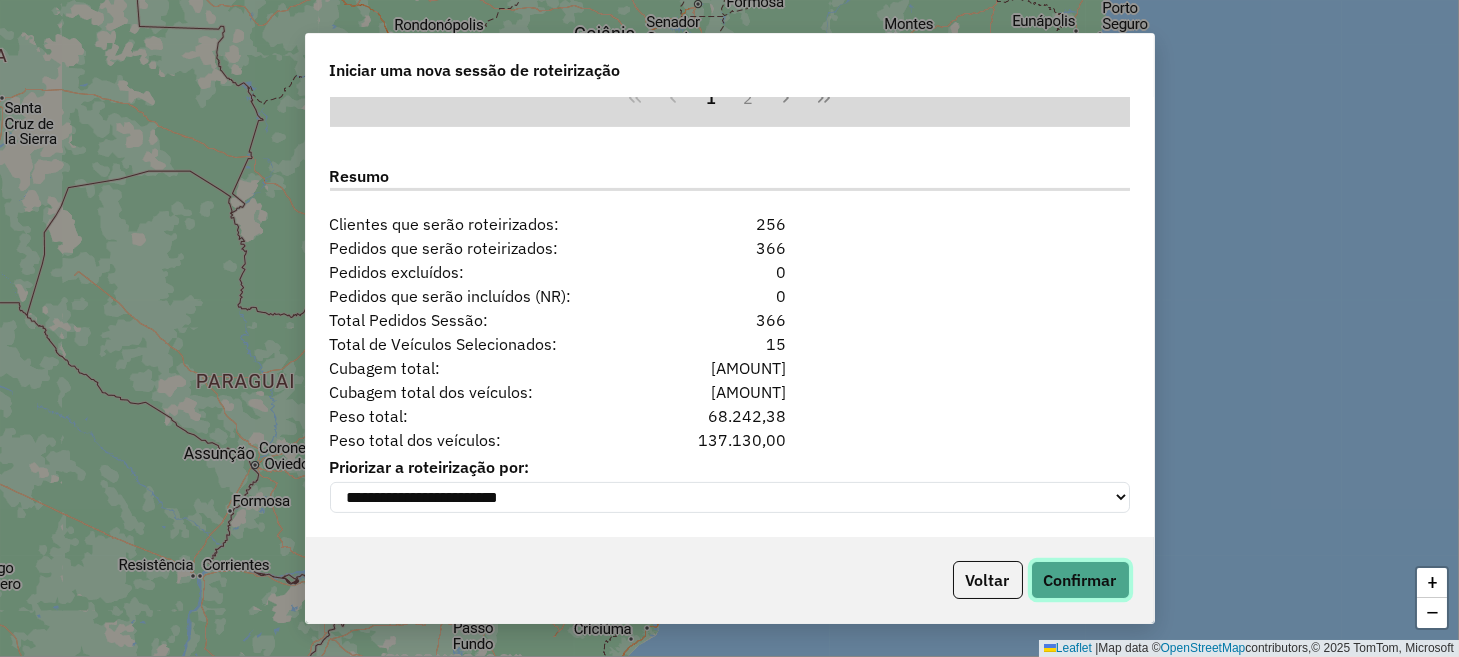click on "Confirmar" 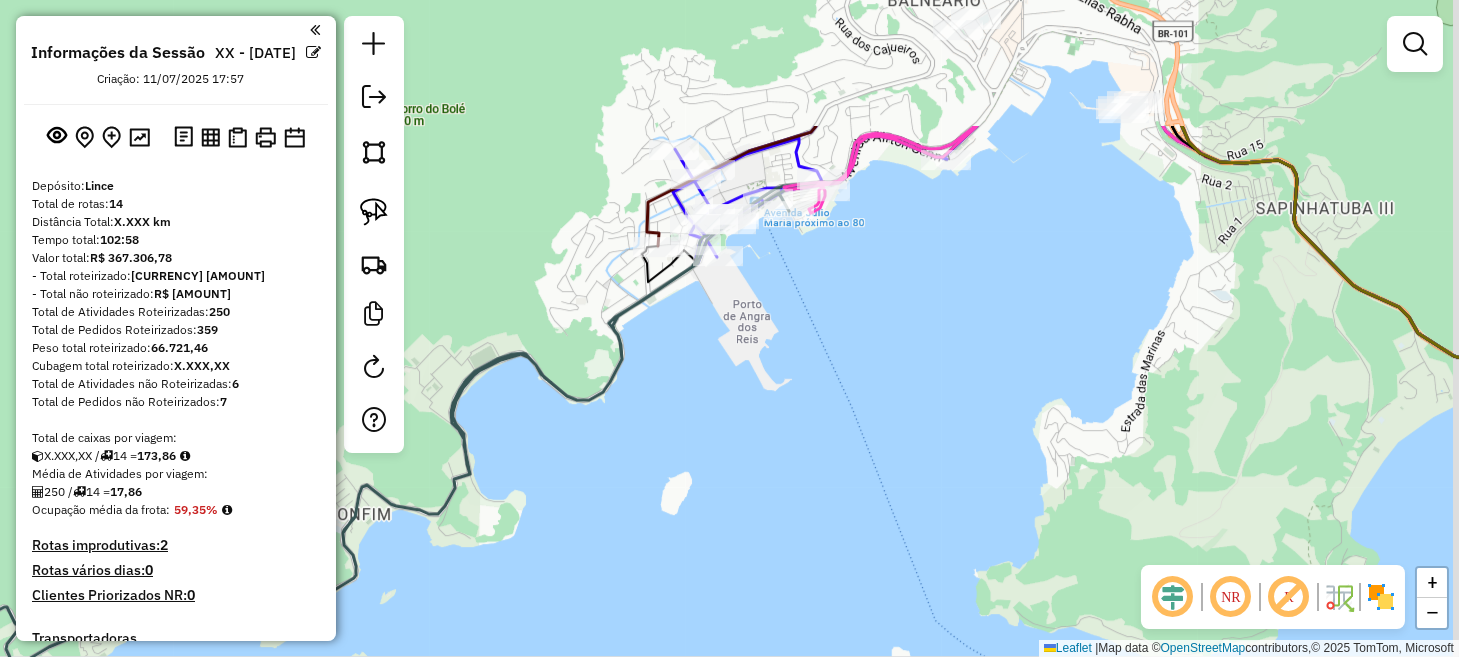 drag, startPoint x: 786, startPoint y: 167, endPoint x: 779, endPoint y: 478, distance: 311.07877 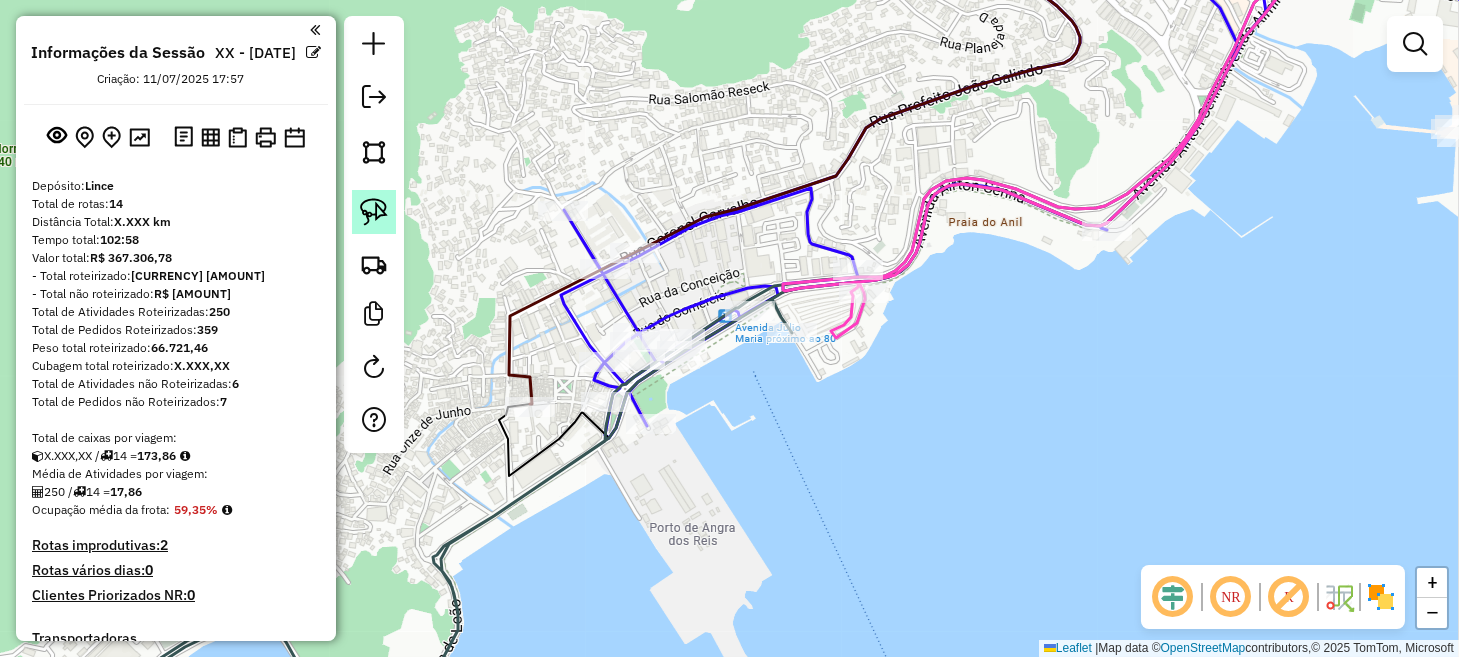 drag, startPoint x: 384, startPoint y: 202, endPoint x: 493, endPoint y: 242, distance: 116.10771 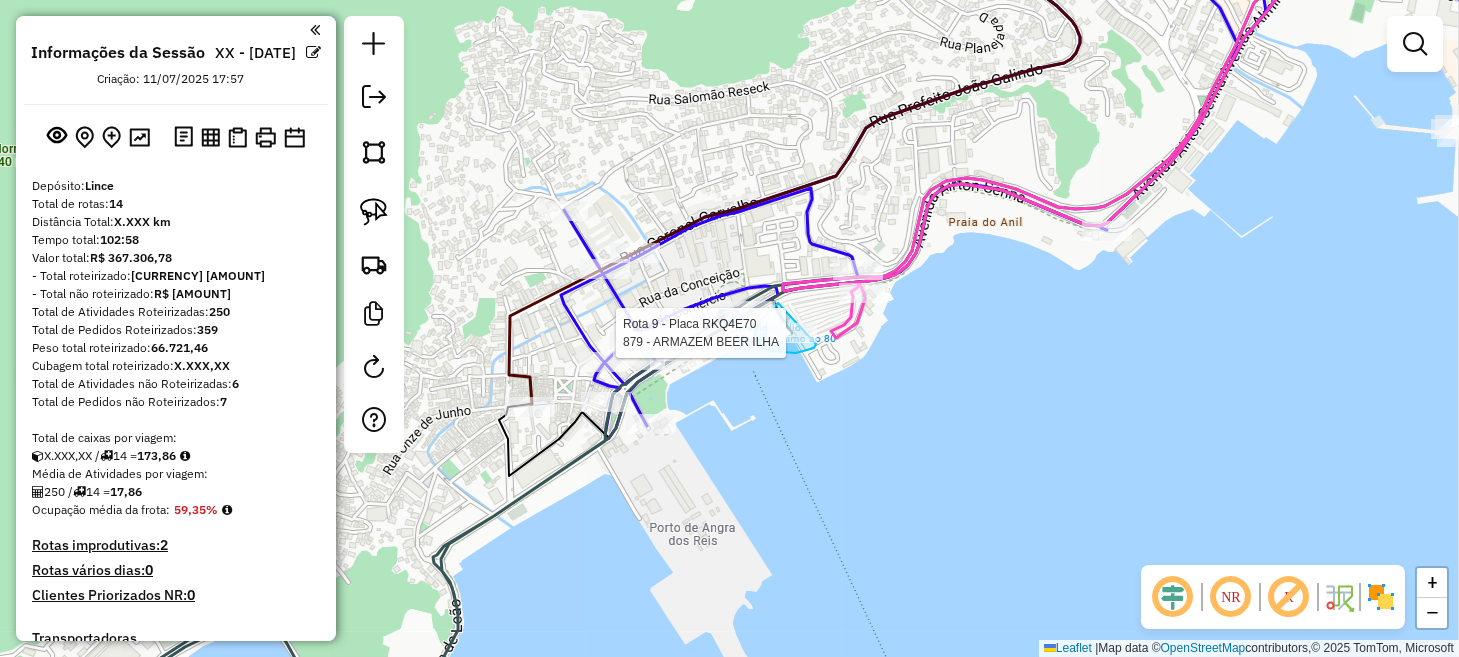 drag, startPoint x: 778, startPoint y: 303, endPoint x: 821, endPoint y: 320, distance: 46.238514 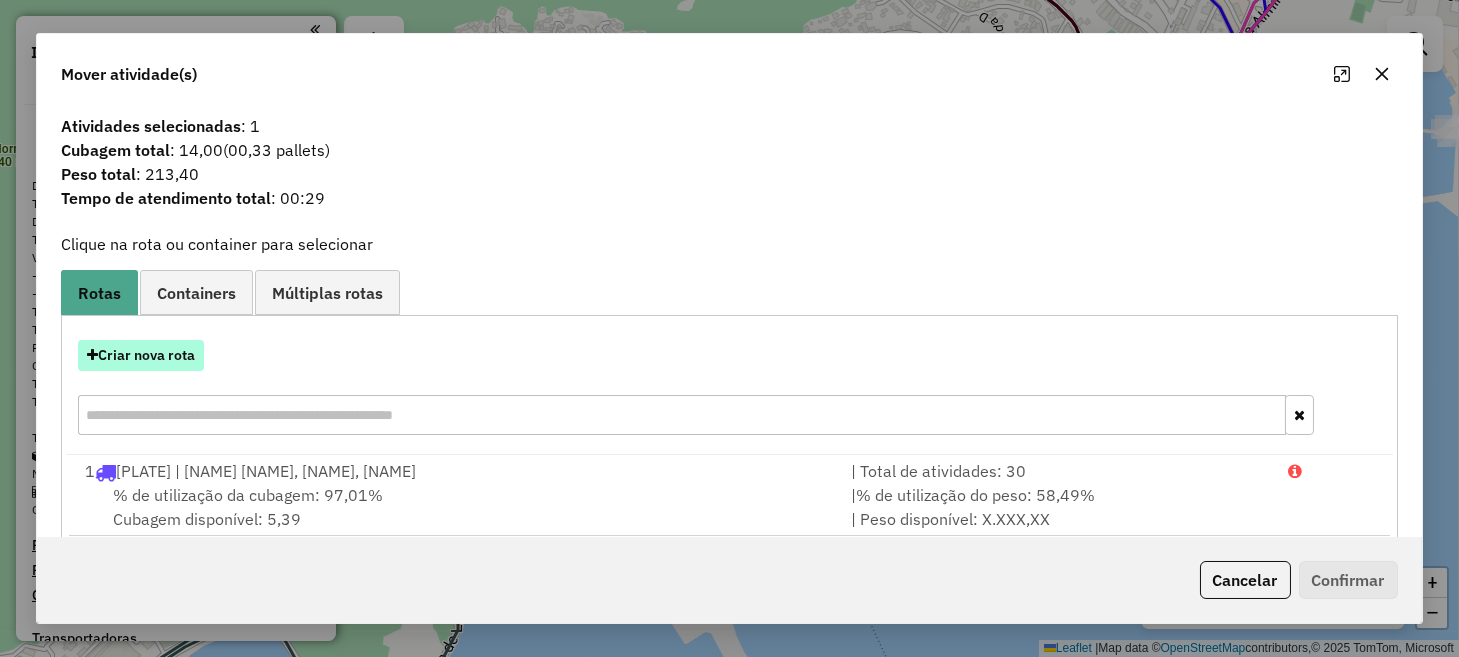 click on "Criar nova rota" at bounding box center [141, 355] 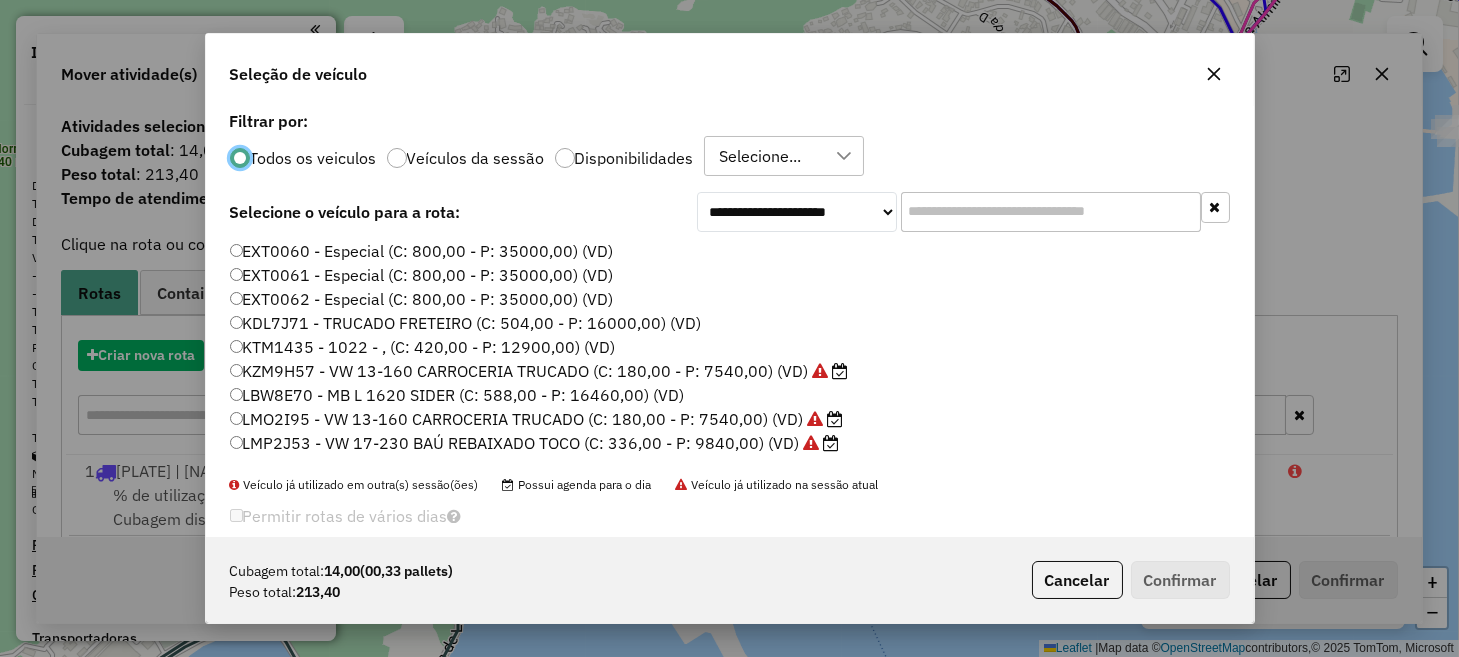 scroll, scrollTop: 10, scrollLeft: 6, axis: both 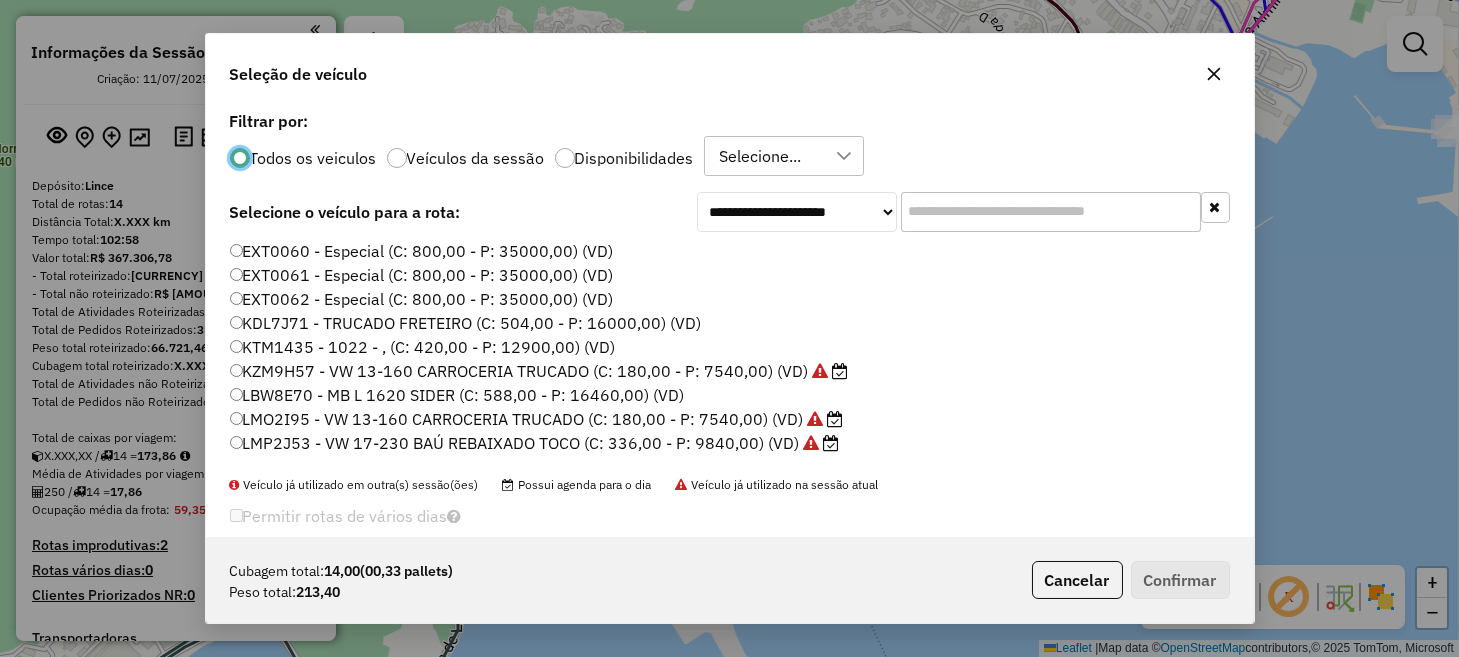 click on "EXT0060 - Especial (C: 800,00 - P: 35000,00) (VD)" 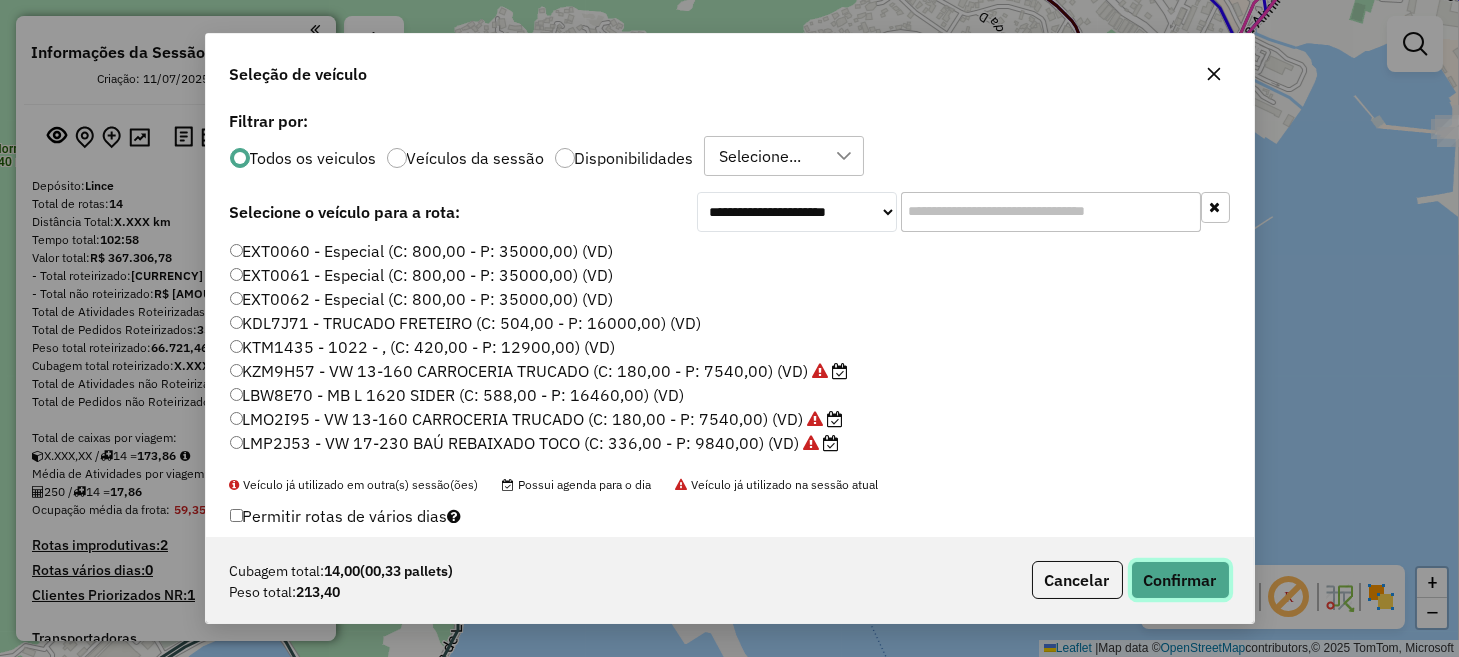 click on "Confirmar" 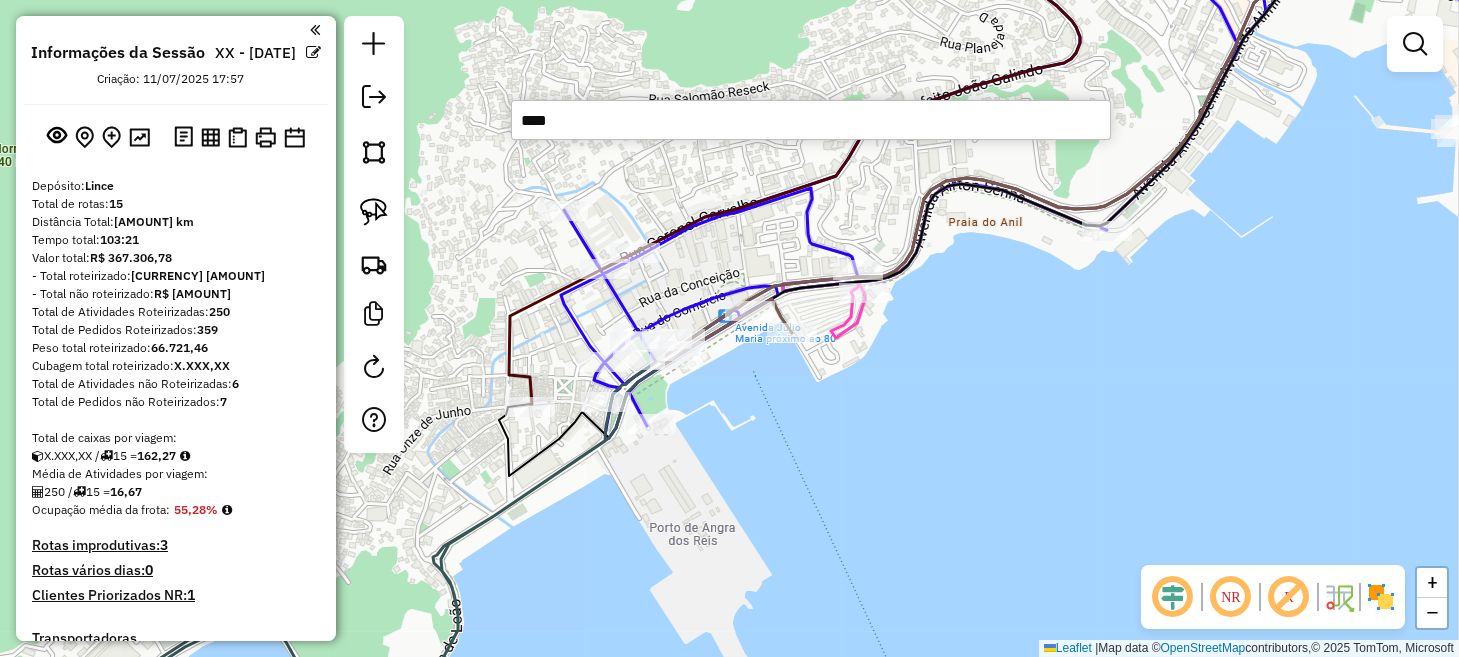 type on "*****" 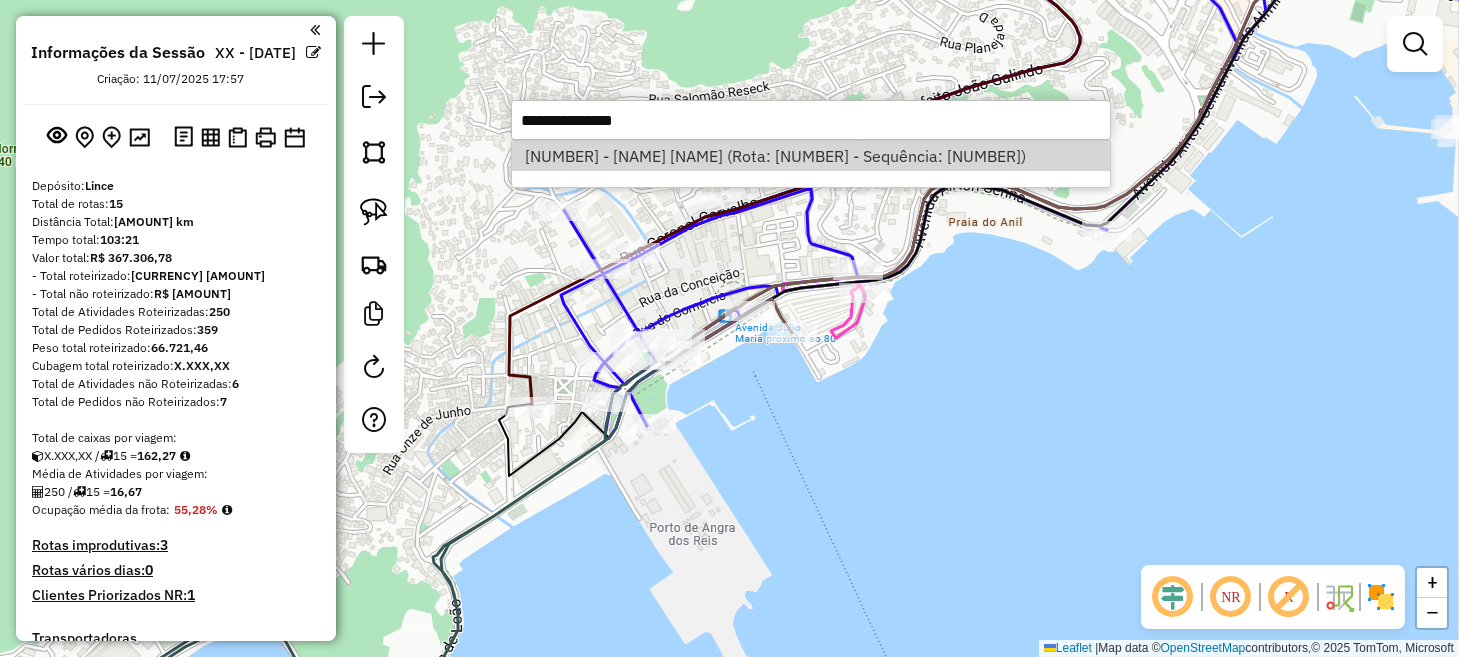 select on "**********" 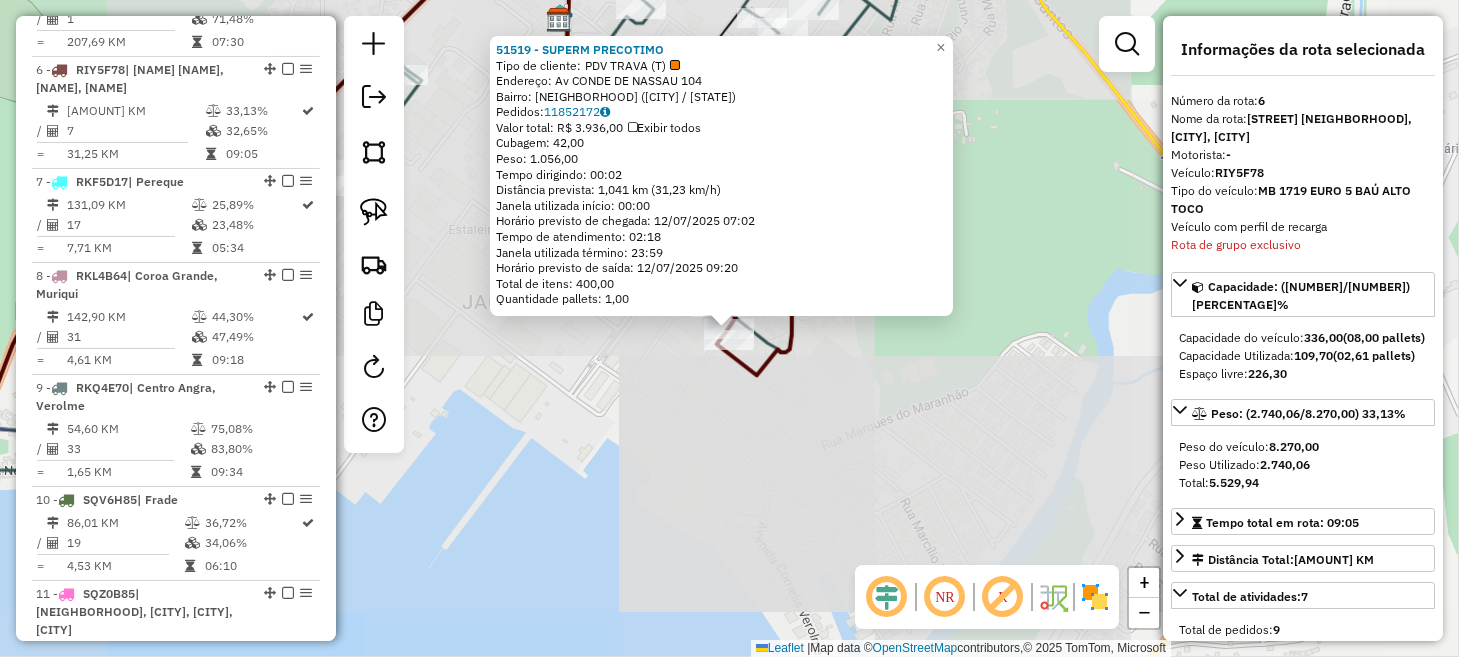 scroll, scrollTop: 1302, scrollLeft: 0, axis: vertical 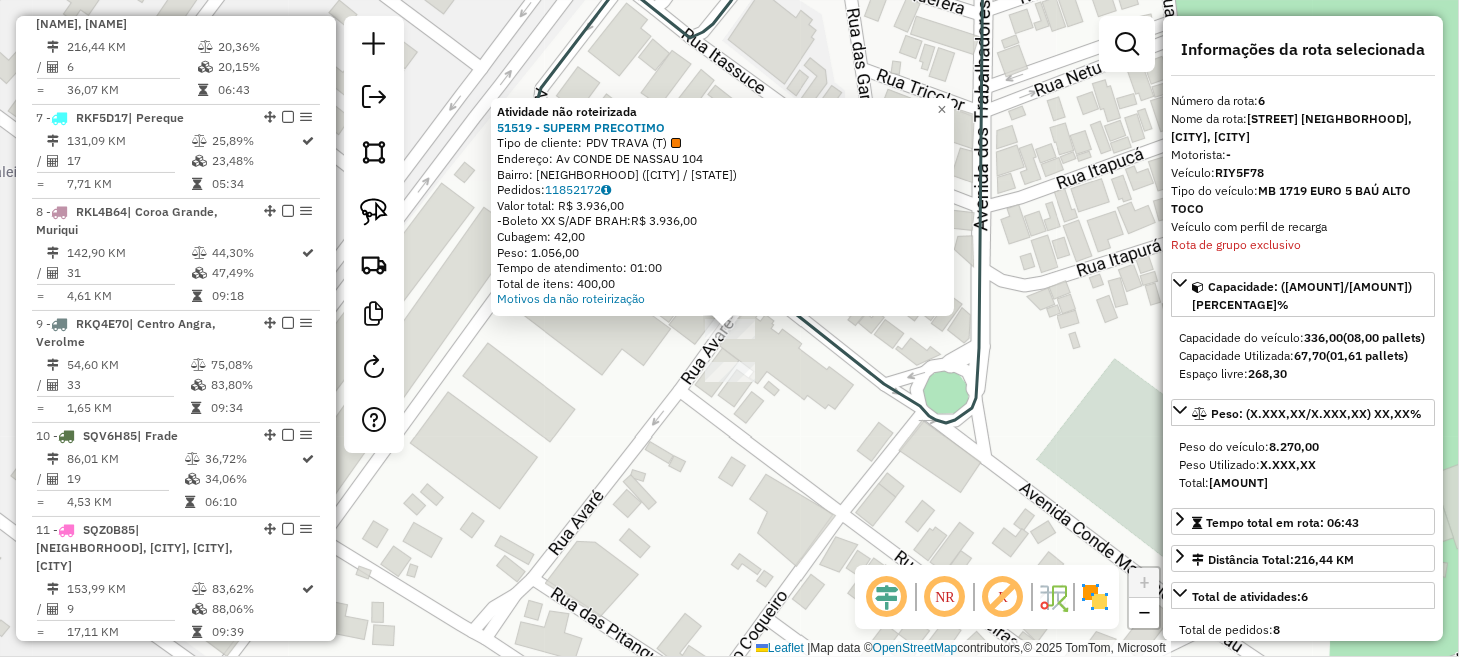 click on "Atividade não roteirizada 51519 - SUPERM PRECOTIMO  Tipo de cliente:   PDV TRAVA (T)   Endereço: Av  CONDE DE NASSAU               104   Bairro: JACUECANGA (ANGRA DOS REIS / RJ)   Pedidos:  11852172   Valor total: R$ 3.936,00   - Boleto 15 S/ADF BRAH:  R$ 3.936,00   Cubagem: 42,00   Peso: 1.056,00   Tempo de atendimento: 01:00   Total de itens: 400,00  Motivos da não roteirização × Janela de atendimento Grade de atendimento Capacidade Transportadoras Veículos Cliente Pedidos  Rotas Selecione os dias de semana para filtrar as janelas de atendimento  Seg   Ter   Qua   Qui   Sex   Sáb   Dom  Informe o período da janela de atendimento: De: Até:  Filtrar exatamente a janela do cliente  Considerar janela de atendimento padrão  Selecione os dias de semana para filtrar as grades de atendimento  Seg   Ter   Qua   Qui   Sex   Sáb   Dom   Considerar clientes sem dia de atendimento cadastrado  Clientes fora do dia de atendimento selecionado Filtrar as atividades entre os valores definidos abaixo:  De:   De:" 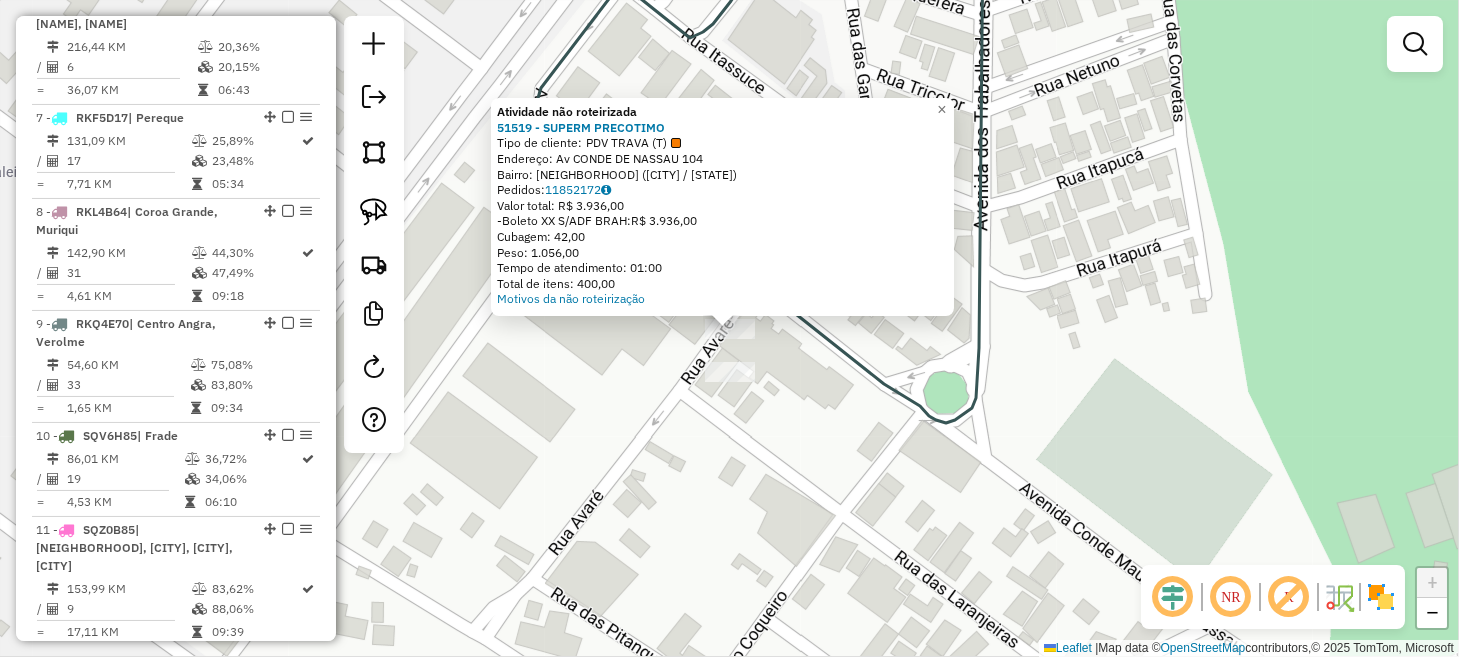 click on "Atividade não roteirizada 51519 - SUPERM PRECOTIMO  Tipo de cliente:   PDV TRAVA (T)   Endereço: Av  CONDE DE NASSAU               104   Bairro: JACUECANGA (ANGRA DOS REIS / RJ)   Pedidos:  11852172   Valor total: R$ 3.936,00   - Boleto 15 S/ADF BRAH:  R$ 3.936,00   Cubagem: 42,00   Peso: 1.056,00   Tempo de atendimento: 01:00   Total de itens: 400,00  Motivos da não roteirização × Janela de atendimento Grade de atendimento Capacidade Transportadoras Veículos Cliente Pedidos  Rotas Selecione os dias de semana para filtrar as janelas de atendimento  Seg   Ter   Qua   Qui   Sex   Sáb   Dom  Informe o período da janela de atendimento: De: Até:  Filtrar exatamente a janela do cliente  Considerar janela de atendimento padrão  Selecione os dias de semana para filtrar as grades de atendimento  Seg   Ter   Qua   Qui   Sex   Sáb   Dom   Considerar clientes sem dia de atendimento cadastrado  Clientes fora do dia de atendimento selecionado Filtrar as atividades entre os valores definidos abaixo:  De:   De:" 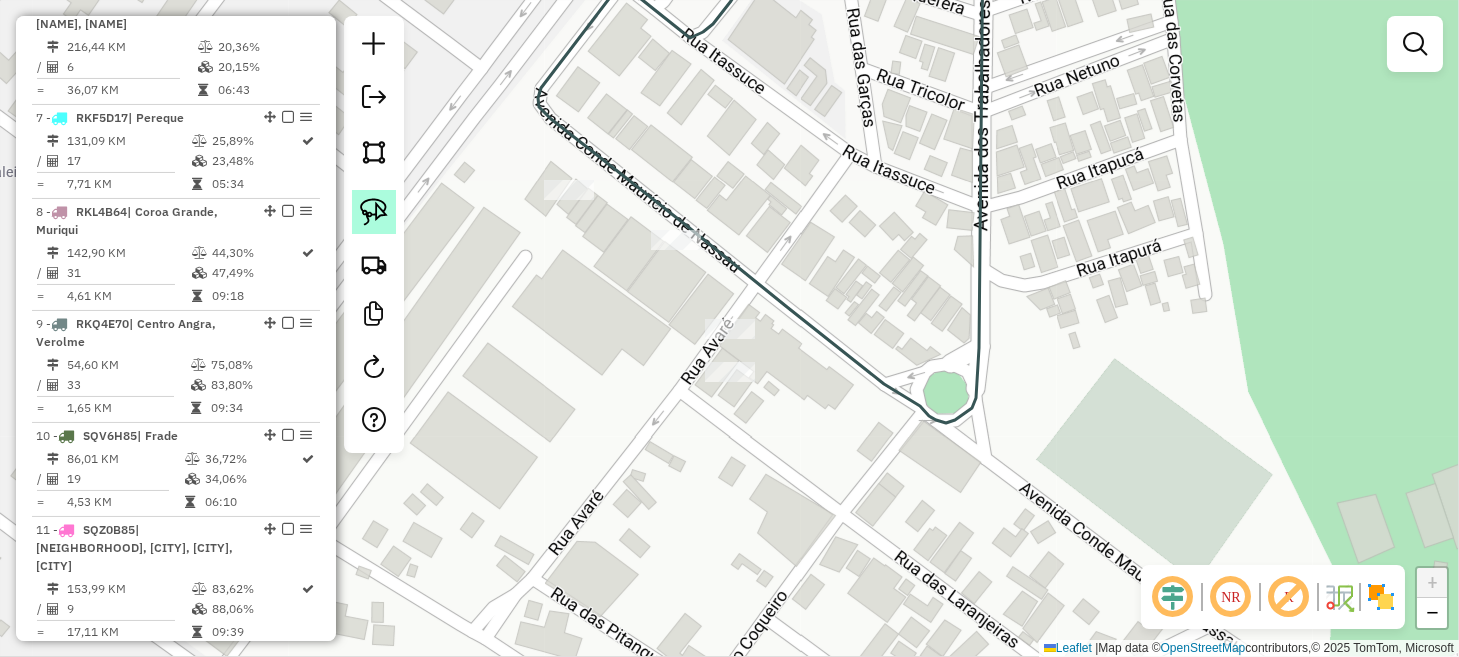 click 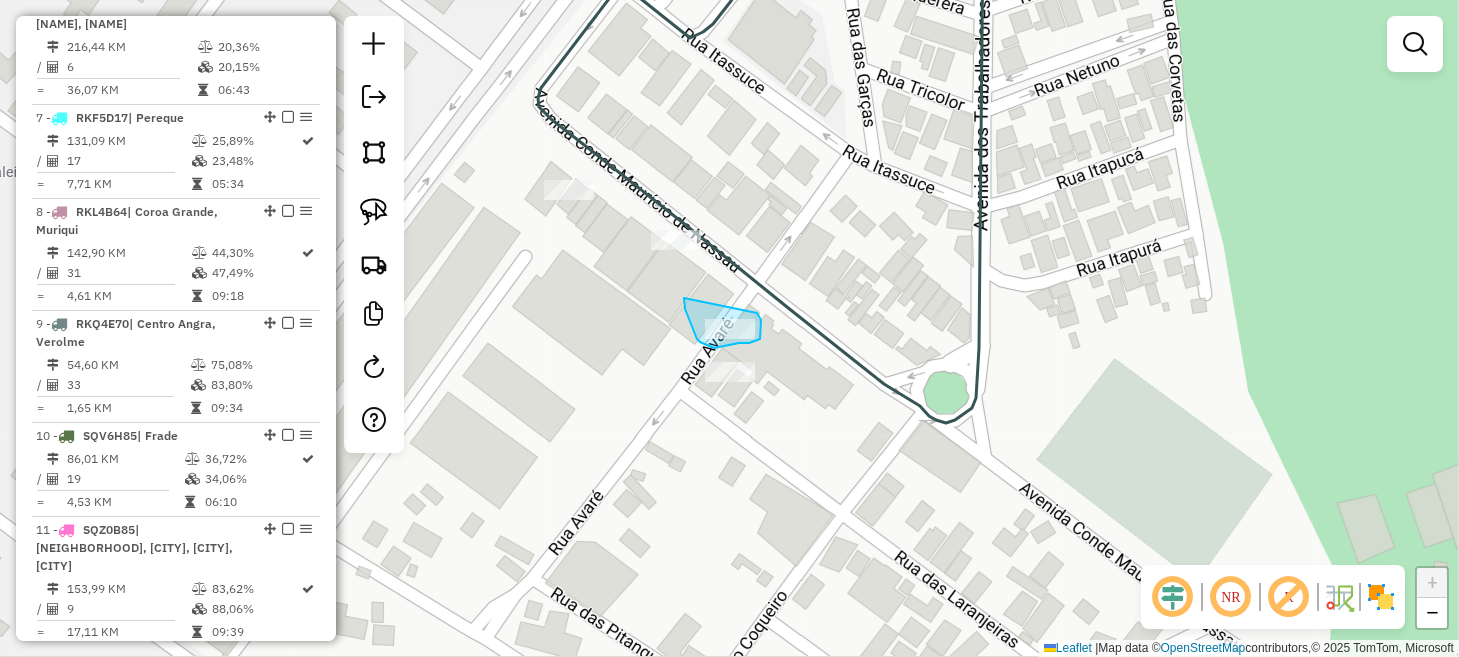 drag, startPoint x: 694, startPoint y: 333, endPoint x: 757, endPoint y: 313, distance: 66.09841 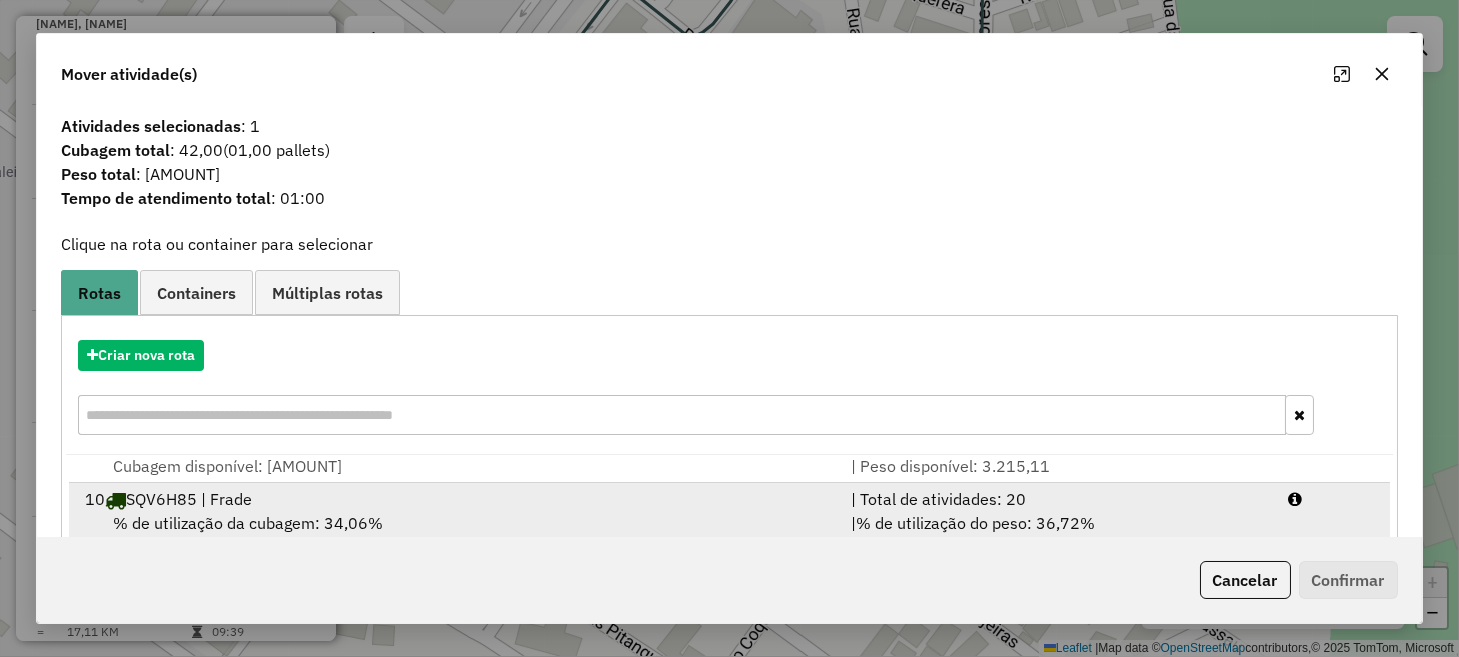 scroll, scrollTop: 811, scrollLeft: 0, axis: vertical 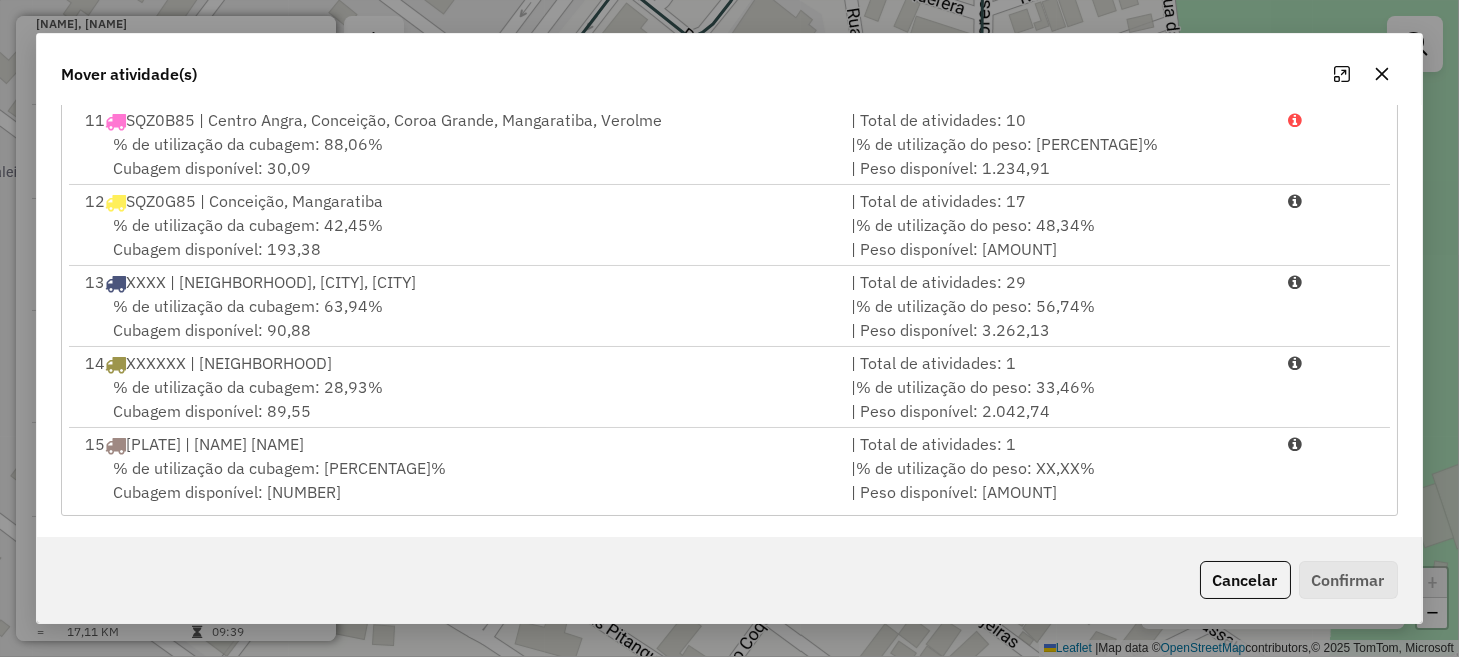 click on "% de utilização da cubagem: 01,75%  Cubagem disponível: 786,00" at bounding box center (455, 480) 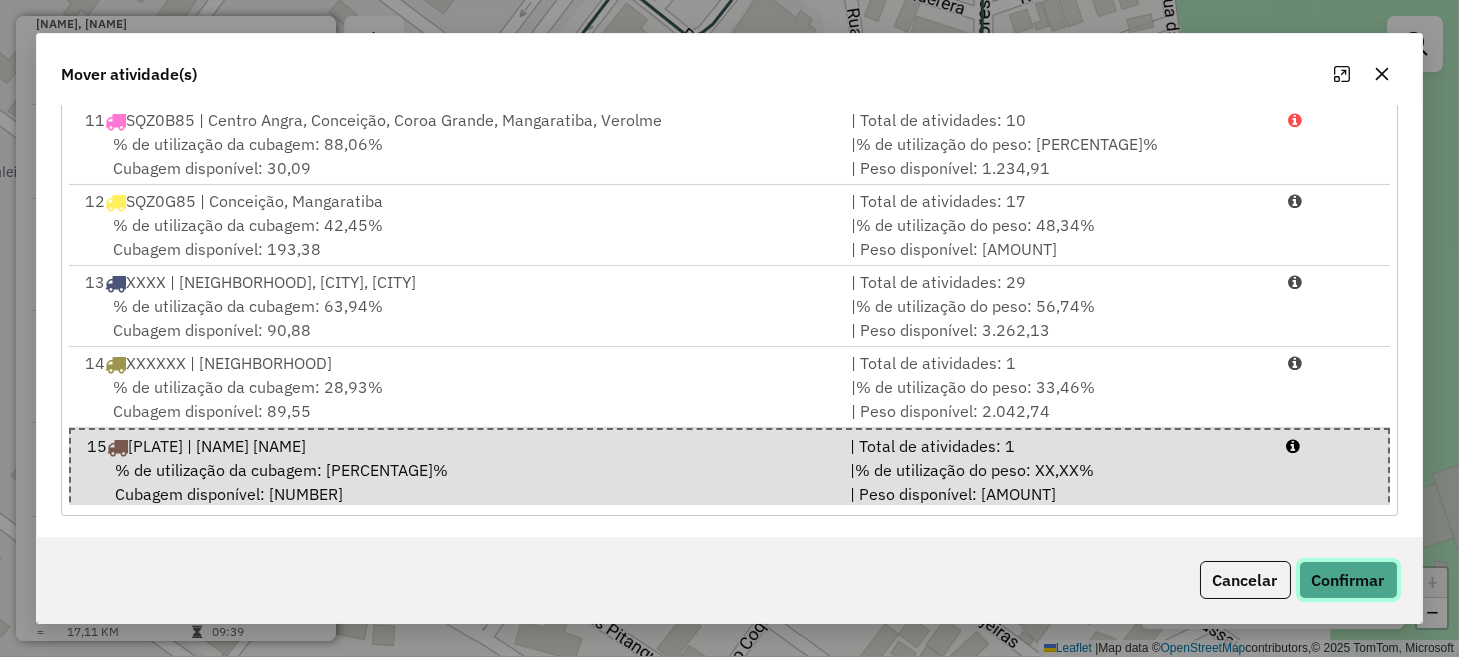 click on "Confirmar" 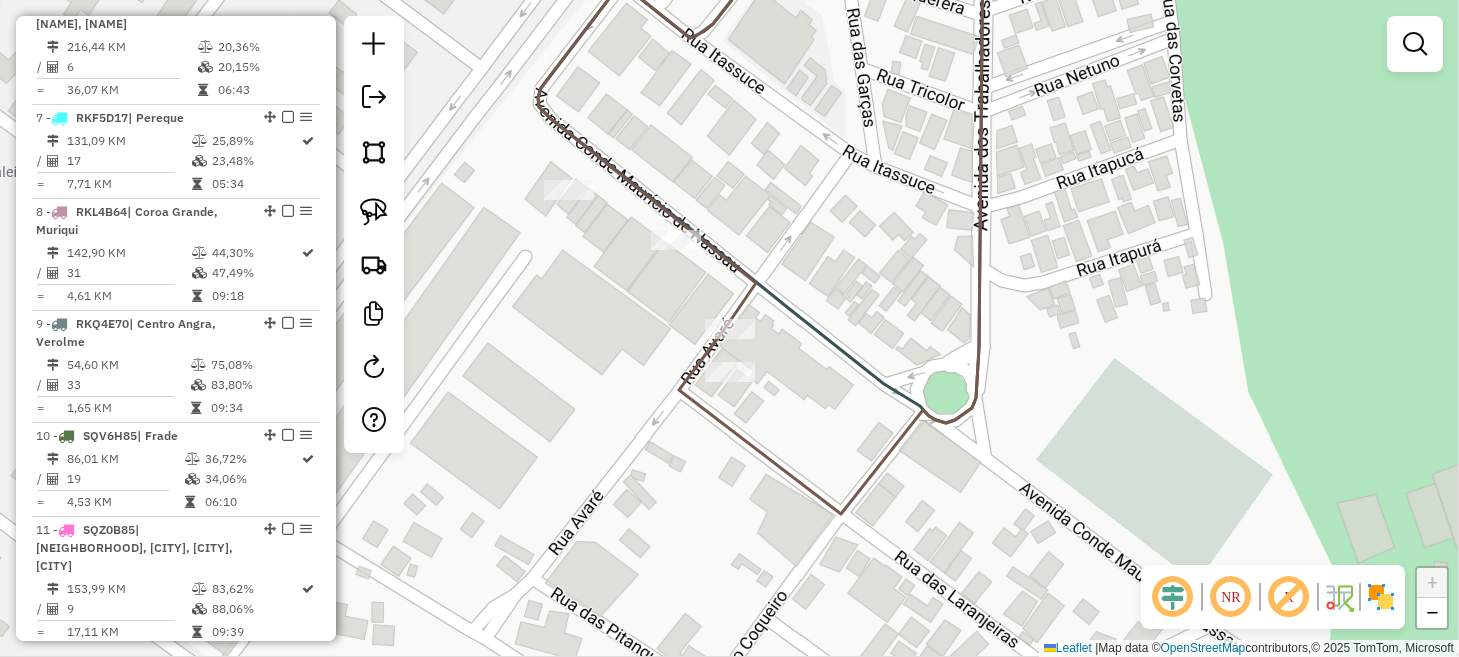 scroll, scrollTop: 0, scrollLeft: 0, axis: both 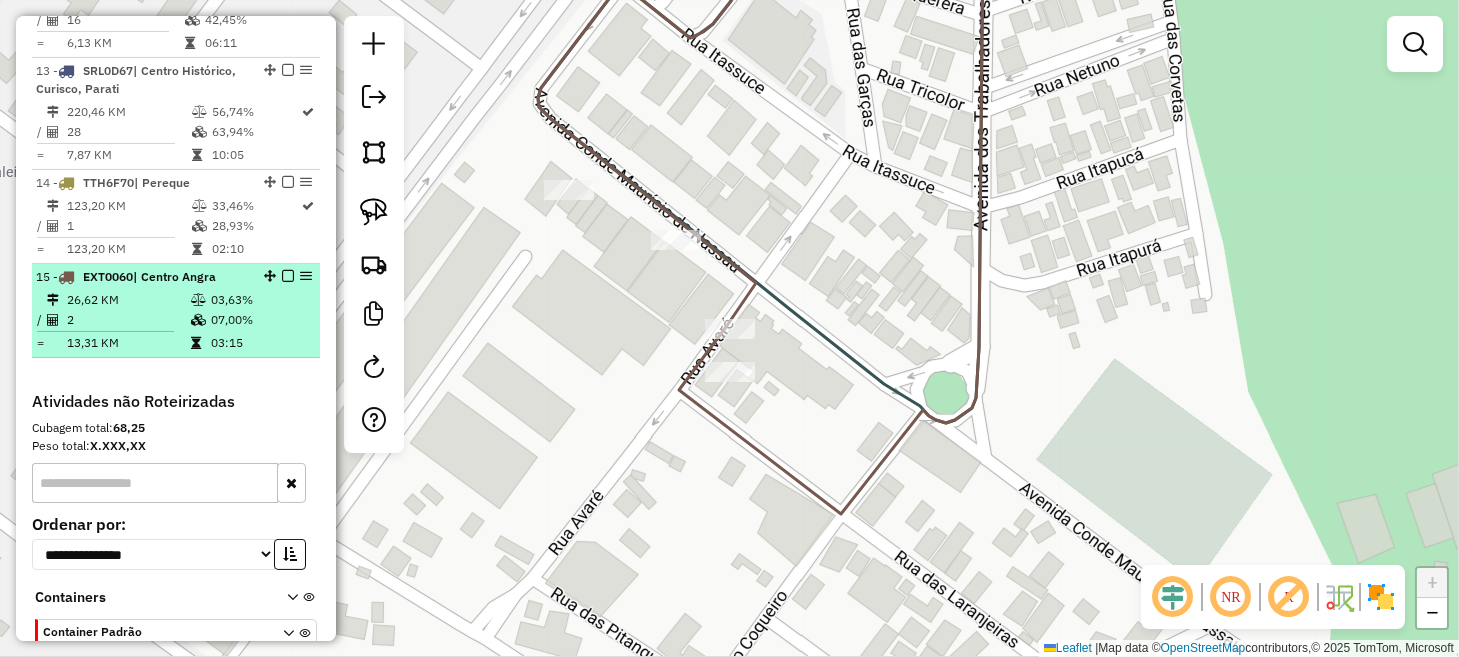 click at bounding box center [288, 276] 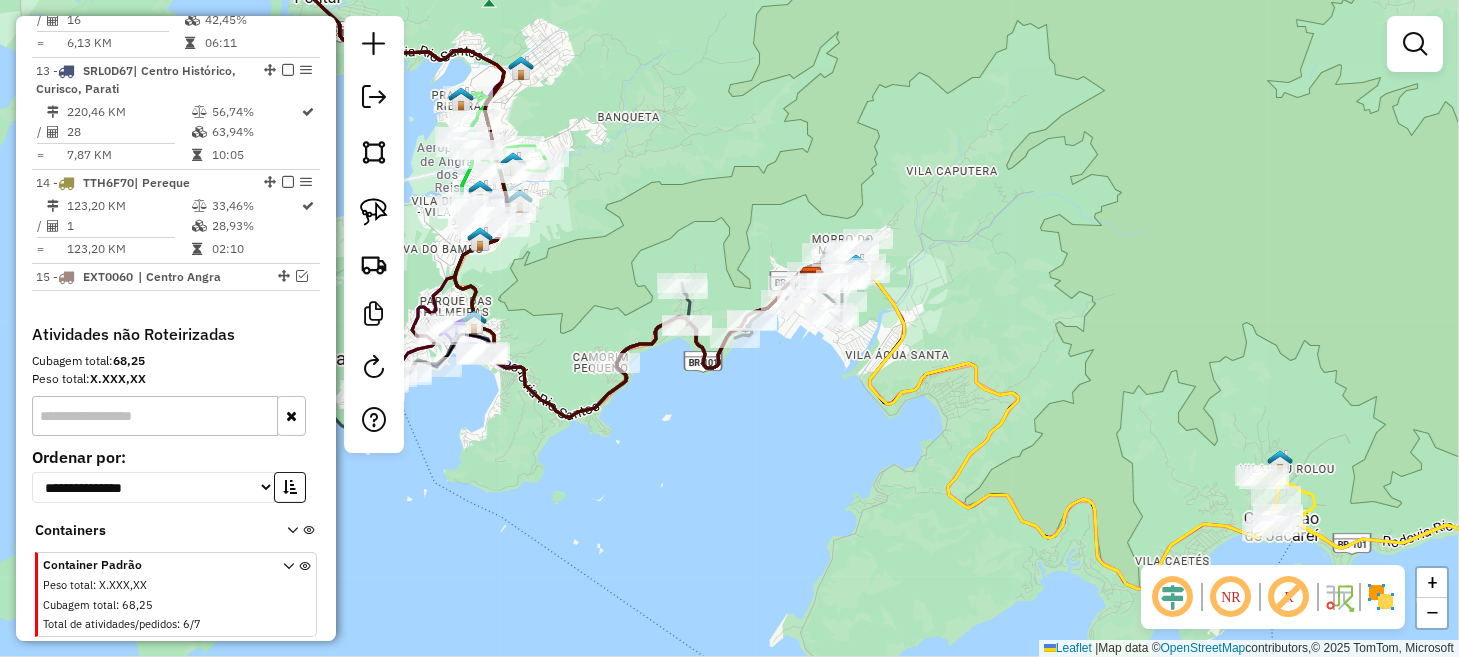 drag, startPoint x: 1157, startPoint y: 343, endPoint x: 678, endPoint y: 343, distance: 479 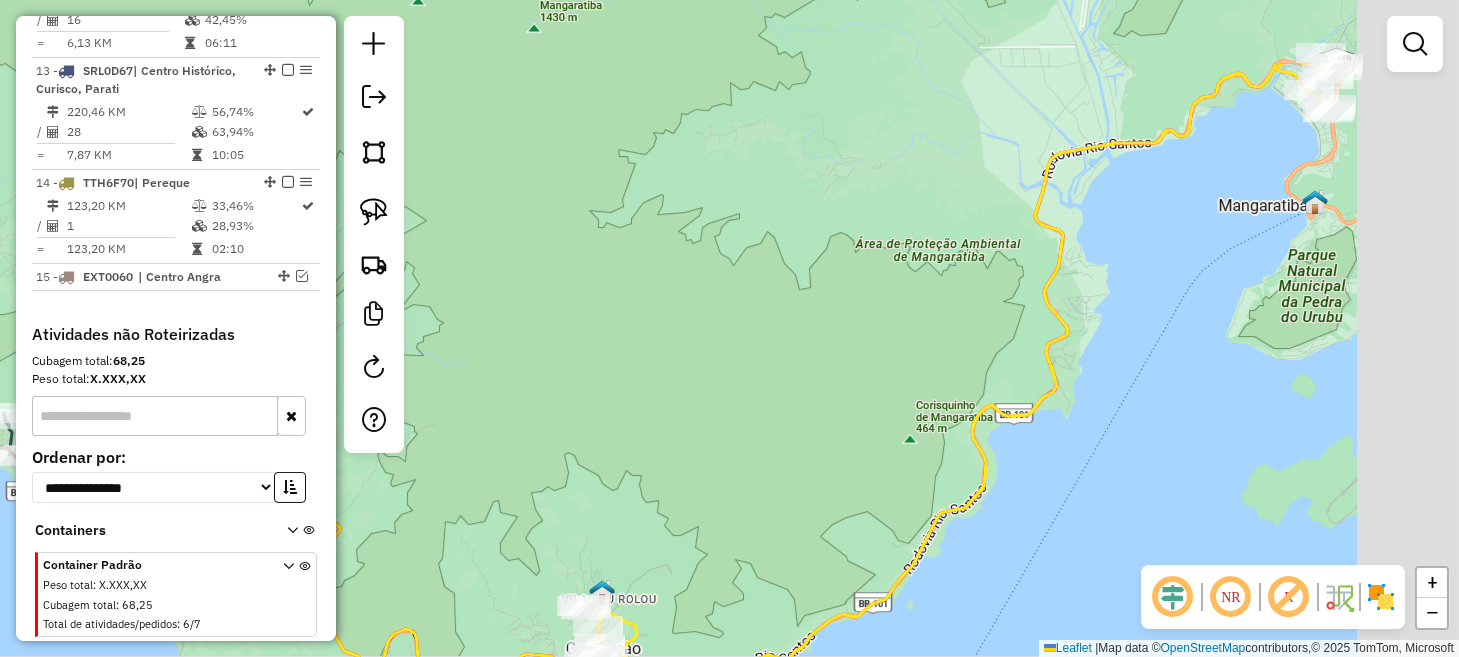 drag, startPoint x: 1020, startPoint y: 336, endPoint x: 666, endPoint y: 483, distance: 383.30798 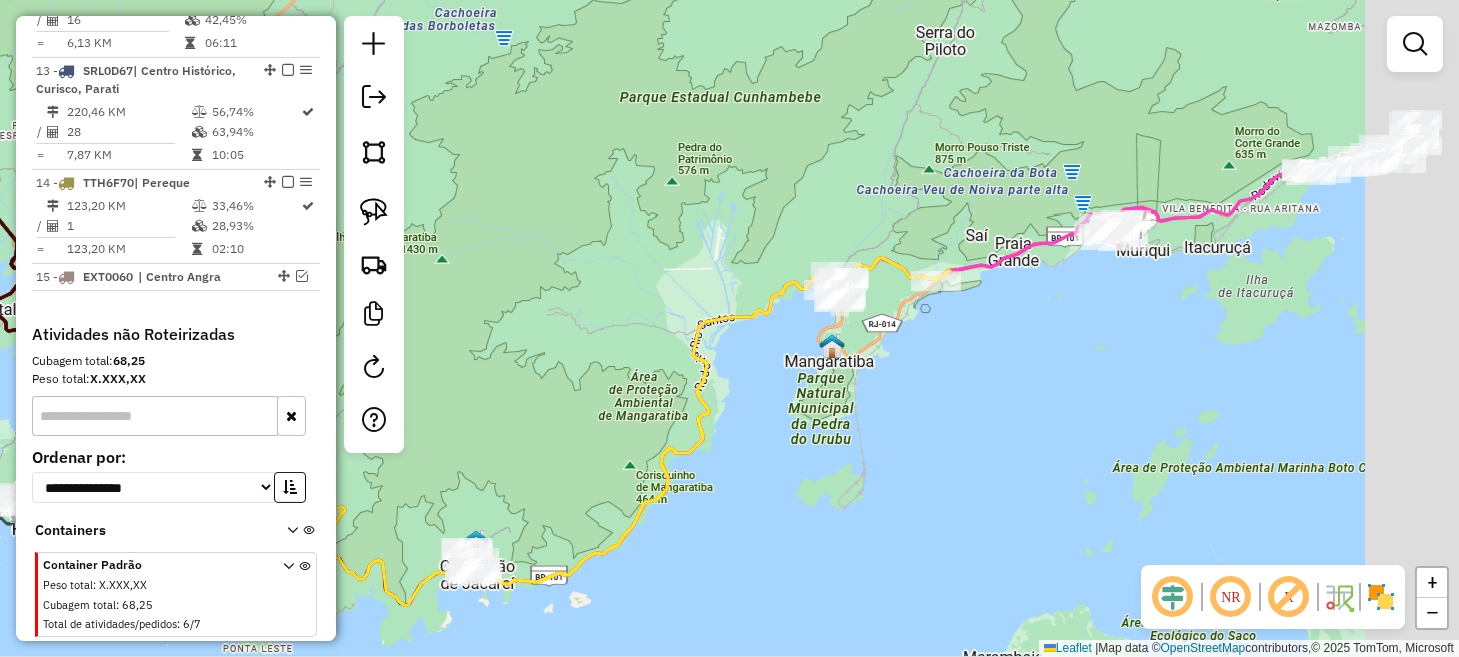 drag, startPoint x: 996, startPoint y: 430, endPoint x: 703, endPoint y: 476, distance: 296.58893 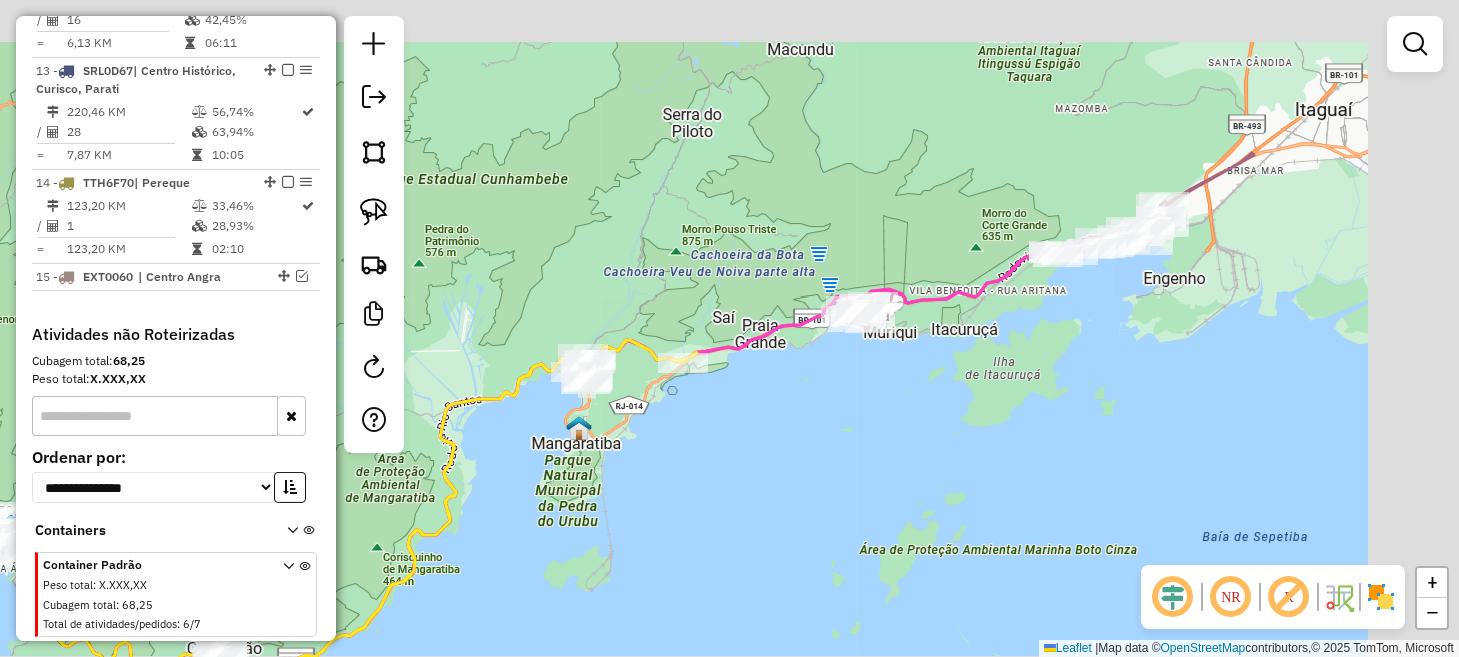 drag, startPoint x: 1064, startPoint y: 371, endPoint x: 758, endPoint y: 468, distance: 321.00623 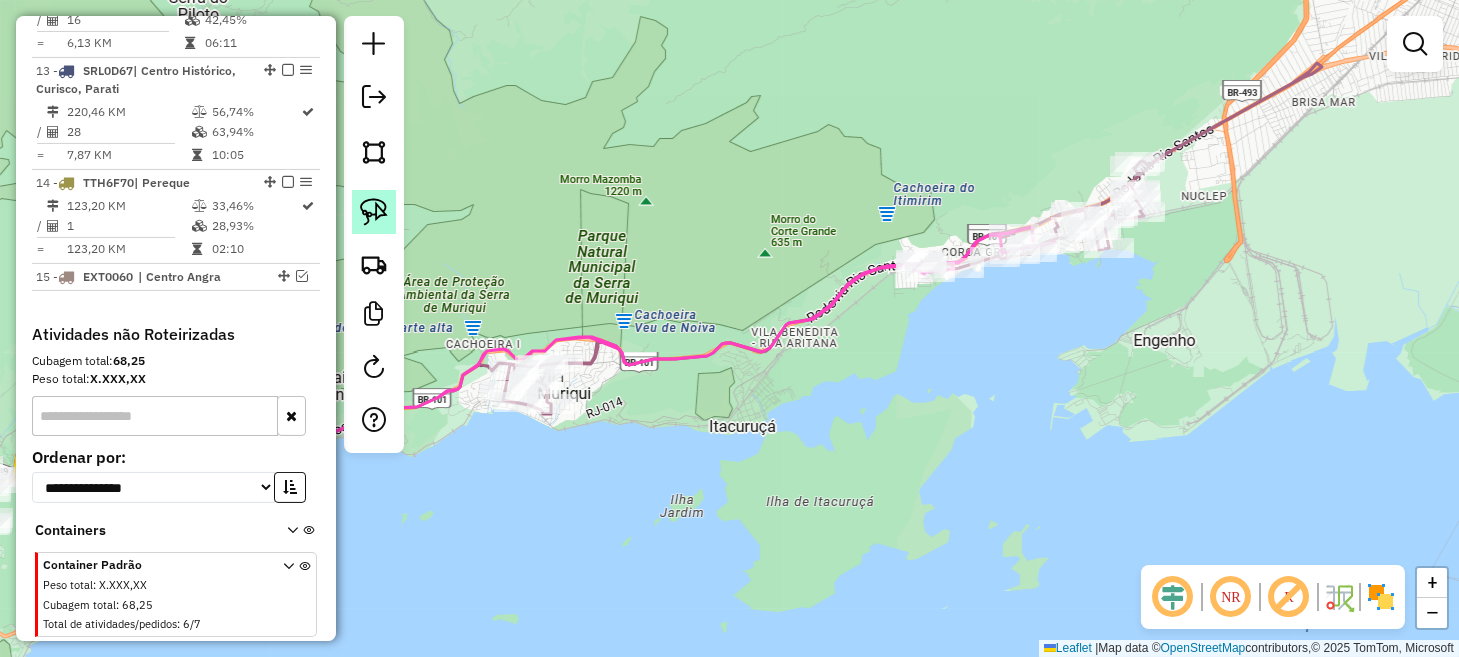click 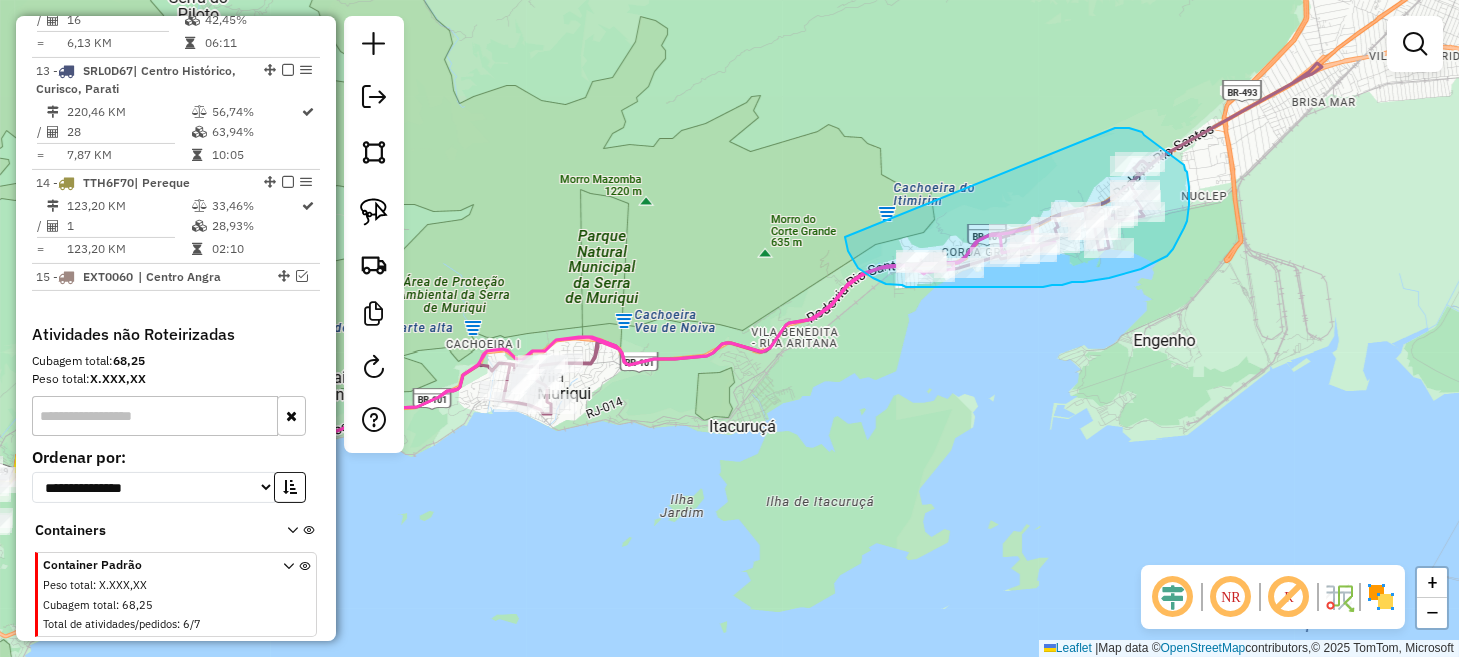 drag, startPoint x: 845, startPoint y: 237, endPoint x: 1114, endPoint y: 128, distance: 290.24472 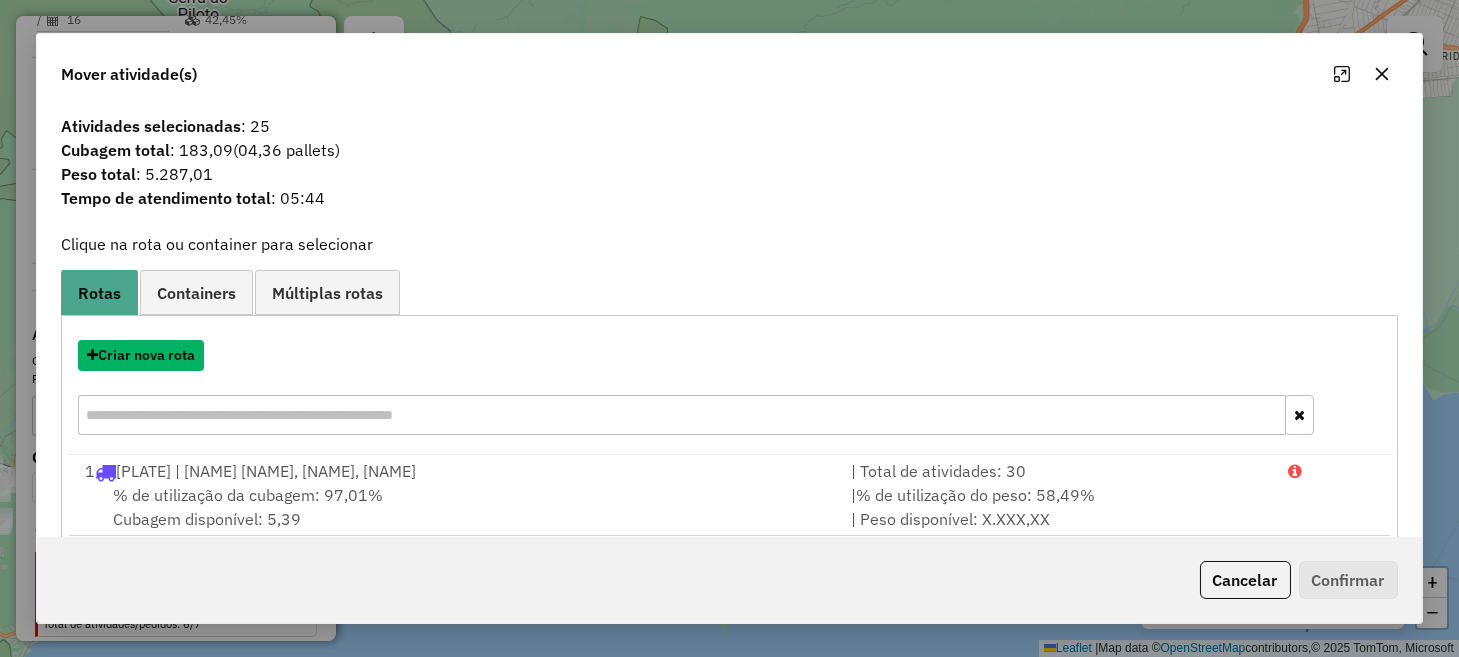 click on "Criar nova rota" at bounding box center (141, 355) 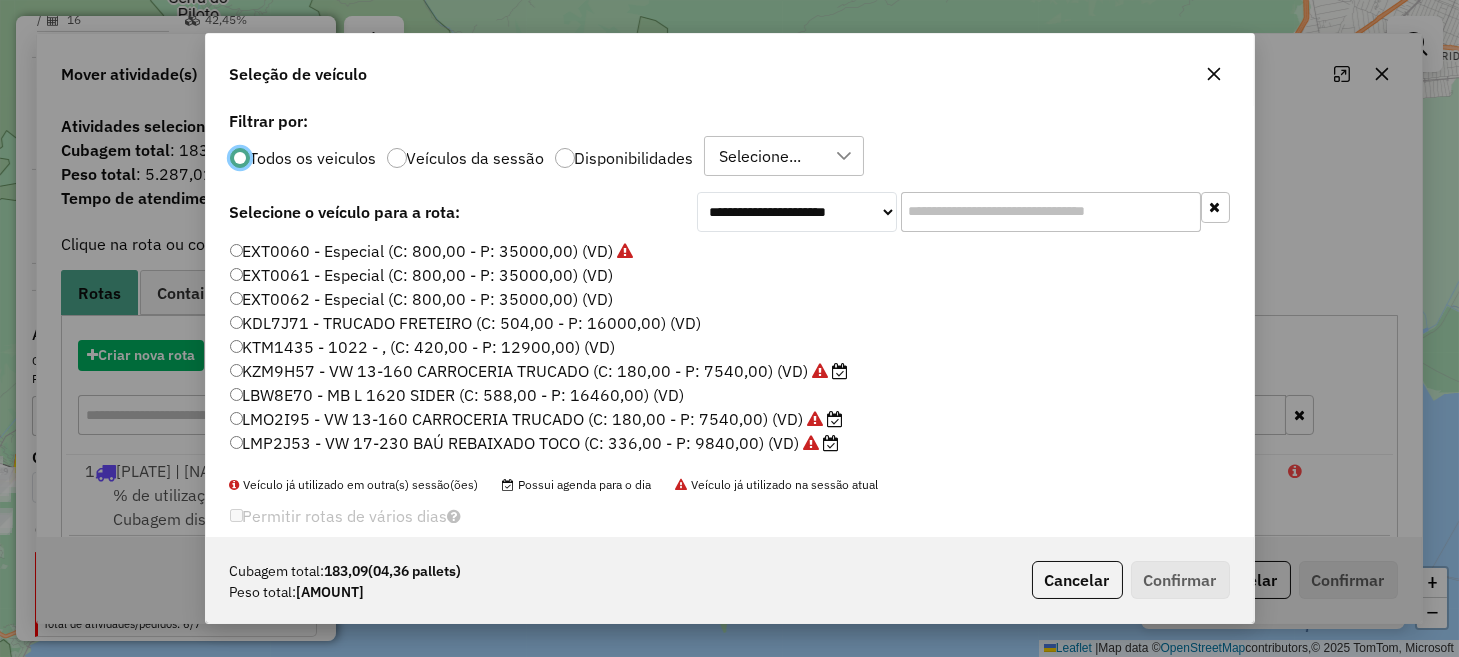 scroll, scrollTop: 10, scrollLeft: 6, axis: both 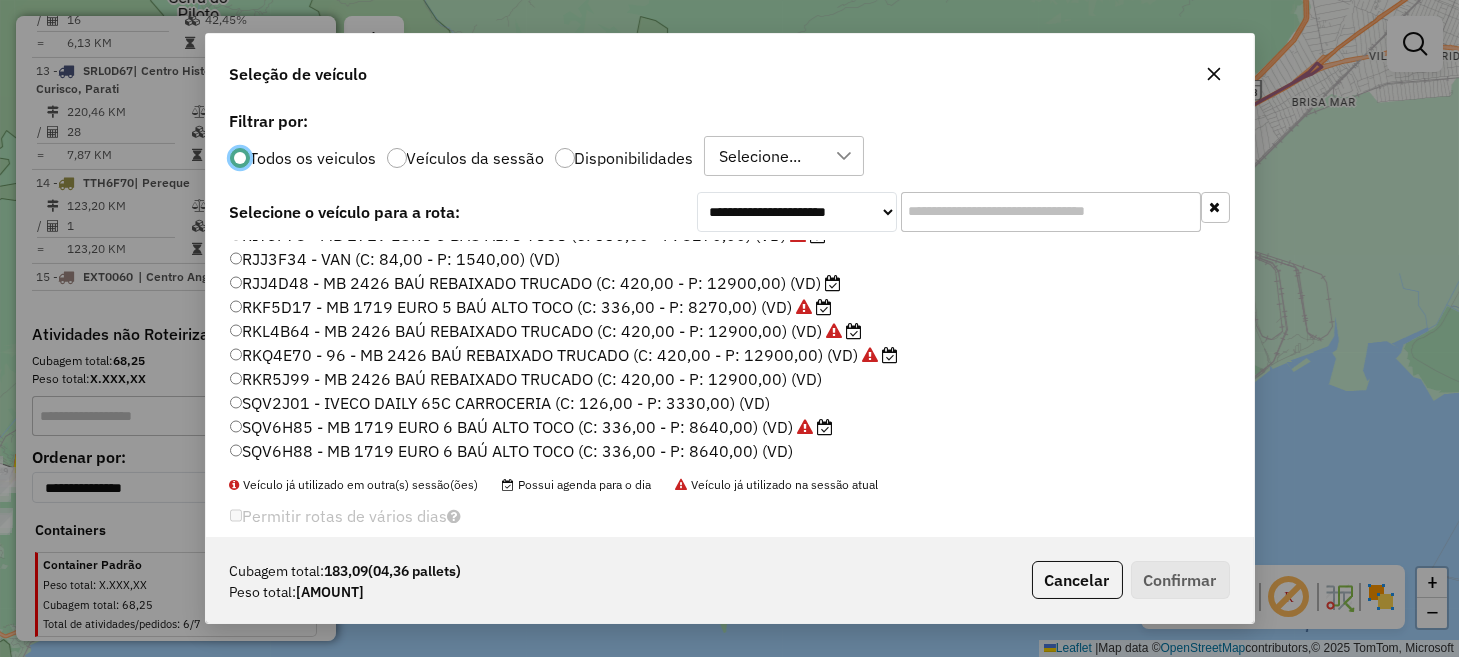 click on "RKR5J99 - MB 2426 BAÚ REBAIXADO TRUCADO (C: 420,00 - P: 12900,00) (VD)" 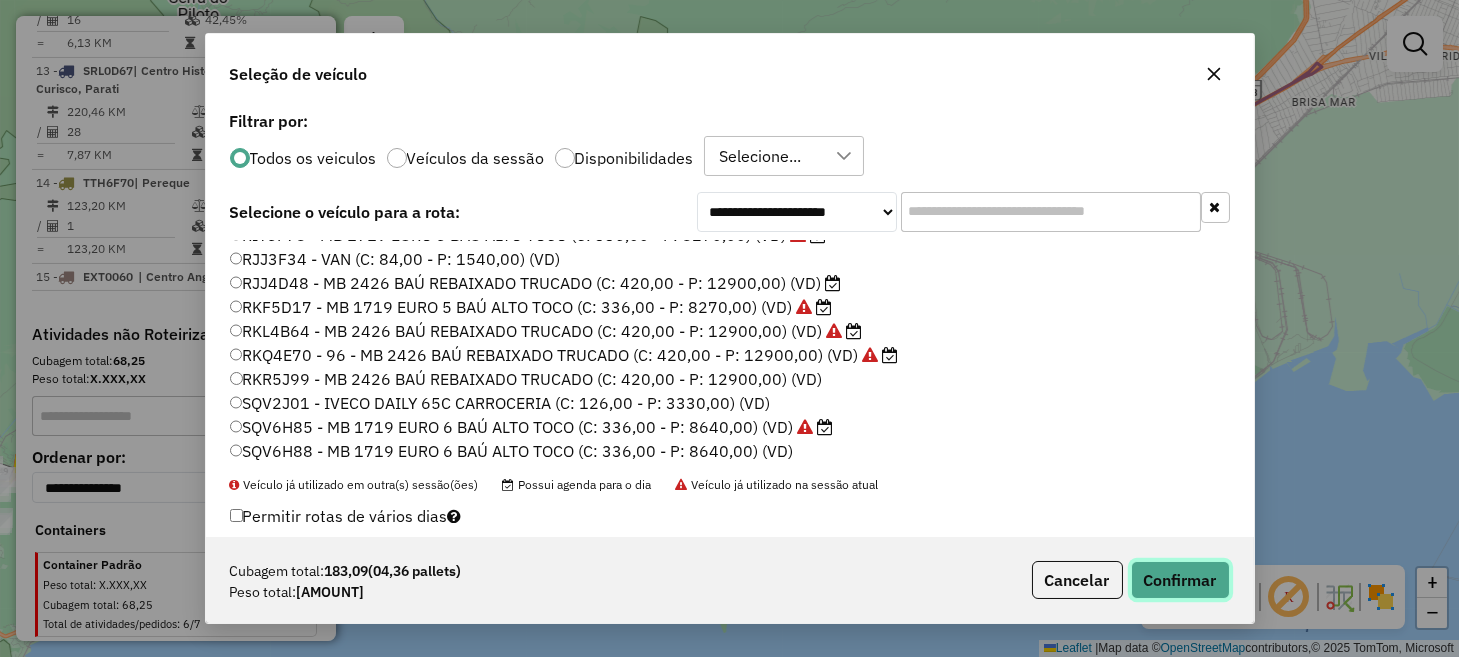 click on "Confirmar" 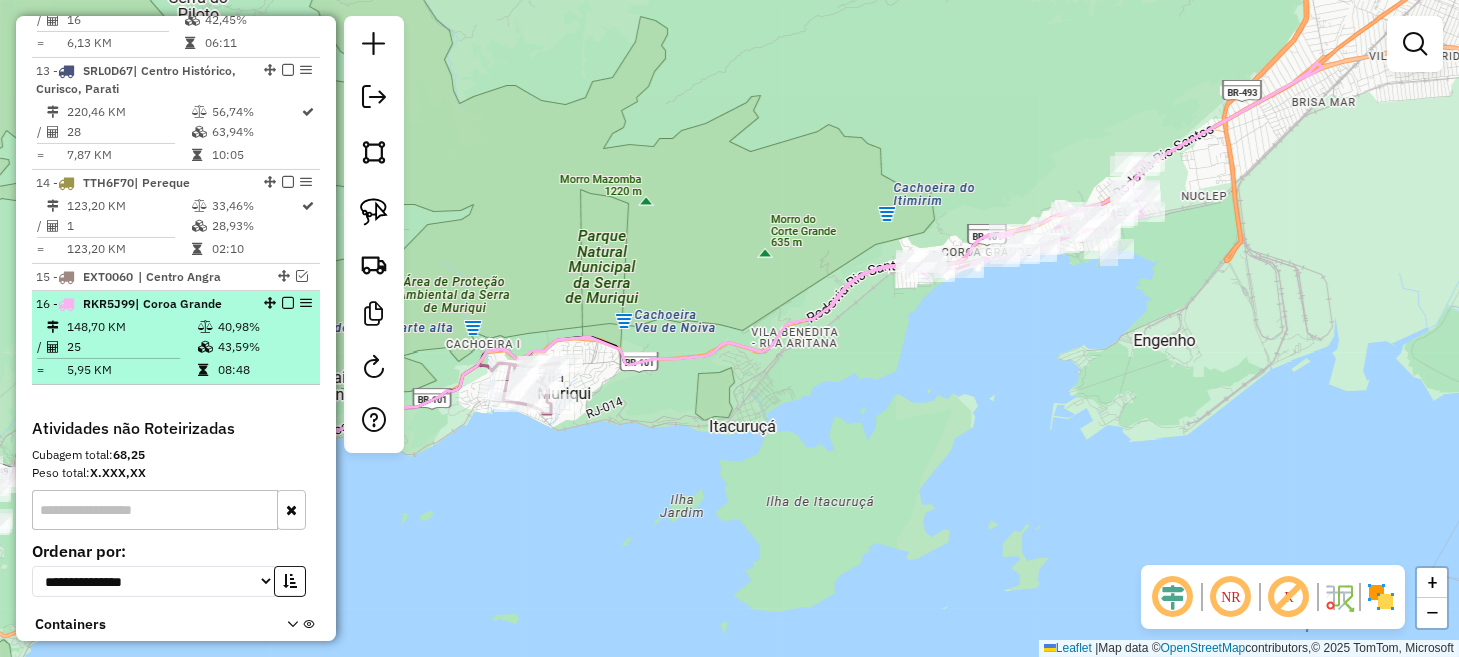 click at bounding box center [288, 303] 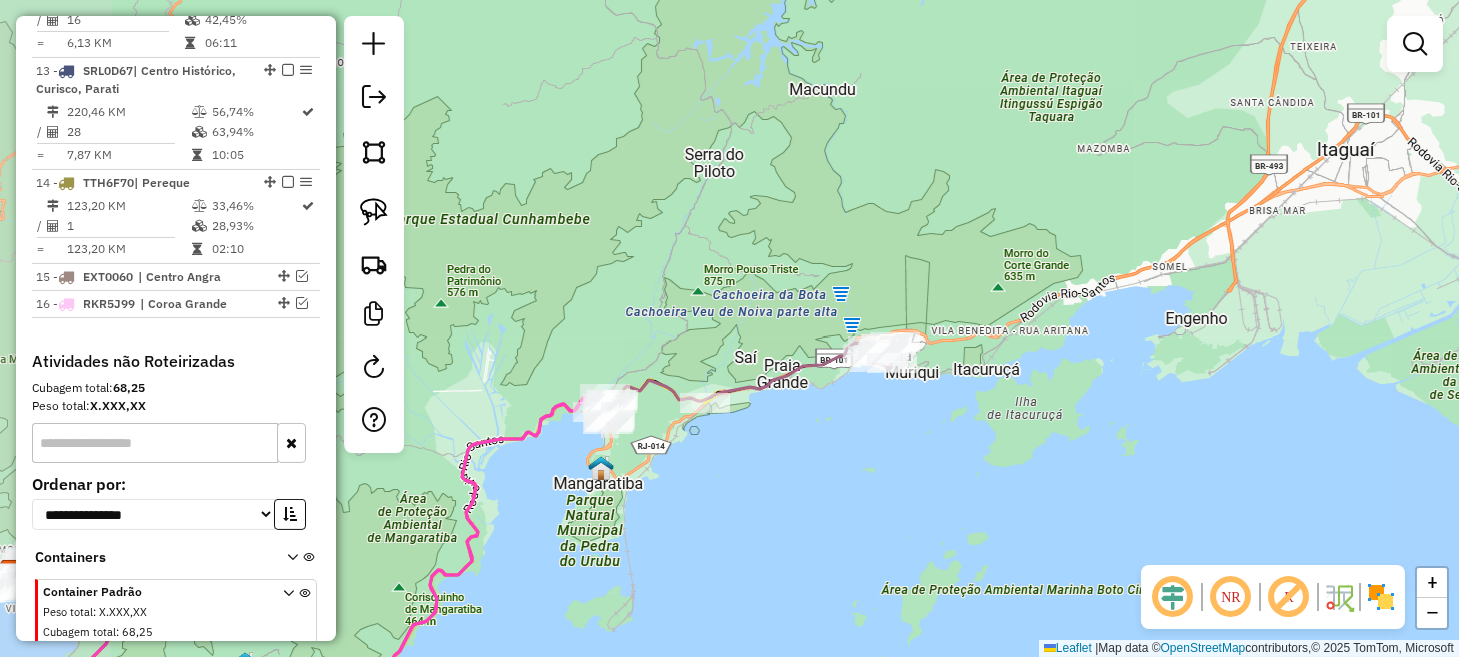 drag, startPoint x: 686, startPoint y: 480, endPoint x: 885, endPoint y: 429, distance: 205.43126 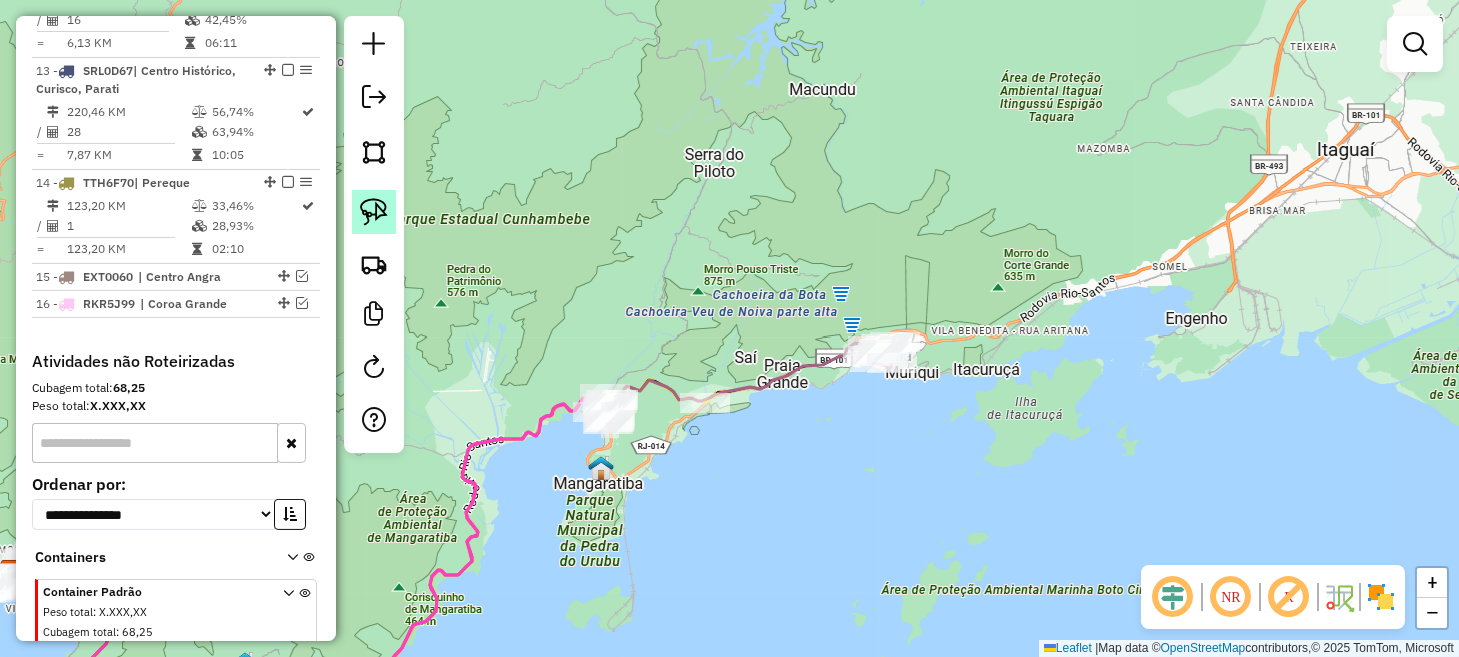 click 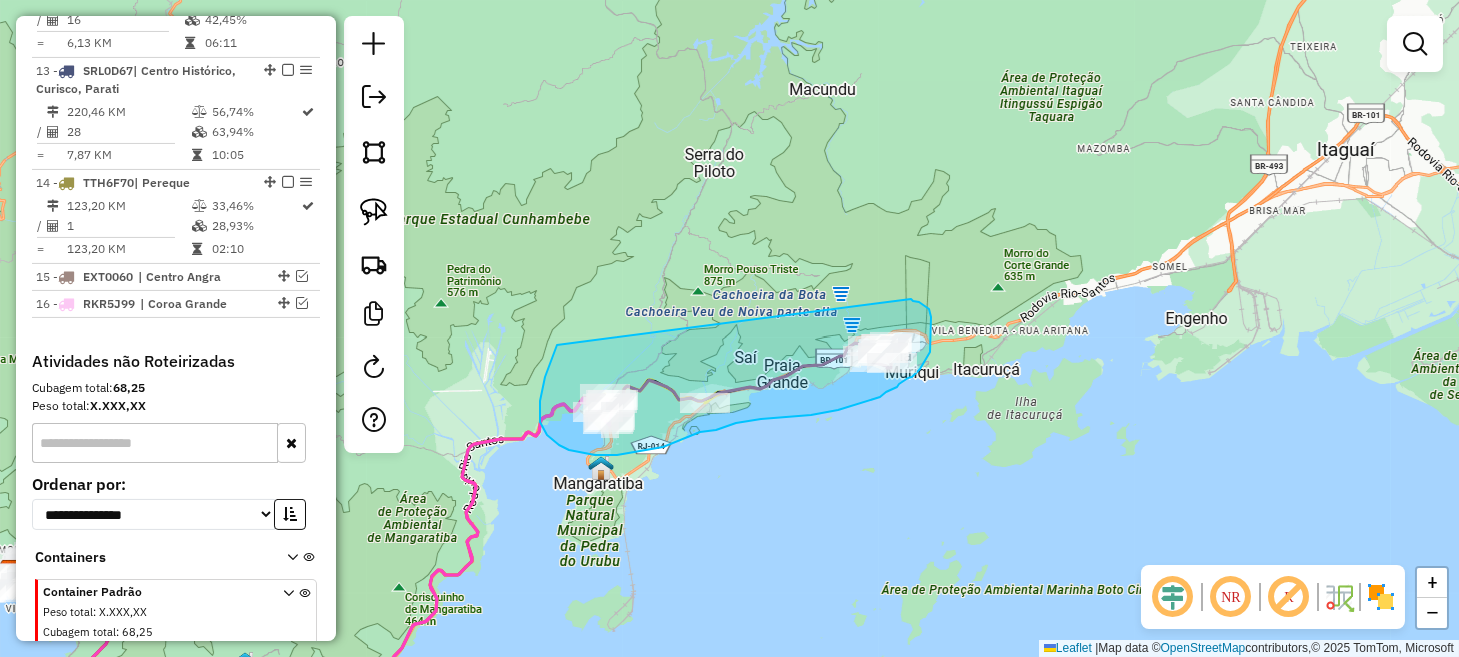 drag, startPoint x: 545, startPoint y: 377, endPoint x: 911, endPoint y: 299, distance: 374.21918 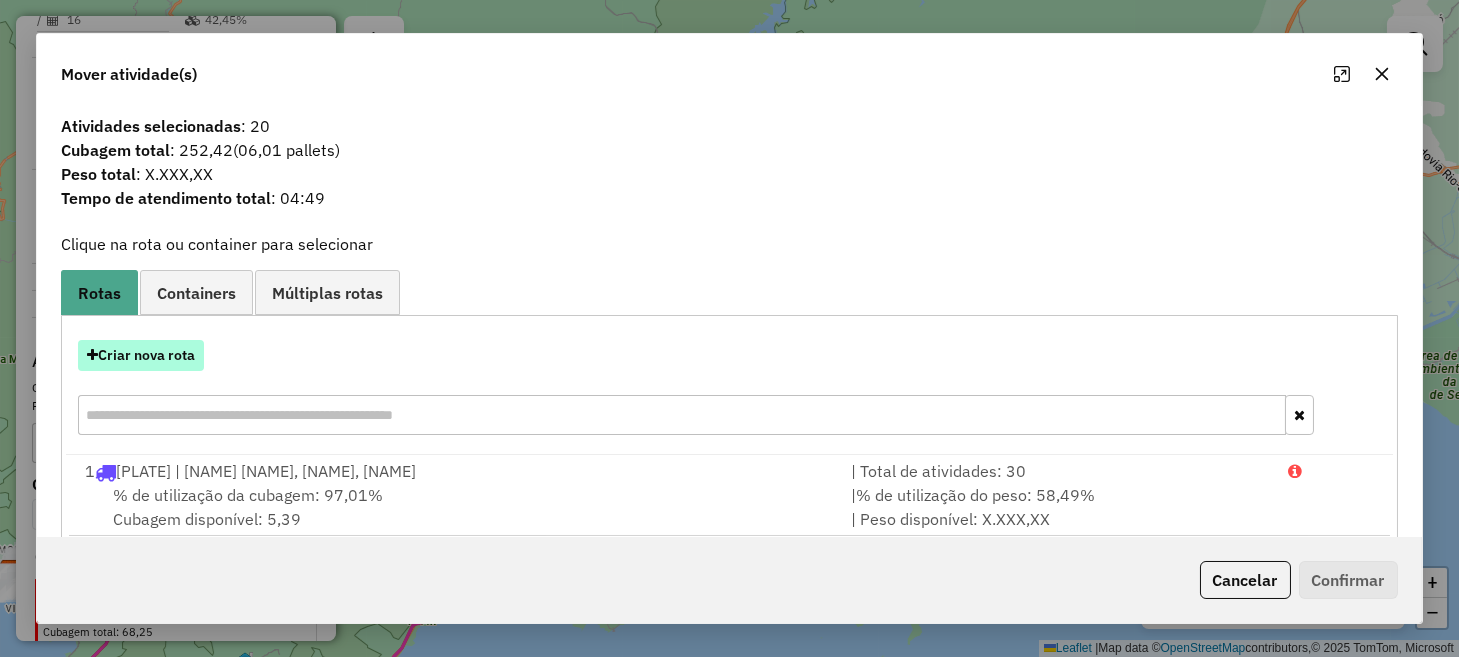 click on "Criar nova rota" at bounding box center (141, 355) 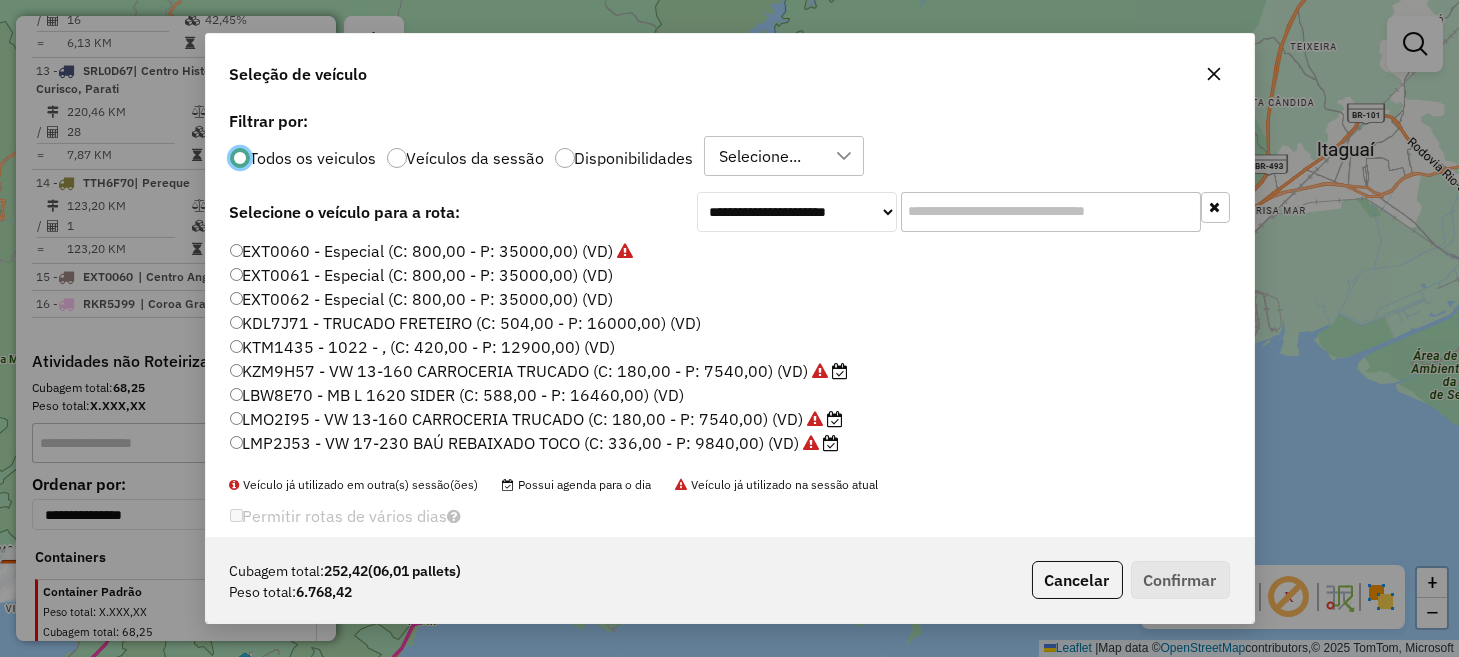 scroll, scrollTop: 10, scrollLeft: 6, axis: both 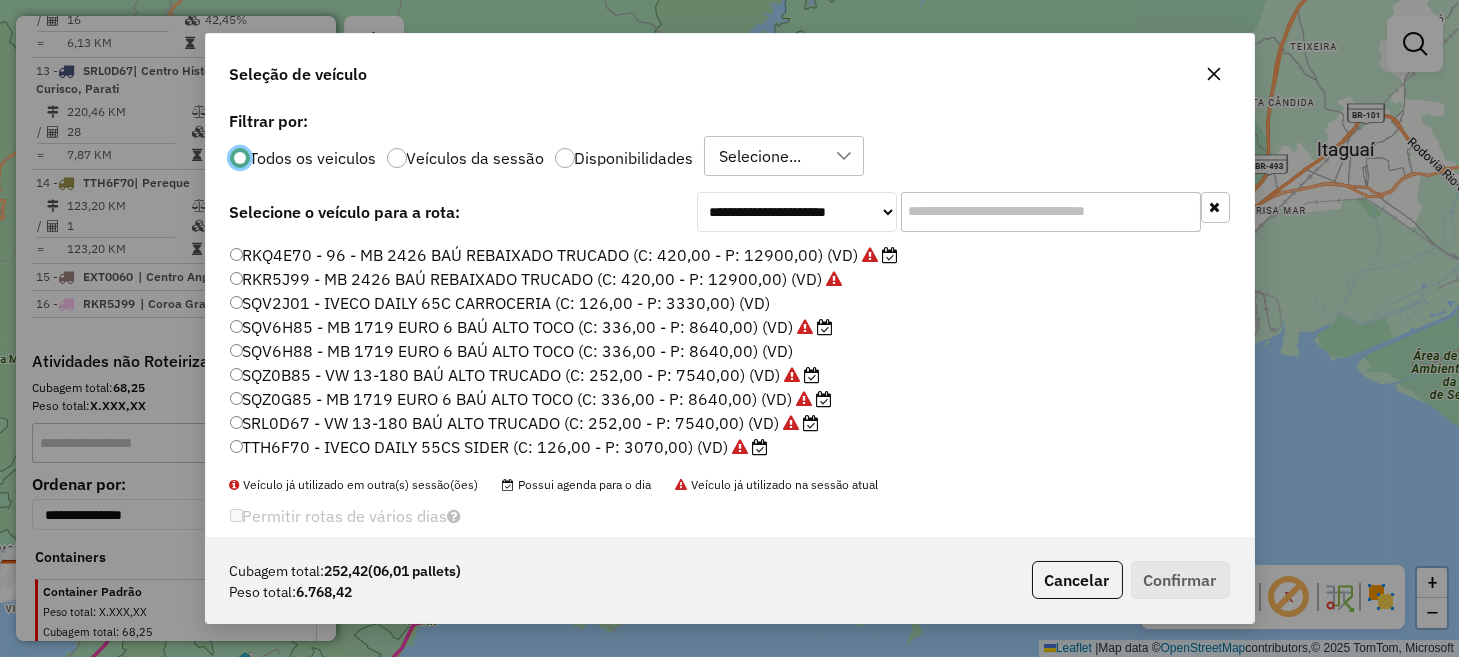 click on "SQZ0G85 - MB 1719 EURO 6 BAÚ ALTO TOCO (C: 336,00 - P: 8640,00) (VD)" 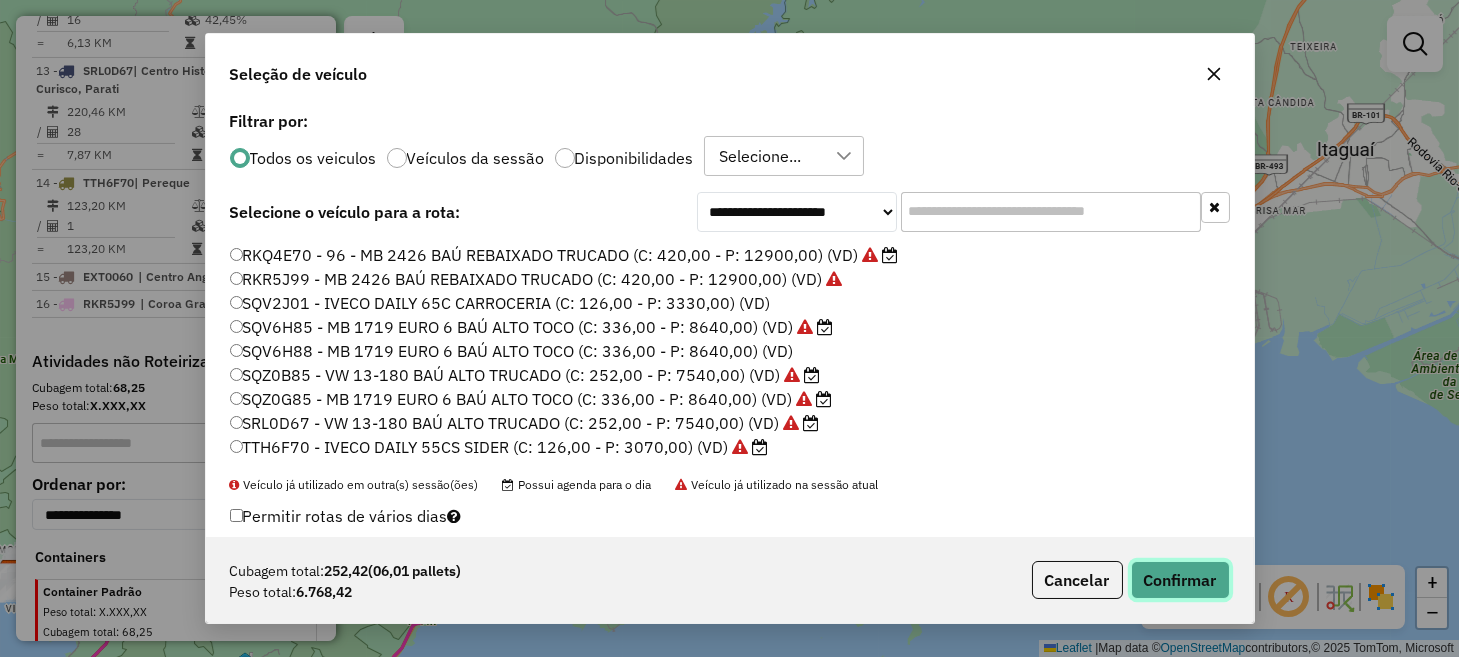 click on "Confirmar" 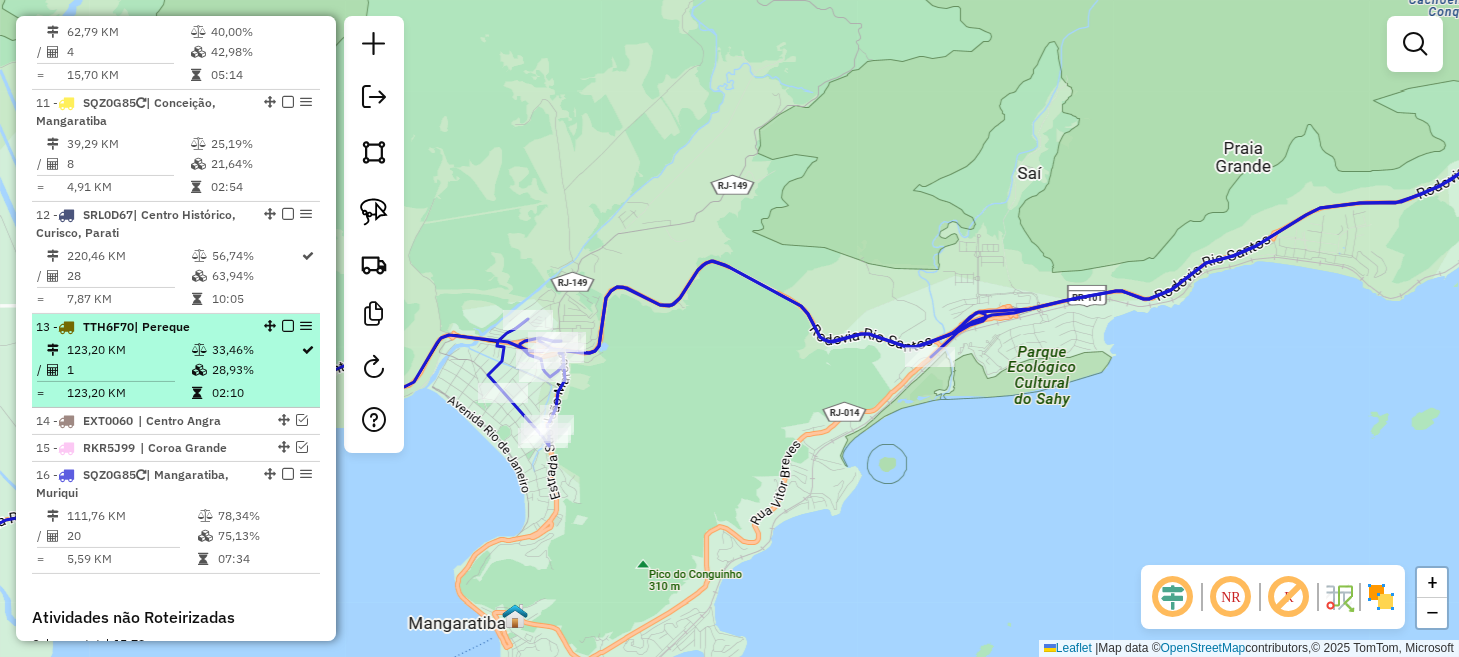 scroll, scrollTop: 1849, scrollLeft: 0, axis: vertical 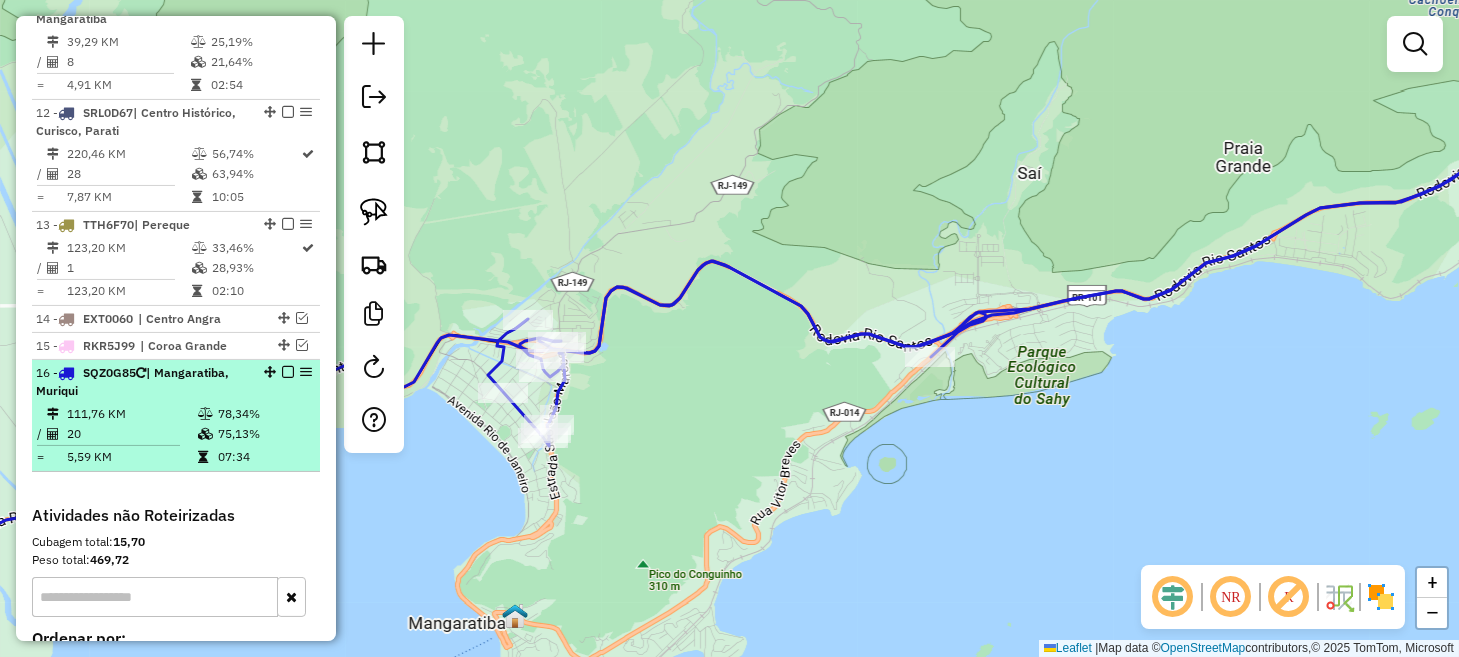 click at bounding box center (288, 372) 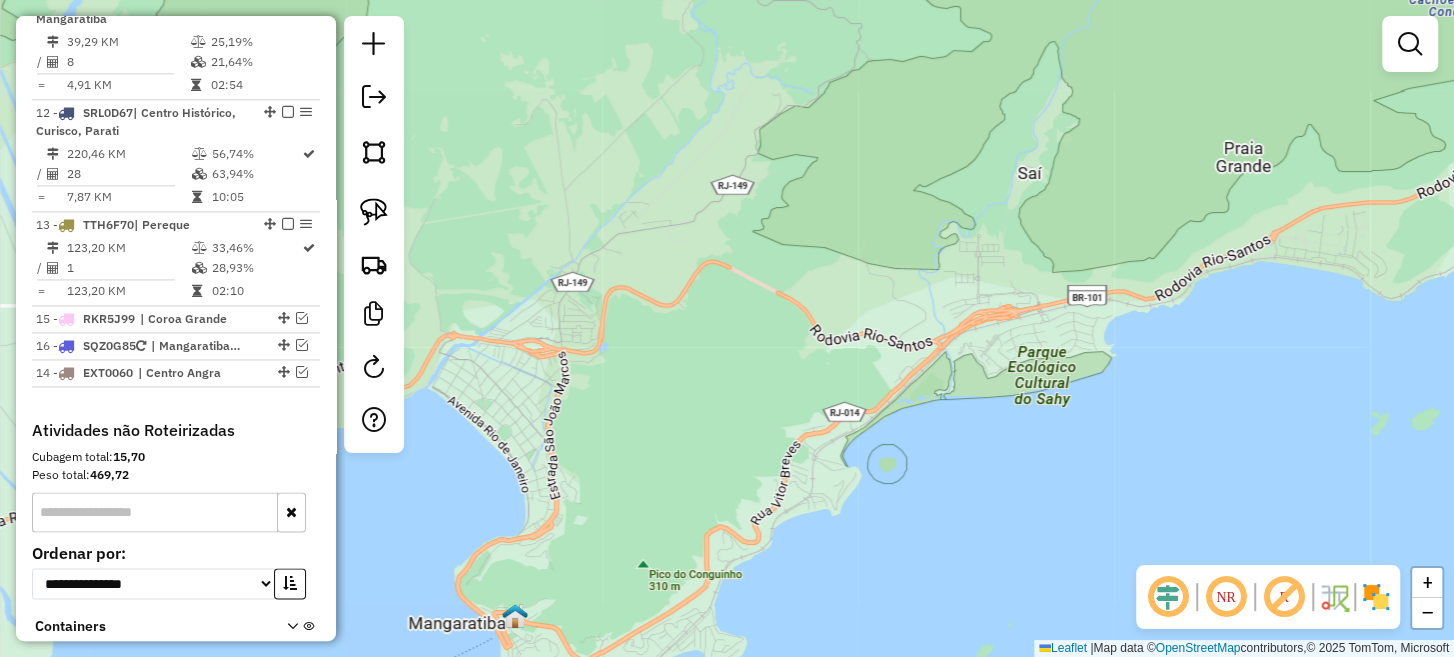 drag, startPoint x: 278, startPoint y: 339, endPoint x: 275, endPoint y: 401, distance: 62.072536 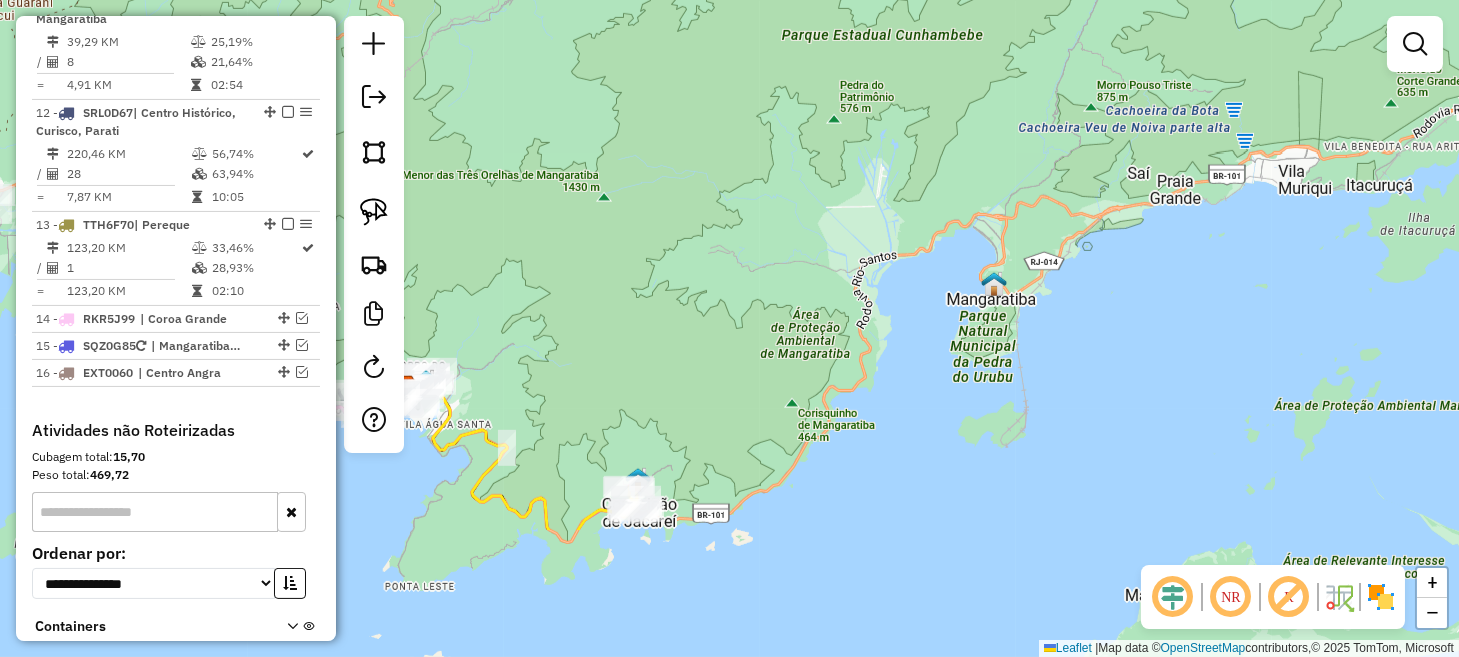 drag, startPoint x: 531, startPoint y: 492, endPoint x: 1065, endPoint y: 269, distance: 578.6925 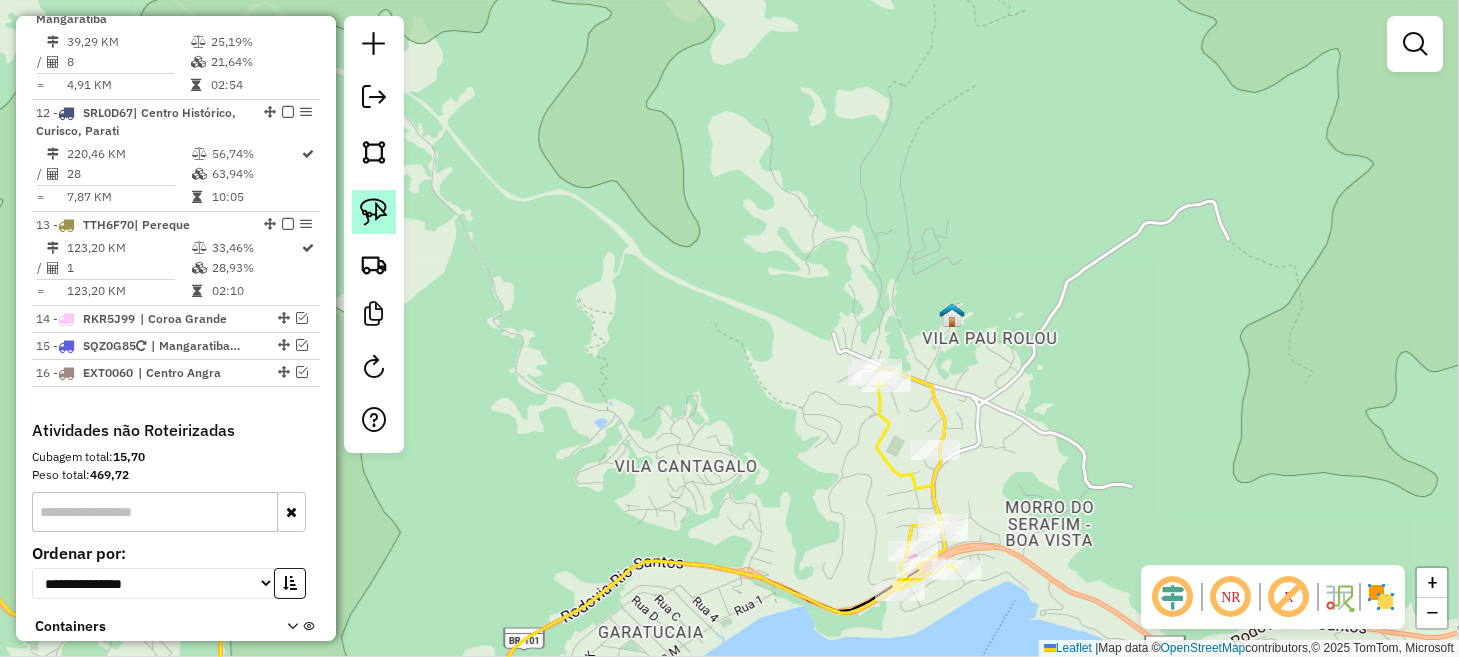 click 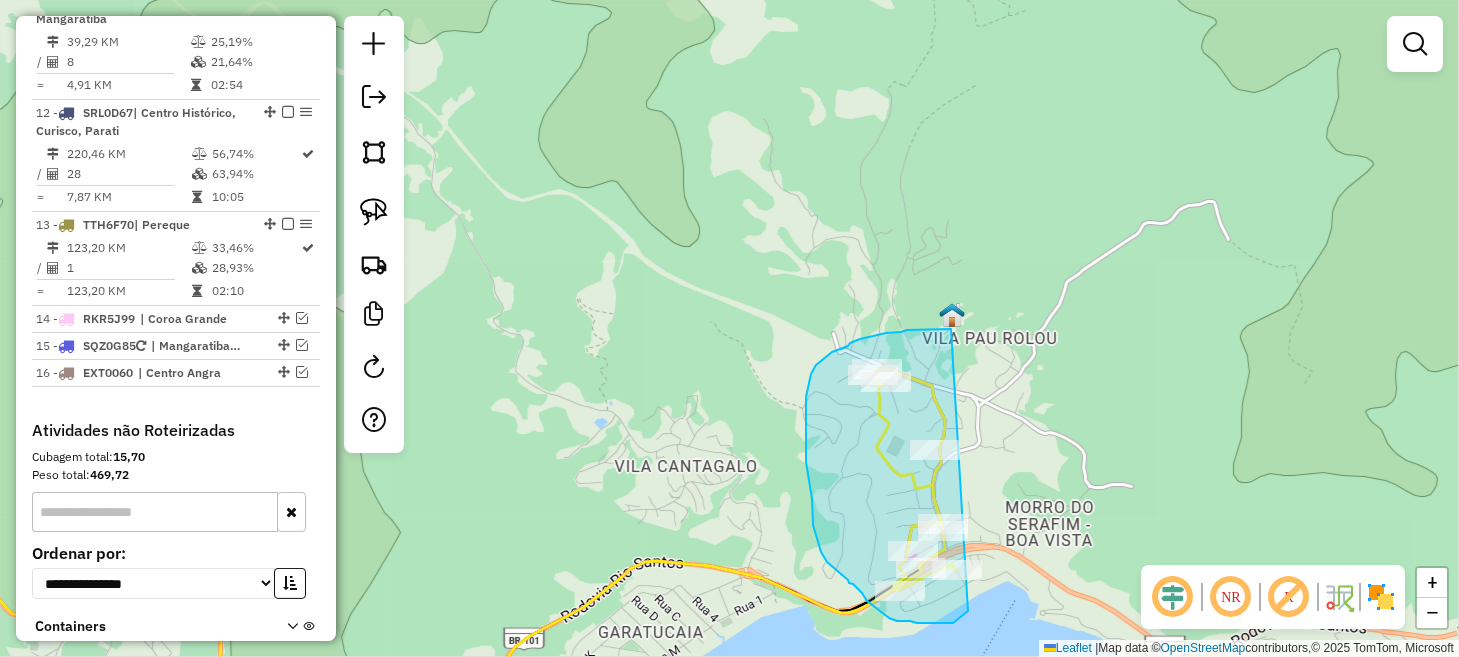 drag, startPoint x: 922, startPoint y: 329, endPoint x: 988, endPoint y: 561, distance: 241.2053 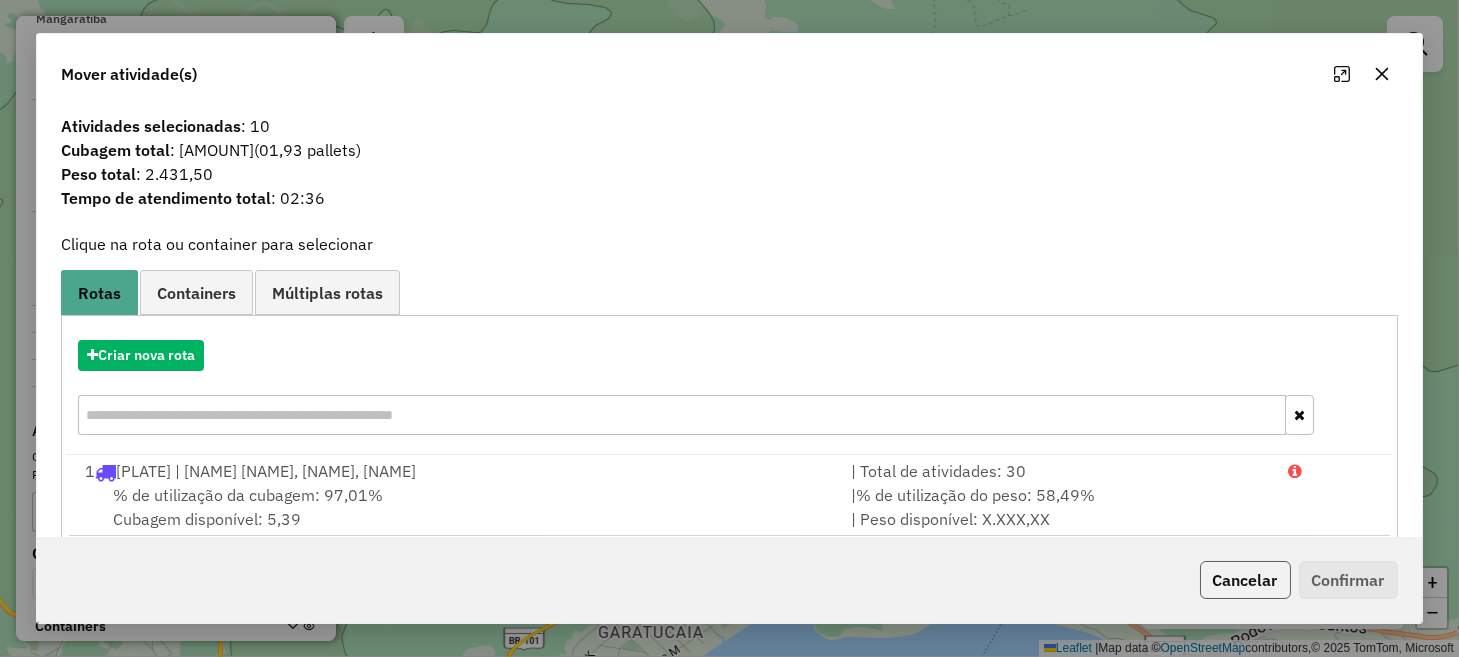 click on "Cancelar" 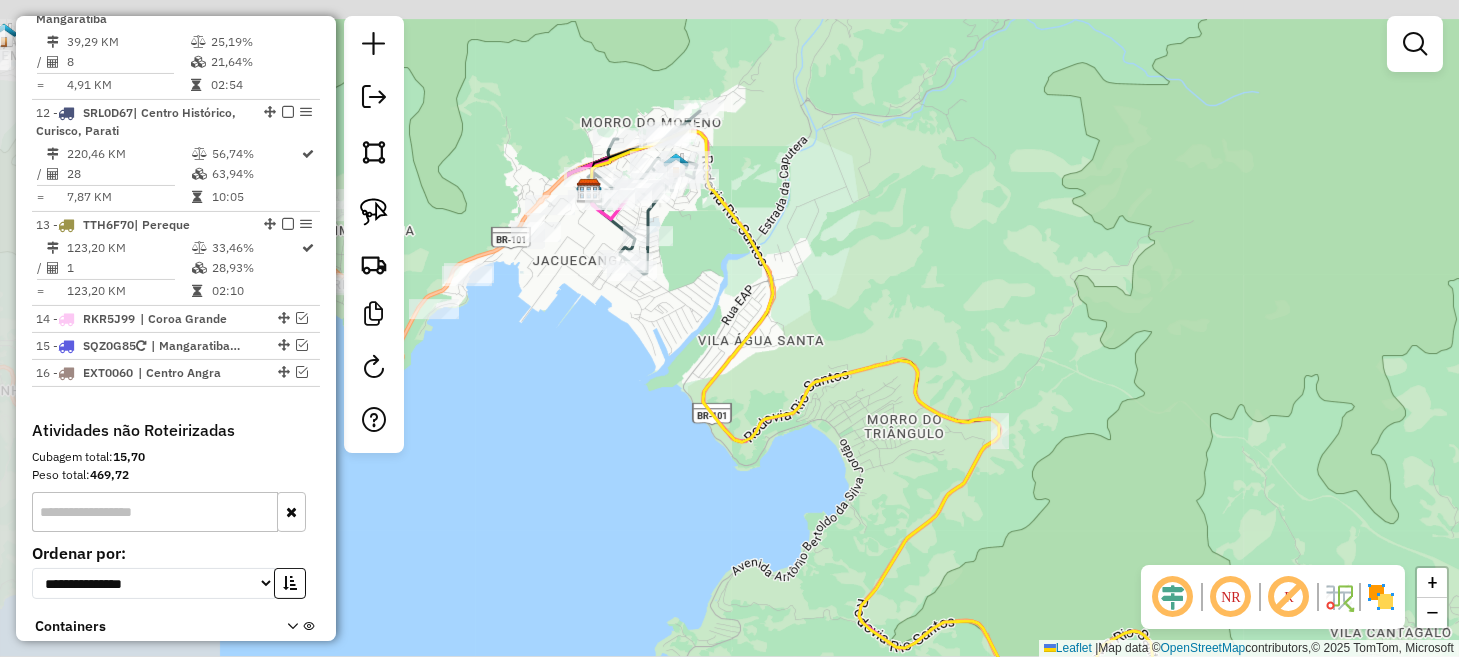 drag, startPoint x: 583, startPoint y: 455, endPoint x: 1329, endPoint y: 618, distance: 763.60004 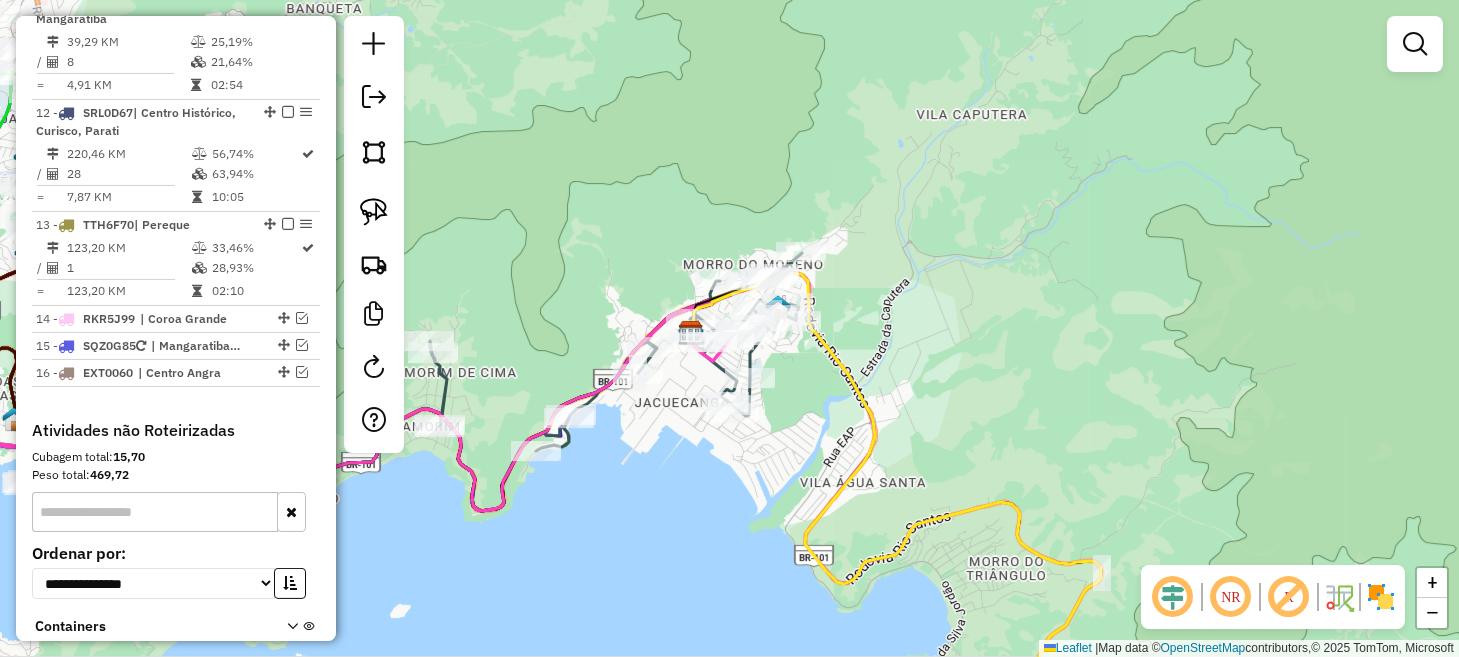 drag, startPoint x: 886, startPoint y: 520, endPoint x: 926, endPoint y: 559, distance: 55.86591 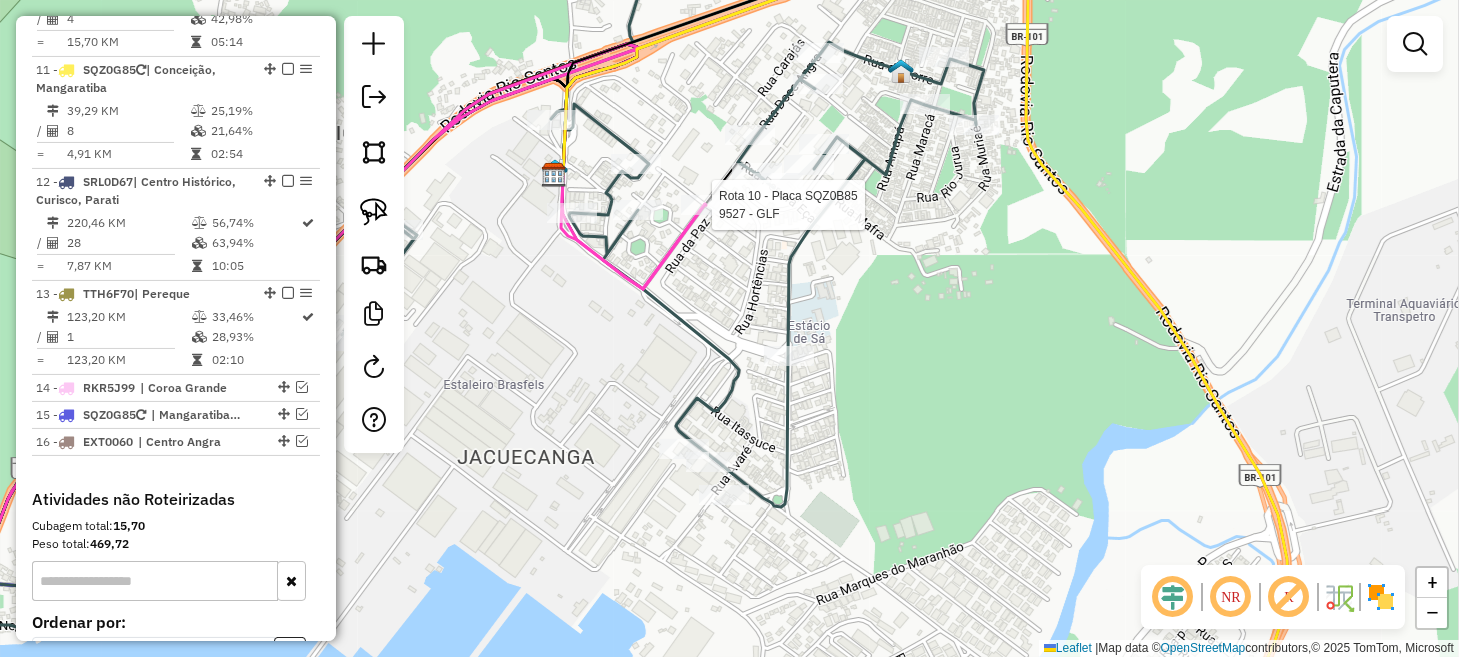 select on "**********" 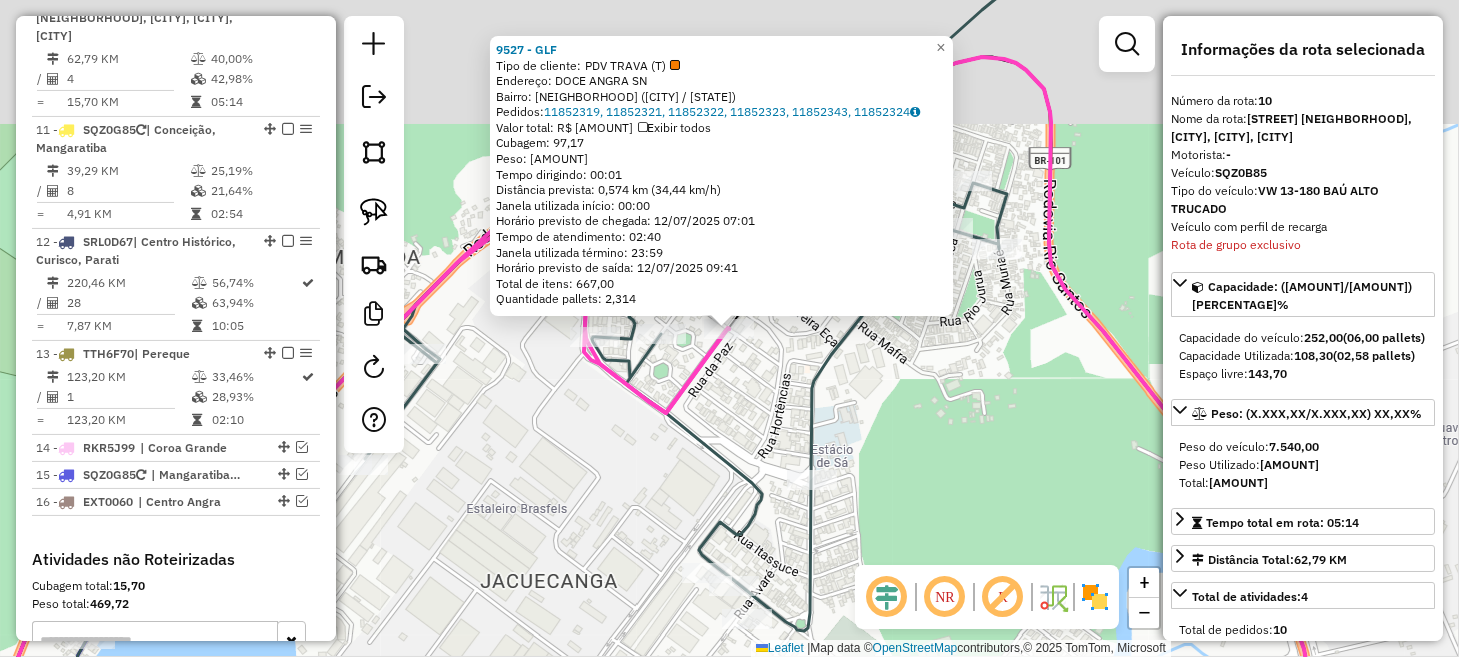 scroll, scrollTop: 1714, scrollLeft: 0, axis: vertical 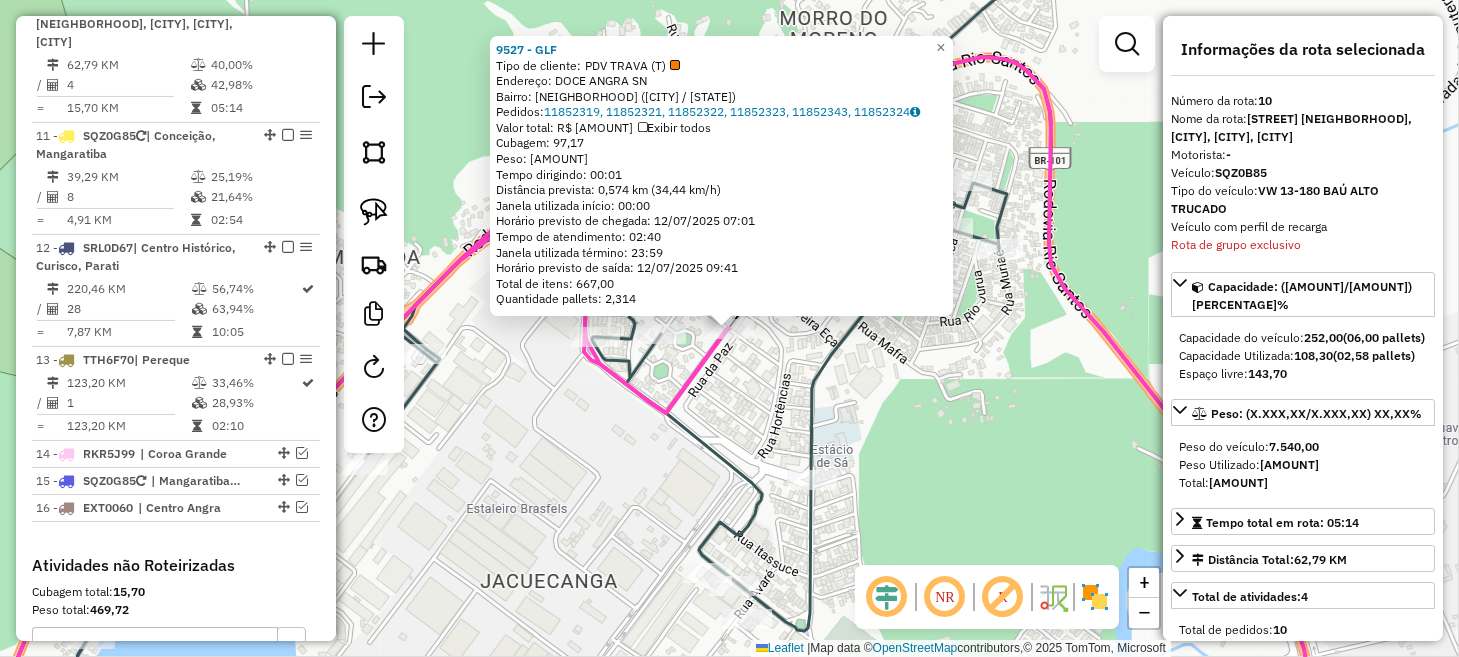 click on "9527 - GLF  Tipo de cliente:   PDV TRAVA (T)   Endereço:  DOCE ANGRA SN   Bairro: VILLAGE (ANGRA DOS REIS / RJ)   Pedidos:  11852319, 11852321, 11852322, 11852323, 11852343, 11852324   Valor total: R$ 14.533,23   Exibir todos   Cubagem: 97,17  Peso: 2.684,15  Tempo dirigindo: 00:01   Distância prevista: 0,574 km (34,44 km/h)   Janela utilizada início: 00:00   Horário previsto de chegada: 12/07/2025 07:01   Tempo de atendimento: 02:40   Janela utilizada término: 23:59   Horário previsto de saída: 12/07/2025 09:41   Total de itens: 667,00   Quantidade pallets: 2,314  × Janela de atendimento Grade de atendimento Capacidade Transportadoras Veículos Cliente Pedidos  Rotas Selecione os dias de semana para filtrar as janelas de atendimento  Seg   Ter   Qua   Qui   Sex   Sáb   Dom  Informe o período da janela de atendimento: De: Até:  Filtrar exatamente a janela do cliente  Considerar janela de atendimento padrão  Selecione os dias de semana para filtrar as grades de atendimento  Seg   Ter   Qua   Qui  +" 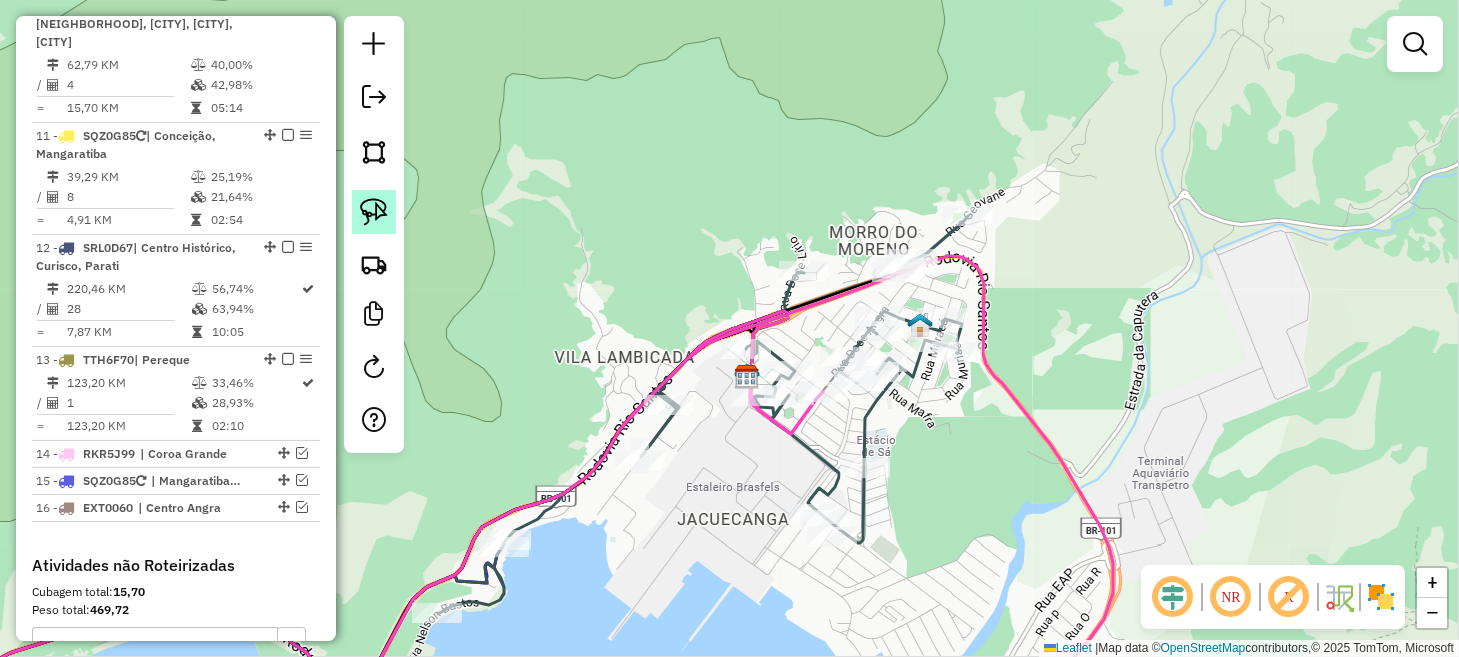 click 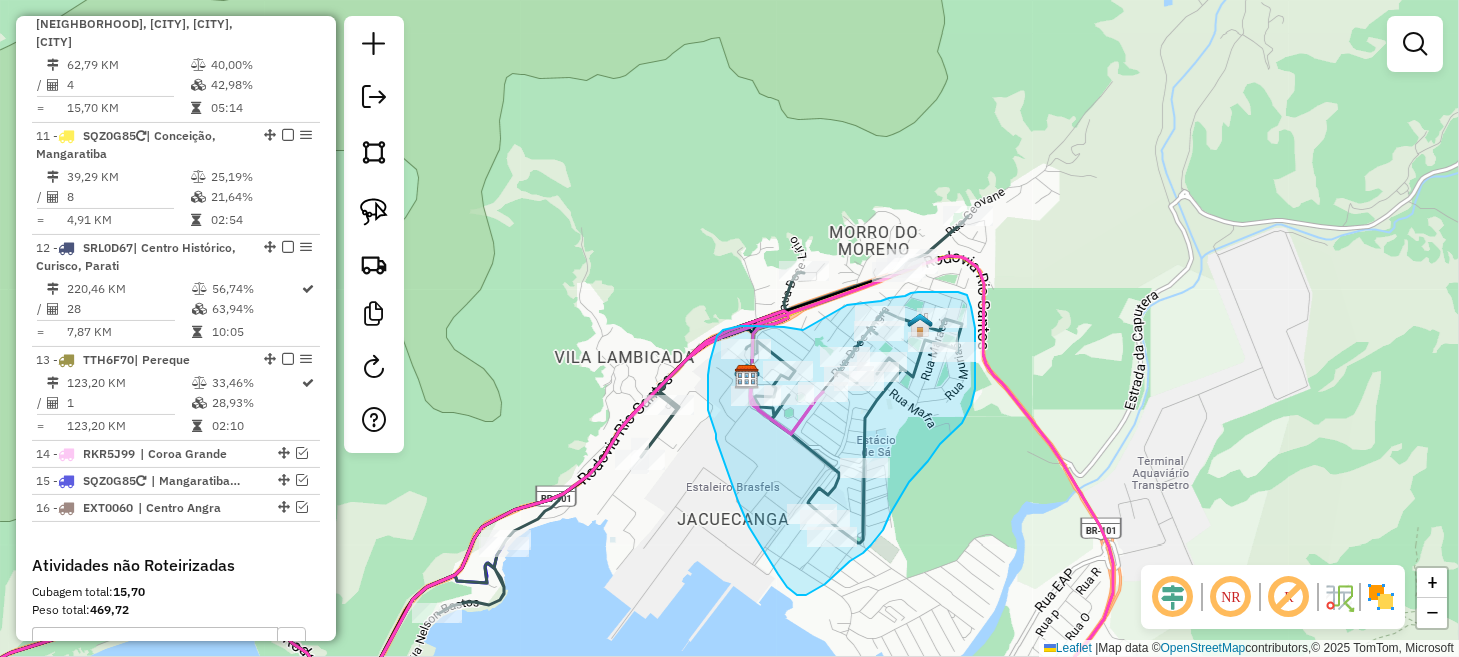 drag, startPoint x: 801, startPoint y: 330, endPoint x: 844, endPoint y: 305, distance: 49.73932 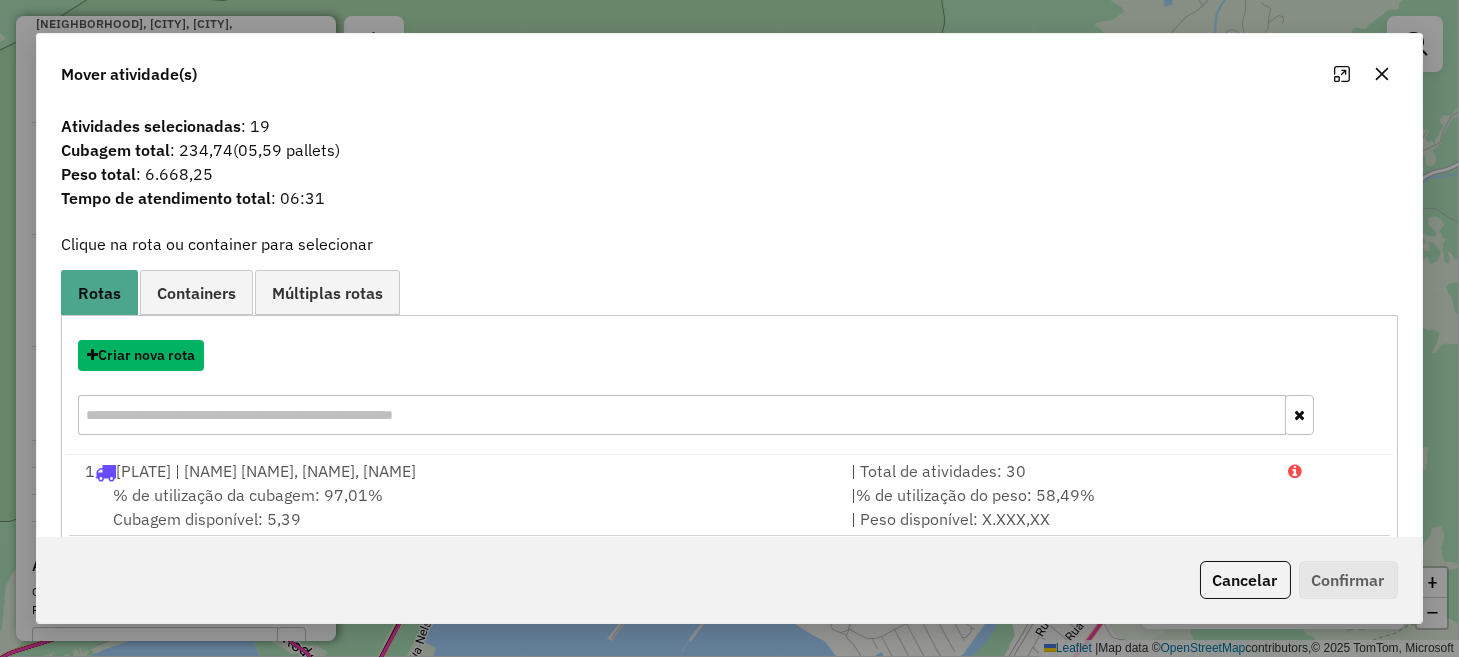 click on "Criar nova rota" at bounding box center (141, 355) 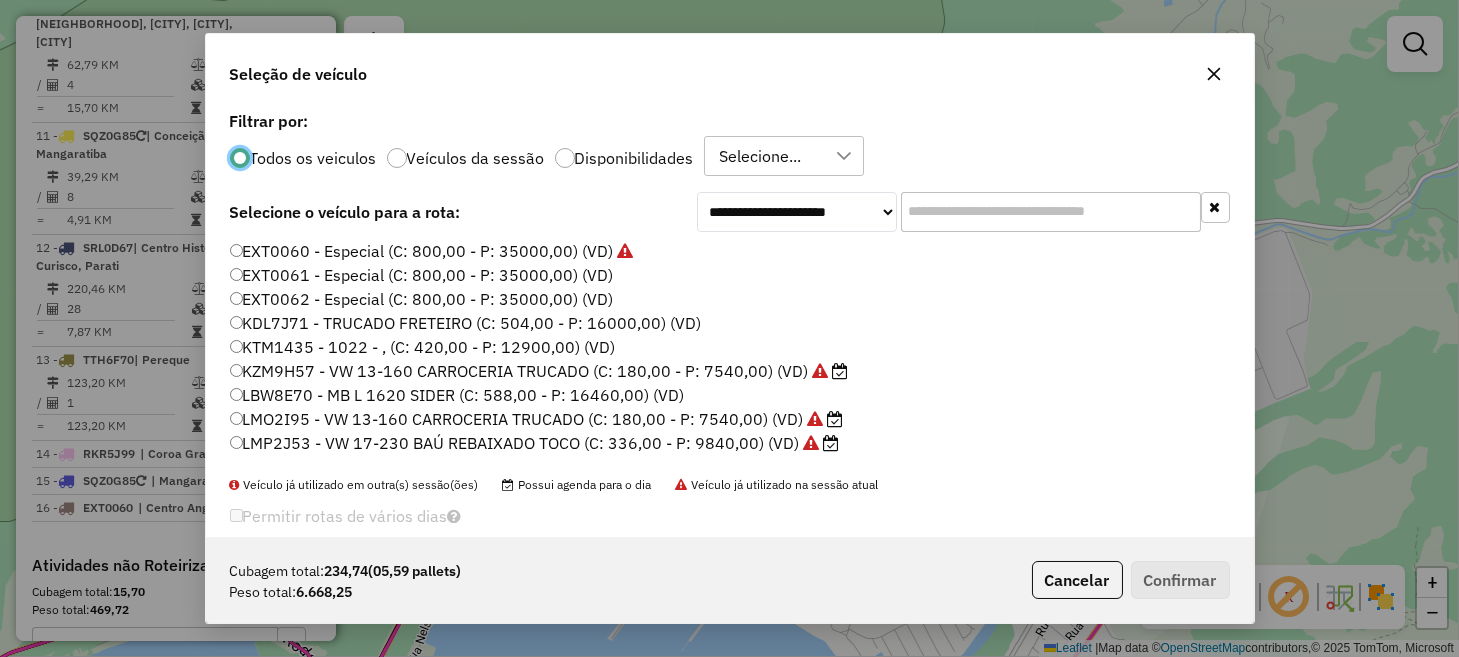 scroll, scrollTop: 10, scrollLeft: 6, axis: both 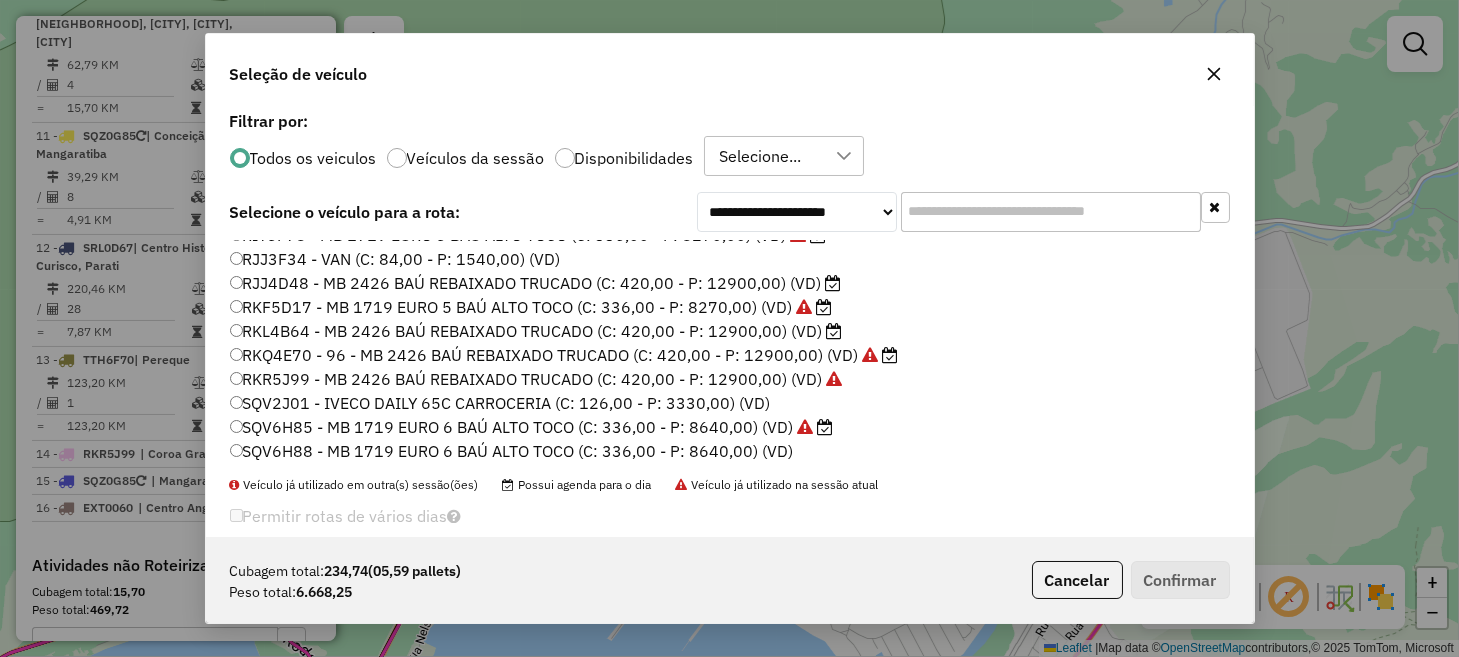 click on "RKL4B64 - MB 2426 BAÚ REBAIXADO TRUCADO (C: 420,00 - P: 12900,00) (VD)" 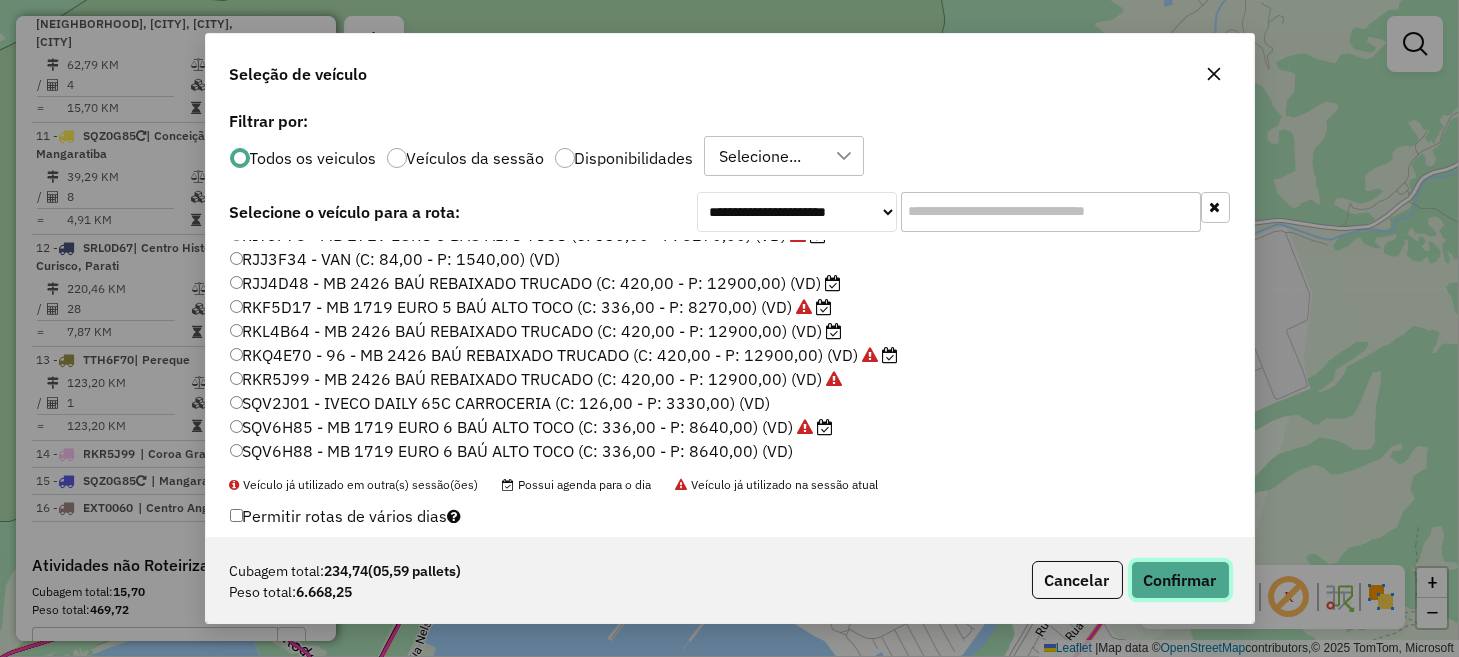 click on "Confirmar" 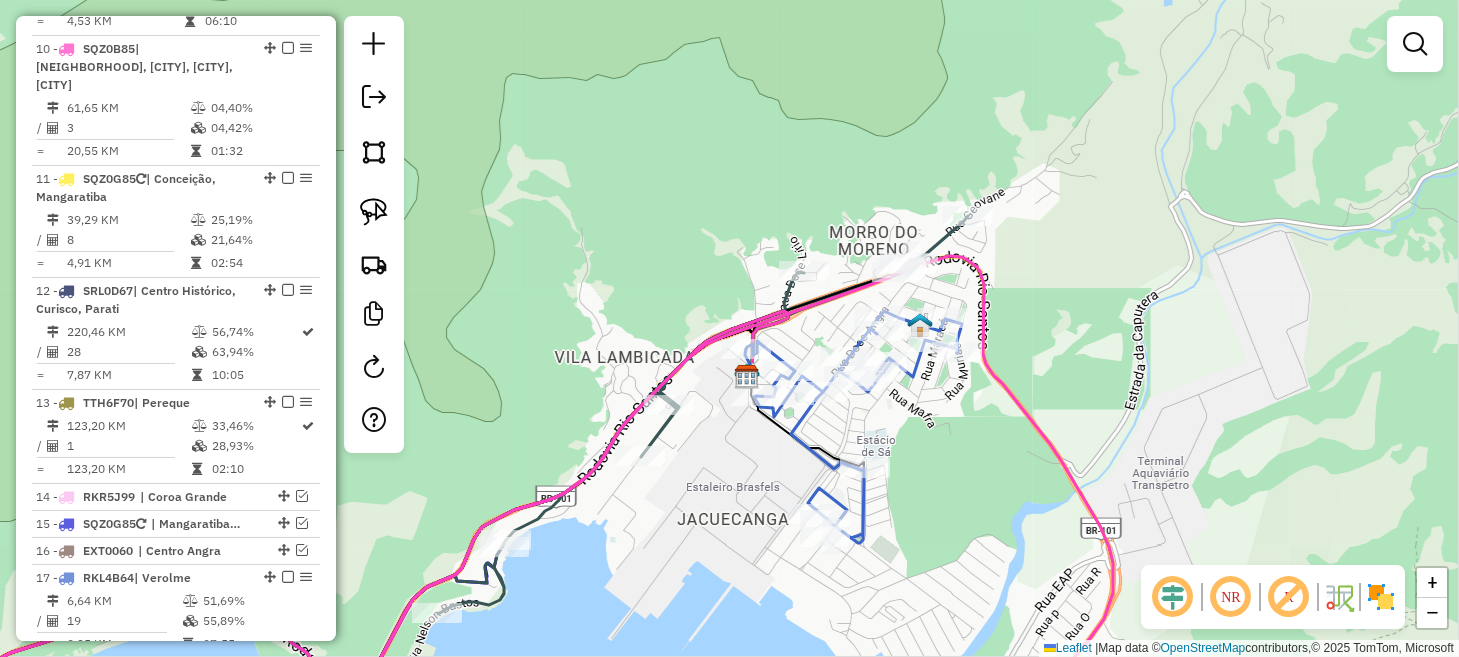 scroll, scrollTop: 1771, scrollLeft: 0, axis: vertical 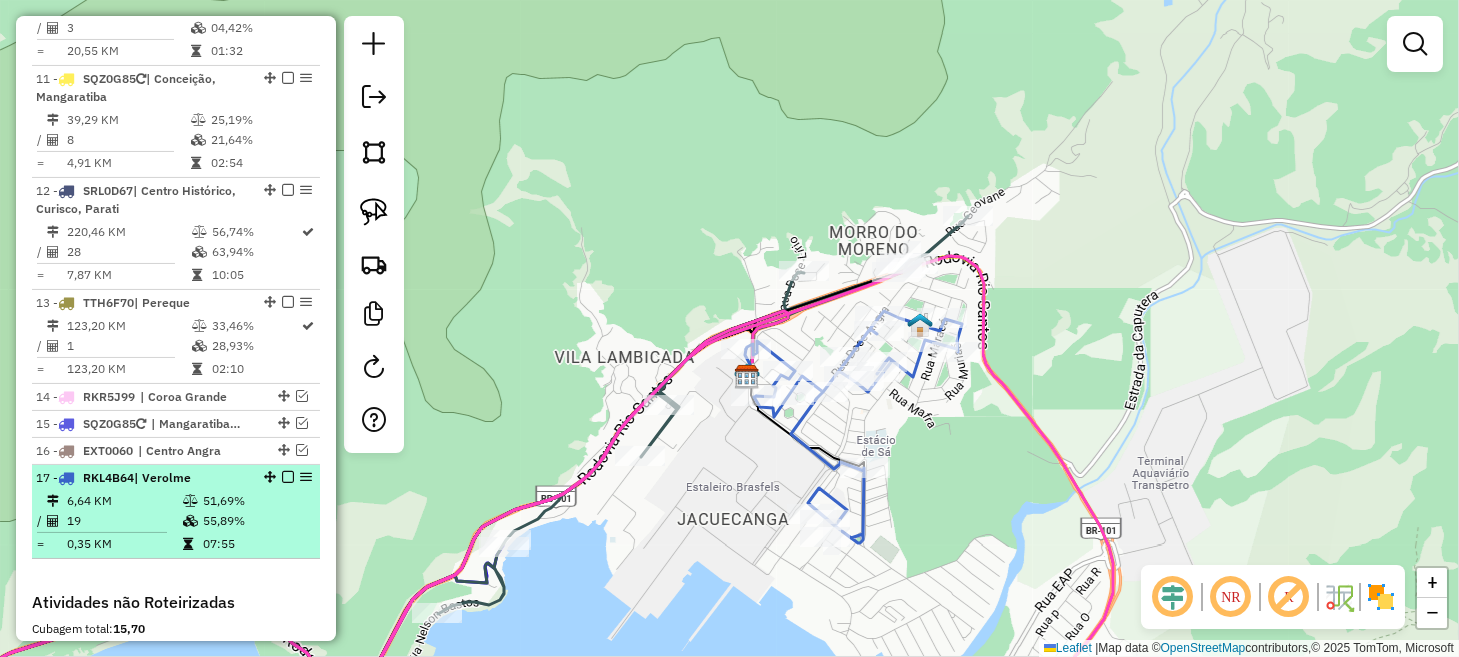 click at bounding box center [288, 477] 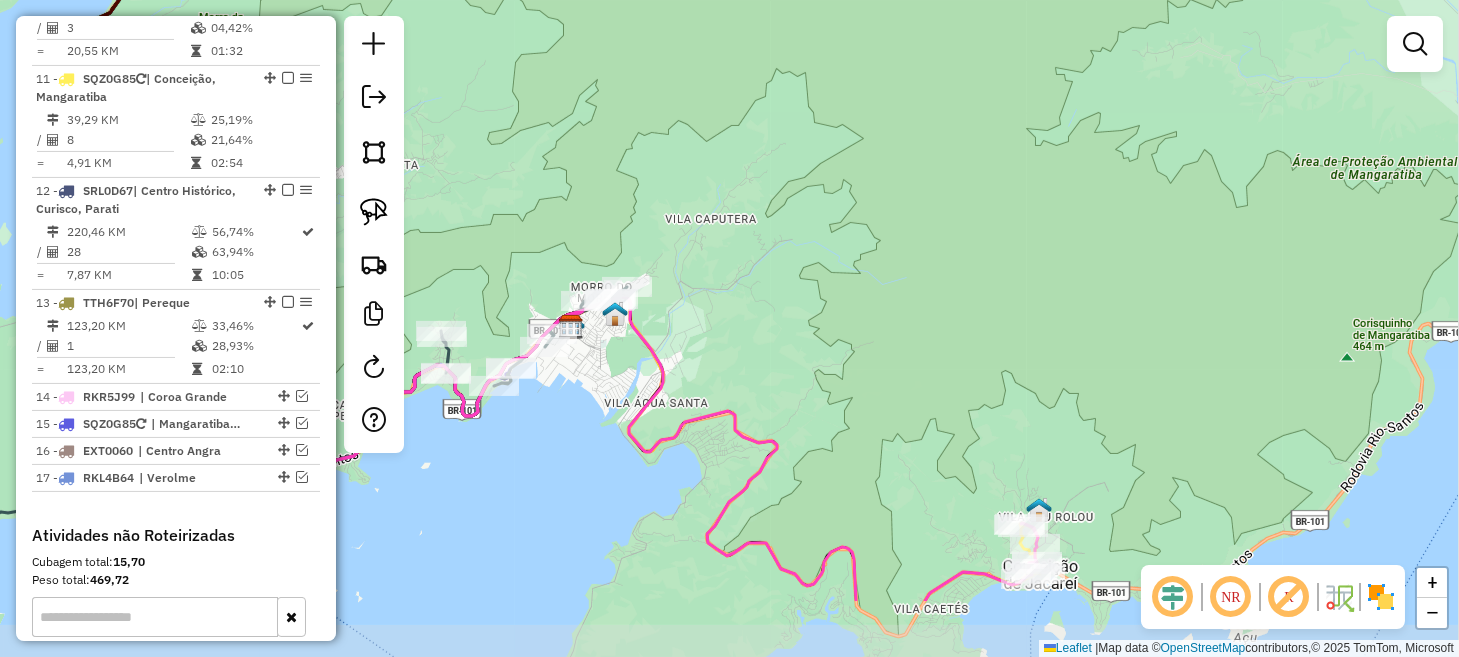 drag, startPoint x: 921, startPoint y: 521, endPoint x: 822, endPoint y: 416, distance: 144.31216 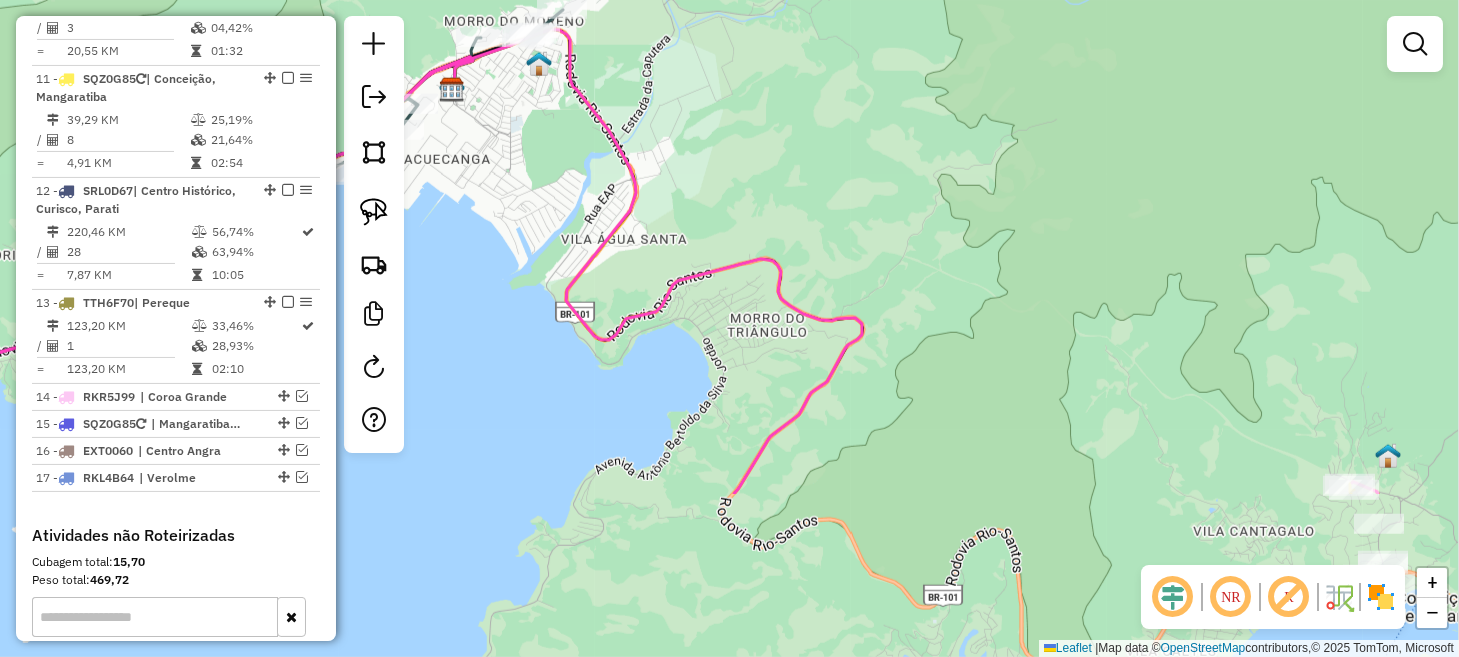 drag, startPoint x: 822, startPoint y: 429, endPoint x: 724, endPoint y: 199, distance: 250.008 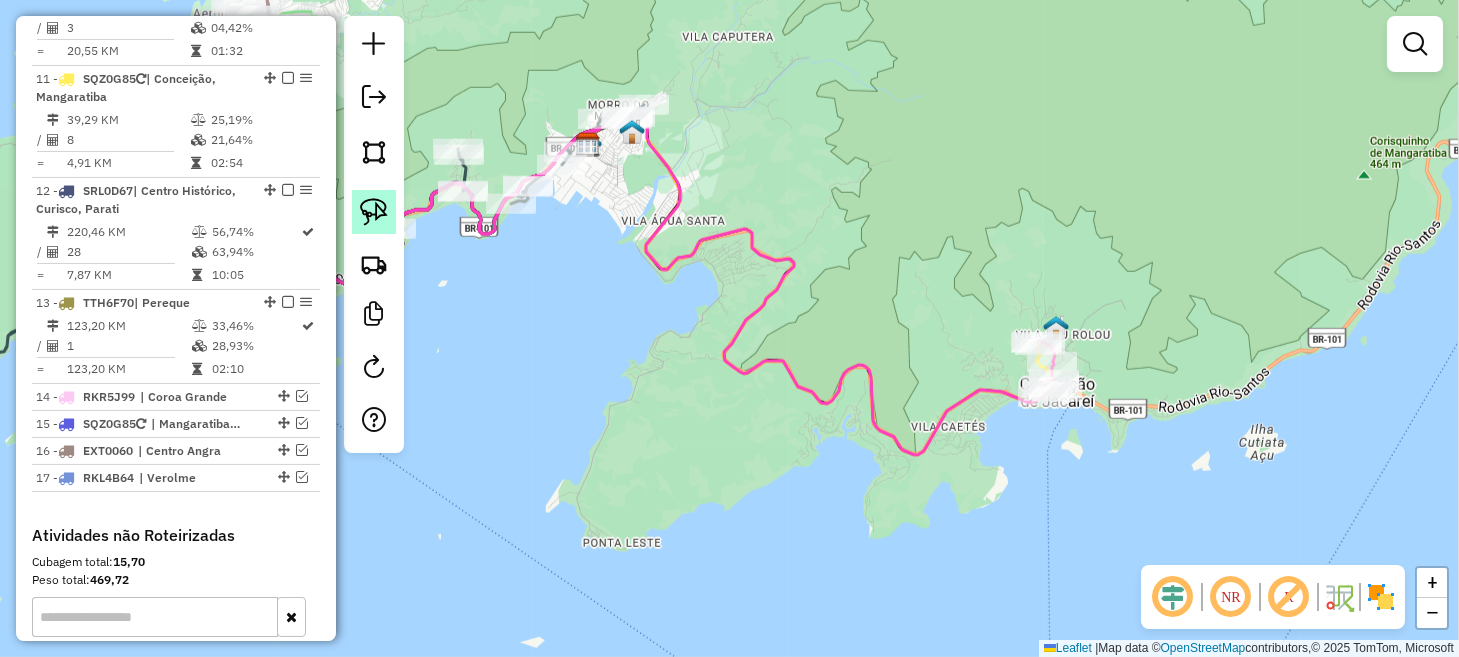 click 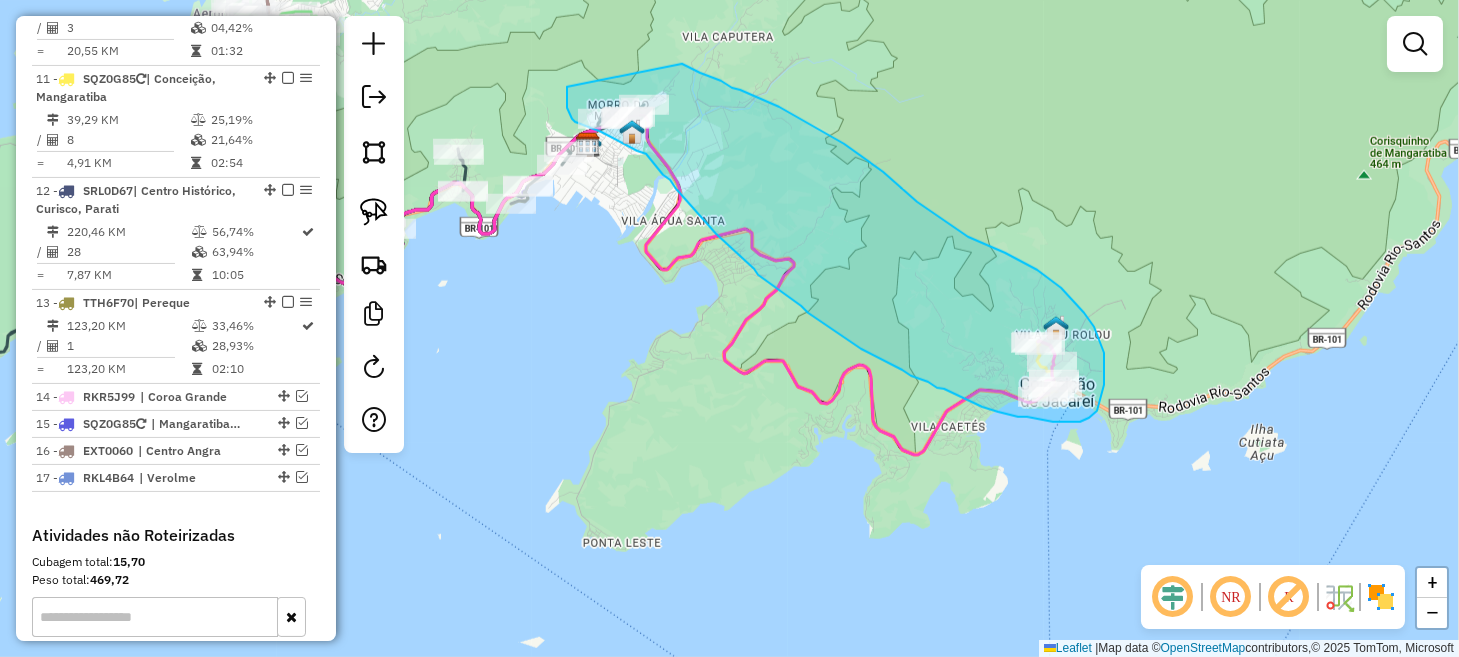 drag, startPoint x: 567, startPoint y: 87, endPoint x: 676, endPoint y: 61, distance: 112.05802 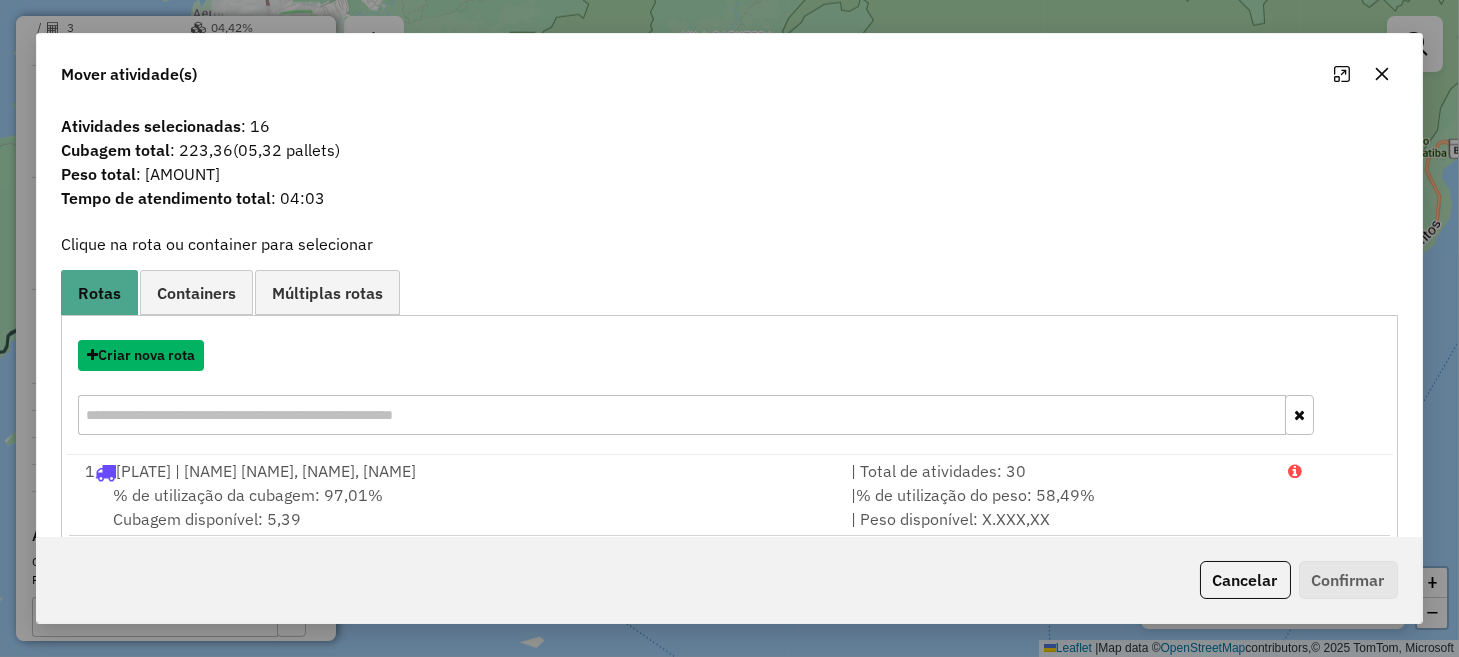 click on "Criar nova rota" at bounding box center (141, 355) 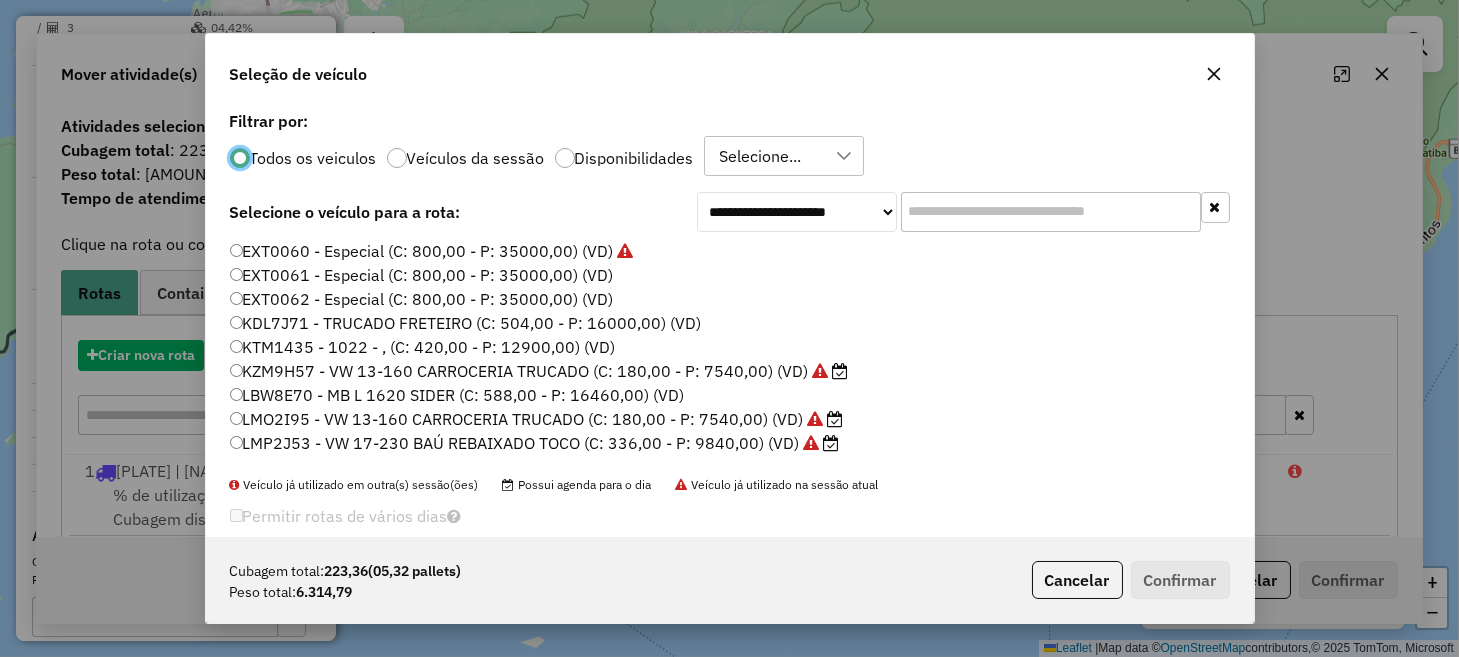 scroll, scrollTop: 10, scrollLeft: 6, axis: both 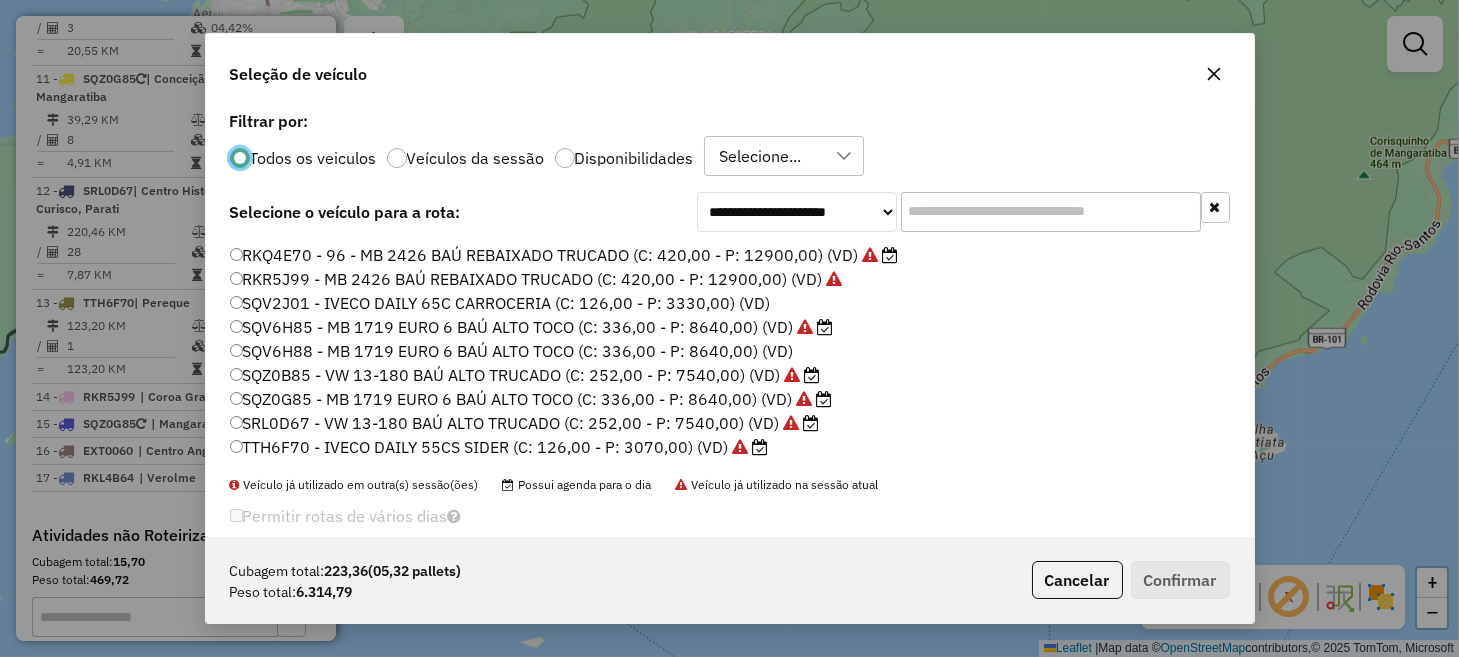 click on "SQZ0B85 - VW 13-180 BAÚ ALTO TRUCADO (C: 252,00 - P: 7540,00) (VD)" 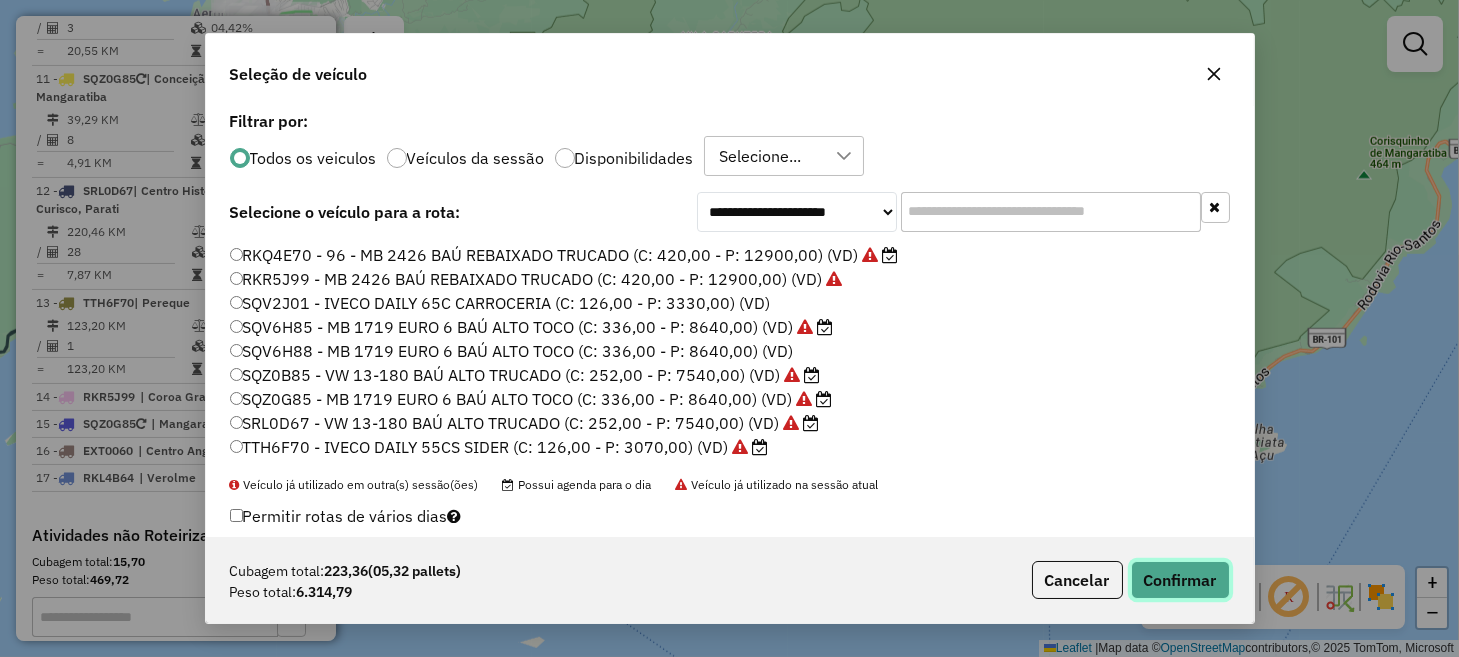 click on "Confirmar" 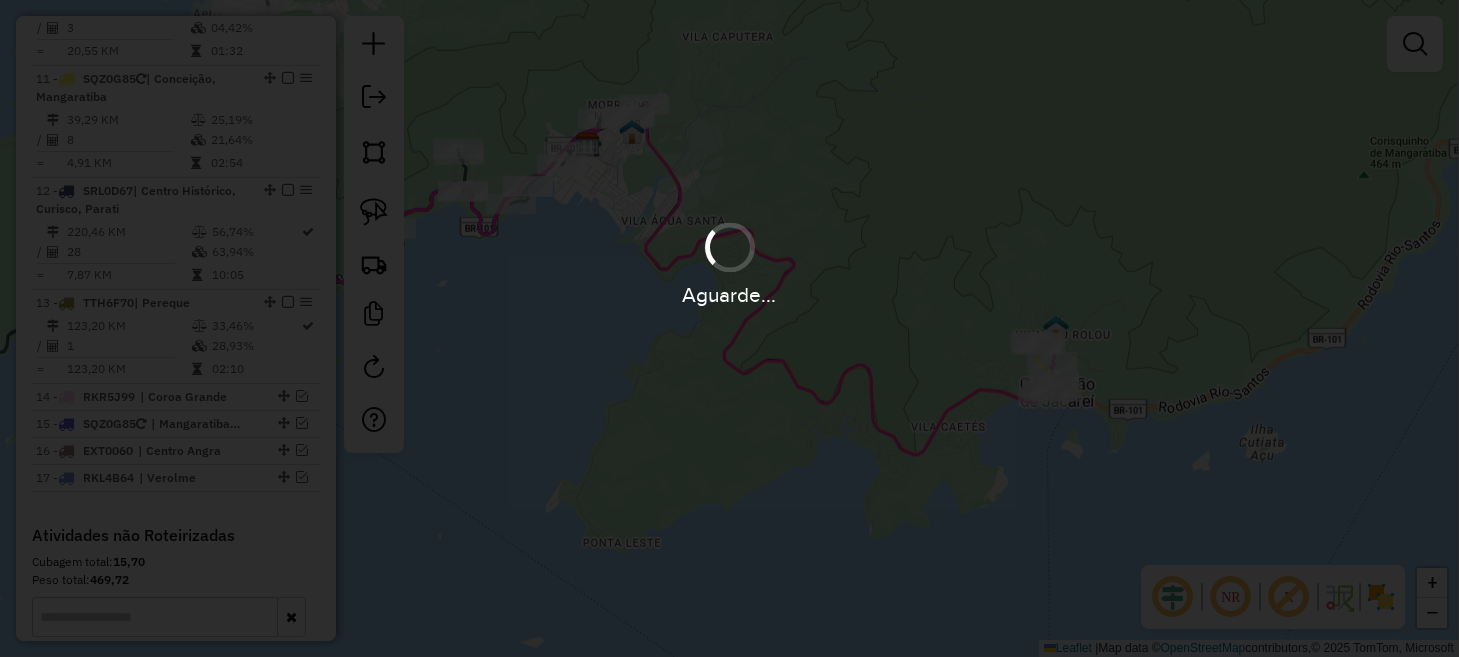 scroll, scrollTop: 1529, scrollLeft: 0, axis: vertical 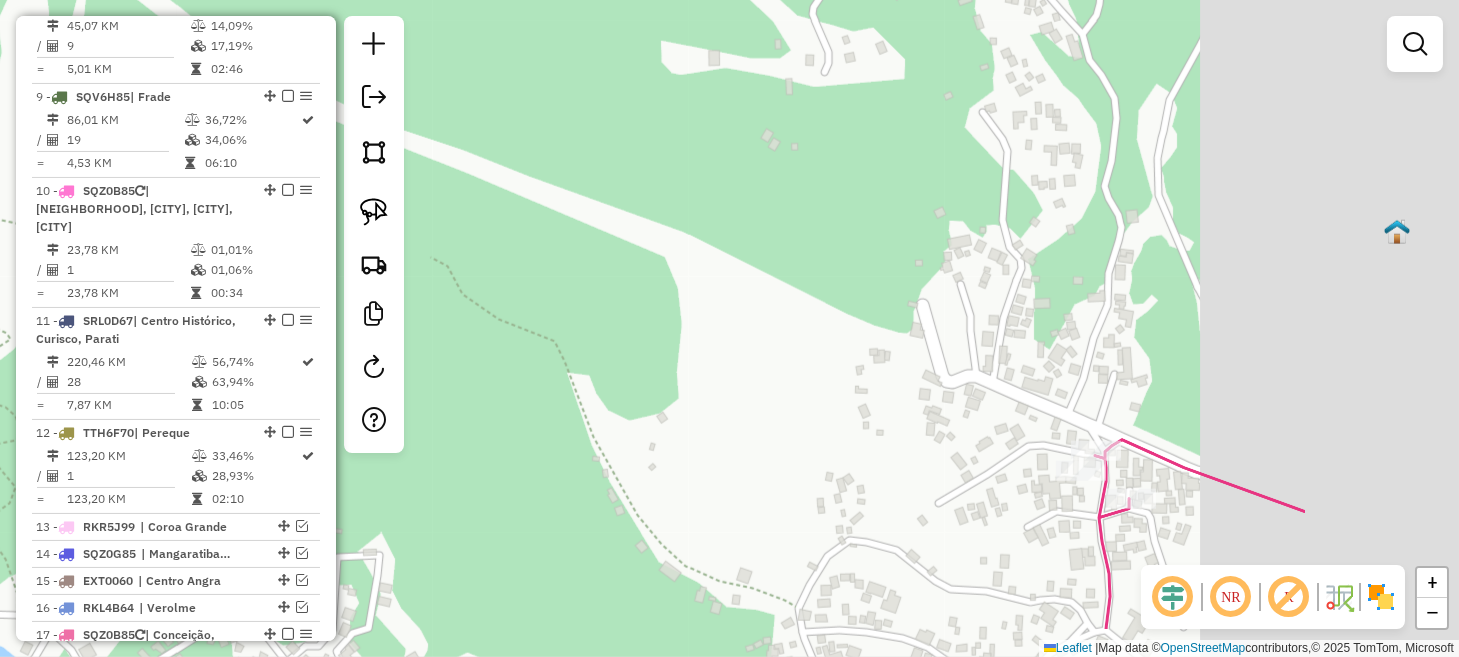 drag, startPoint x: 1273, startPoint y: 398, endPoint x: 995, endPoint y: 307, distance: 292.51495 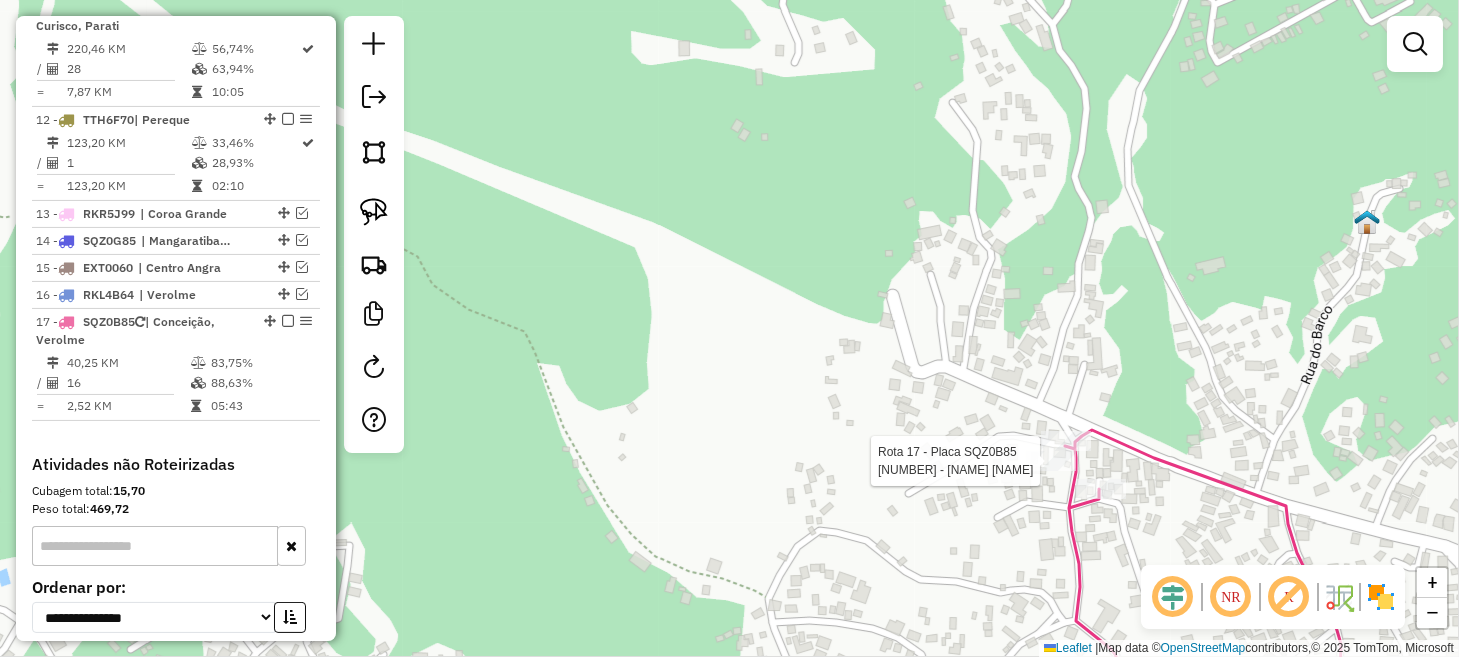 select on "**********" 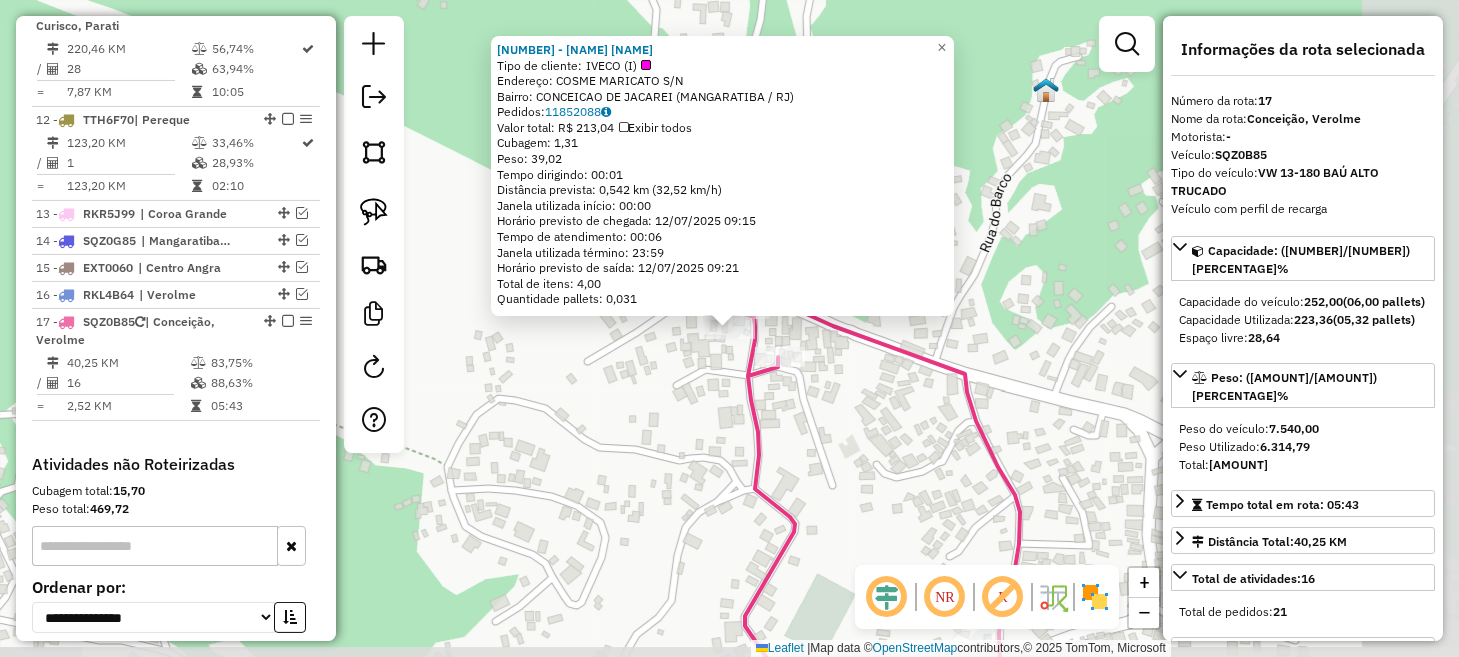 scroll, scrollTop: 2035, scrollLeft: 0, axis: vertical 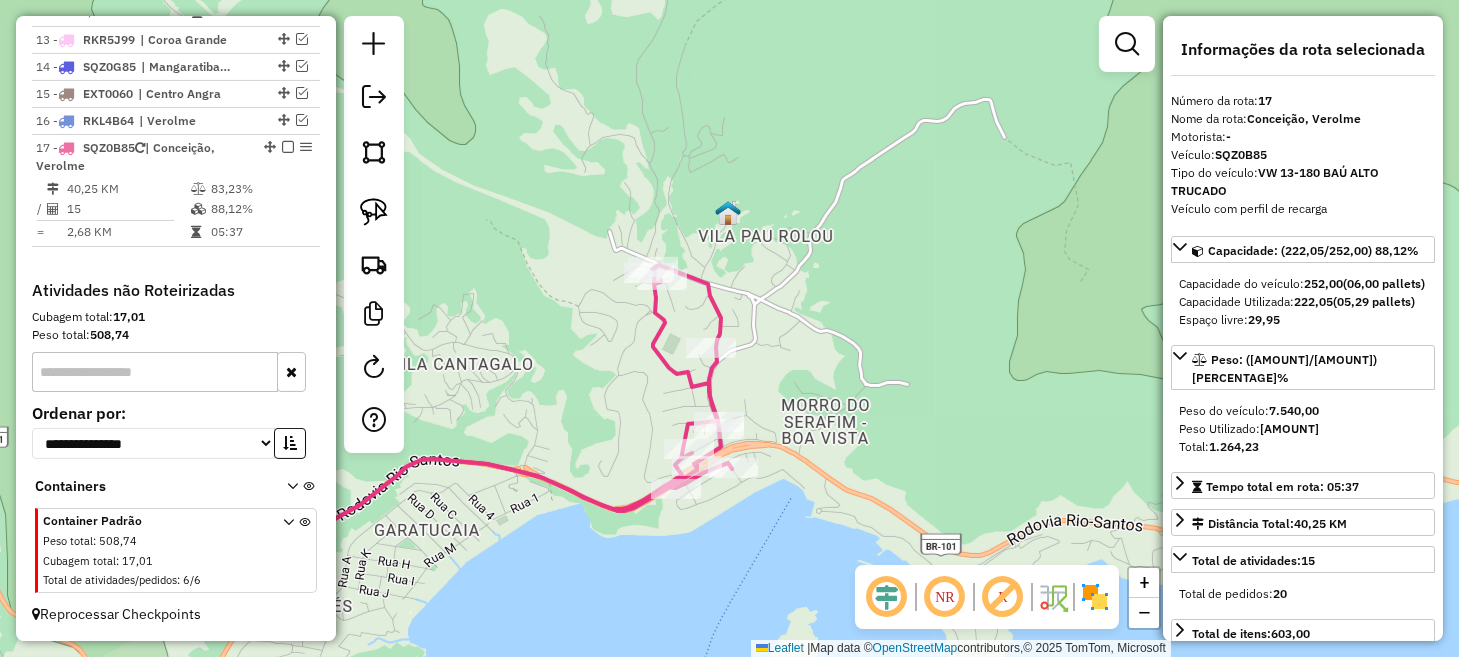 drag, startPoint x: 545, startPoint y: 498, endPoint x: 610, endPoint y: 356, distance: 156.16978 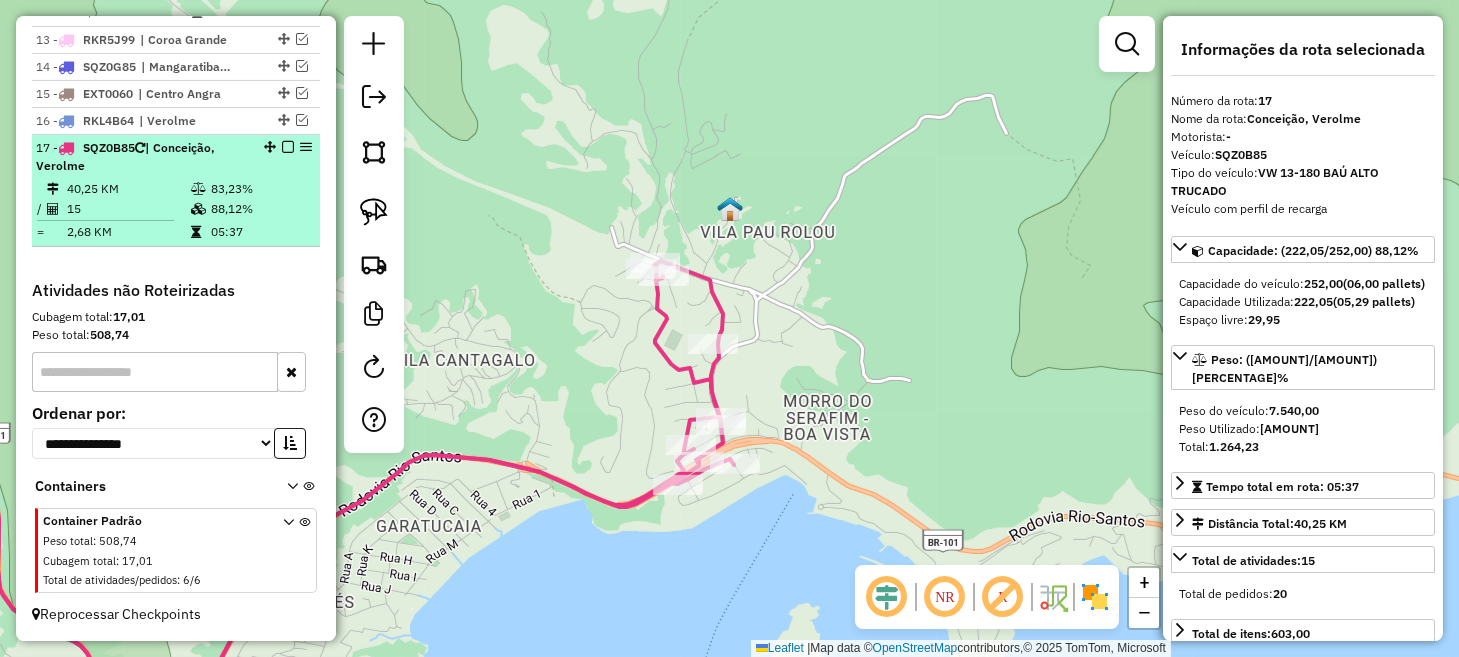 click at bounding box center (288, 147) 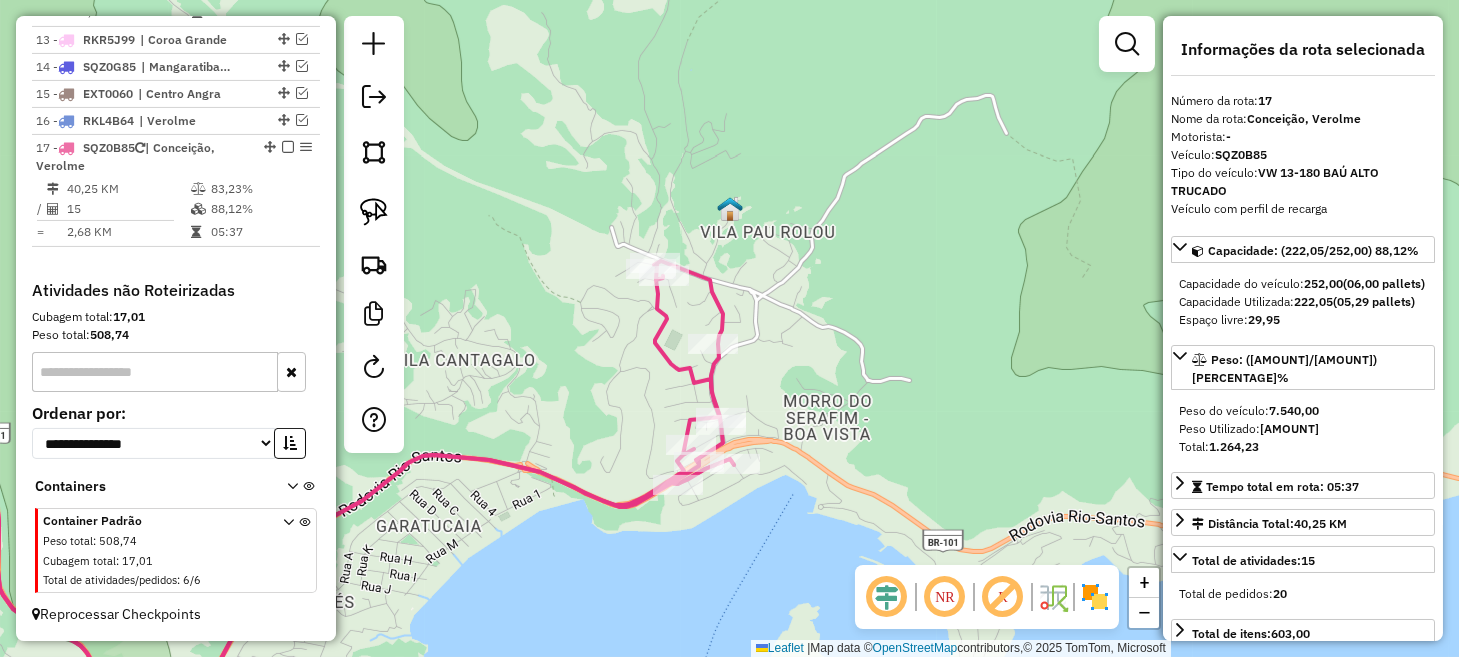 scroll, scrollTop: 1950, scrollLeft: 0, axis: vertical 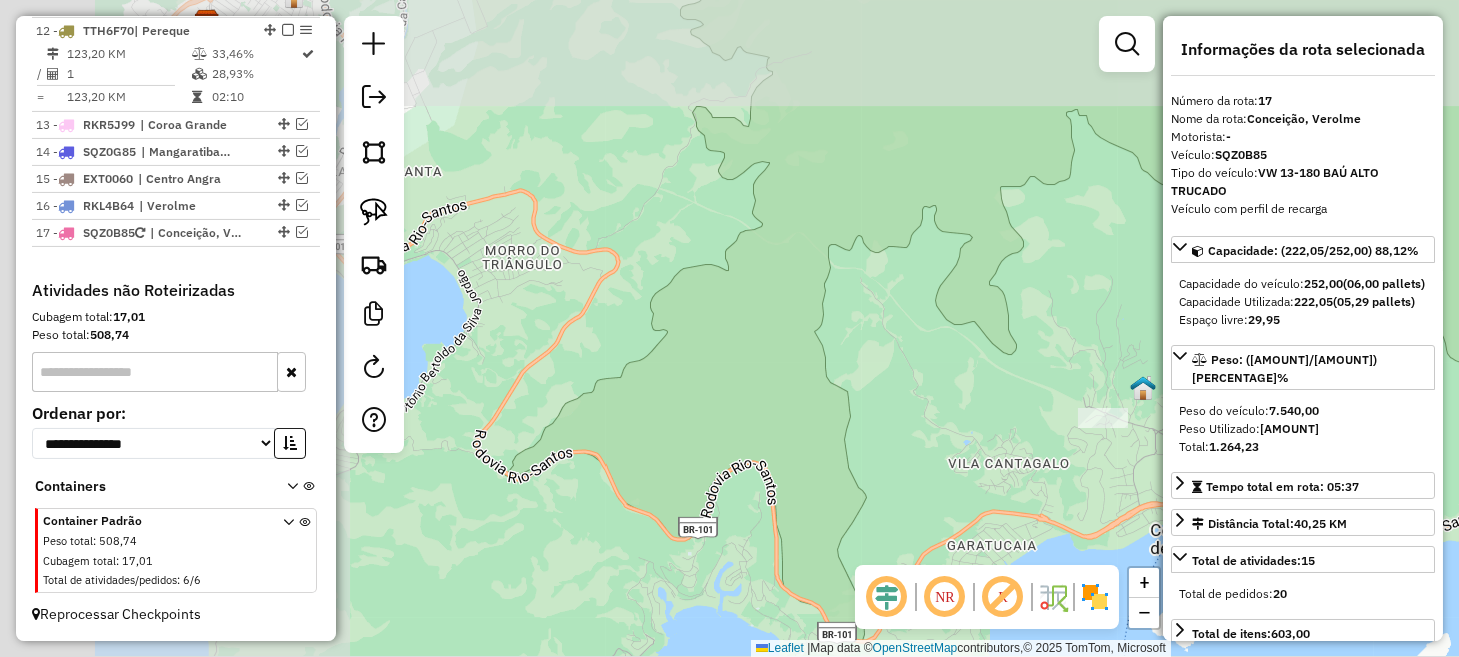 drag, startPoint x: 579, startPoint y: 329, endPoint x: 1100, endPoint y: 499, distance: 548.03375 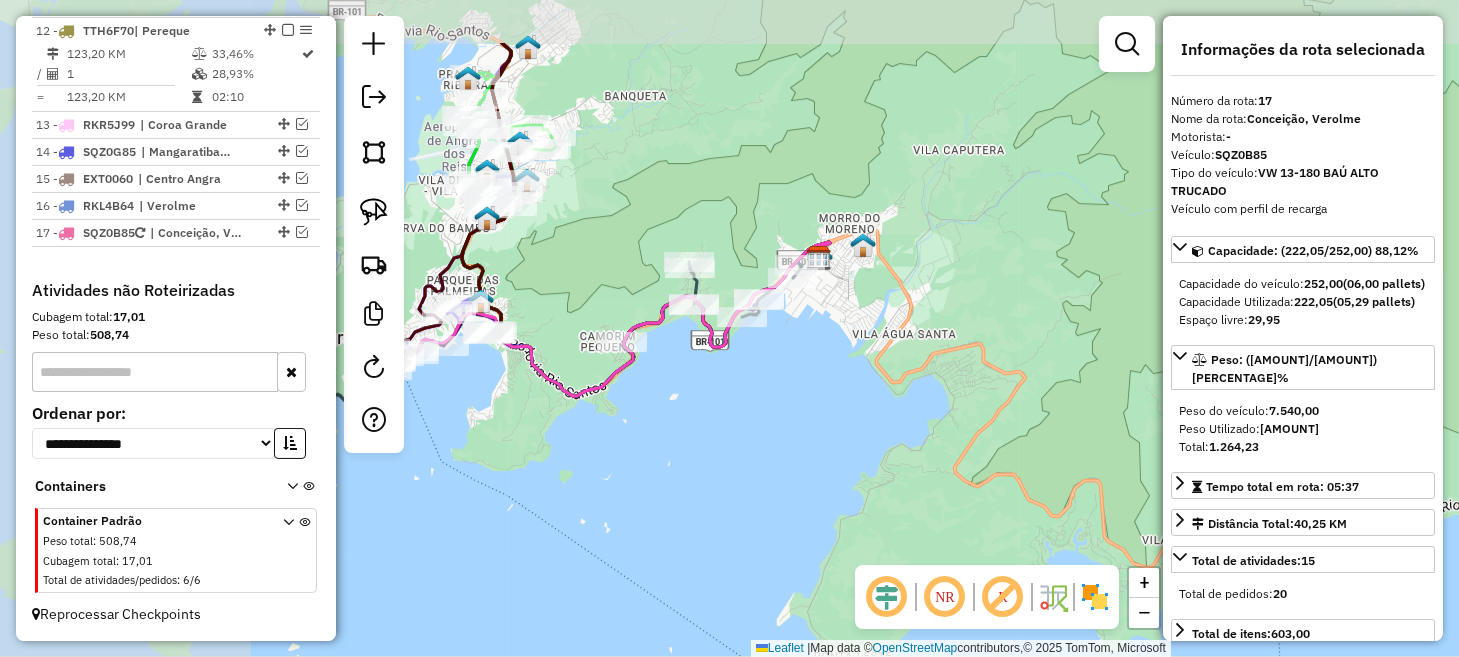 drag, startPoint x: 592, startPoint y: 275, endPoint x: 948, endPoint y: 392, distance: 374.73325 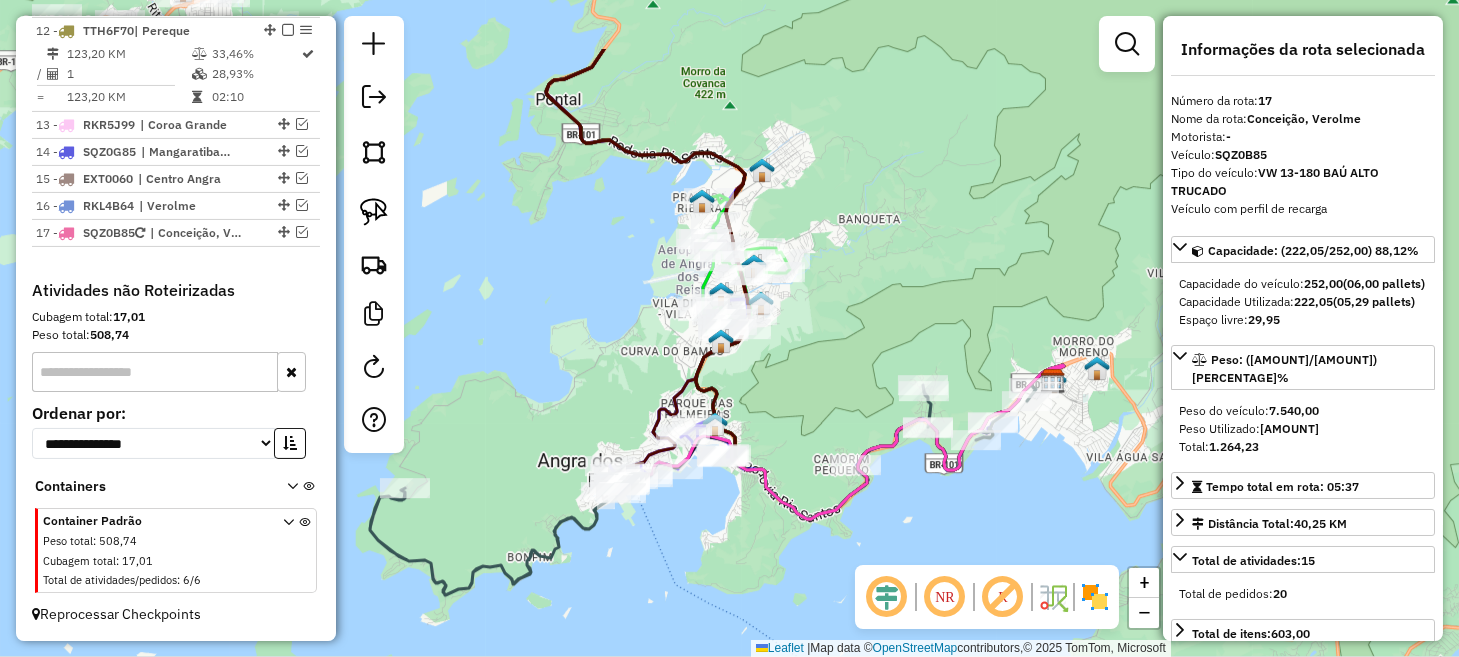 drag, startPoint x: 582, startPoint y: 391, endPoint x: 787, endPoint y: 515, distance: 239.58505 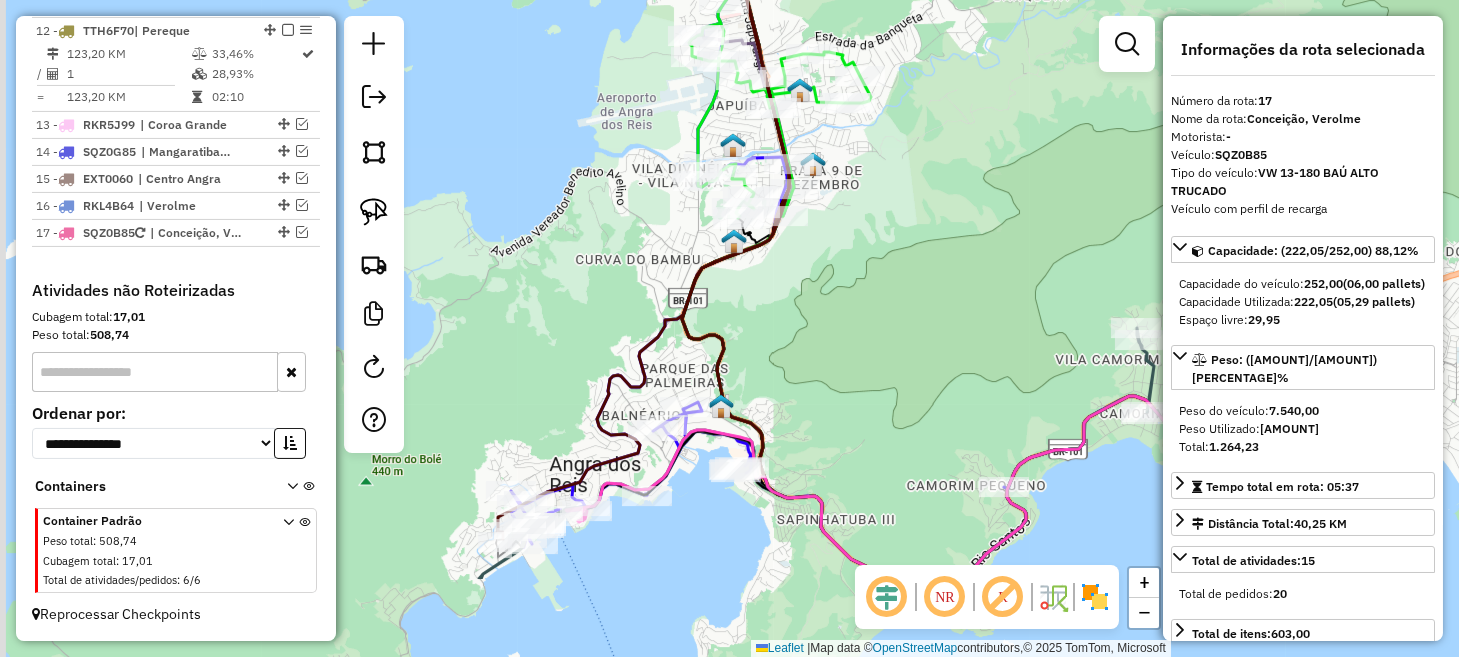drag, startPoint x: 784, startPoint y: 405, endPoint x: 873, endPoint y: 179, distance: 242.89297 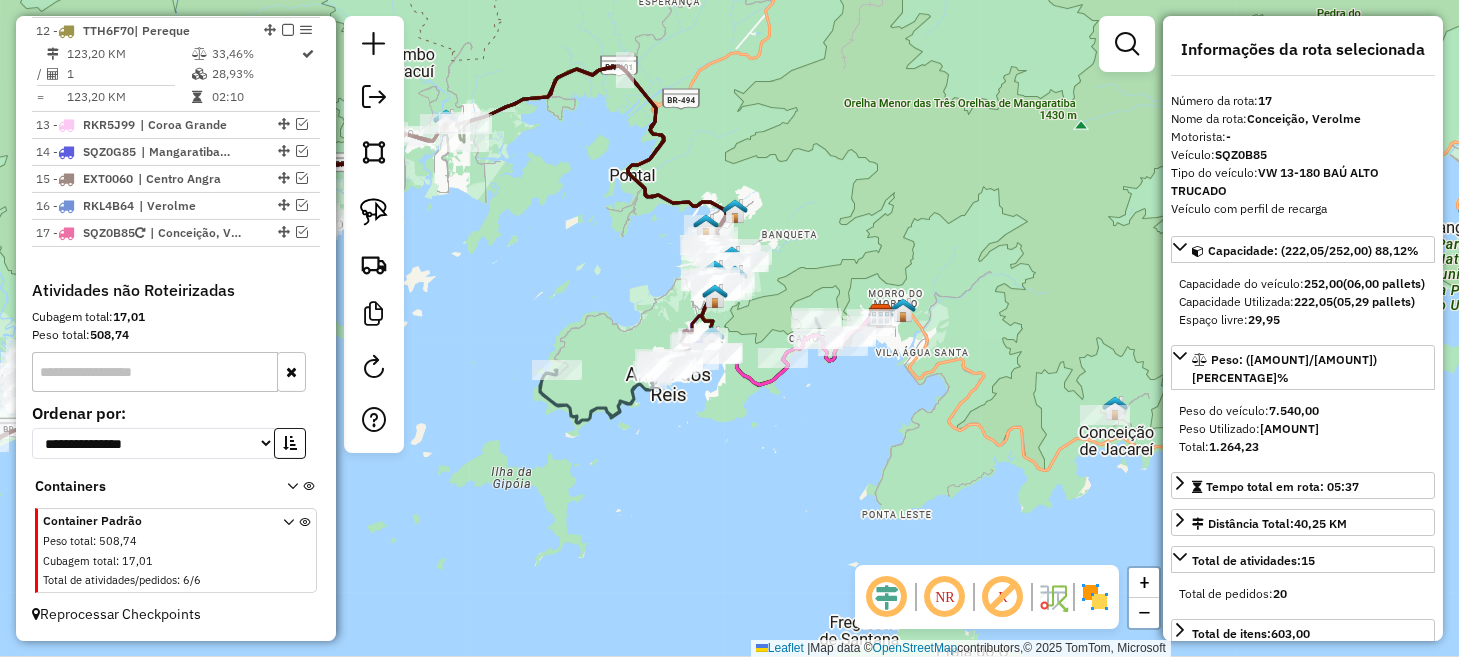 drag, startPoint x: 540, startPoint y: 240, endPoint x: 544, endPoint y: 272, distance: 32.24903 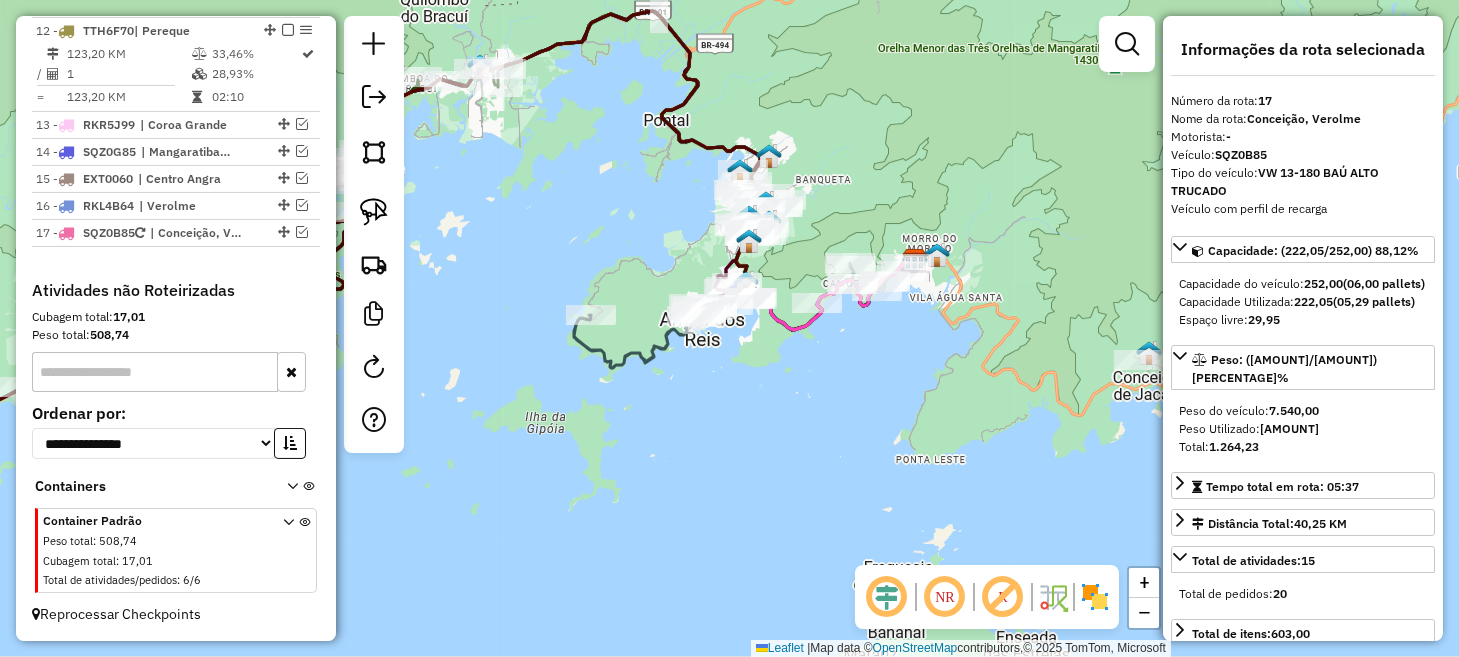 drag, startPoint x: 760, startPoint y: 484, endPoint x: 843, endPoint y: 423, distance: 103.00485 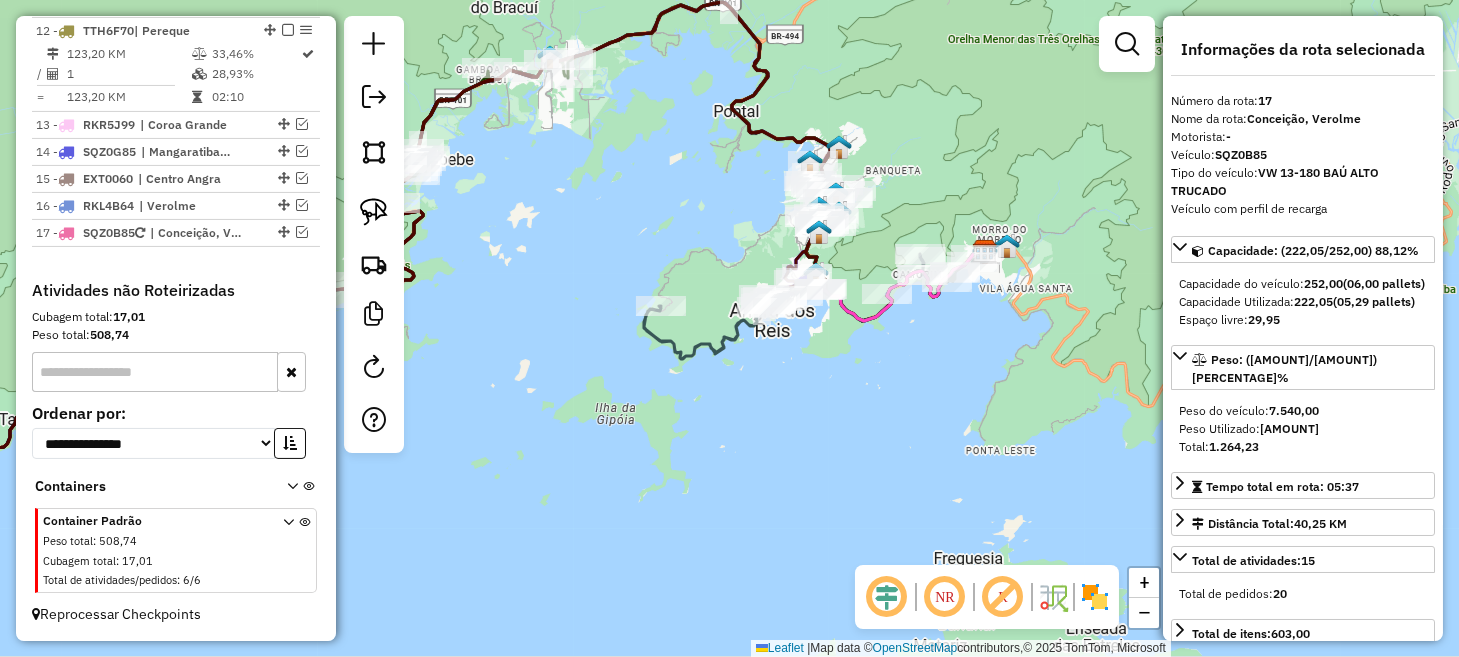 drag, startPoint x: 619, startPoint y: 460, endPoint x: 892, endPoint y: 446, distance: 273.35873 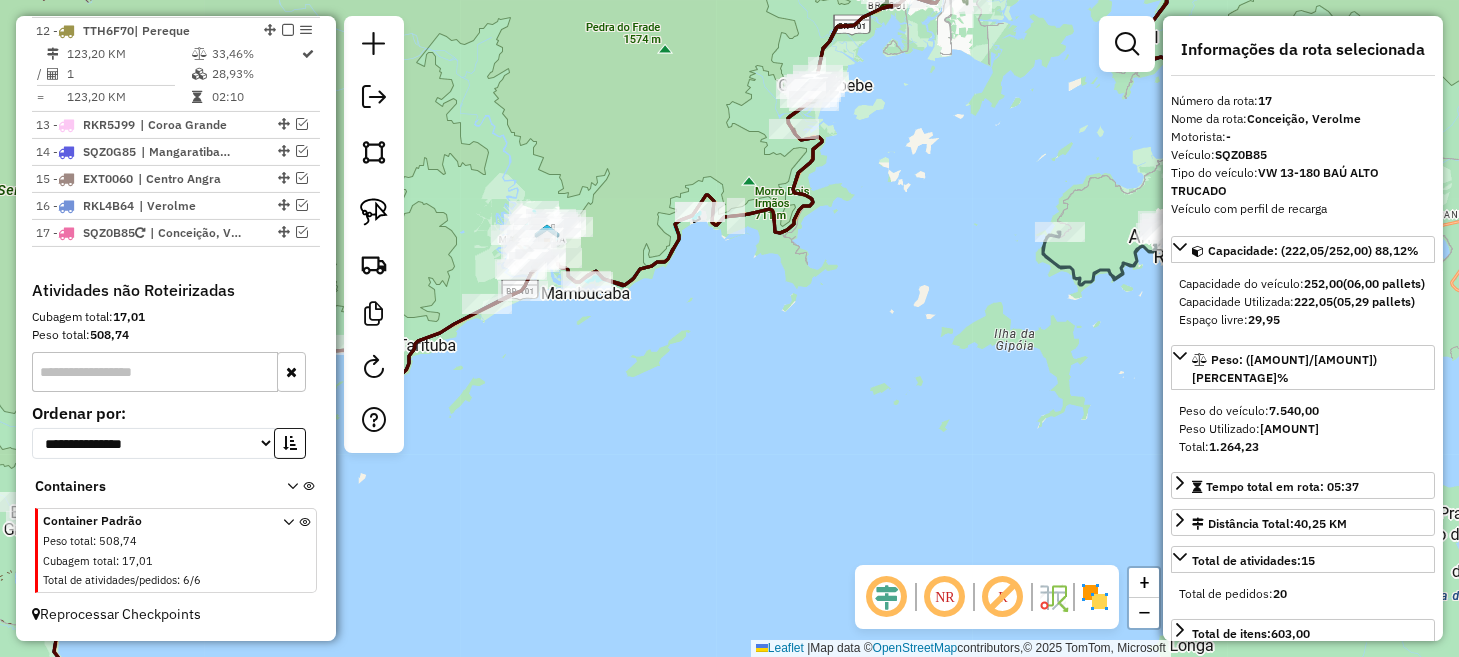 drag, startPoint x: 683, startPoint y: 464, endPoint x: 1019, endPoint y: 363, distance: 350.8518 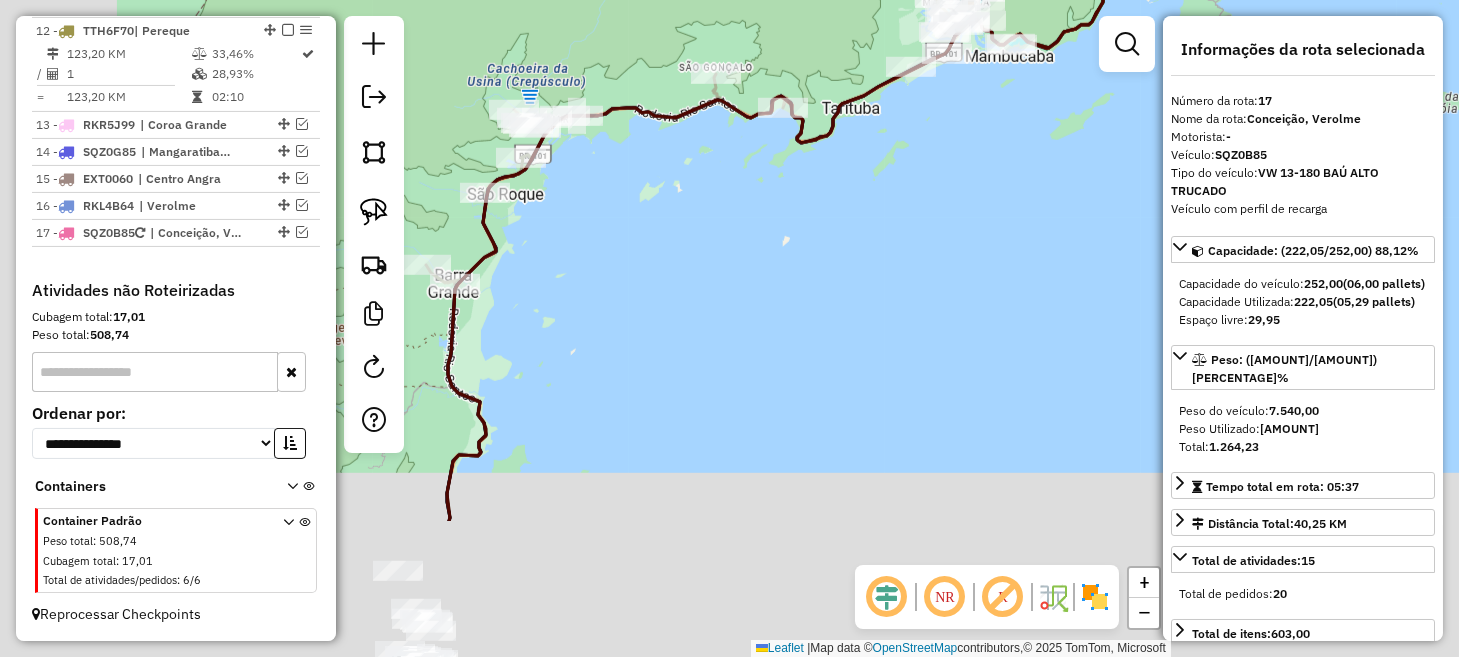 drag, startPoint x: 668, startPoint y: 434, endPoint x: 991, endPoint y: 186, distance: 407.22598 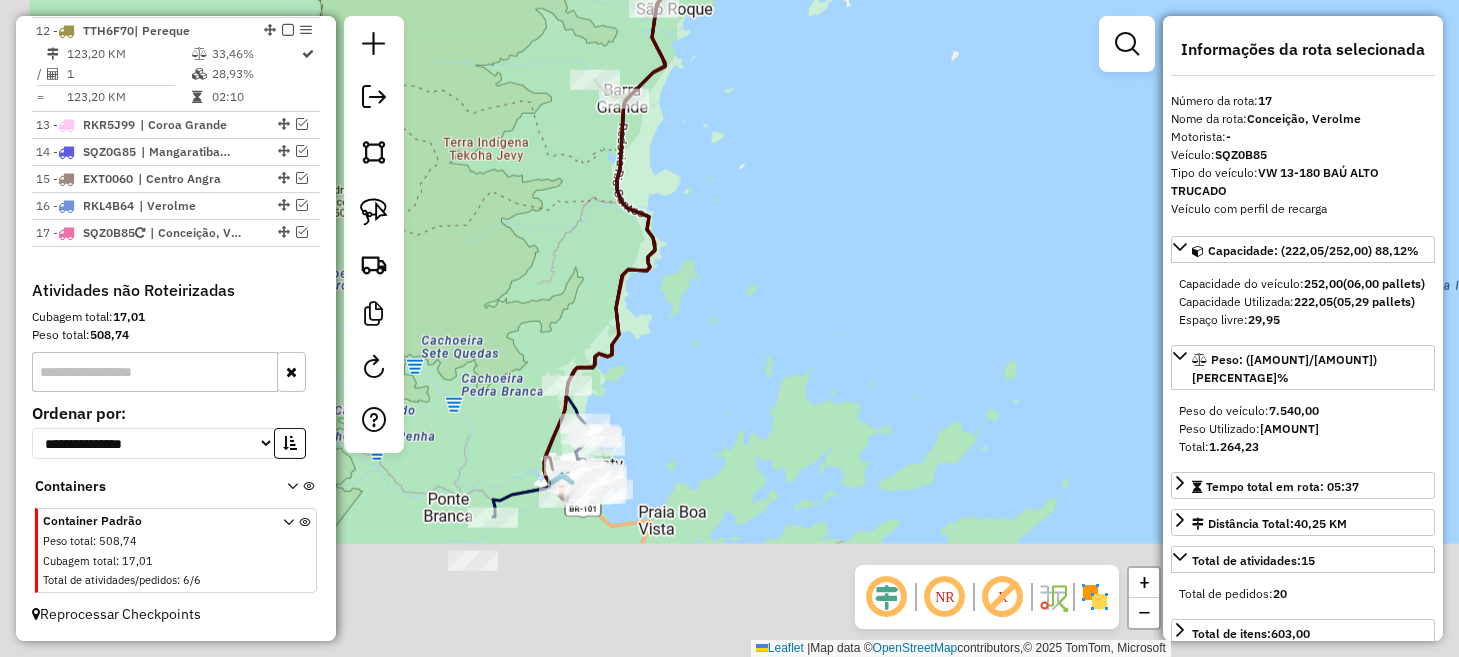 drag, startPoint x: 688, startPoint y: 476, endPoint x: 805, endPoint y: 336, distance: 182.45273 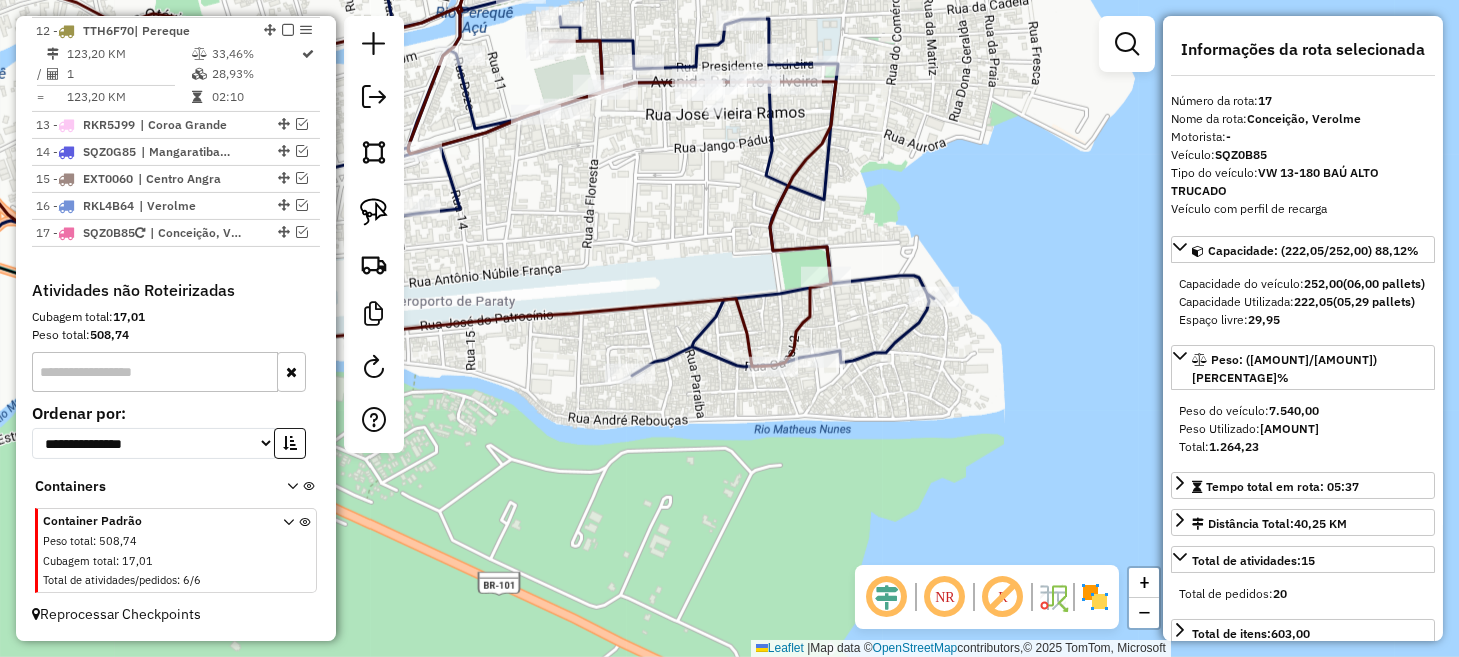 drag, startPoint x: 840, startPoint y: 426, endPoint x: 893, endPoint y: 509, distance: 98.478424 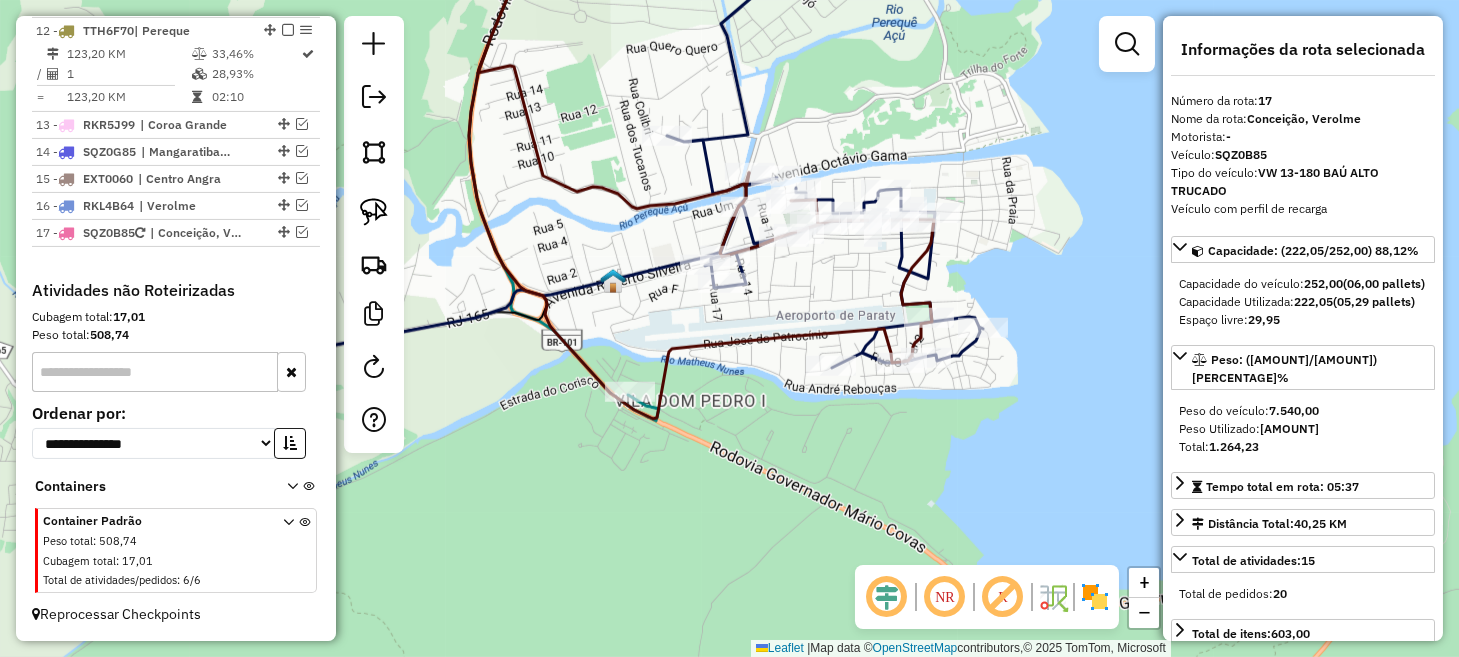 drag, startPoint x: 709, startPoint y: 430, endPoint x: 787, endPoint y: 429, distance: 78.00641 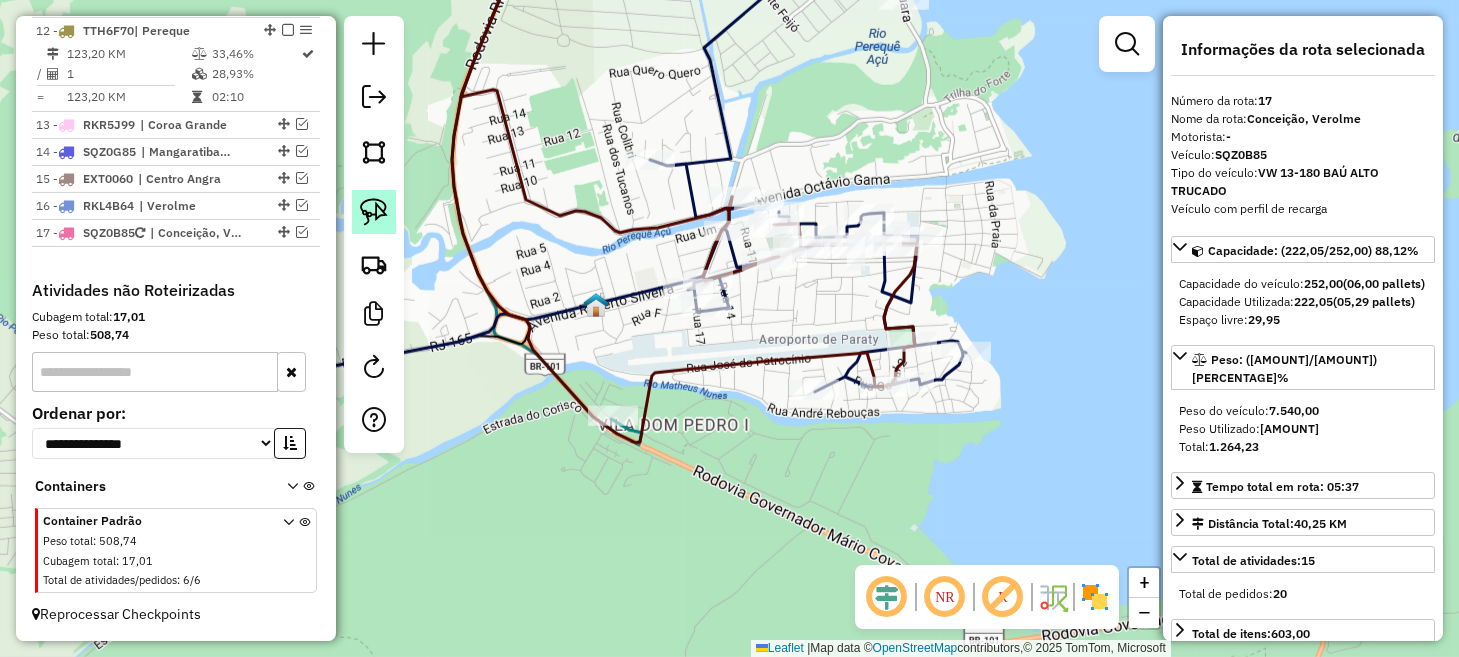 click 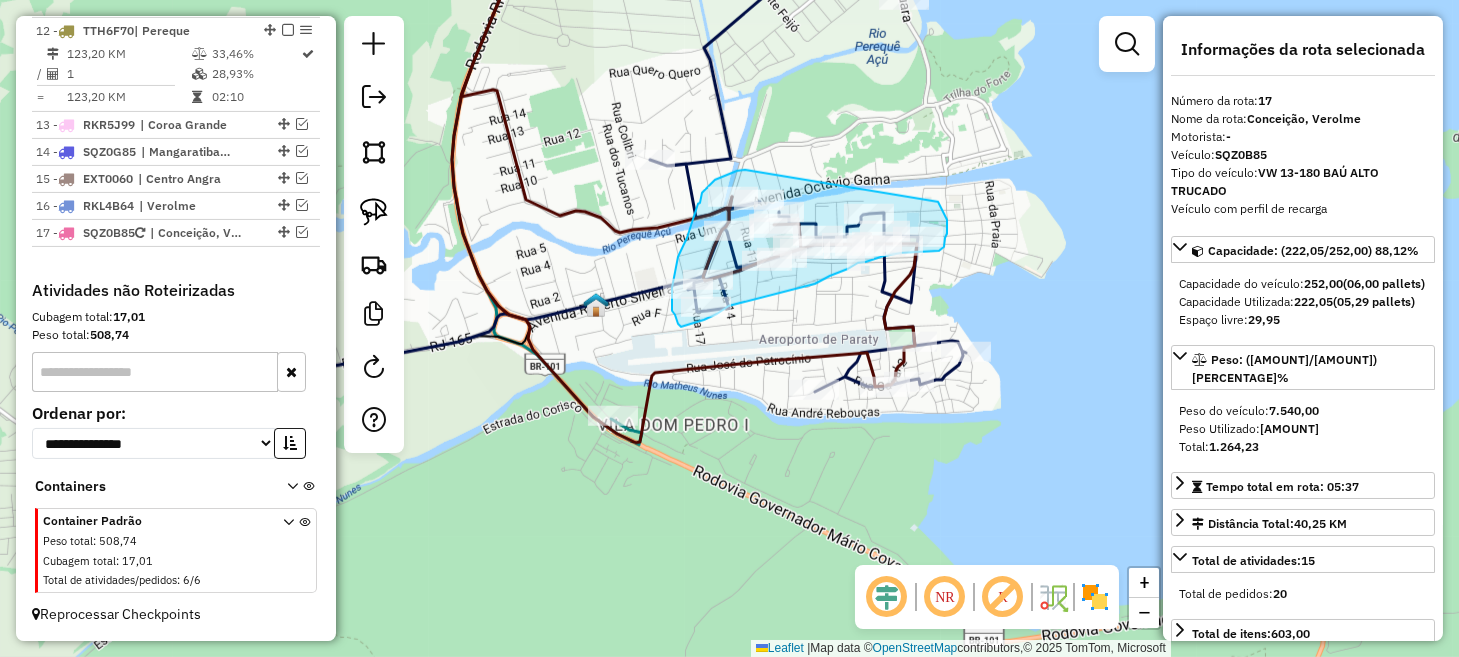 drag, startPoint x: 745, startPoint y: 170, endPoint x: 937, endPoint y: 202, distance: 194.6484 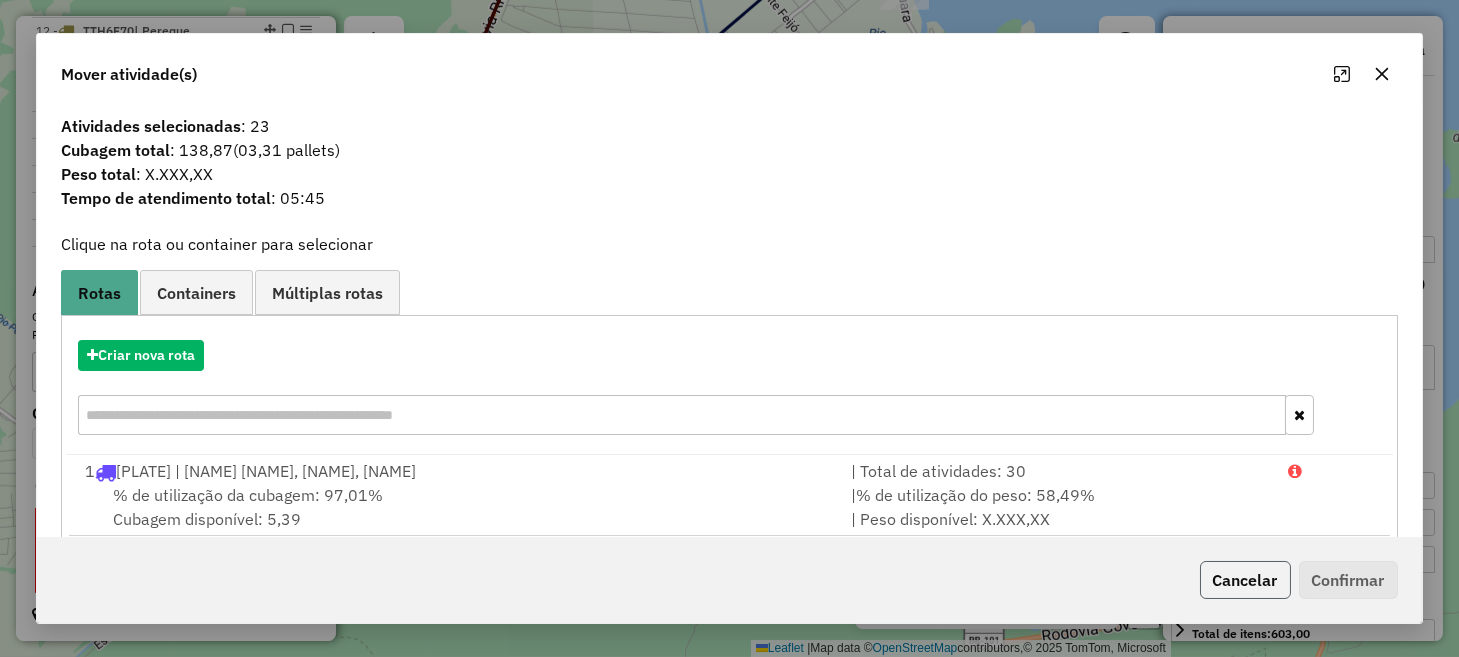 click on "Cancelar" 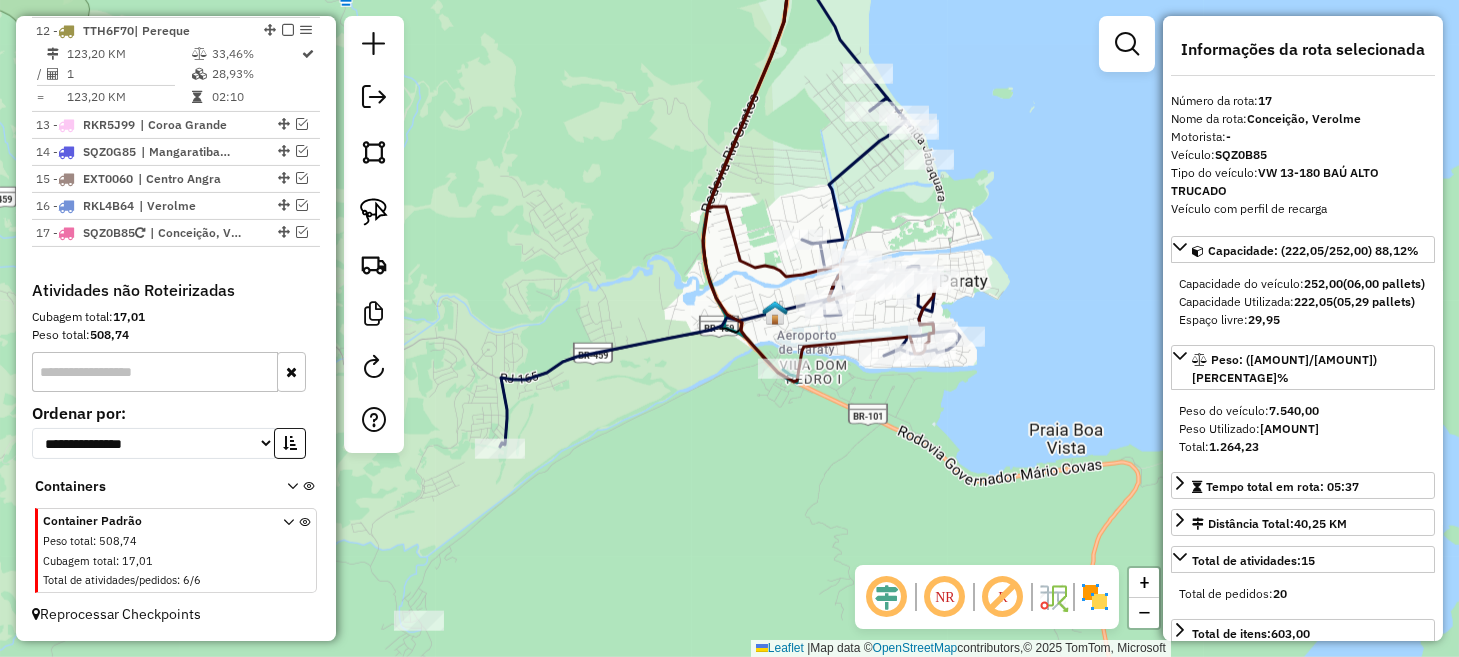 drag, startPoint x: 657, startPoint y: 577, endPoint x: 742, endPoint y: 503, distance: 112.698715 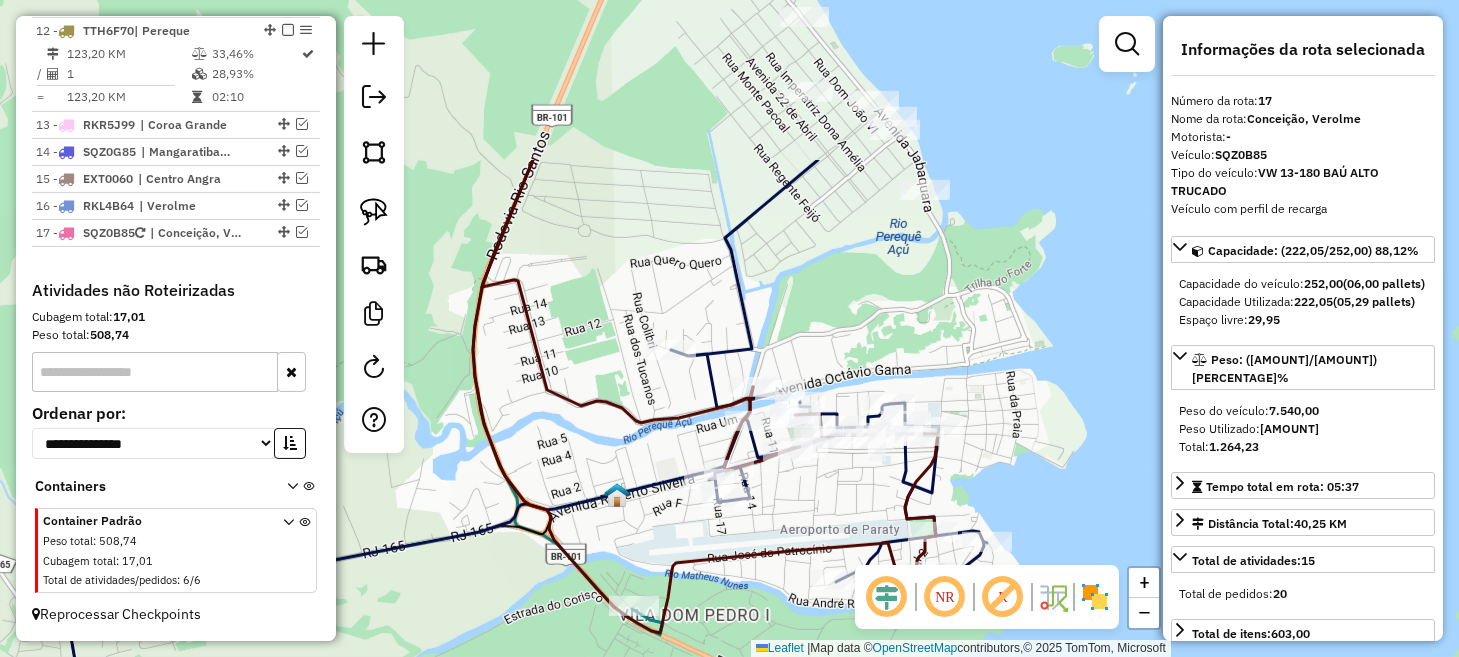 drag, startPoint x: 1022, startPoint y: 195, endPoint x: 1032, endPoint y: 432, distance: 237.21088 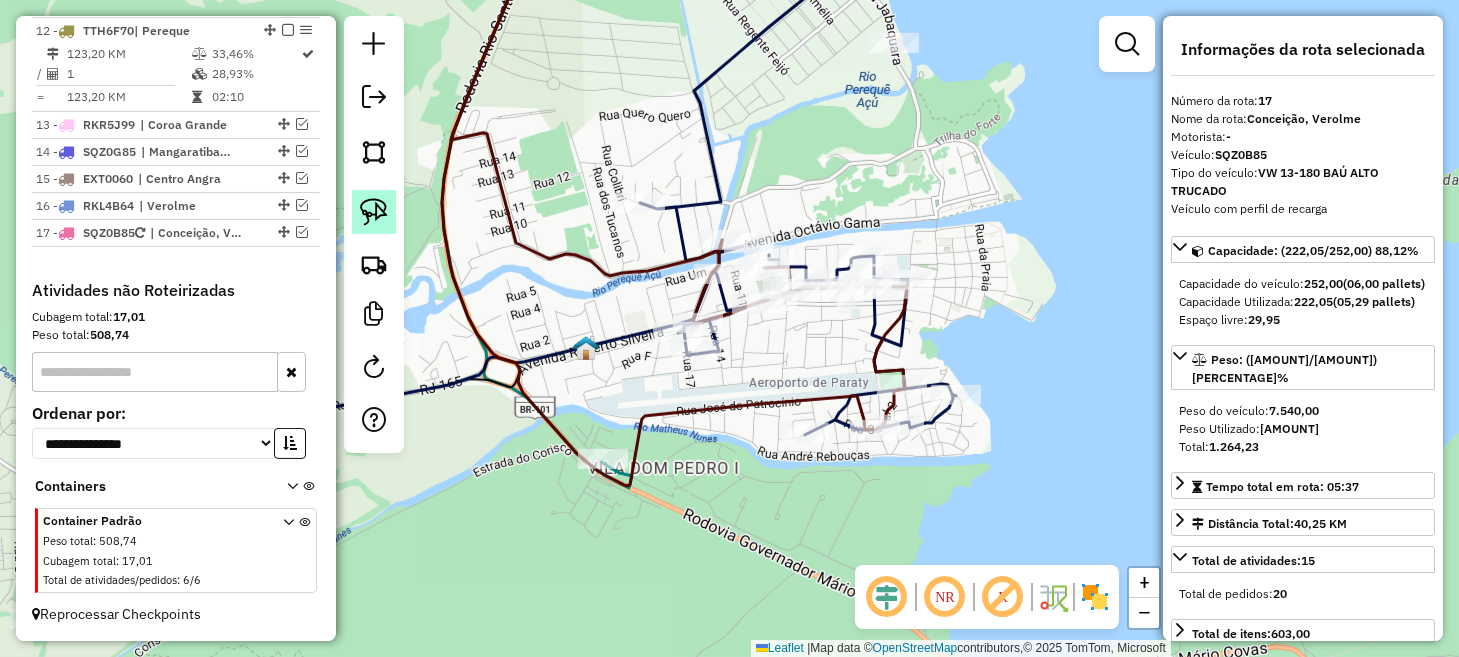 click 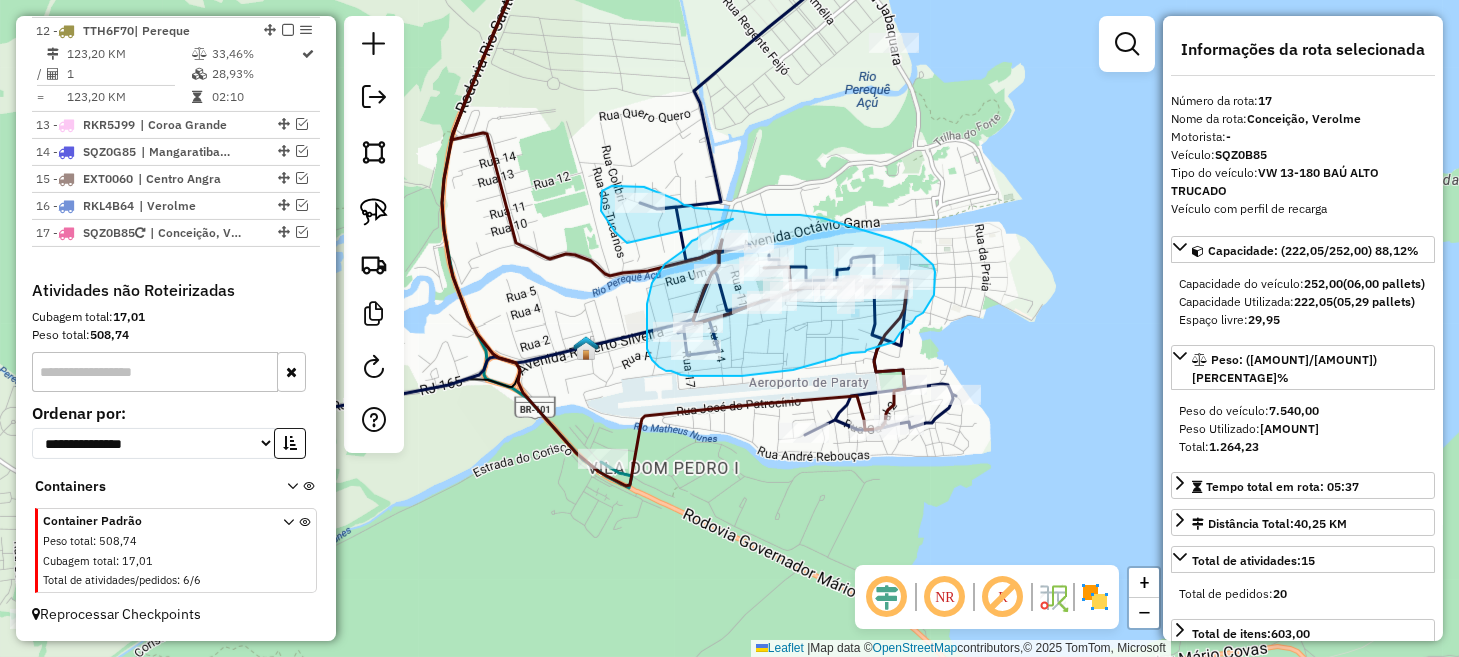 drag, startPoint x: 733, startPoint y: 219, endPoint x: 627, endPoint y: 244, distance: 108.90822 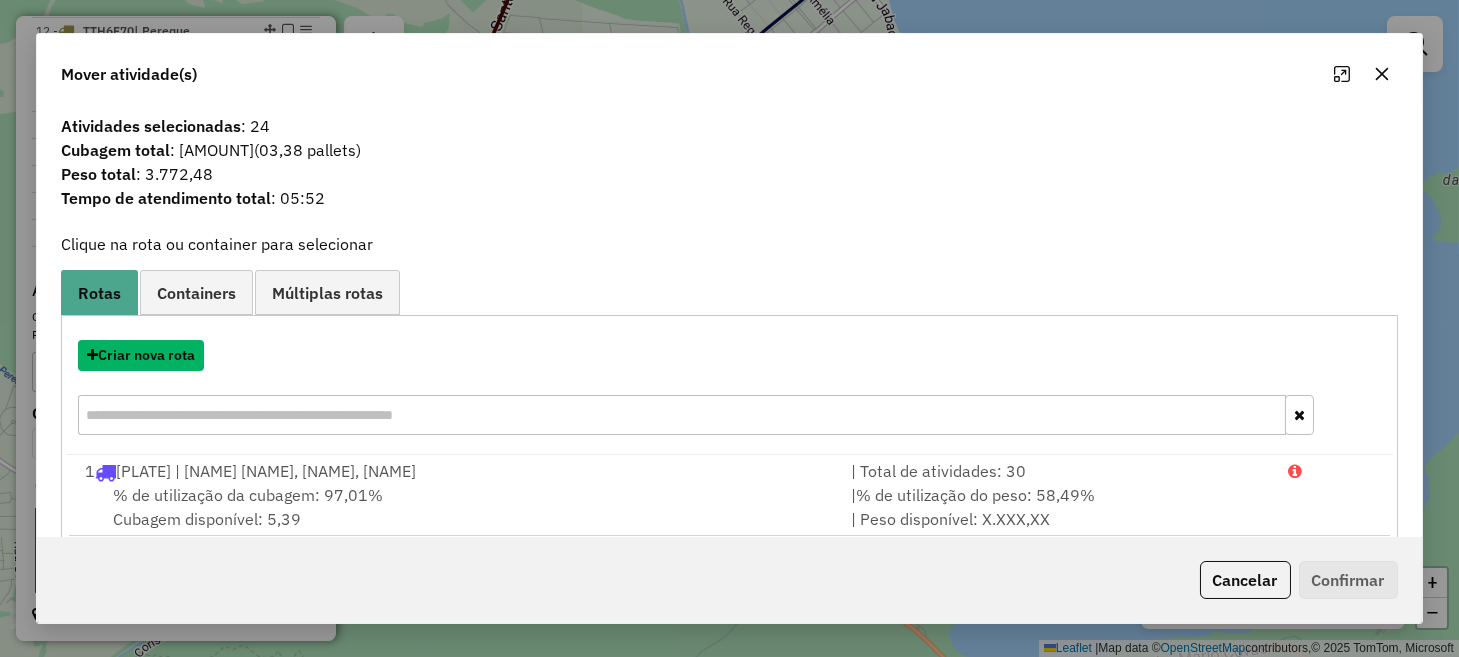 click on "Criar nova rota" at bounding box center (141, 355) 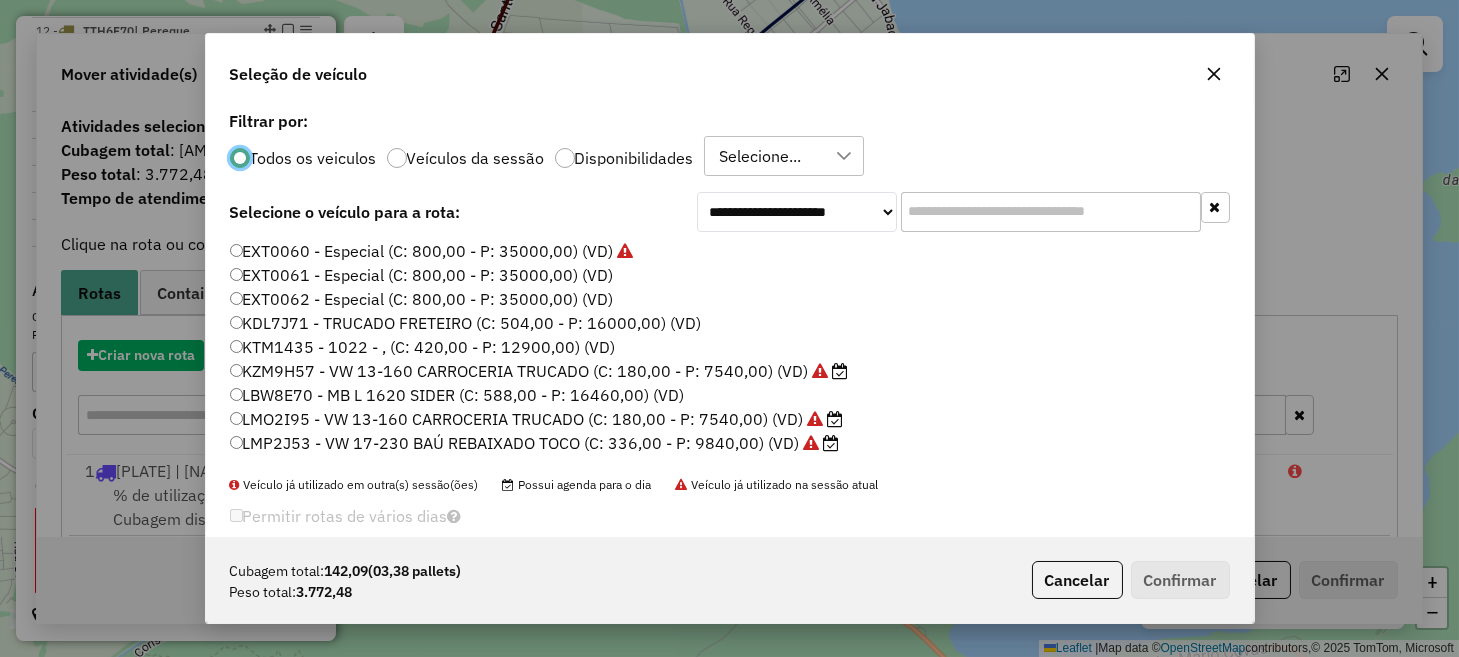 scroll, scrollTop: 10, scrollLeft: 6, axis: both 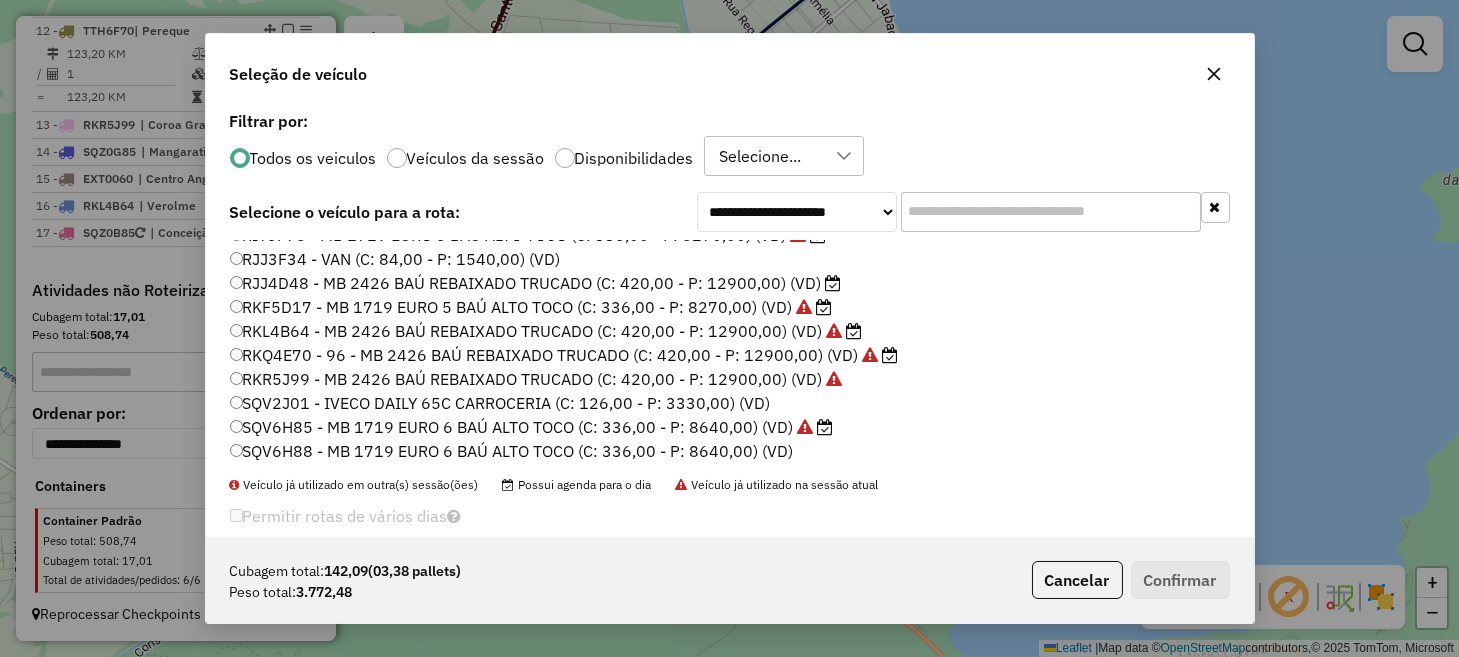 click on "RKF5D17 - MB 1719 EURO 5 BAÚ ALTO TOCO (C: 336,00 - P: 8270,00) (VD)" 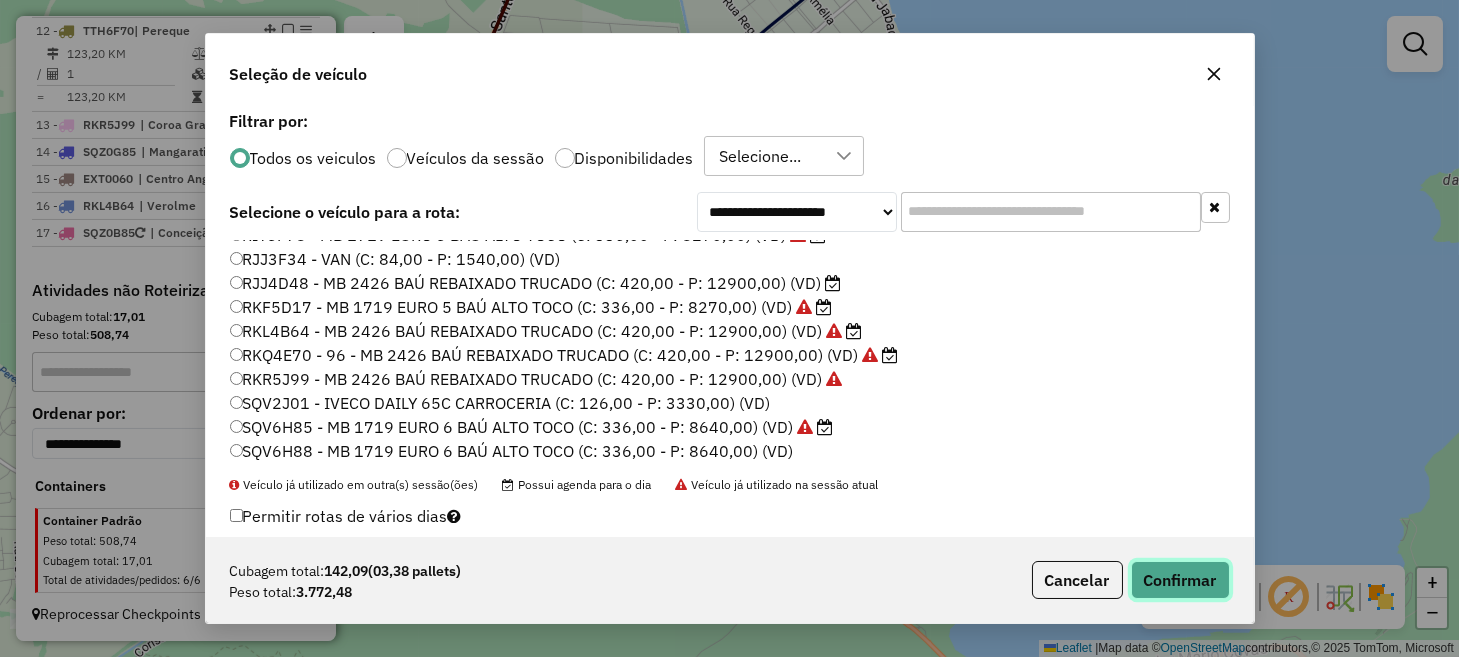click on "Confirmar" 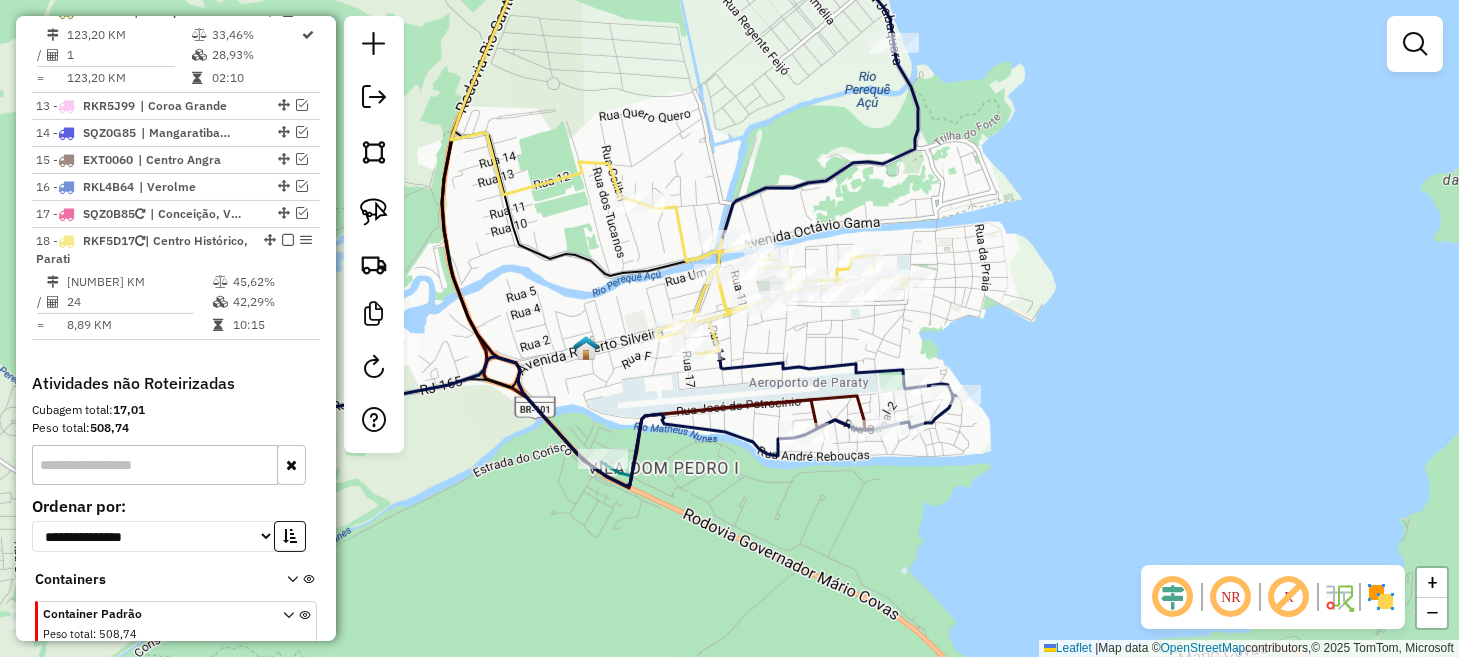 scroll, scrollTop: 2035, scrollLeft: 0, axis: vertical 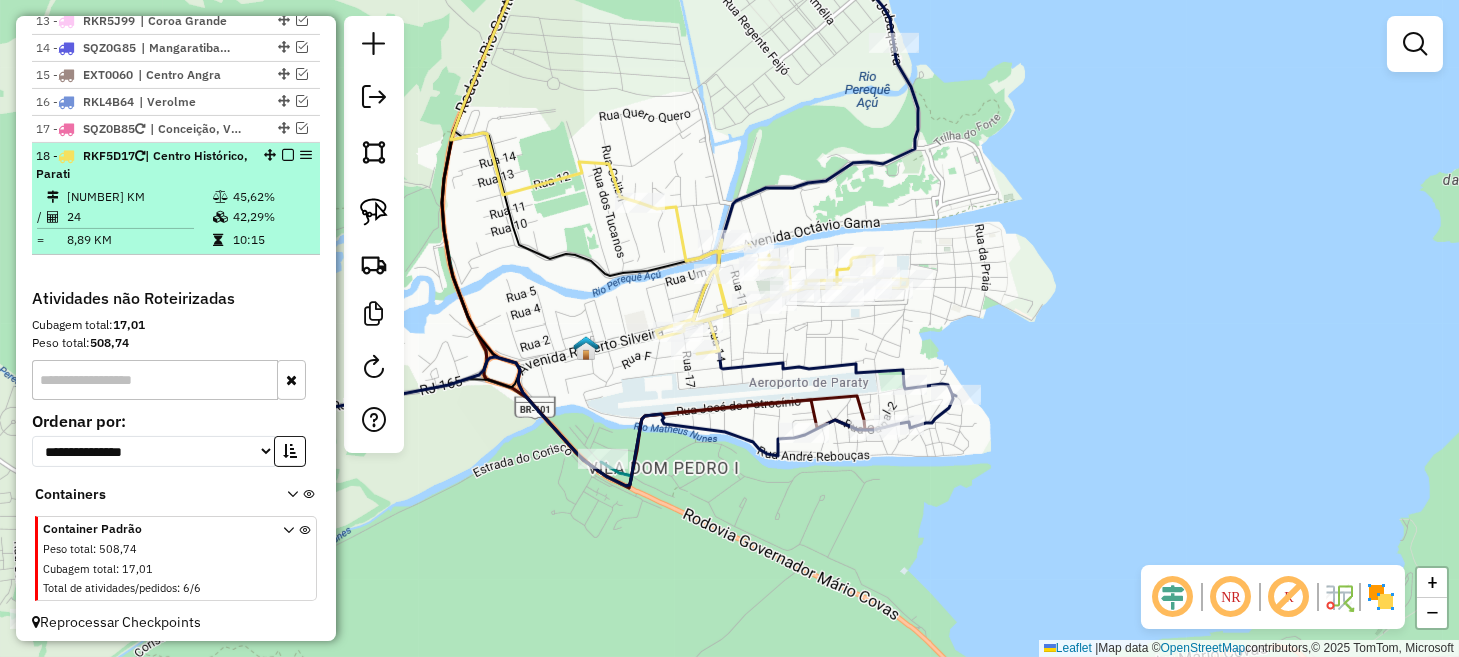 click at bounding box center (282, 155) 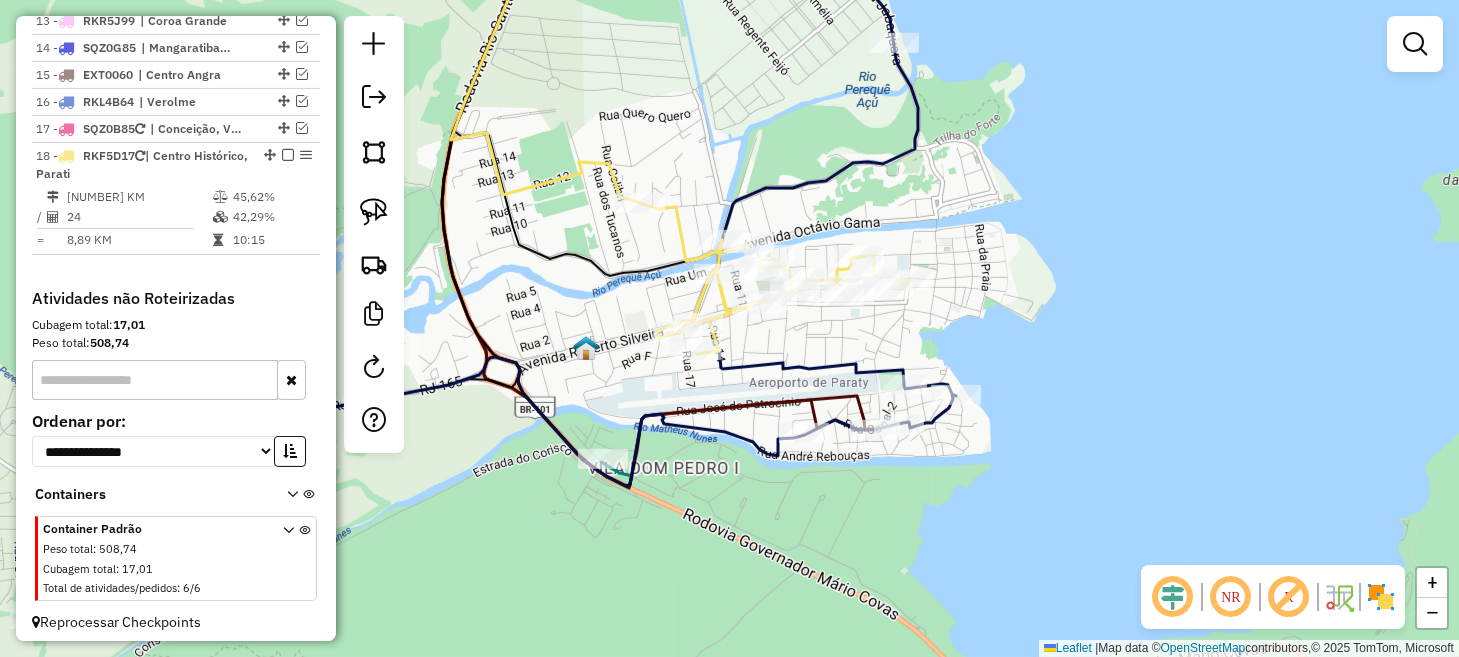 select on "**********" 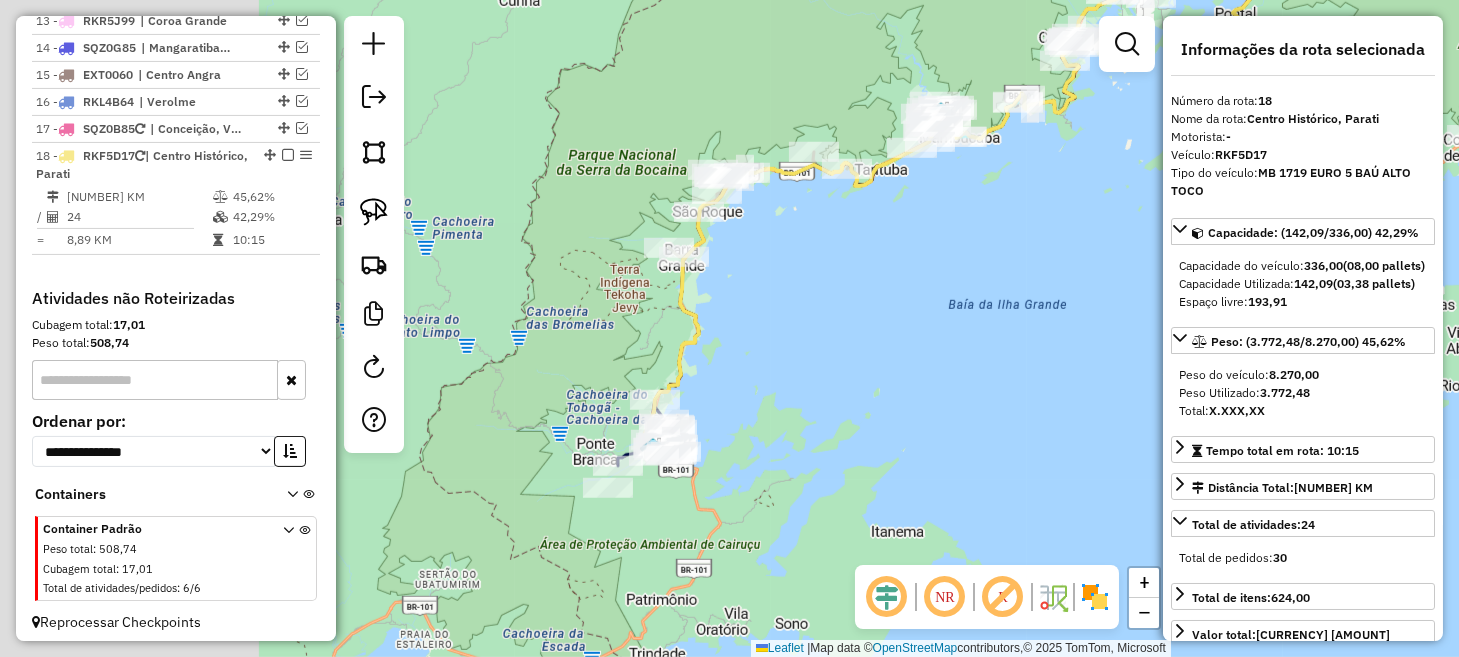 drag, startPoint x: 644, startPoint y: 430, endPoint x: 973, endPoint y: 273, distance: 364.5408 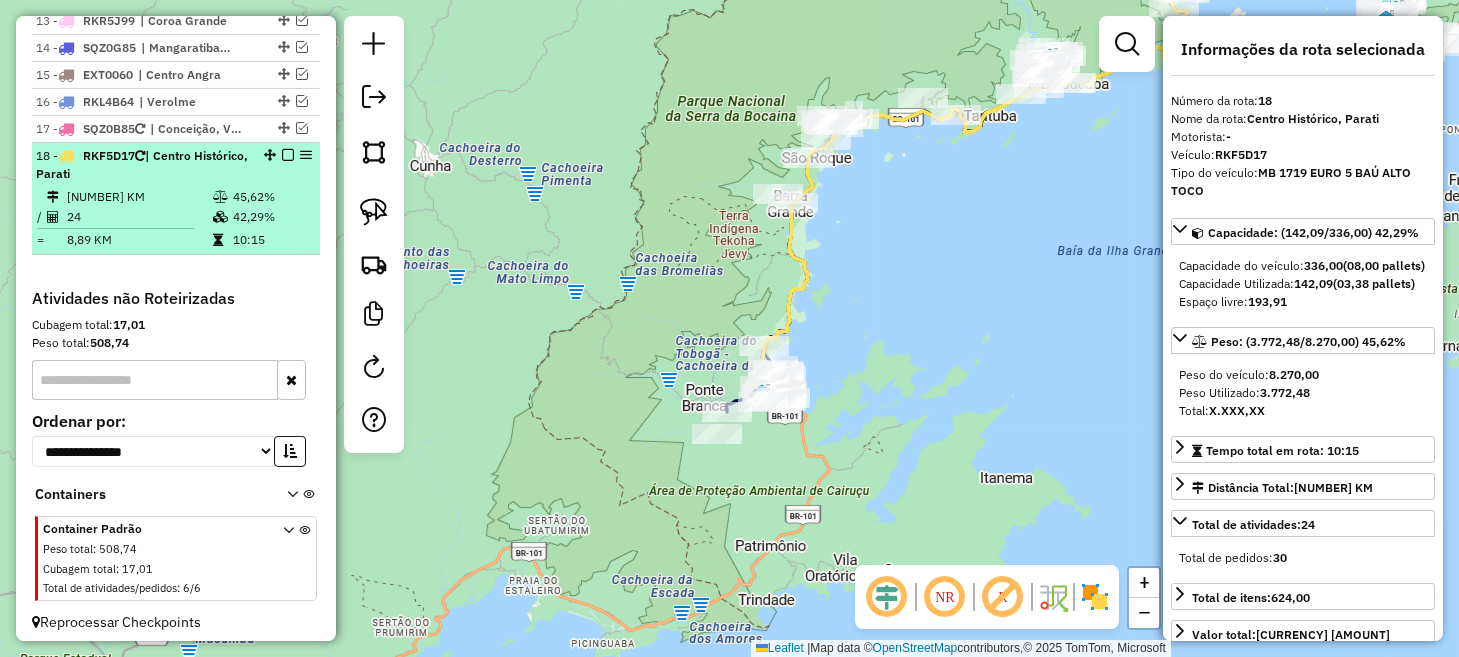 click at bounding box center (288, 155) 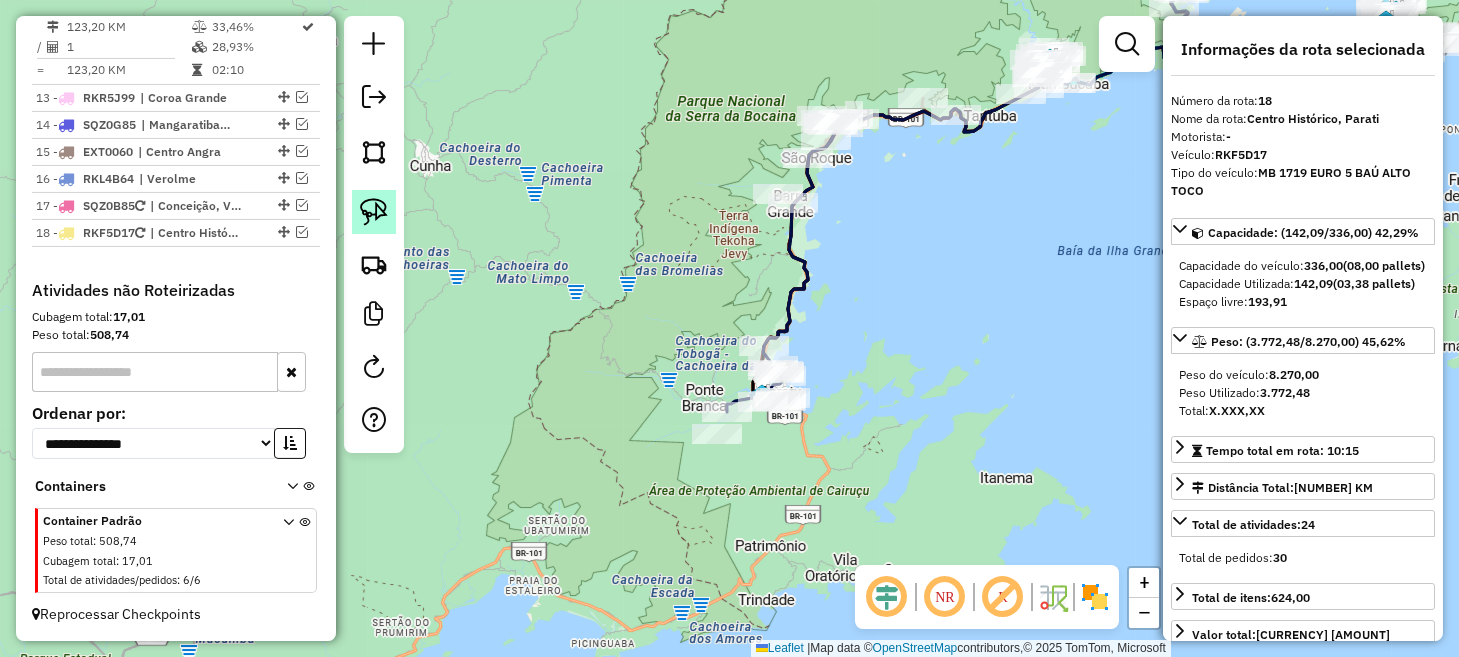 scroll, scrollTop: 1977, scrollLeft: 0, axis: vertical 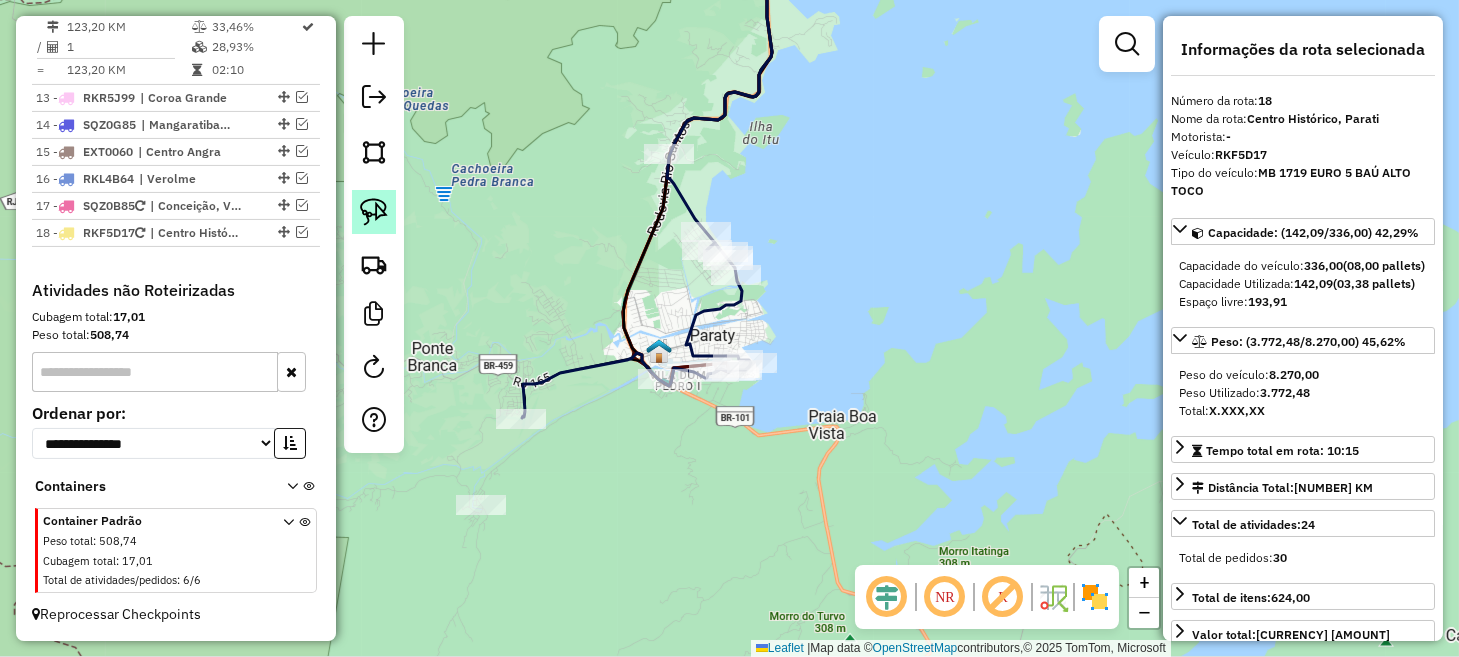 click 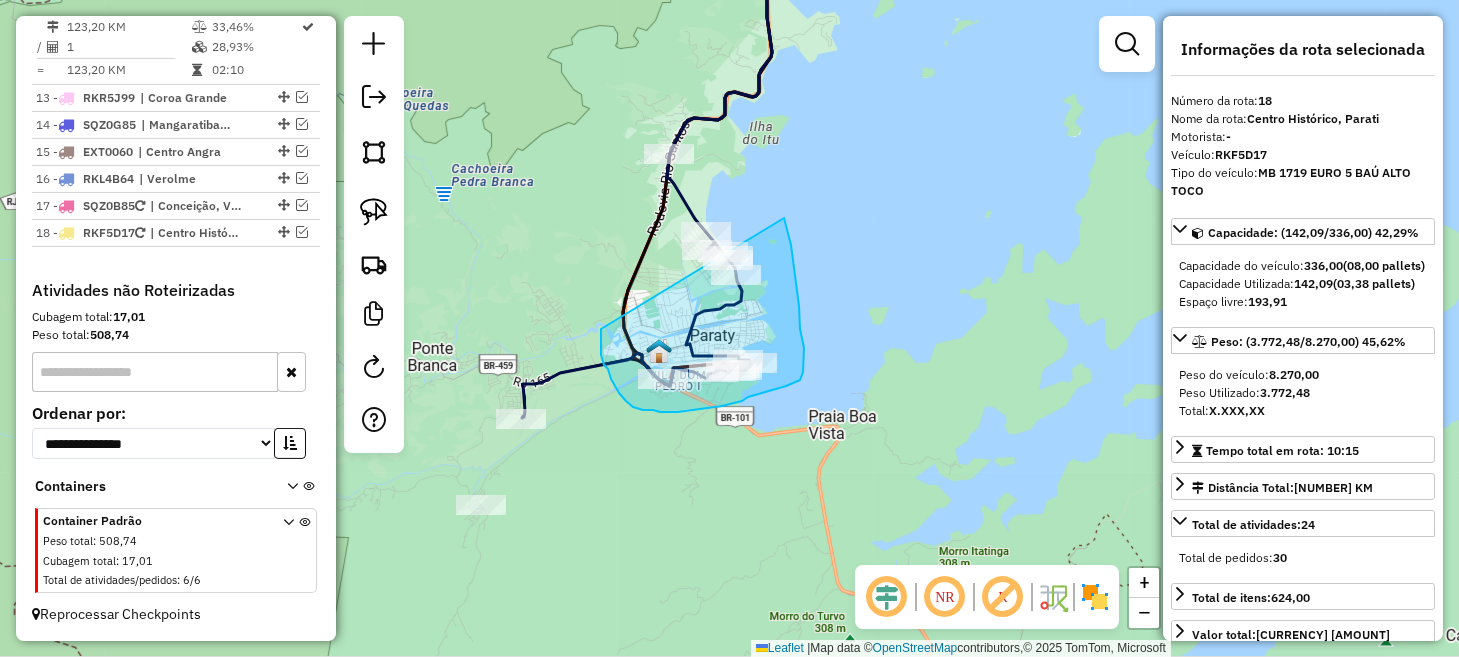 drag, startPoint x: 601, startPoint y: 329, endPoint x: 742, endPoint y: 170, distance: 212.51353 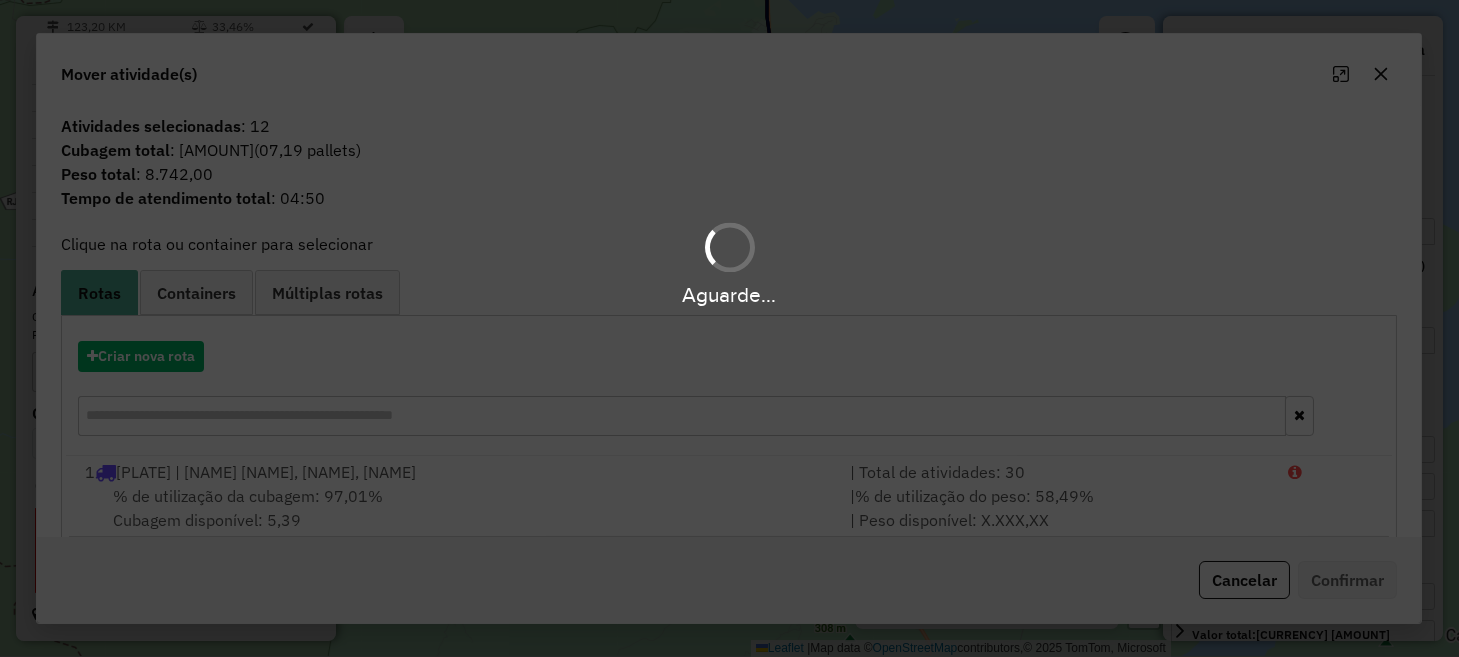 click on "Aguarde..." at bounding box center (729, 328) 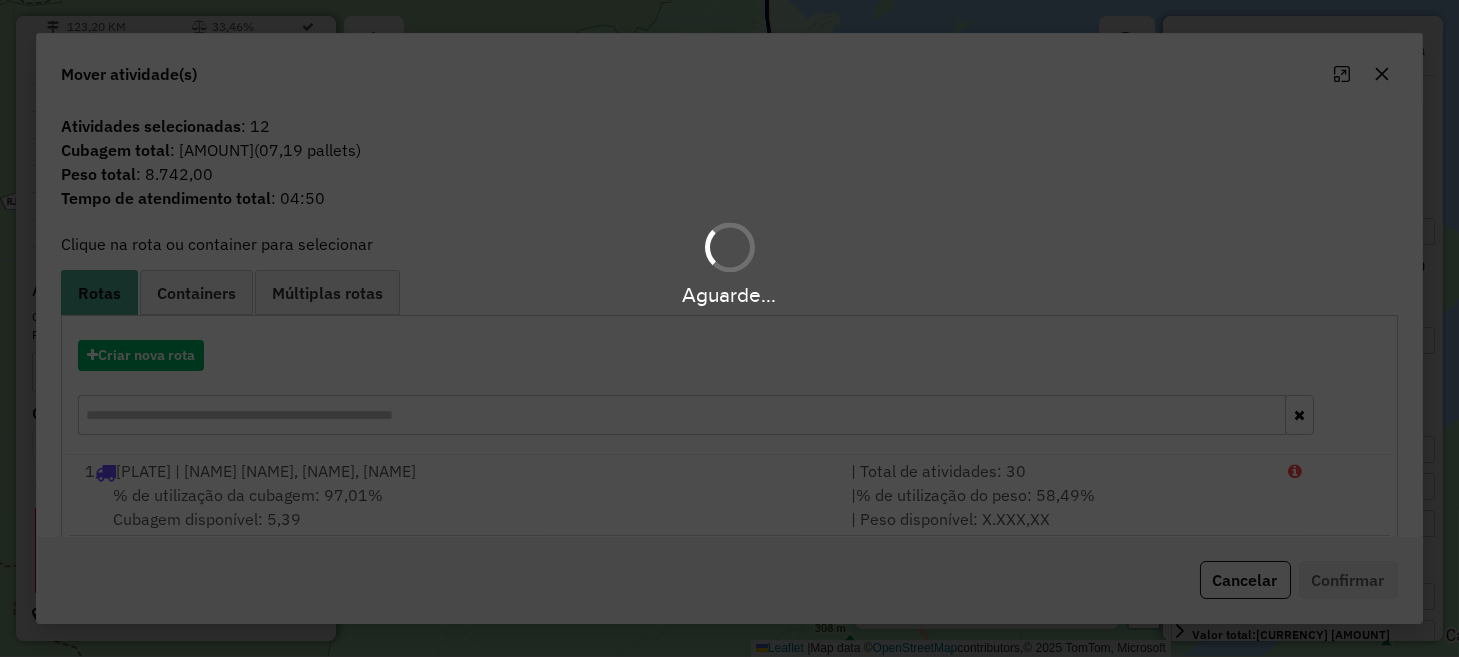 drag, startPoint x: 707, startPoint y: 144, endPoint x: 633, endPoint y: 131, distance: 75.13322 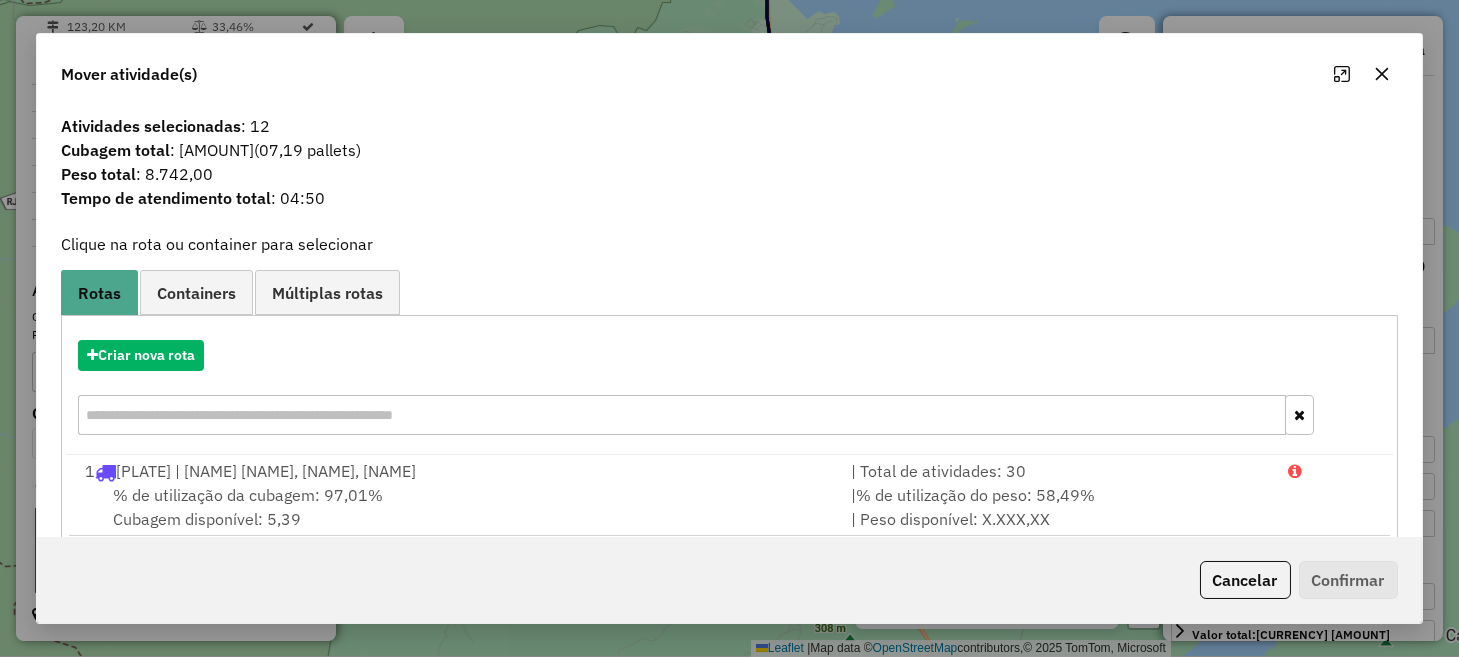 click on "Cancelar" 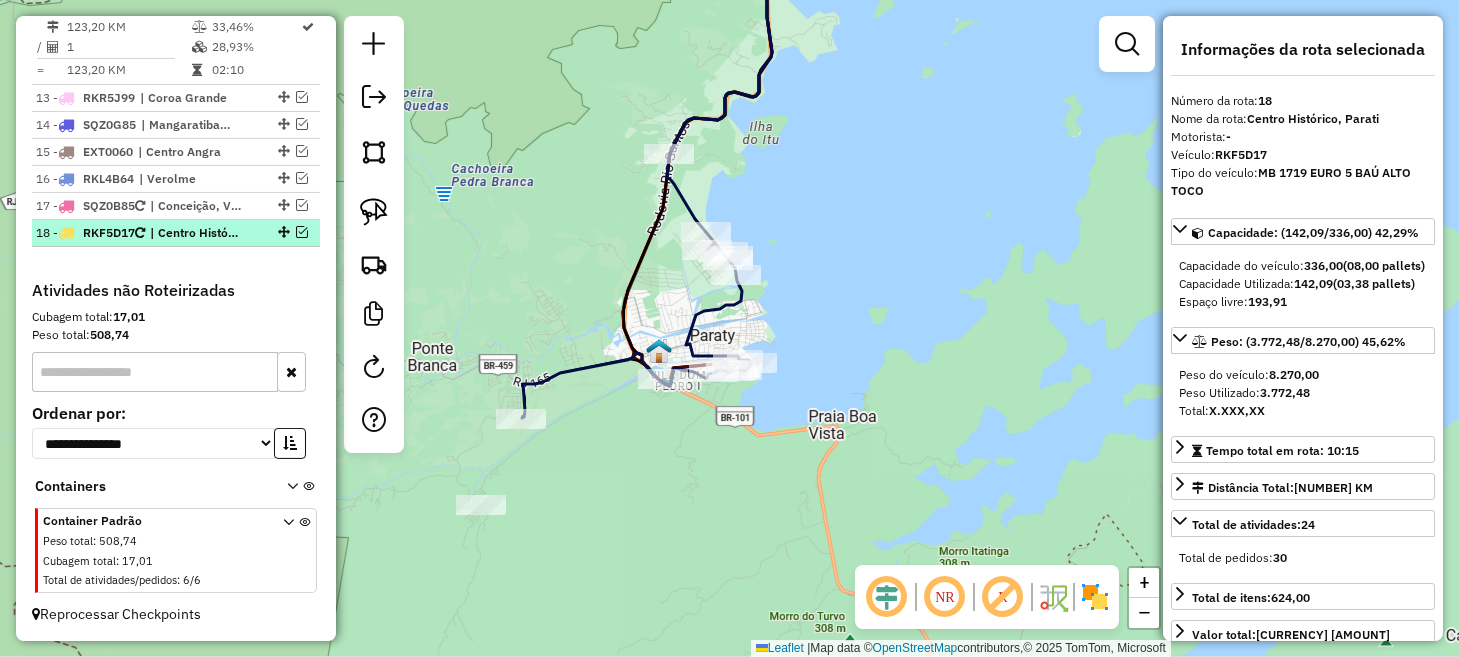 click at bounding box center (302, 232) 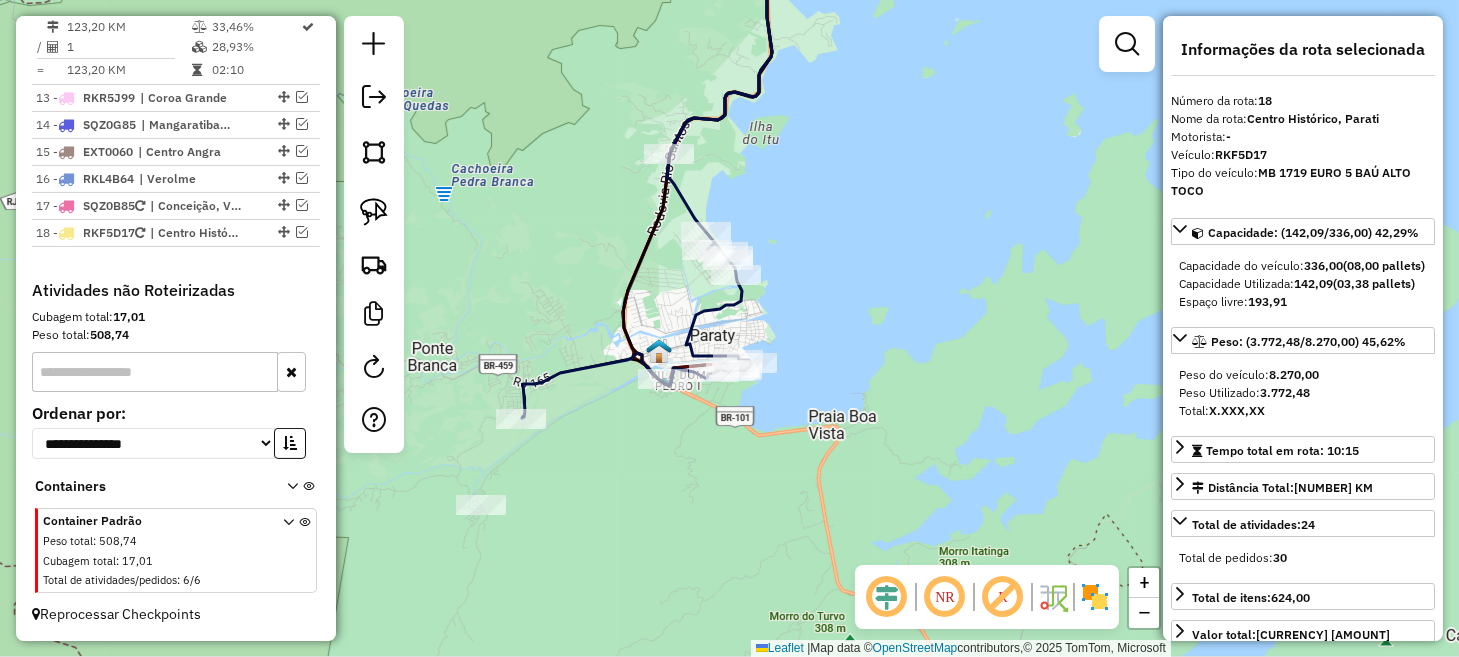 scroll, scrollTop: 2035, scrollLeft: 0, axis: vertical 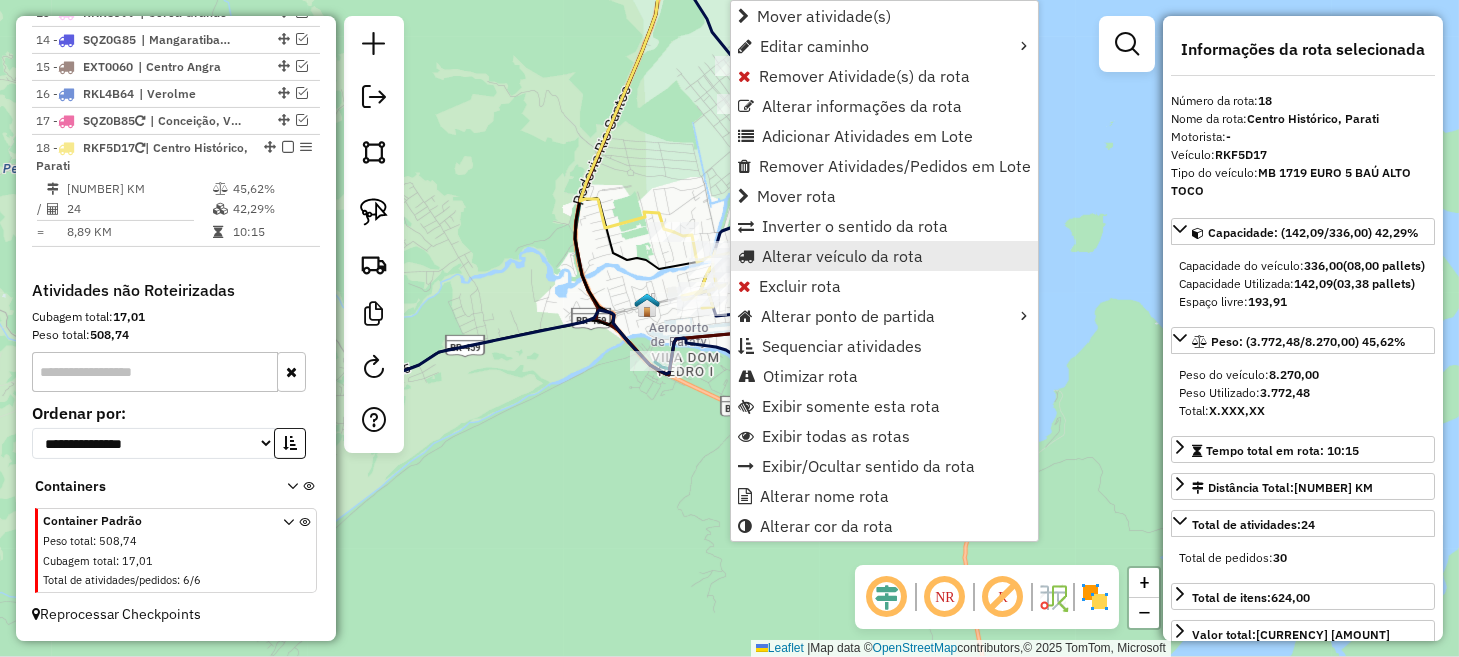 click on "Alterar veículo da rota" at bounding box center [842, 256] 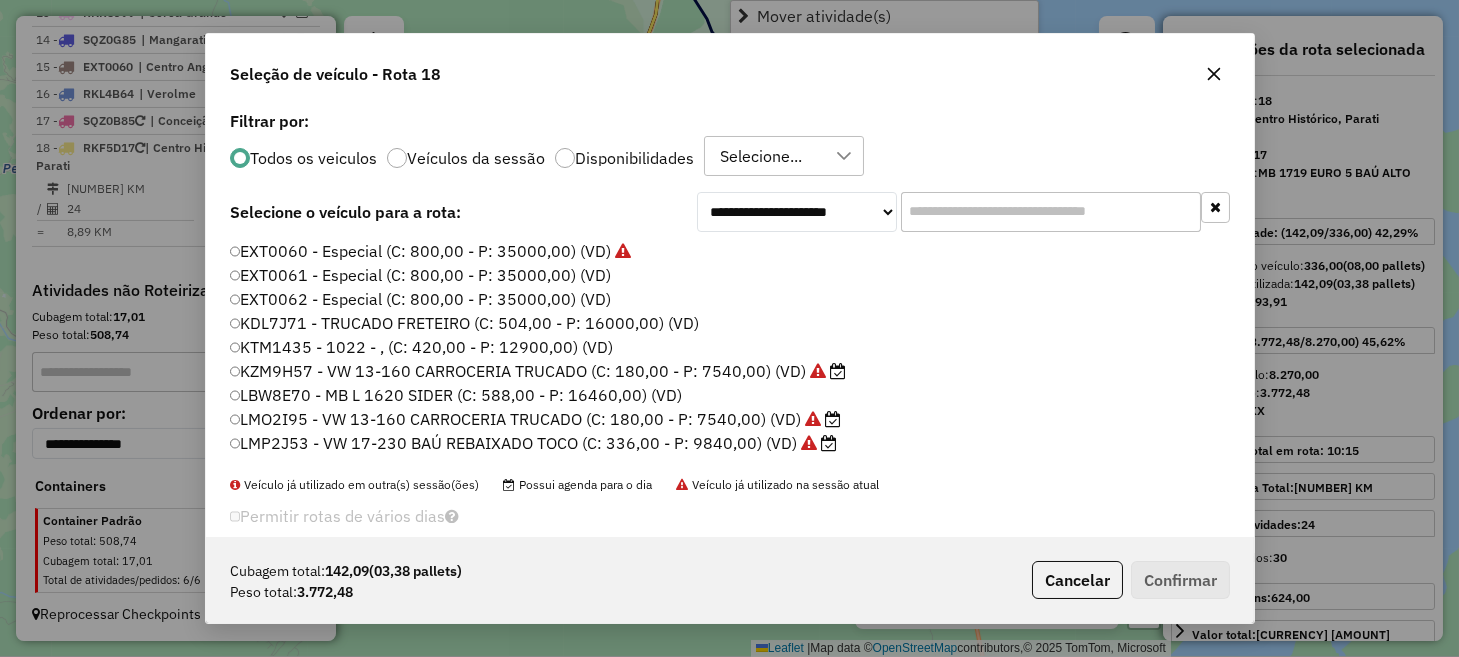 scroll, scrollTop: 10, scrollLeft: 6, axis: both 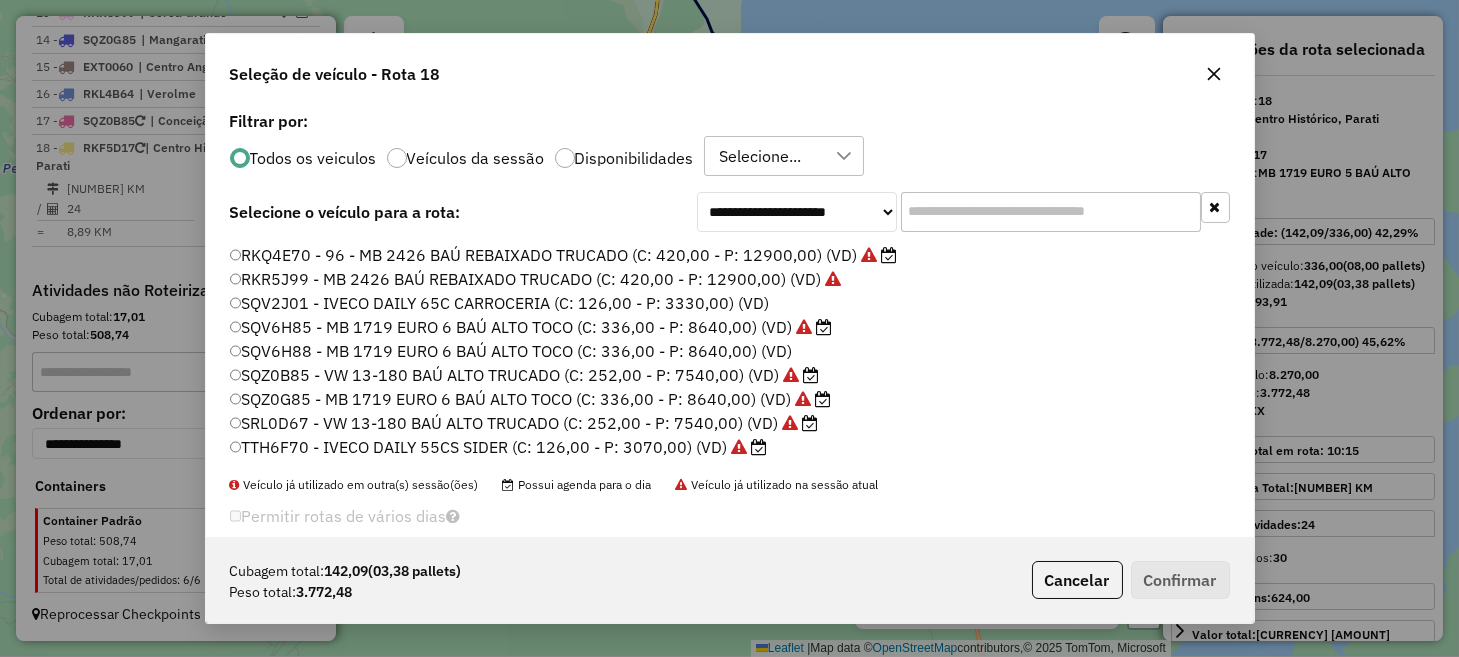 click on "SRL0D67 - VW 13-180 BAÚ ALTO TRUCADO (C: 252,00 - P: 7540,00) (VD)" 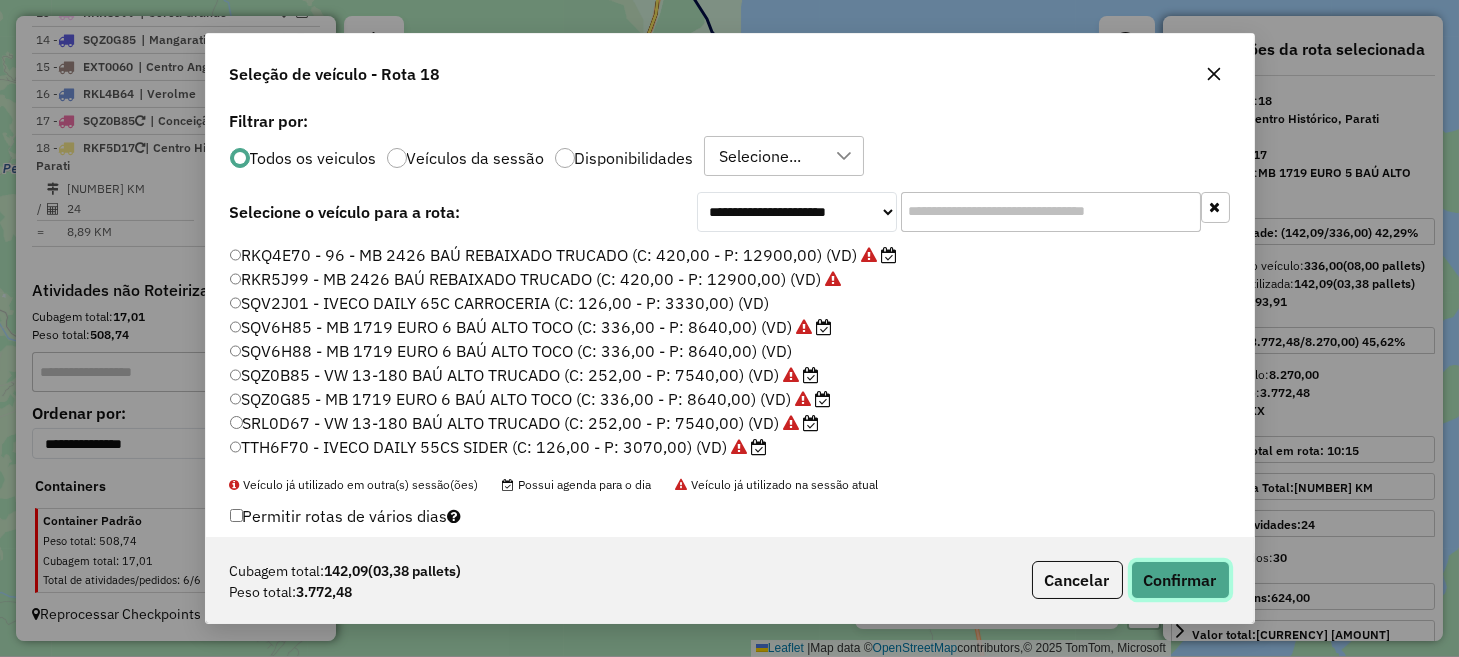 click on "Confirmar" 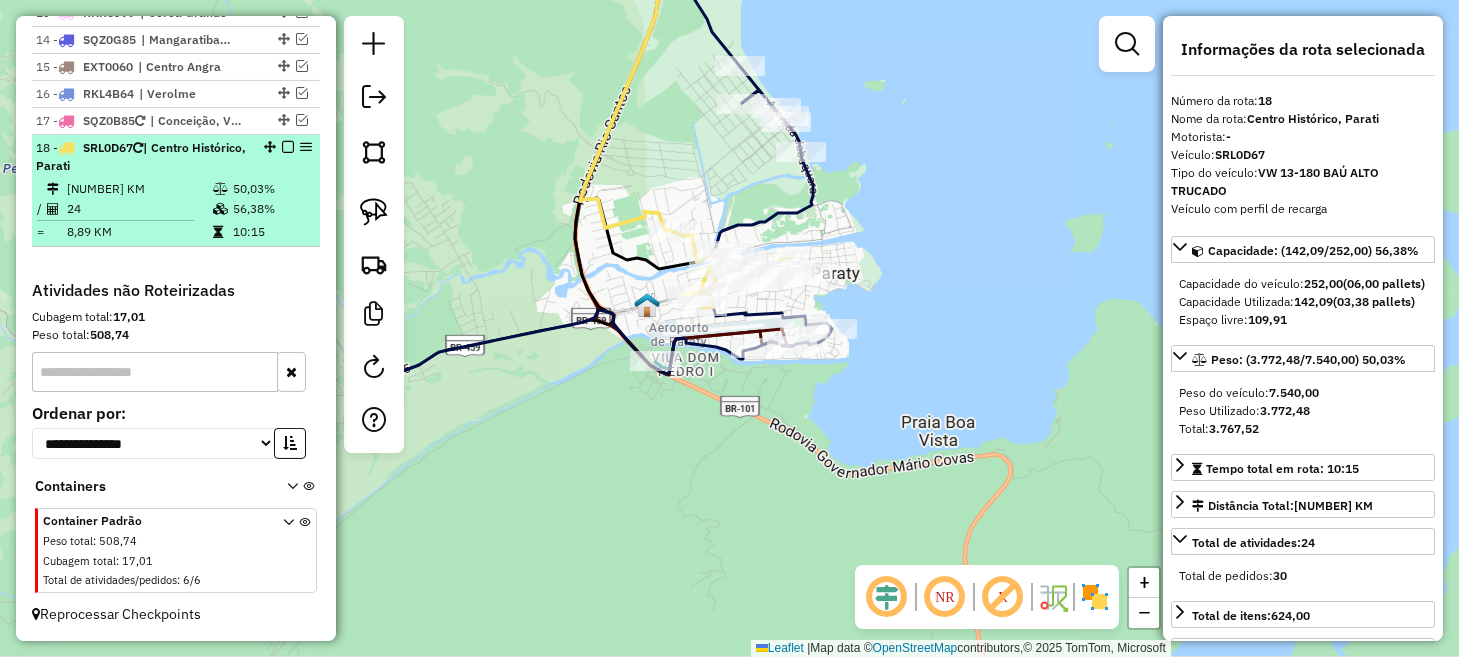 click at bounding box center (288, 147) 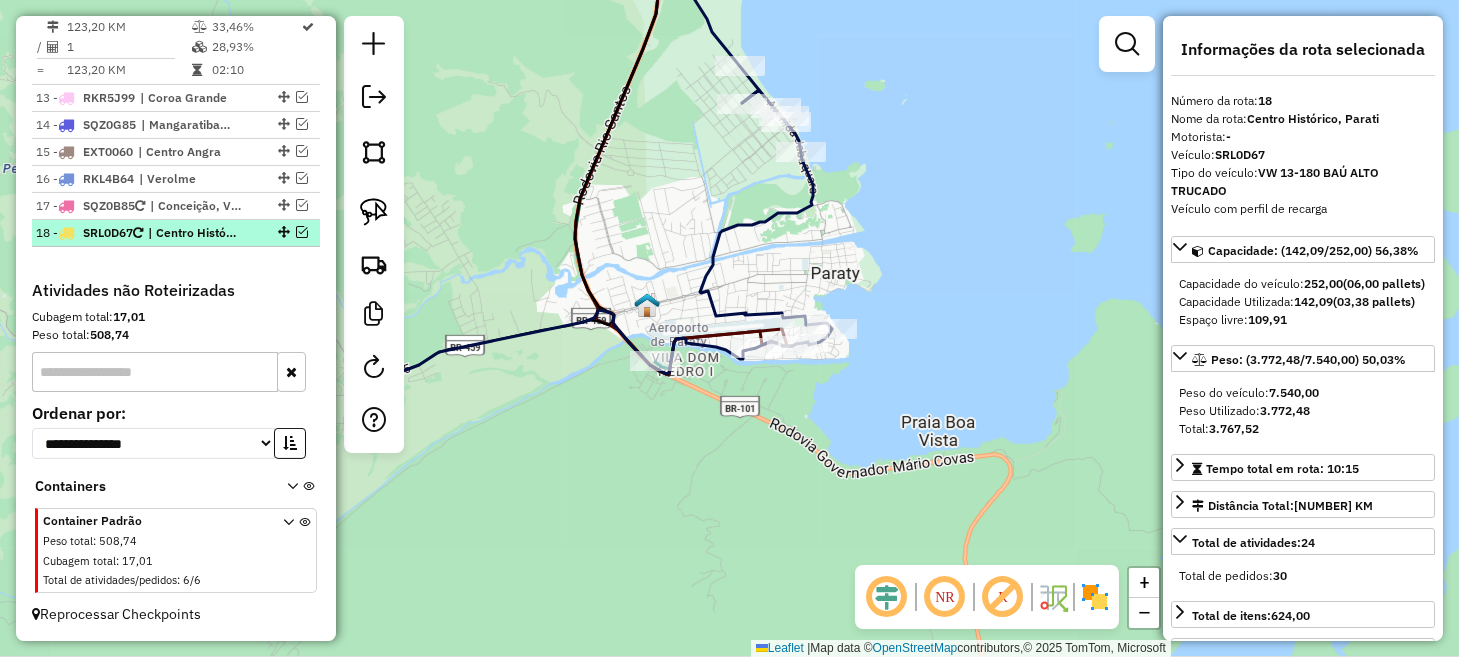 scroll, scrollTop: 1977, scrollLeft: 0, axis: vertical 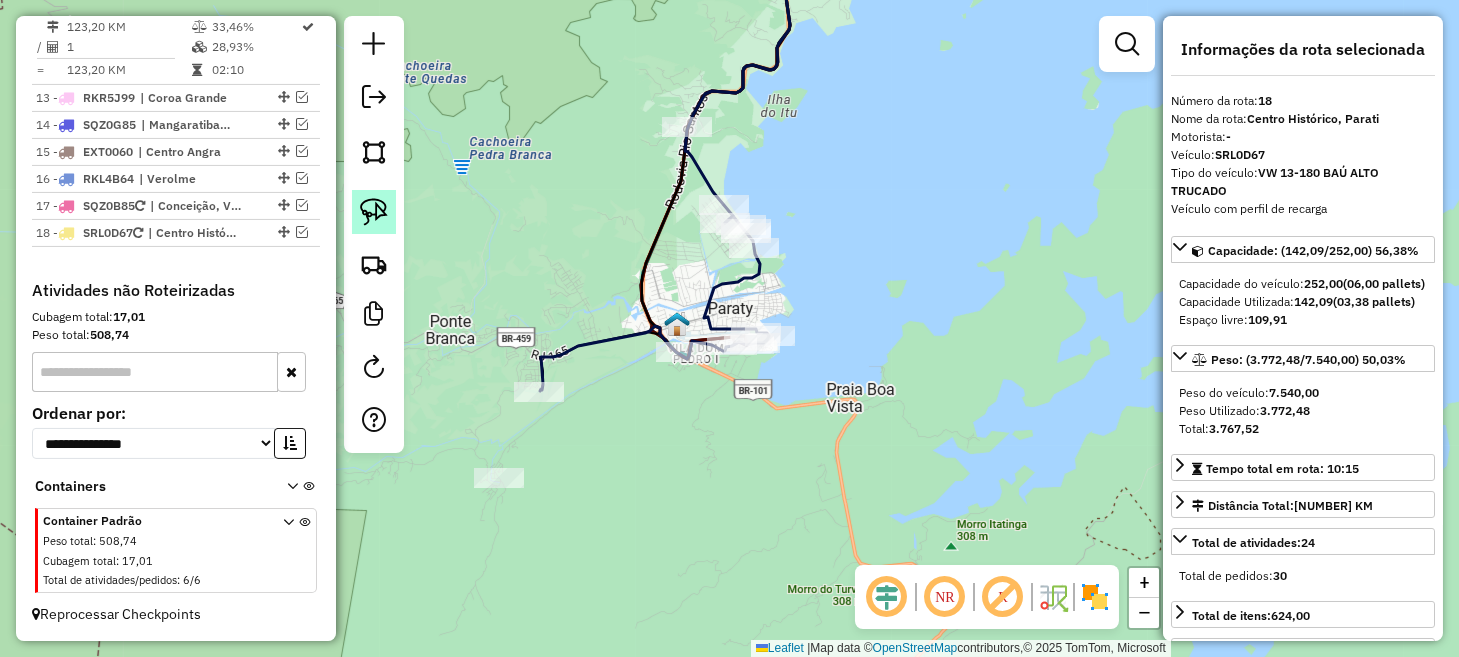 click 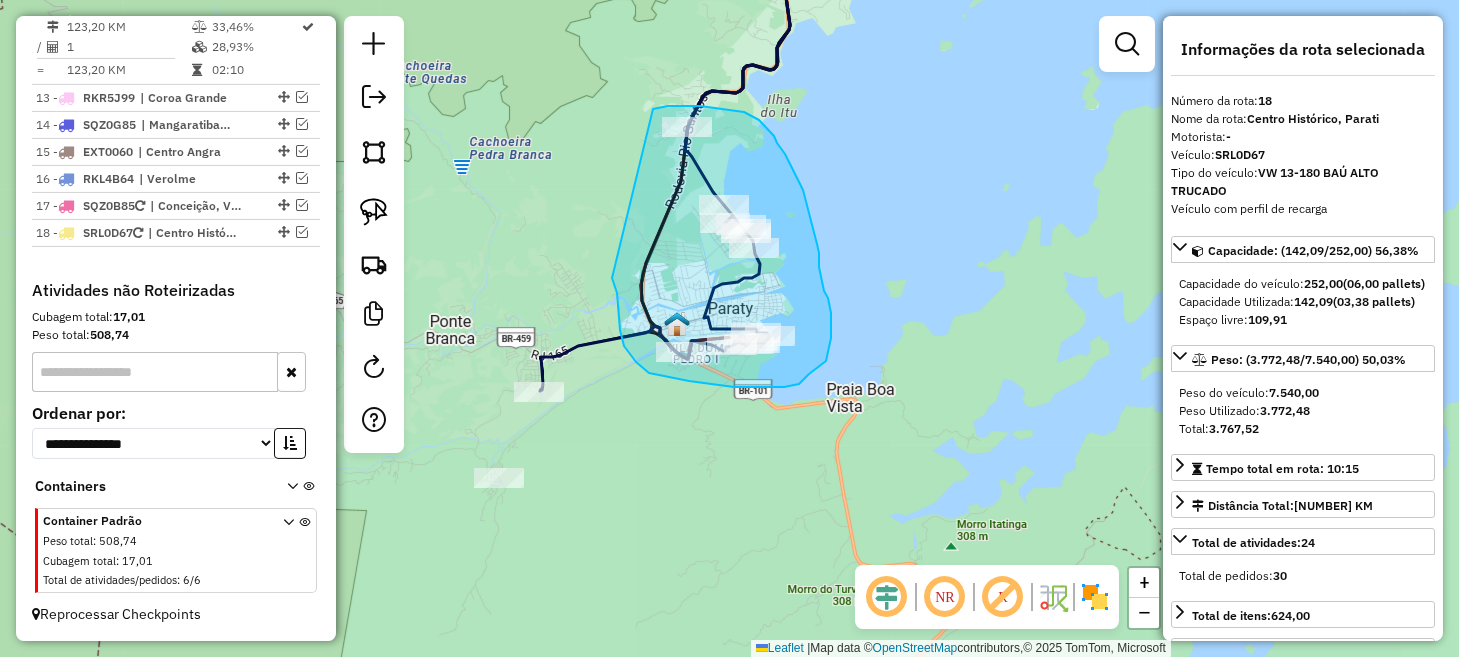 drag, startPoint x: 612, startPoint y: 278, endPoint x: 653, endPoint y: 109, distance: 173.90227 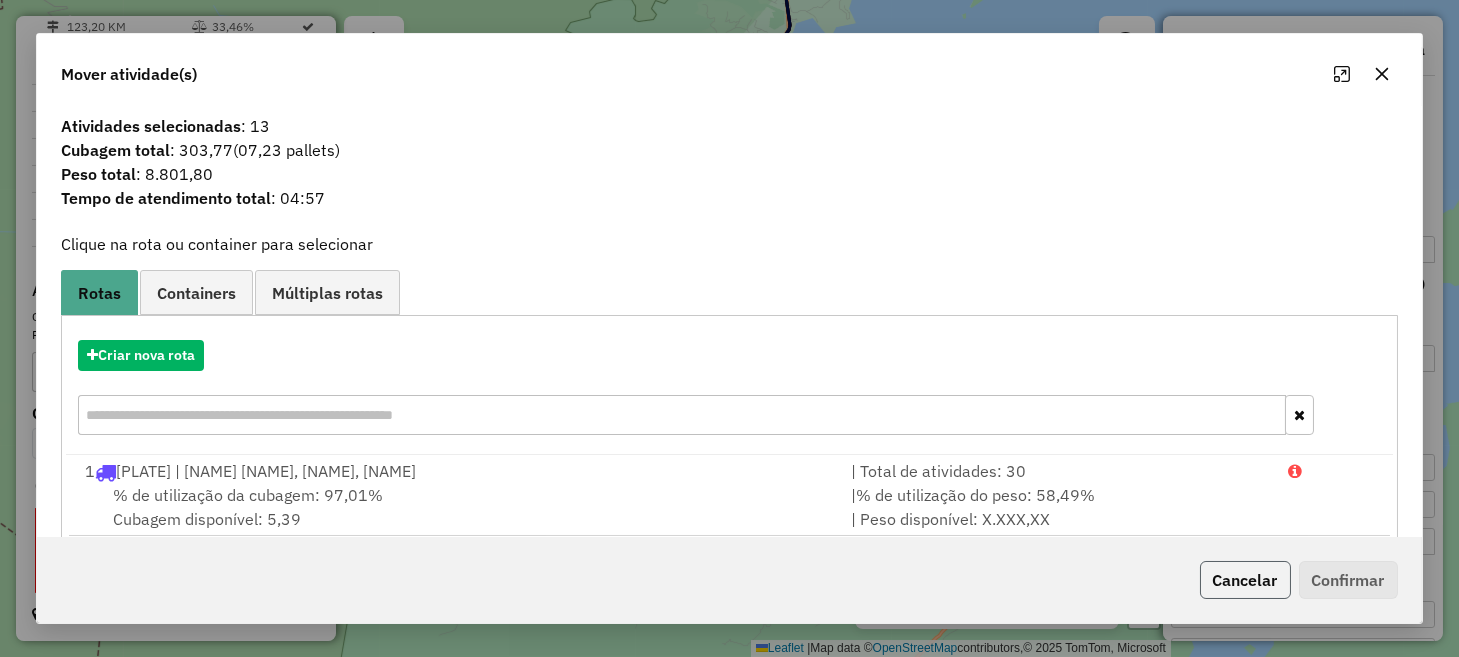 click on "Cancelar" 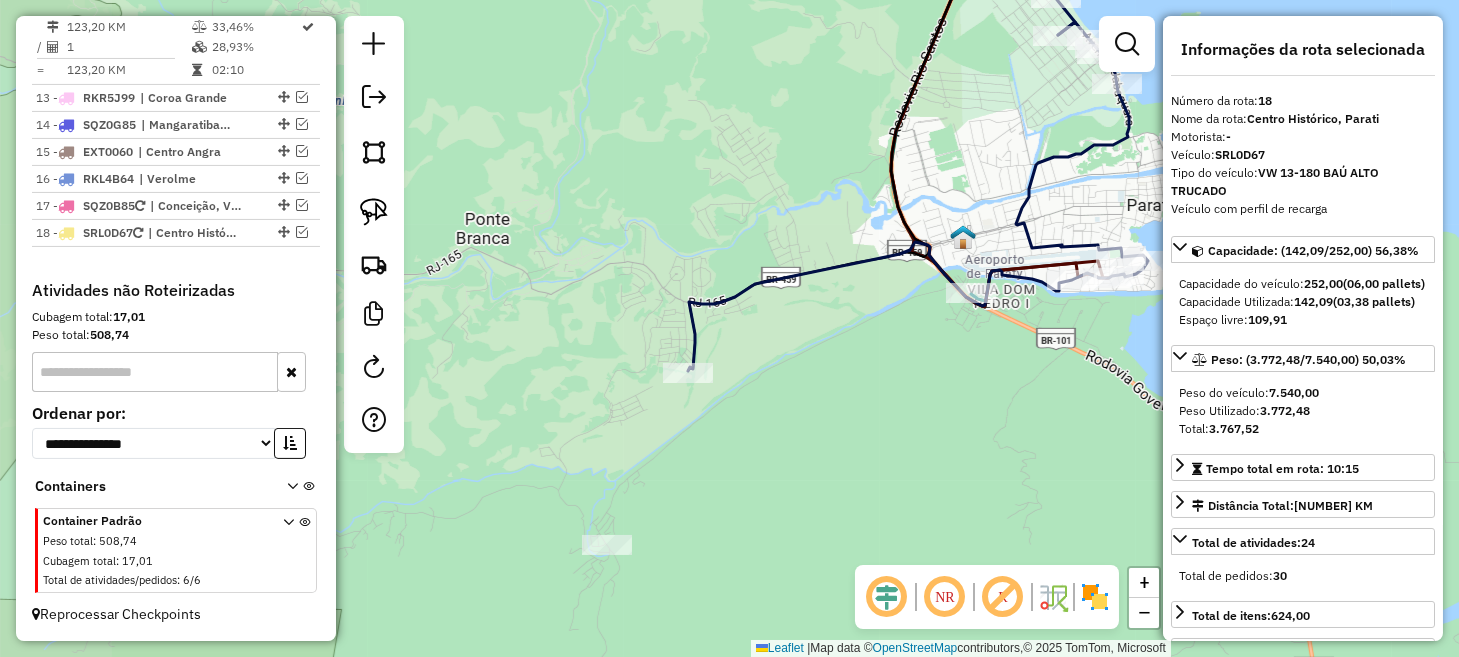 drag, startPoint x: 642, startPoint y: 395, endPoint x: 1005, endPoint y: 324, distance: 369.87836 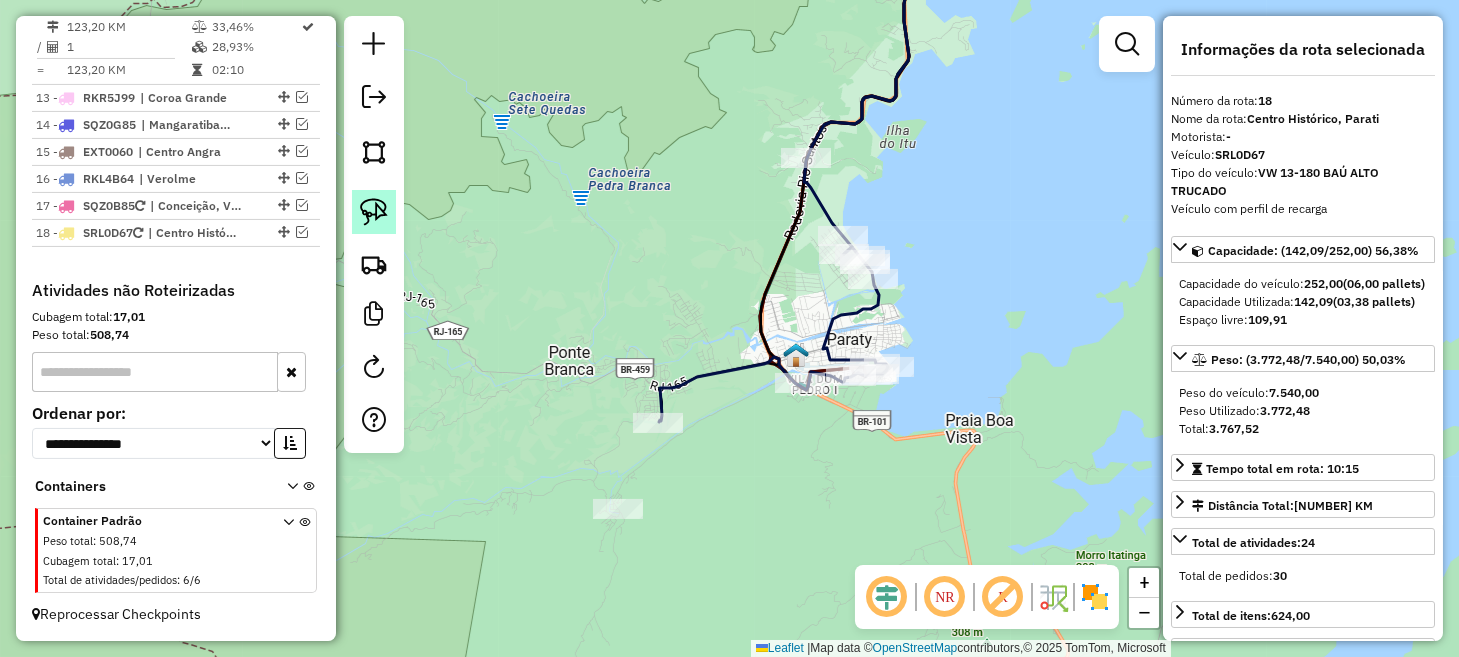 click 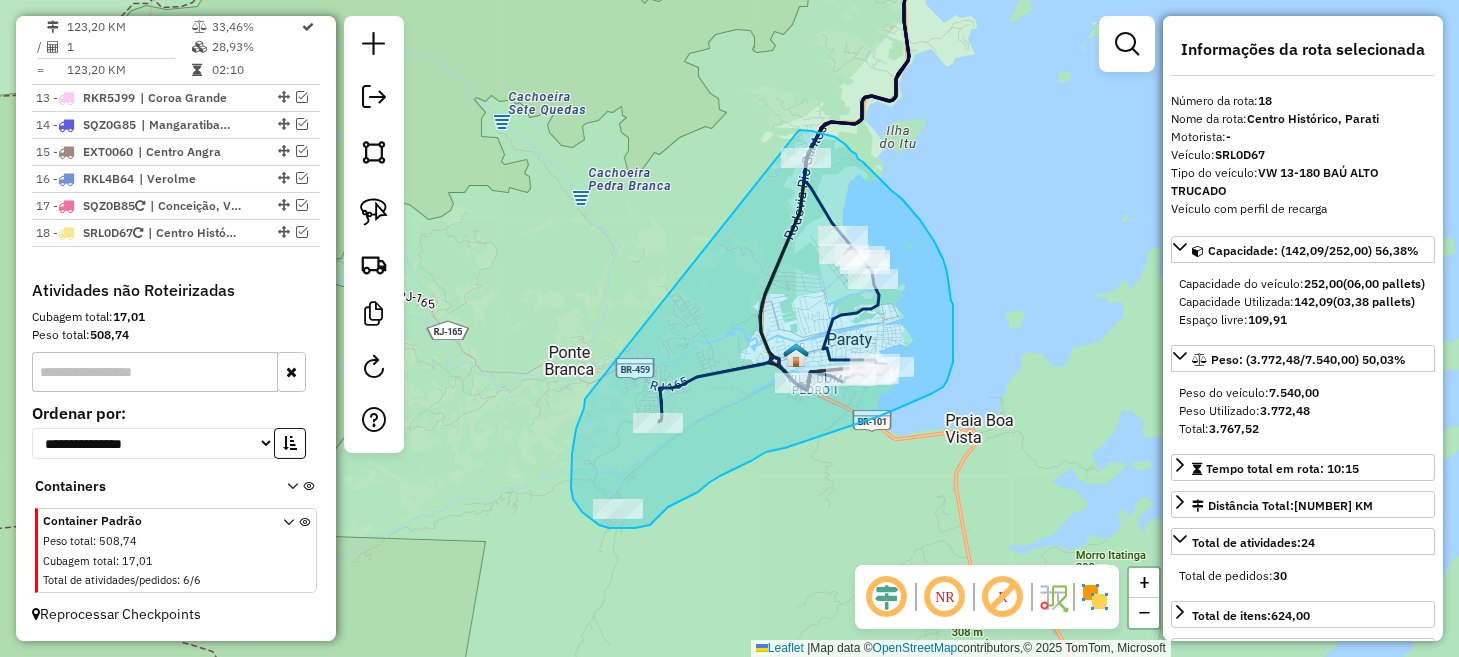 drag, startPoint x: 585, startPoint y: 402, endPoint x: 765, endPoint y: 130, distance: 326.1656 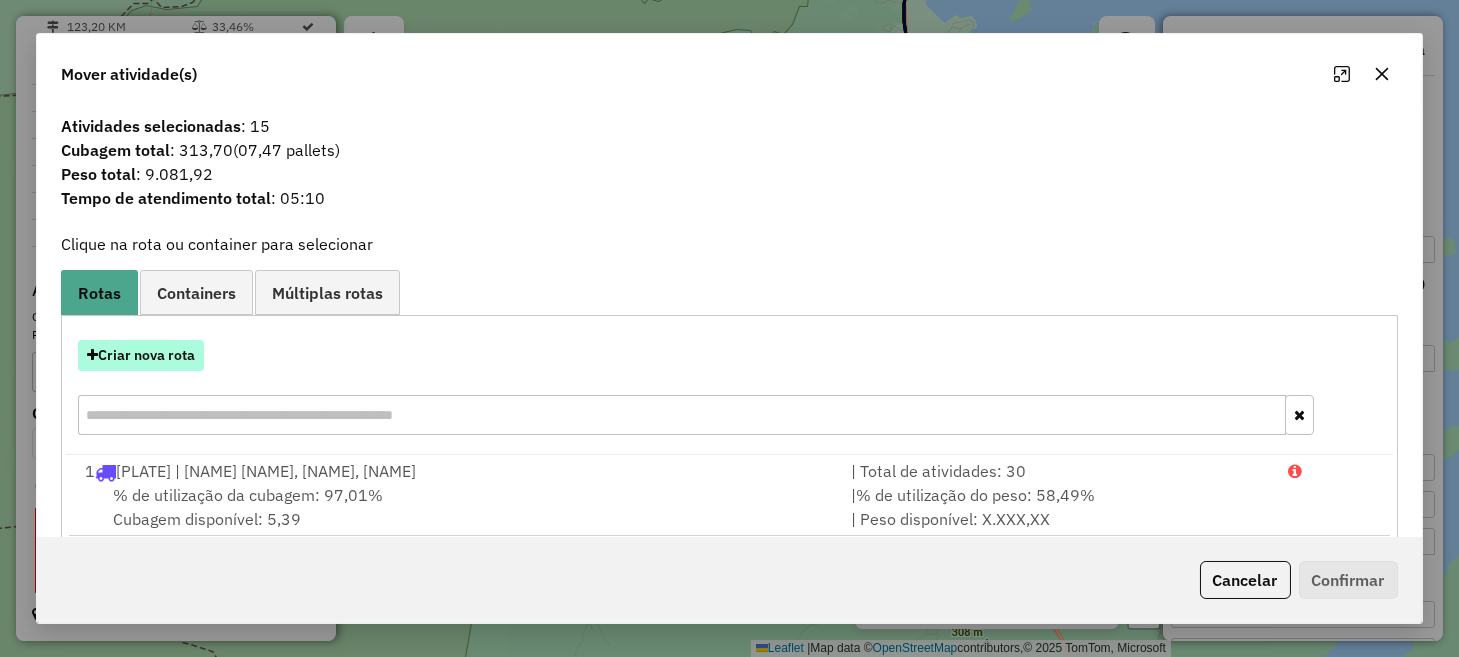 click on "Criar nova rota" at bounding box center (141, 355) 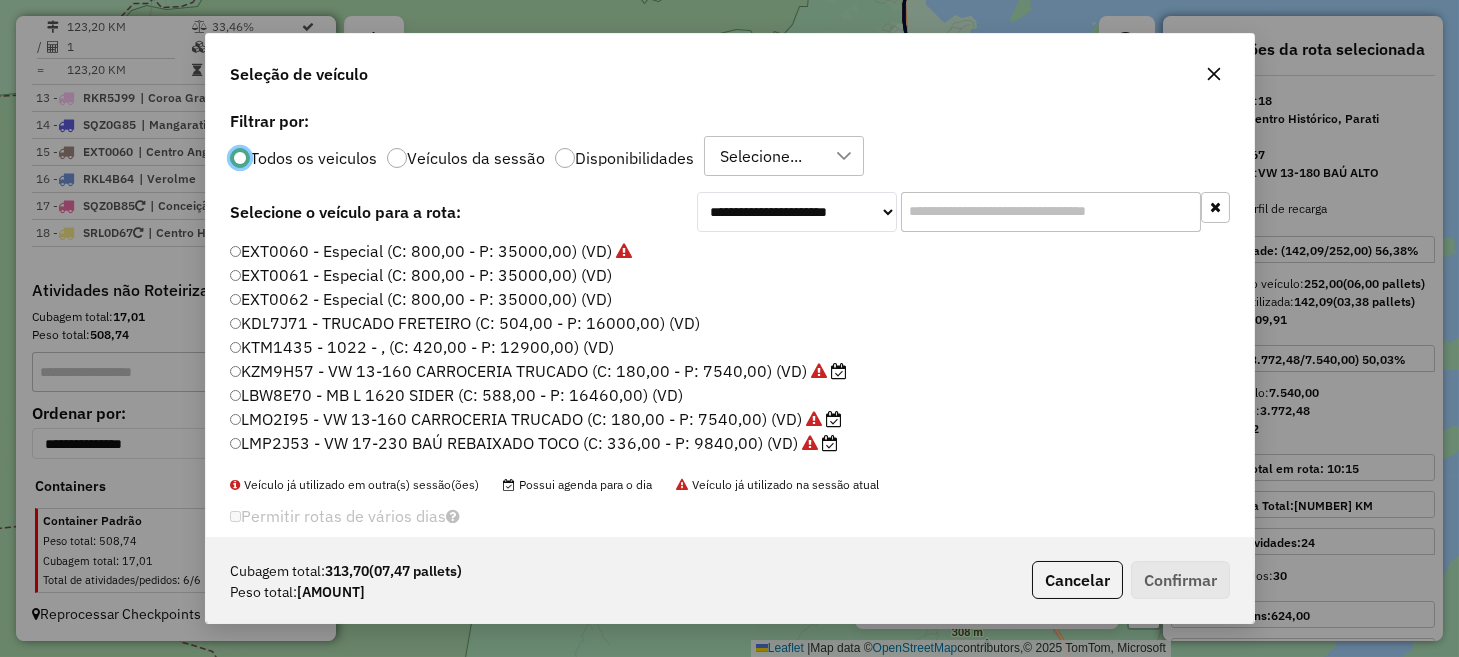 scroll, scrollTop: 10, scrollLeft: 6, axis: both 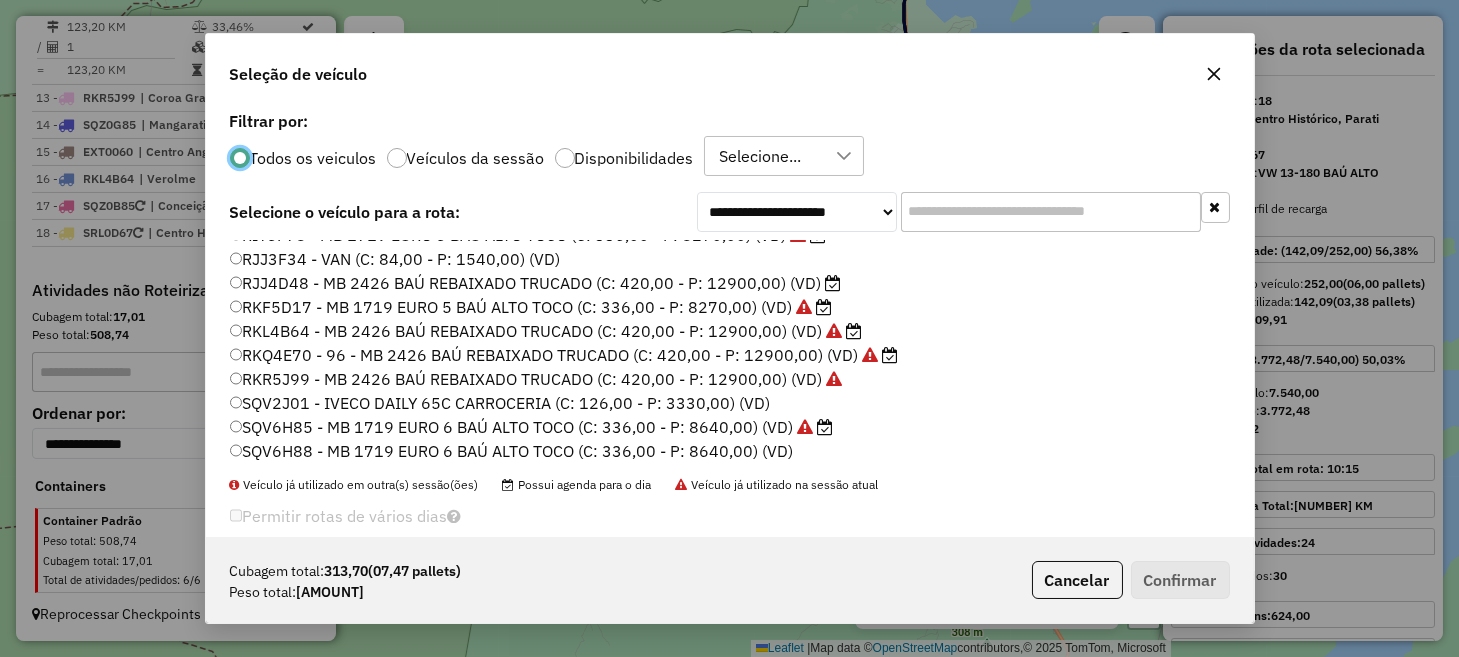 click on "RKF5D17 - MB 1719 EURO 5 BAÚ ALTO TOCO (C: 336,00 - P: 8270,00) (VD)" 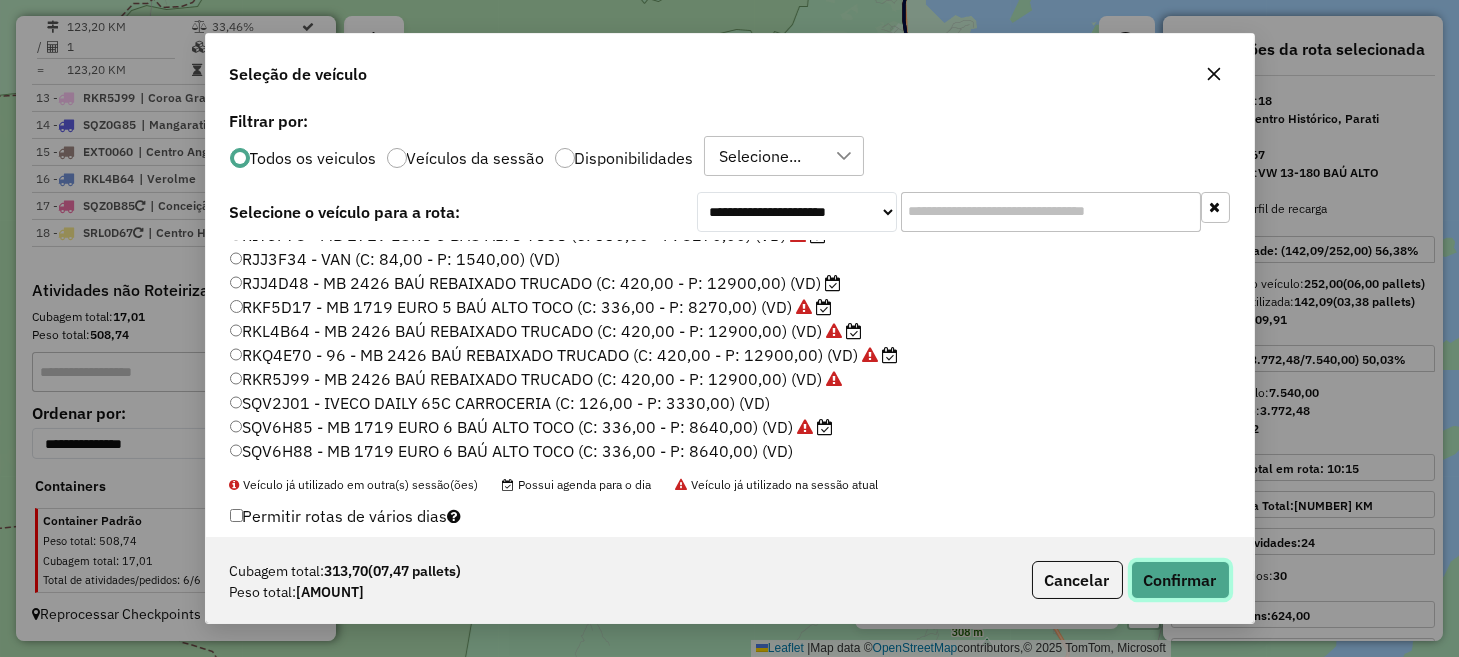 click on "Confirmar" 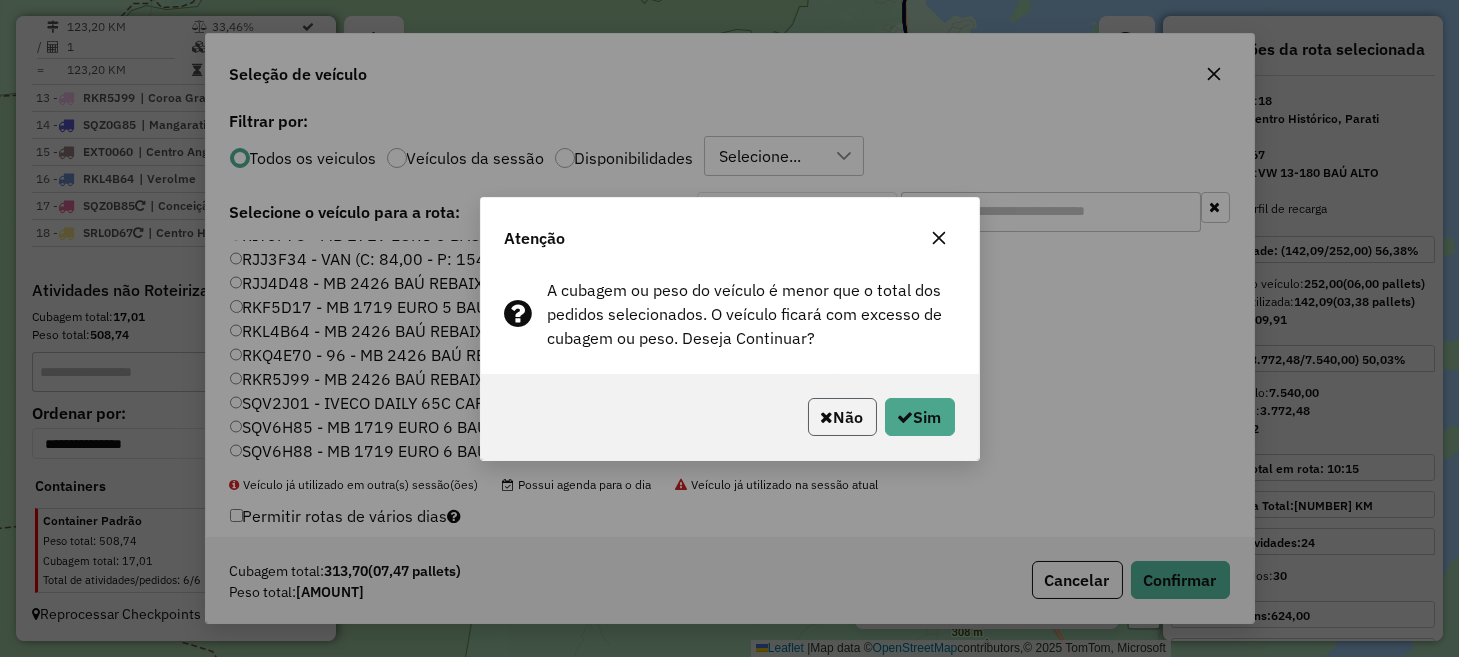 click on "Não" 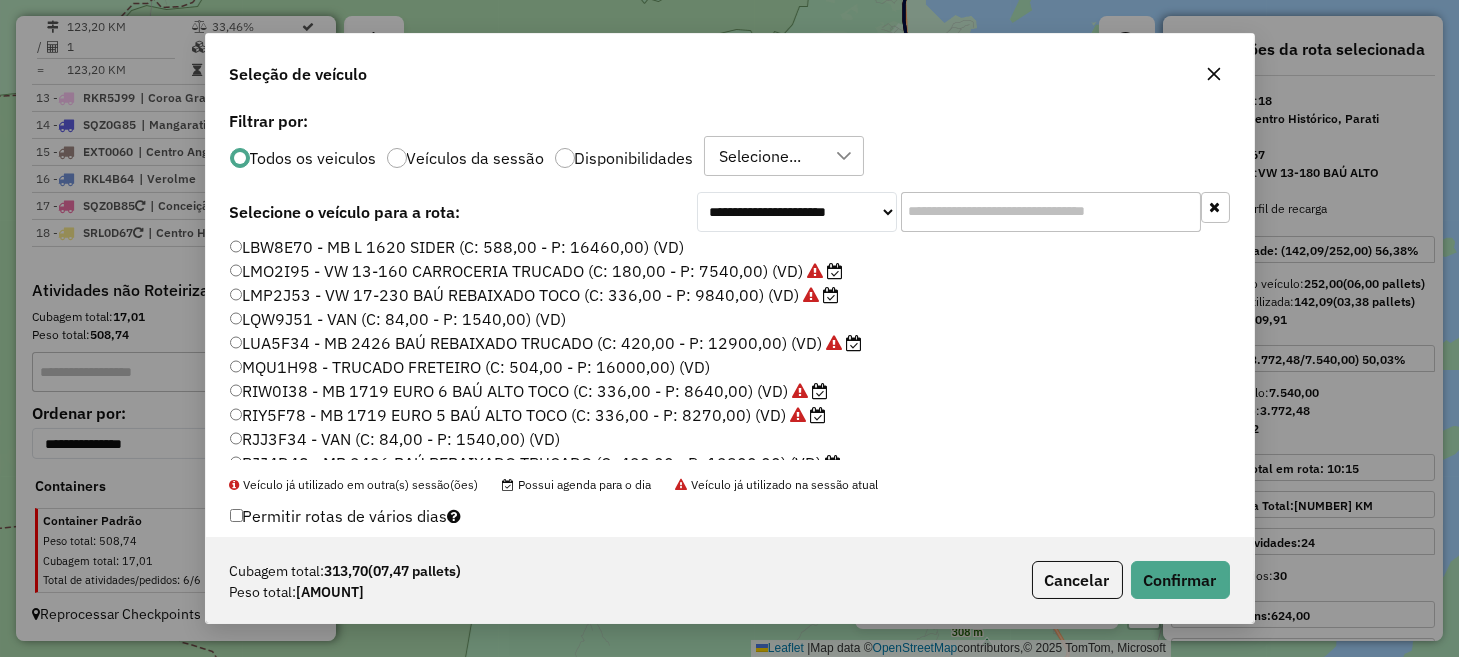 scroll, scrollTop: 128, scrollLeft: 0, axis: vertical 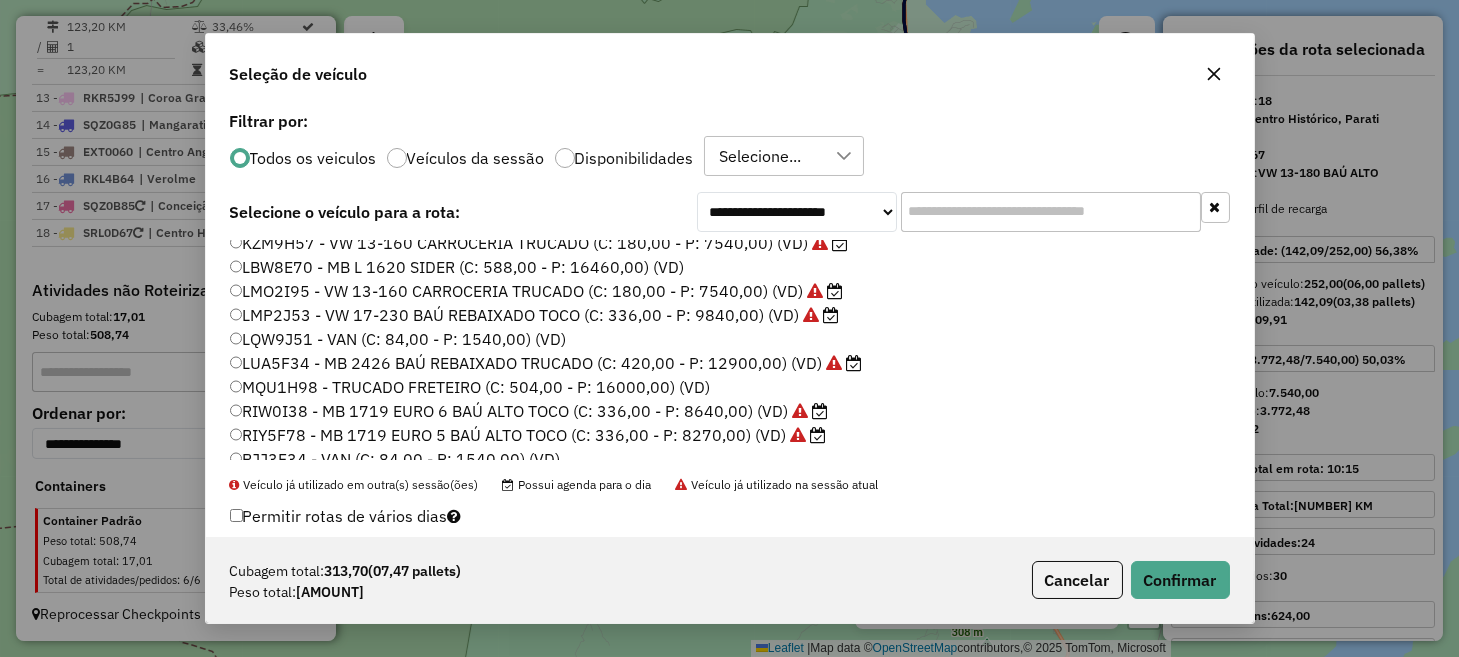 click on "LUA5F34 - MB 2426 BAÚ REBAIXADO TRUCADO (C: 420,00 - P: 12900,00) (VD)" 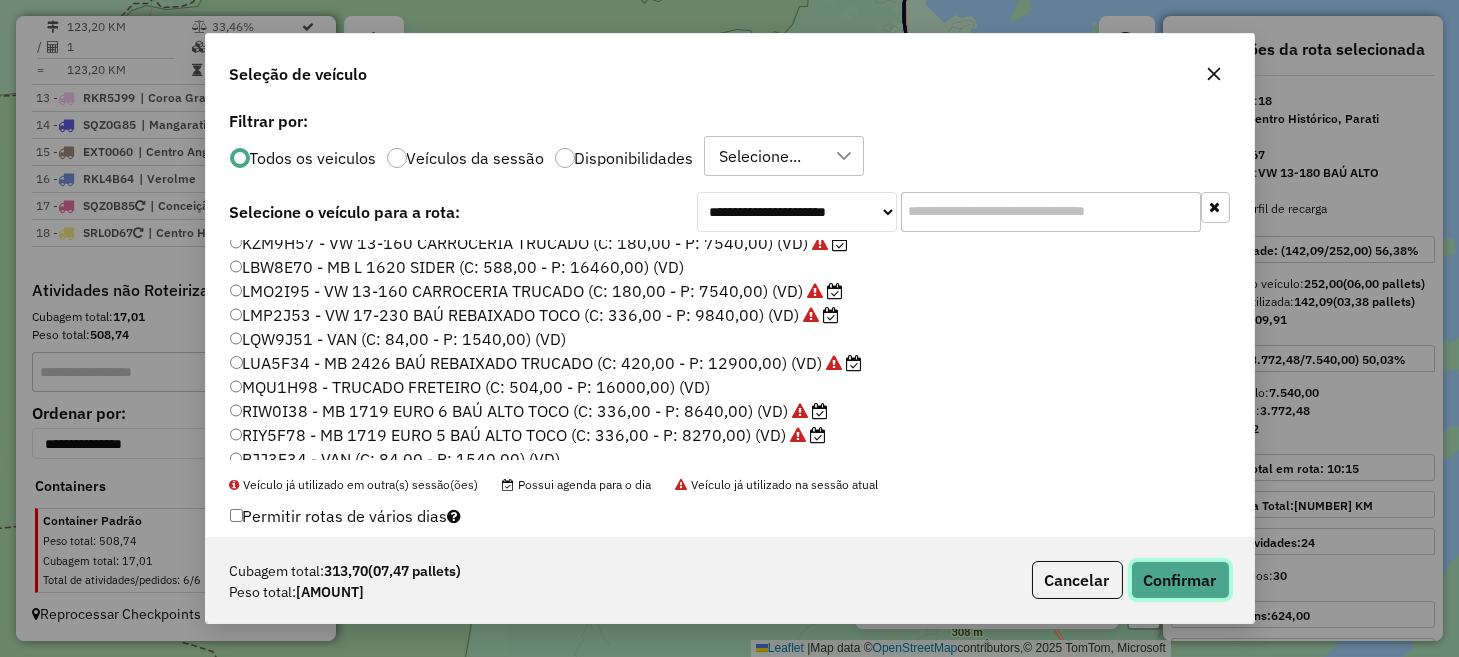 click on "Confirmar" 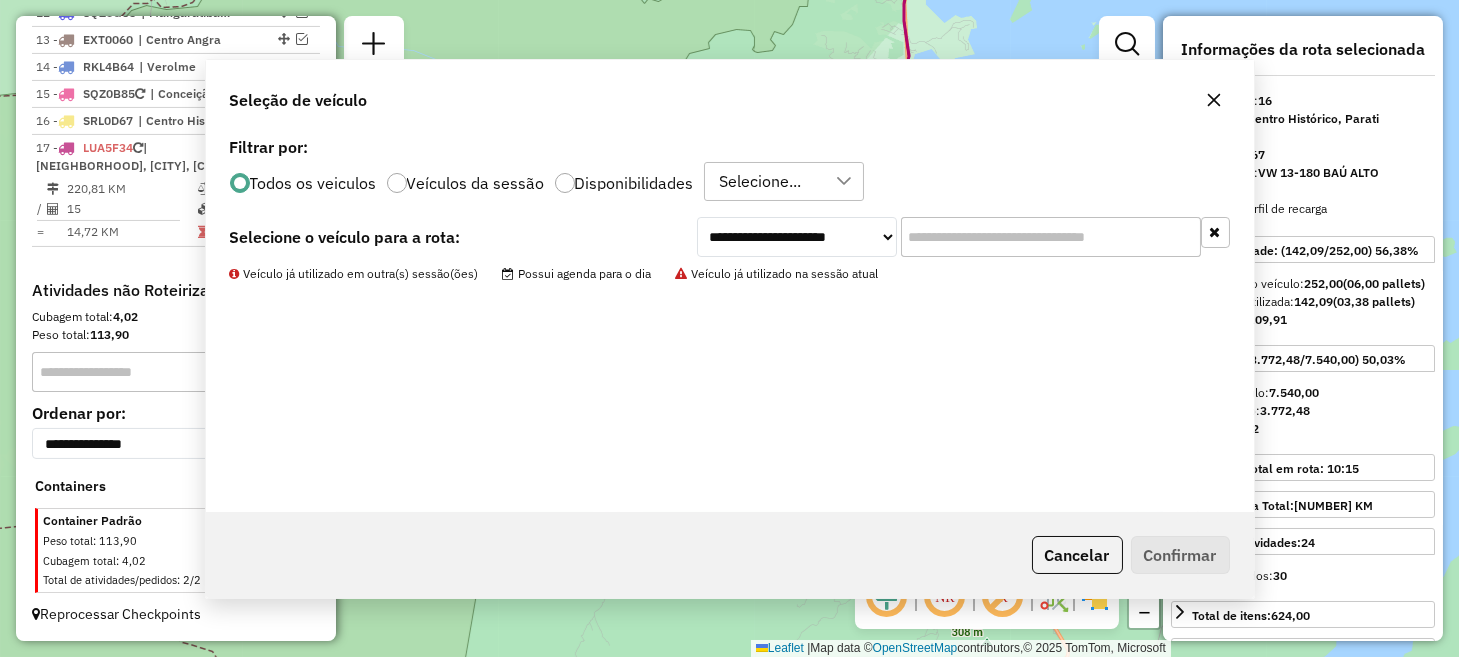 scroll, scrollTop: 1883, scrollLeft: 0, axis: vertical 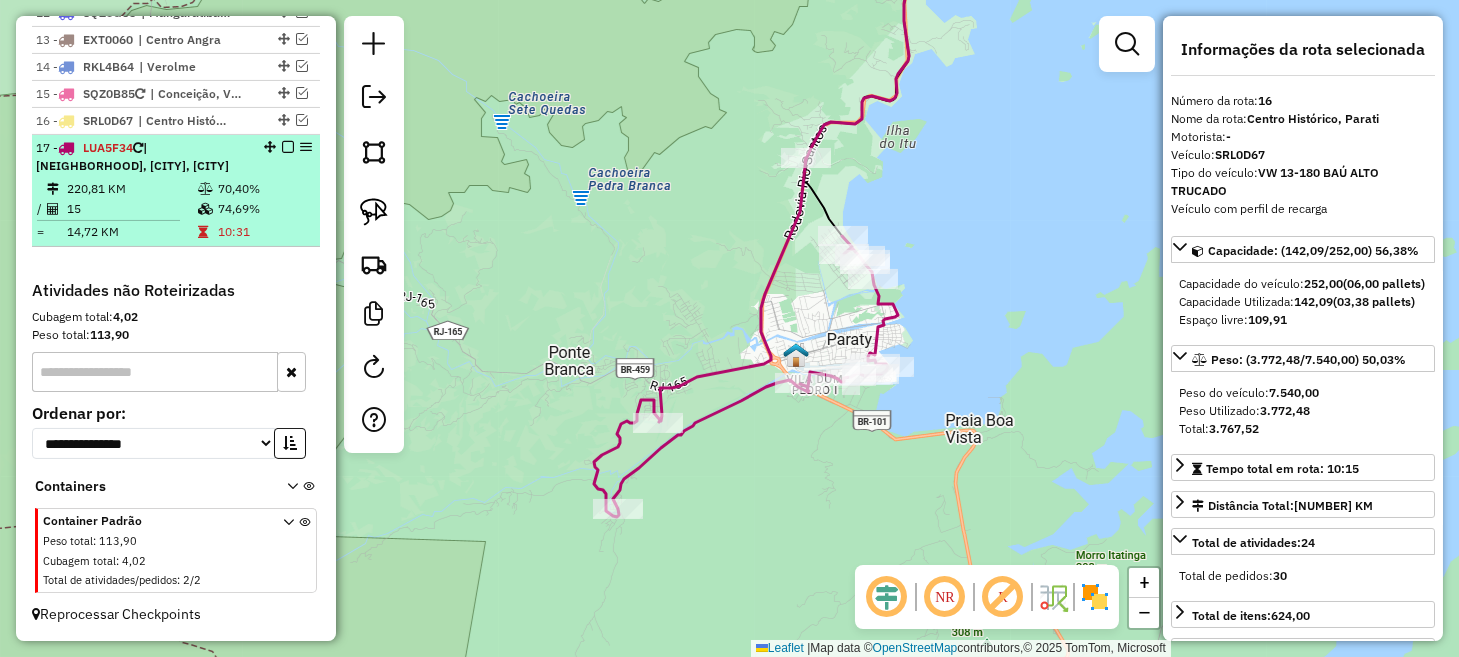 click at bounding box center [288, 147] 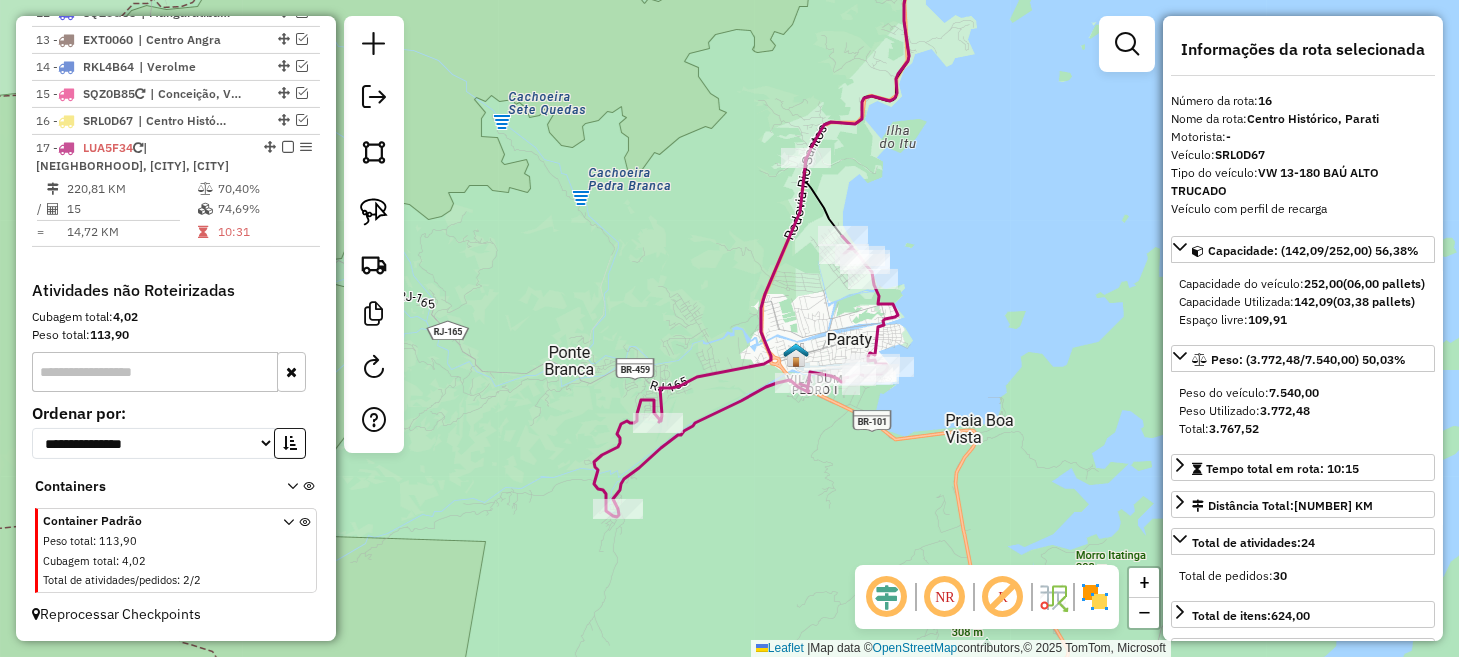scroll, scrollTop: 1798, scrollLeft: 0, axis: vertical 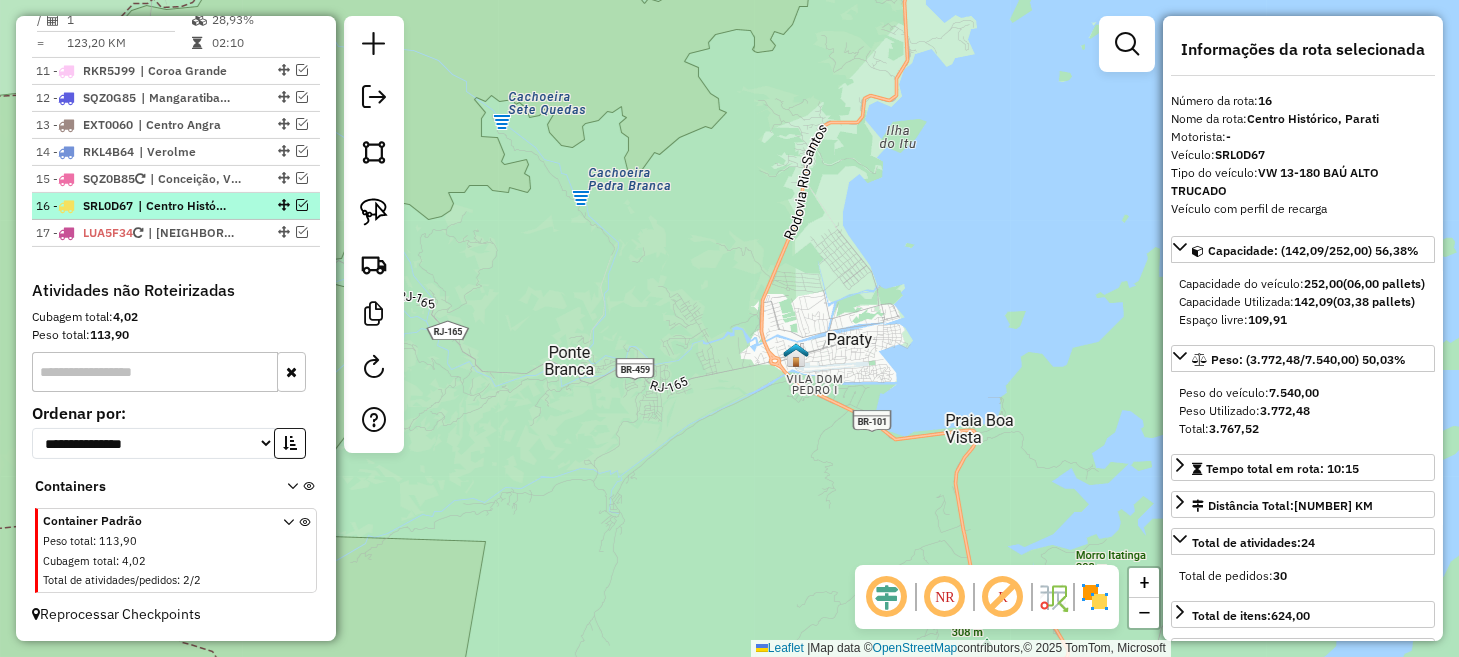 click at bounding box center (302, 205) 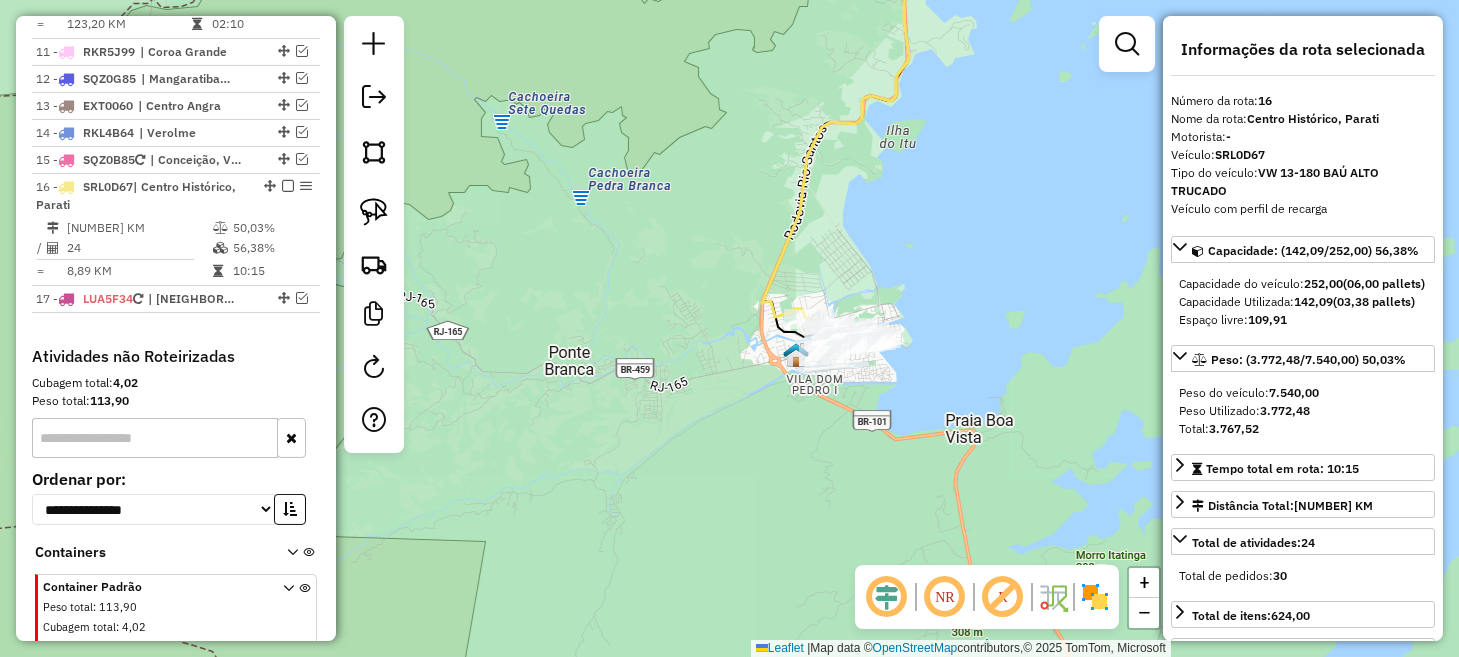scroll, scrollTop: 1883, scrollLeft: 0, axis: vertical 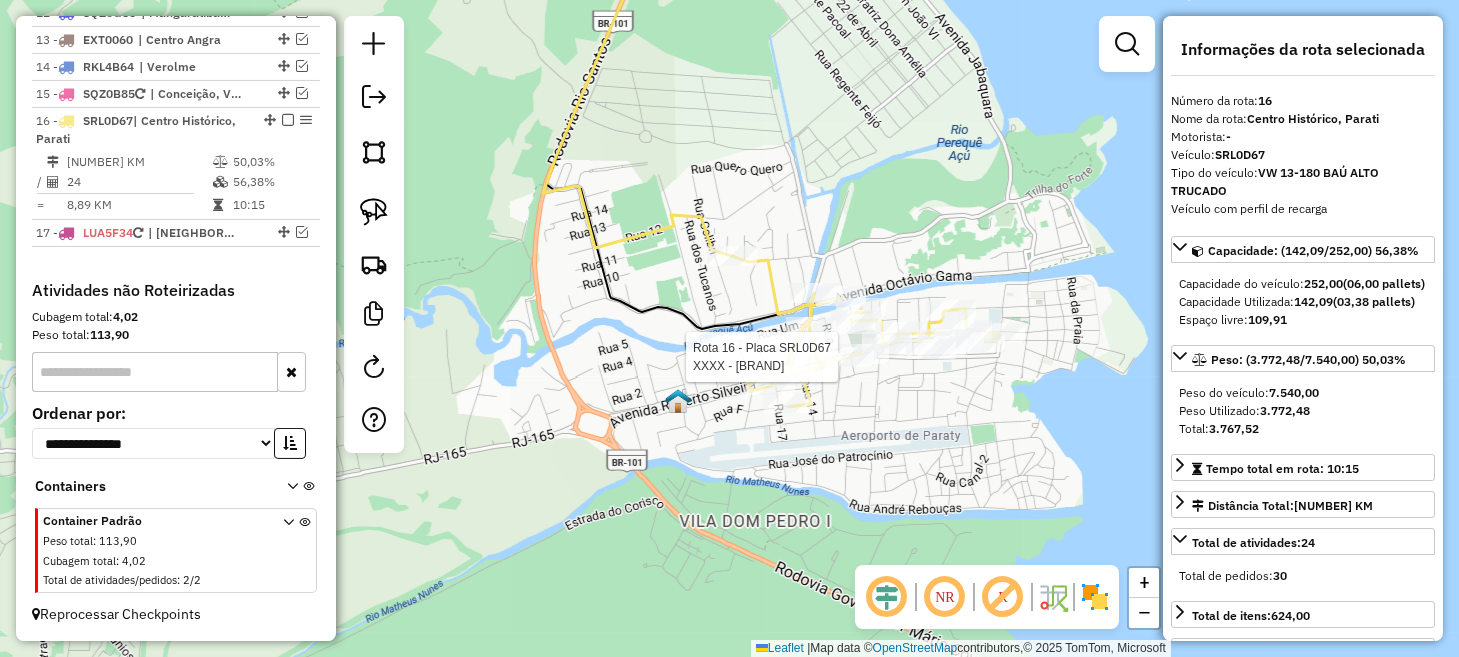 click 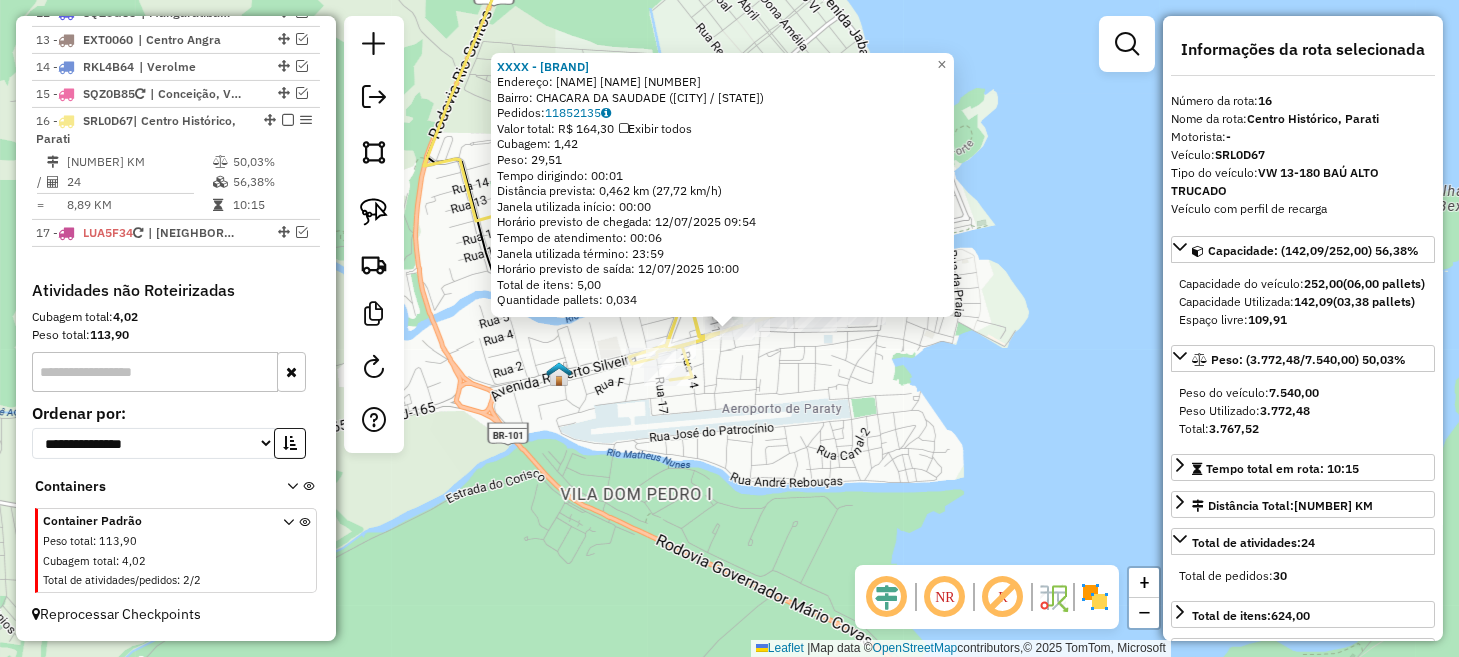 click on "7353 - EMPORIO PARATY  Endereço:  ROBERTO SILVEIRA 1123   Bairro: CHACARA DA SAUDADE (PARATI / RJ)   Pedidos:  11852135   Valor total: R$ 164,30   Exibir todos   Cubagem: 1,42  Peso: 29,51  Tempo dirigindo: 00:01   Distância prevista: 0,462 km (27,72 km/h)   Janela utilizada início: 00:00   Horário previsto de chegada: 12/07/2025 09:54   Tempo de atendimento: 00:06   Janela utilizada término: 23:59   Horário previsto de saída: 12/07/2025 10:00   Total de itens: 5,00   Quantidade pallets: 0,034  × Janela de atendimento Grade de atendimento Capacidade Transportadoras Veículos Cliente Pedidos  Rotas Selecione os dias de semana para filtrar as janelas de atendimento  Seg   Ter   Qua   Qui   Sex   Sáb   Dom  Informe o período da janela de atendimento: De: Até:  Filtrar exatamente a janela do cliente  Considerar janela de atendimento padrão  Selecione os dias de semana para filtrar as grades de atendimento  Seg   Ter   Qua   Qui   Sex   Sáb   Dom   Considerar clientes sem dia de atendimento cadastrado" 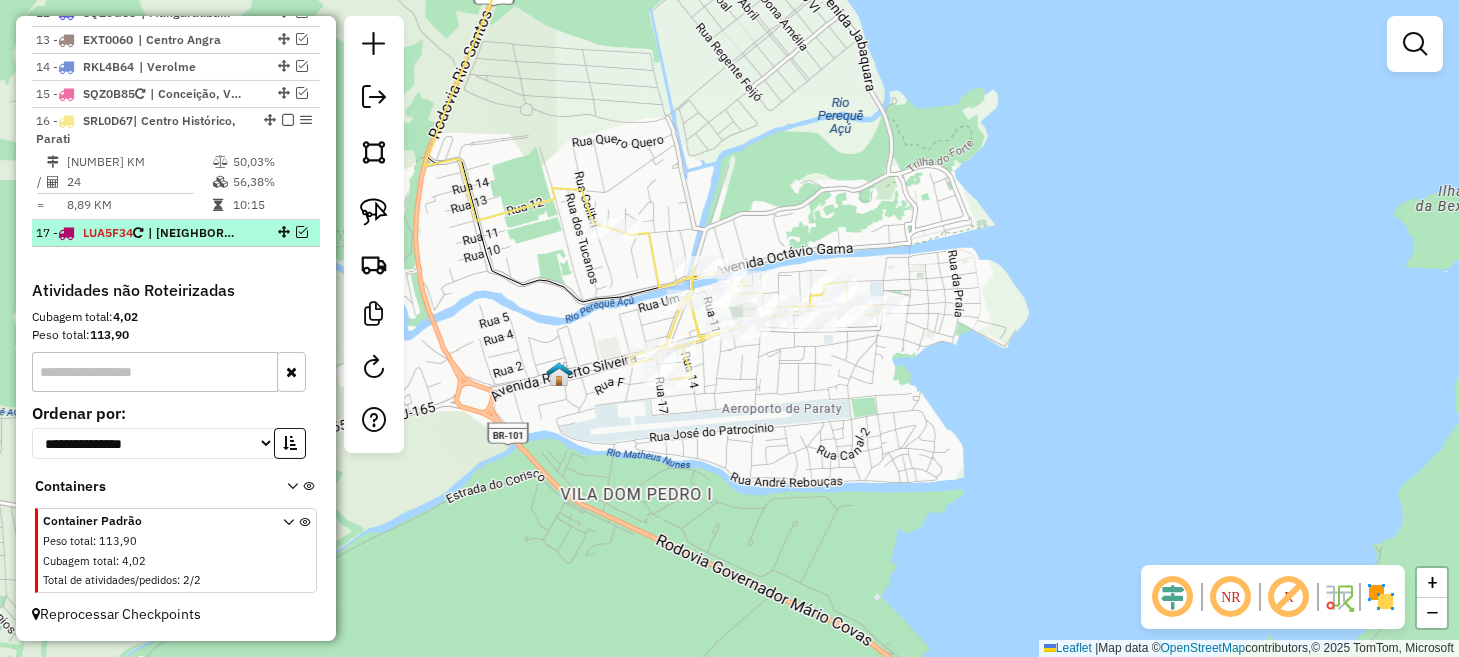 click at bounding box center [302, 232] 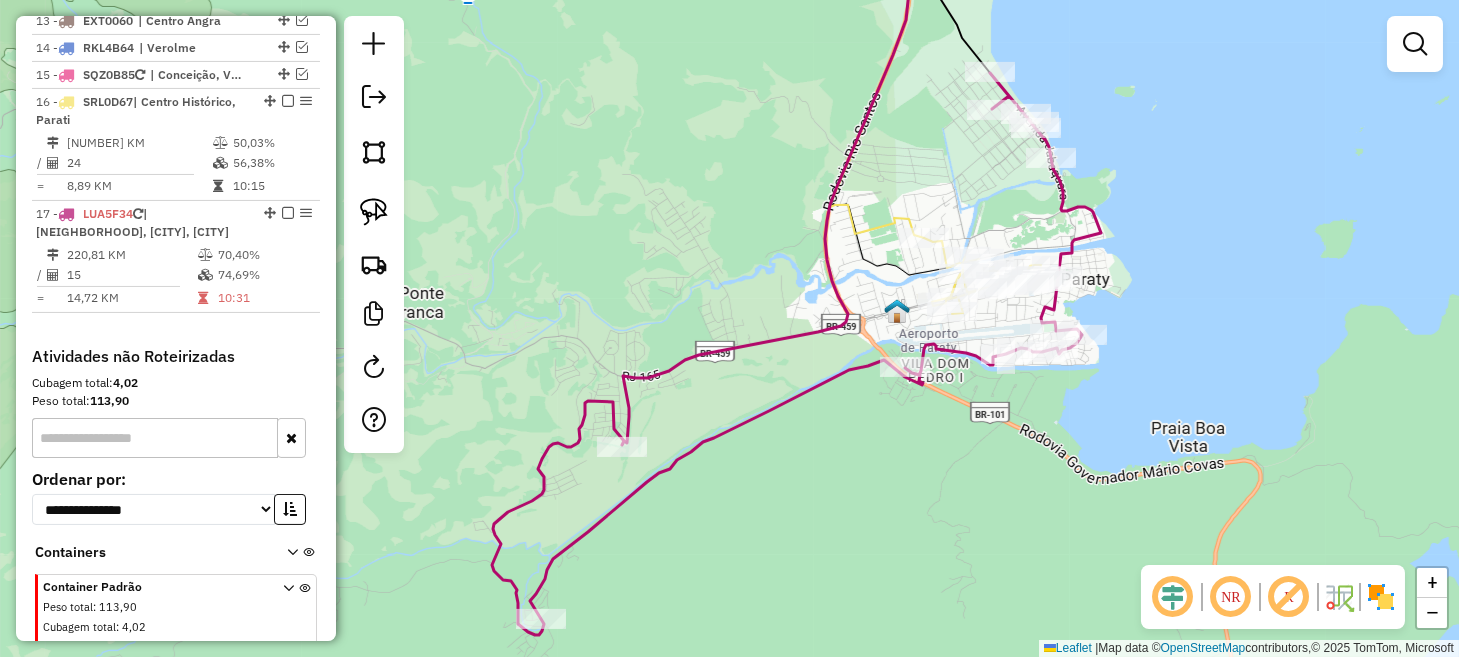 drag, startPoint x: 1028, startPoint y: 389, endPoint x: 1142, endPoint y: 320, distance: 133.25539 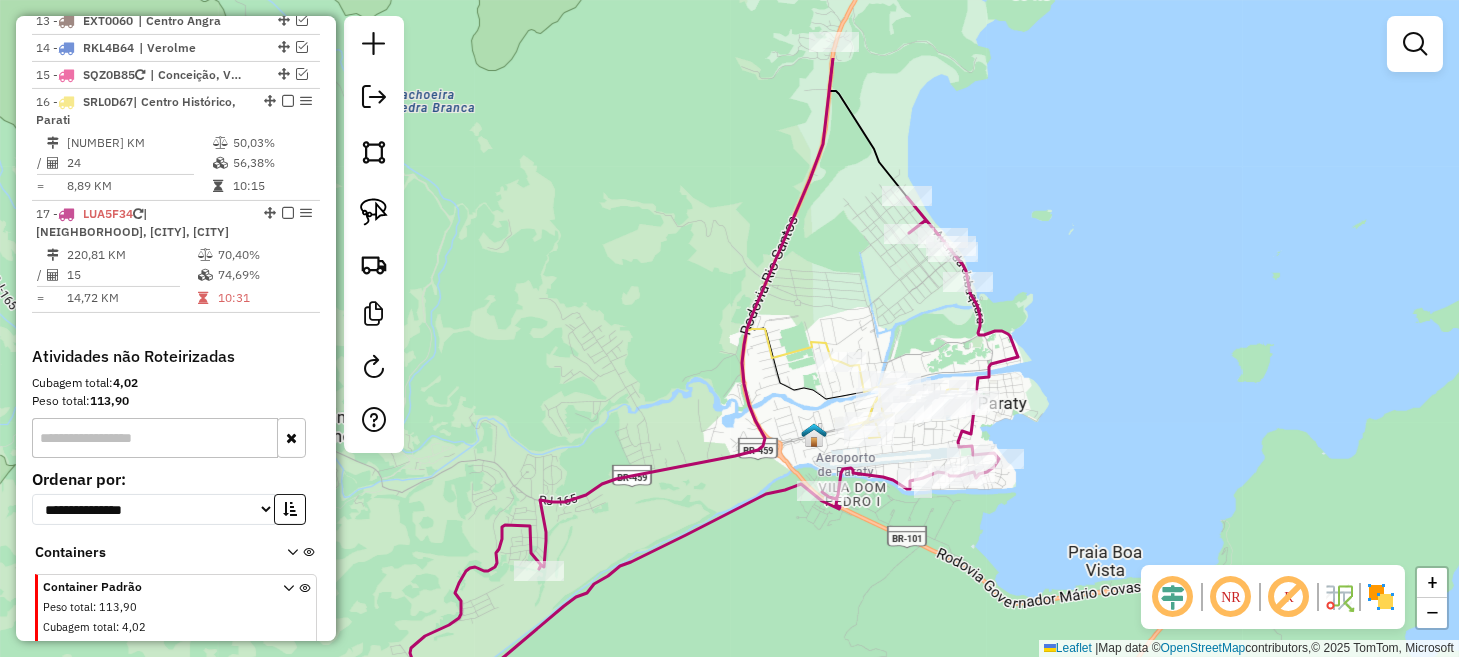 drag, startPoint x: 1148, startPoint y: 215, endPoint x: 1065, endPoint y: 339, distance: 149.21461 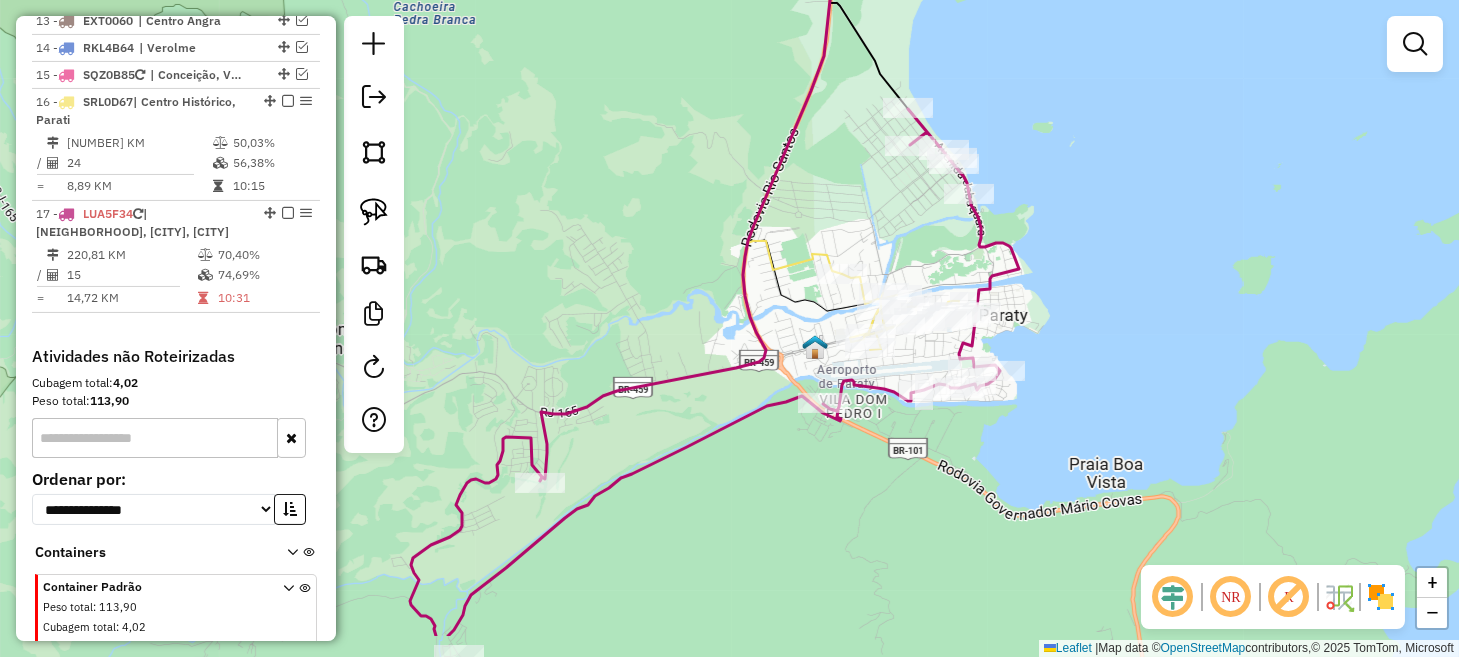 drag, startPoint x: 1046, startPoint y: 402, endPoint x: 1020, endPoint y: 302, distance: 103.32473 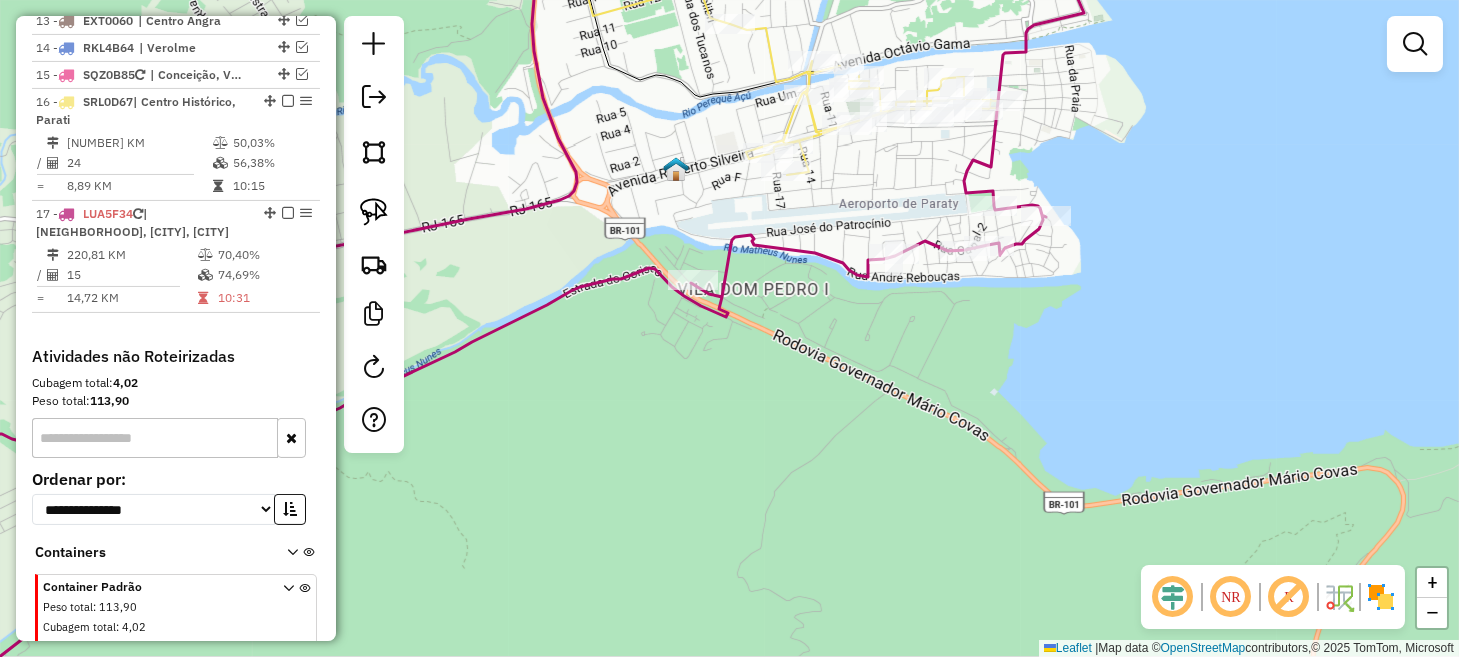 drag, startPoint x: 944, startPoint y: 377, endPoint x: 1082, endPoint y: 370, distance: 138.17743 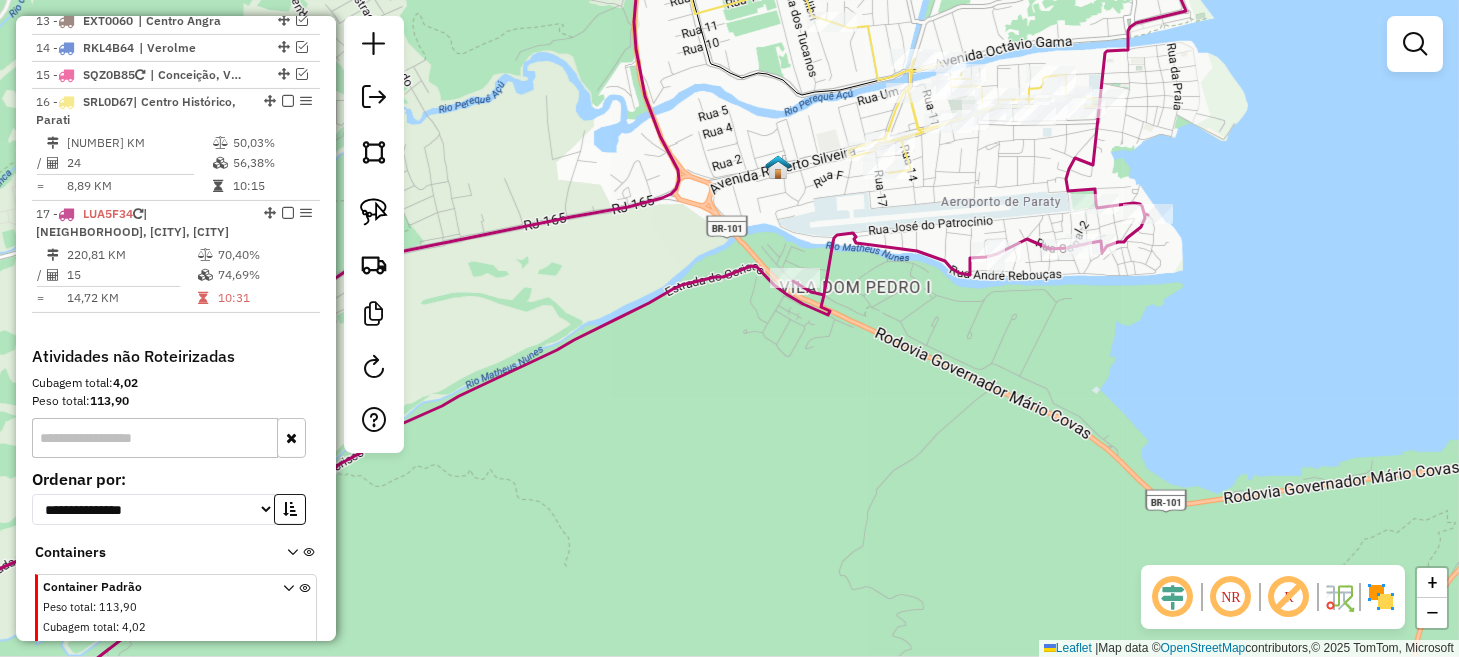 drag, startPoint x: 1027, startPoint y: 292, endPoint x: 965, endPoint y: 365, distance: 95.77578 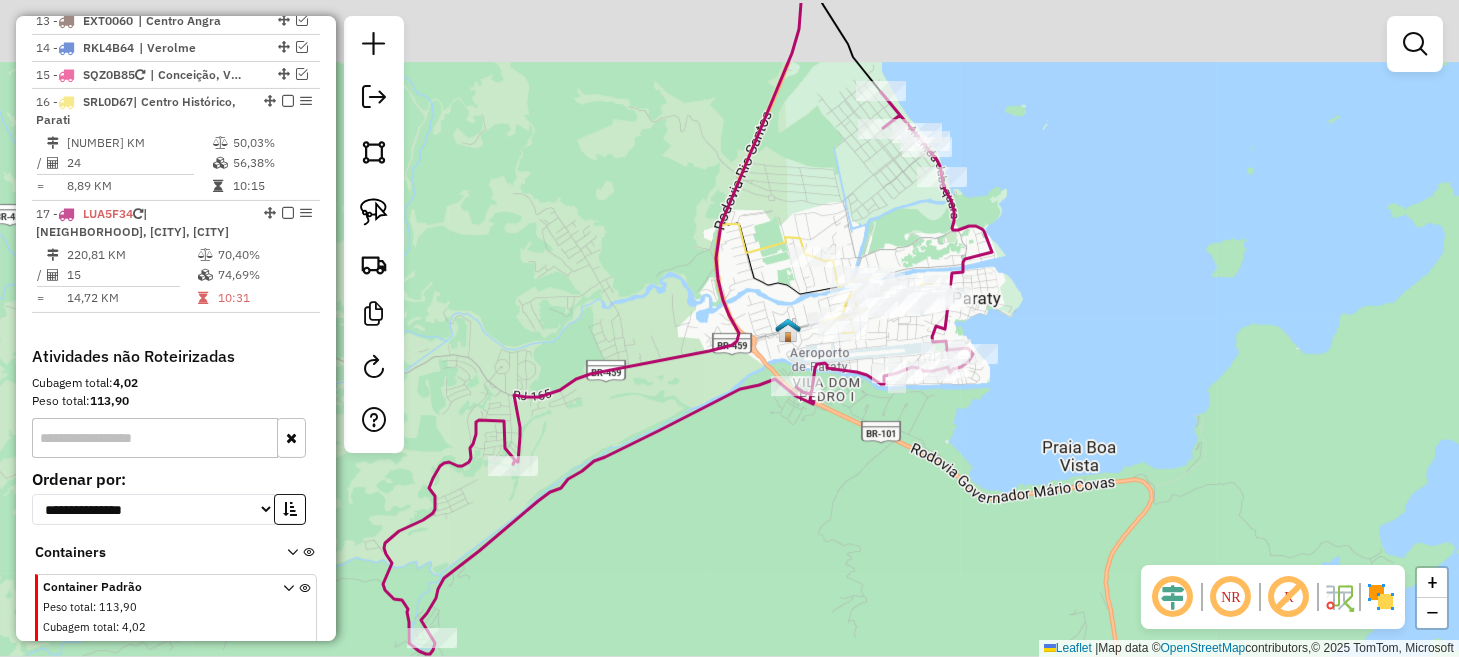 drag, startPoint x: 1075, startPoint y: 141, endPoint x: 1033, endPoint y: 258, distance: 124.3101 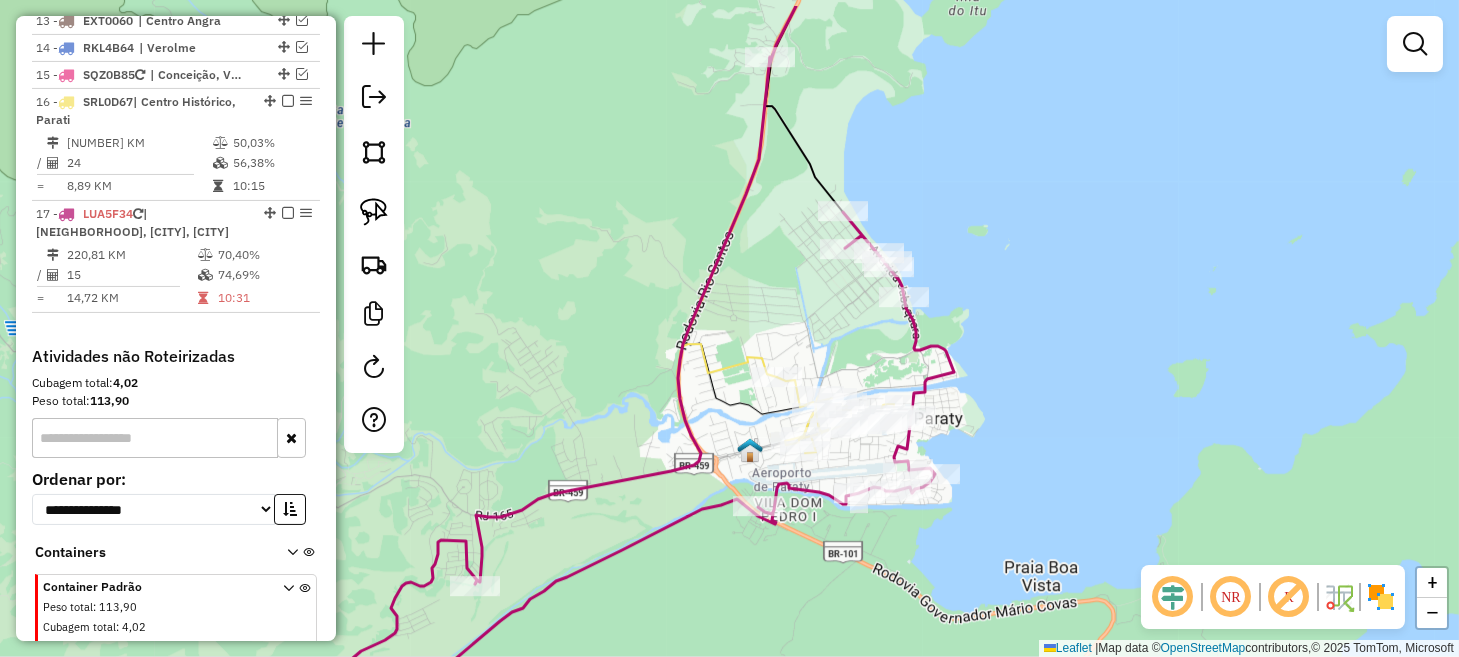 drag, startPoint x: 810, startPoint y: 134, endPoint x: 797, endPoint y: 334, distance: 200.42206 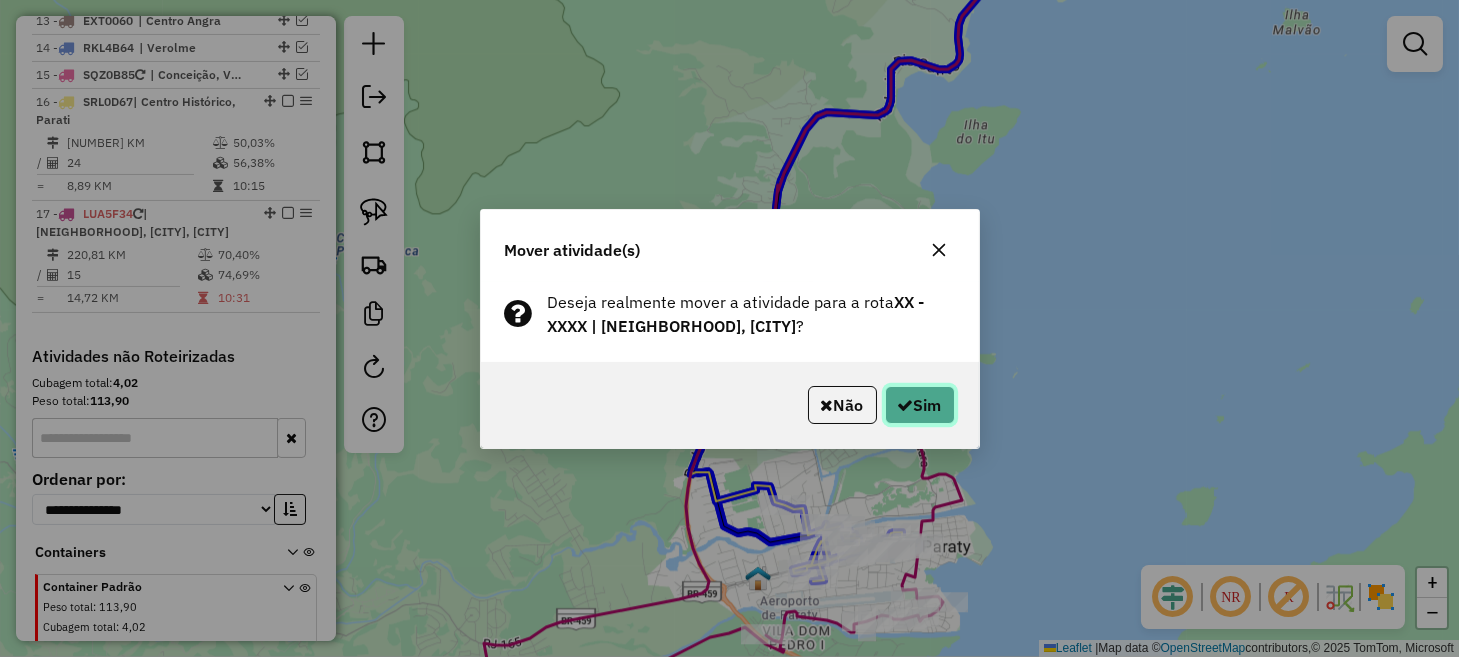 click 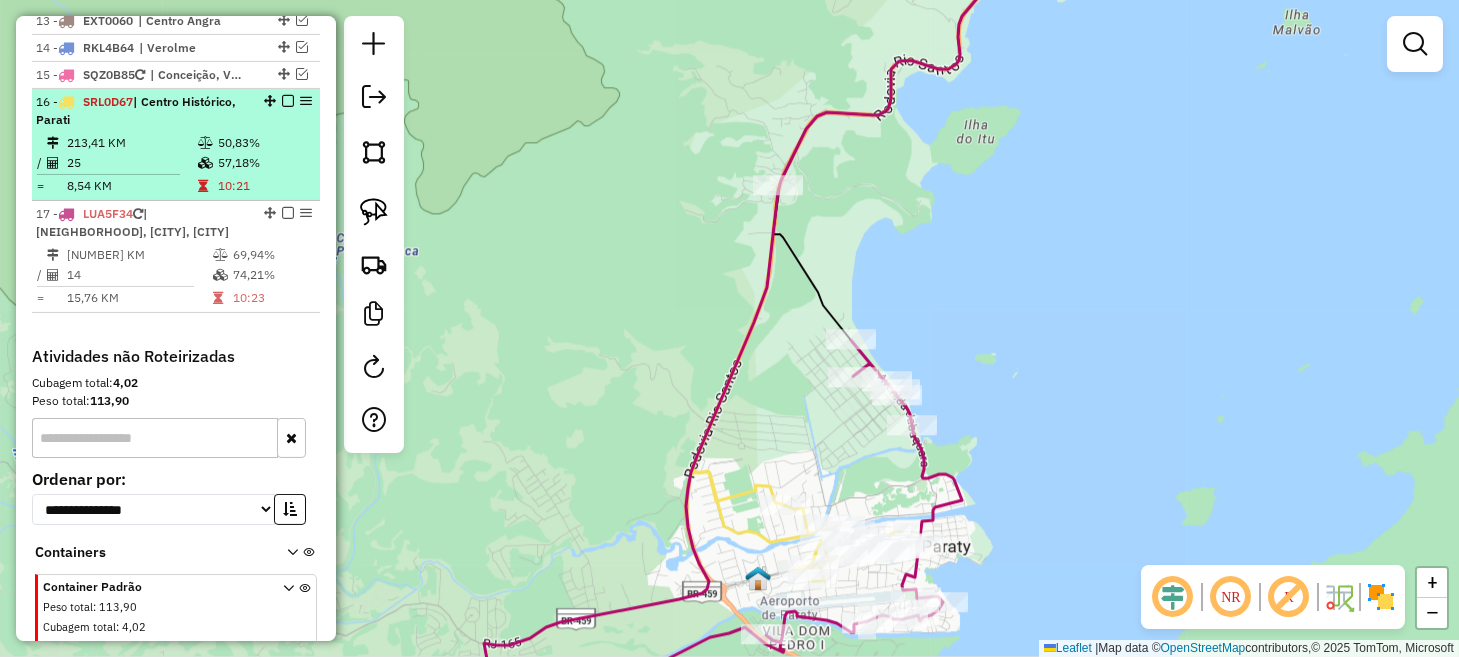 click at bounding box center [288, 101] 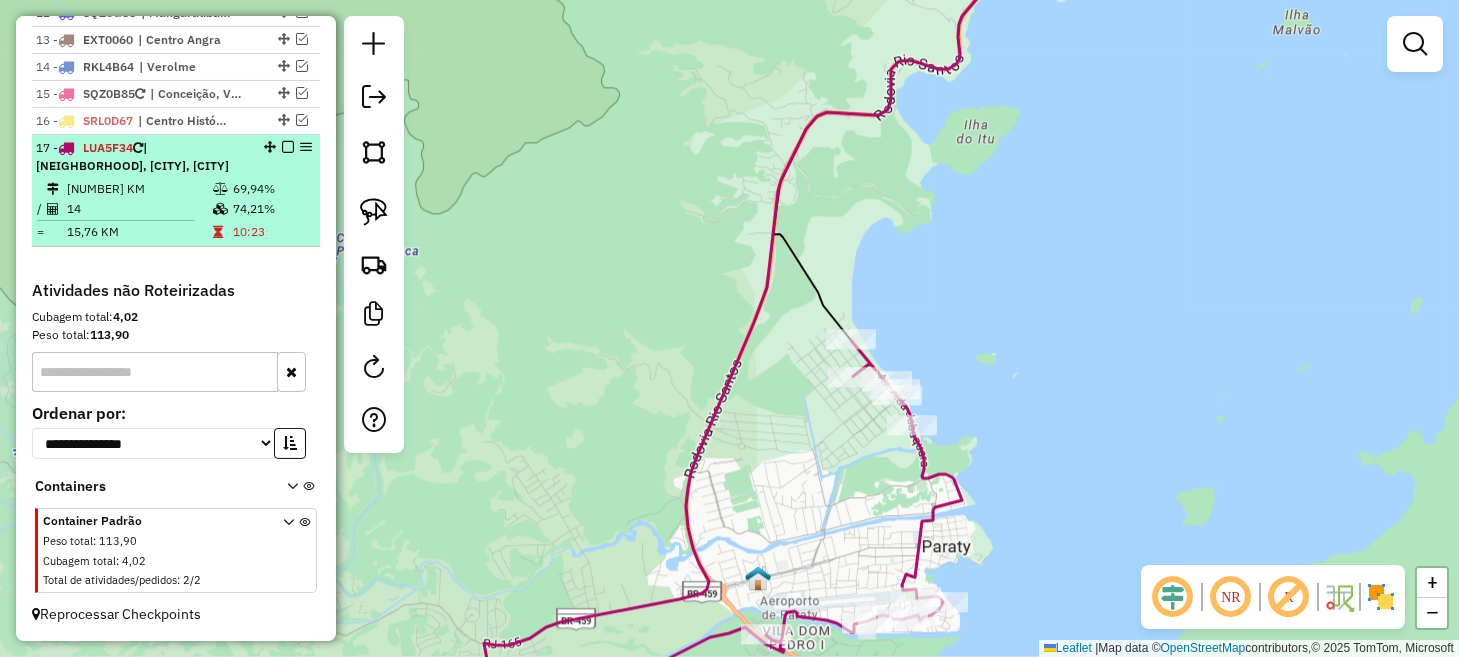 click at bounding box center [288, 147] 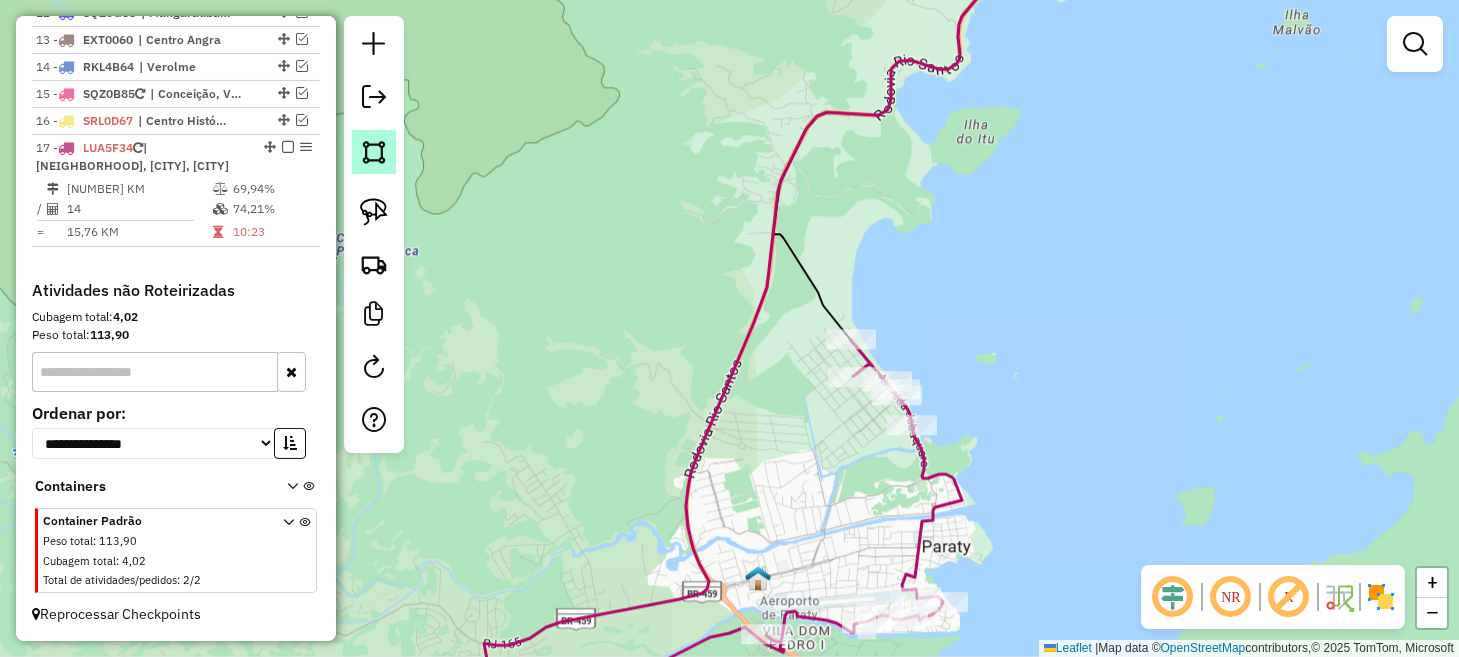 scroll, scrollTop: 1798, scrollLeft: 0, axis: vertical 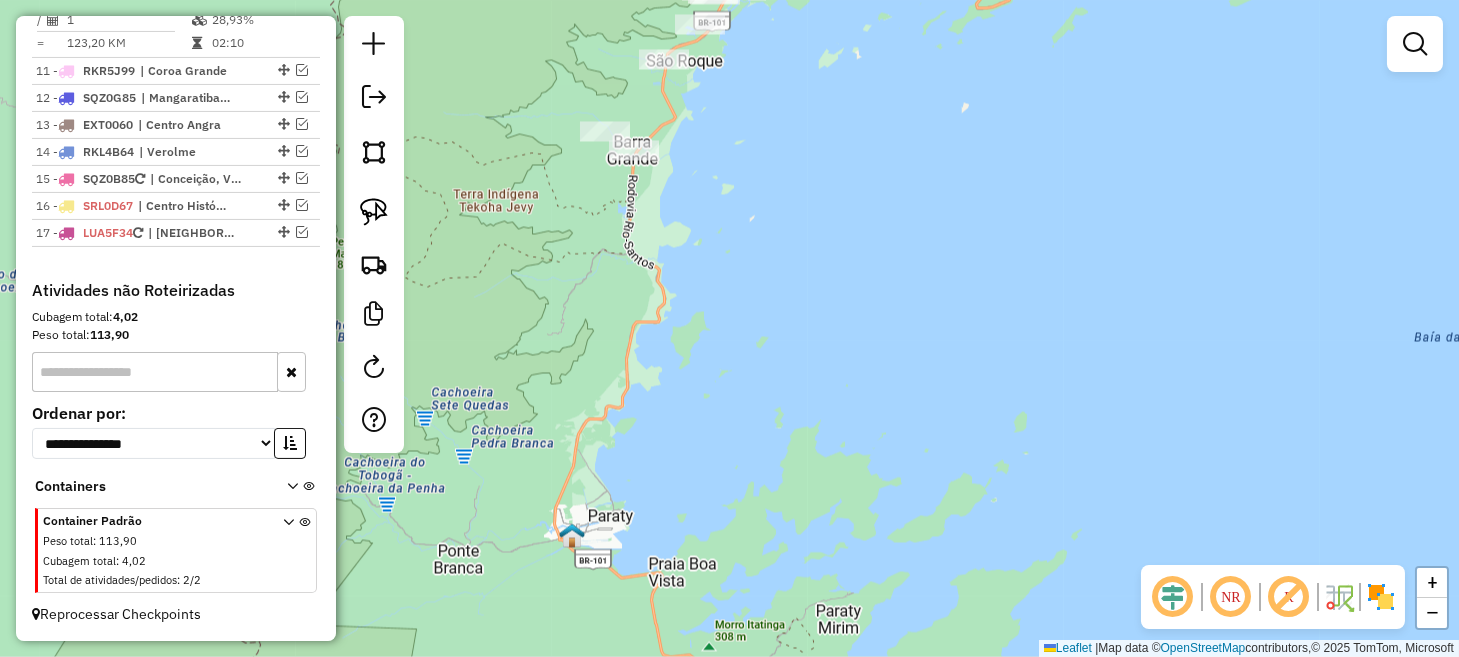 drag, startPoint x: 771, startPoint y: 215, endPoint x: 724, endPoint y: 372, distance: 163.88411 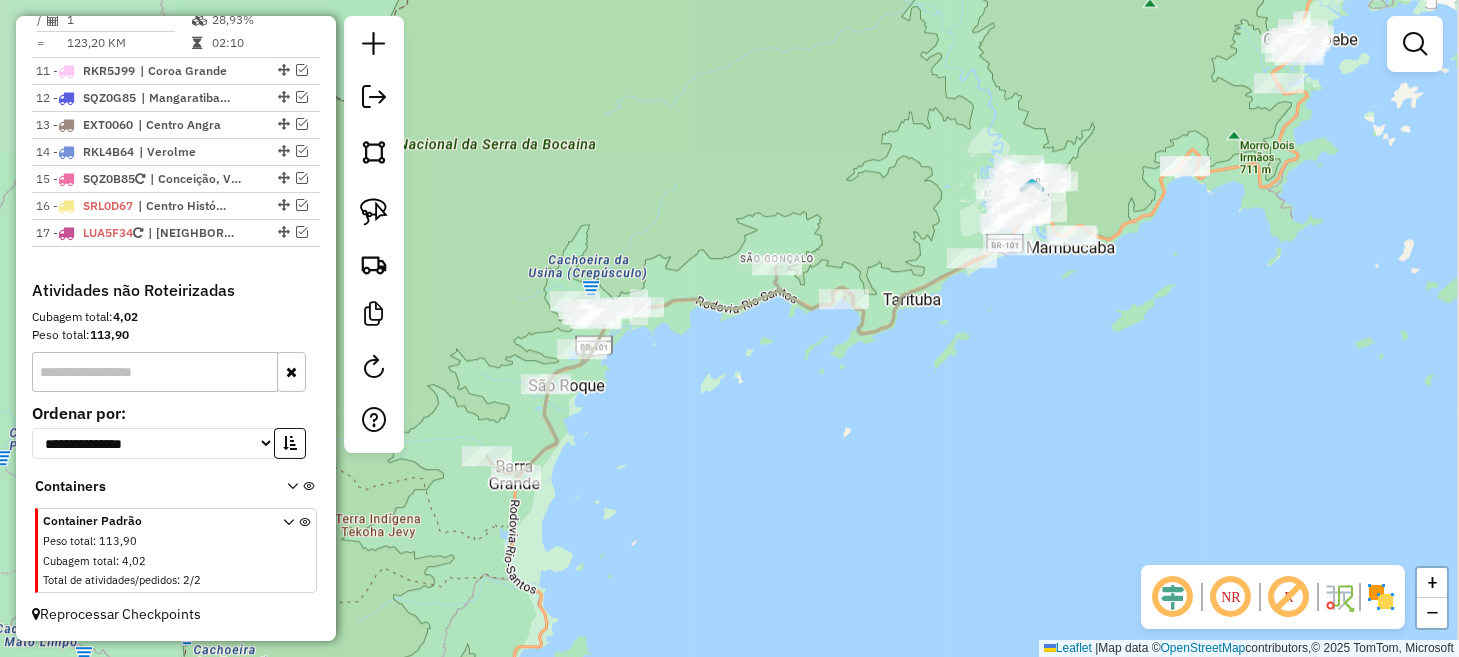 drag, startPoint x: 819, startPoint y: 135, endPoint x: 694, endPoint y: 473, distance: 360.3734 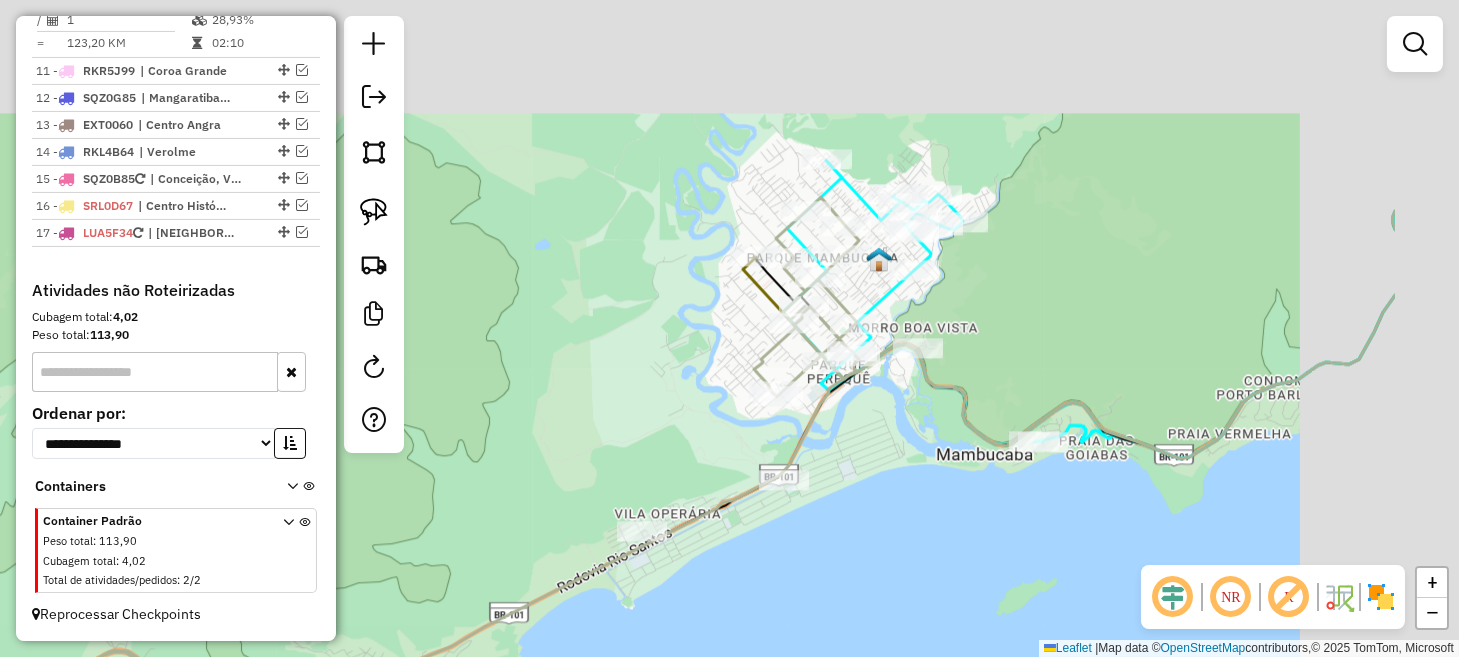 drag, startPoint x: 1239, startPoint y: 152, endPoint x: 992, endPoint y: 352, distance: 317.81912 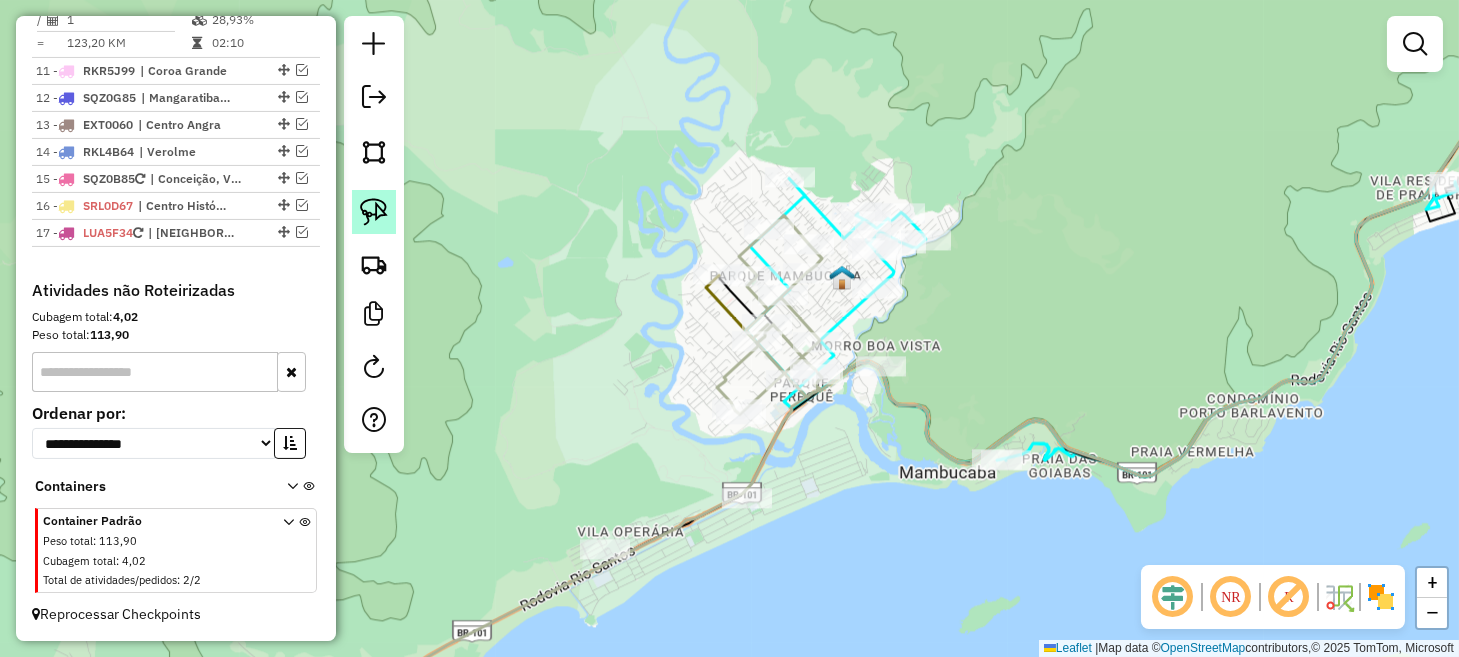 click 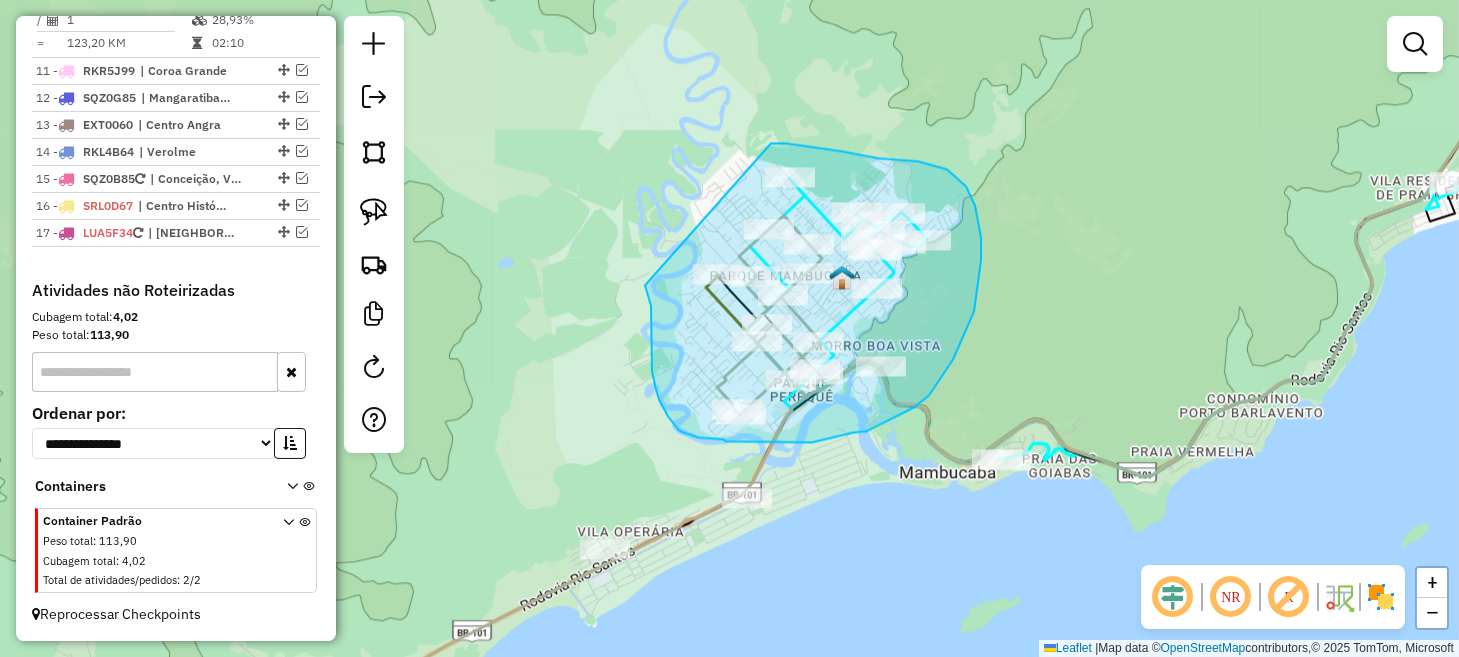 drag, startPoint x: 645, startPoint y: 285, endPoint x: 767, endPoint y: 143, distance: 187.2111 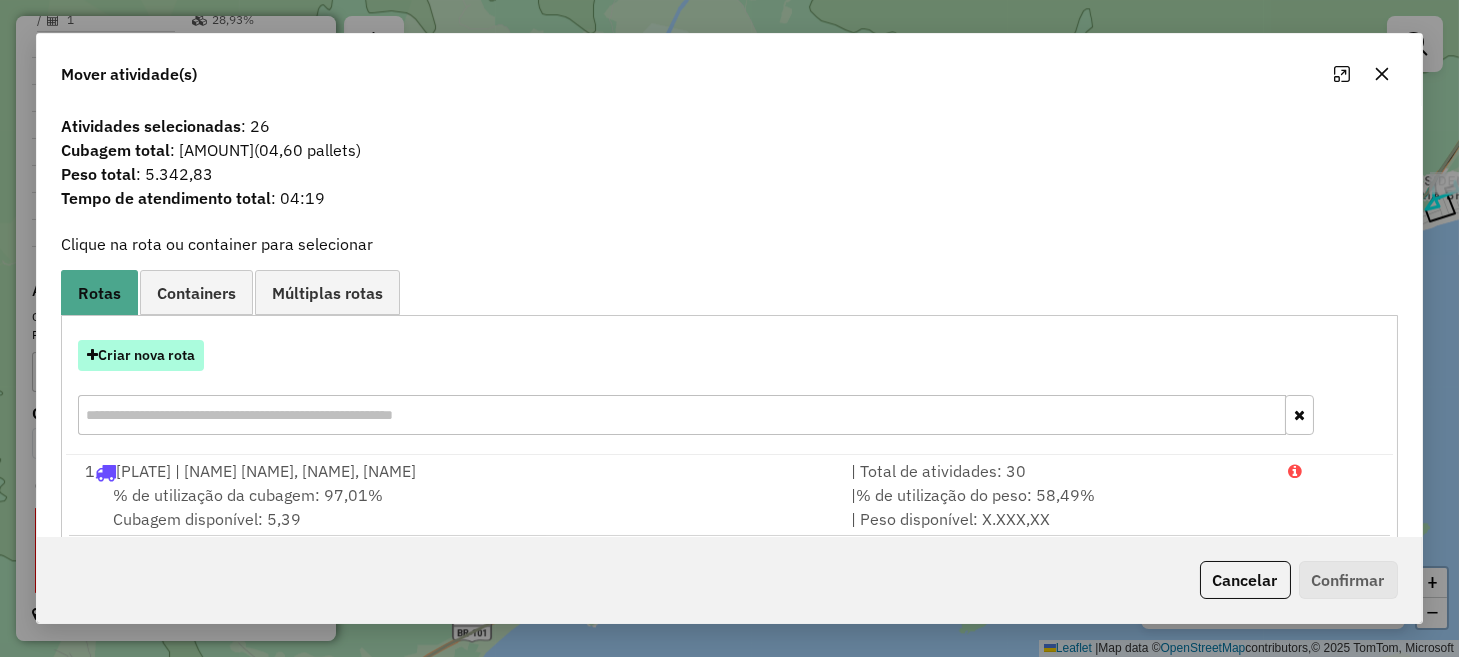 click on "Criar nova rota" at bounding box center [141, 355] 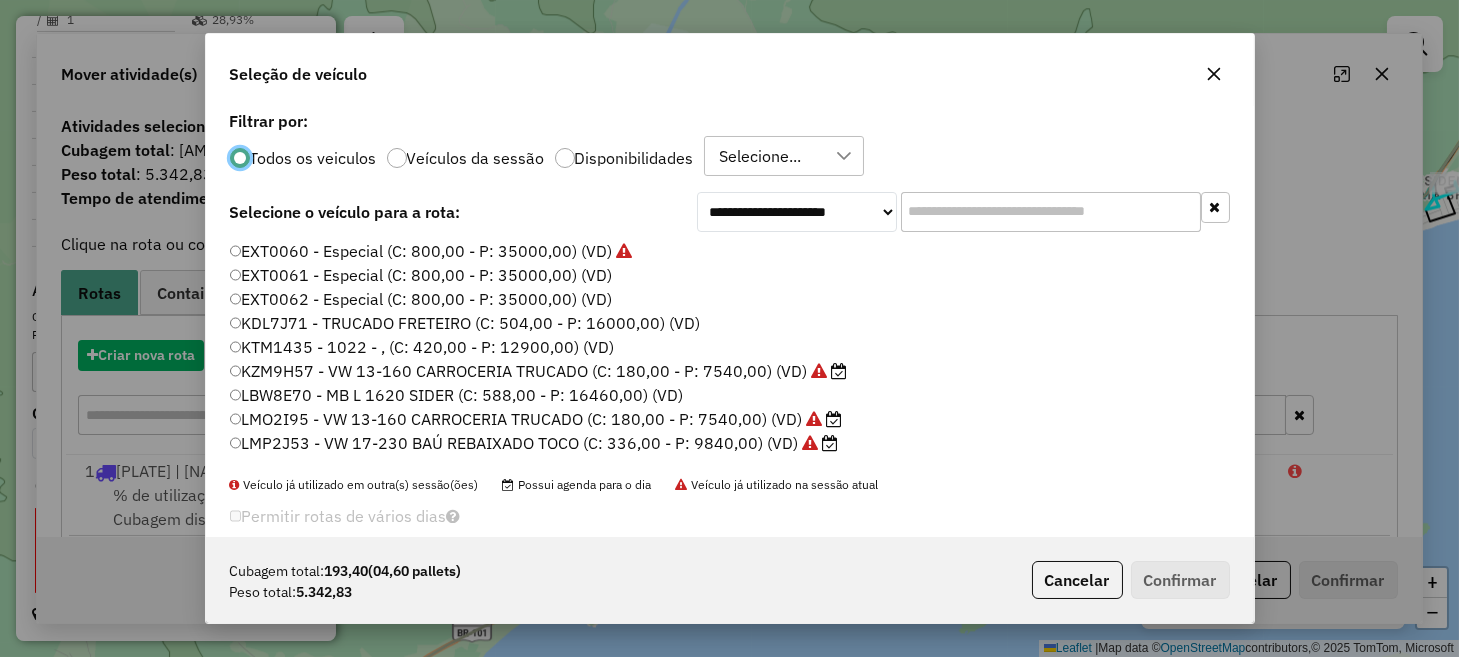 scroll, scrollTop: 10, scrollLeft: 6, axis: both 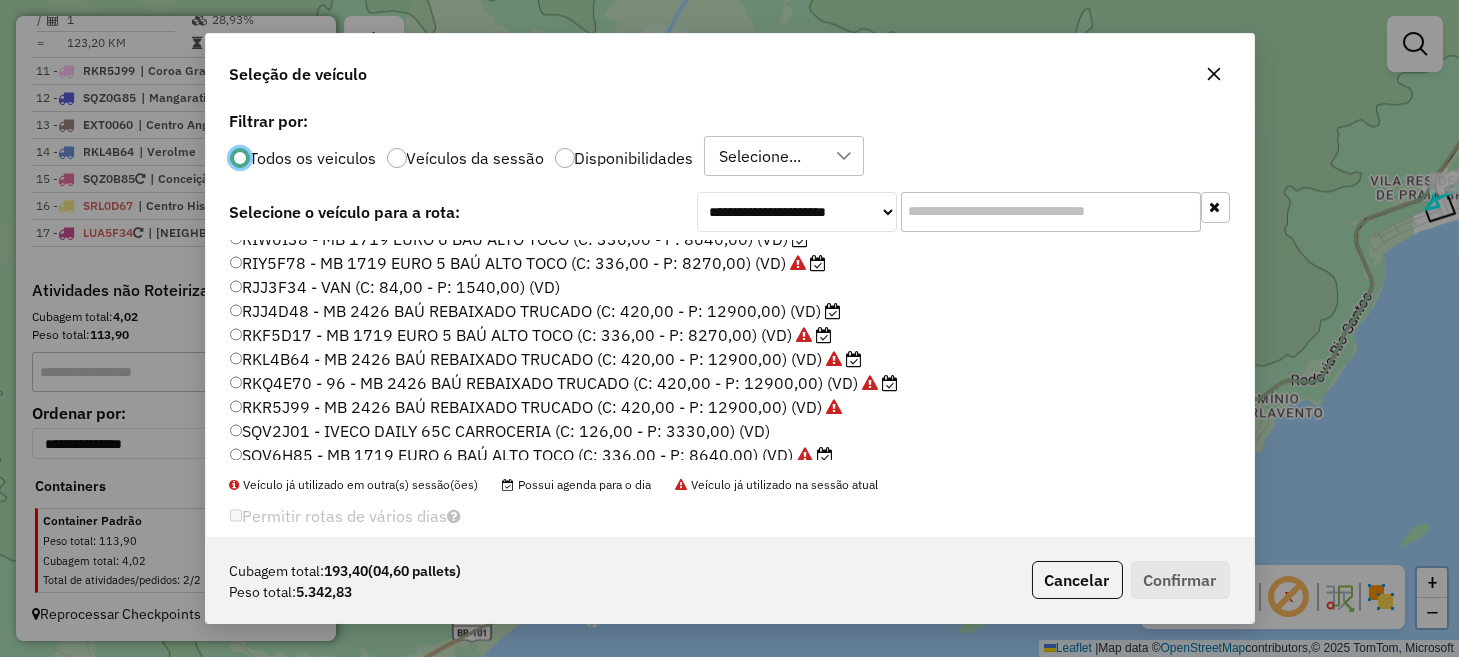 click on "RKQ4E70 - 96 - MB 2426 BAÚ REBAIXADO TRUCADO (C: 420,00 - P: 12900,00) (VD)" 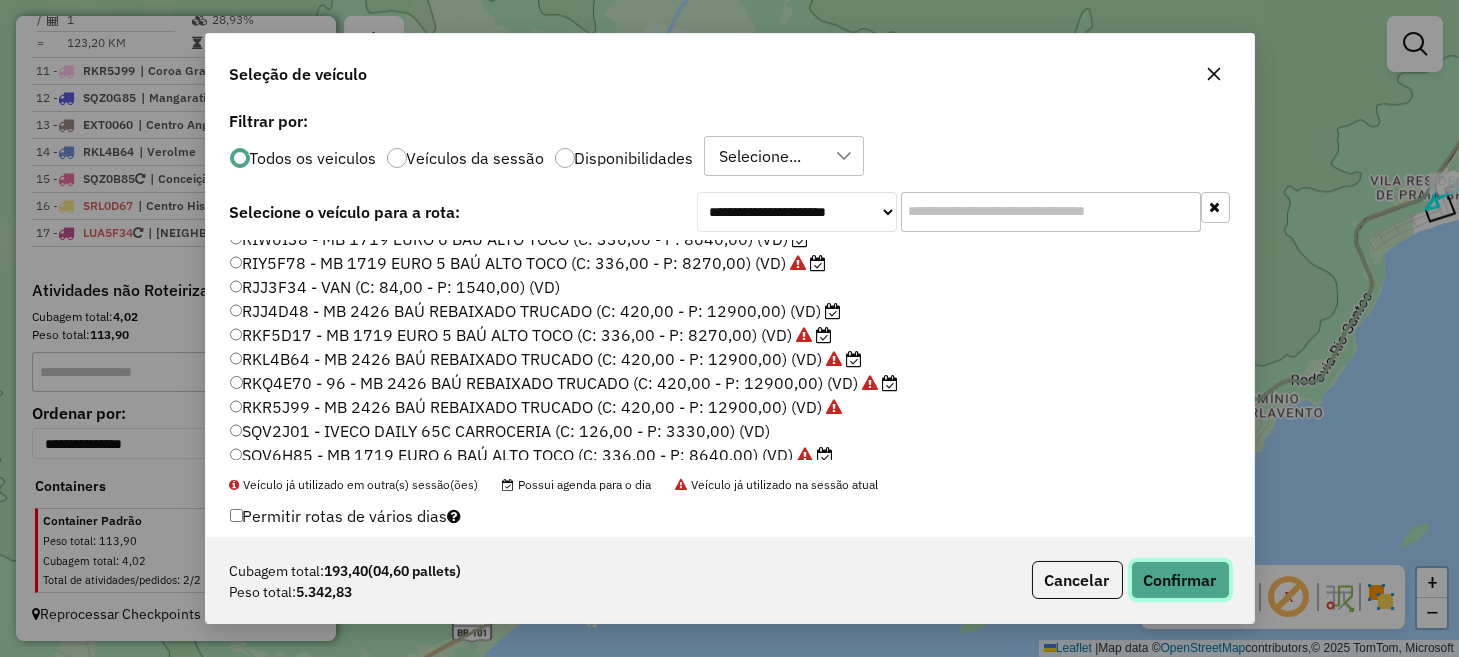 click on "Confirmar" 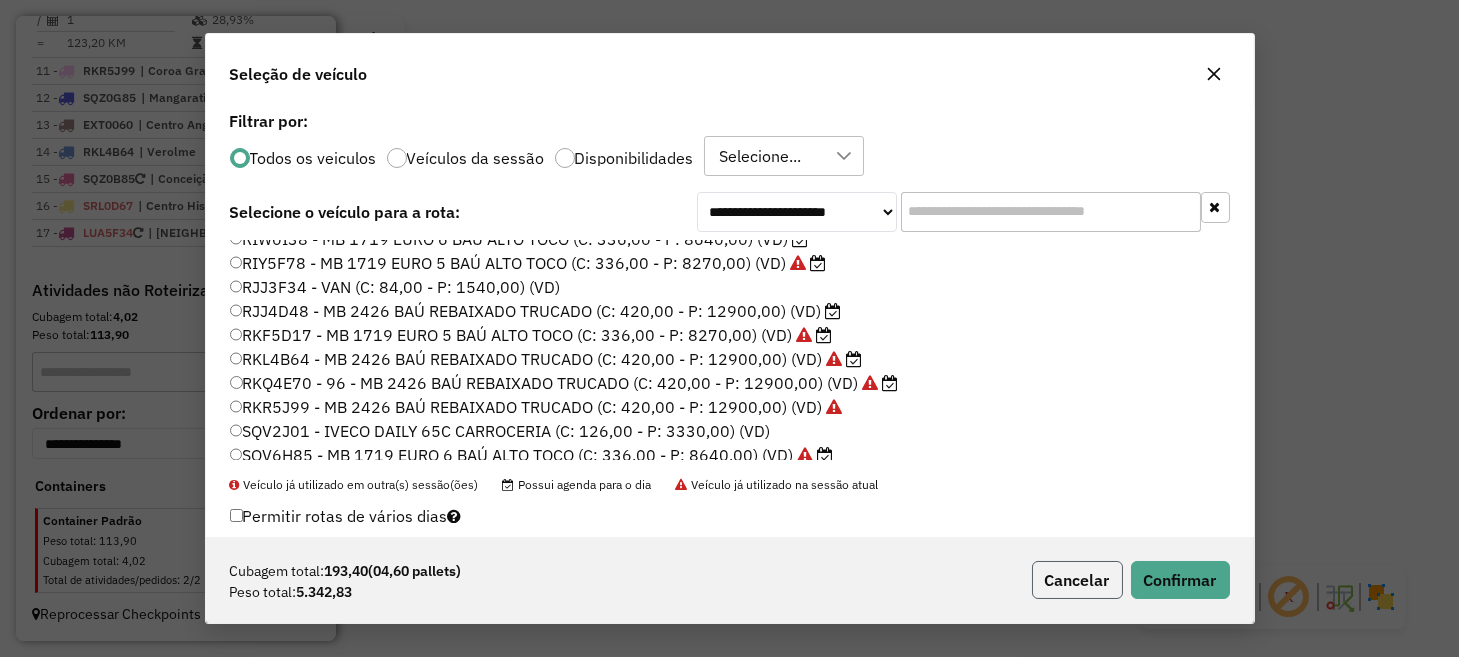 click on "Cancelar" 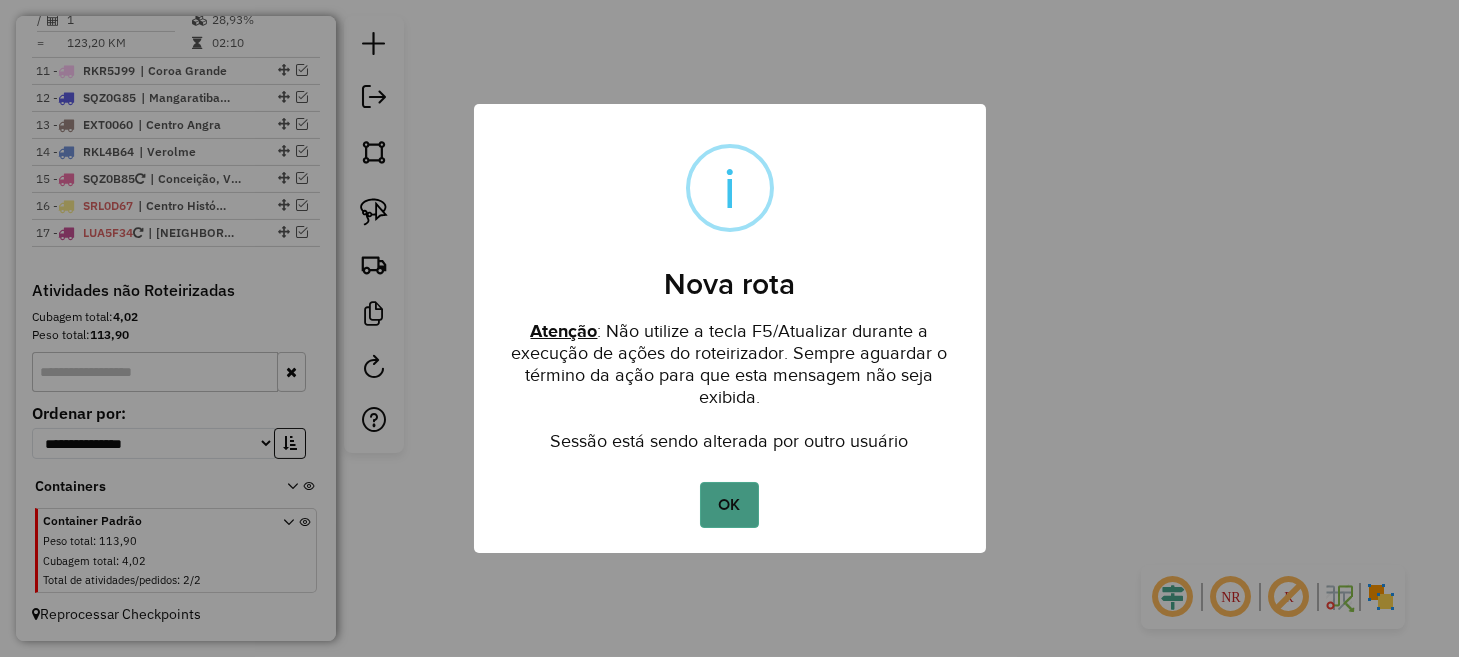 click on "OK" at bounding box center (729, 505) 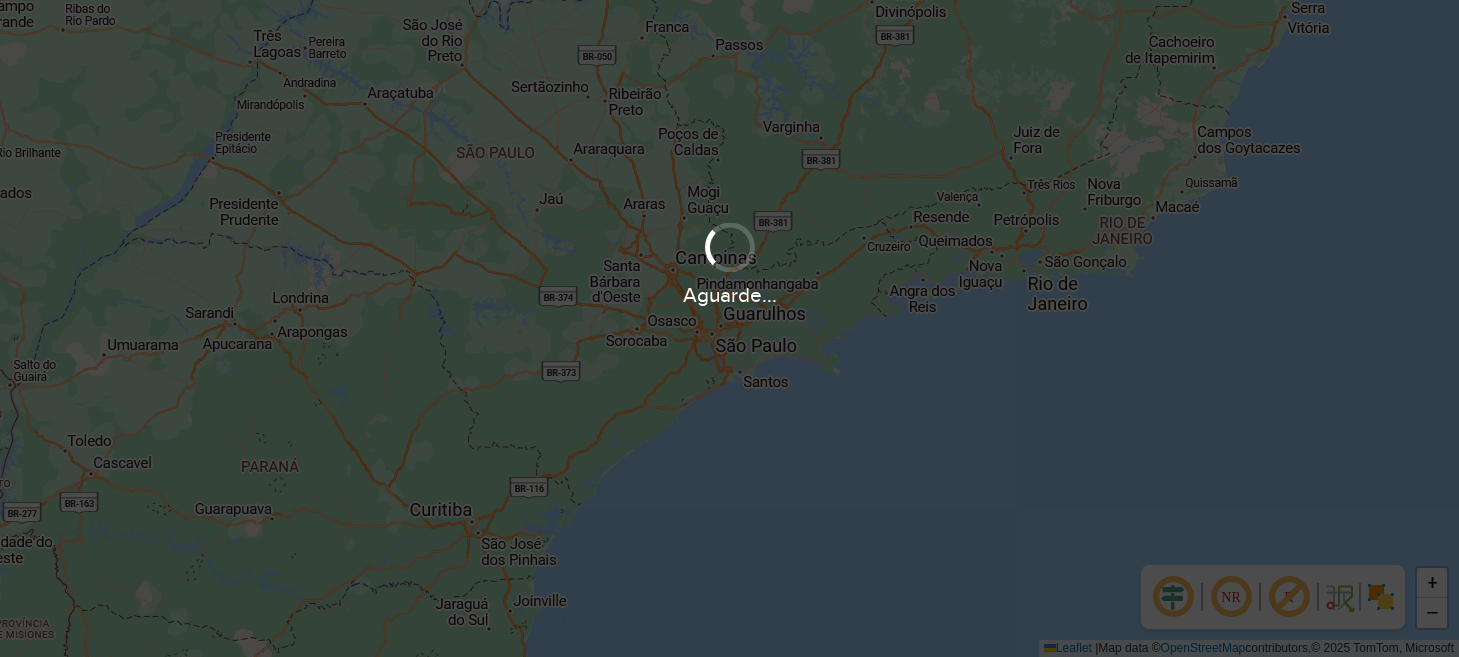 scroll, scrollTop: 0, scrollLeft: 0, axis: both 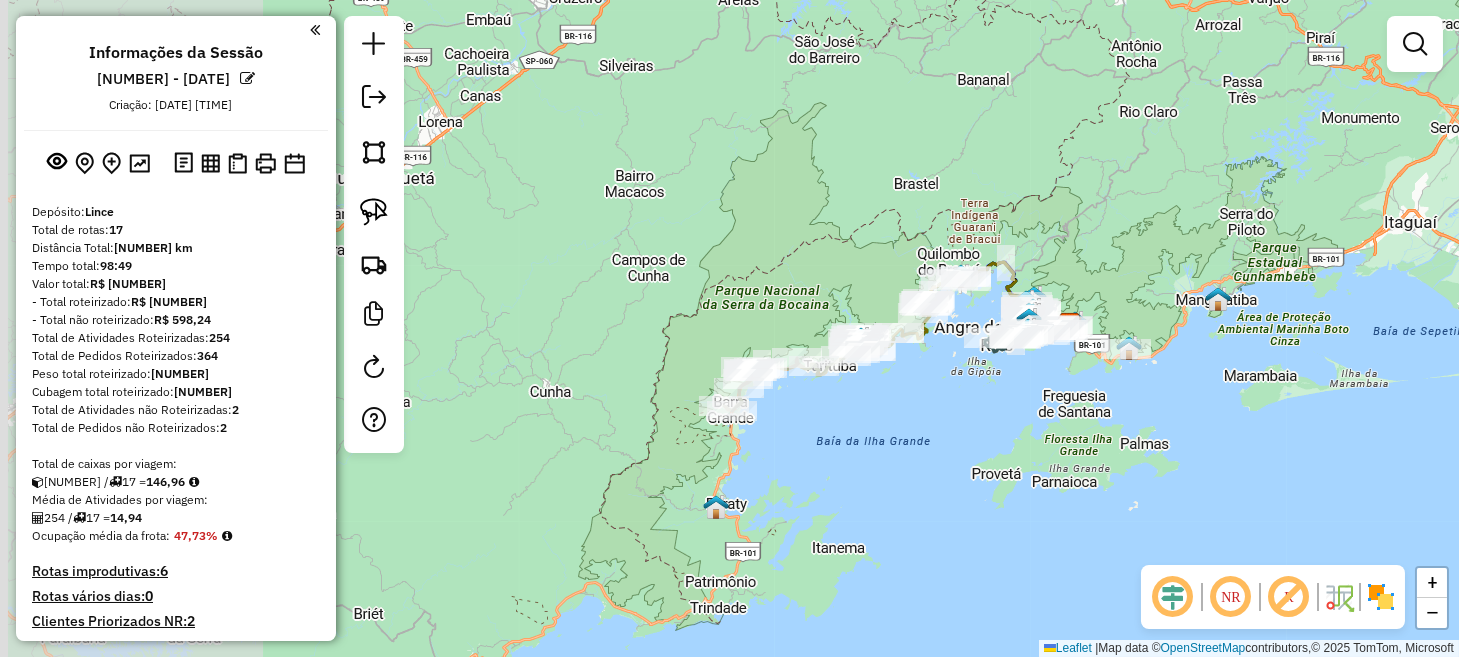 drag, startPoint x: 484, startPoint y: 446, endPoint x: 828, endPoint y: 442, distance: 344.02325 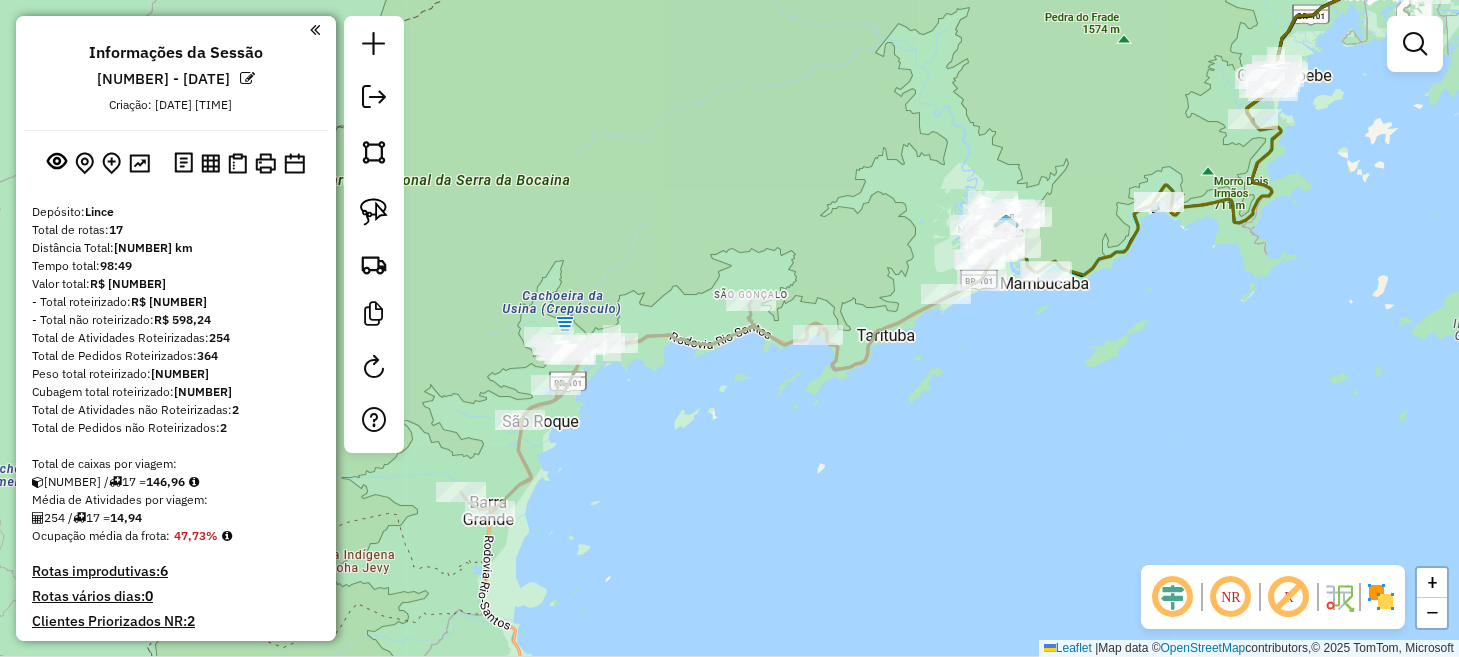 drag, startPoint x: 1096, startPoint y: 359, endPoint x: 953, endPoint y: 471, distance: 181.63976 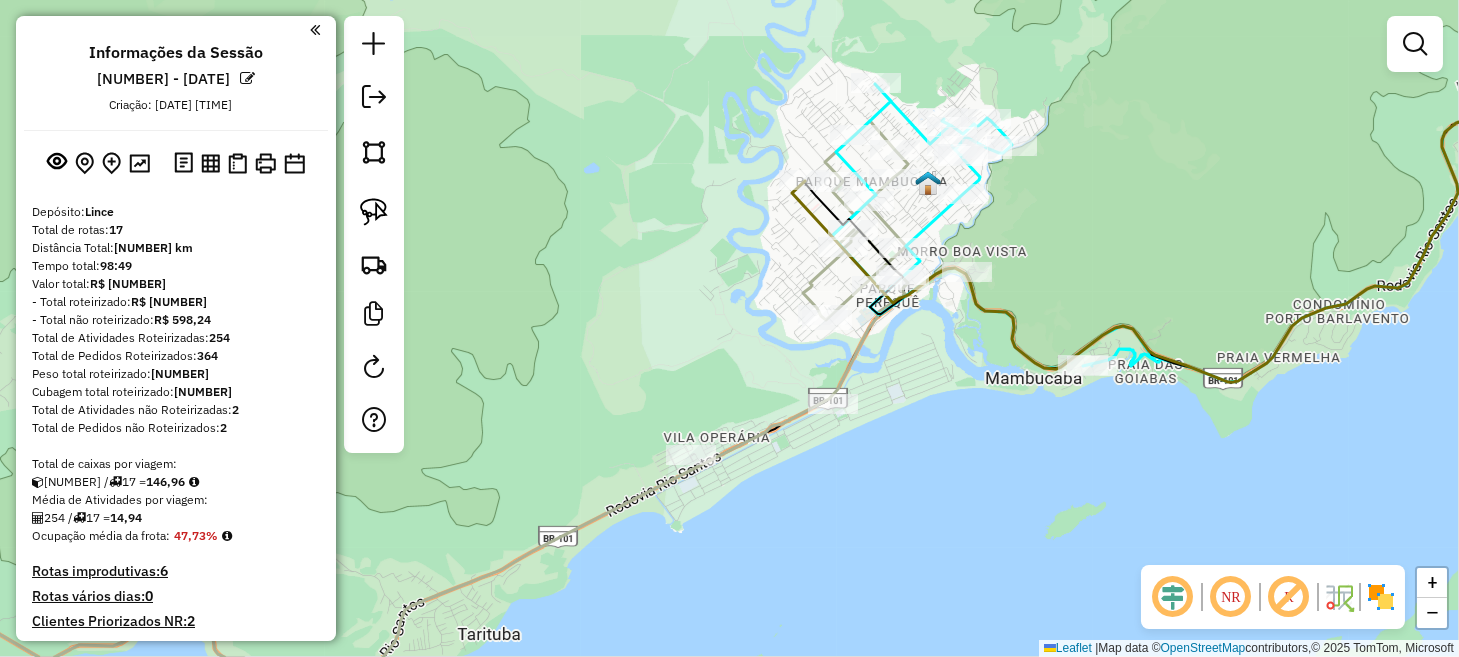drag, startPoint x: 906, startPoint y: 355, endPoint x: 861, endPoint y: 494, distance: 146.1027 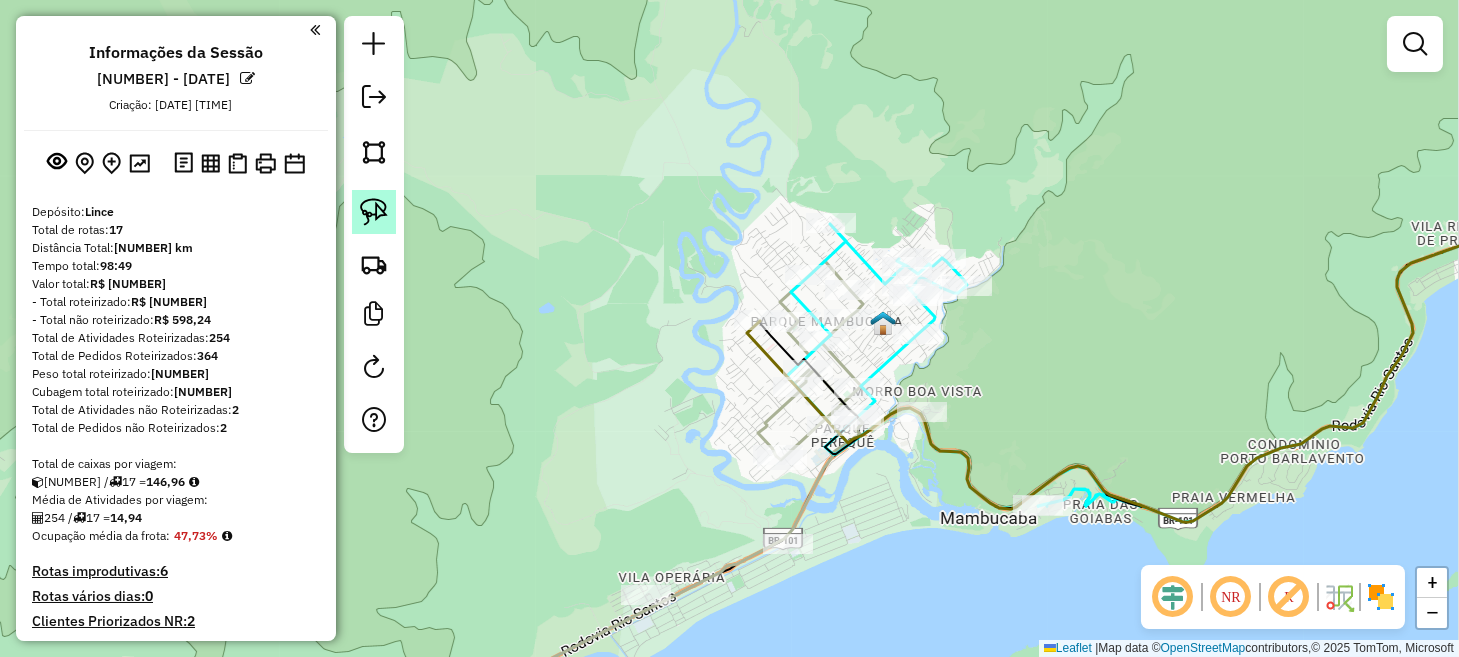 click 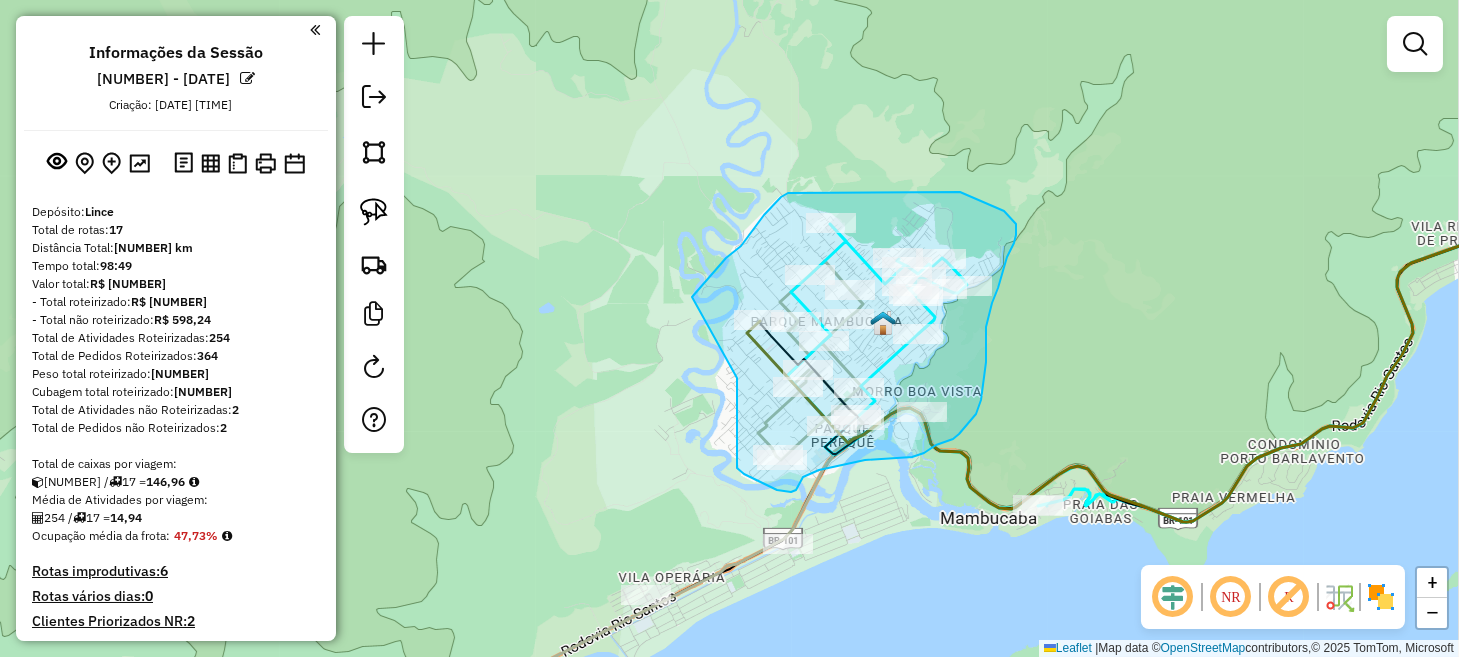 drag, startPoint x: 737, startPoint y: 378, endPoint x: 691, endPoint y: 298, distance: 92.28217 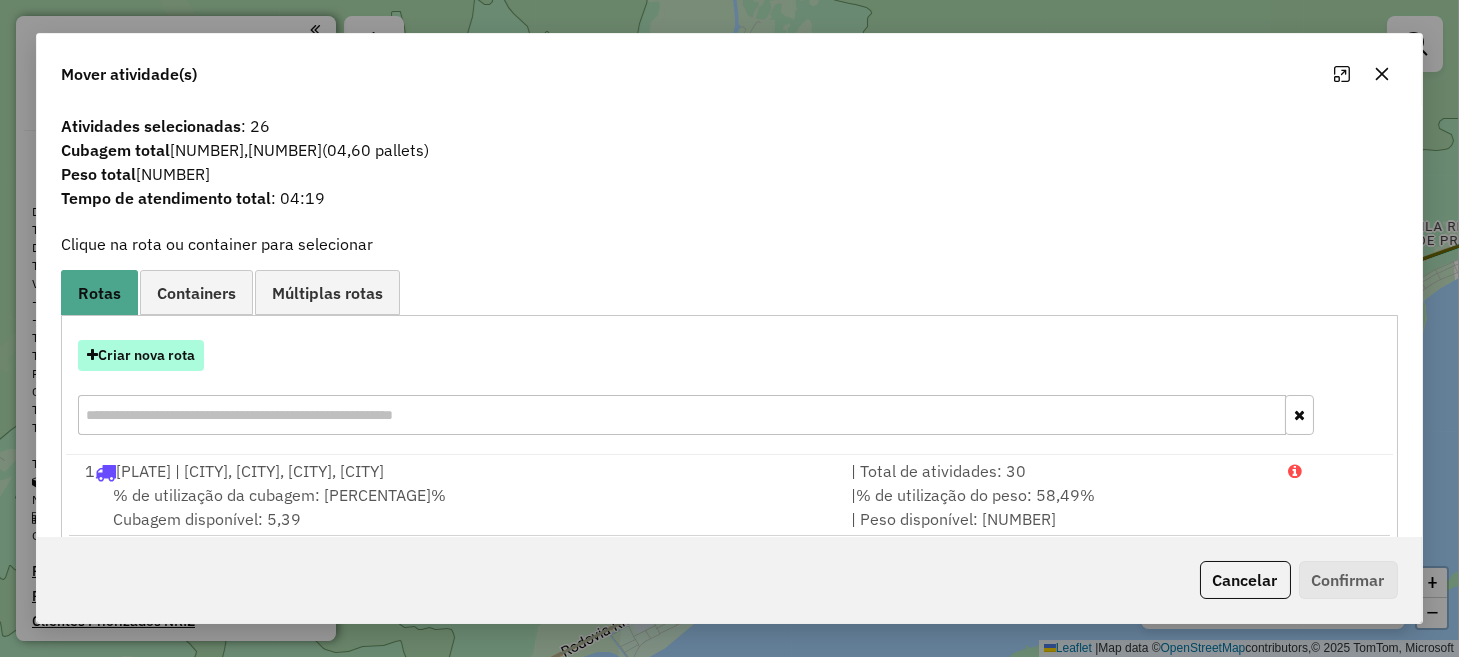 click on "Criar nova rota" at bounding box center (141, 355) 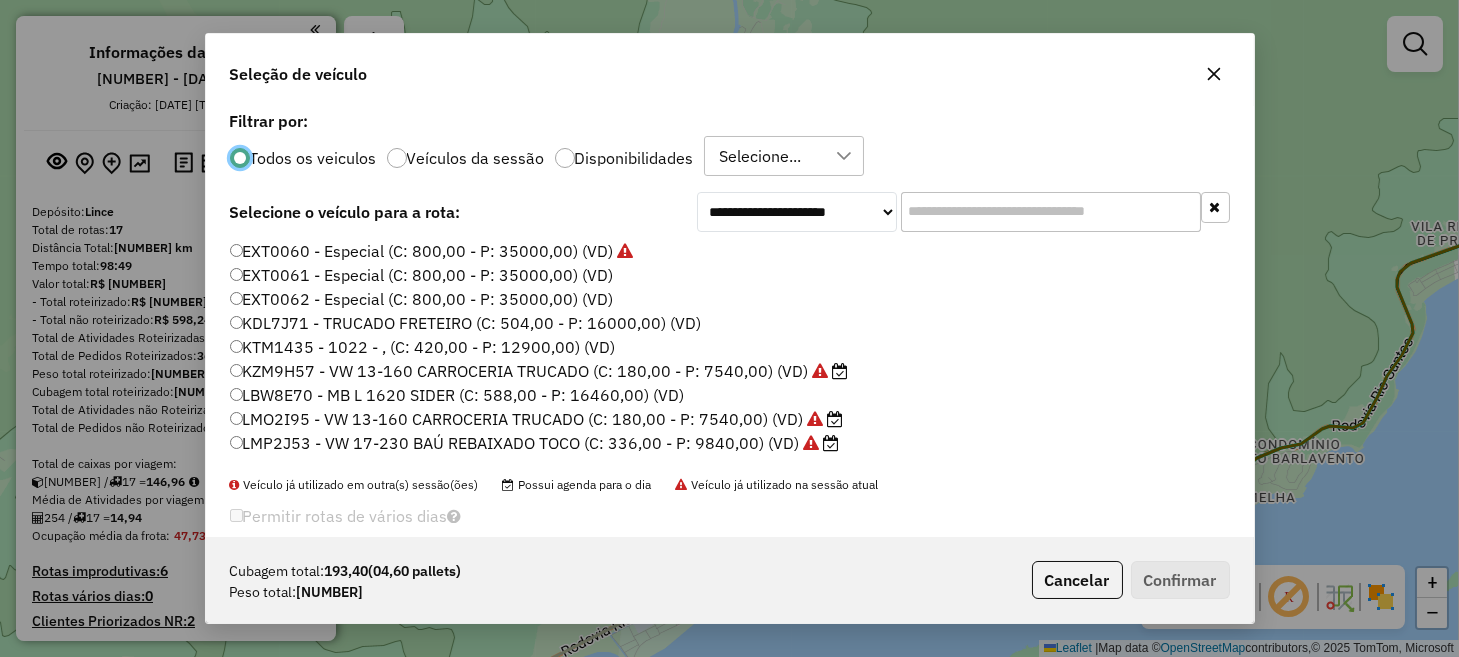 scroll, scrollTop: 10, scrollLeft: 6, axis: both 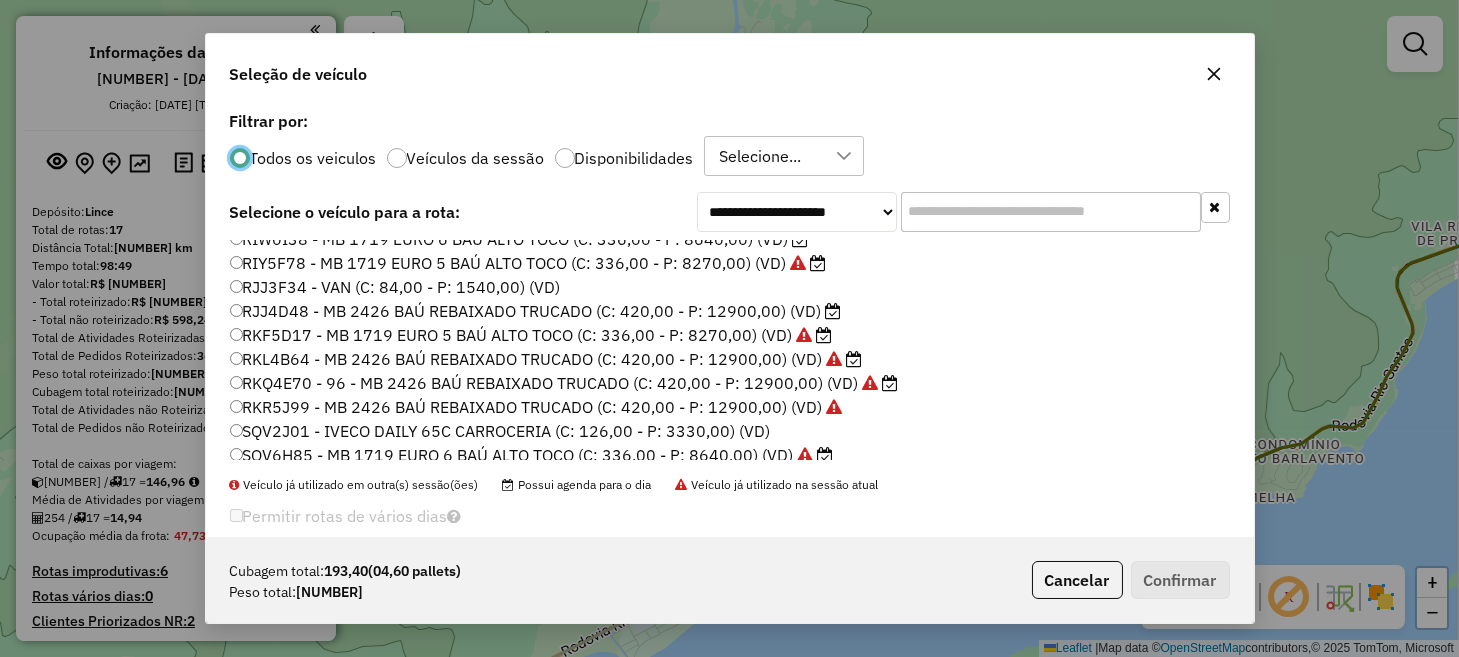 click on "RKQ4E70 - 96 - MB 2426 BAÚ REBAIXADO TRUCADO (C: 420,00 - P: 12900,00) (VD)" 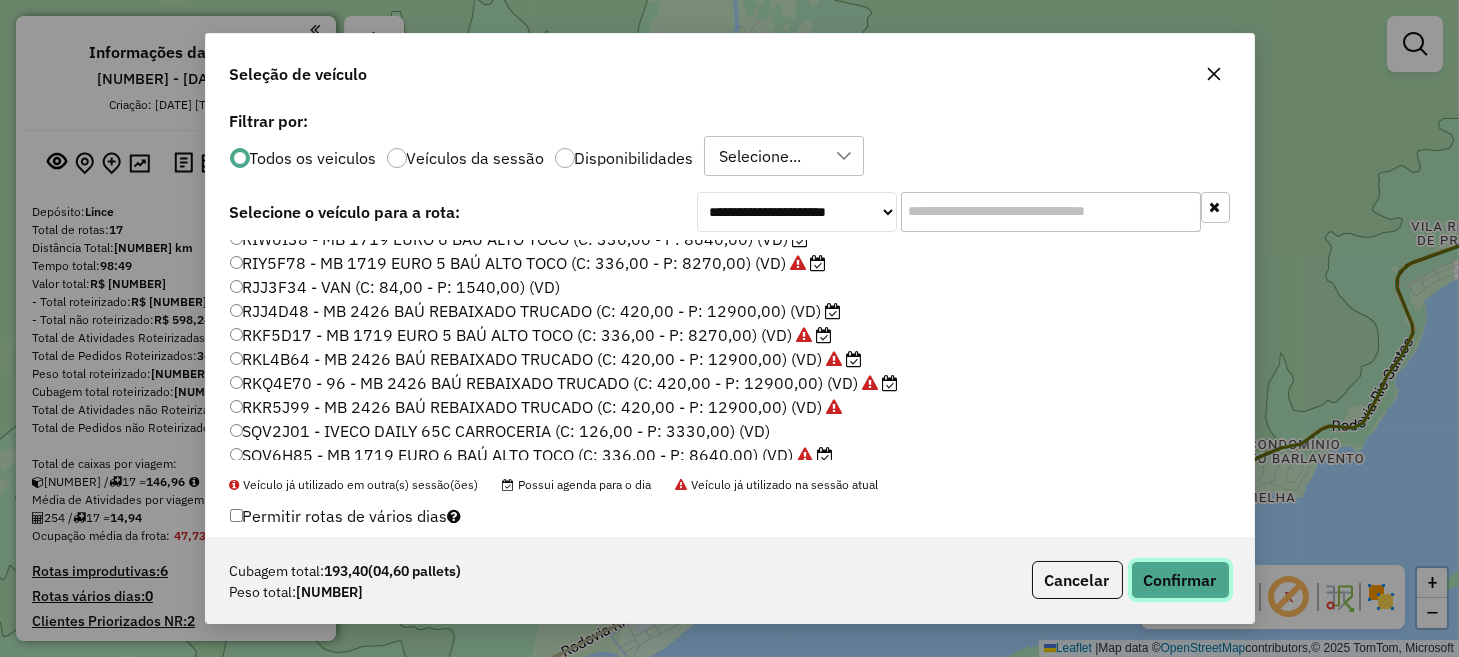 click on "Confirmar" 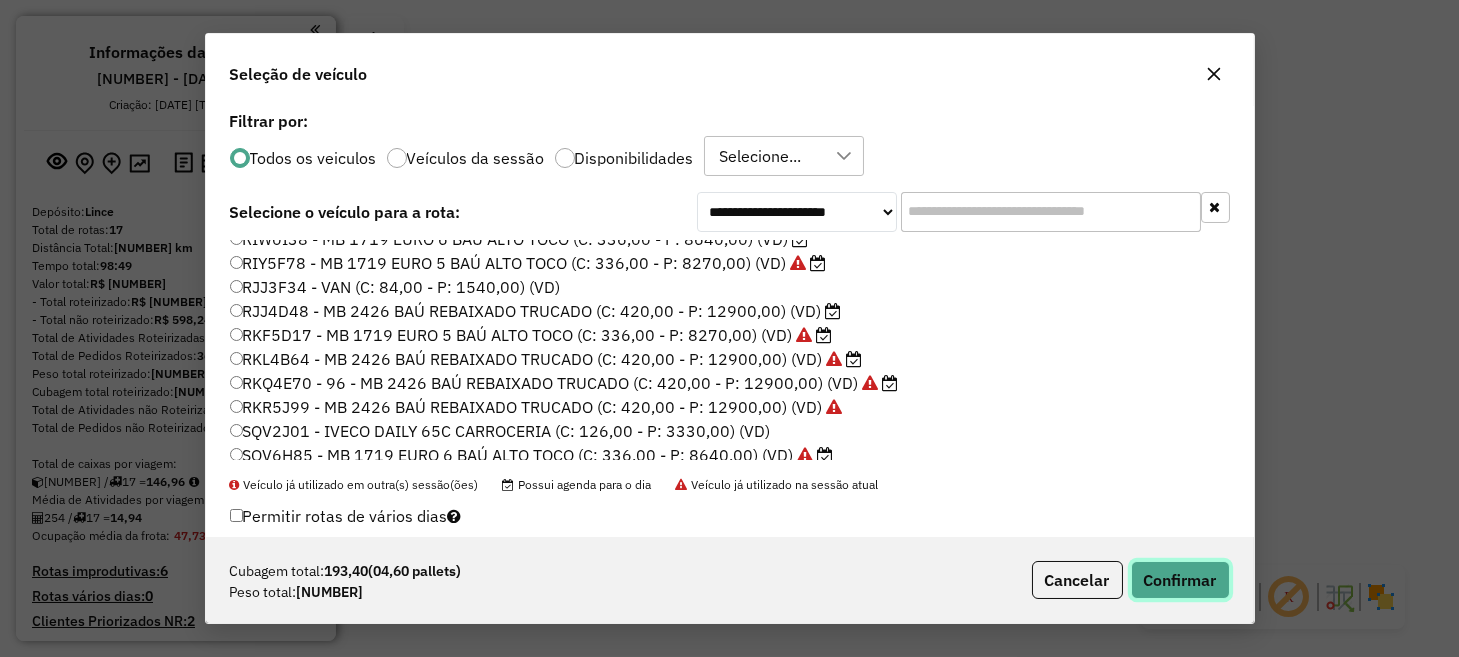 click on "Confirmar" 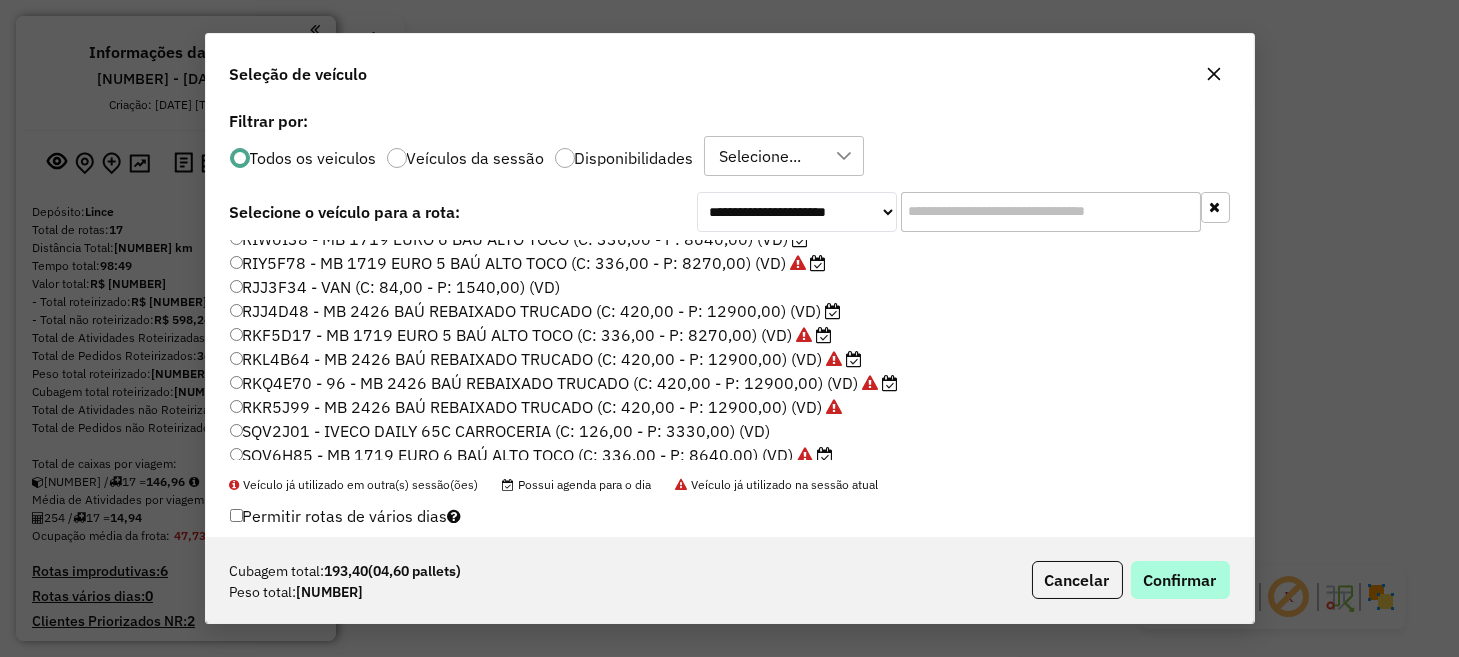type 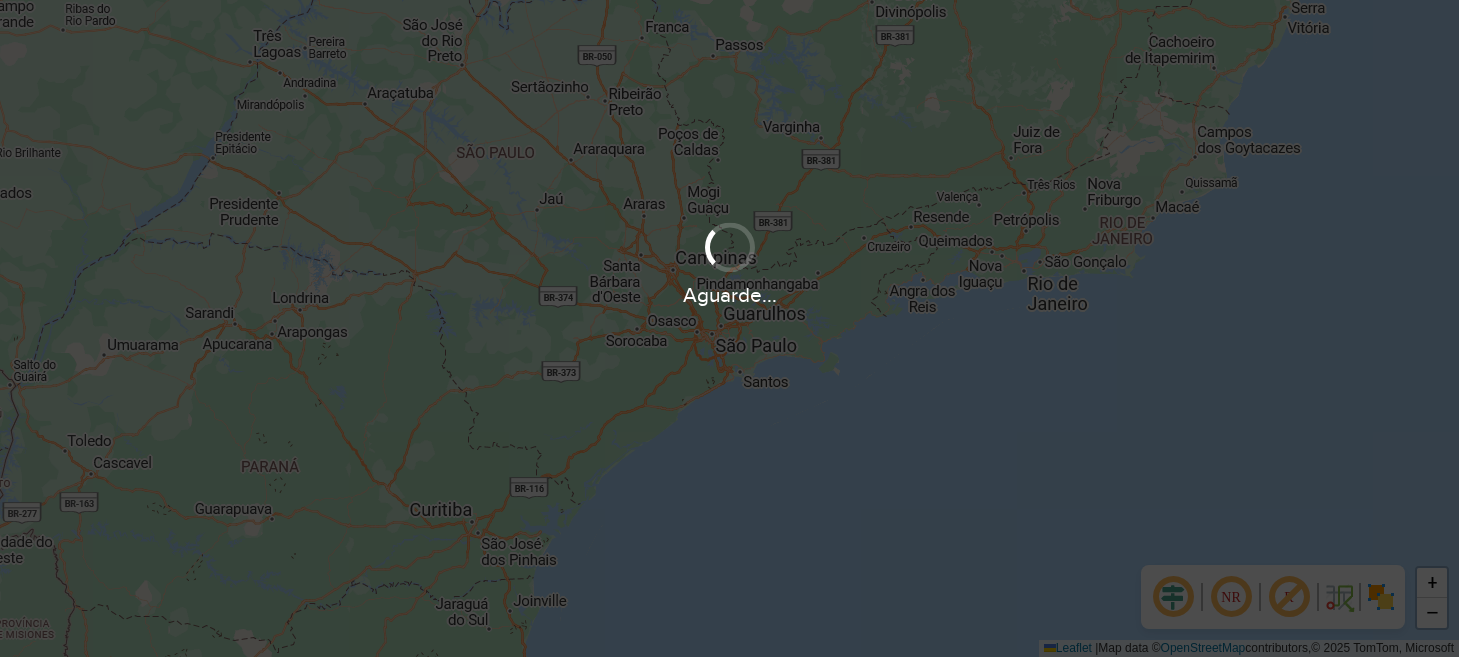 scroll, scrollTop: 0, scrollLeft: 0, axis: both 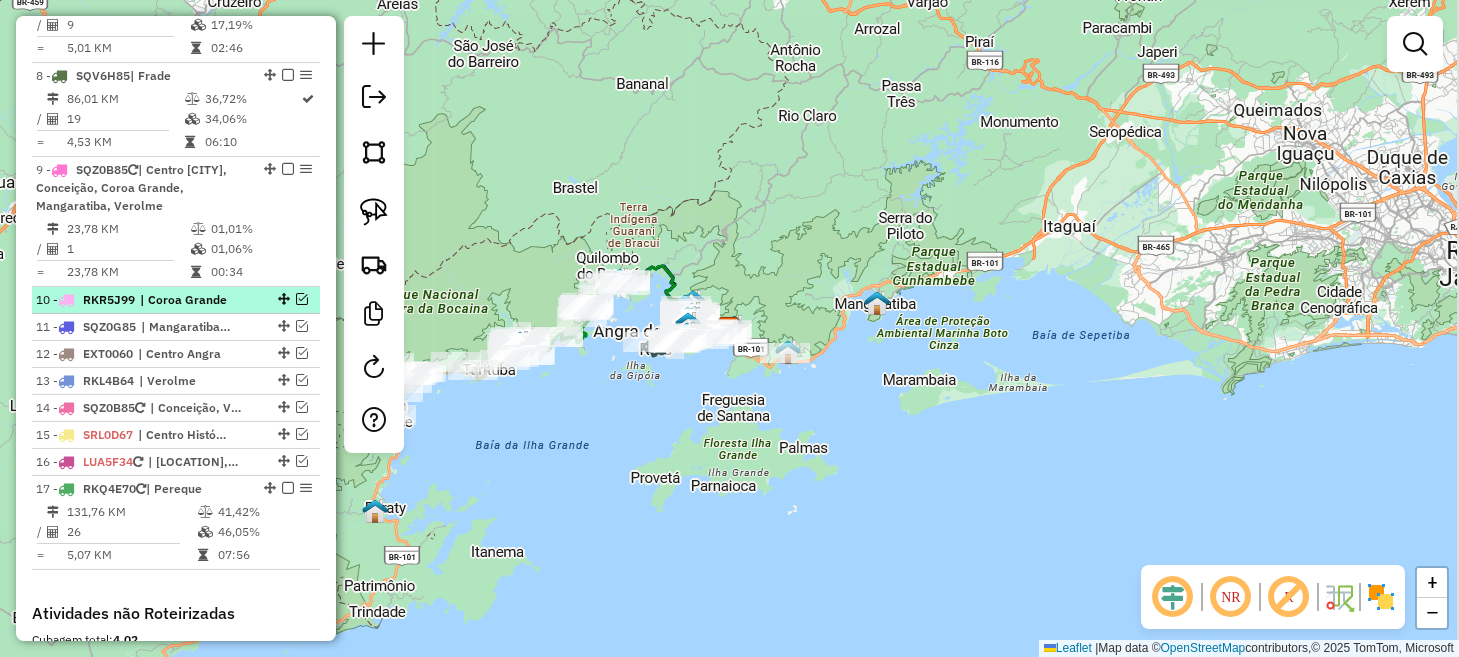 click at bounding box center (302, 299) 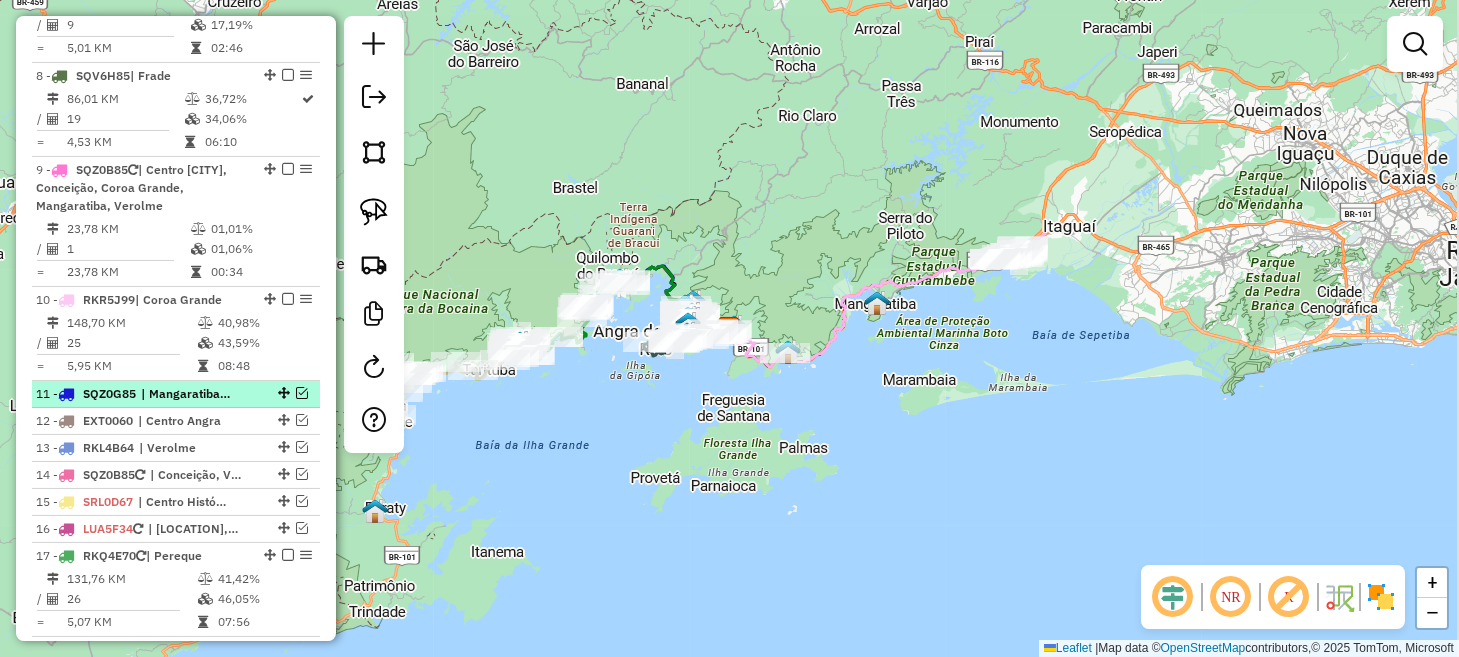 click at bounding box center (302, 393) 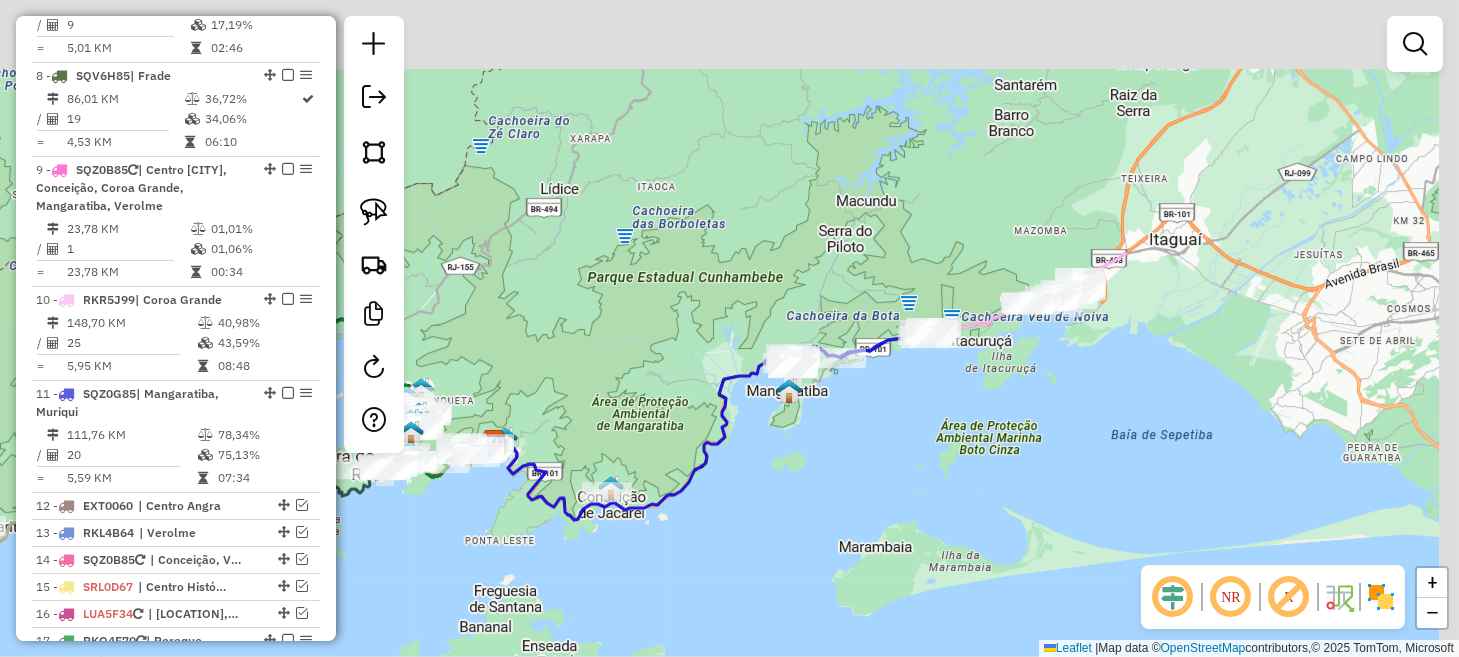 drag, startPoint x: 1090, startPoint y: 330, endPoint x: 1046, endPoint y: 526, distance: 200.87807 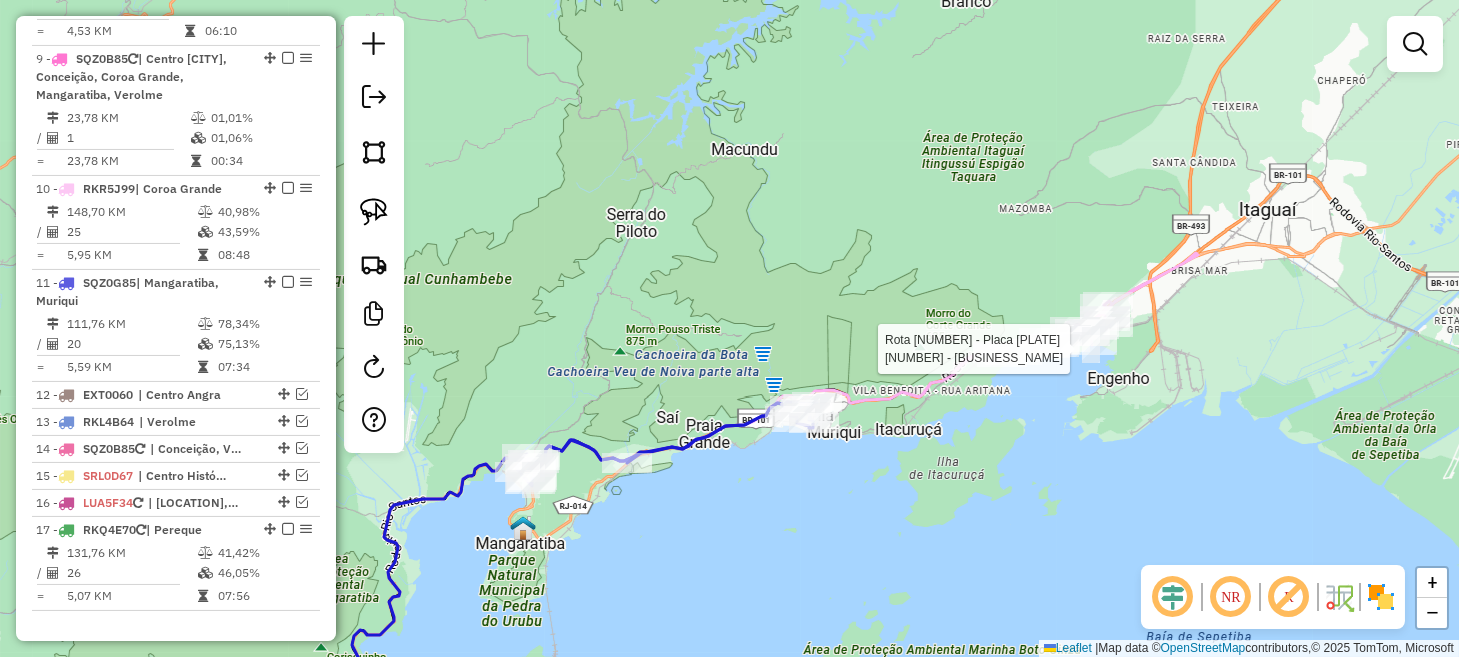 select on "**********" 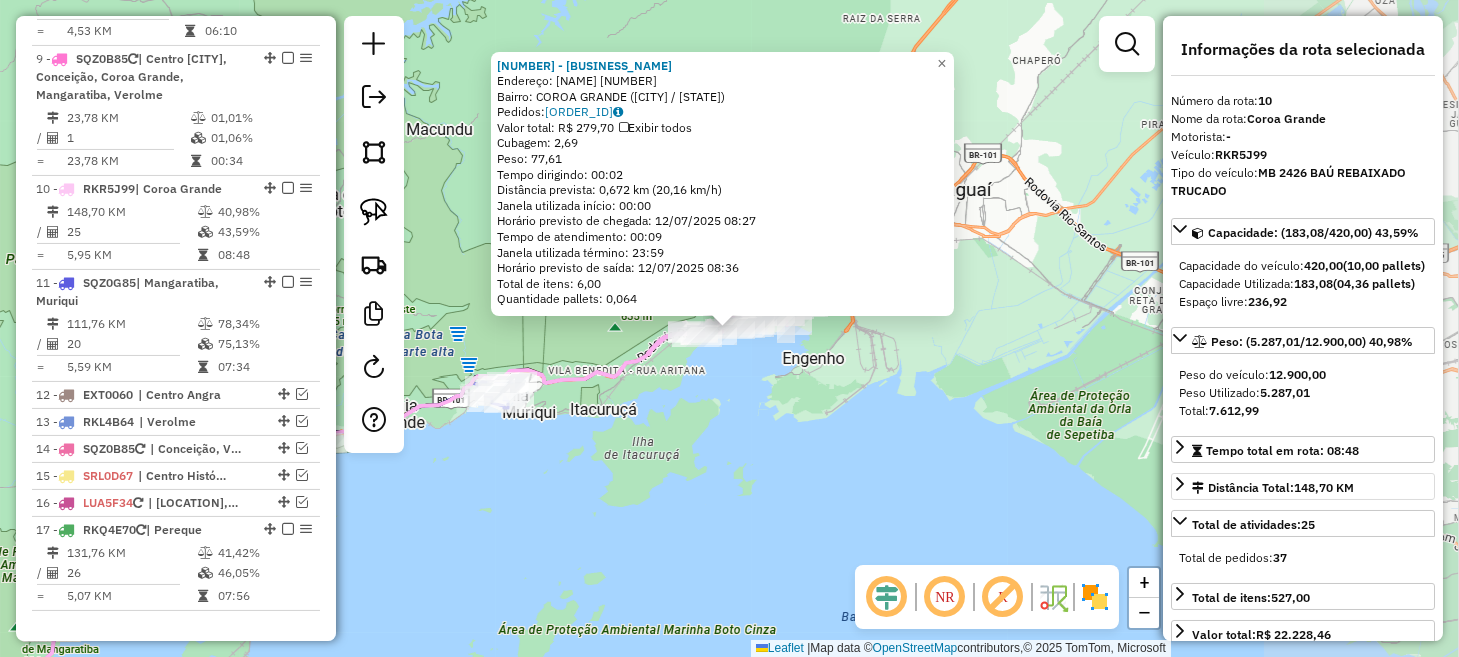 scroll, scrollTop: 1750, scrollLeft: 0, axis: vertical 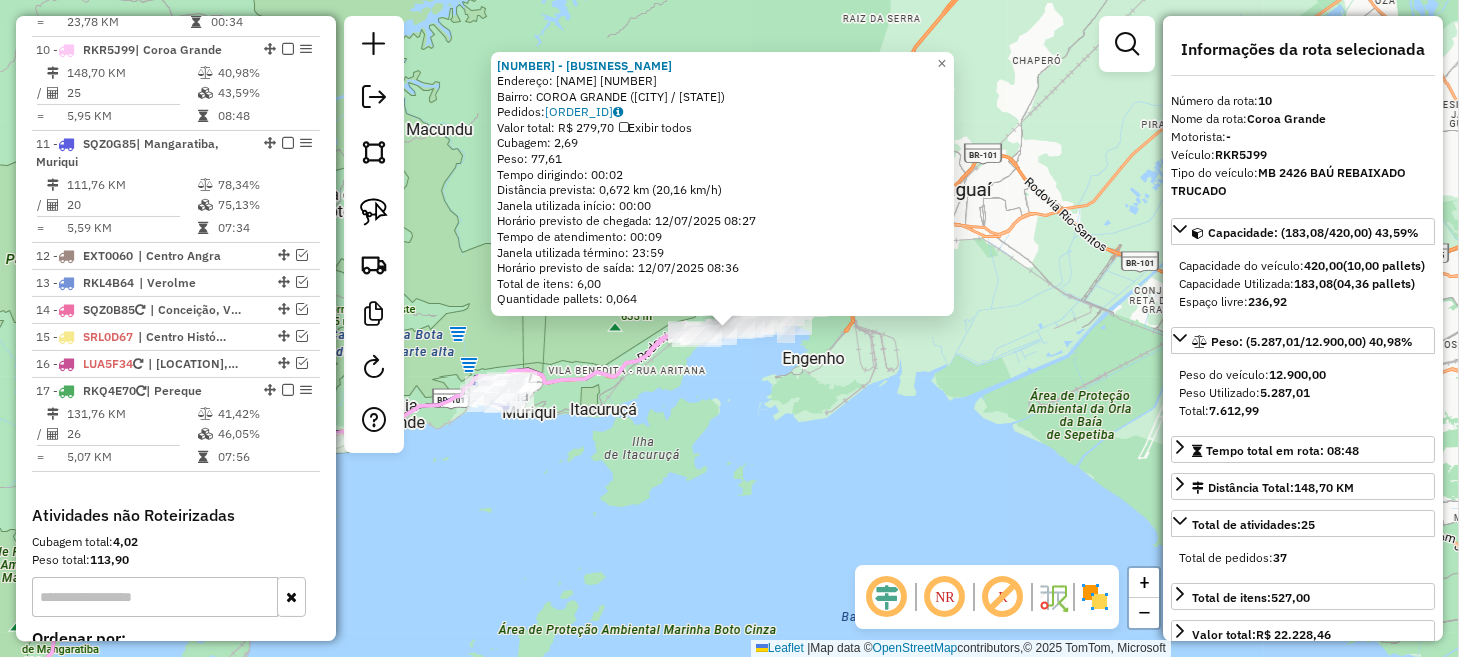 click on "4617 - JANGADA BAR  Endereço:  GOVERNADOR AMARAL PEIXOTO [NUMBER]   Bairro: COROA GRANDE ([CITY] / [STATE])   Pedidos:  11852251   Valor total: R$ 279,70   Exibir todos   Cubagem: 2,69  Peso: 77,61  Tempo dirigindo: 00:02   Distância prevista: 0,672 km (20,16 km/h)   Janela utilizada início: 00:00   Horário previsto de chegada: 12/07/2025 08:27   Tempo de atendimento: 00:09   Janela utilizada término: 23:59   Horário previsto de saída: 12/07/2025 08:36   Total de itens: 6,00   Quantidade pallets: 0,064  × Janela de atendimento Grade de atendimento Capacidade Transportadoras Veículos Cliente Pedidos  Rotas Selecione os dias de semana para filtrar as janelas de atendimento  Seg   Ter   Qua   Qui   Sex   Sáb   Dom  Informe o período da janela de atendimento: De: Até:  Filtrar exatamente a janela do cliente  Considerar janela de atendimento padrão  Selecione os dias de semana para filtrar as grades de atendimento  Seg   Ter   Qua   Qui   Sex   Sáb   Dom   Clientes fora do dia de atendimento selecionado De:" 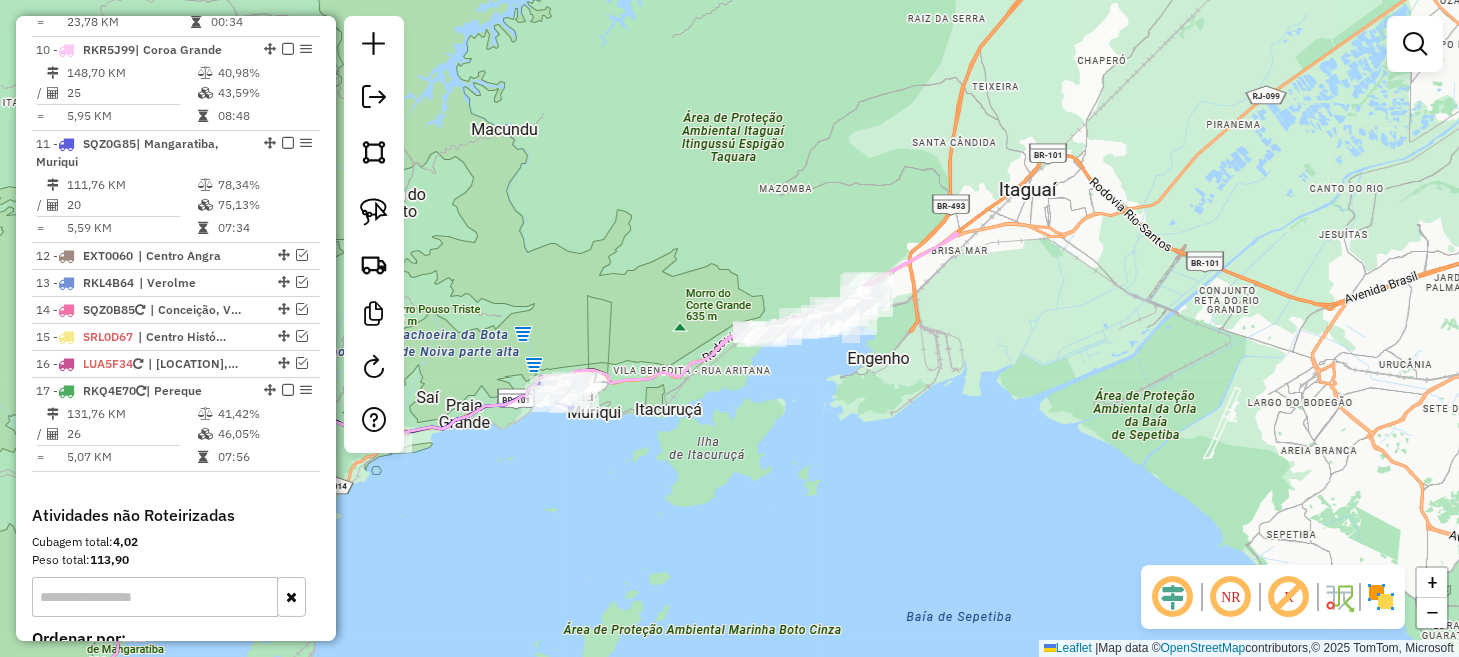 drag, startPoint x: 625, startPoint y: 446, endPoint x: 960, endPoint y: 445, distance: 335.0015 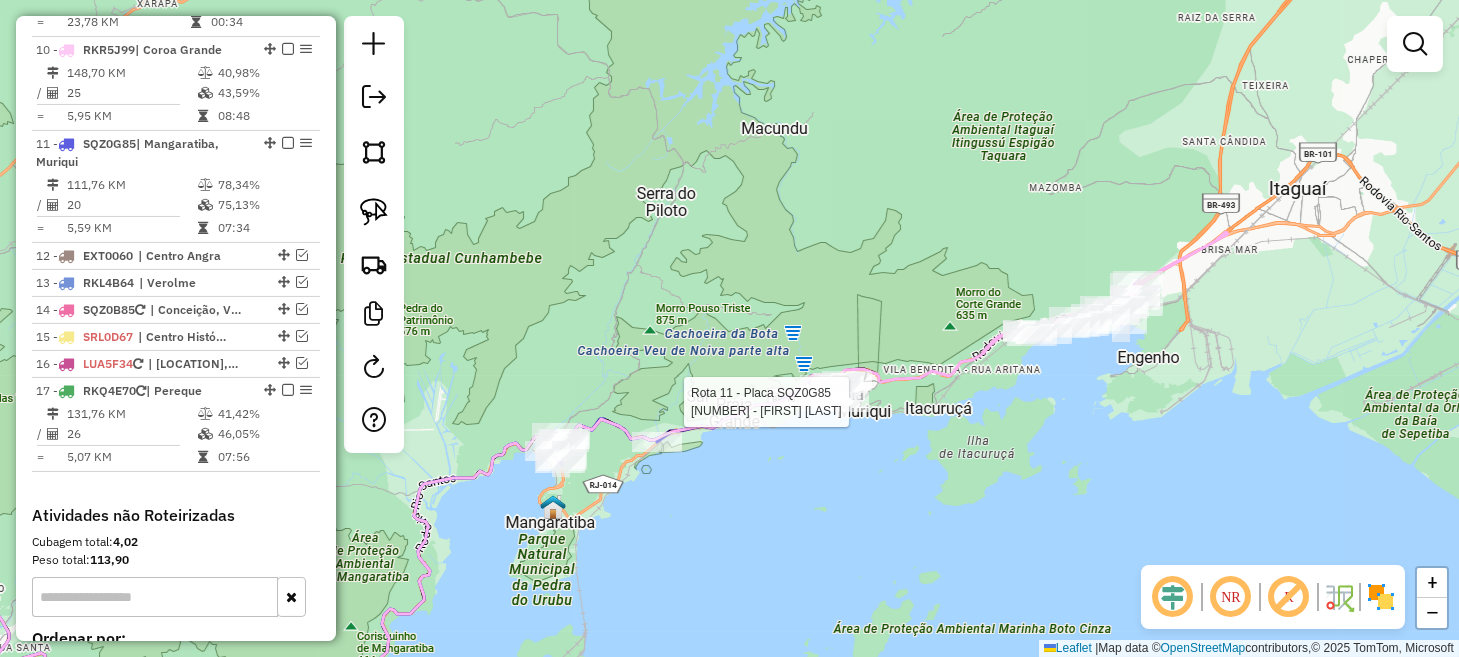 select on "**********" 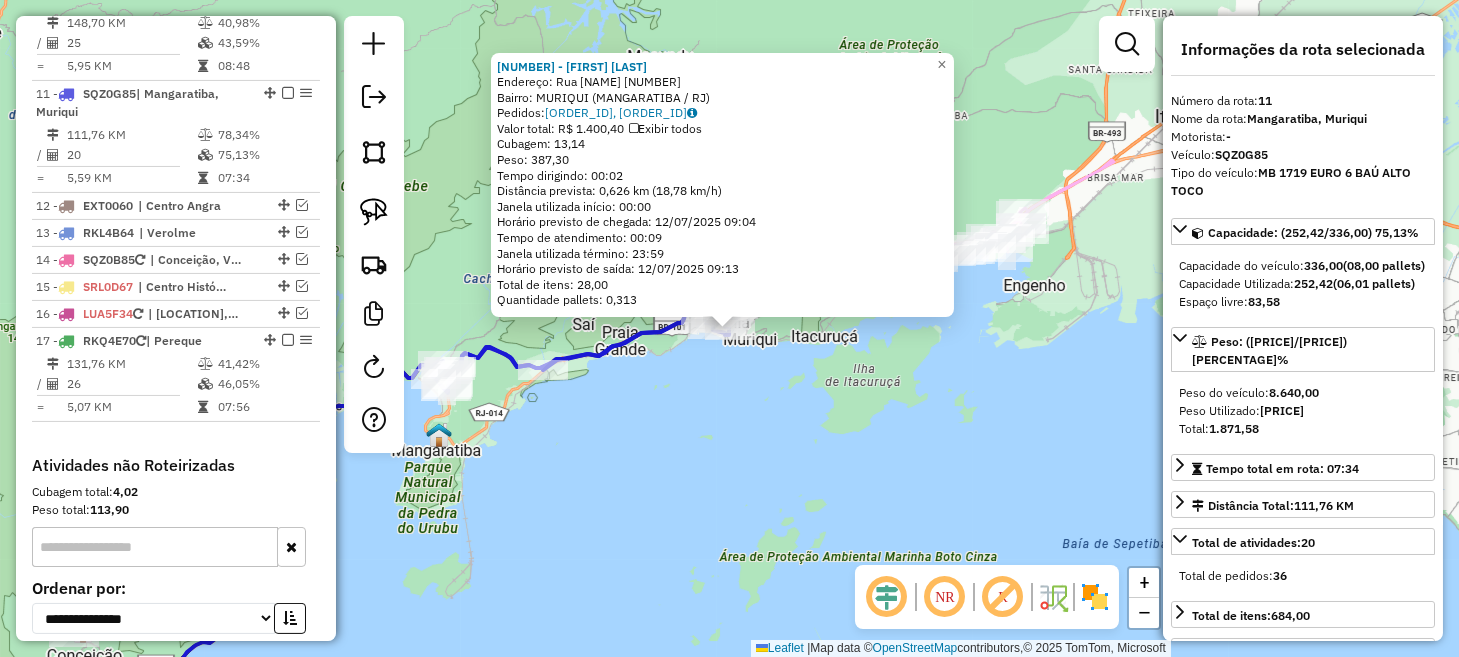 scroll, scrollTop: 1843, scrollLeft: 0, axis: vertical 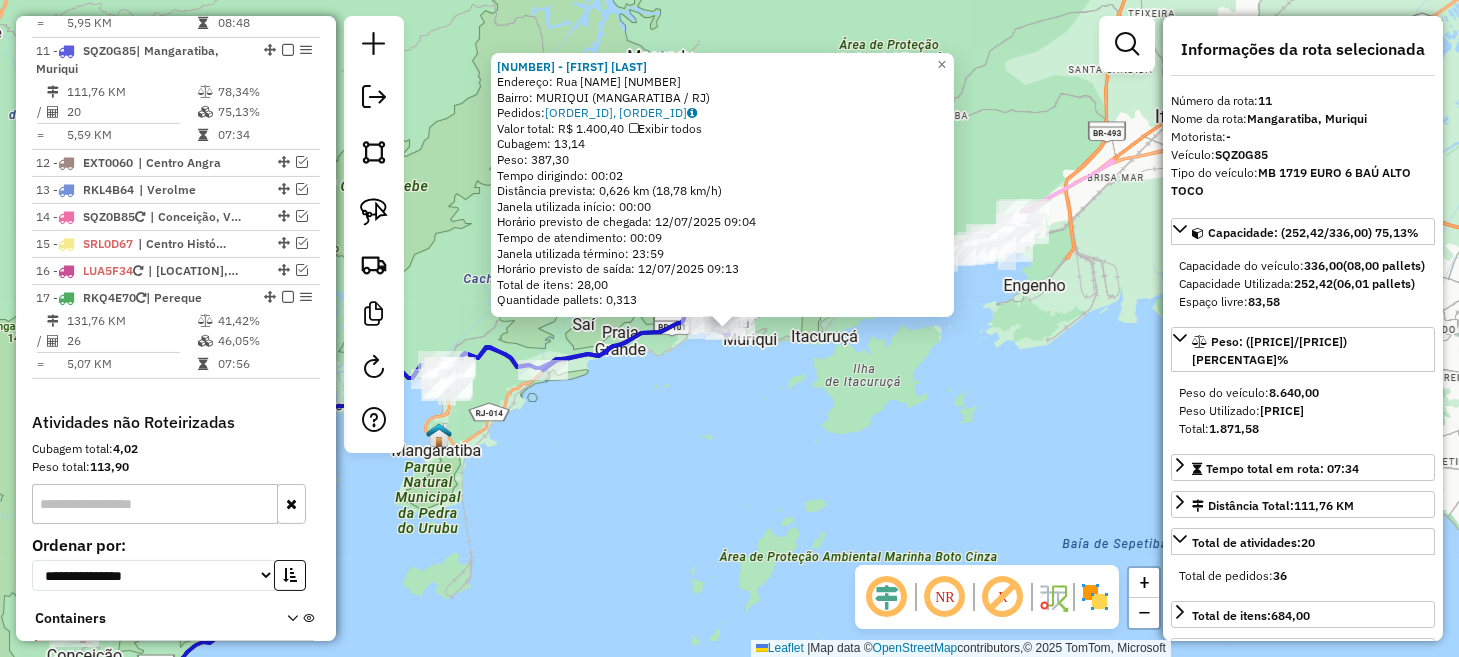 click on "11280 - [NAME] Endereço: Rua Santana 250 Bairro: MURIQUI ([CITY] / [STATE]) Pedidos: 11852147, 11852148 Valor total: R$ 1.400,40 Exibir todos Cubagem: 13,14 Peso: 387,30 Tempo dirigindo: 00:02 Distância prevista: 0,626 km (18,78 km/h) Janela utilizada início: 00:00 Horário previsto de chegada: 12/07/2025 09:04 Tempo de atendimento: 00:09 Janela utilizada término: 23:59 Horário previsto de saída: 12/07/2025 09:13 Total de itens: 28,00 Quantidade pallets: 0,313 × Janela de atendimento Grade de atendimento Capacidade Transportadoras Veículos Cliente Pedidos Rotas Selecione os dias de semana para filtrar as janelas de atendimento Seg Ter Qua Qui Sex Sáb Dom Informe o período da janela de atendimento: De: Até: Filtrar exatamente a janela do cliente Considerar janela de atendimento padrão Selecione os dias de semana para filtrar as grades de atendimento Seg Ter Qua Qui Sex Sáb Dom Clientes fora do dia de atendimento selecionado +" 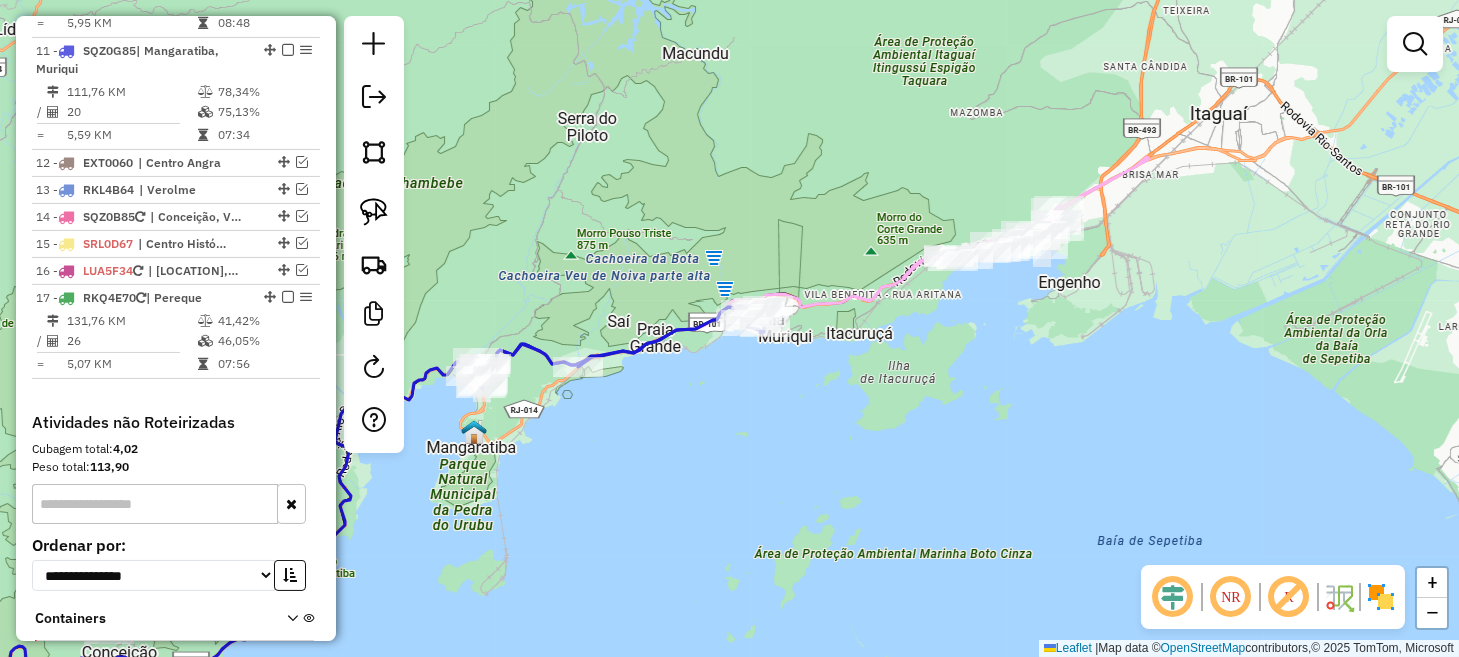 drag, startPoint x: 627, startPoint y: 456, endPoint x: 757, endPoint y: 447, distance: 130.31117 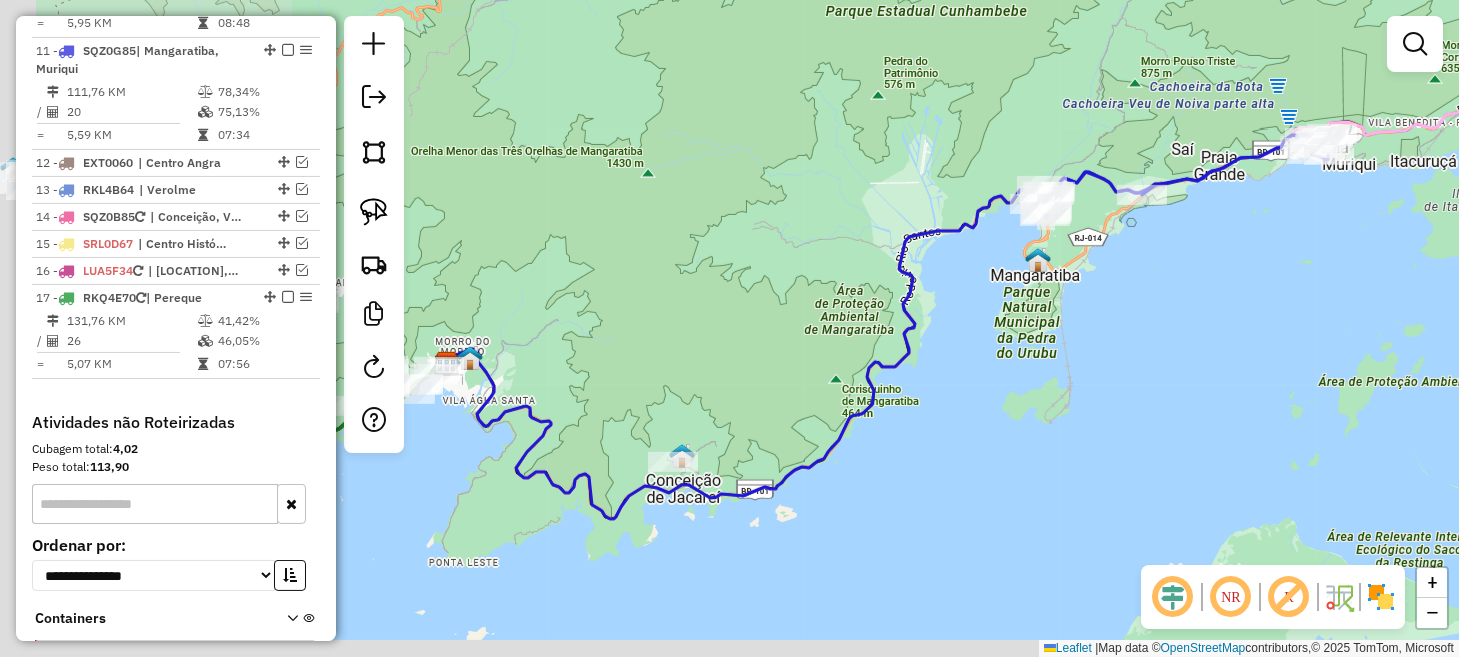 drag, startPoint x: 710, startPoint y: 477, endPoint x: 1189, endPoint y: 314, distance: 505.9743 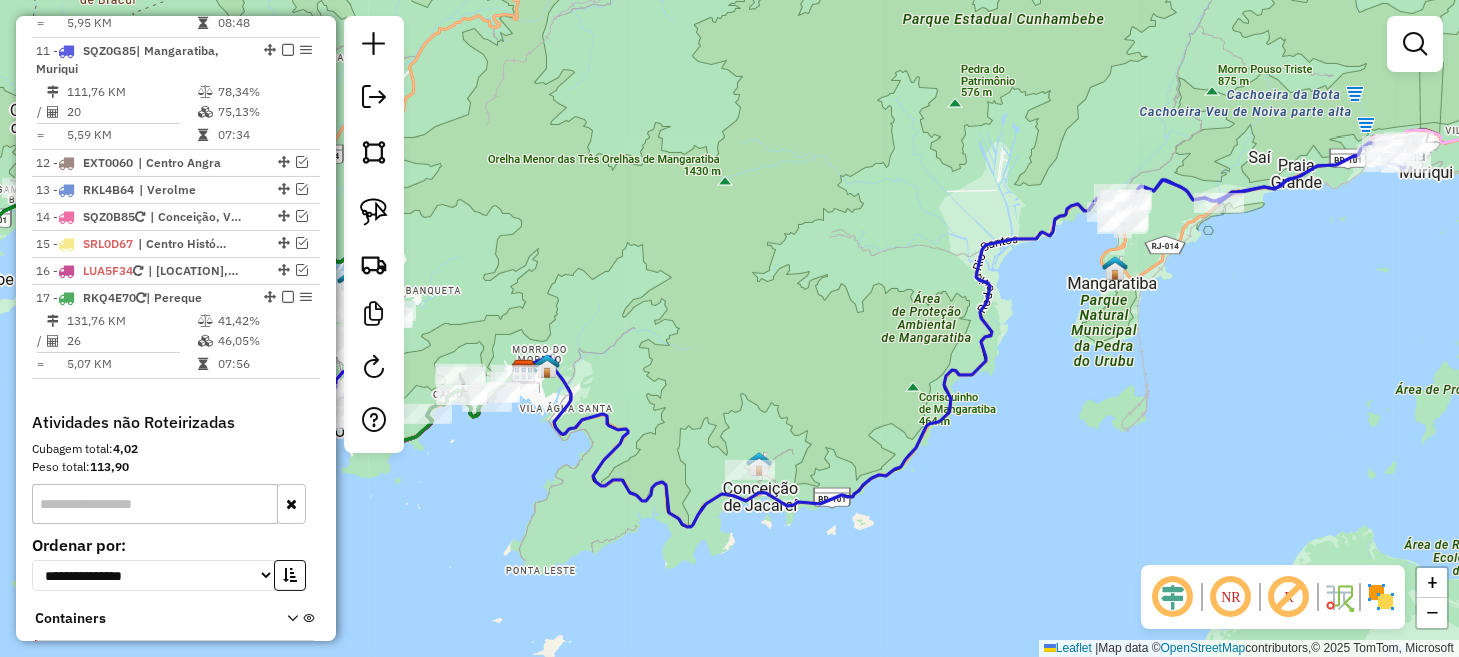 drag, startPoint x: 804, startPoint y: 367, endPoint x: 899, endPoint y: 386, distance: 96.88137 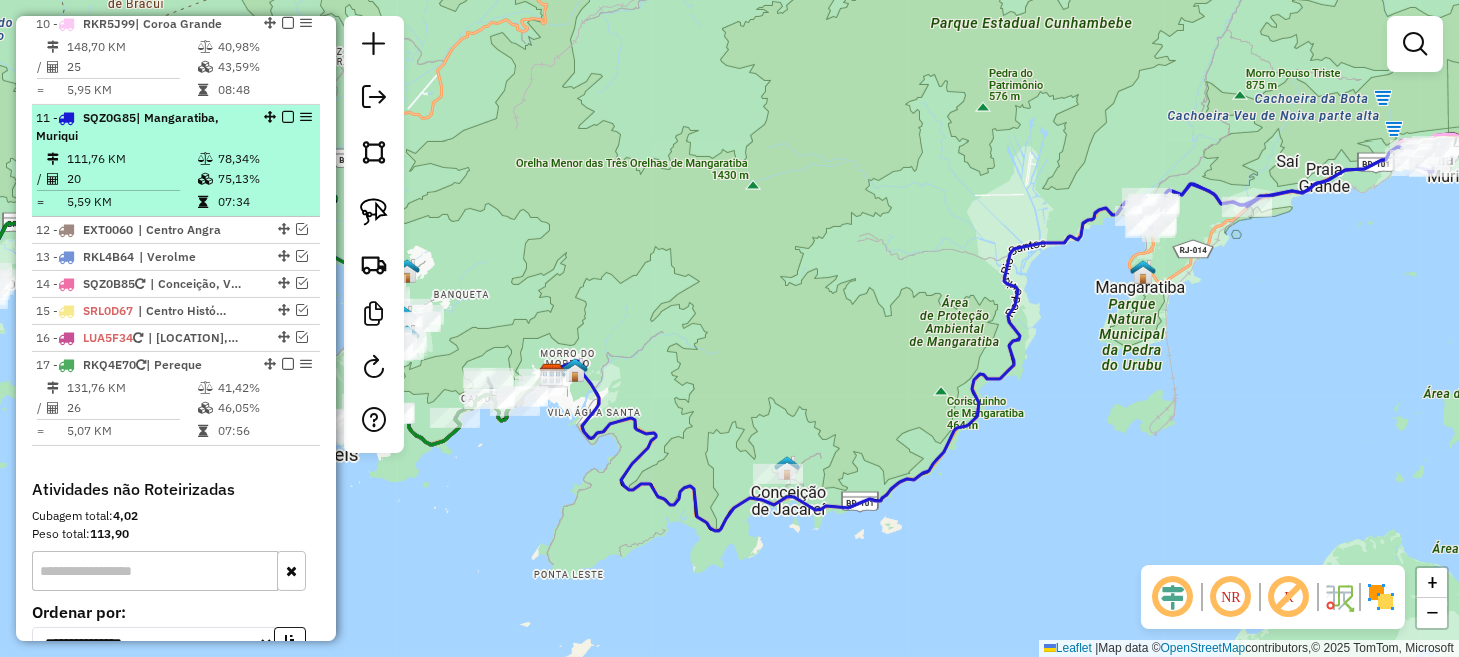 scroll, scrollTop: 1744, scrollLeft: 0, axis: vertical 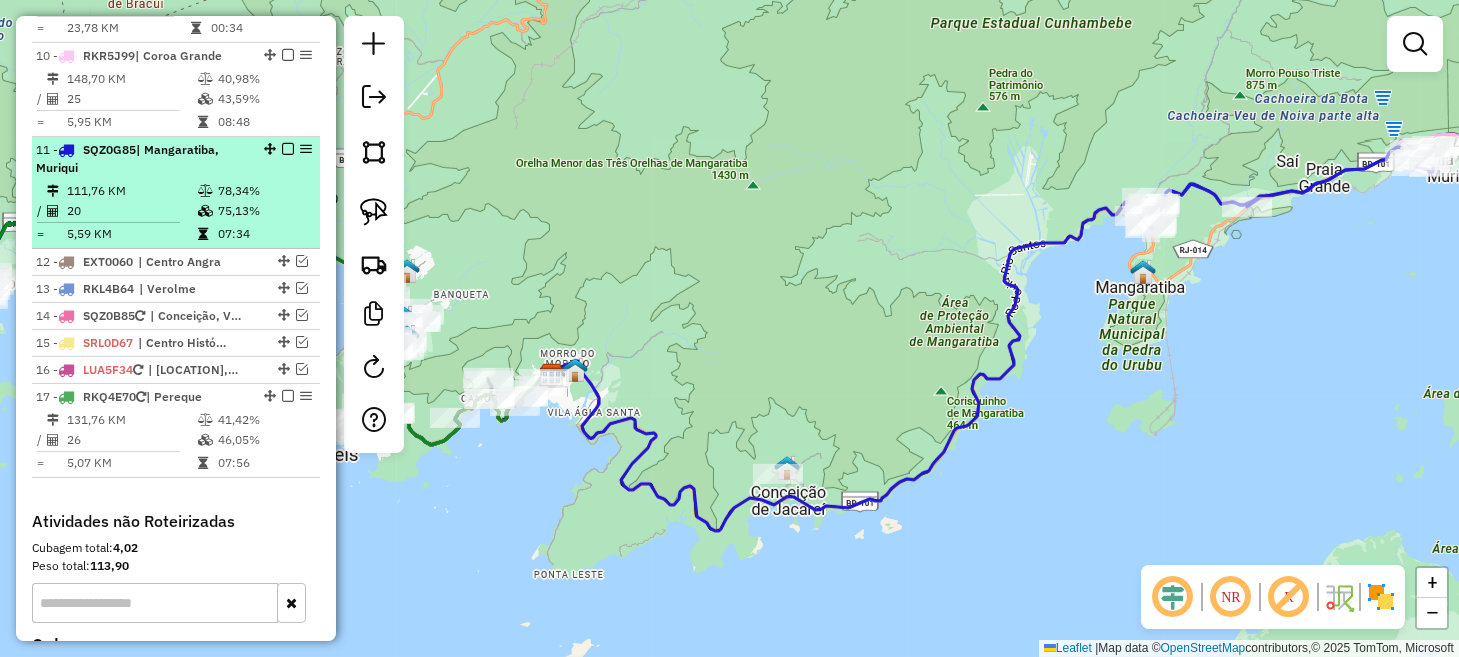 click at bounding box center (288, 149) 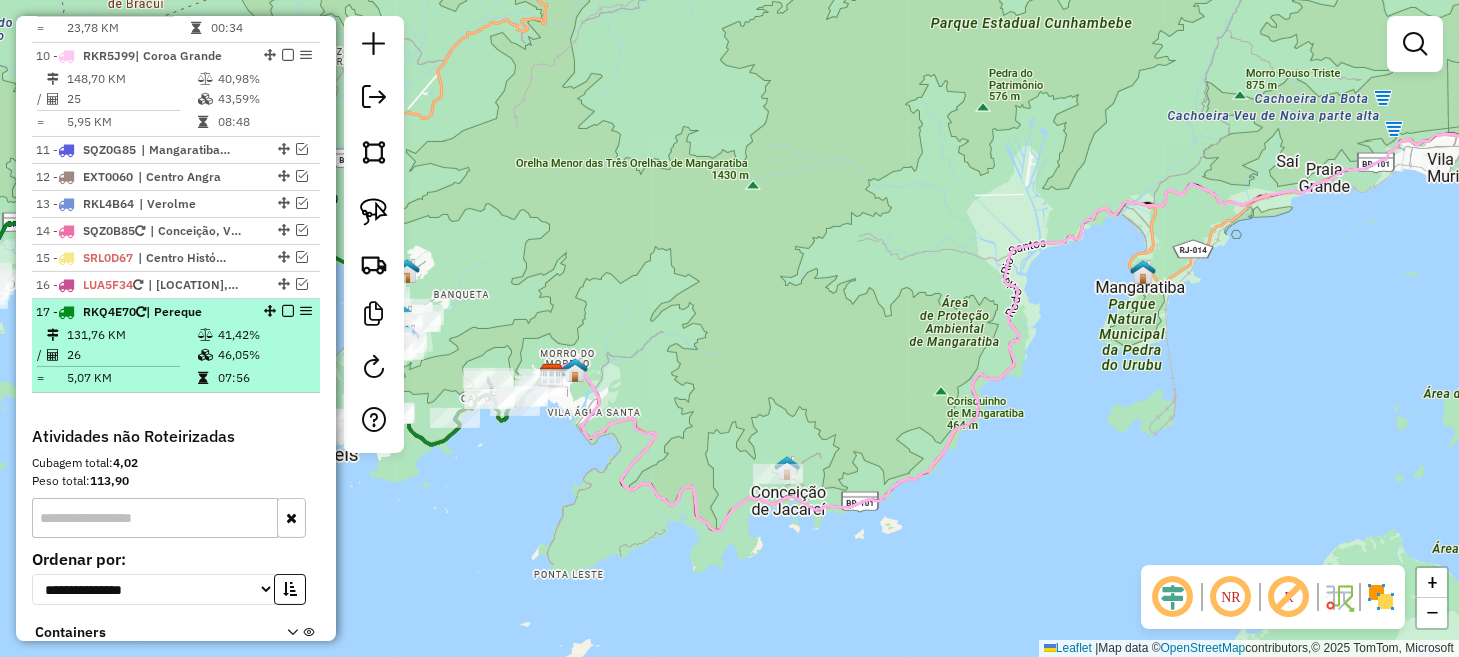 click at bounding box center [205, 335] 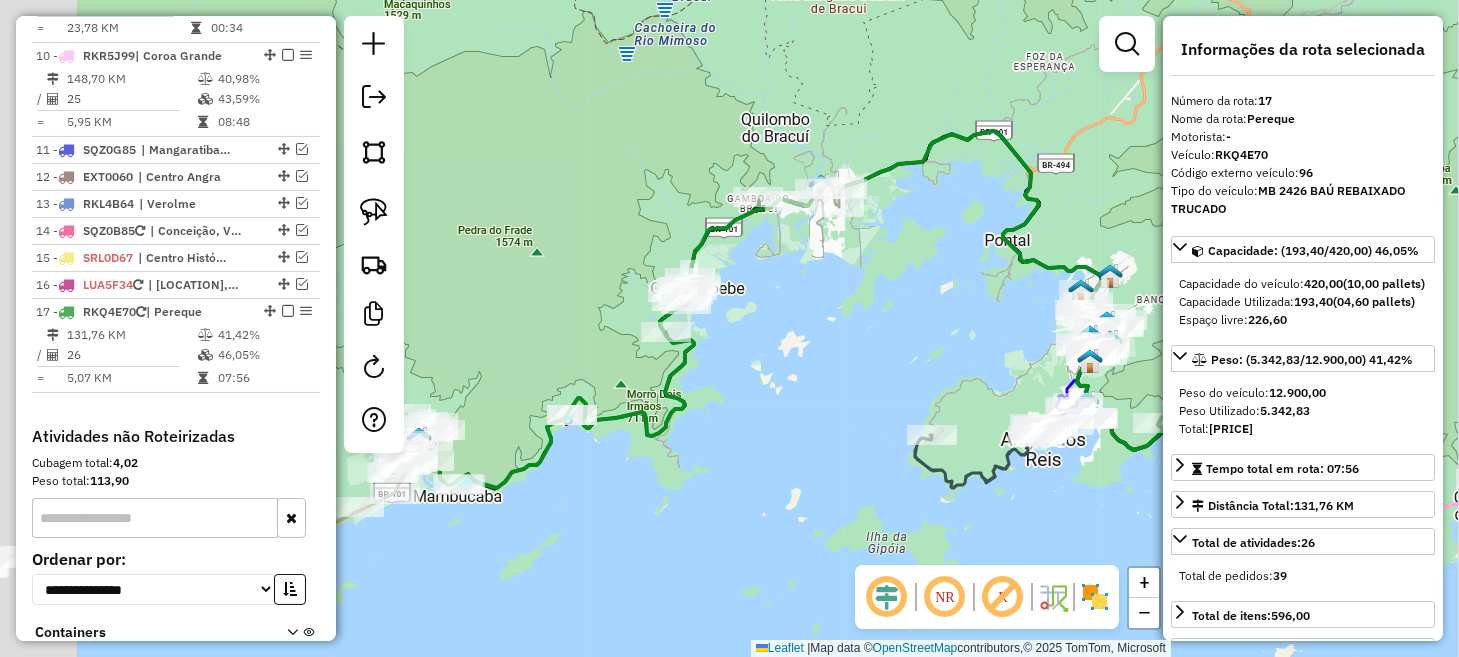 drag, startPoint x: 536, startPoint y: 554, endPoint x: 877, endPoint y: 499, distance: 345.407 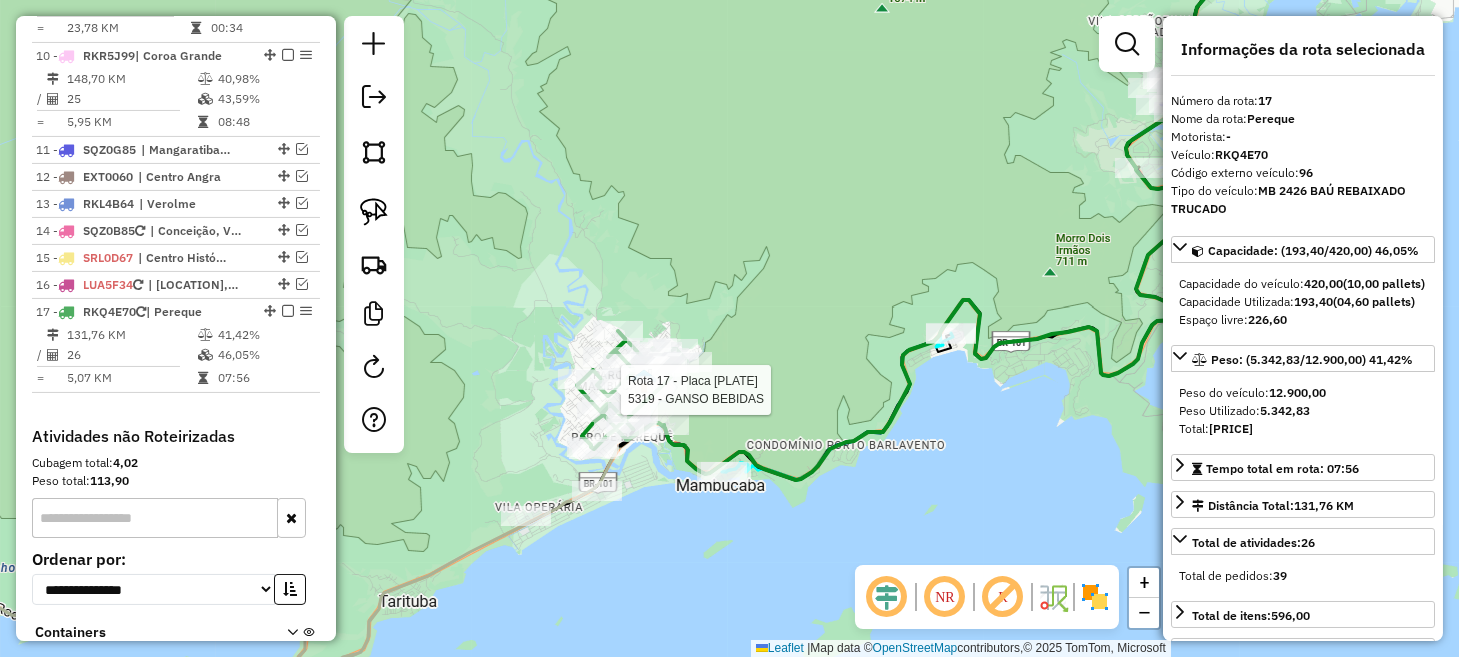 scroll, scrollTop: 1865, scrollLeft: 0, axis: vertical 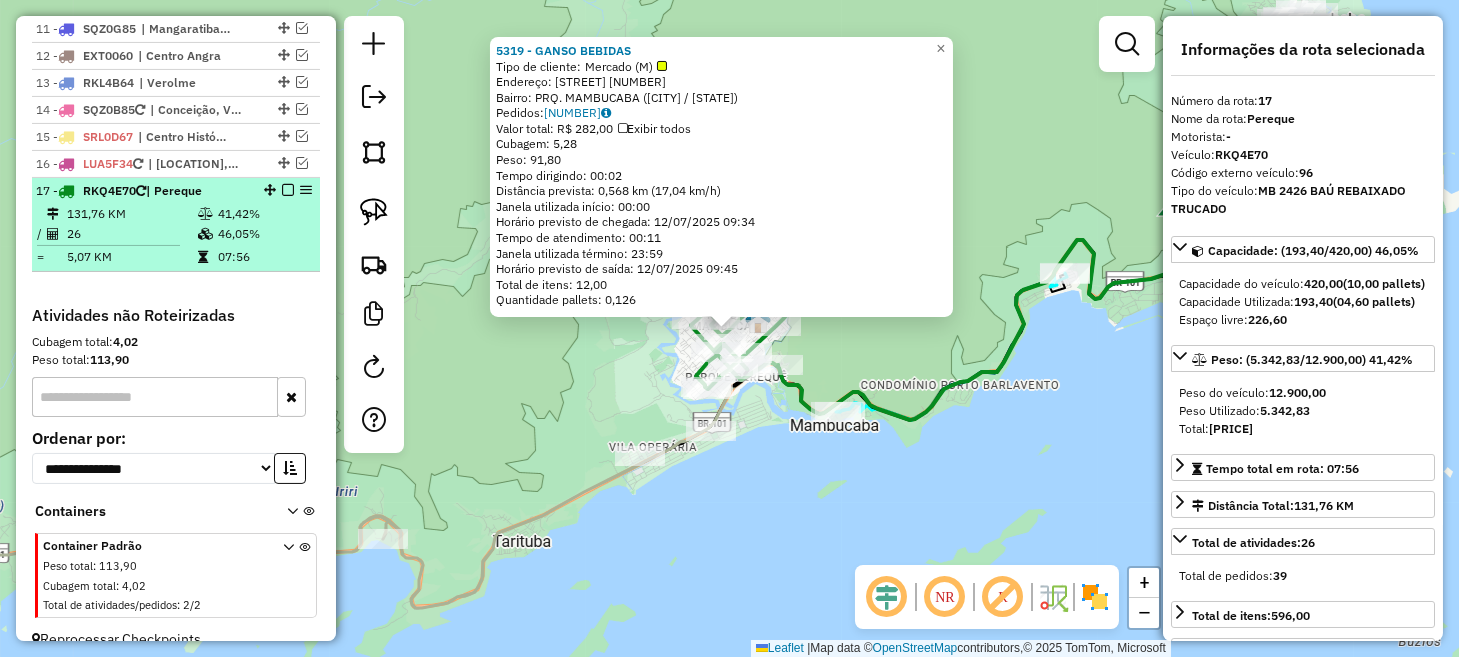 click at bounding box center (288, 190) 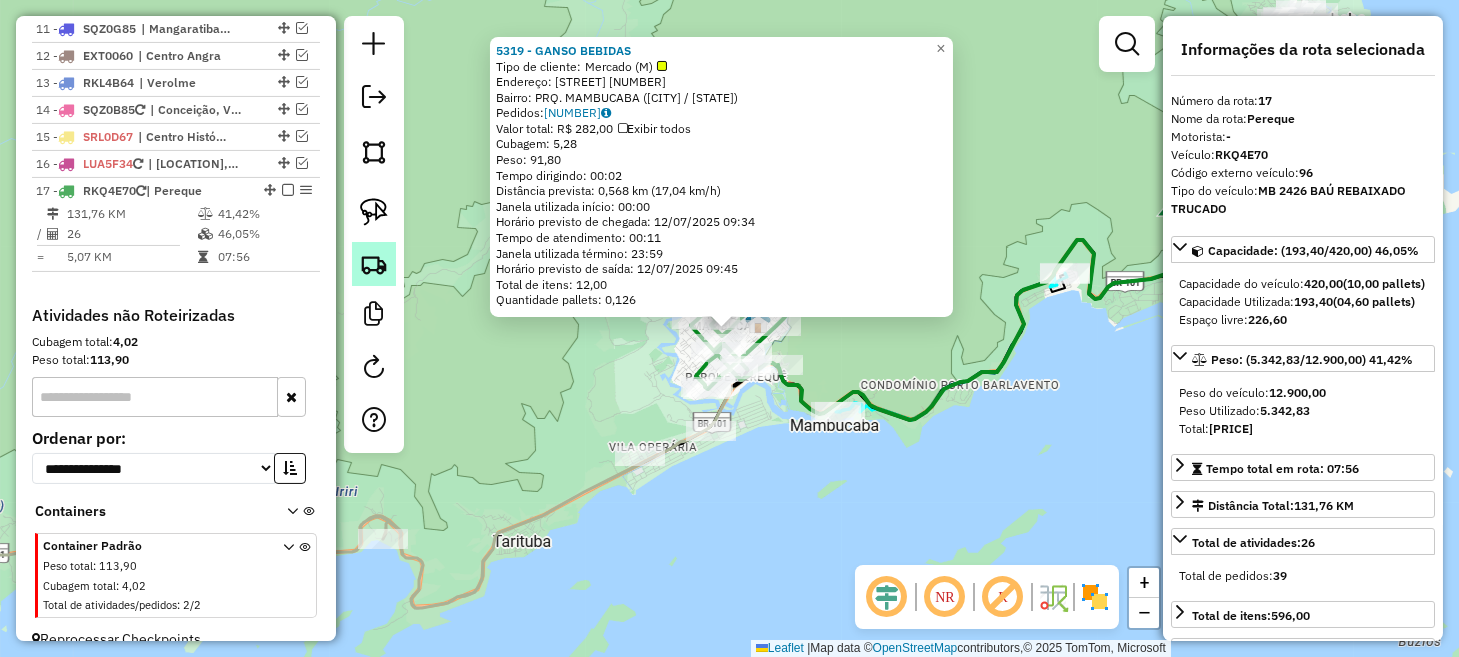 scroll, scrollTop: 1798, scrollLeft: 0, axis: vertical 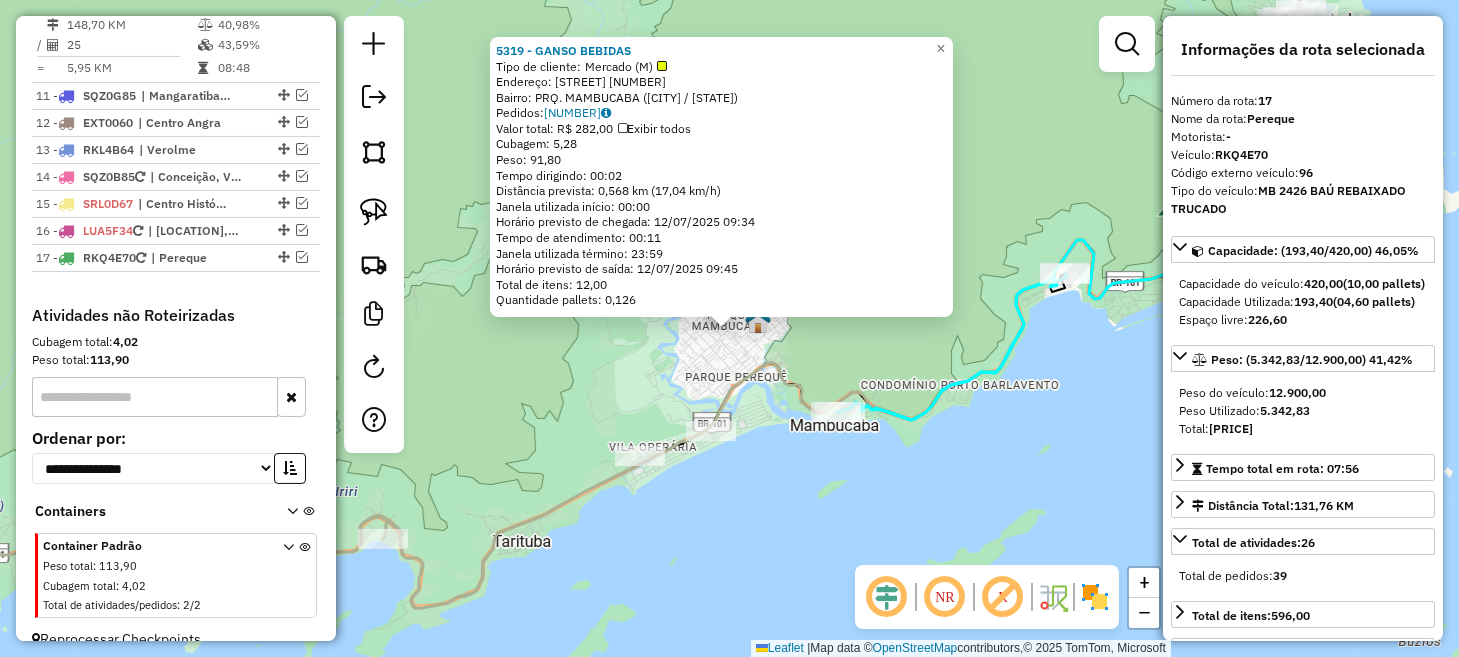 click on "[NUMBER] - [NAME]   Tipo de cliente:   Mercado (M)   Endereço:  [NAME] [NUMBER]   Bairro: [NEIGHBORHOOD] ([CITY] / [STATE])   Pedidos:  [NUMBER]   Valor total: R$ [PRICE]   Exibir todos   Cubagem: [NUMBER]  Peso: [NUMBER]  Tempo dirigindo: 00:02   Distância prevista: [NUMBER] km ([NUMBER] km/h)   Janela utilizada início: 00:00   Horário previsto de chegada: 12/07/2025 09:34   Tempo de atendimento: 00:11   Janela utilizada término: 23:59   Horário previsto de saída: 12/07/2025 09:45   Total de itens: 12,00   Quantidade pallets: 0,126  × Janela de atendimento Grade de atendimento Capacidade Transportadoras Veículos Cliente Pedidos  Rotas Selecione os dias de semana para filtrar as janelas de atendimento  Seg   Ter   Qua   Qui   Sex   Sáb   Dom  Informe o período da janela de atendimento: De: Até:  Filtrar exatamente a janela do cliente  Considerar janela de atendimento padrão  Selecione os dias de semana para filtrar as grades de atendimento  Seg   Ter   Qua   Qui   Sex   Sáb   Dom   De:  De:" 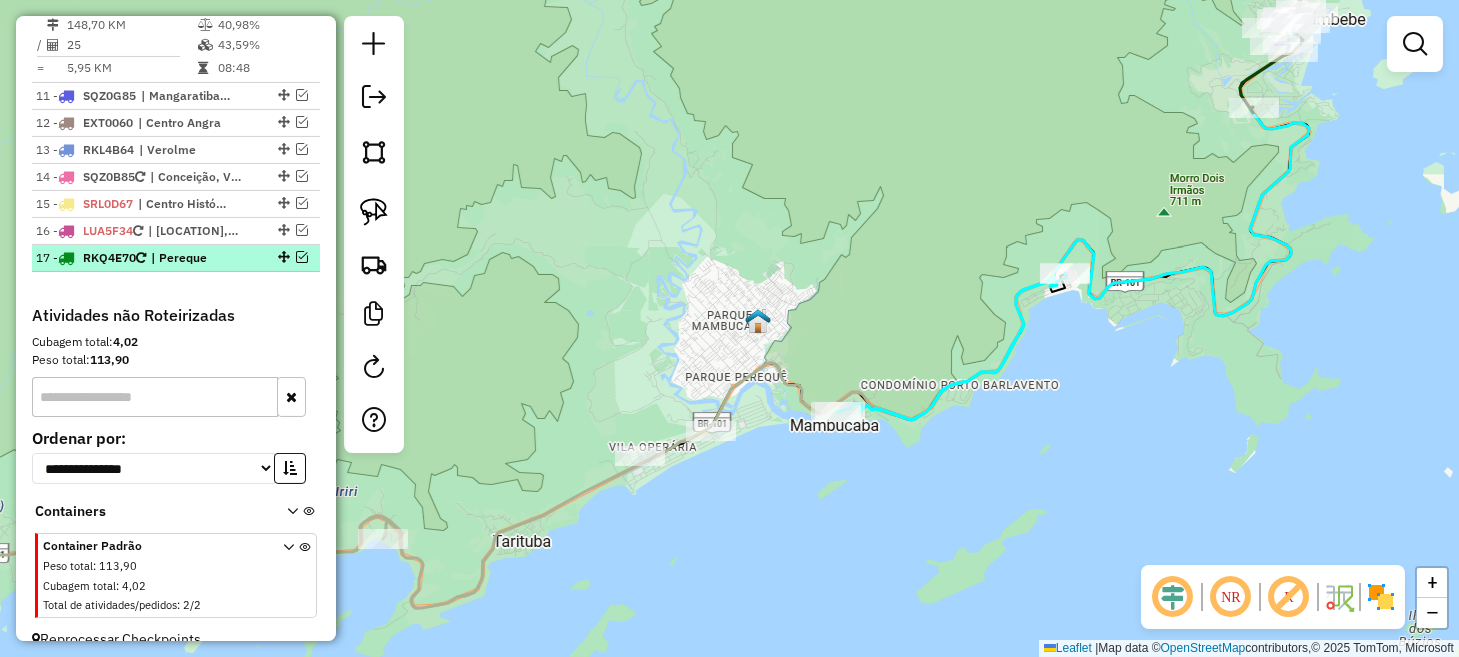 click at bounding box center (302, 257) 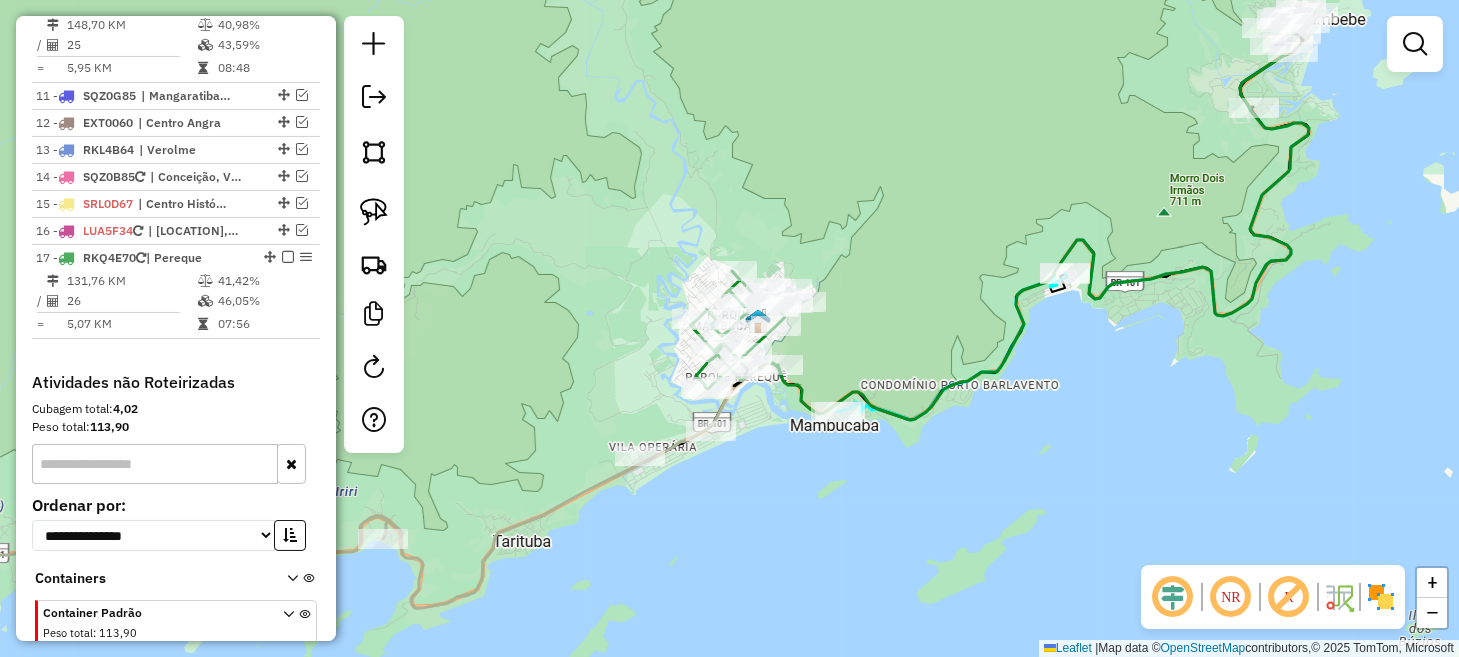 scroll, scrollTop: 1865, scrollLeft: 0, axis: vertical 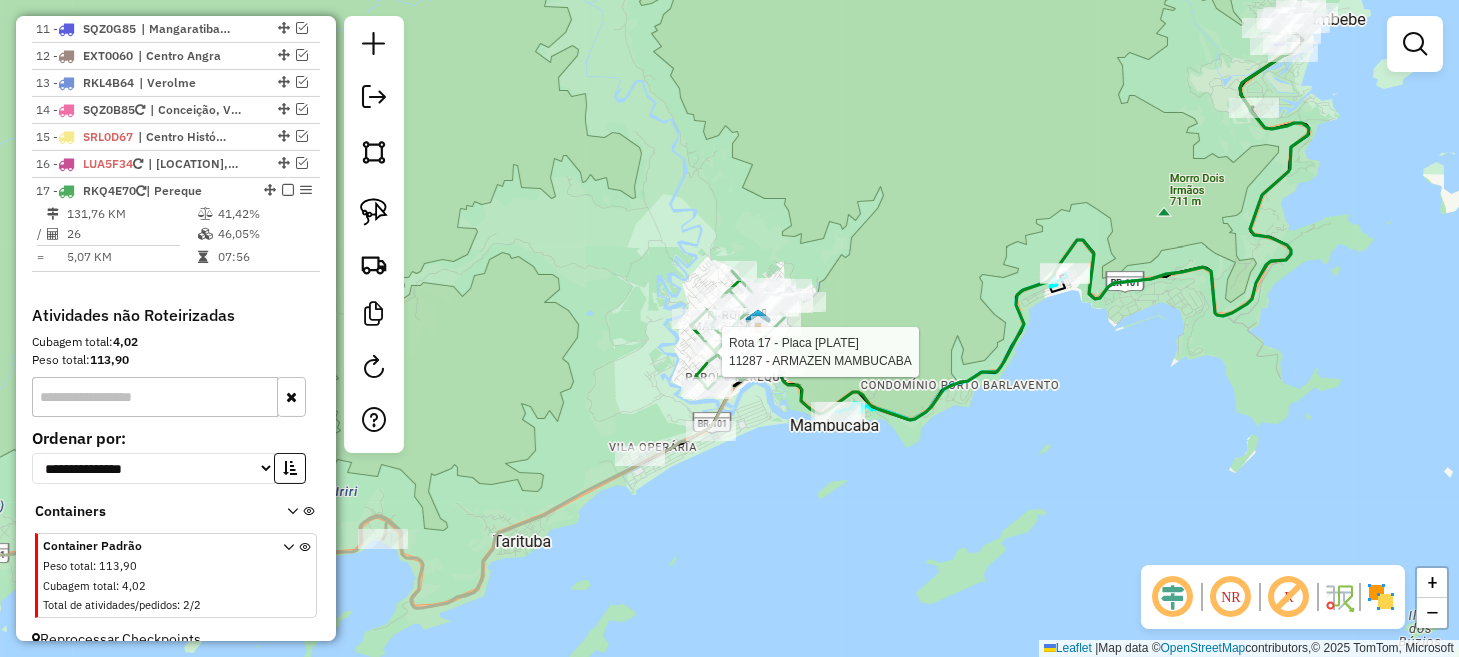 select on "**********" 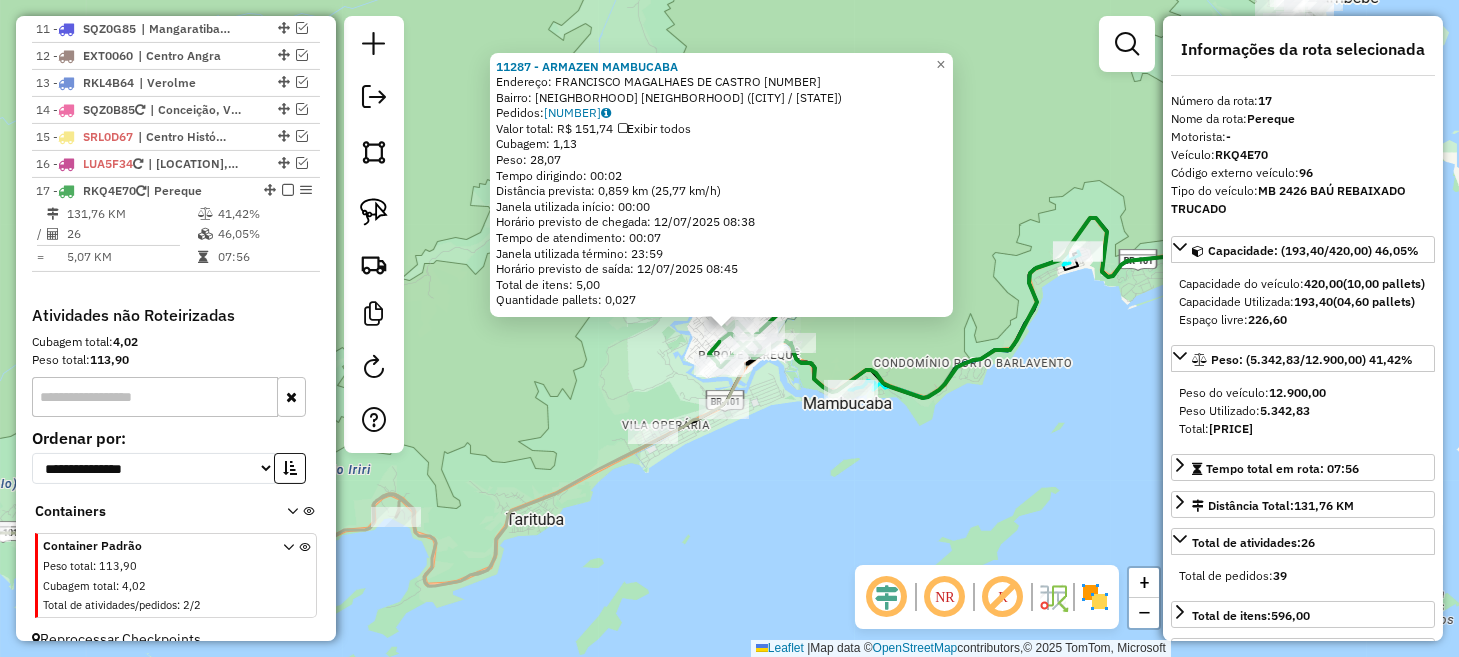 drag, startPoint x: 876, startPoint y: 468, endPoint x: 834, endPoint y: 463, distance: 42.296574 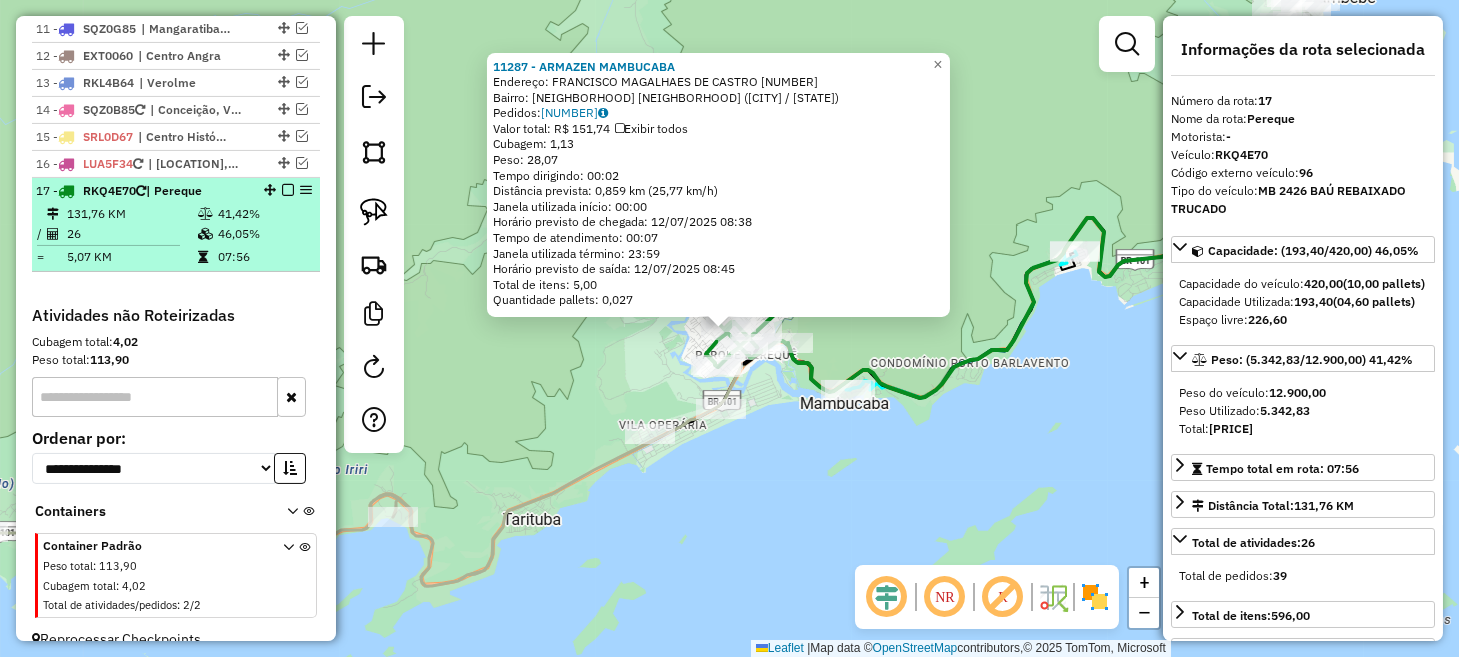 click at bounding box center (288, 190) 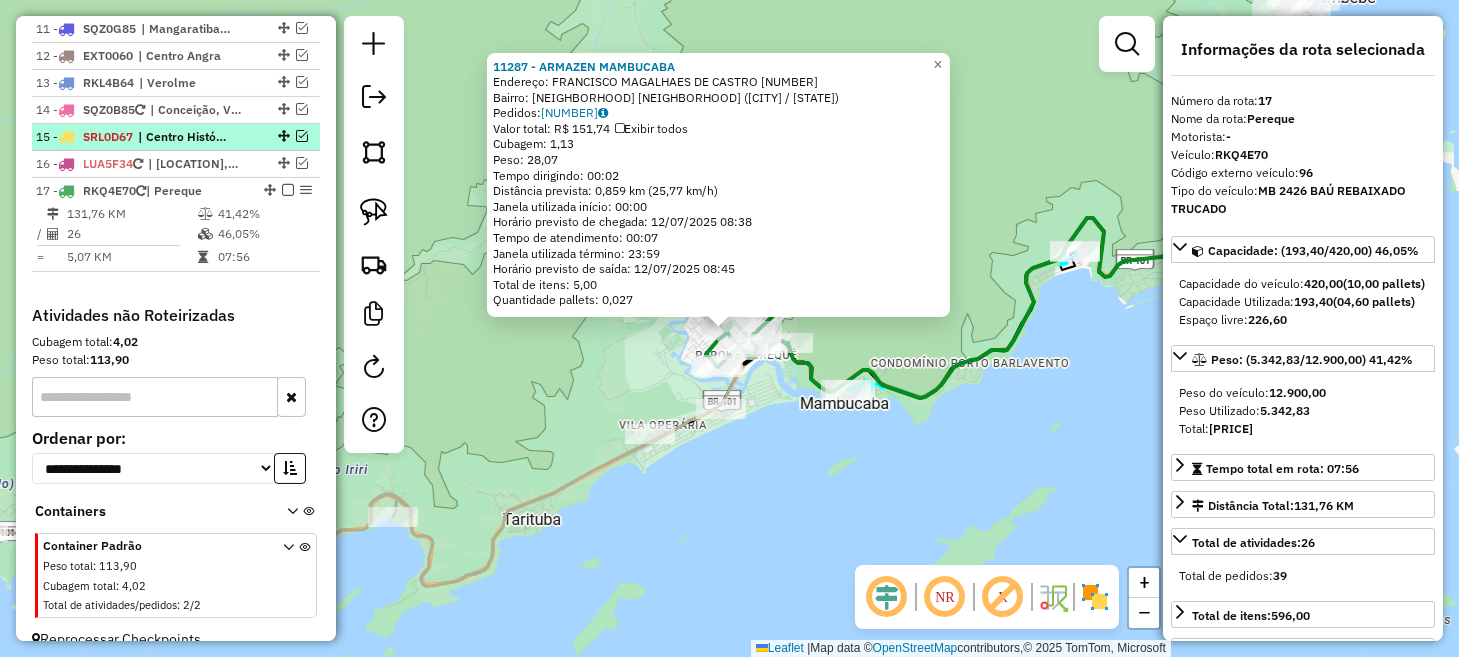 scroll, scrollTop: 1798, scrollLeft: 0, axis: vertical 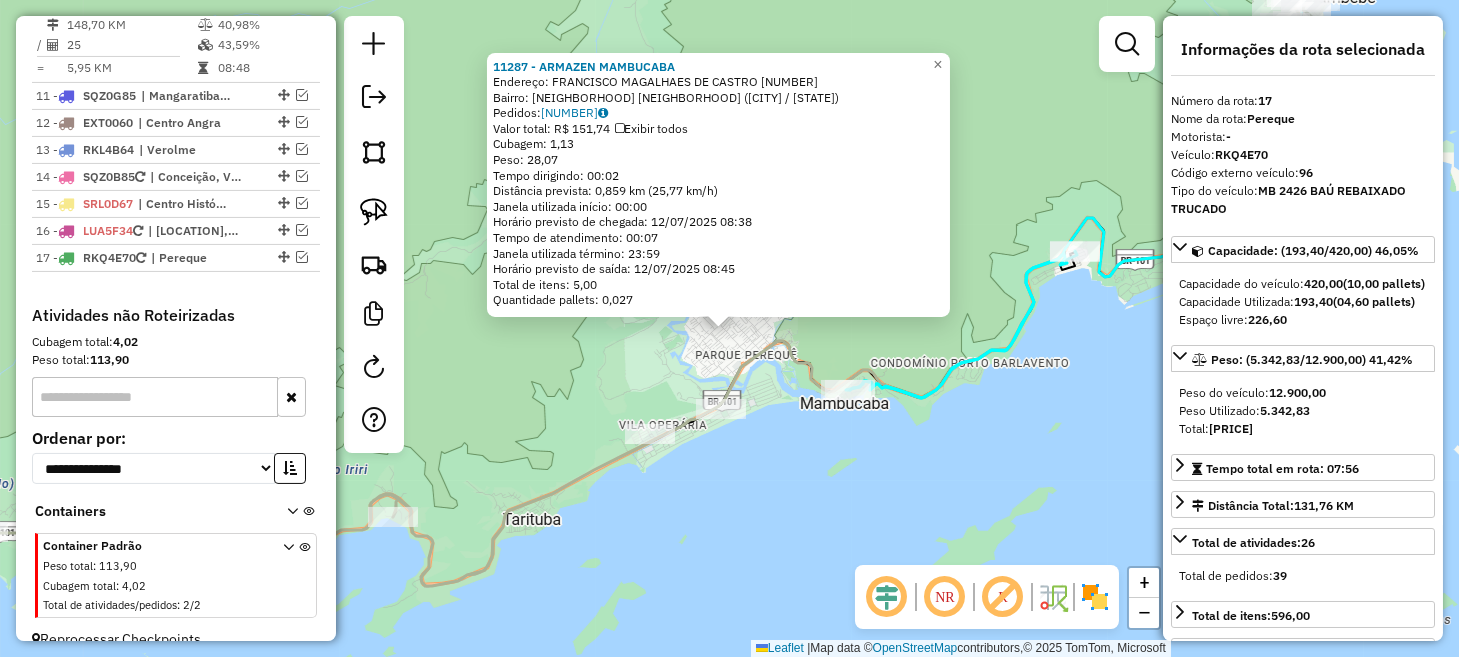 click on "11287 - ARMAZEN MAMBUCABA  Endereço:  FRANCISCO MAGALHAES DE CASTRO [NUMBER]   Bairro: PARQUE MAMBUCABA  MAMBUCABA ([CITY] / [STATE])   Pedidos:  11852241   Valor total: R$ 151,74   Exibir todos   Cubagem: 1,13  Peso: 28,07  Tempo dirigindo: 00:02   Distância prevista: 0,859 km (25,77 km/h)   Janela utilizada início: 00:00   Horário previsto de chegada: 12/07/2025 08:38   Tempo de atendimento: 00:07   Janela utilizada término: 23:59   Horário previsto de saída: 12/07/2025 08:45   Total de itens: 5,00   Quantidade pallets: 0,027  × Janela de atendimento Grade de atendimento Capacidade Transportadoras Veículos Cliente Pedidos  Rotas Selecione os dias de semana para filtrar as janelas de atendimento  Seg   Ter   Qua   Qui   Sex   Sáb   Dom  Informe o período da janela de atendimento: De: Até:  Filtrar exatamente a janela do cliente  Considerar janela de atendimento padrão  Selecione os dias de semana para filtrar as grades de atendimento  Seg   Ter   Qua   Qui   Sex   Sáb   Dom   Peso mínimo:   De:" 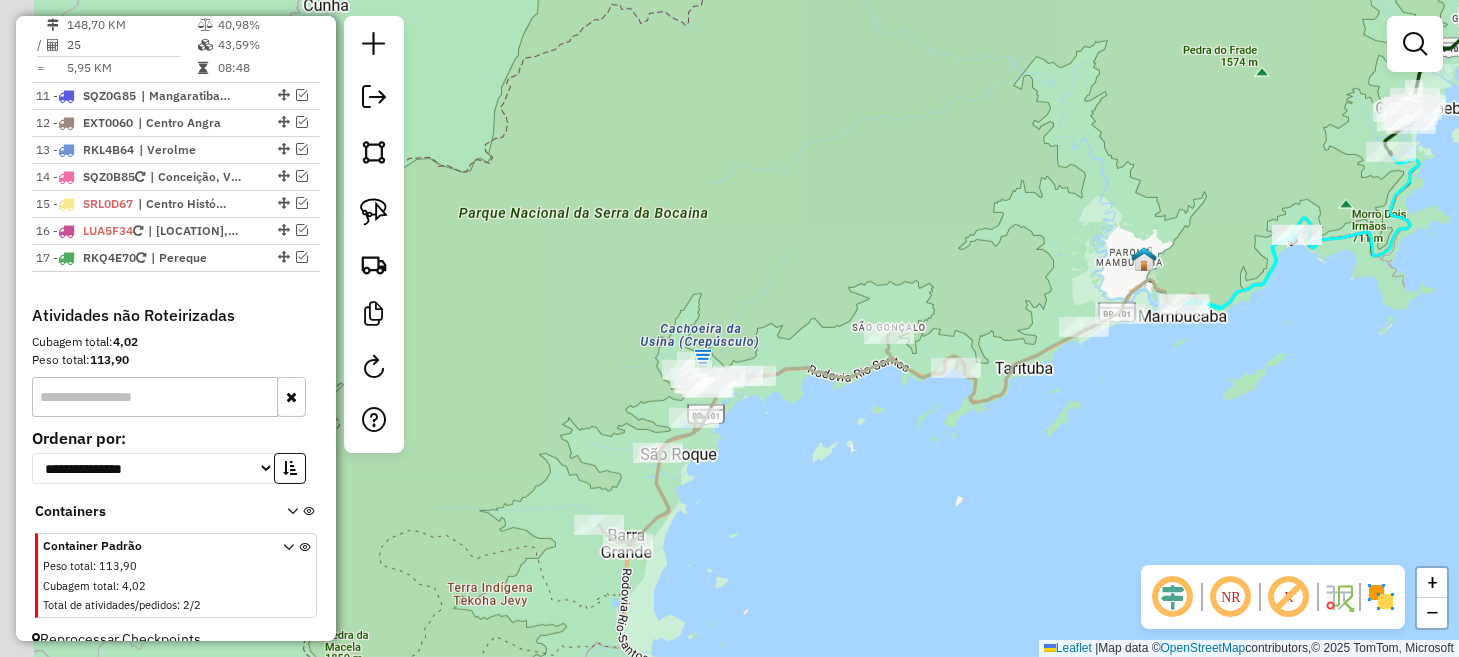 drag, startPoint x: 745, startPoint y: 546, endPoint x: 1135, endPoint y: 365, distance: 429.95465 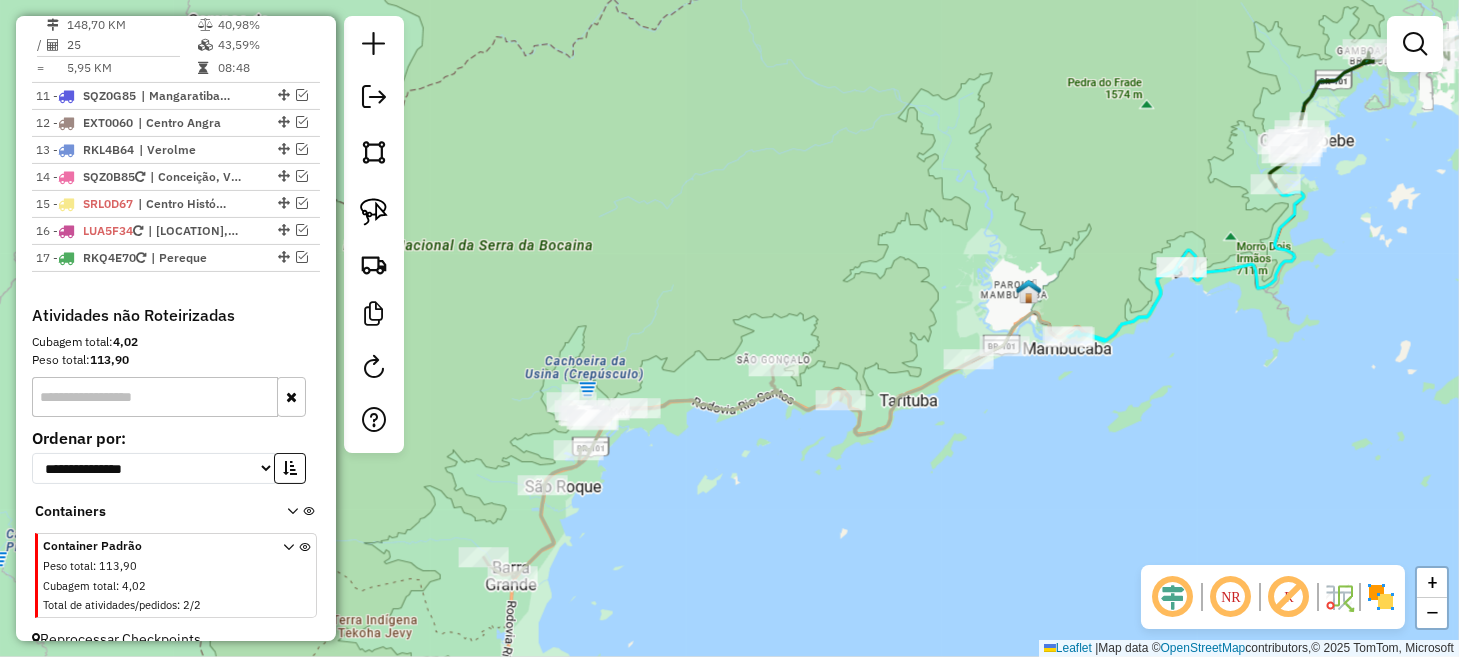 drag, startPoint x: 1155, startPoint y: 311, endPoint x: 1005, endPoint y: 409, distance: 179.17589 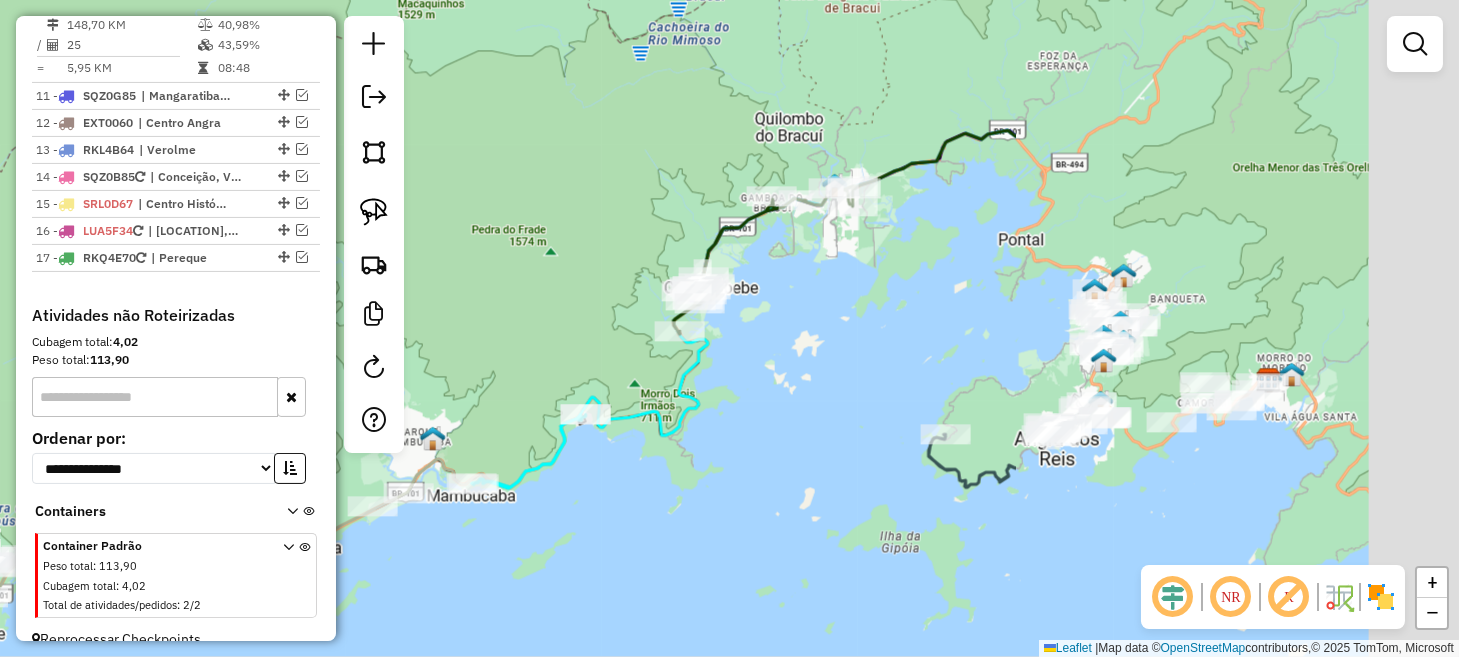 drag, startPoint x: 1264, startPoint y: 340, endPoint x: 602, endPoint y: 457, distance: 672.25964 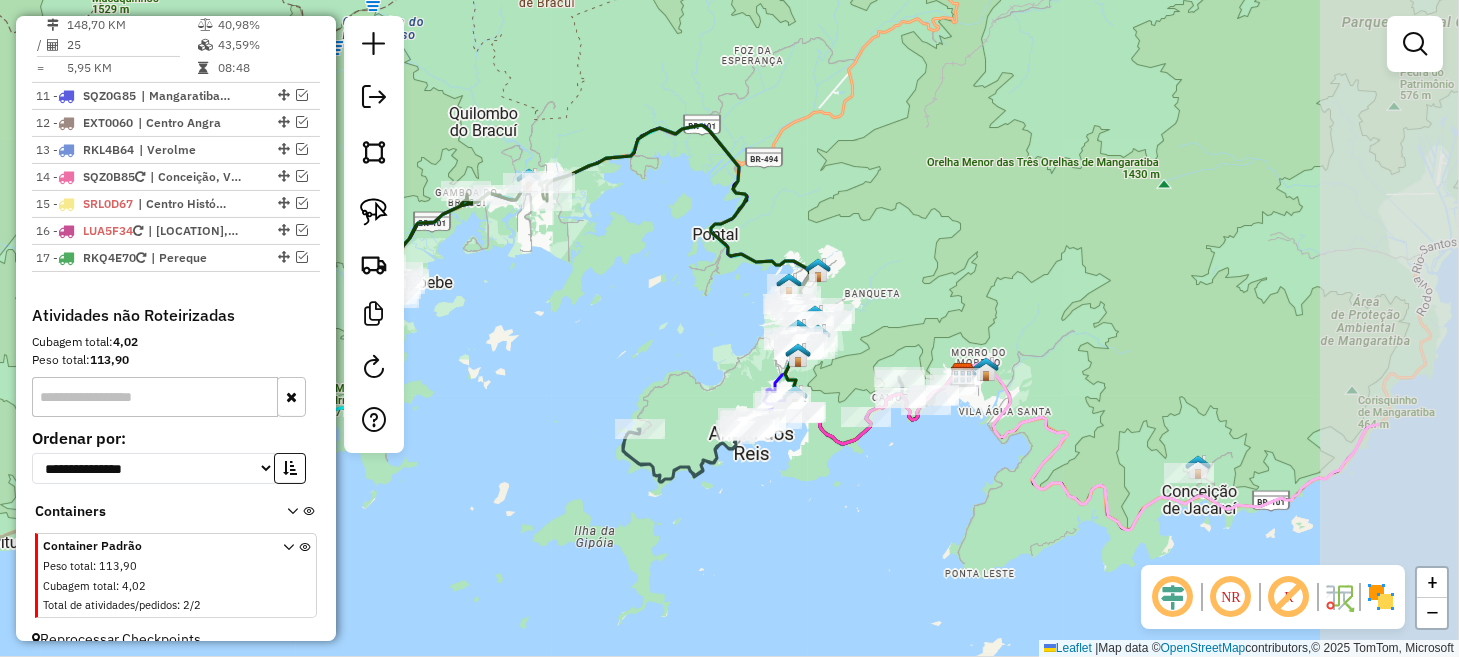 drag, startPoint x: 1001, startPoint y: 477, endPoint x: 818, endPoint y: 496, distance: 183.98369 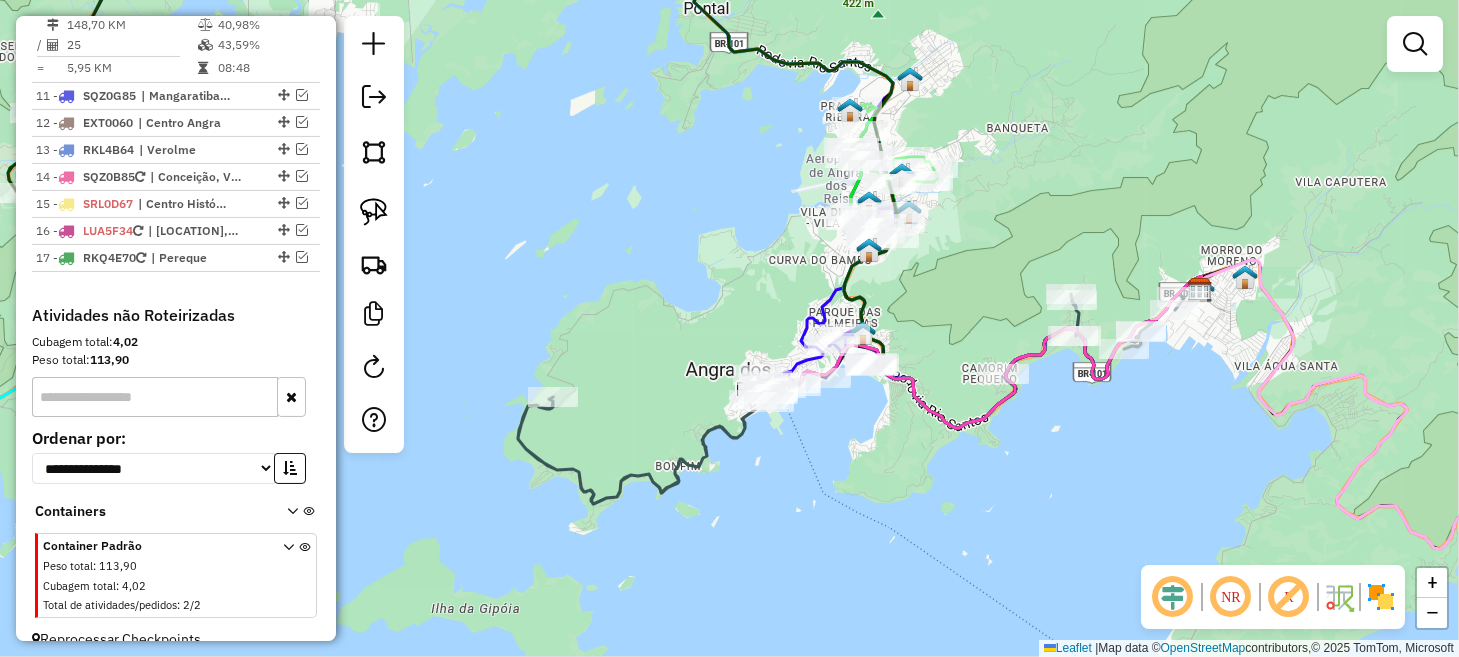 drag, startPoint x: 759, startPoint y: 448, endPoint x: 884, endPoint y: 447, distance: 125.004 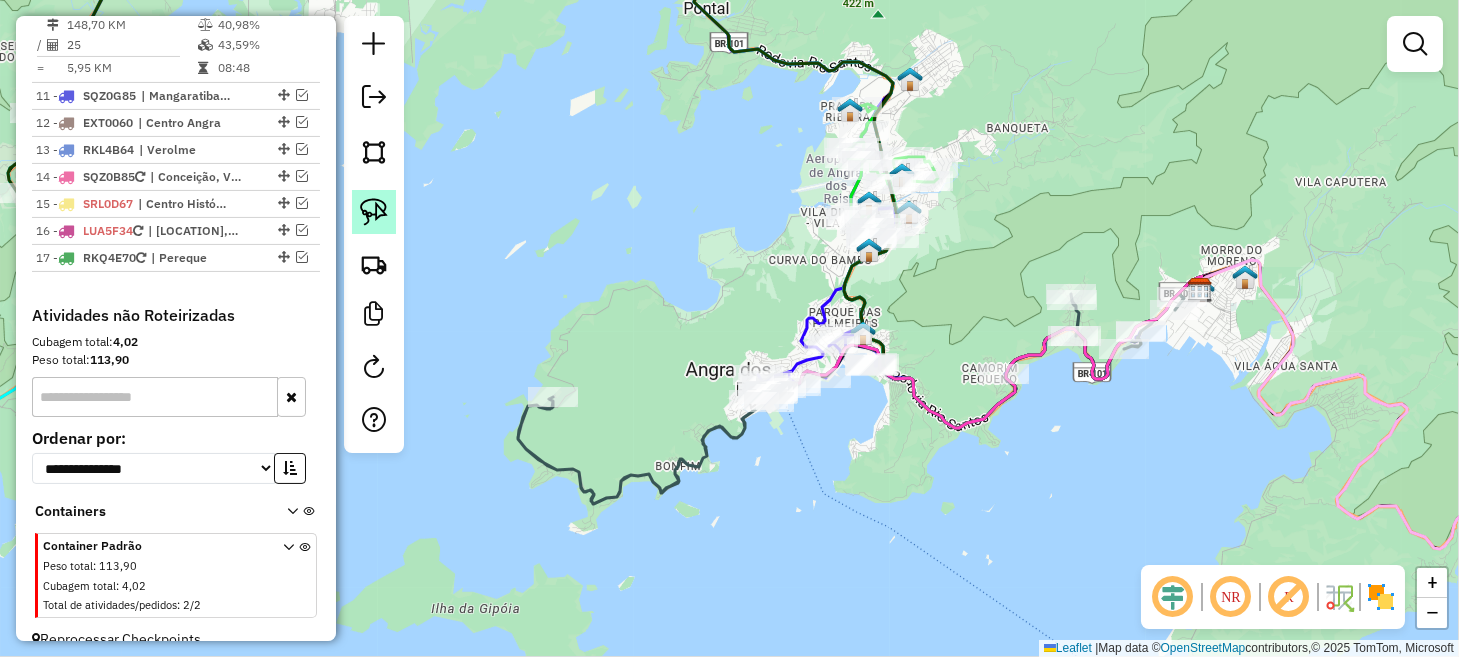 click 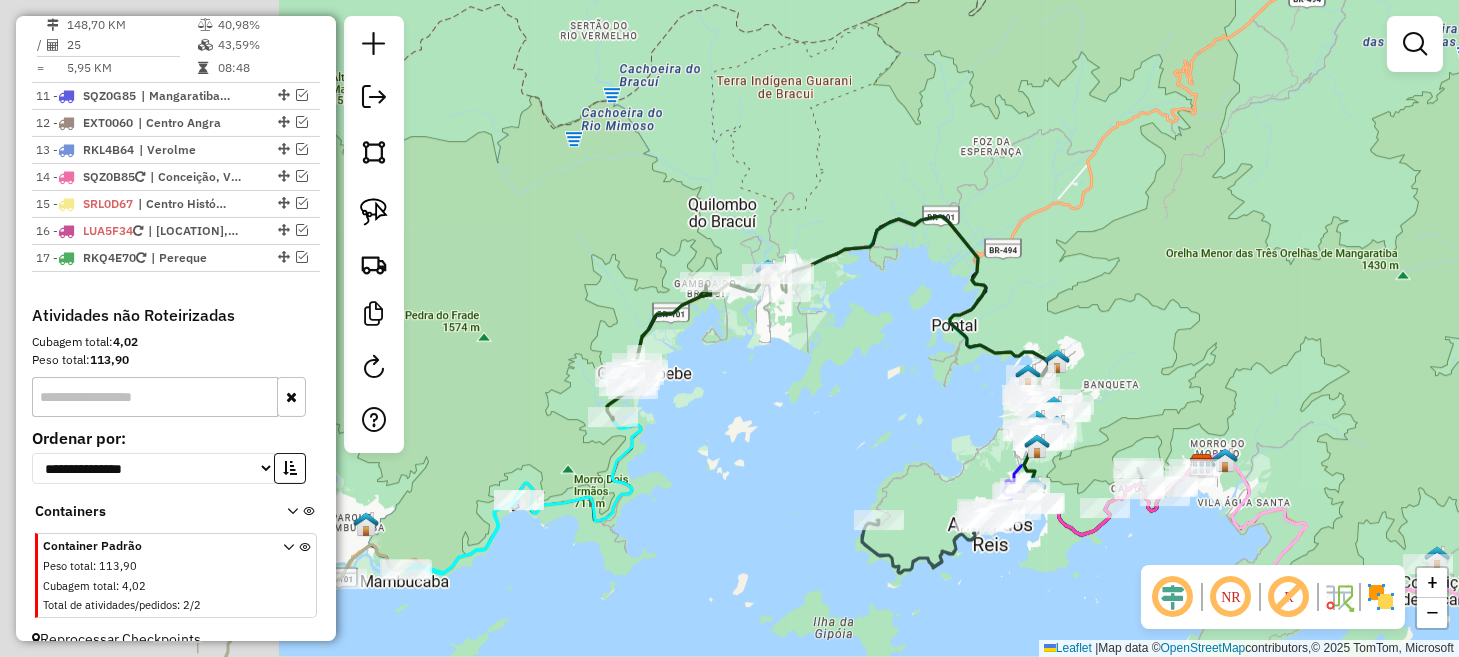 drag, startPoint x: 517, startPoint y: 317, endPoint x: 874, endPoint y: 473, distance: 389.59595 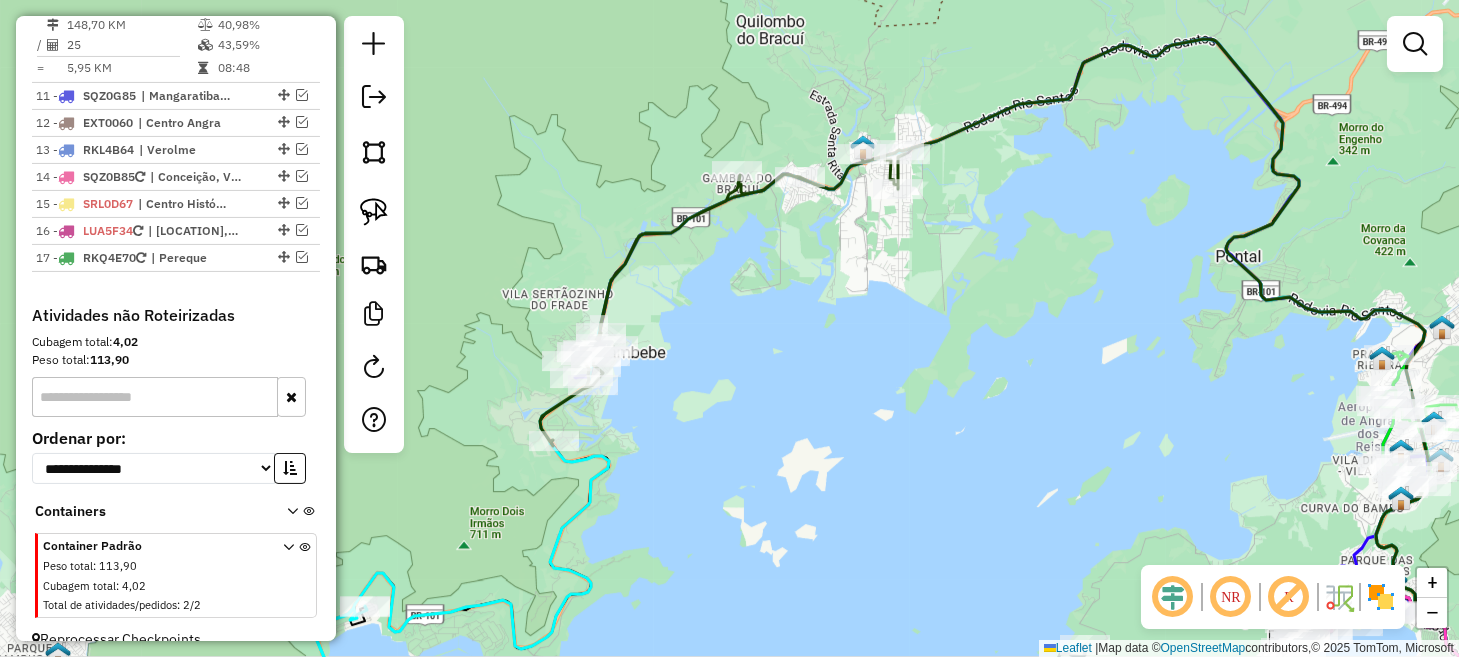 drag, startPoint x: 742, startPoint y: 383, endPoint x: 776, endPoint y: 429, distance: 57.201397 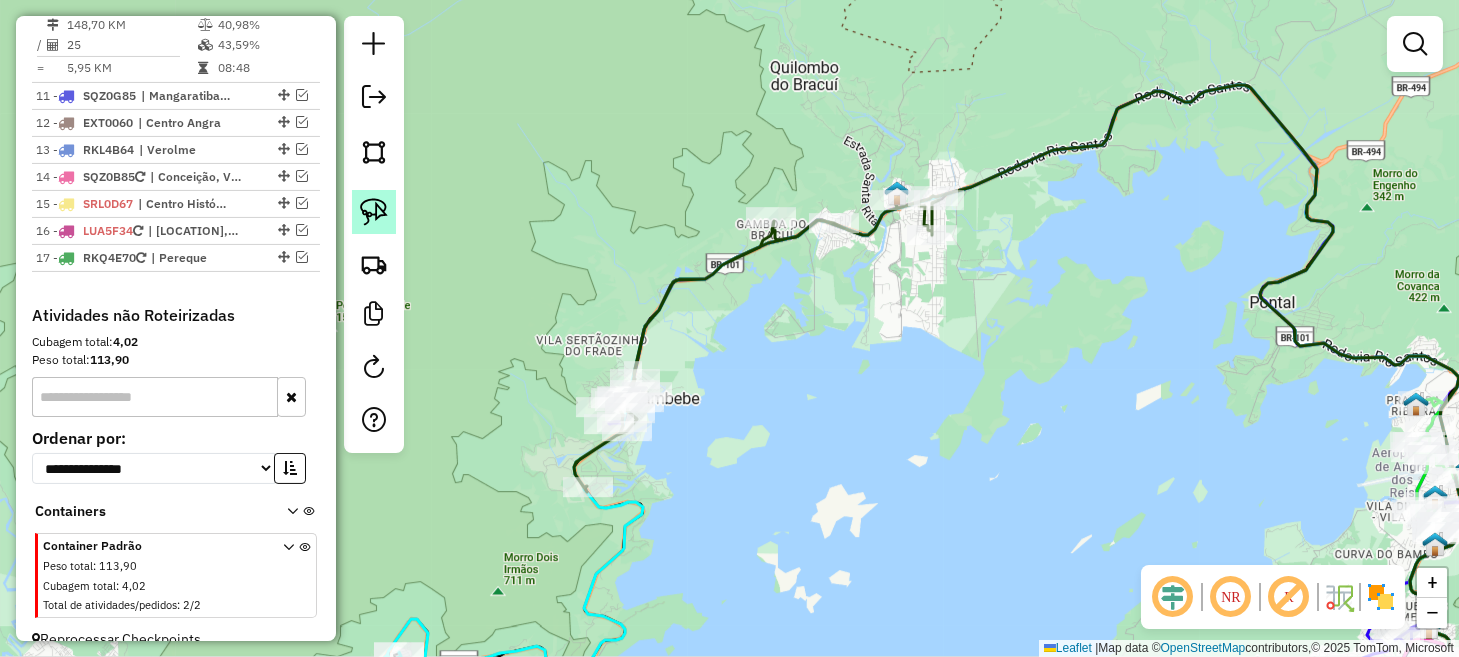 click 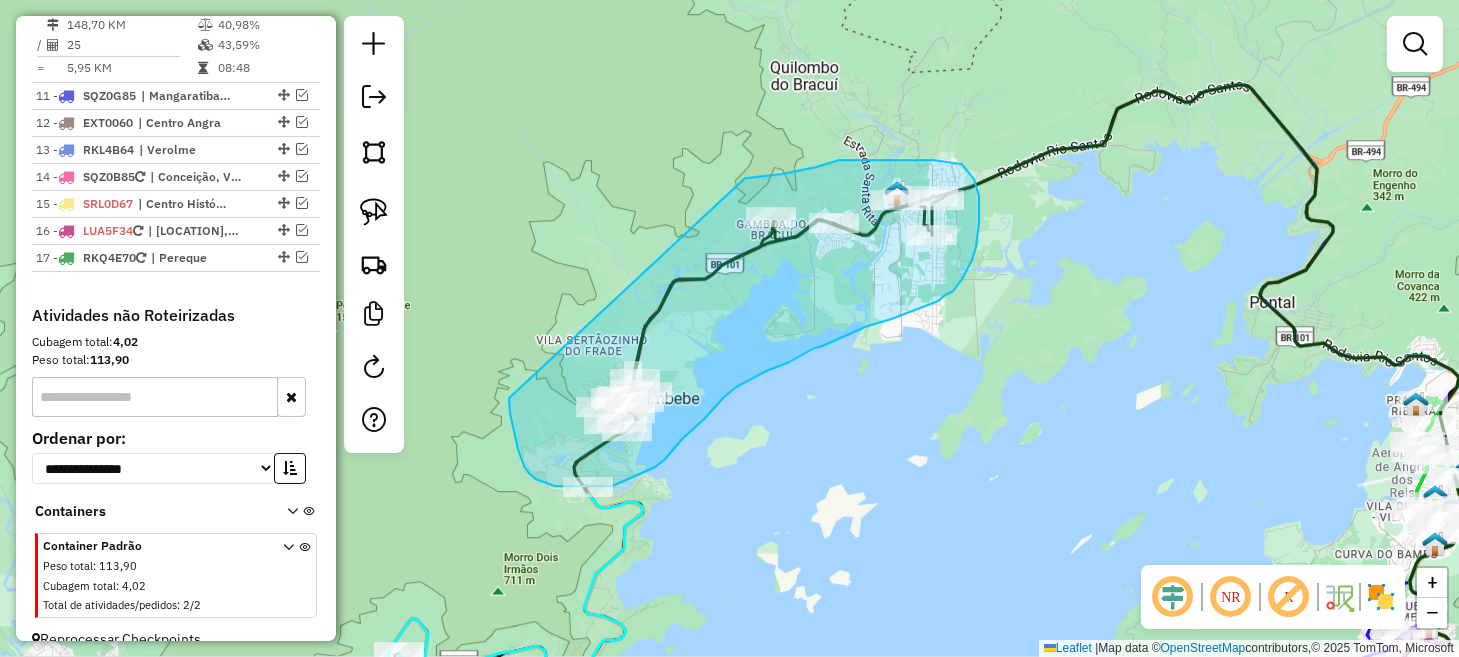 drag, startPoint x: 509, startPoint y: 400, endPoint x: 733, endPoint y: 179, distance: 314.66968 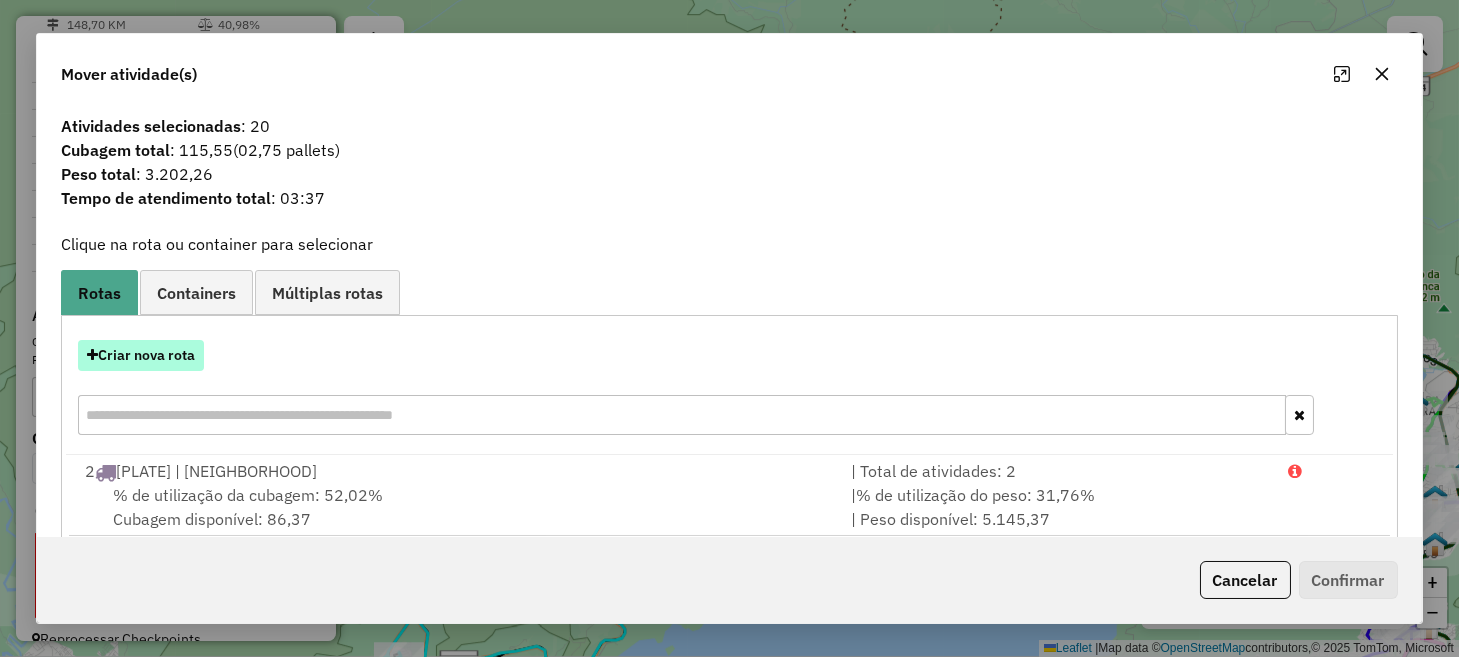 click on "Criar nova rota" at bounding box center [141, 355] 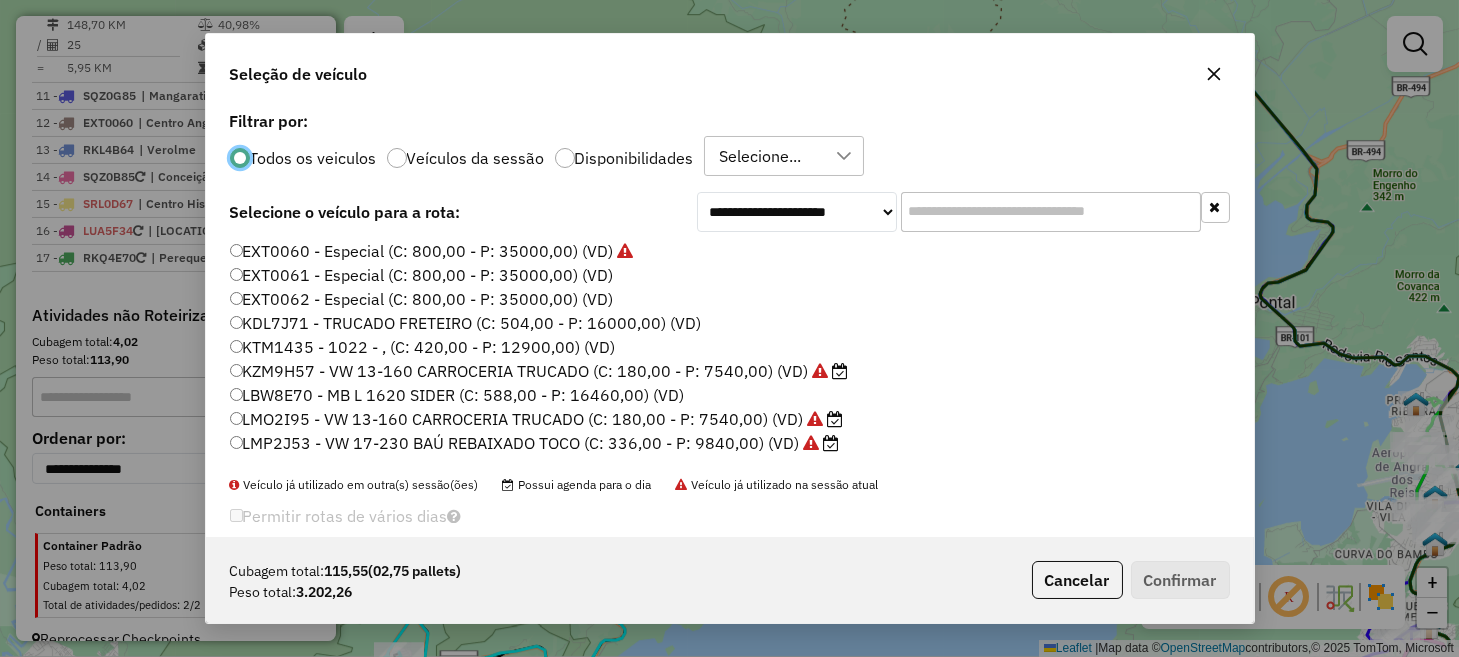 scroll, scrollTop: 10, scrollLeft: 6, axis: both 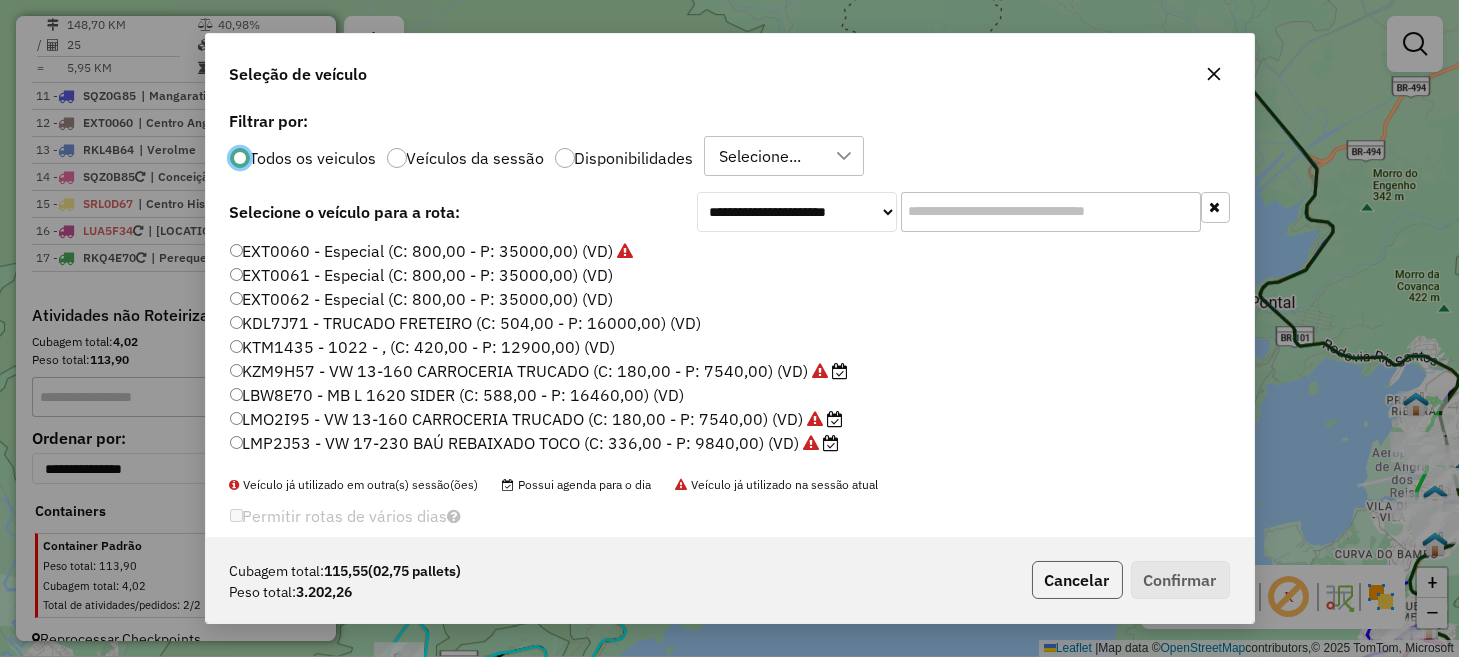 click on "Cancelar" 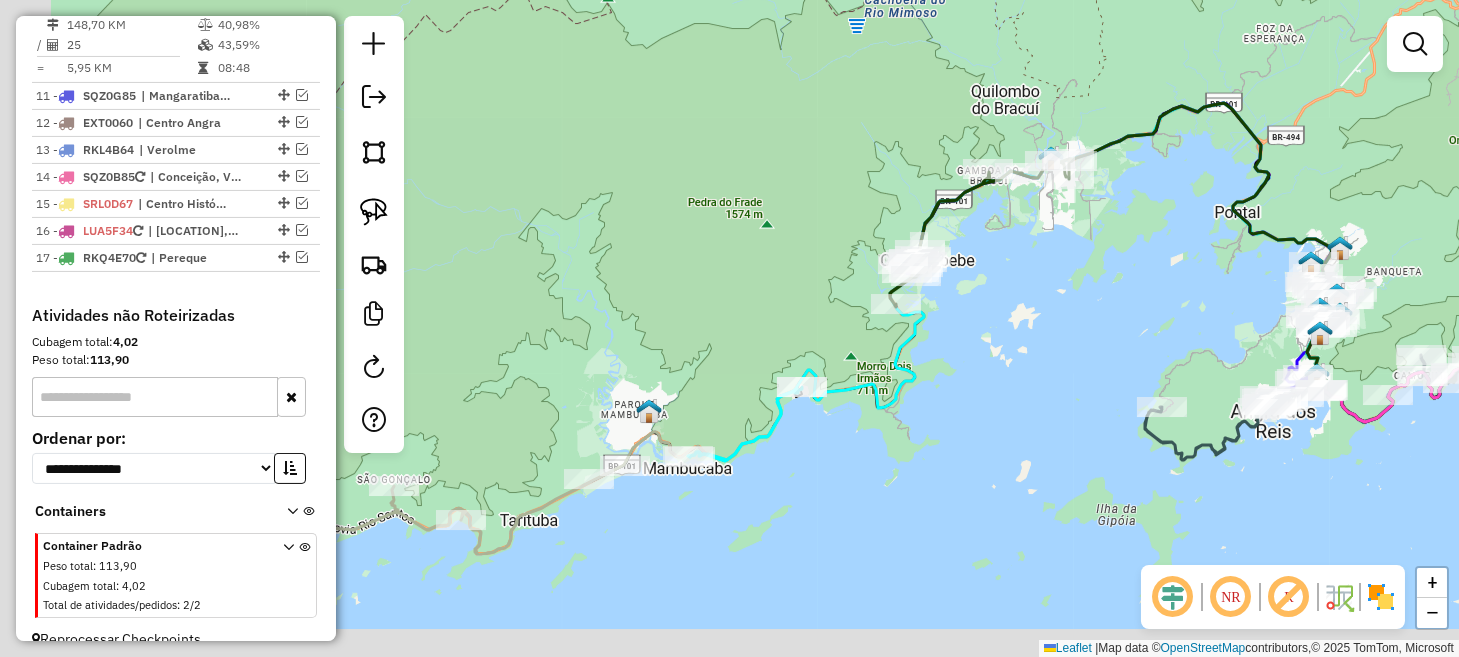 drag, startPoint x: 703, startPoint y: 515, endPoint x: 1149, endPoint y: 279, distance: 504.5909 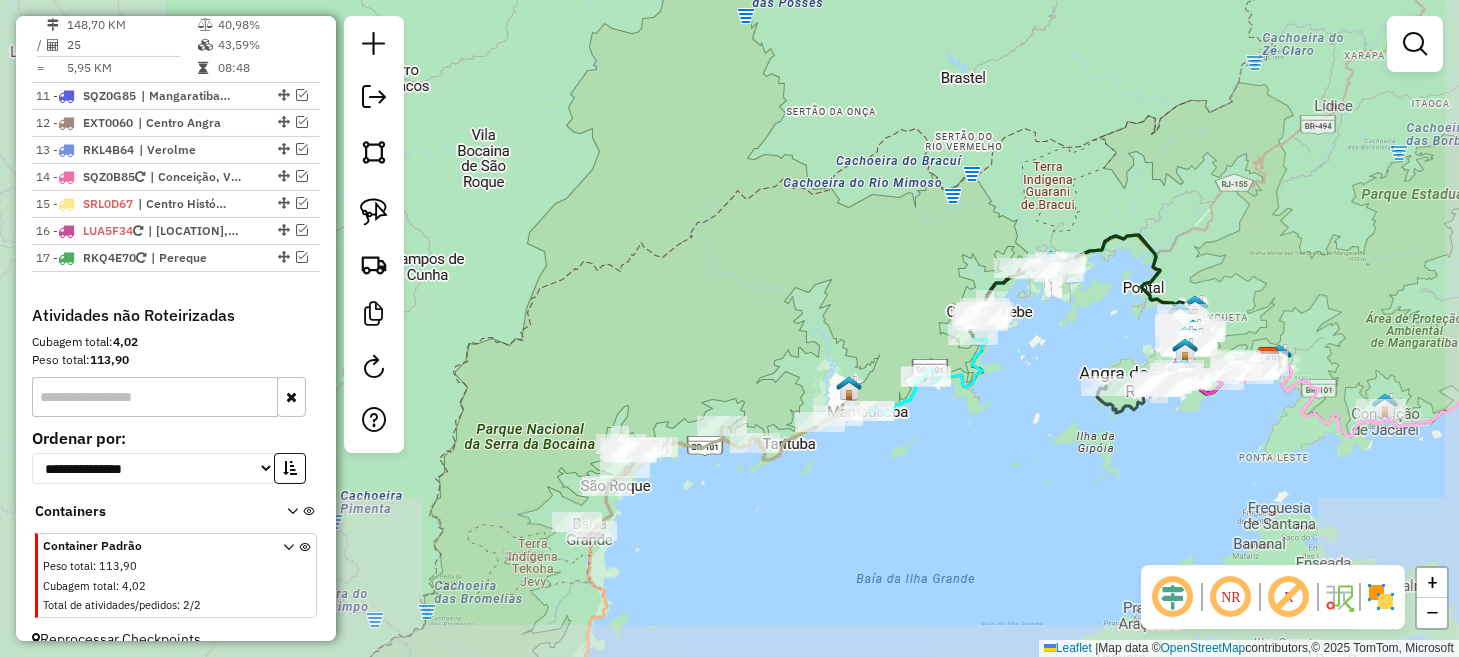 drag, startPoint x: 841, startPoint y: 512, endPoint x: 848, endPoint y: 493, distance: 20.248457 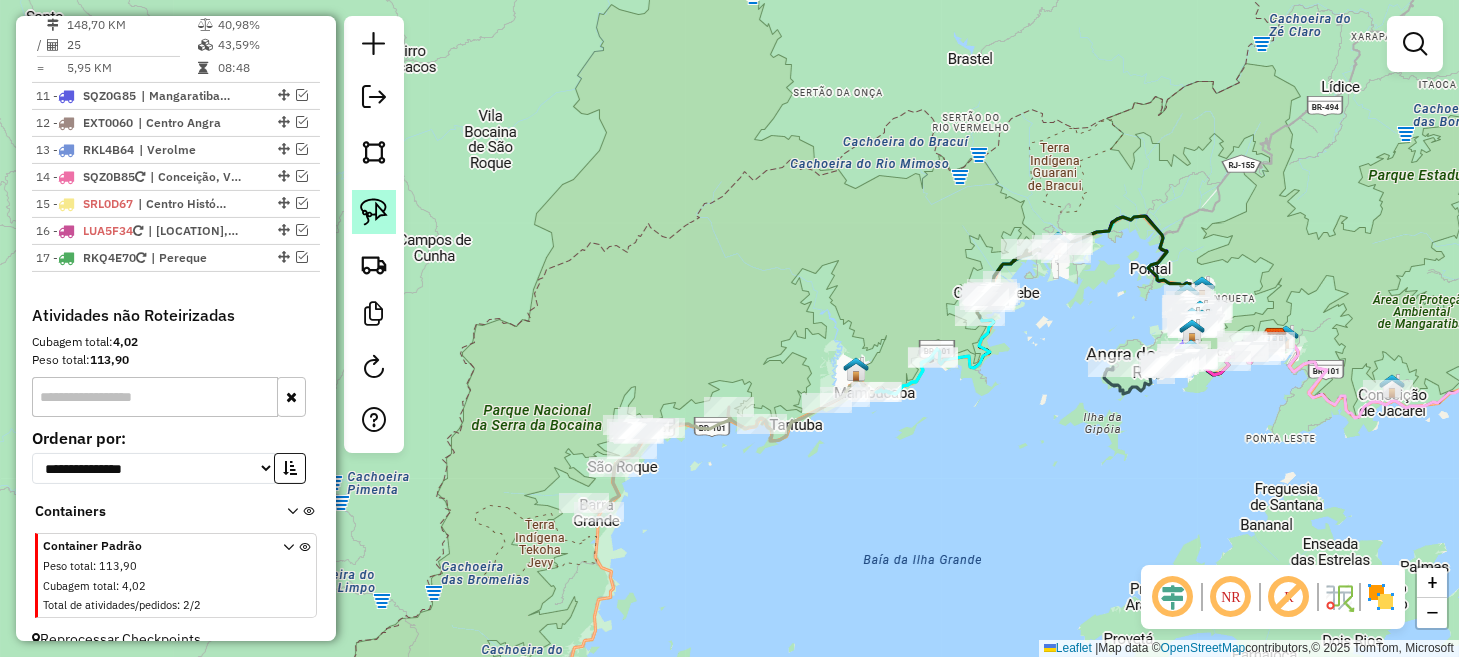 click 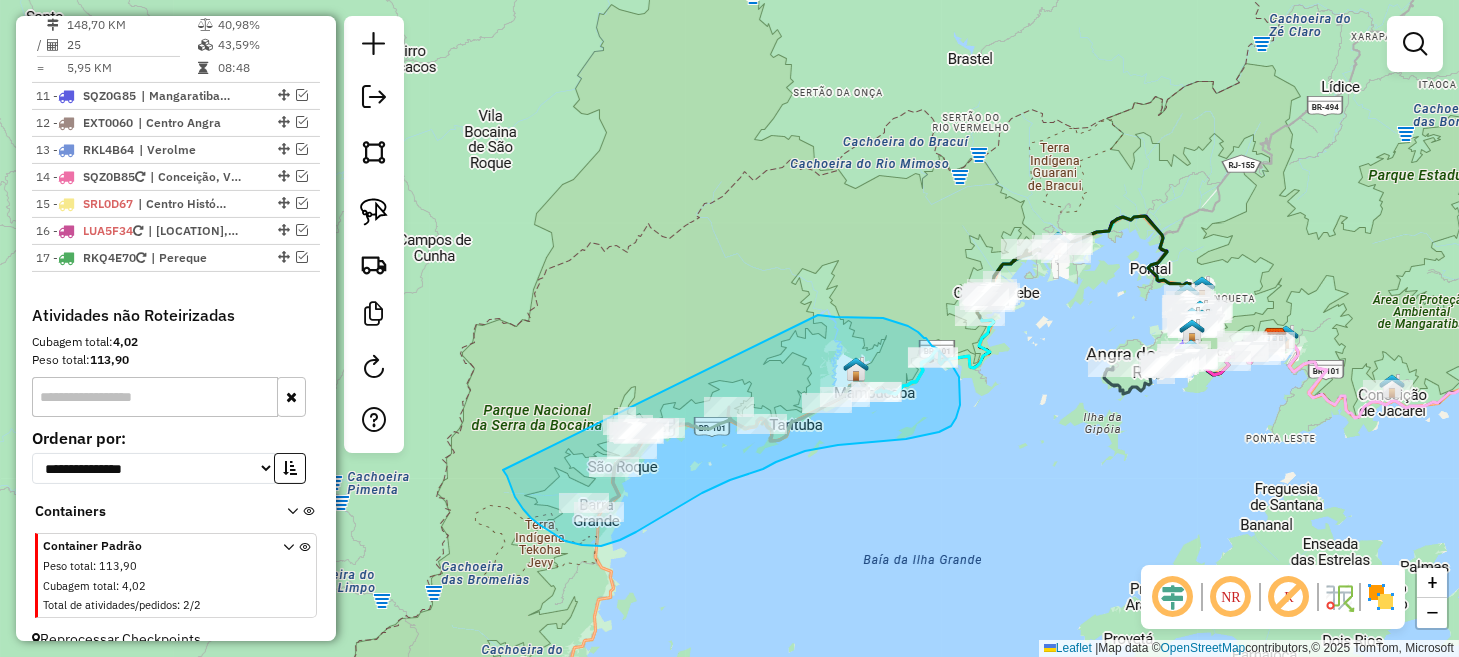 drag, startPoint x: 523, startPoint y: 509, endPoint x: 817, endPoint y: 315, distance: 352.23856 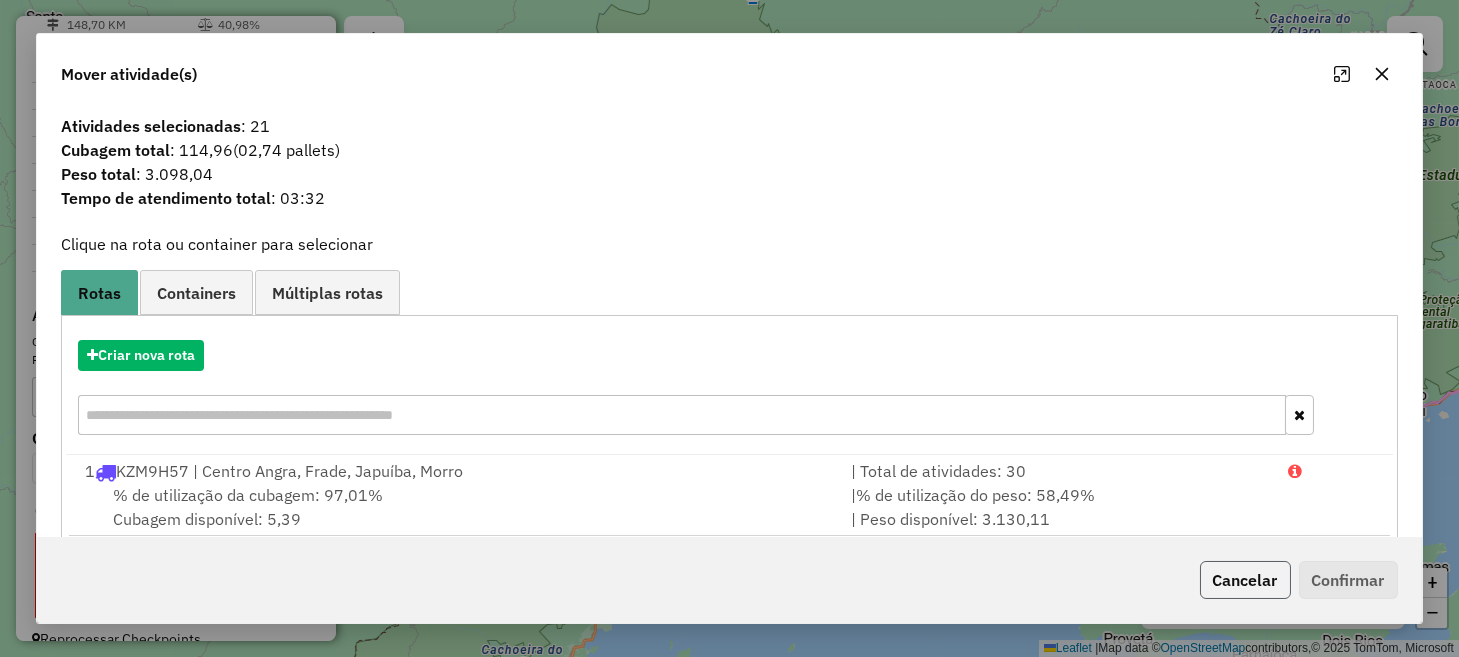 click on "Cancelar" 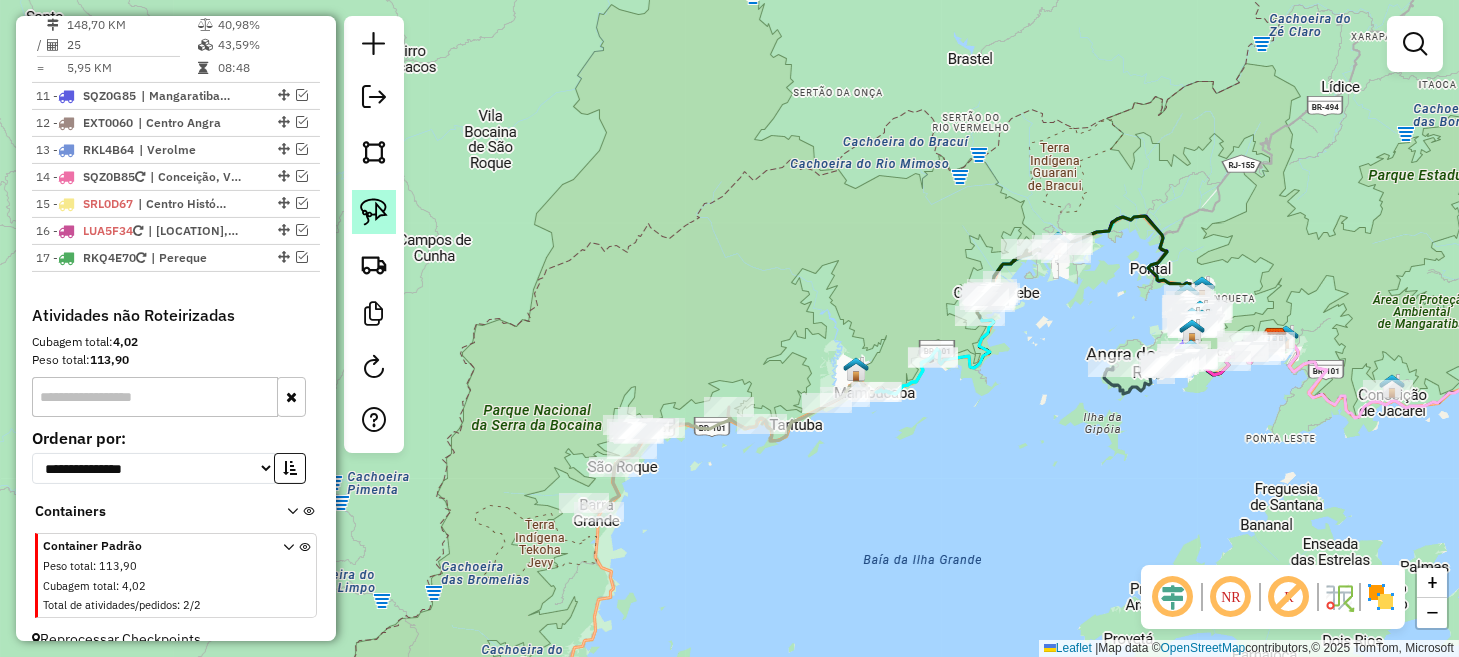 click 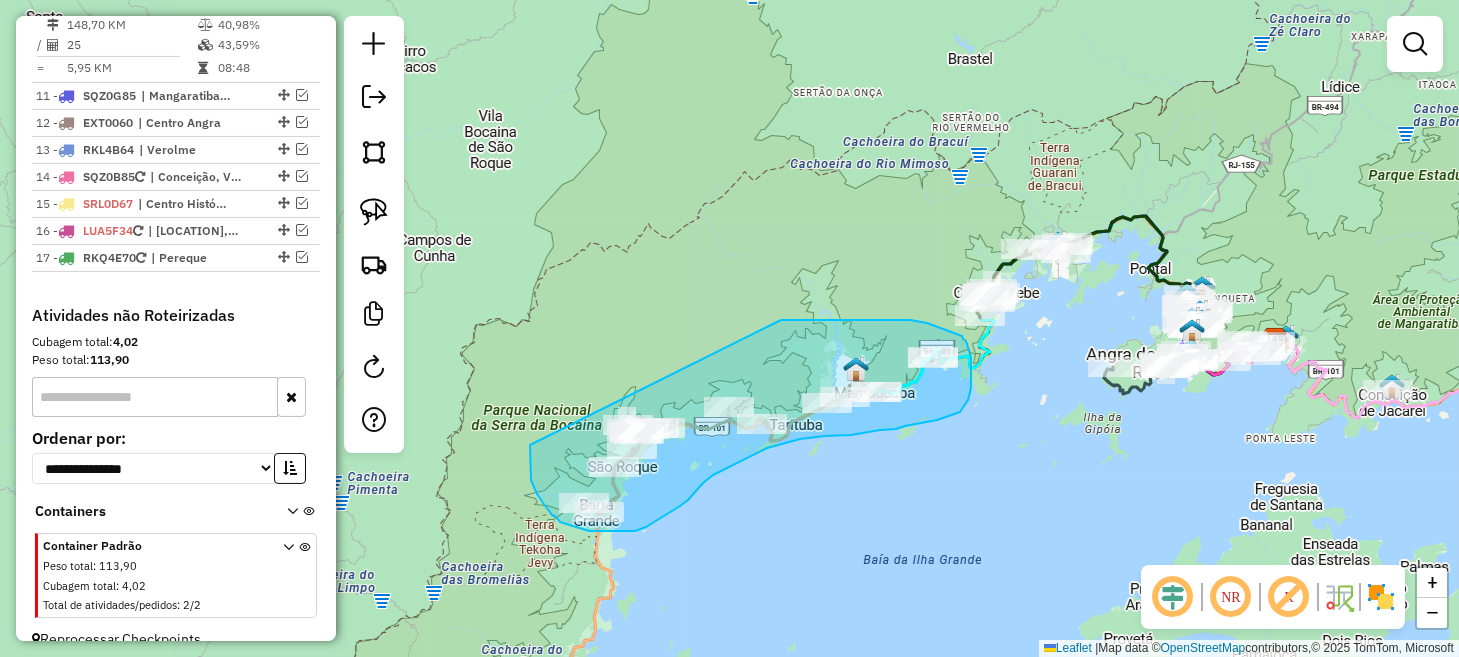 drag, startPoint x: 530, startPoint y: 460, endPoint x: 704, endPoint y: 333, distance: 215.4182 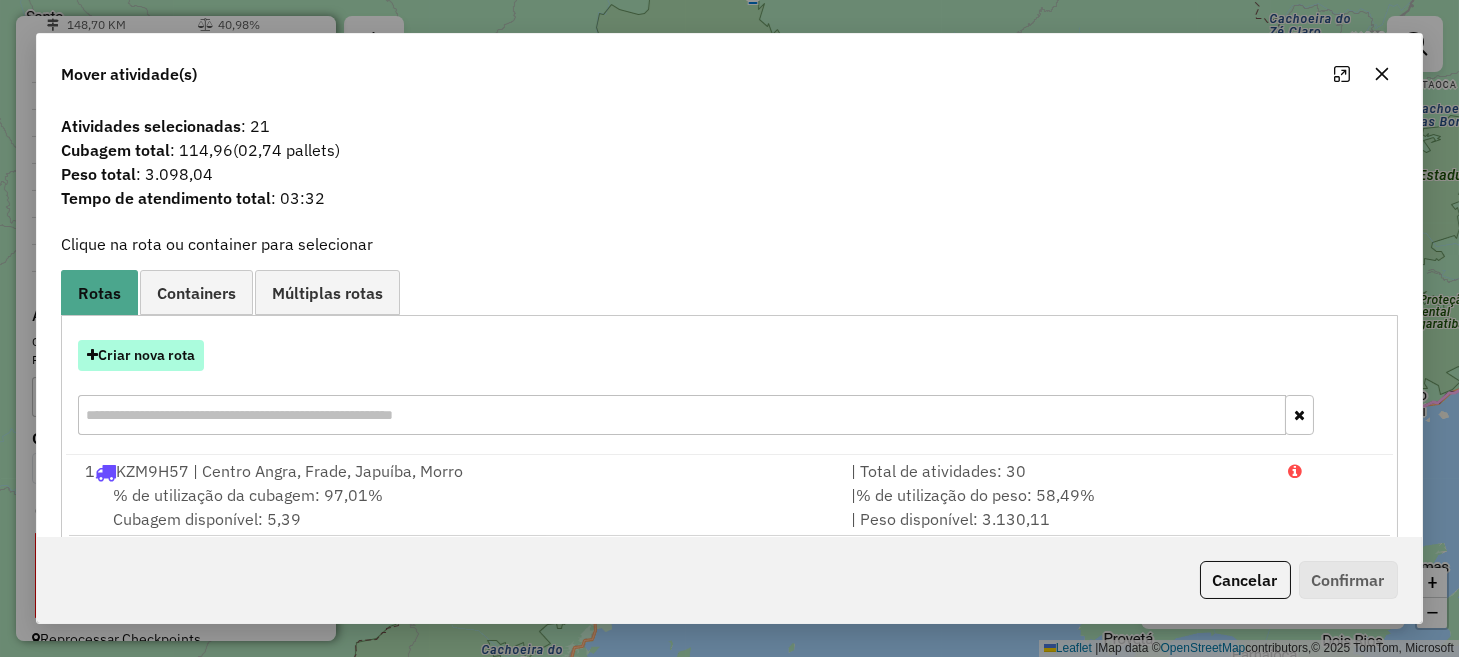 click on "Criar nova rota" at bounding box center [141, 355] 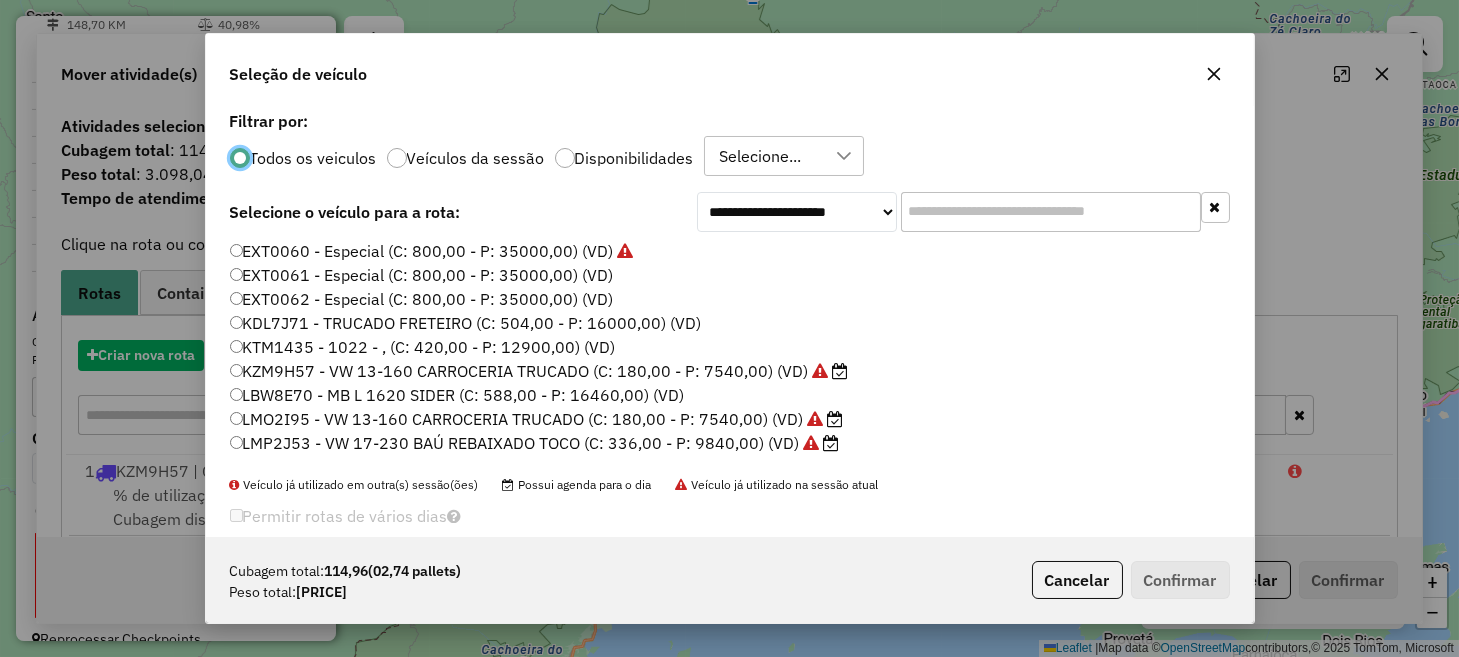 scroll, scrollTop: 10, scrollLeft: 6, axis: both 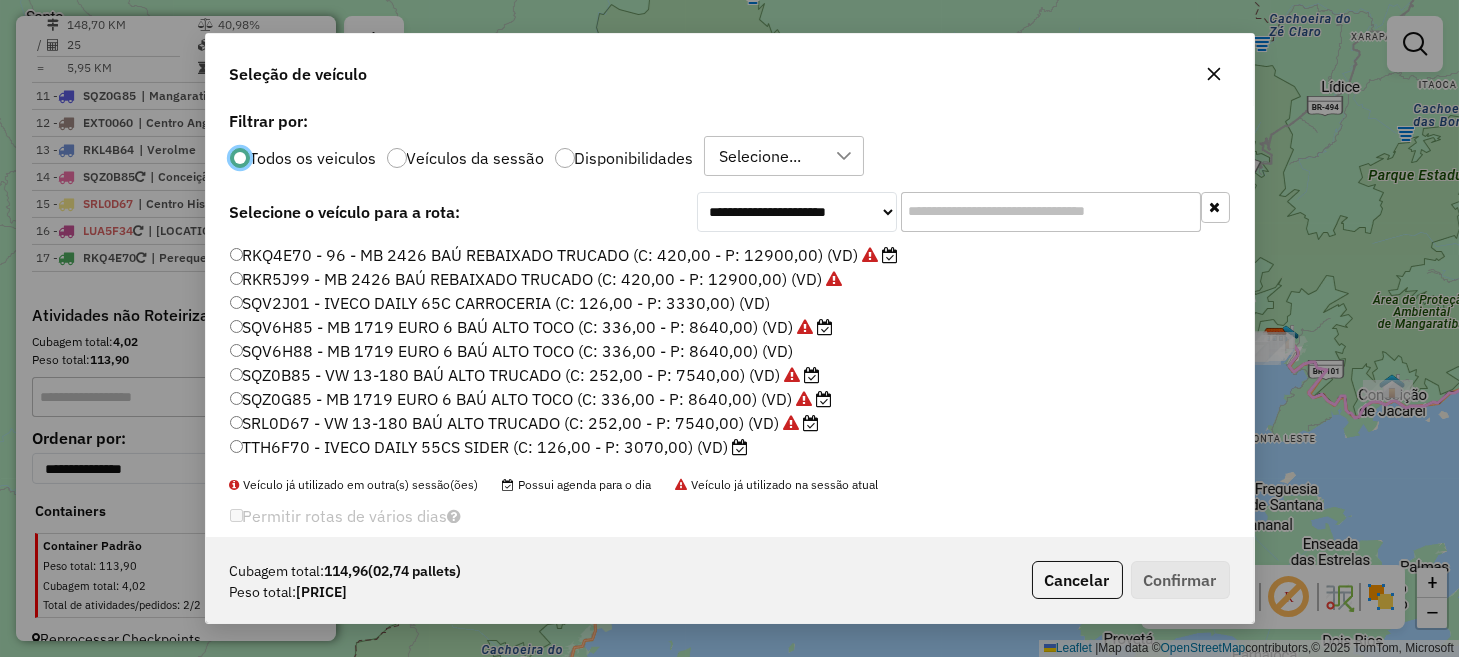 click on "TTH6F70 - IVECO DAILY 55CS SIDER (C: 126,00 - P: 3070,00) (VD)" 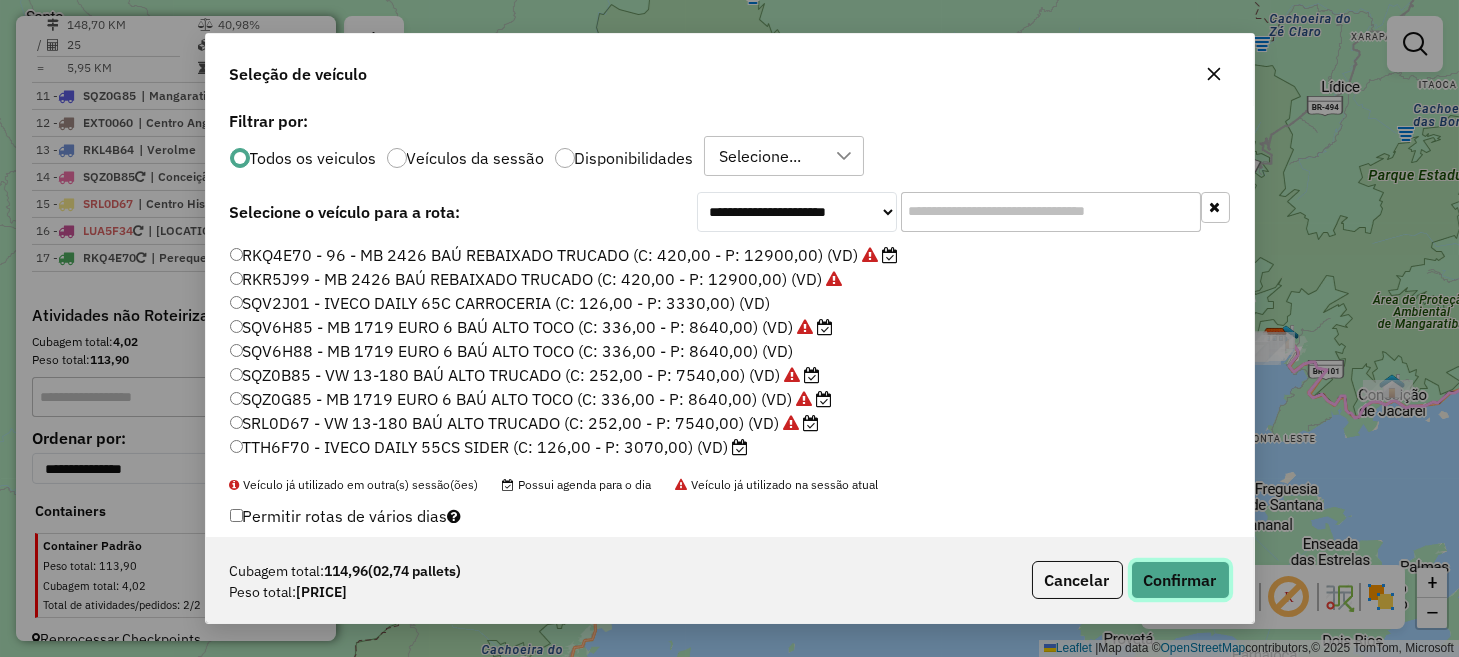 click on "Confirmar" 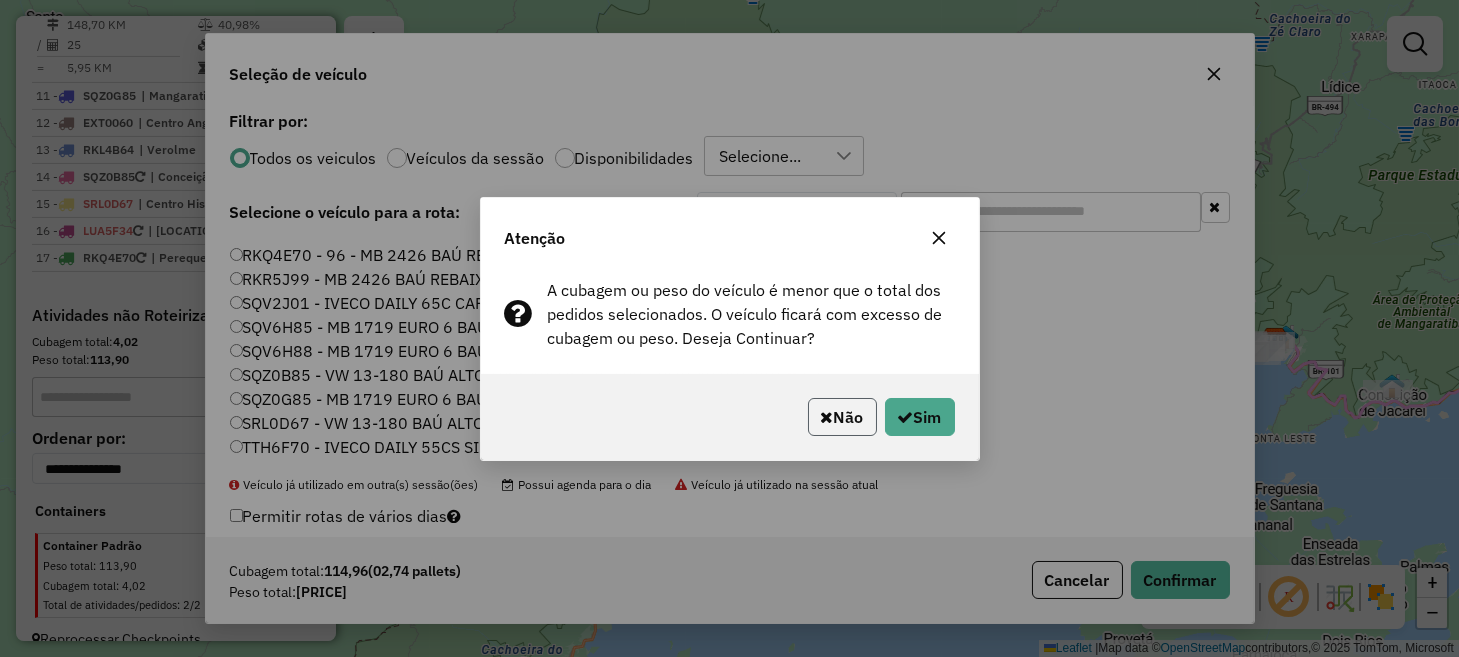 click 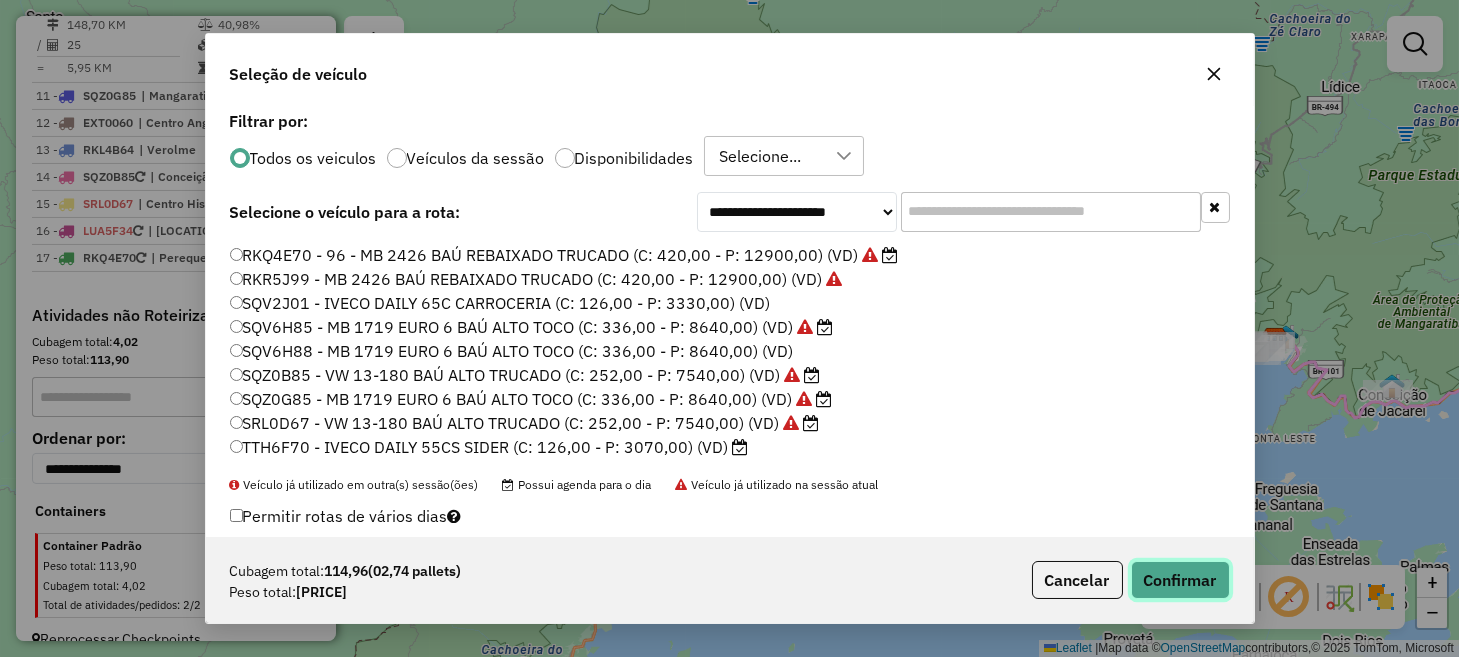 click on "Confirmar" 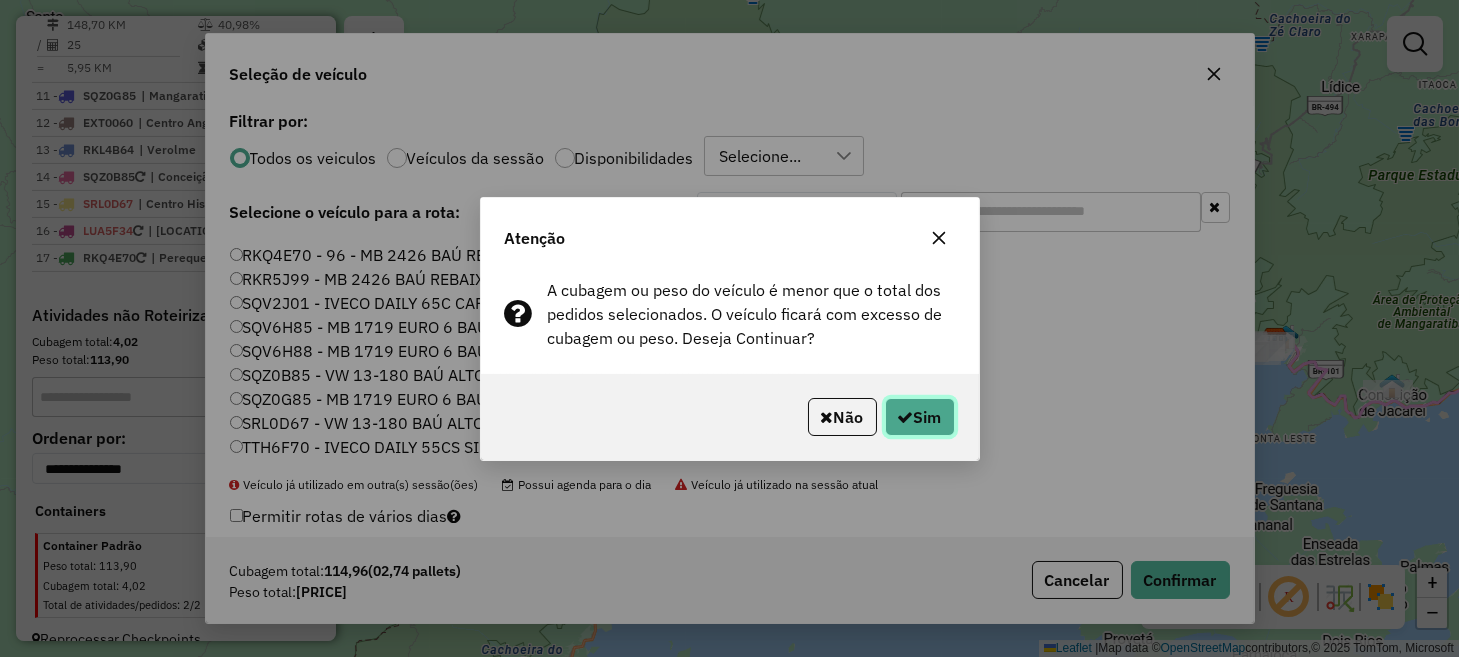 click 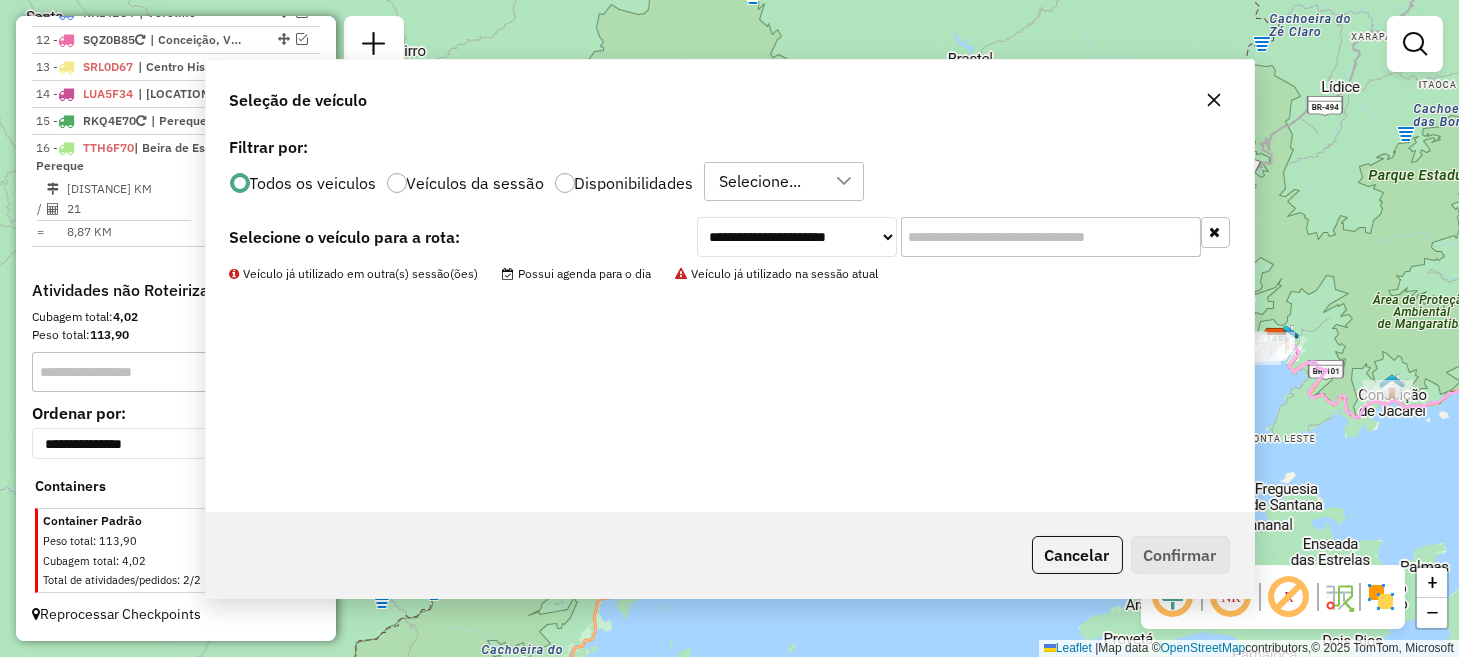 scroll, scrollTop: 1660, scrollLeft: 0, axis: vertical 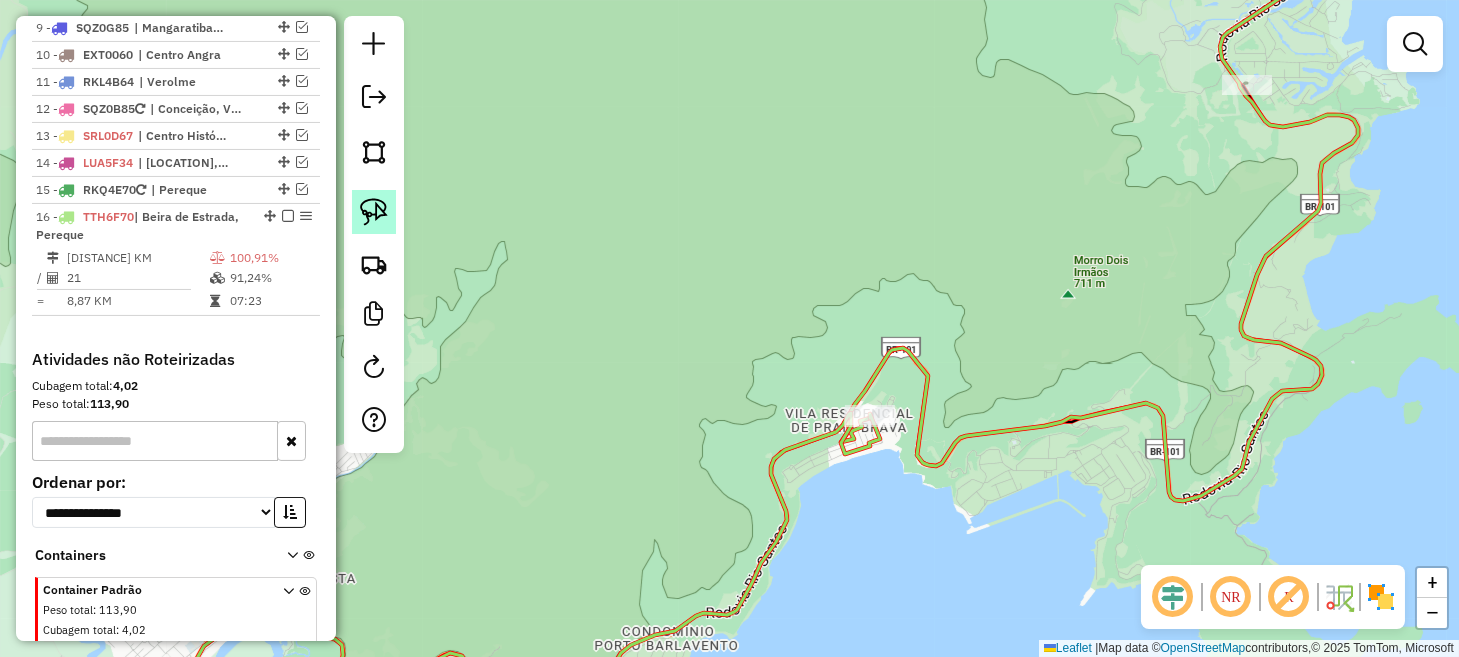click 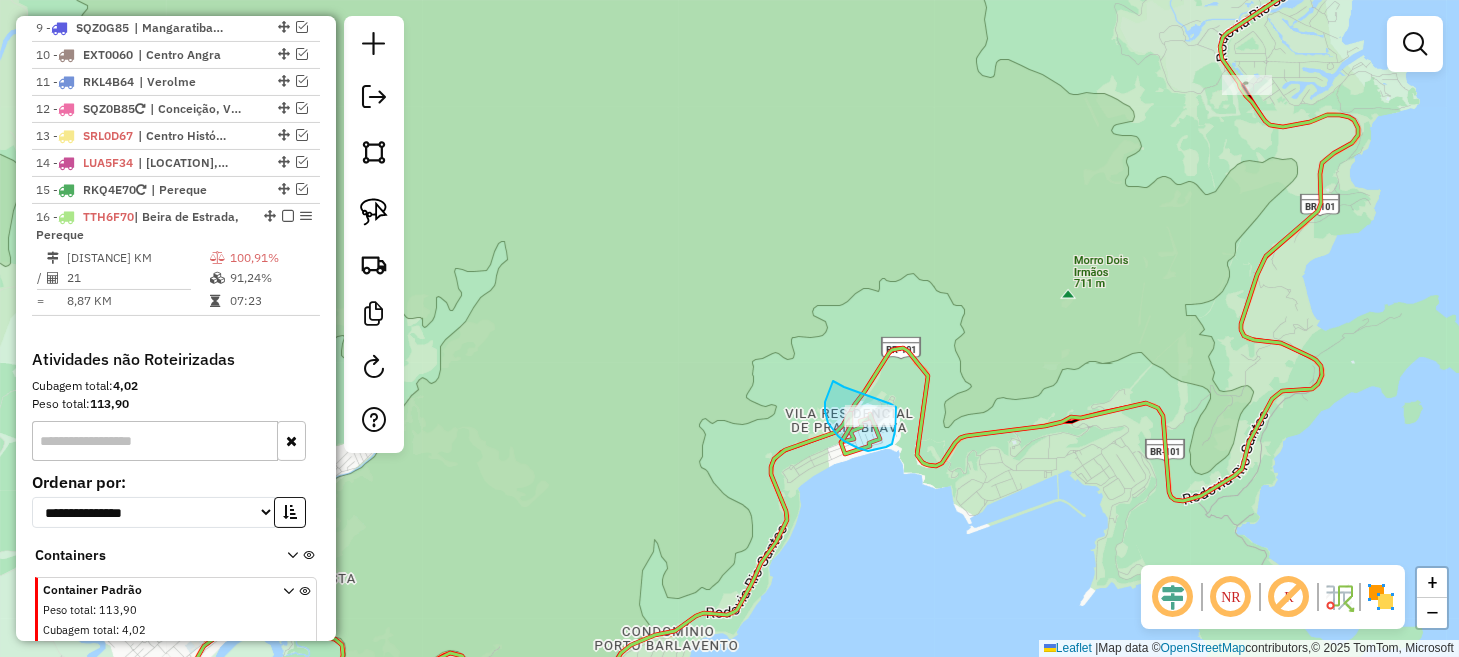 drag, startPoint x: 825, startPoint y: 402, endPoint x: 833, endPoint y: 381, distance: 22.472204 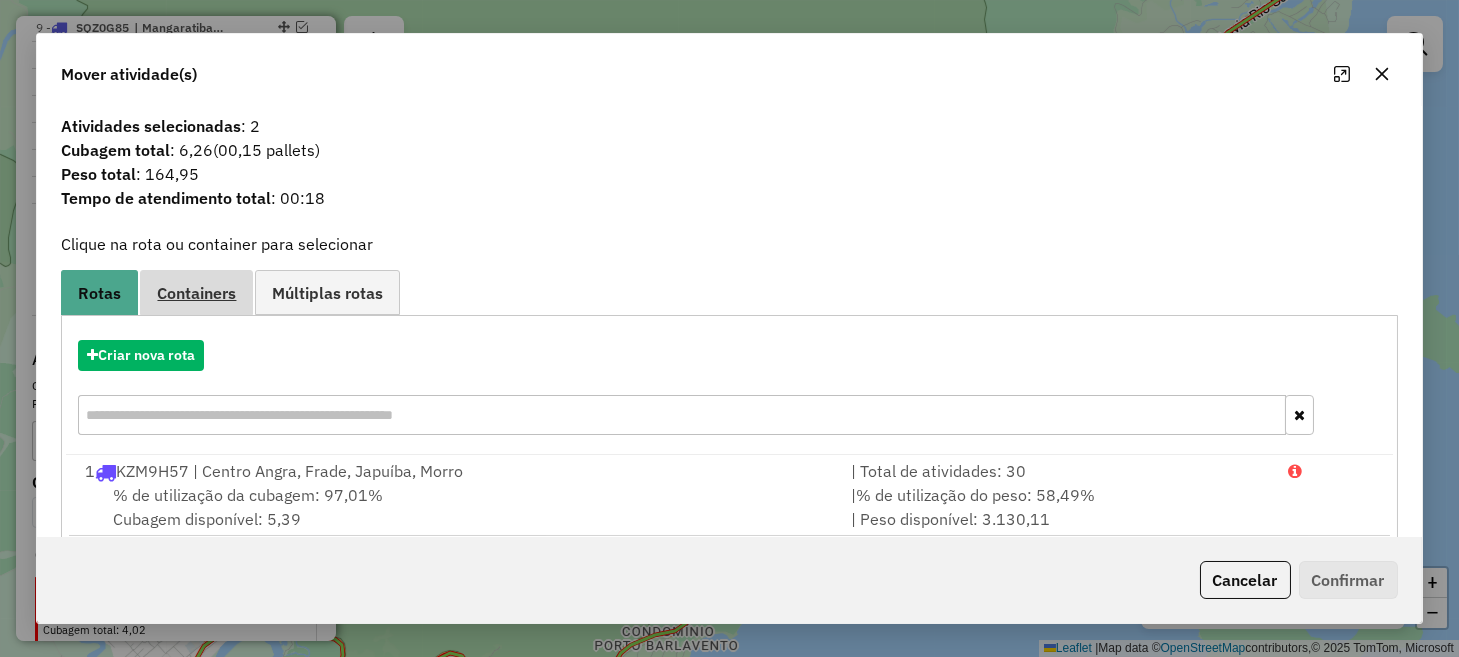click on "Containers" at bounding box center (196, 292) 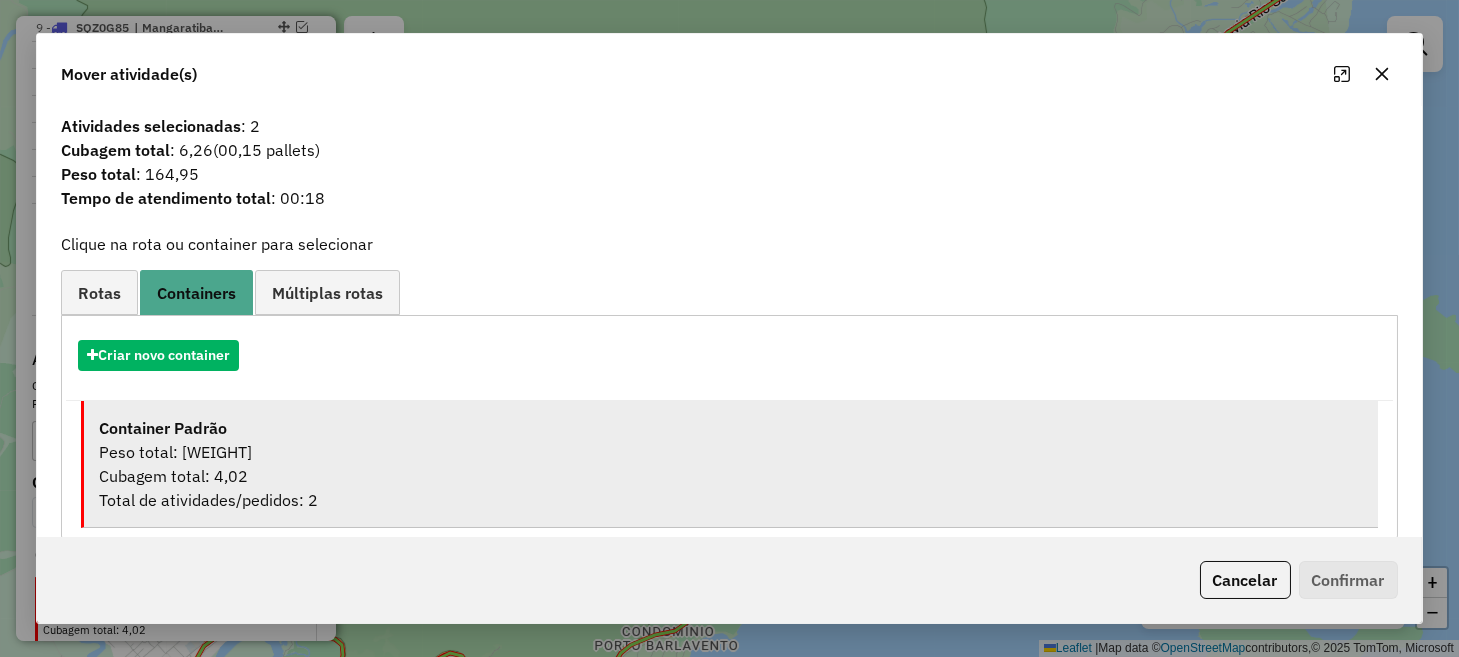 click on "Container Padrão" at bounding box center (730, 428) 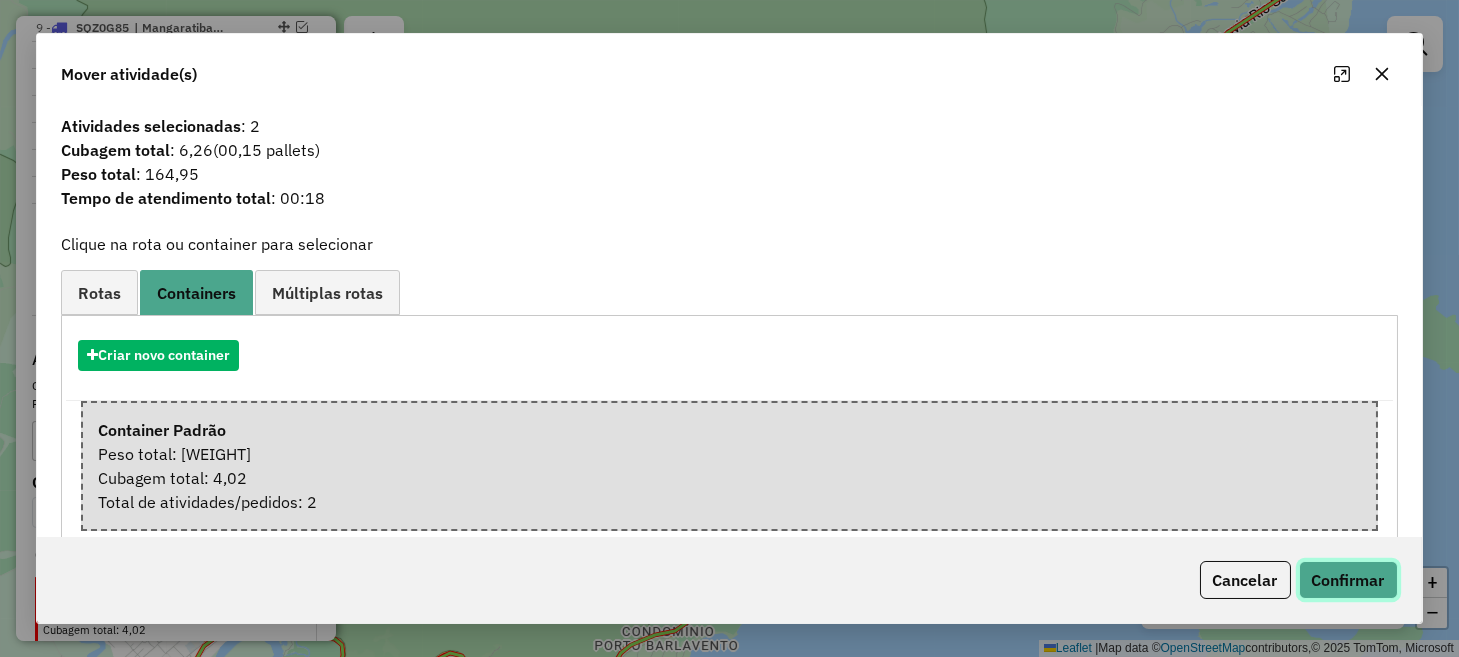 click on "Confirmar" 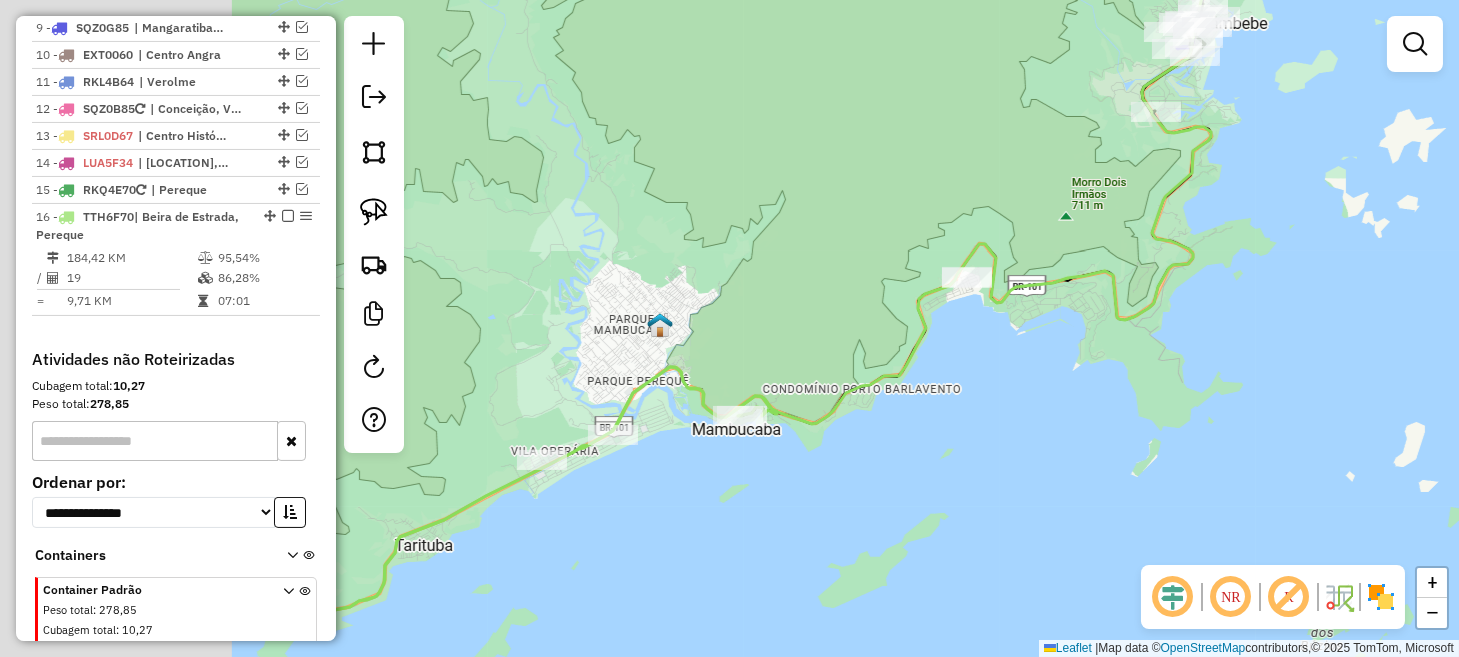 drag, startPoint x: 629, startPoint y: 580, endPoint x: 930, endPoint y: 471, distance: 320.1281 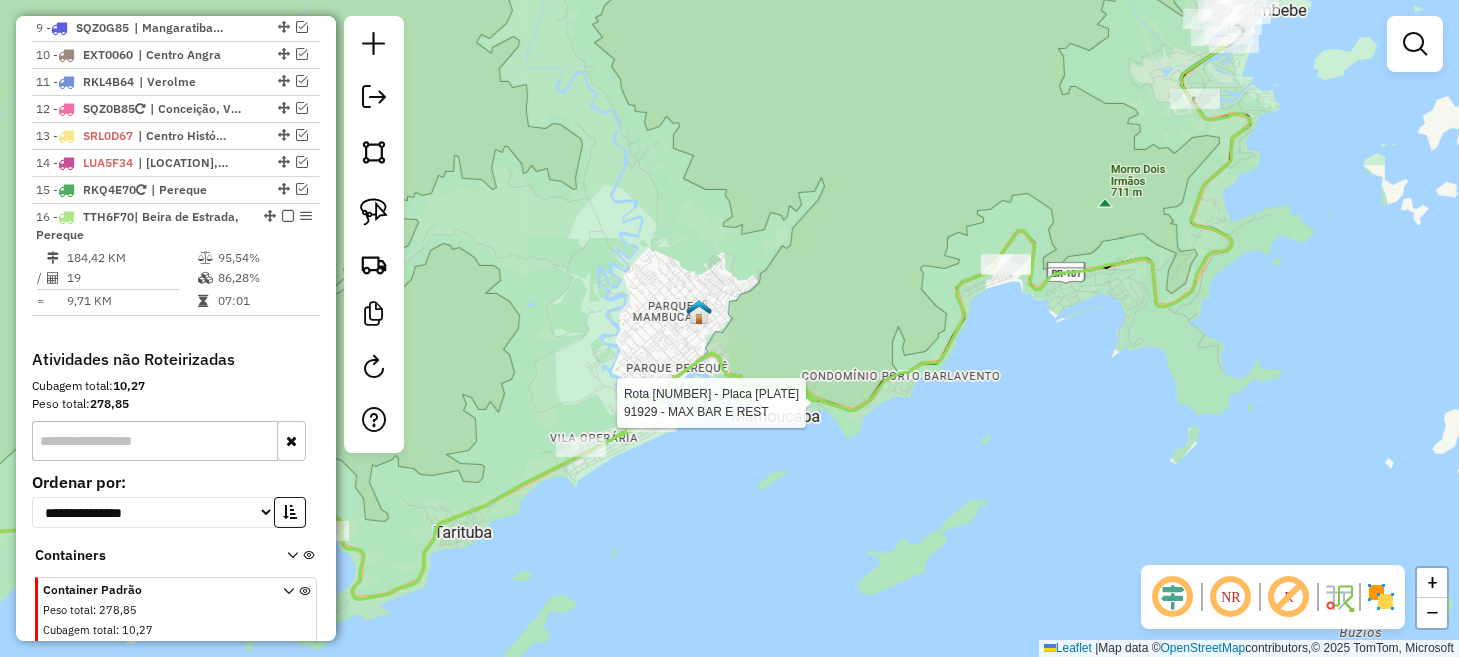 select on "**********" 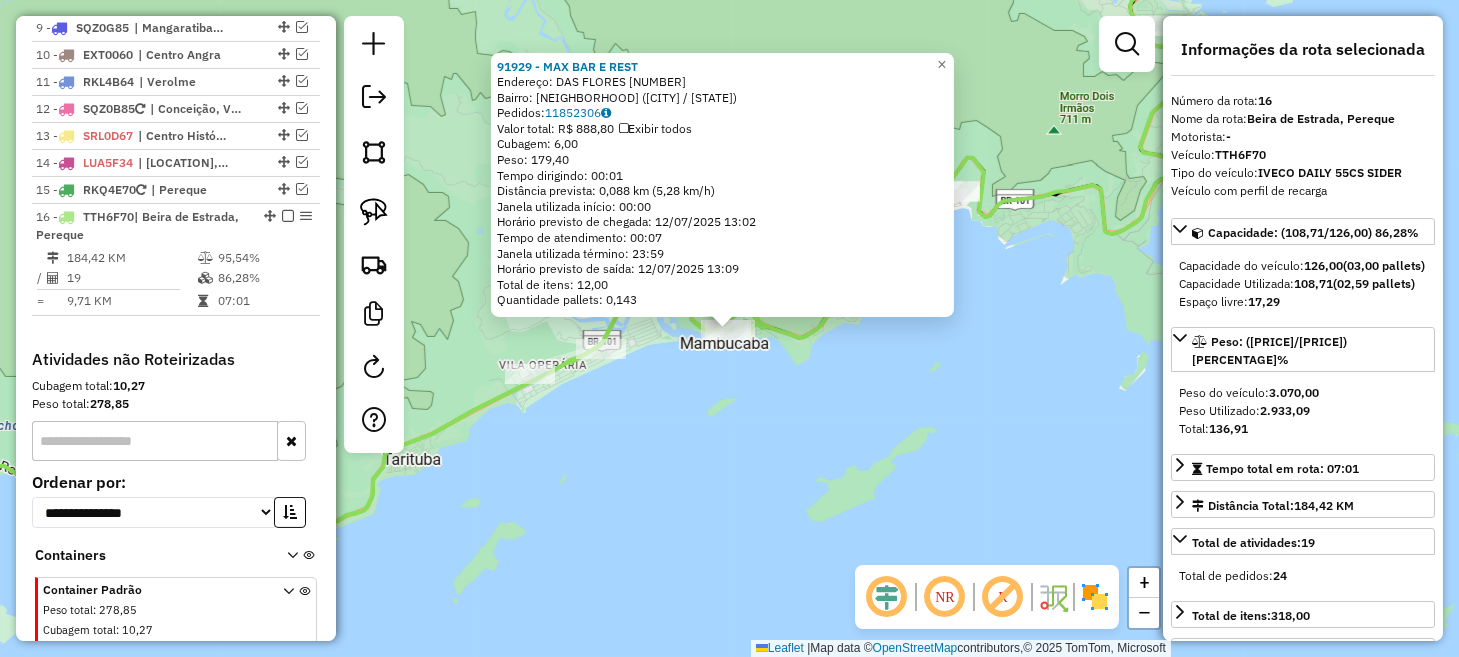 scroll, scrollTop: 1705, scrollLeft: 0, axis: vertical 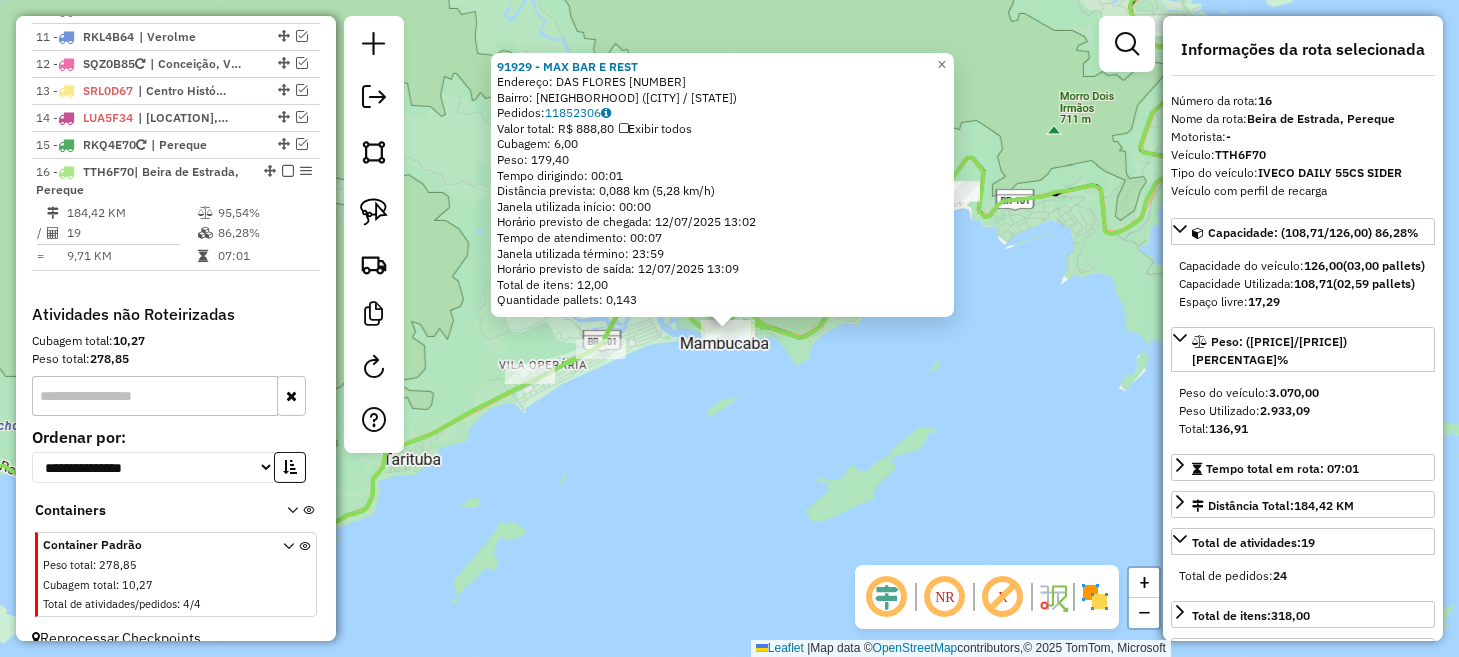 click on "[NUMBER] - [BUSINESS_NAME]  Endereço:  [STREET] [NUMBER]   Bairro: [NEIGHBORHOOD] ([CITY] / [STATE])   Pedidos:  [ORDER_ID]   Valor total: R$ [PRICE]   Exibir todos   Cubagem: [CUBAGE]  Peso: [WEIGHT]  Tempo dirigindo: [DRIVING_TIME]   Distância prevista: [DISTANCE] km ([SPEED])   Janela utilizada início: [TIME]   Horário previsto de chegada: [DATE] [TIME]   Tempo de atendimento: [ATTENTION_TIME]   Janela utilizada término: [TIME]   Horário previsto de saída: [DATE] [TIME]   Total de itens: [TOTAL_ITEMS]   Quantidade pallets: [PALLET_QUANTITY]  × Janela de atendimento Grade de atendimento Capacidade Transportadoras Veículos Cliente Pedidos  Rotas Selecione os dias de semana para filtrar as janelas de atendimento  Seg   Ter   Qua   Qui   Sex   Sáb   Dom  Informe o período da janela de atendimento: De: Até:  Filtrar exatamente a janela do cliente  Considerar janela de atendimento padrão  Selecione os dias de semana para filtrar as grades de atendimento  Seg   Ter   Qua   Qui   Sex   Sáb   Dom   Considerar clientes sem dia de atendimento cadastrado  De:" 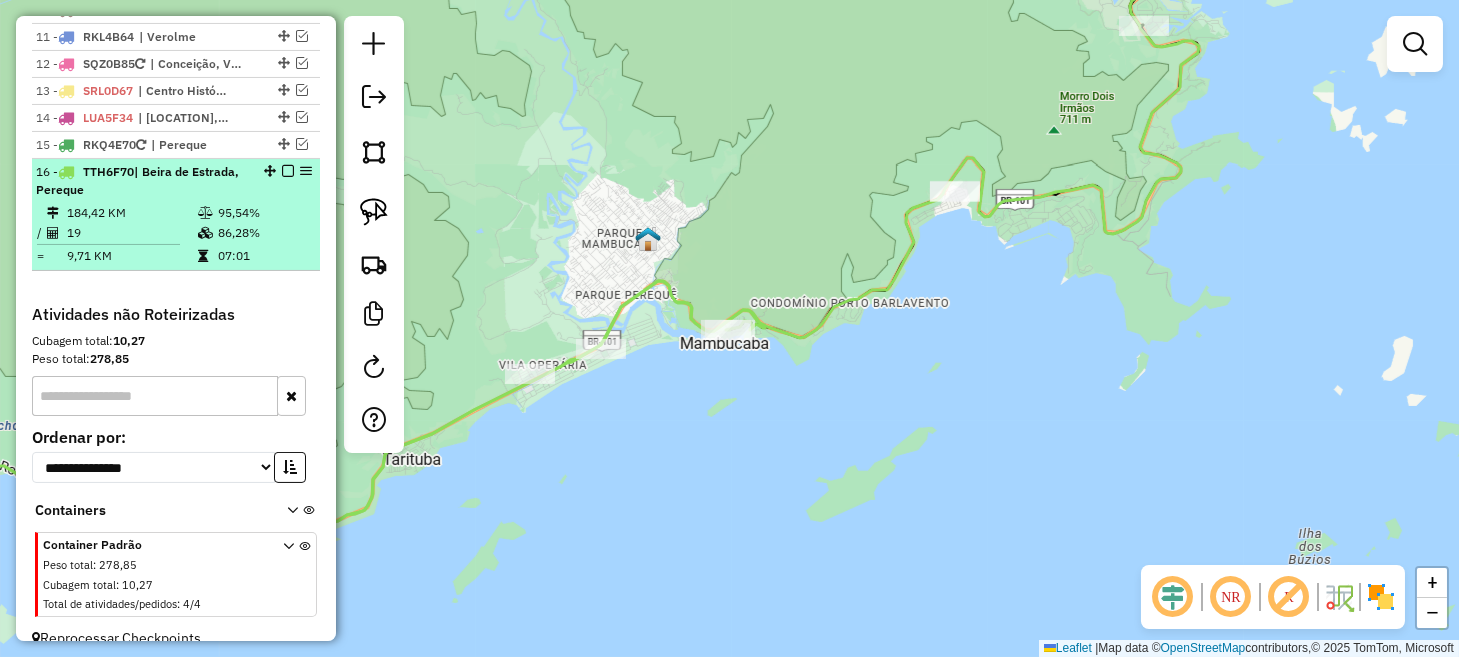 click at bounding box center (288, 171) 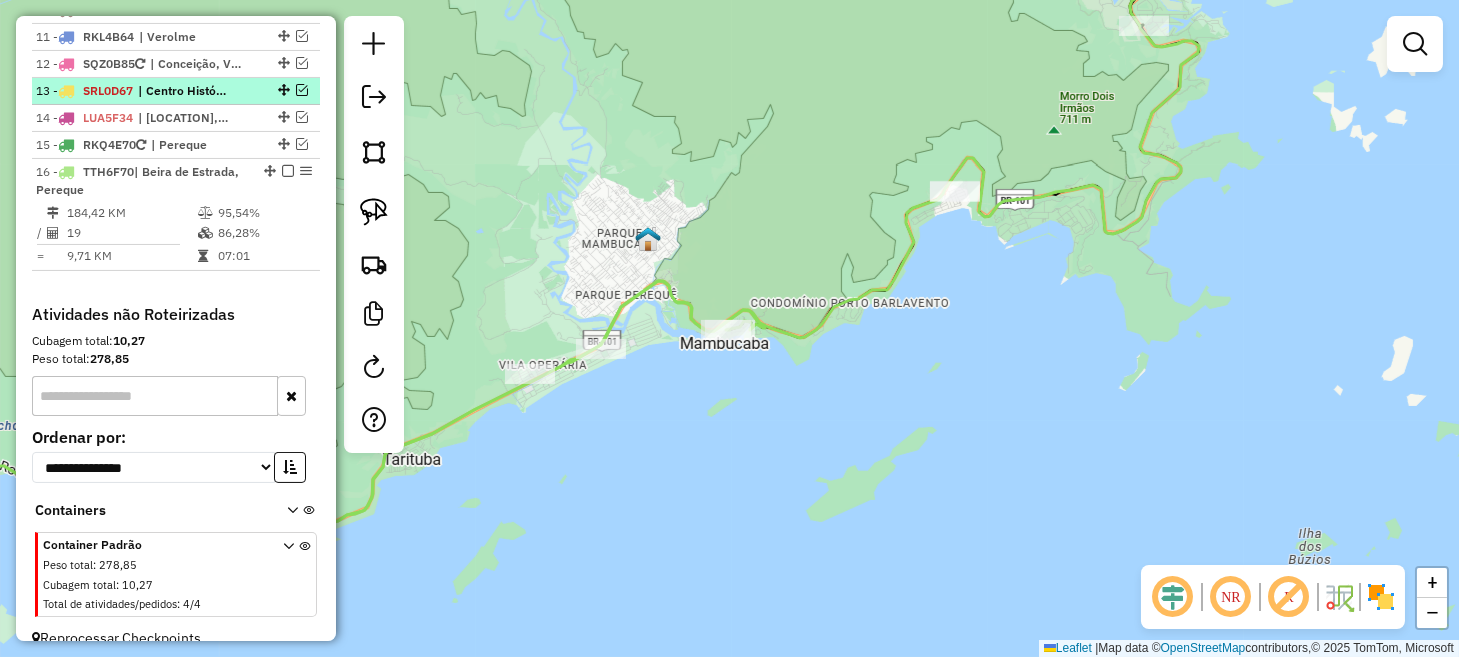 scroll, scrollTop: 1619, scrollLeft: 0, axis: vertical 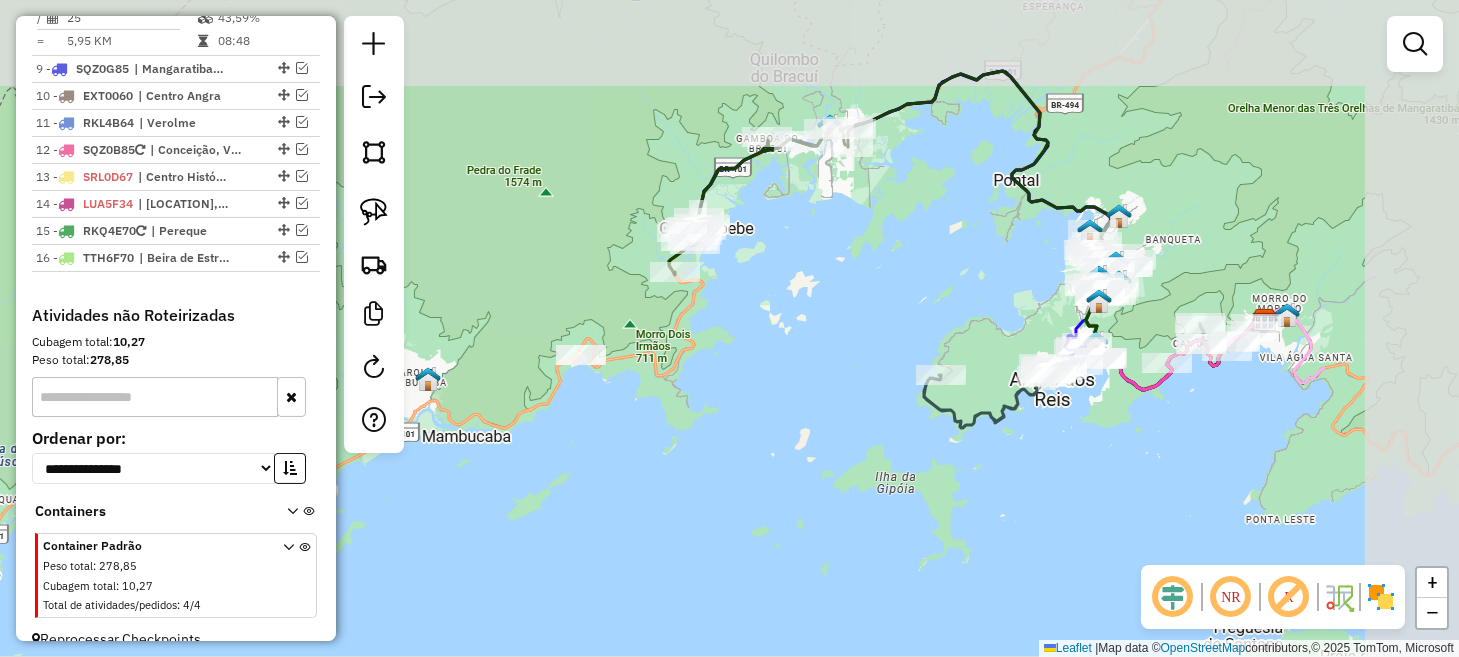 drag, startPoint x: 985, startPoint y: 377, endPoint x: 822, endPoint y: 492, distance: 199.48433 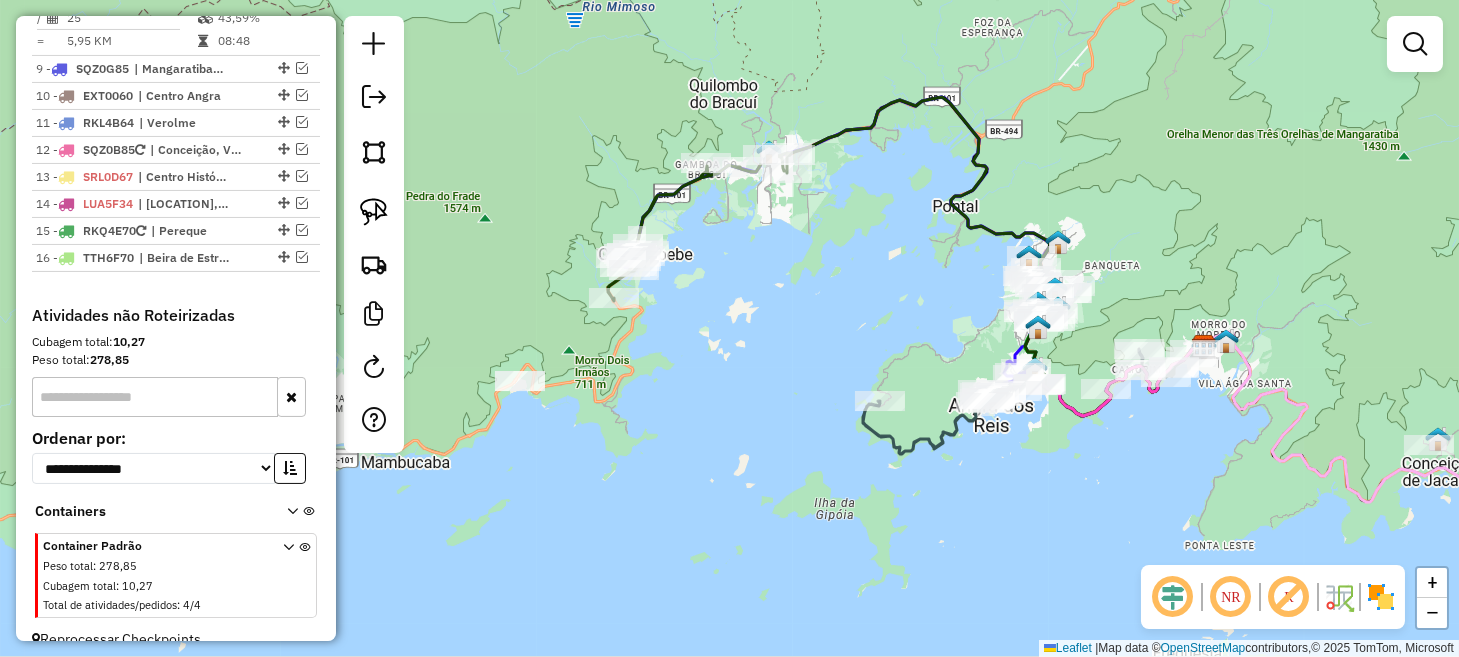 drag, startPoint x: 1018, startPoint y: 481, endPoint x: 793, endPoint y: 490, distance: 225.17993 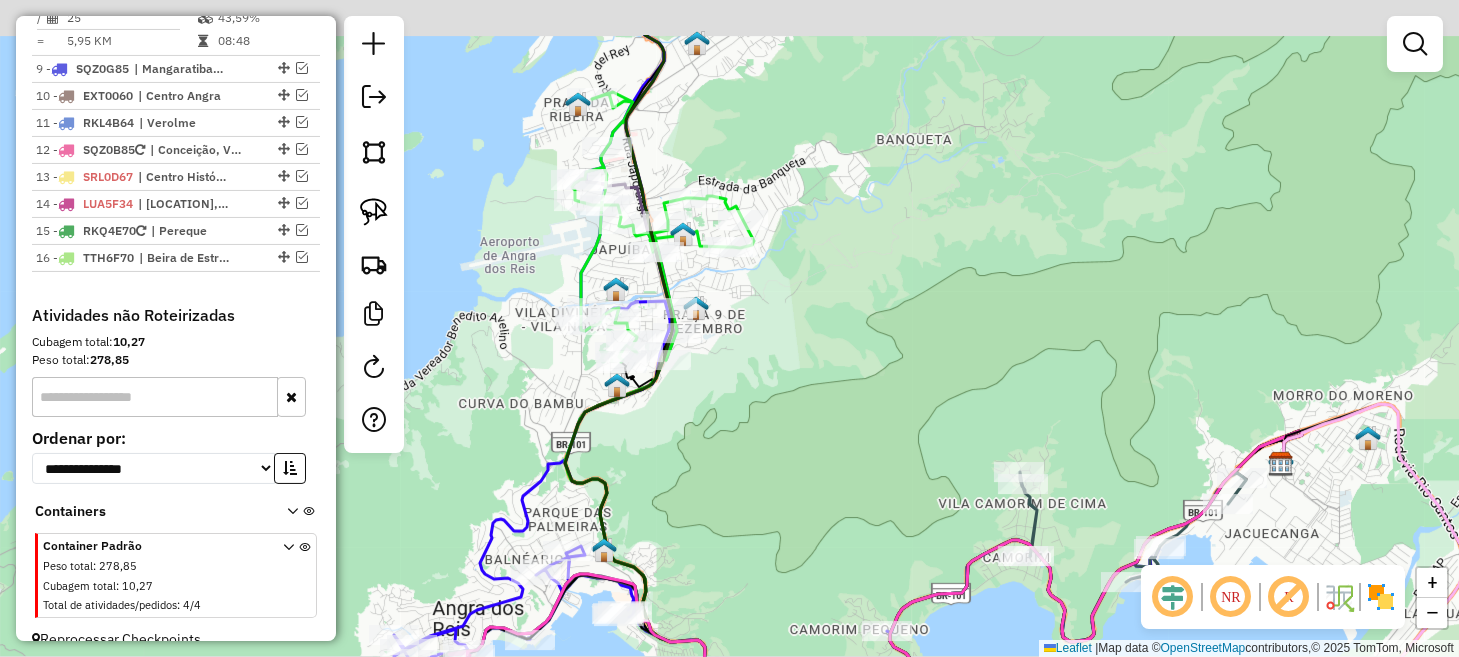 drag, startPoint x: 669, startPoint y: 256, endPoint x: 915, endPoint y: 405, distance: 287.60562 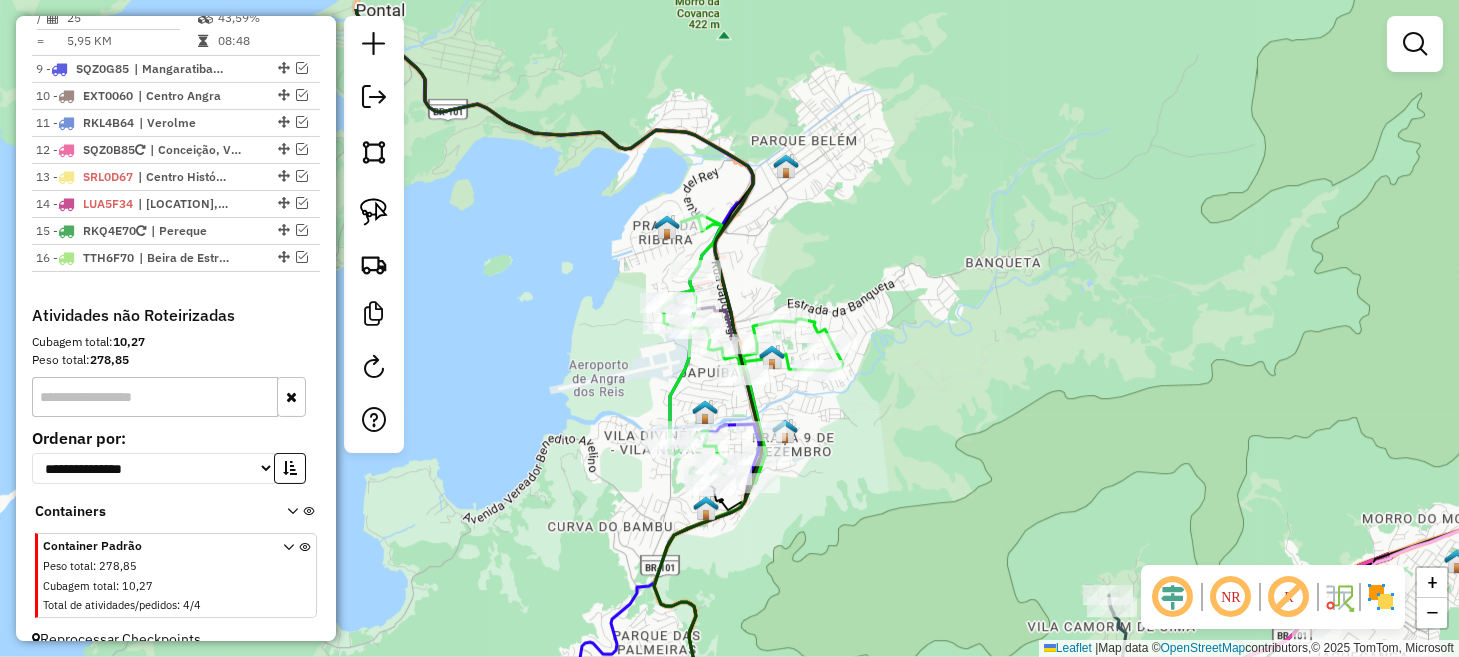 drag, startPoint x: 650, startPoint y: 131, endPoint x: 624, endPoint y: 206, distance: 79.37884 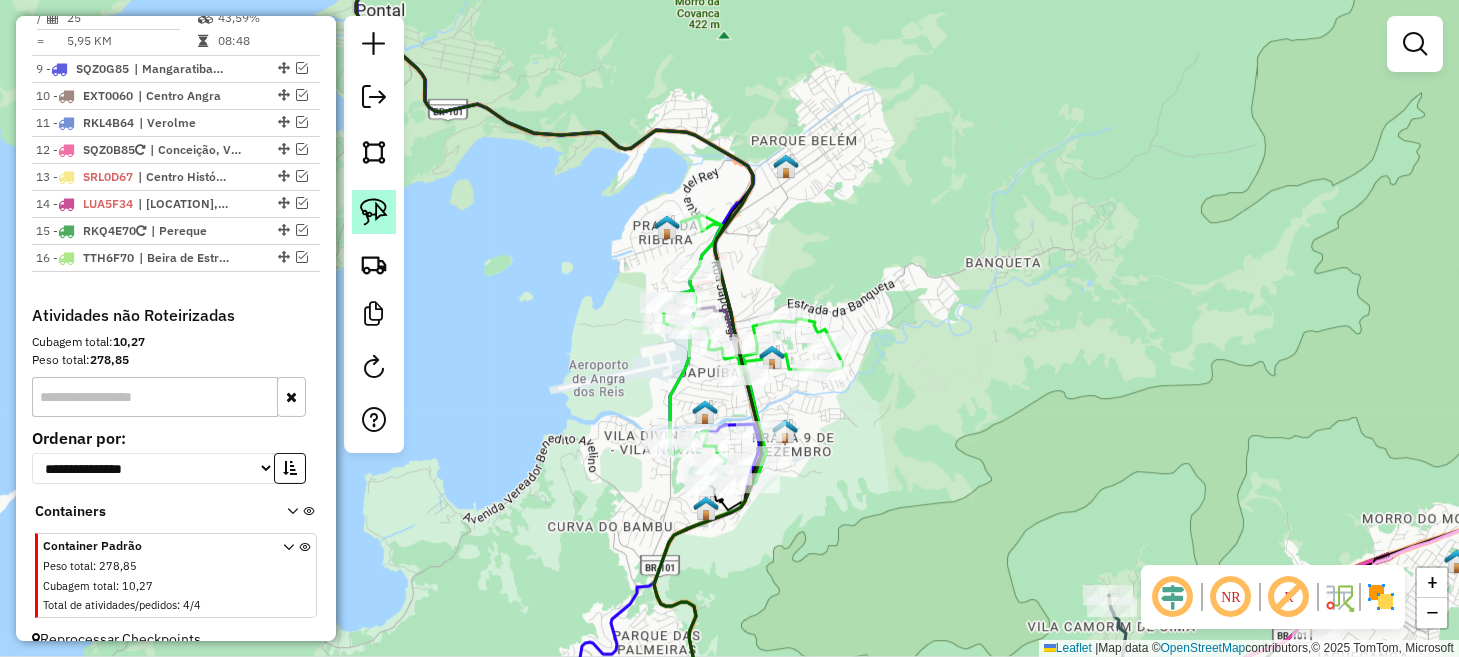 click 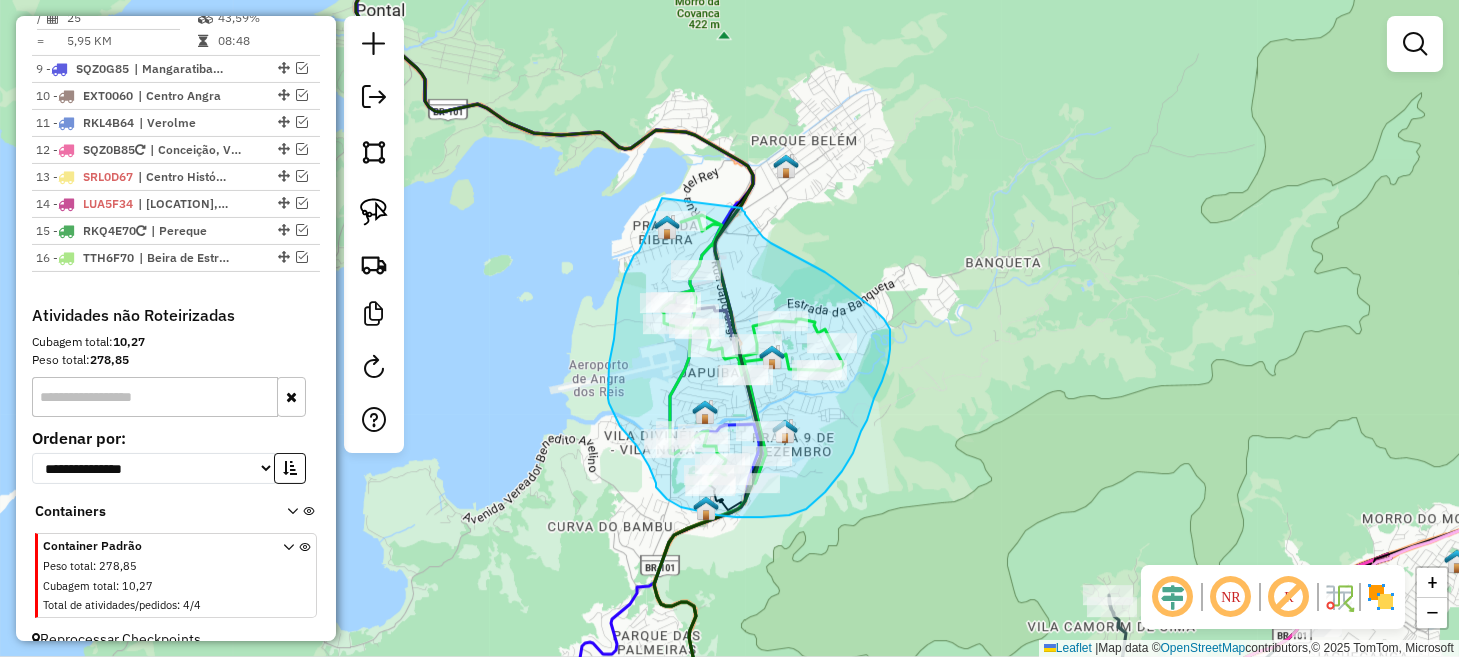 drag, startPoint x: 639, startPoint y: 251, endPoint x: 659, endPoint y: 198, distance: 56.648037 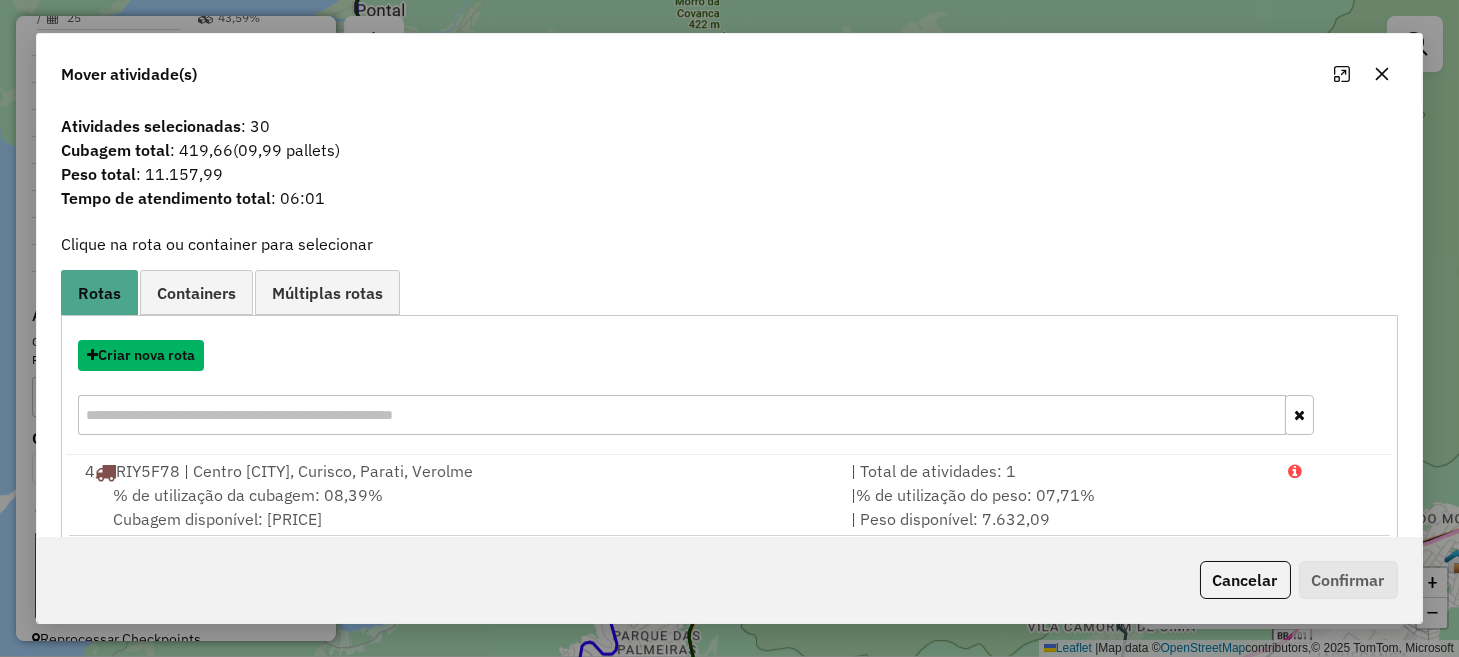 click on "Criar nova rota" at bounding box center (141, 355) 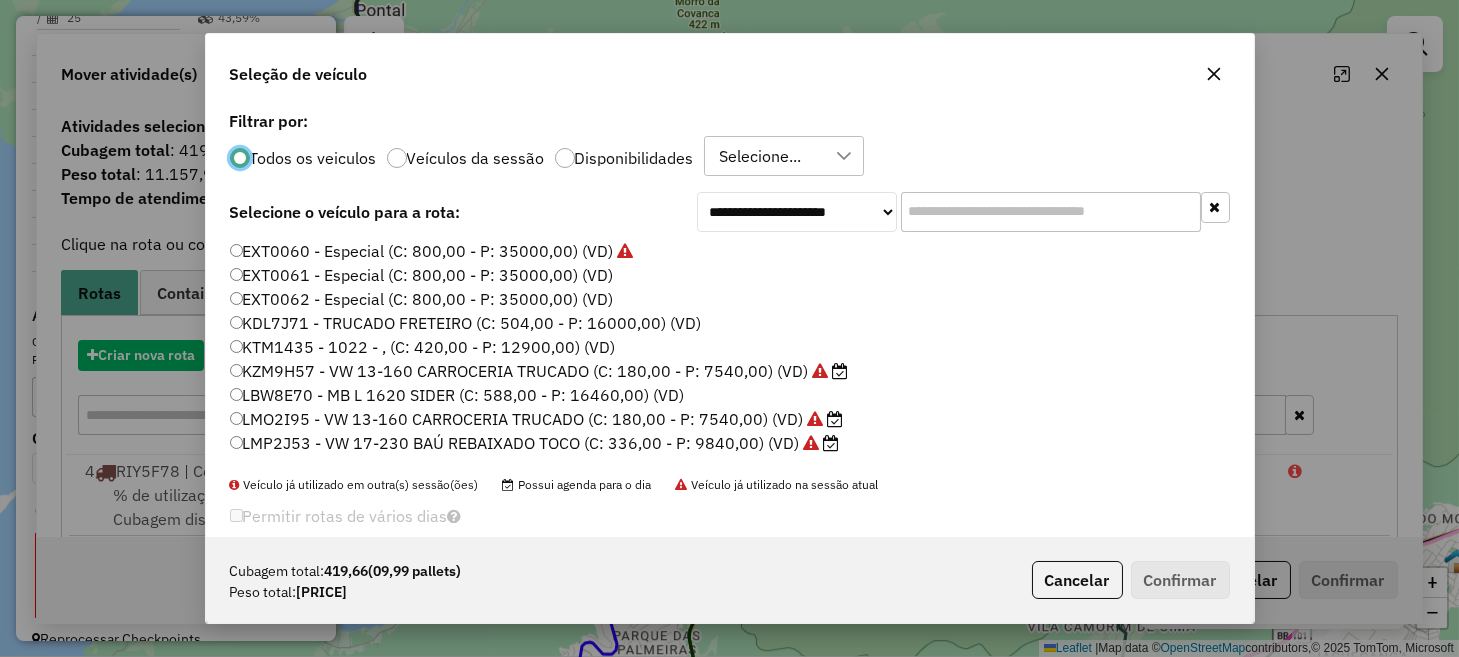 scroll, scrollTop: 10, scrollLeft: 6, axis: both 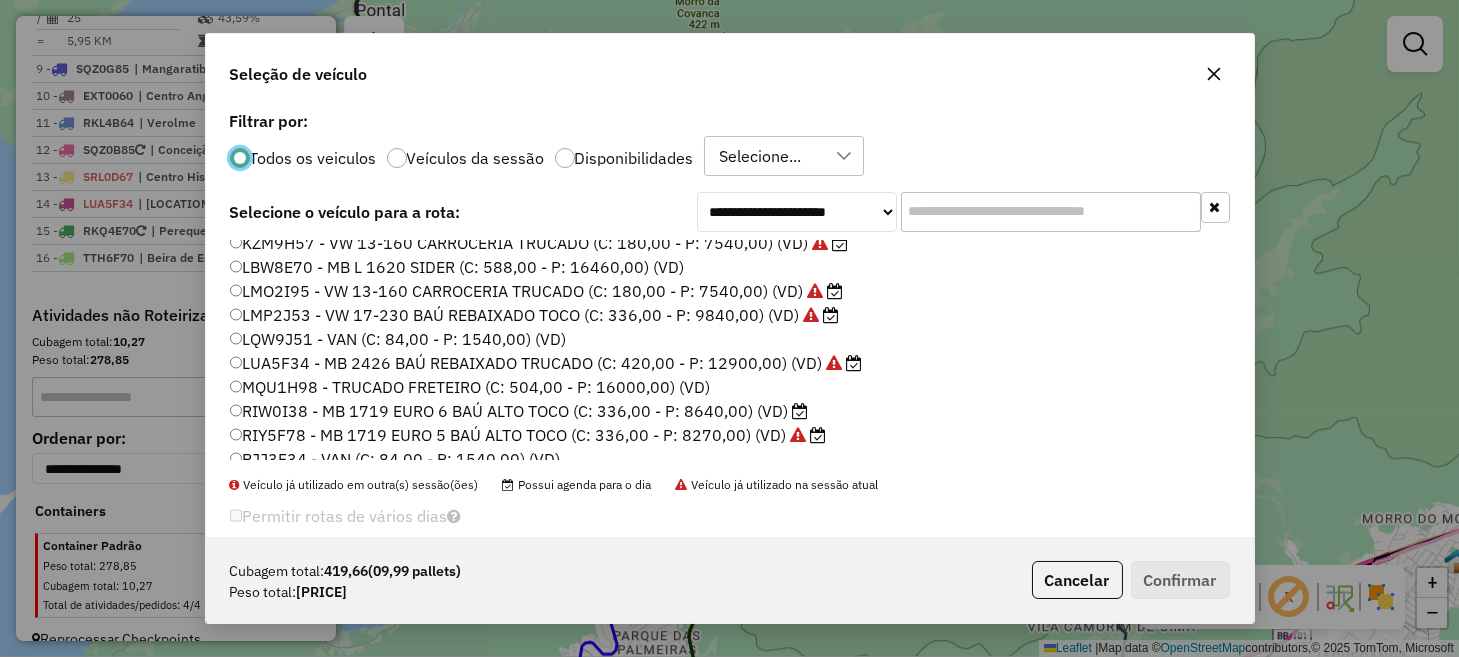 click on "LMP2J53 - VW 17-230 BAÚ REBAIXADO TOCO (C: 336,00 - P: 9840,00) (VD)" 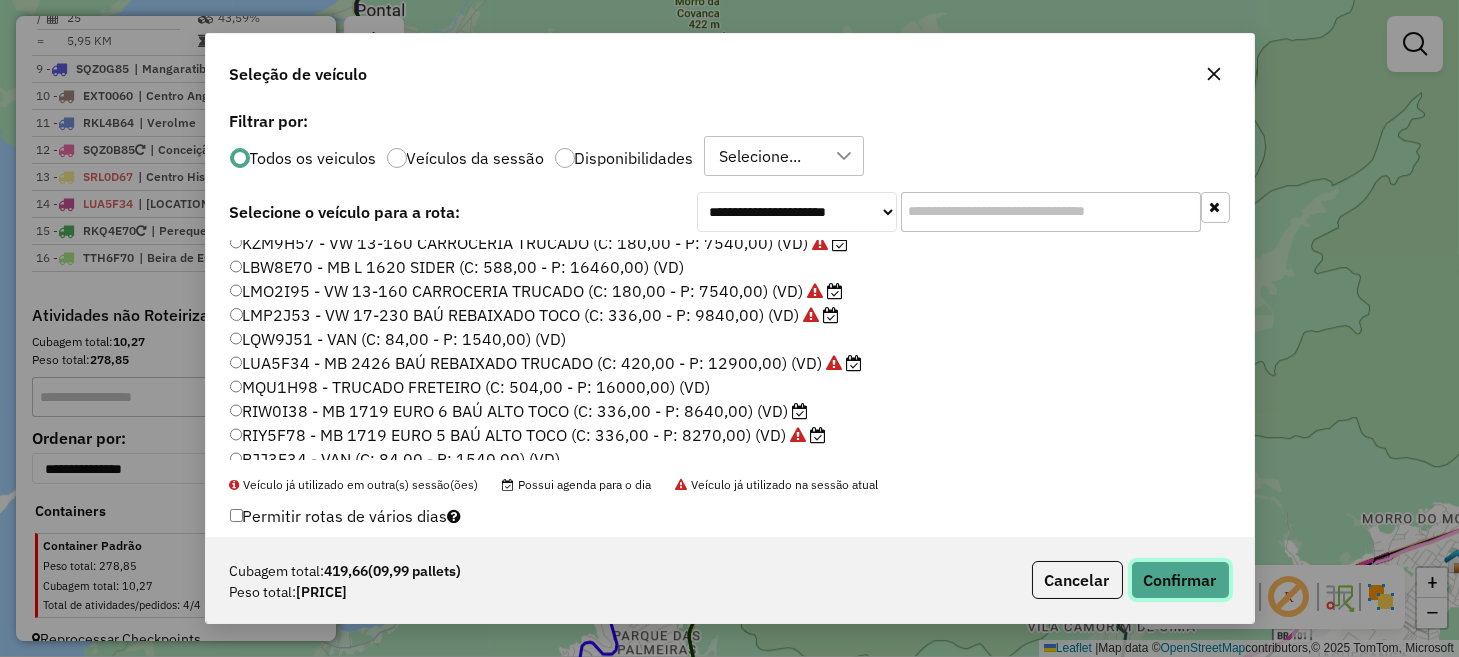 click on "Confirmar" 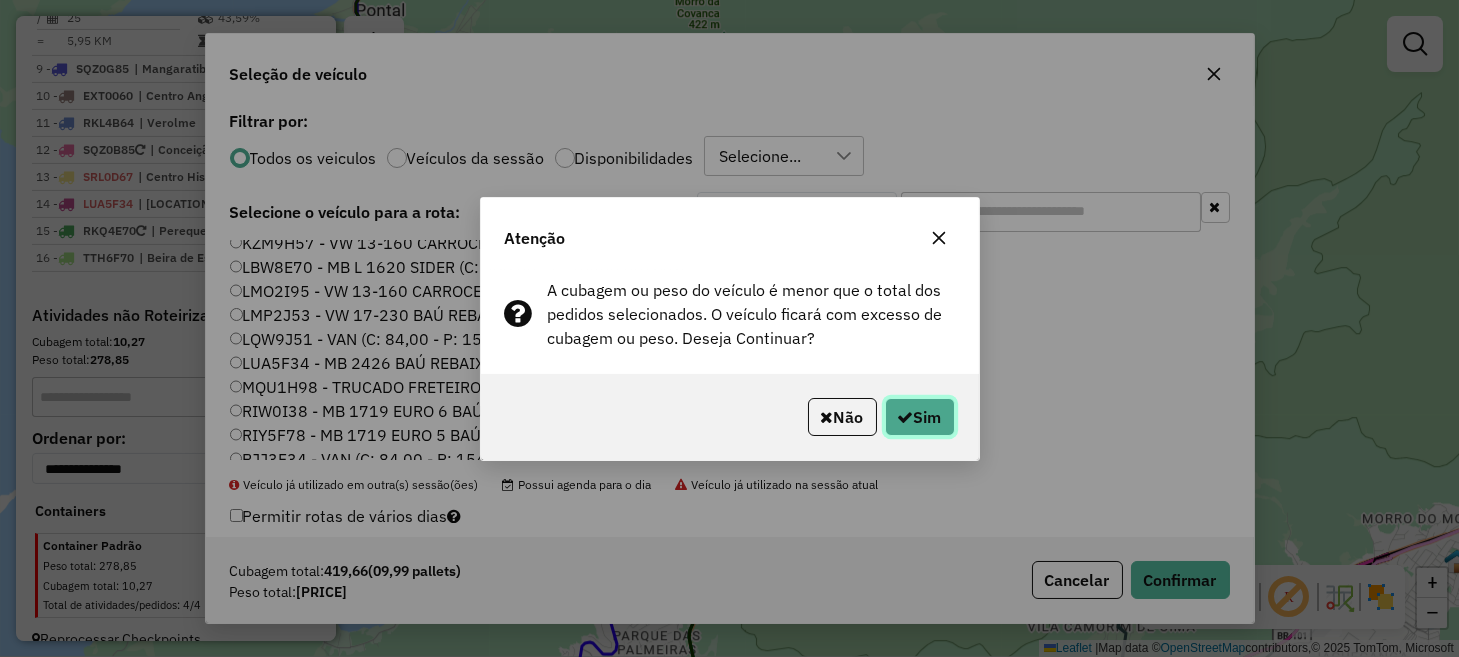 click on "Sim" 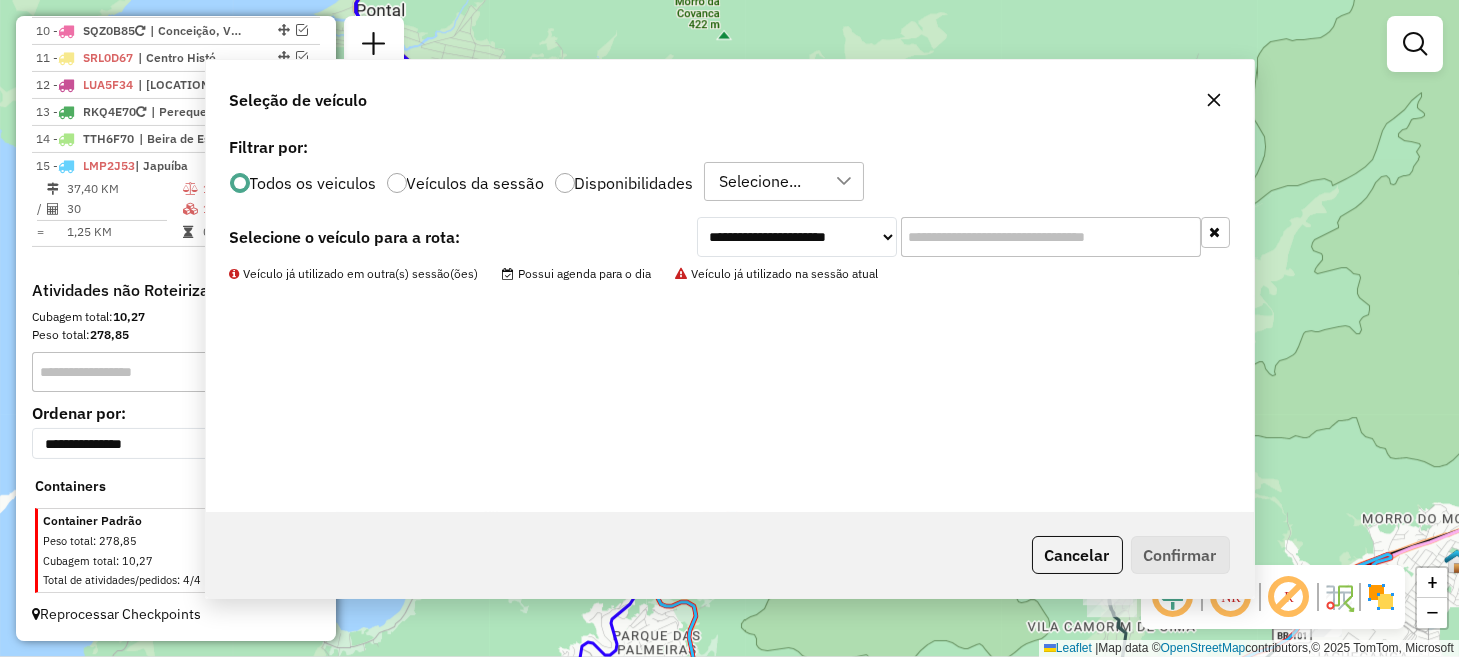 scroll, scrollTop: 1517, scrollLeft: 0, axis: vertical 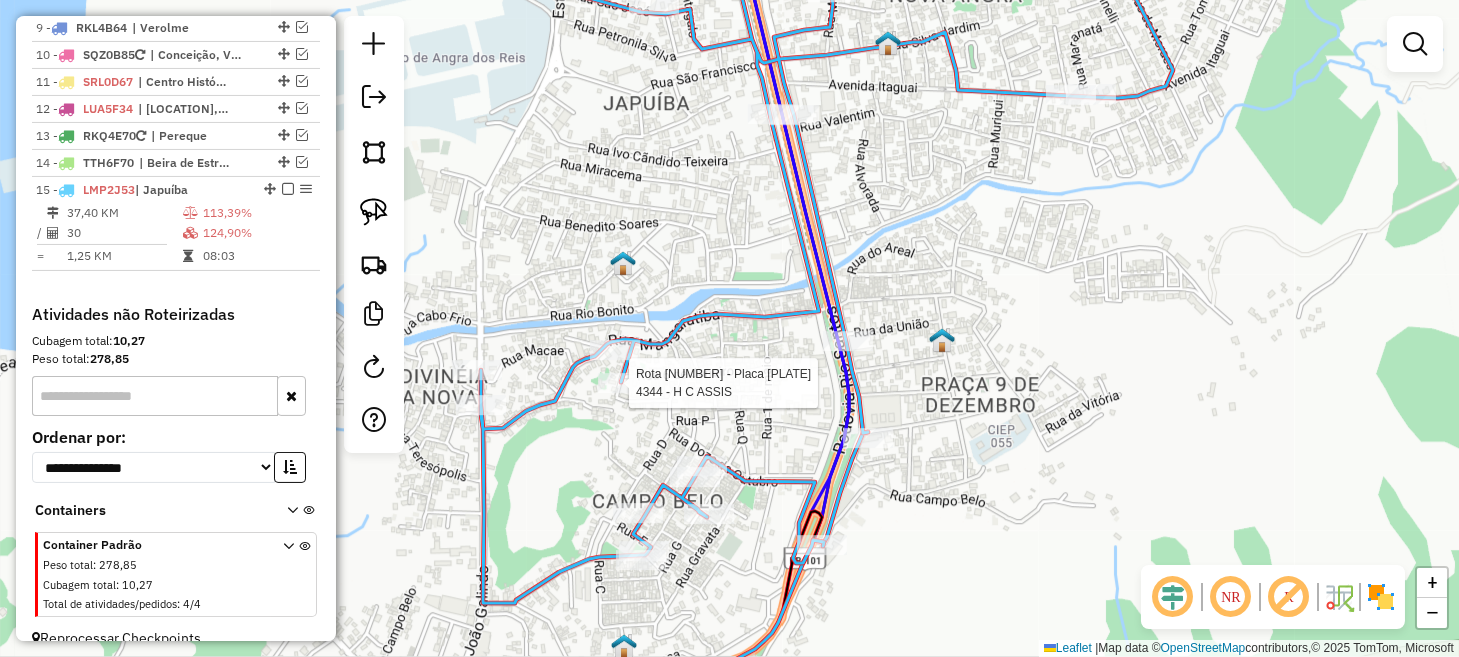 select on "**********" 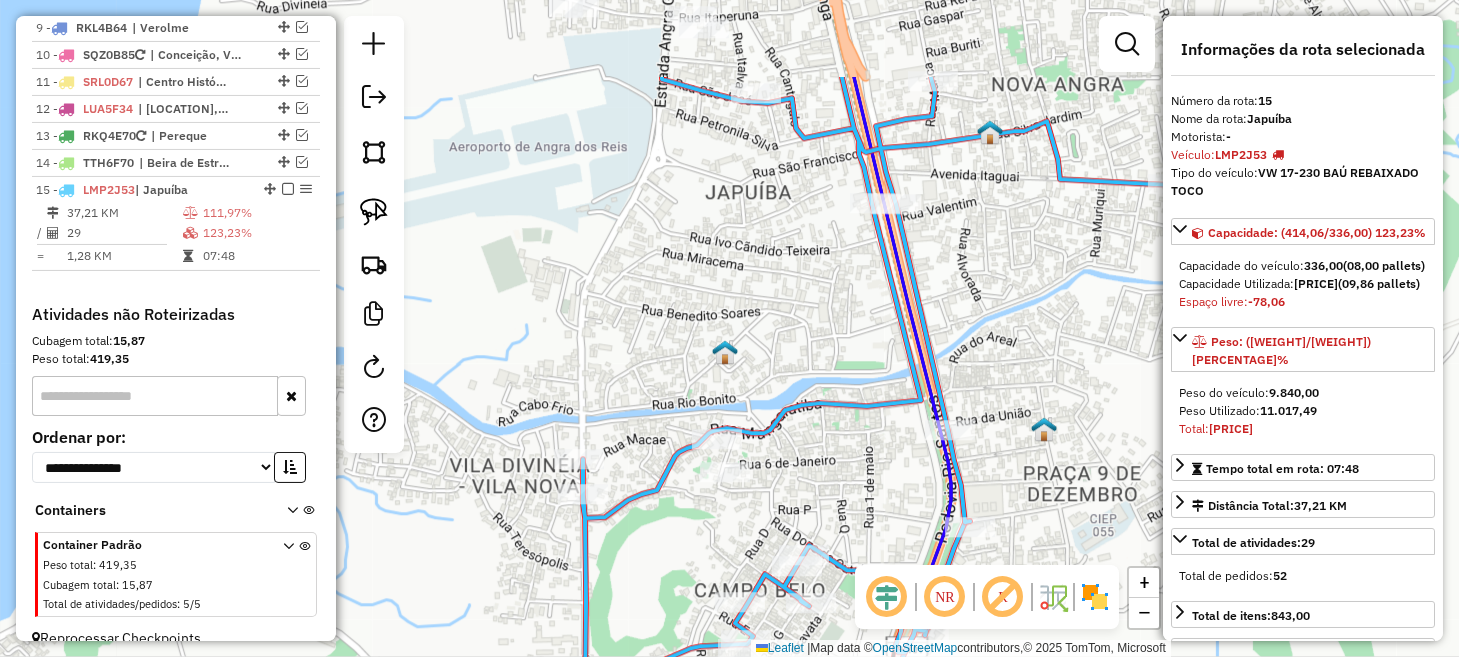 drag, startPoint x: 652, startPoint y: 360, endPoint x: 654, endPoint y: 493, distance: 133.01503 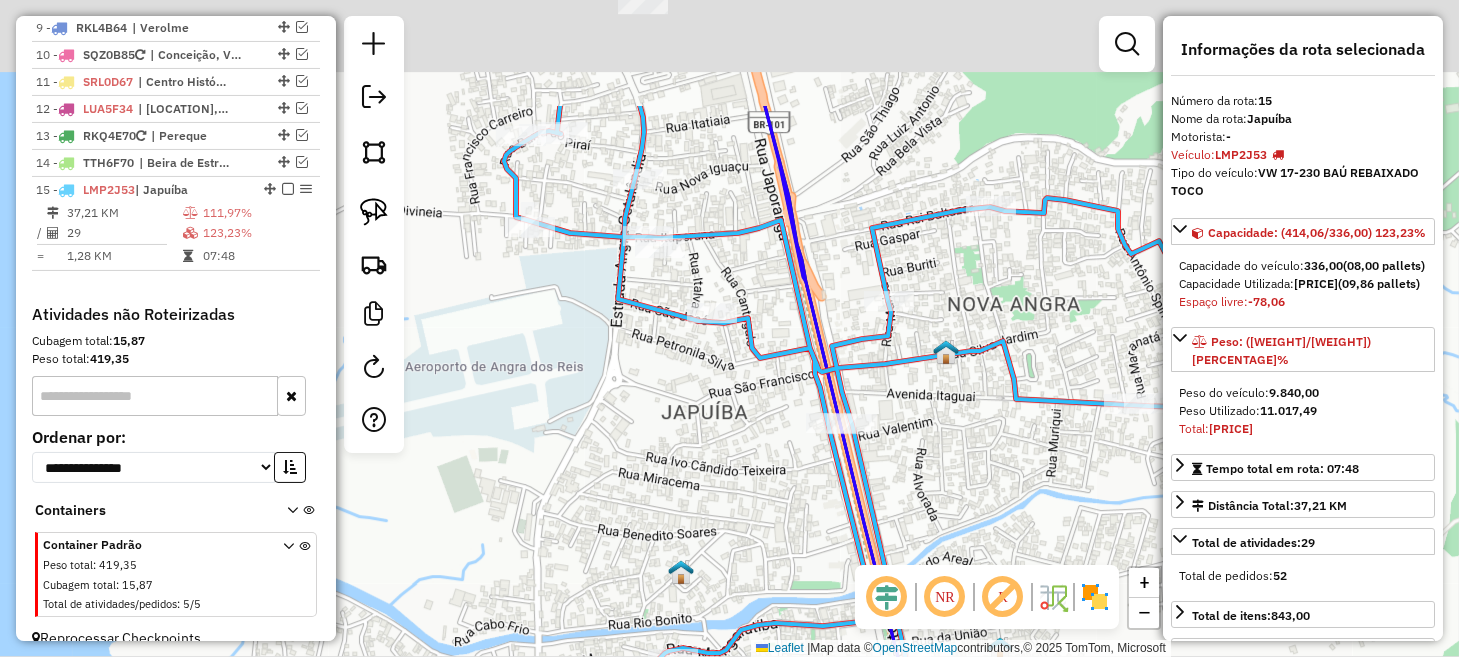 drag, startPoint x: 684, startPoint y: 395, endPoint x: 680, endPoint y: 494, distance: 99.08077 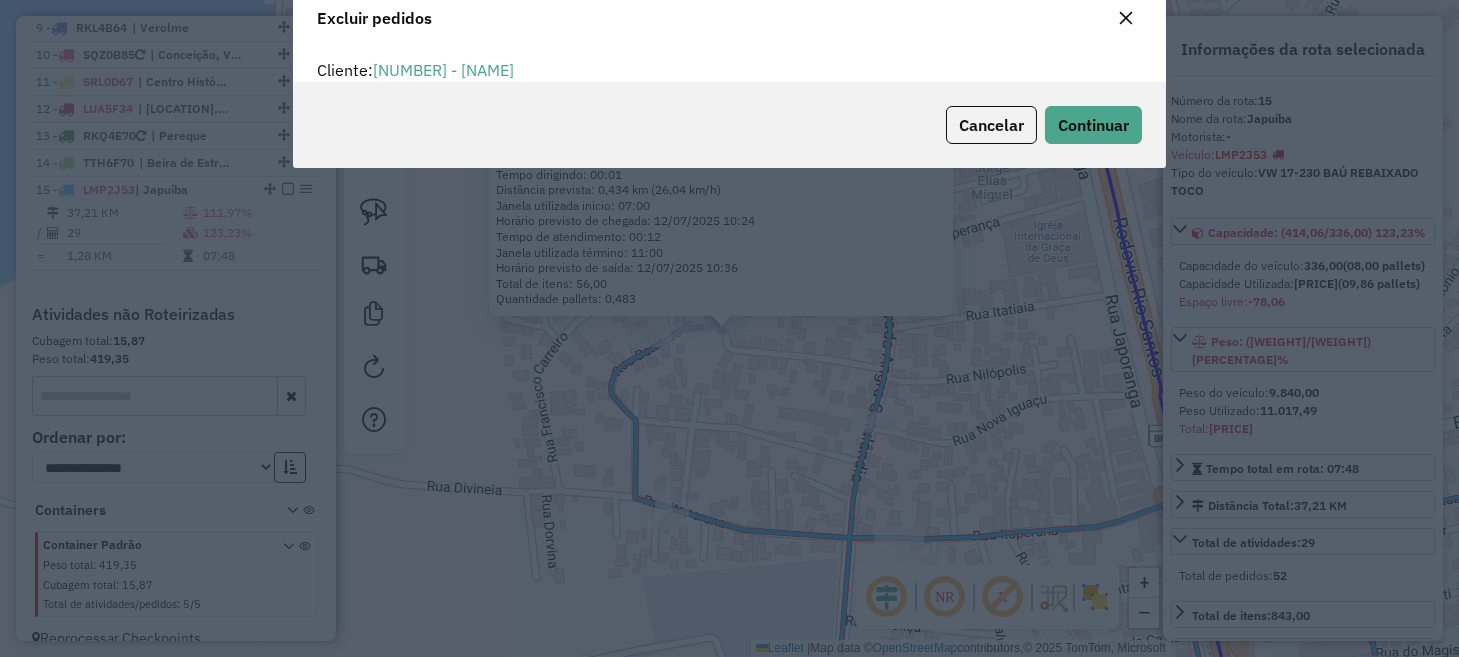 scroll, scrollTop: 10, scrollLeft: 6, axis: both 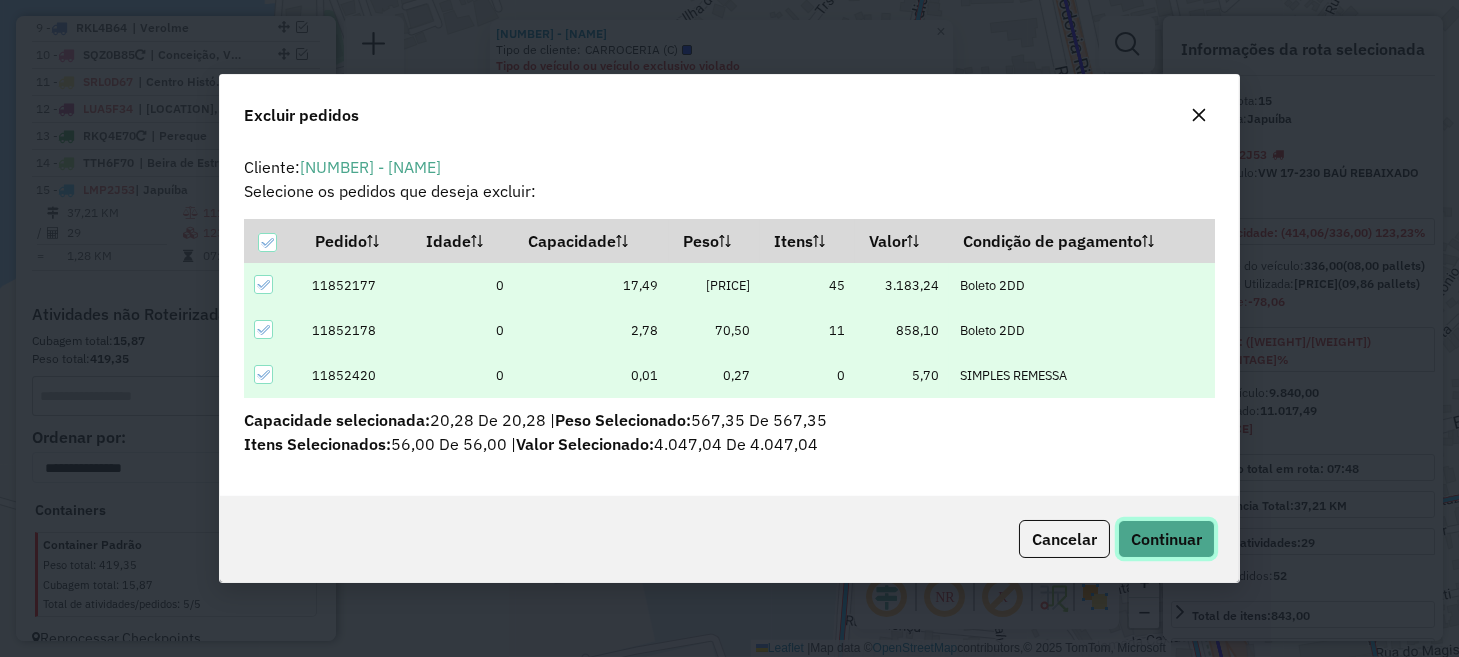 click on "Continuar" 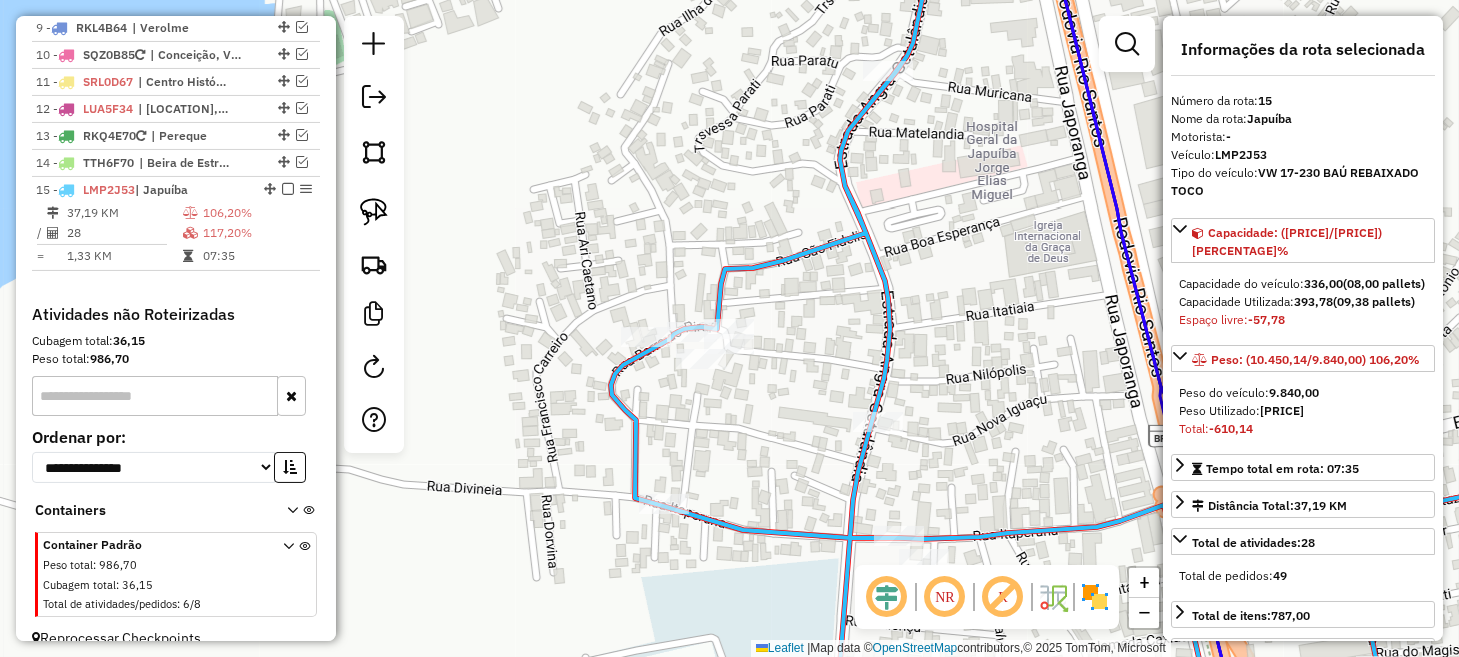 click on "Janela de atendimento Grade de atendimento Capacidade Transportadoras Veículos Cliente Pedidos  Rotas Selecione os dias de semana para filtrar as janelas de atendimento  Seg   Ter   Qua   Qui   Sex   Sáb   Dom  Informe o período da janela de atendimento: De: Até:  Filtrar exatamente a janela do cliente  Considerar janela de atendimento padrão  Selecione os dias de semana para filtrar as grades de atendimento  Seg   Ter   Qua   Qui   Sex   Sáb   Dom   Considerar clientes sem dia de atendimento cadastrado  Clientes fora do dia de atendimento selecionado Filtrar as atividades entre os valores definidos abaixo:  Peso mínimo:   Peso máximo:   Cubagem mínima:   Cubagem máxima:   De:   Até:  Filtrar as atividades entre o tempo de atendimento definido abaixo:  De:   Até:   Considerar capacidade total dos clientes não roteirizados Transportadora: Selecione um ou mais itens Tipo de veículo: Selecione um ou mais itens Veículo: Selecione um ou mais itens Motorista: Selecione um ou mais itens Nome: Rótulo:" 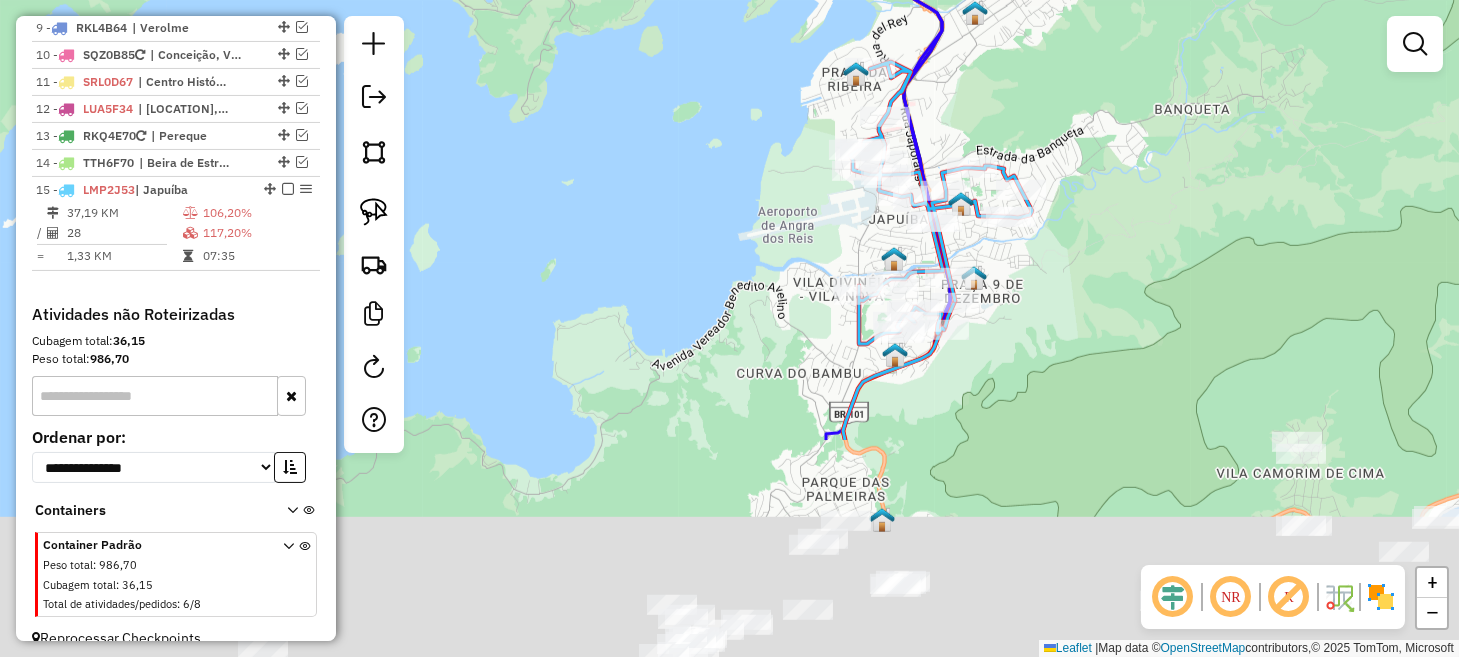 drag, startPoint x: 963, startPoint y: 552, endPoint x: 1055, endPoint y: 269, distance: 297.57855 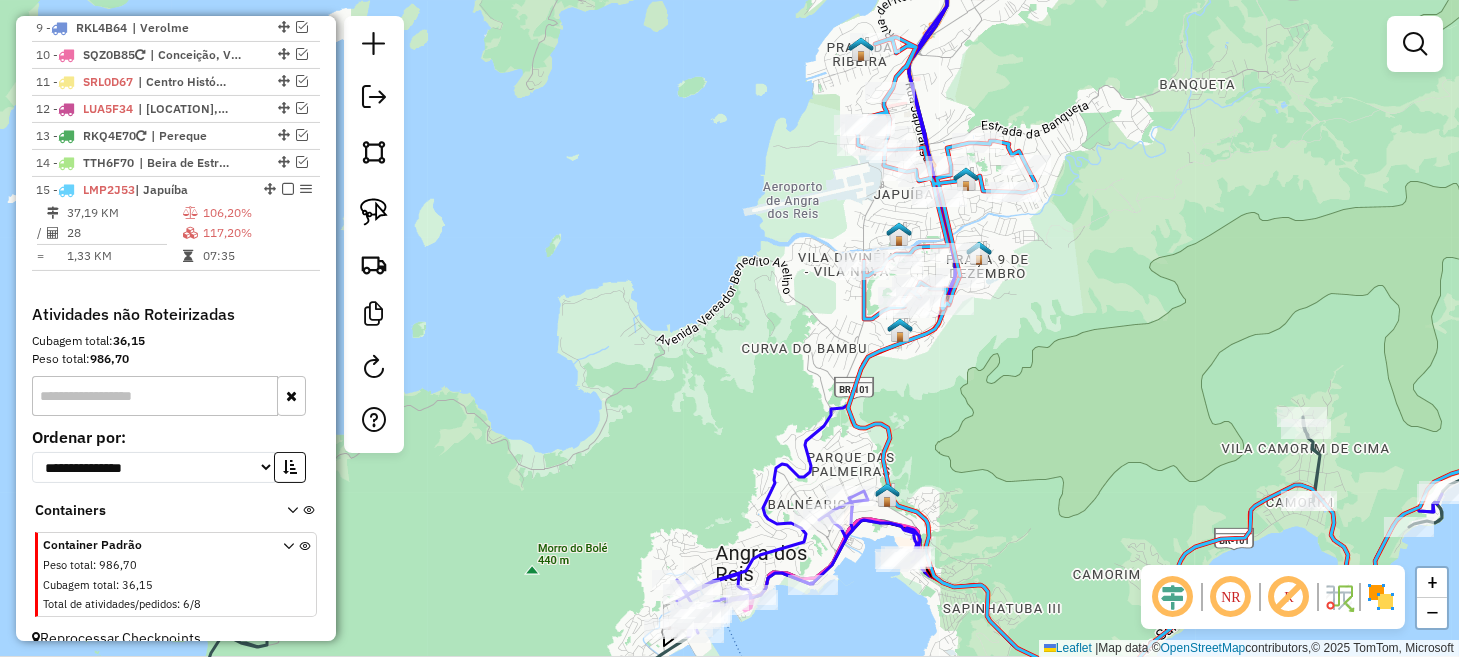 drag, startPoint x: 991, startPoint y: 480, endPoint x: 1043, endPoint y: 322, distance: 166.337 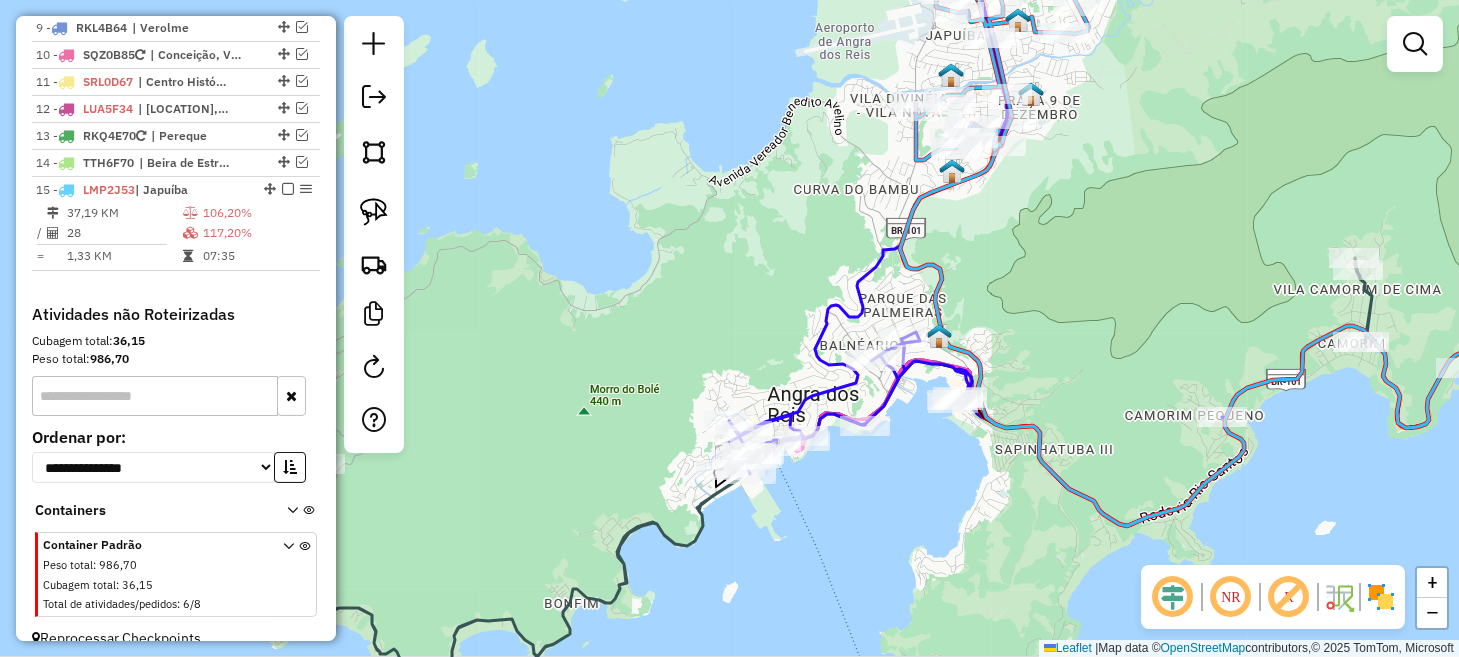 drag, startPoint x: 849, startPoint y: 515, endPoint x: 1037, endPoint y: 445, distance: 200.60907 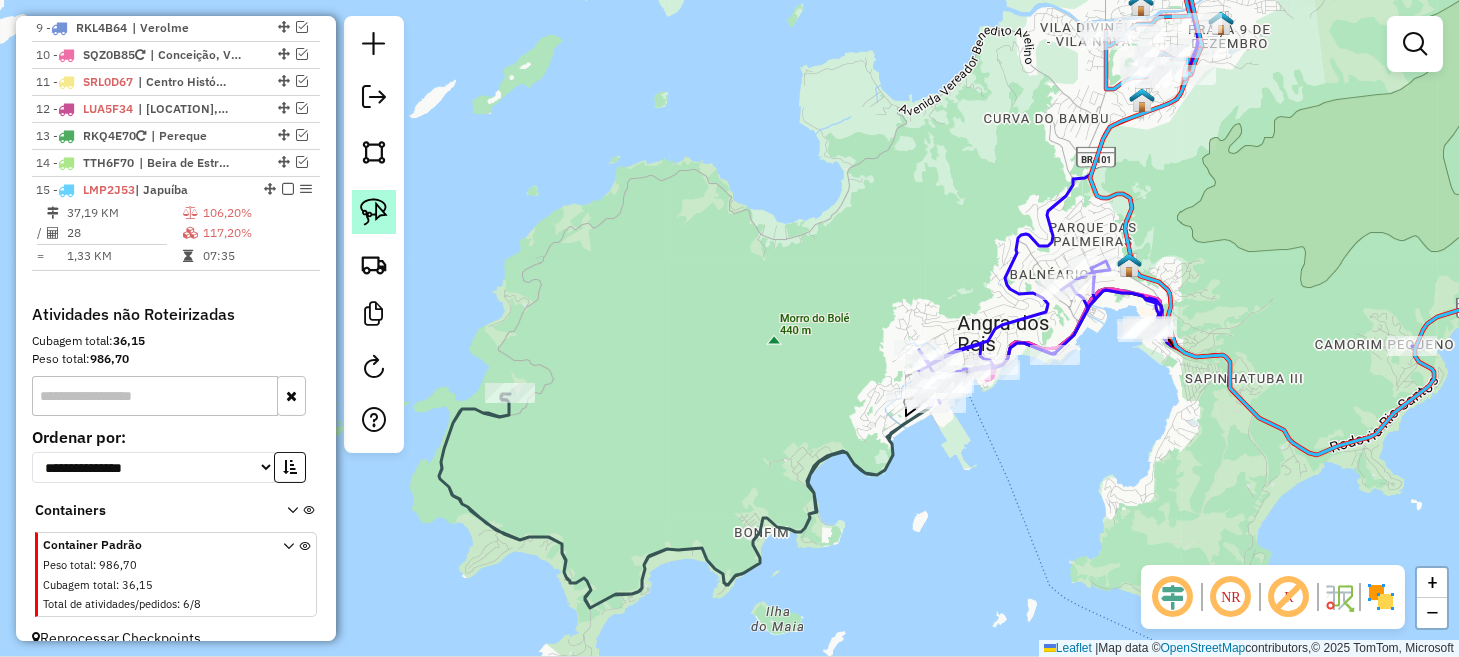 click 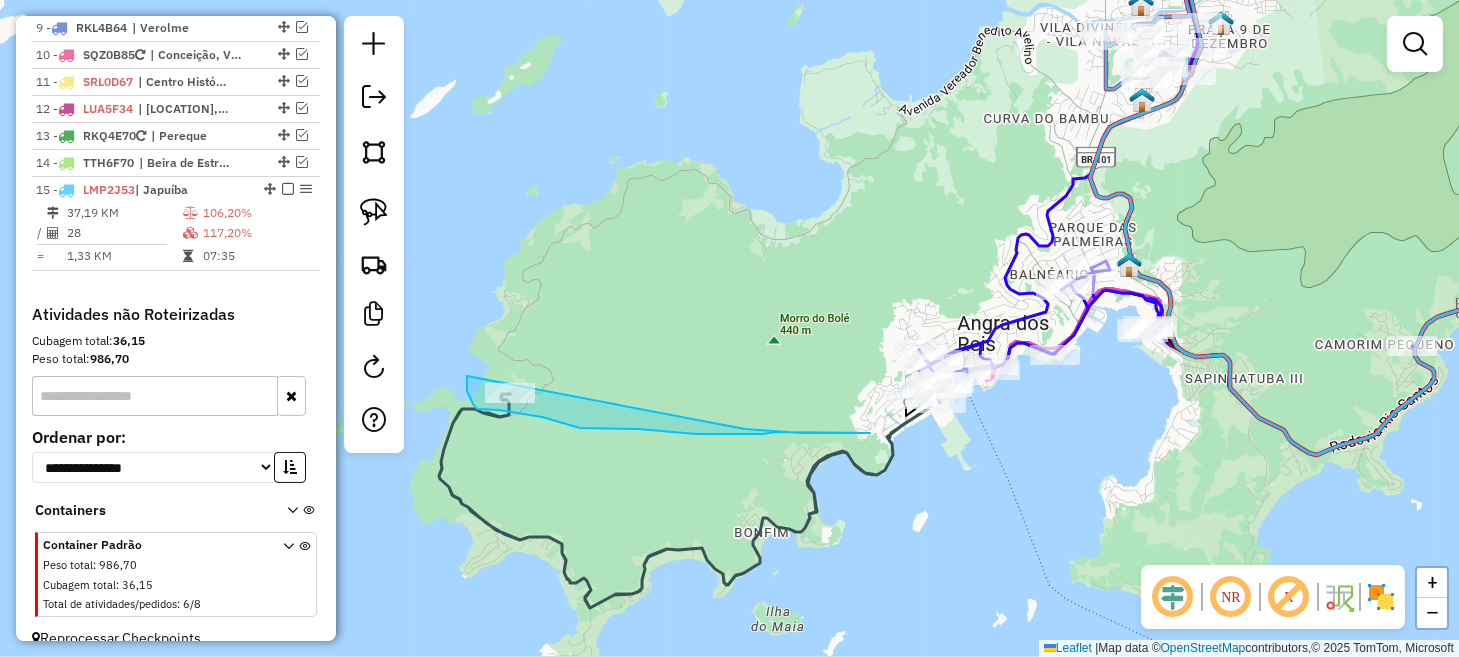 drag, startPoint x: 467, startPoint y: 376, endPoint x: 743, endPoint y: 429, distance: 281.0427 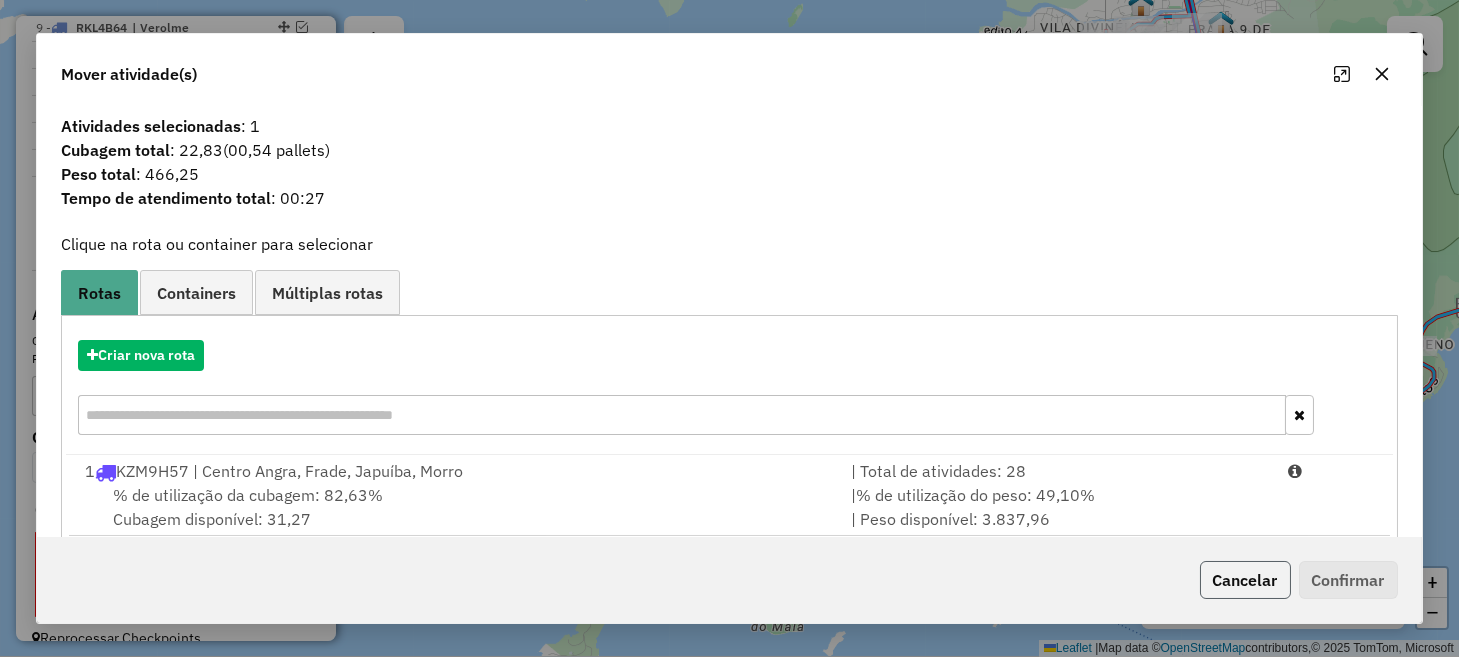 click on "Cancelar" 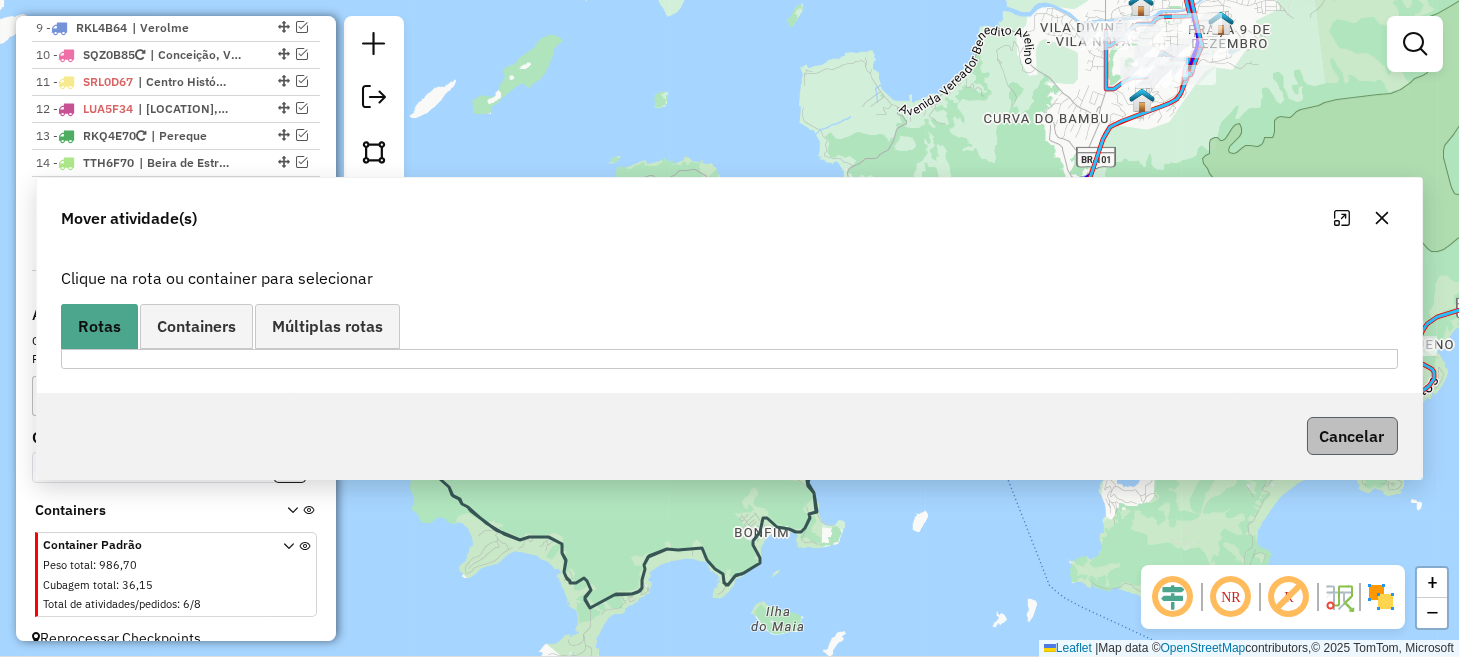 click 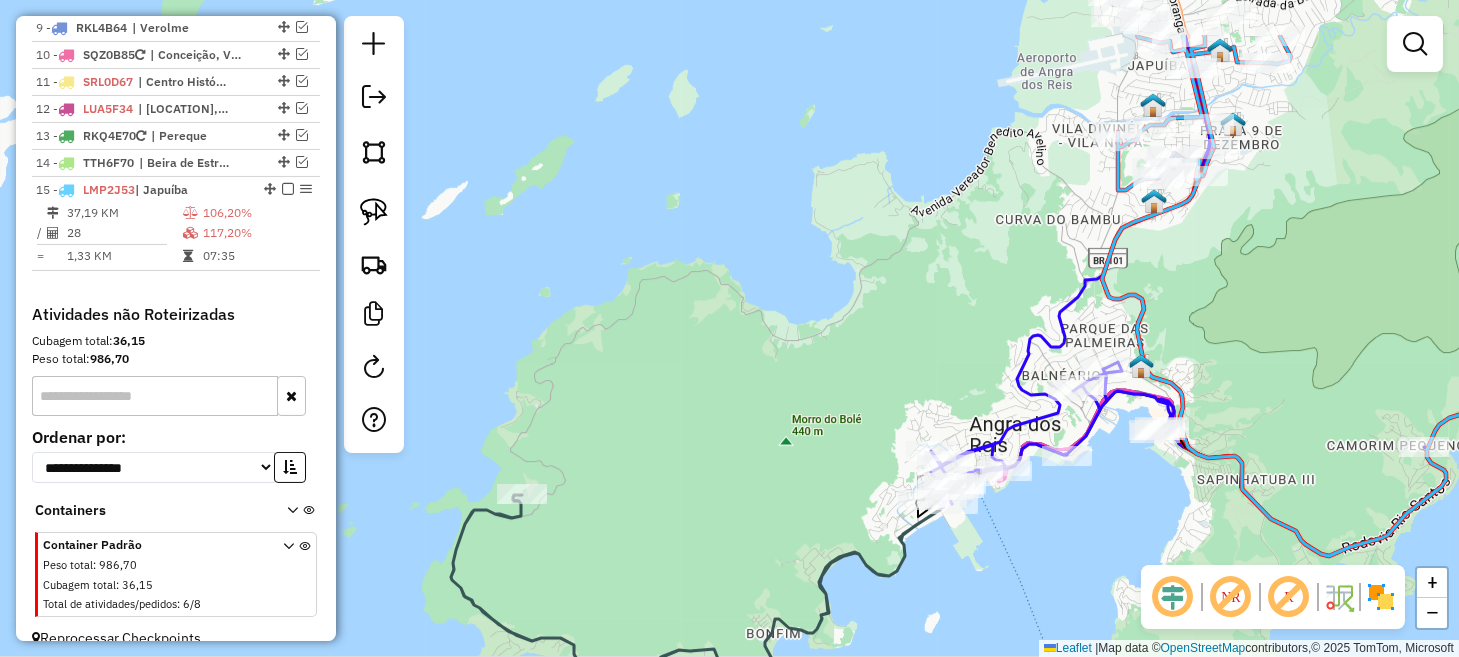 drag, startPoint x: 1116, startPoint y: 441, endPoint x: 1129, endPoint y: 551, distance: 110.76552 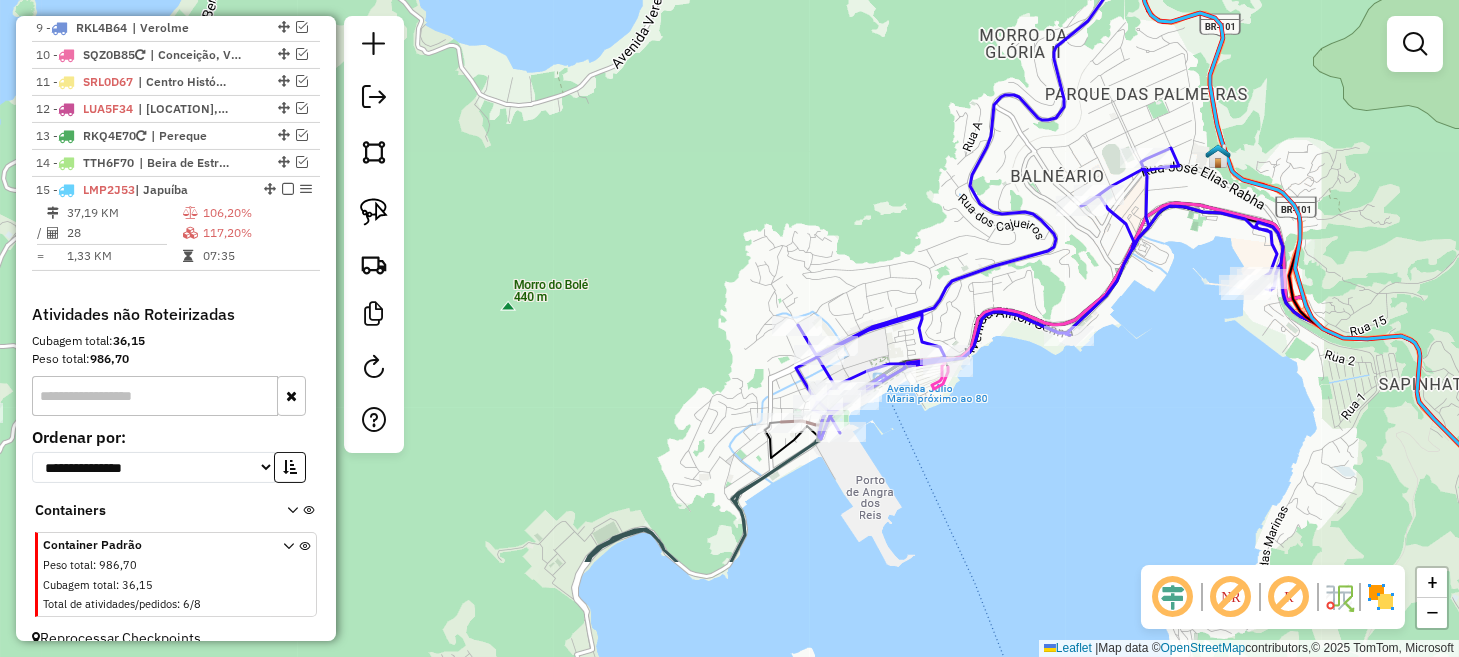 drag, startPoint x: 953, startPoint y: 569, endPoint x: 966, endPoint y: 353, distance: 216.39085 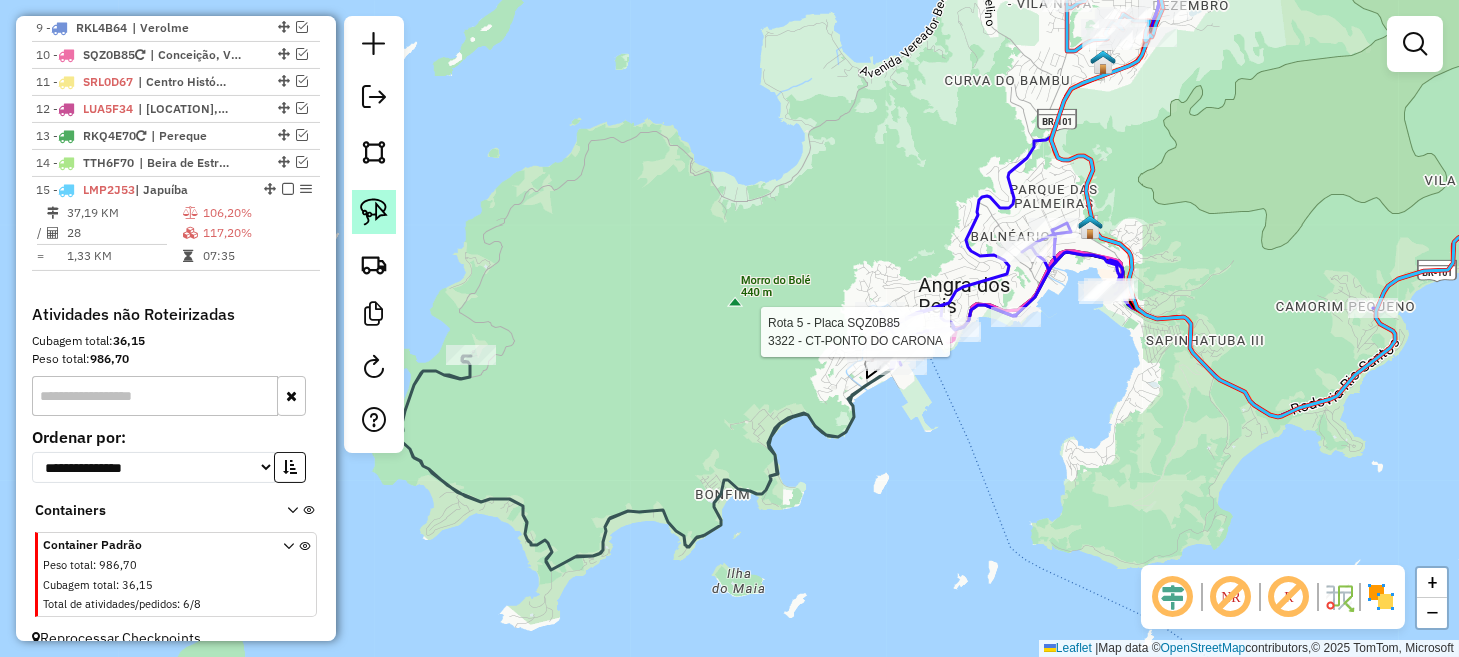 click 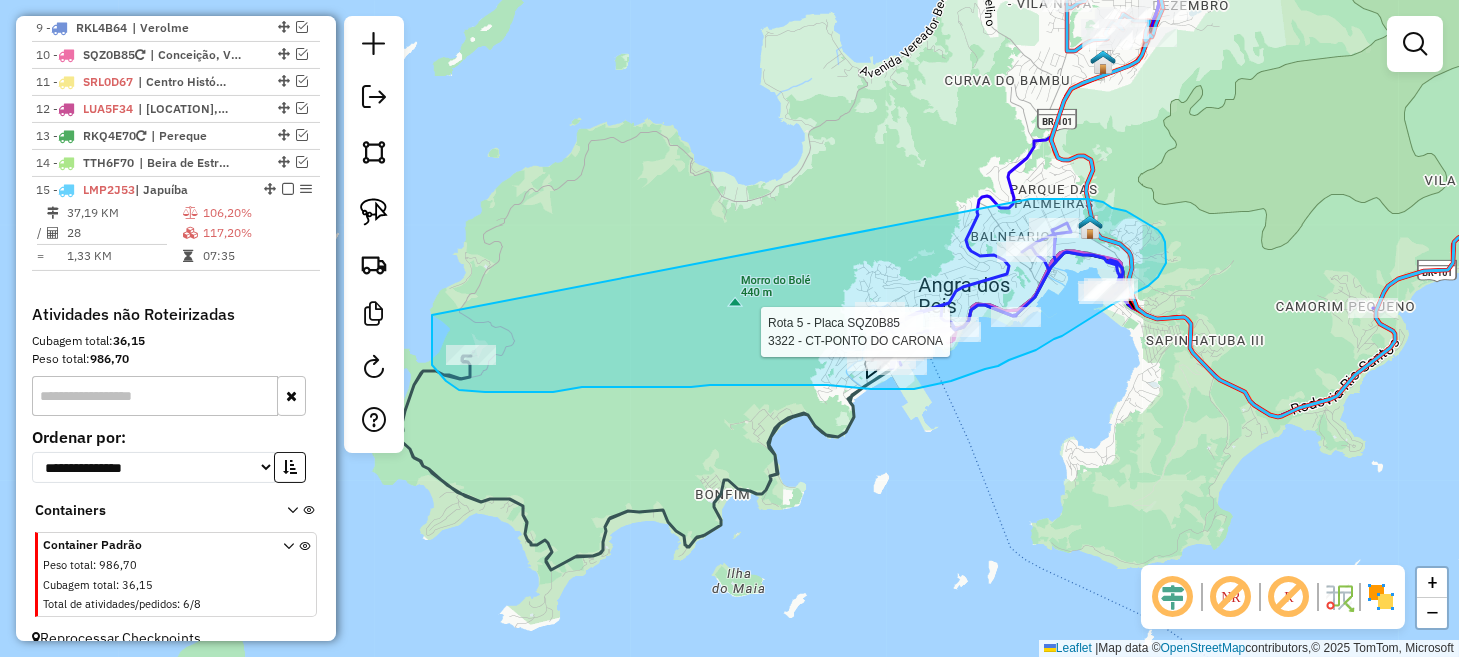 drag, startPoint x: 431, startPoint y: 327, endPoint x: 1030, endPoint y: 199, distance: 612.5235 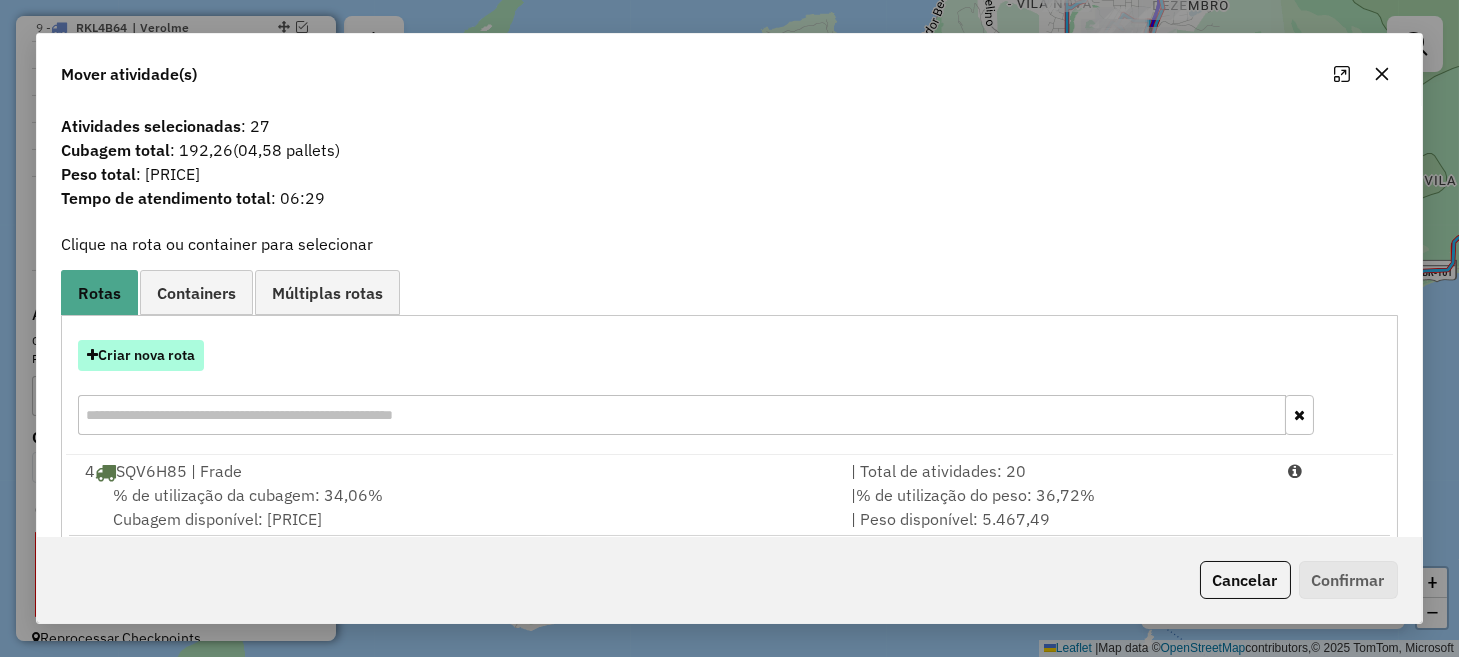 click on "Criar nova rota" at bounding box center [141, 355] 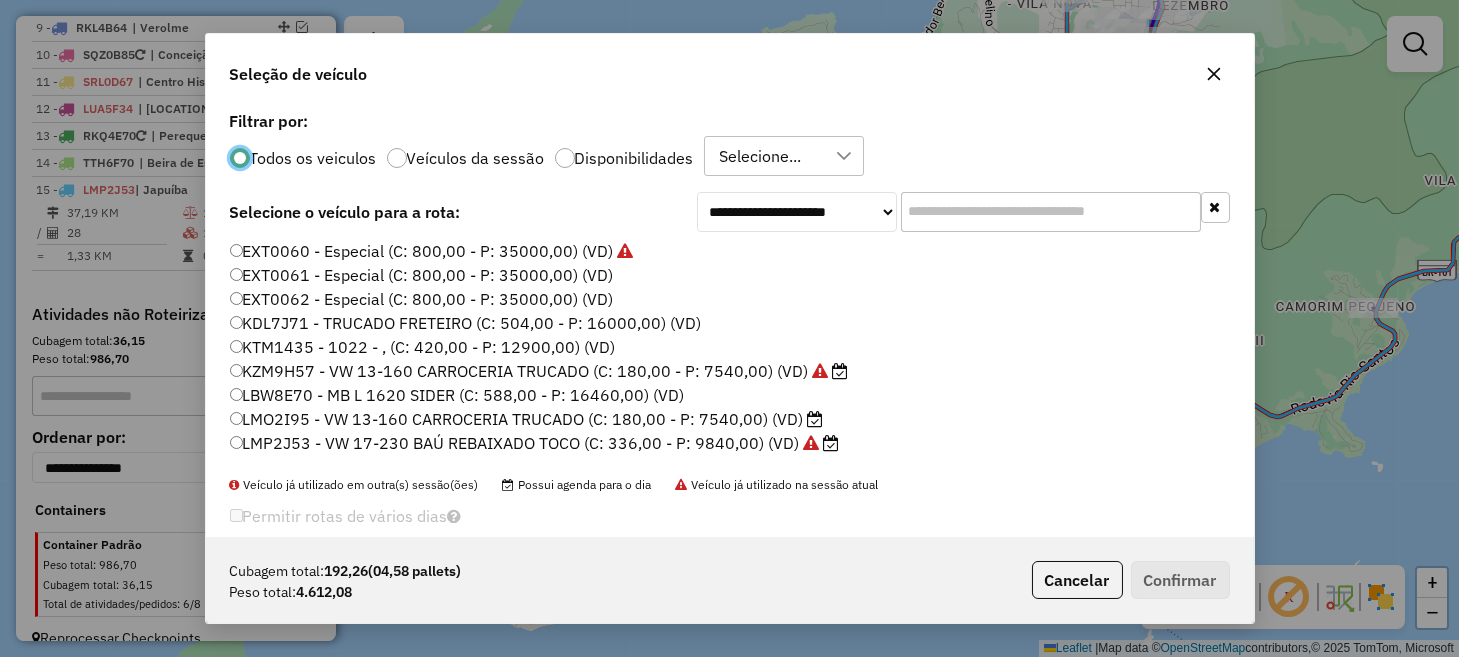 scroll, scrollTop: 10, scrollLeft: 6, axis: both 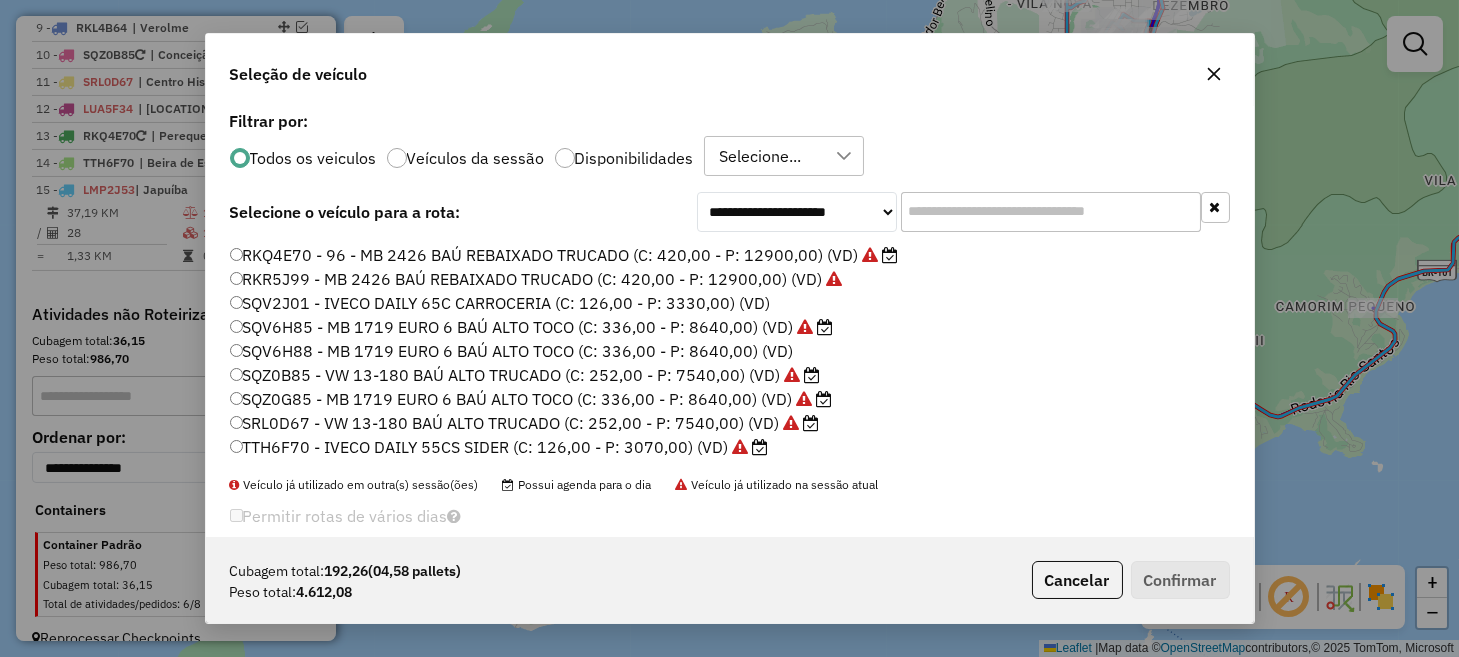 click on "SRL0D67 - VW 13-180 BAÚ ALTO TRUCADO (C: 252,00 - P: 7540,00) (VD)" 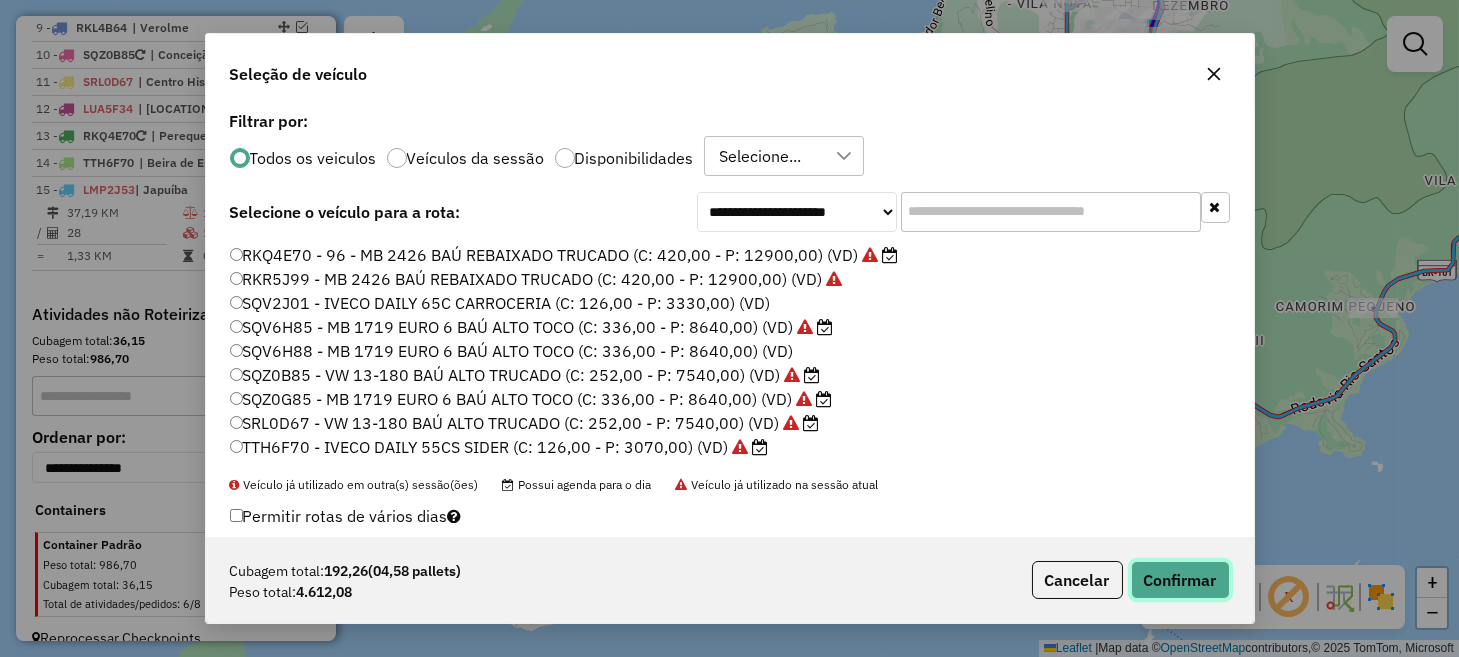 click on "Confirmar" 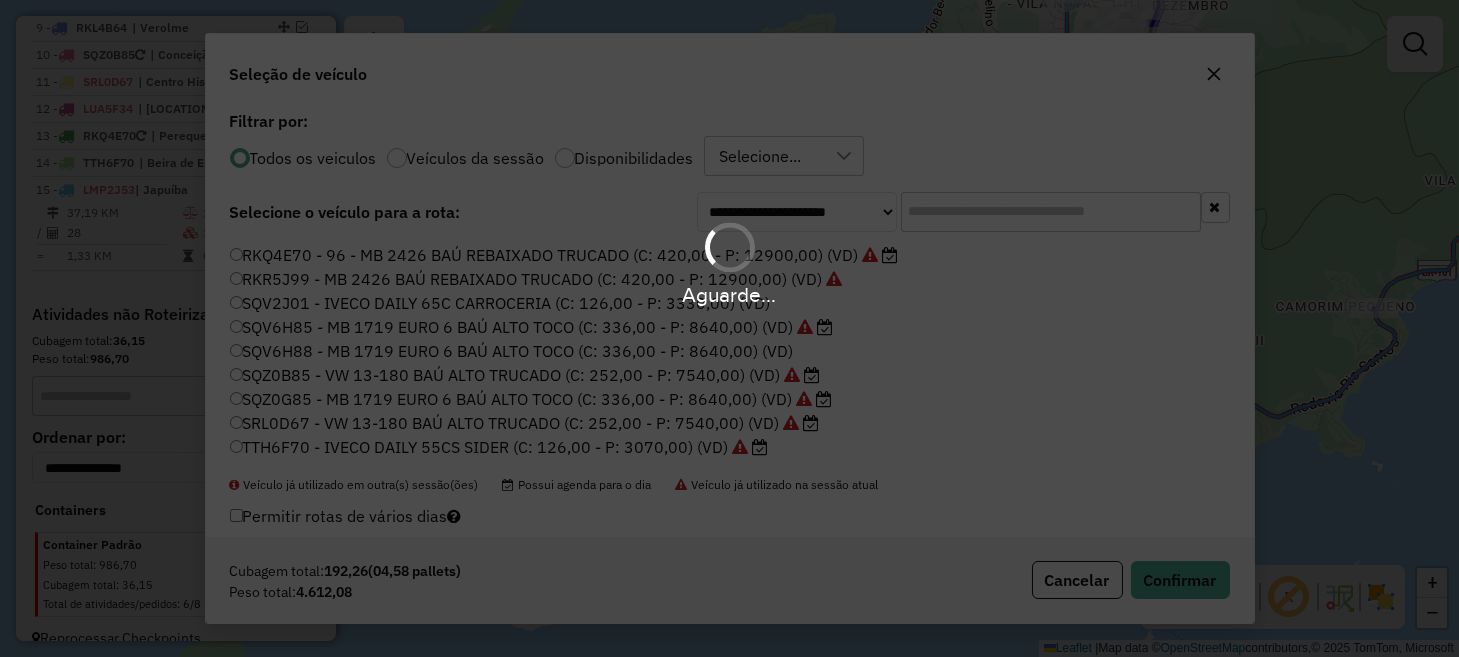 scroll, scrollTop: 1284, scrollLeft: 0, axis: vertical 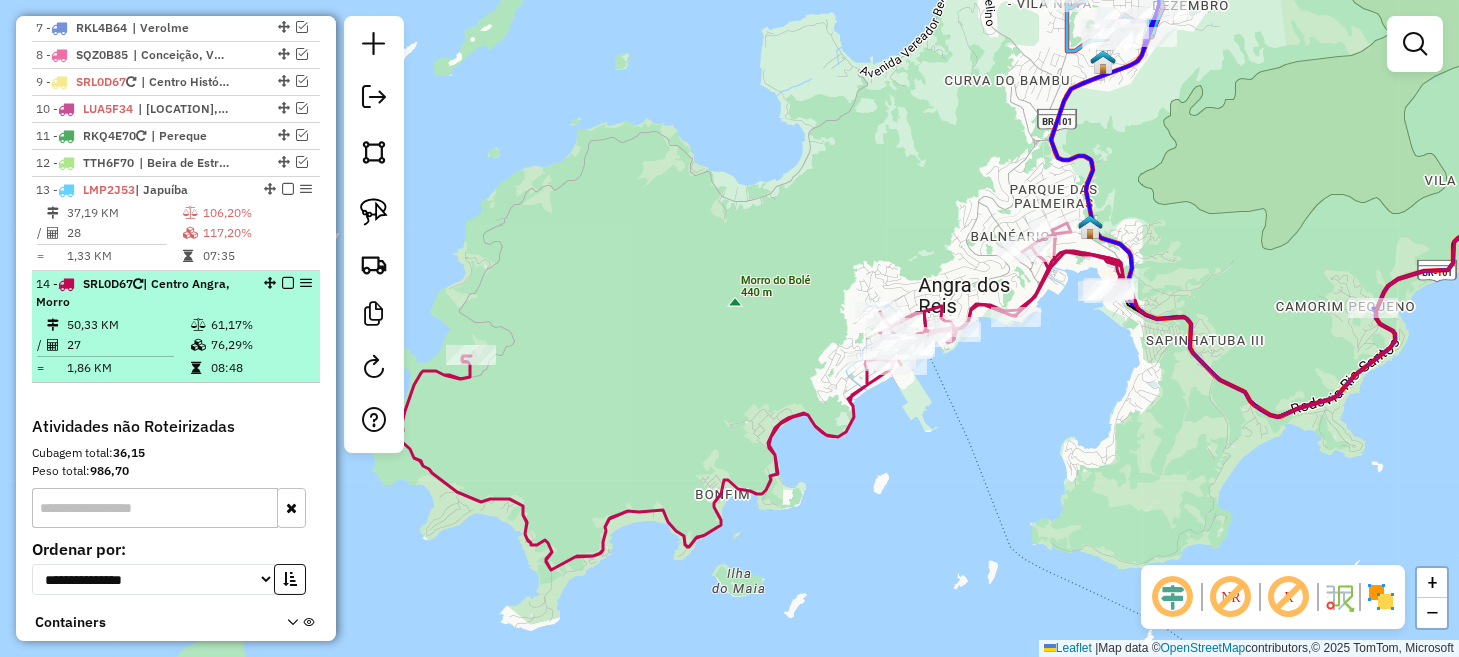 click at bounding box center [288, 283] 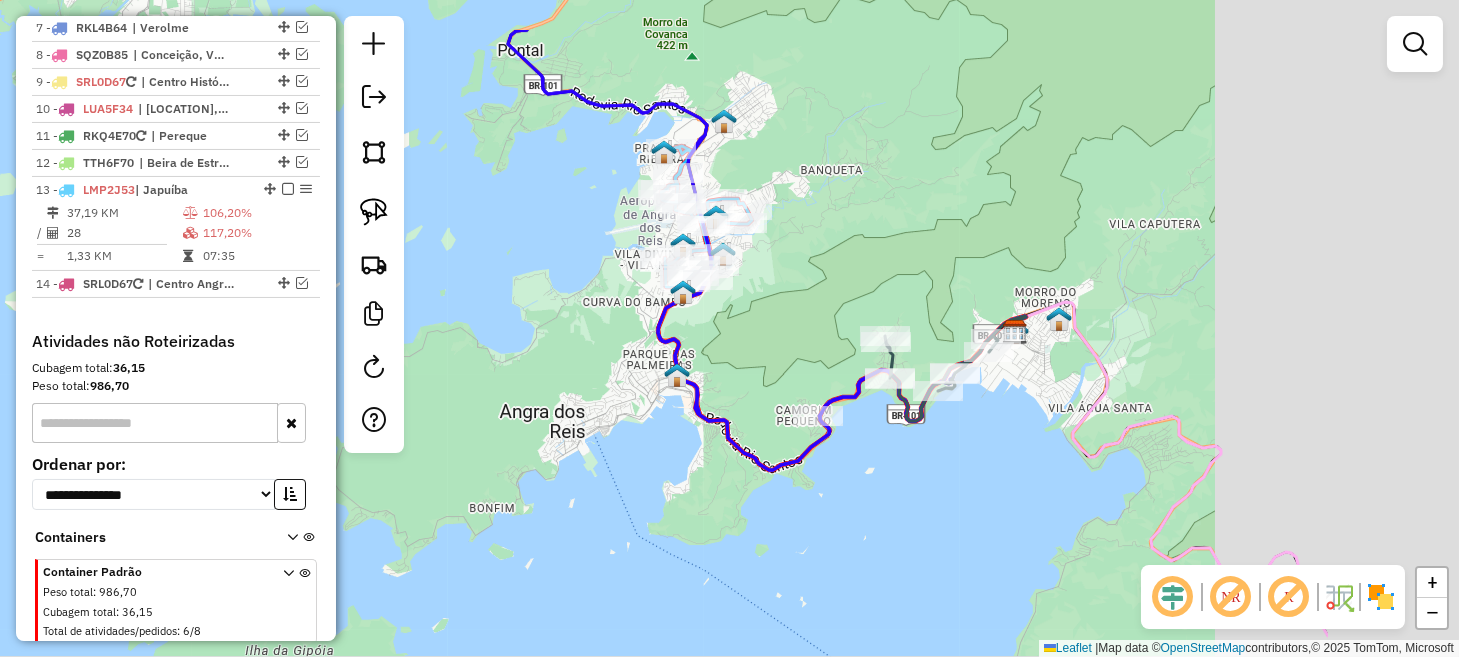 drag, startPoint x: 896, startPoint y: 368, endPoint x: 506, endPoint y: 529, distance: 421.92535 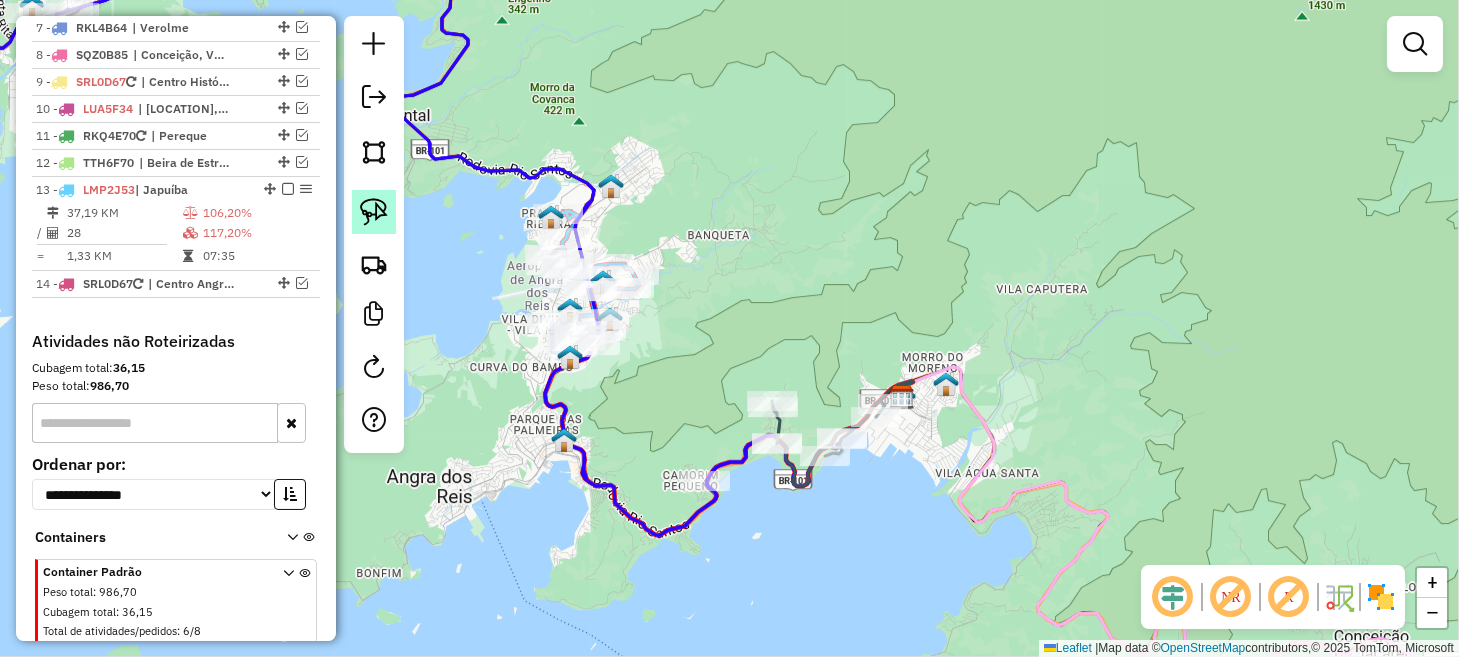 click 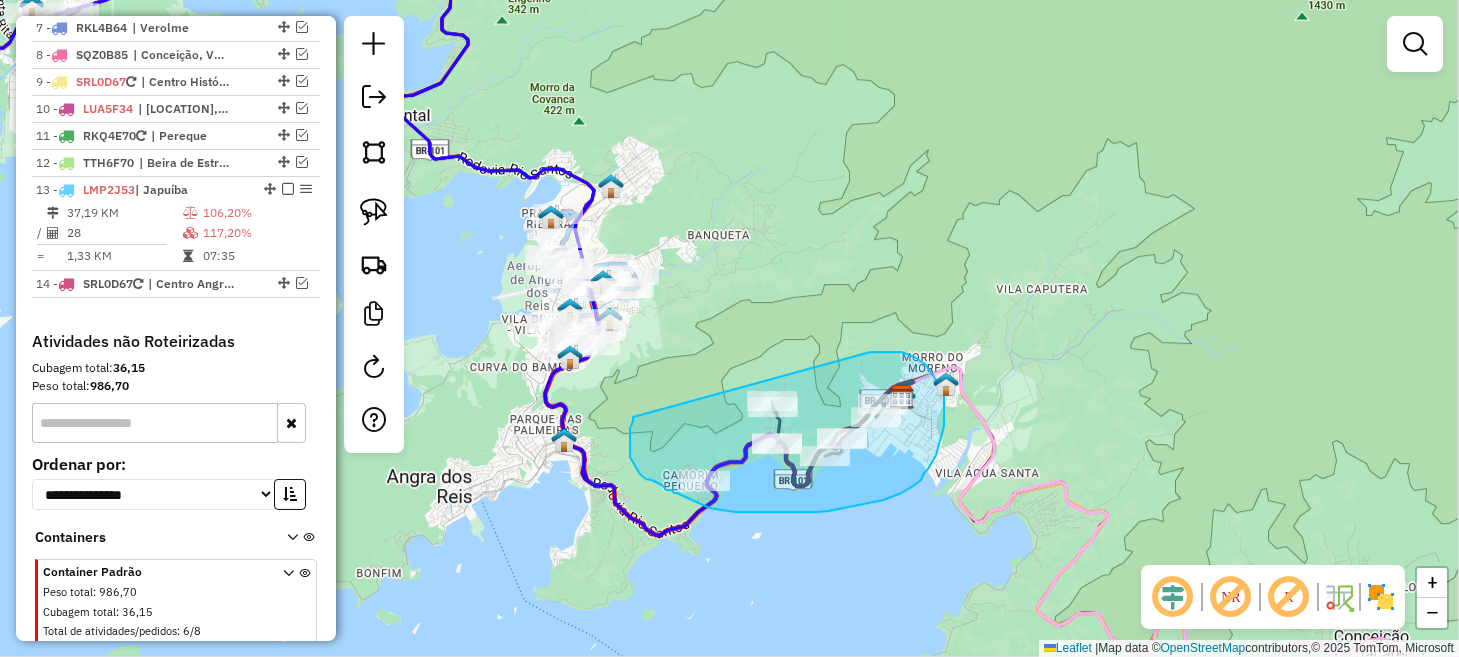 drag, startPoint x: 630, startPoint y: 446, endPoint x: 799, endPoint y: 349, distance: 194.85892 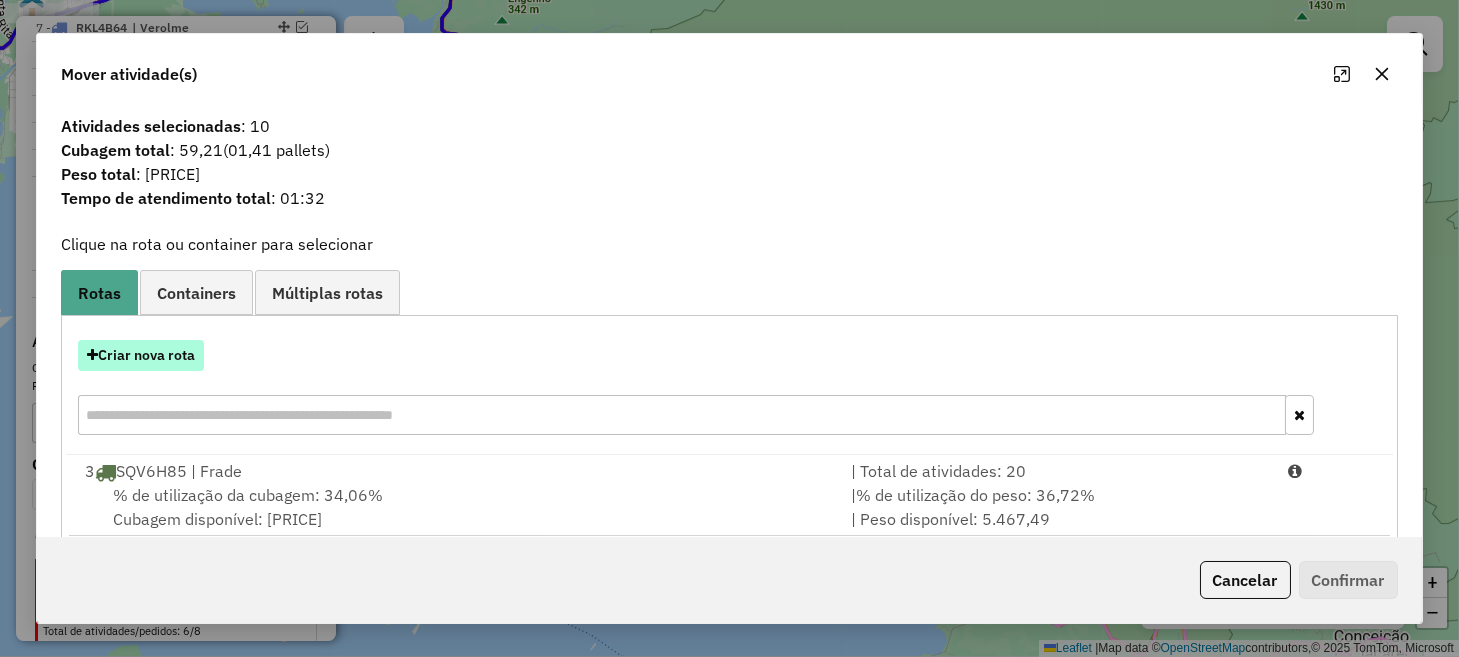 click on "Criar nova rota" at bounding box center [141, 355] 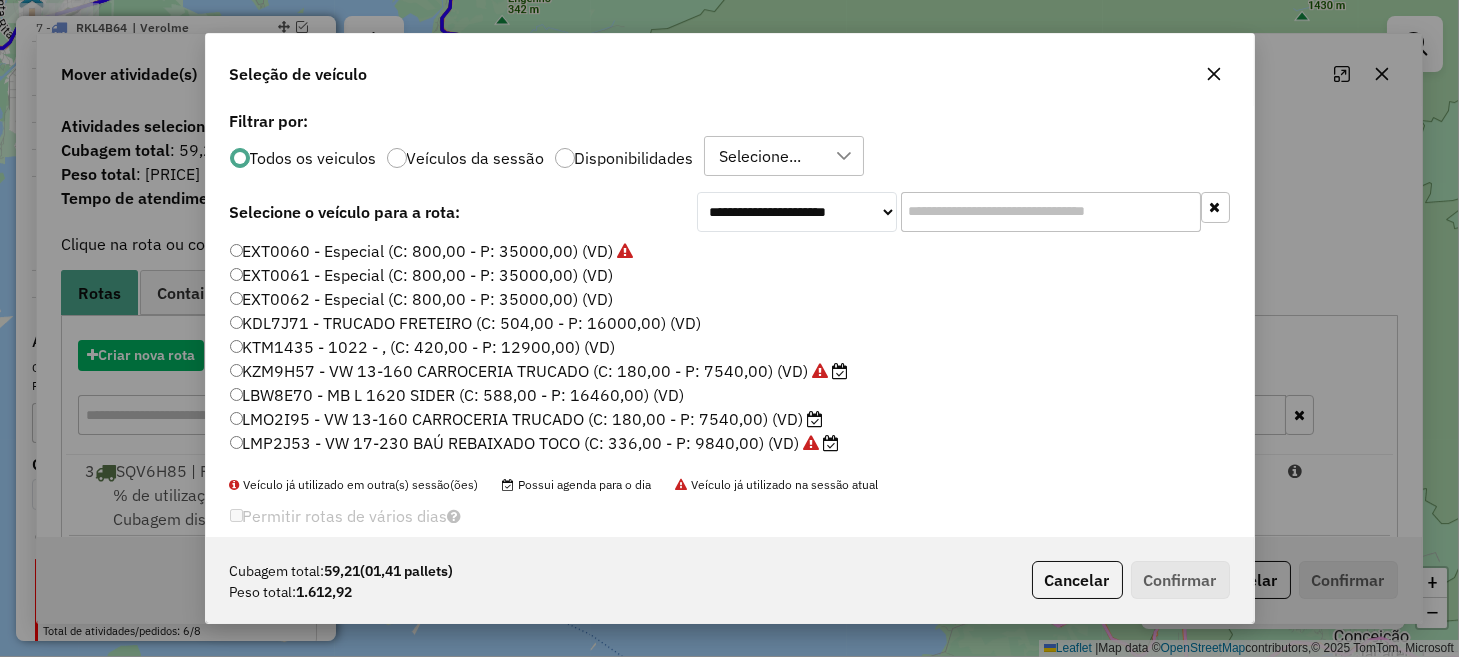 scroll, scrollTop: 10, scrollLeft: 6, axis: both 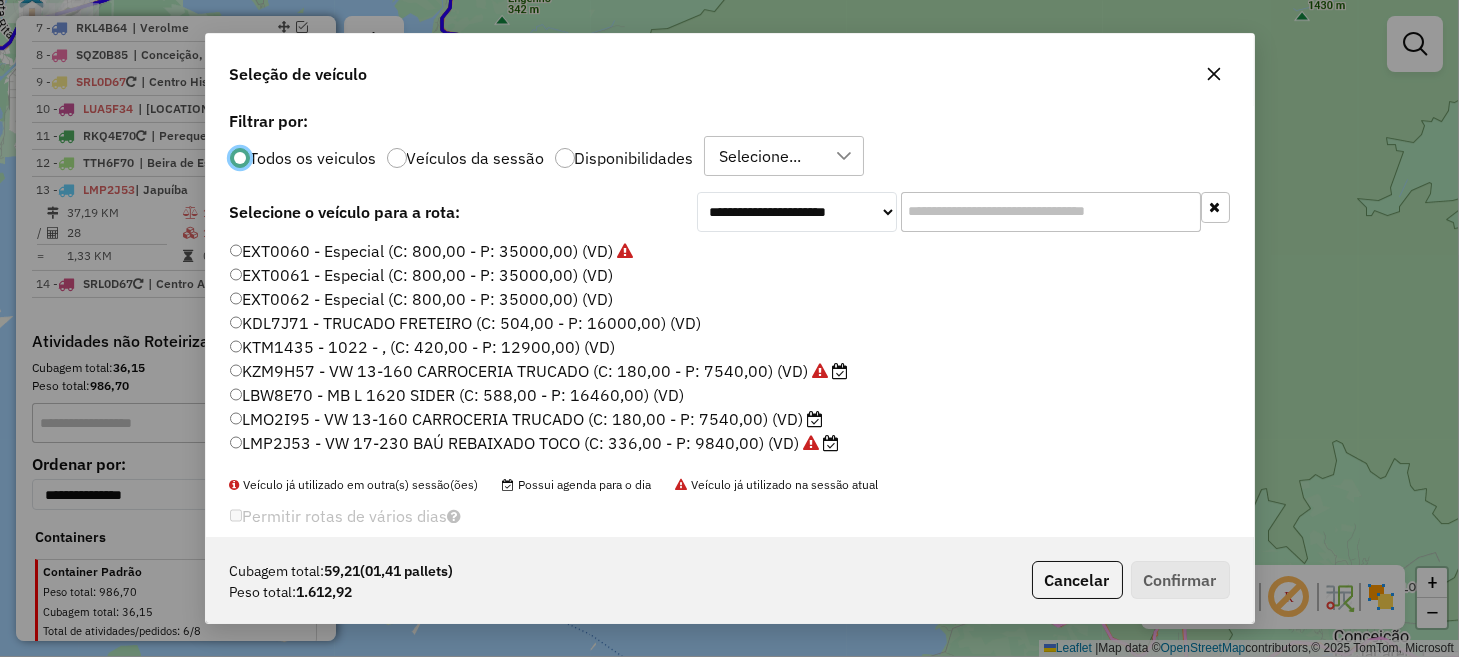 click on "KZM9H57 -  VW 13-160 CARROCERIA TRUCADO (C: 180,00 - P: 7540,00) (VD)" 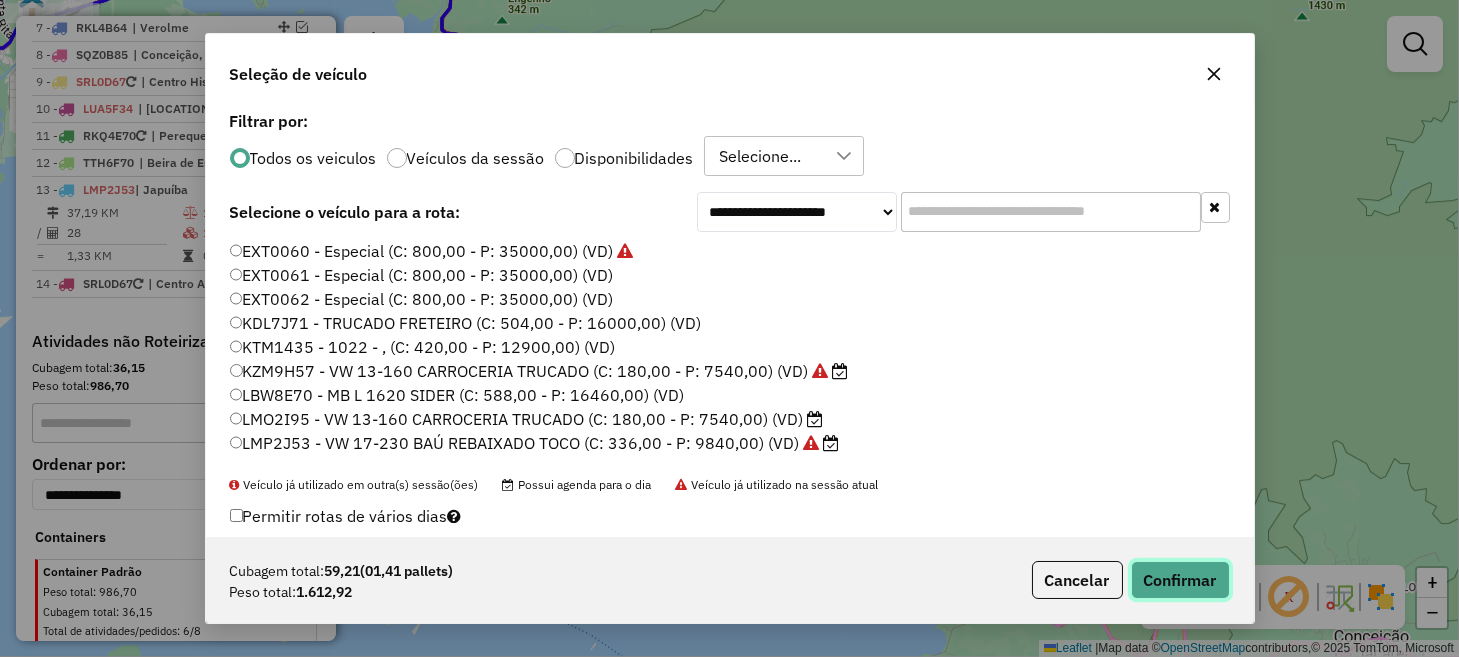 click on "Confirmar" 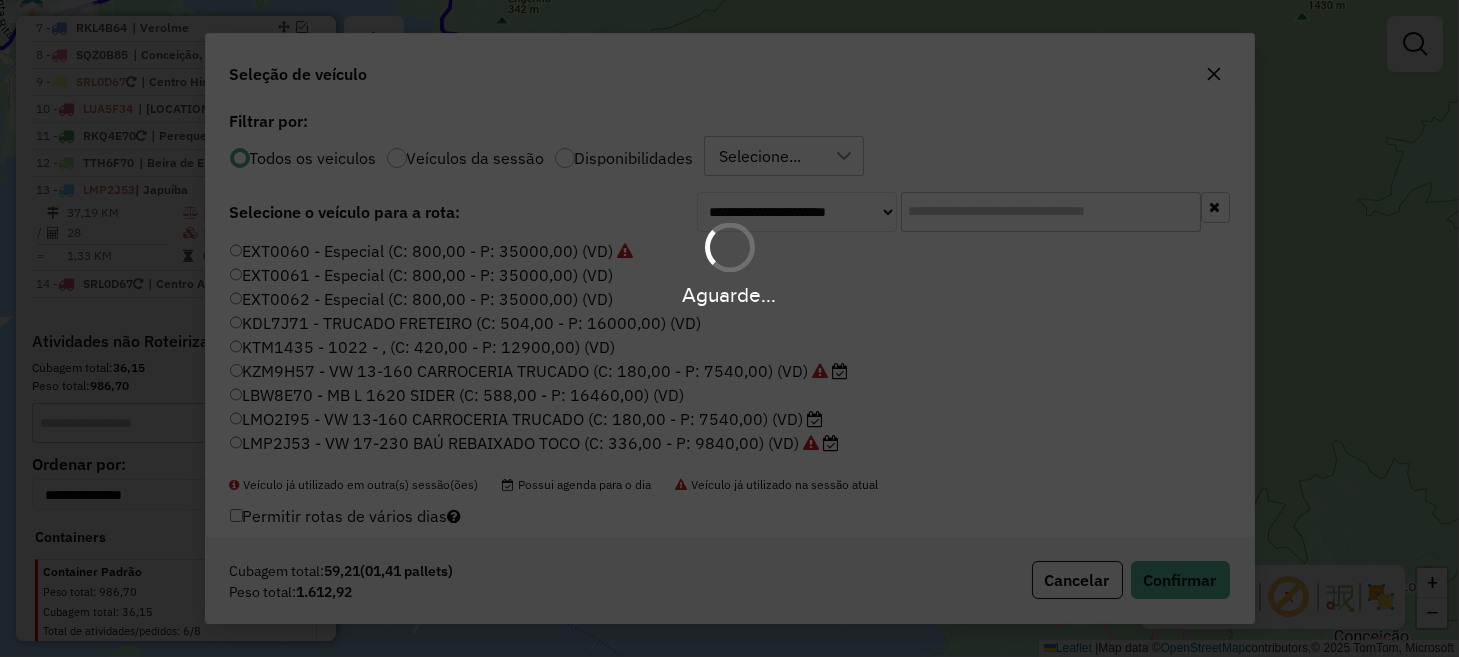 scroll, scrollTop: 1172, scrollLeft: 0, axis: vertical 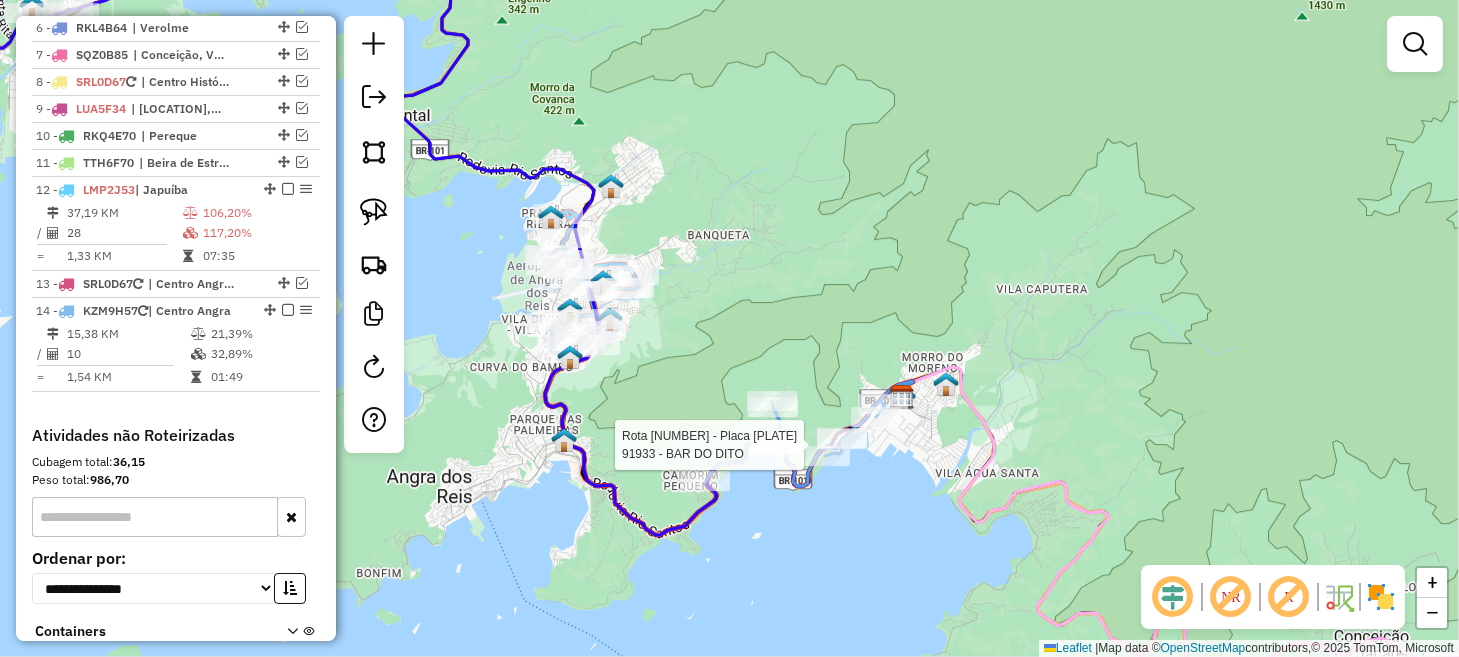 select on "**********" 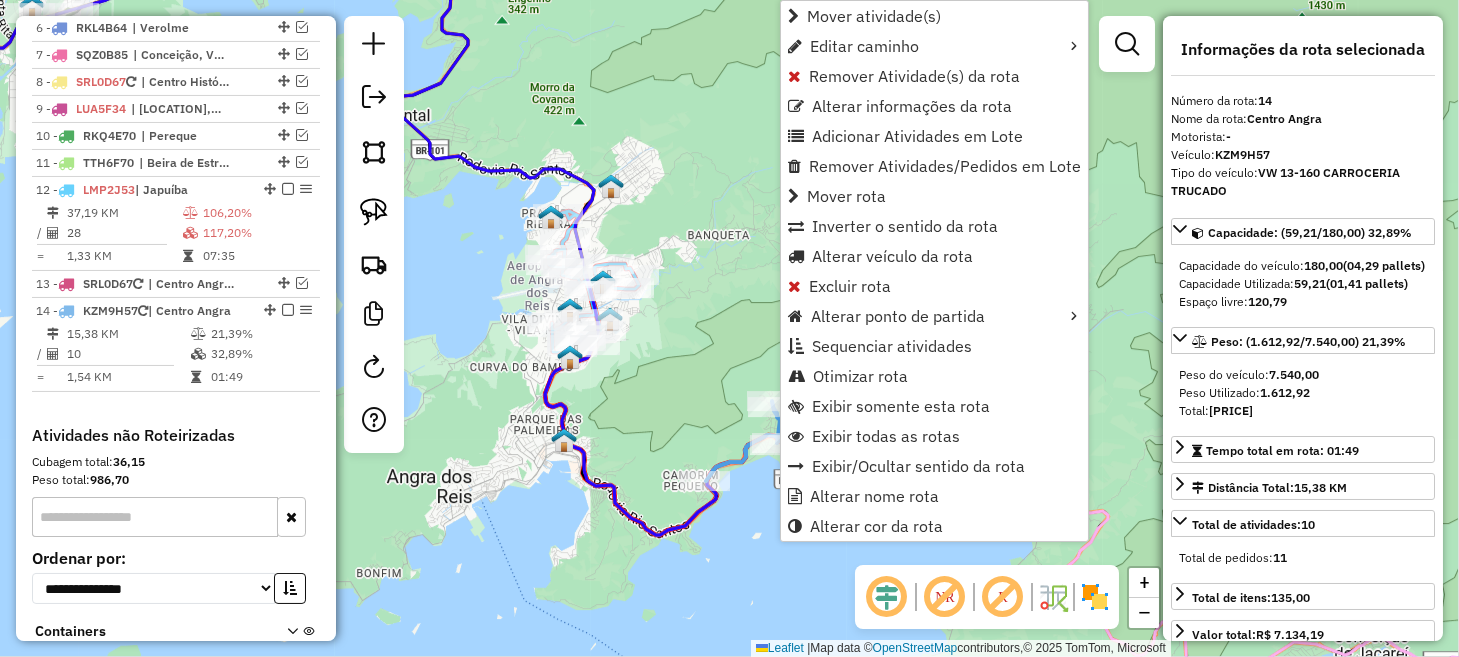 scroll, scrollTop: 1293, scrollLeft: 0, axis: vertical 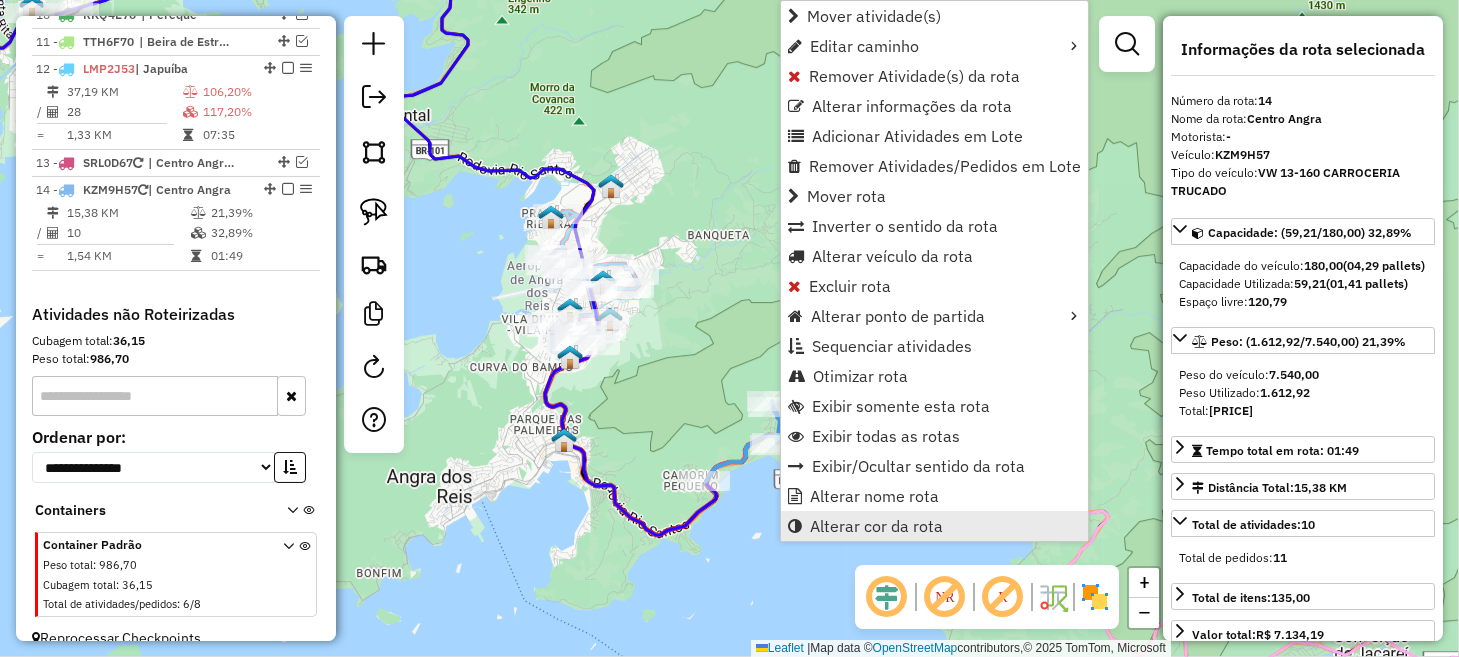 click on "Alterar cor da rota" at bounding box center (876, 526) 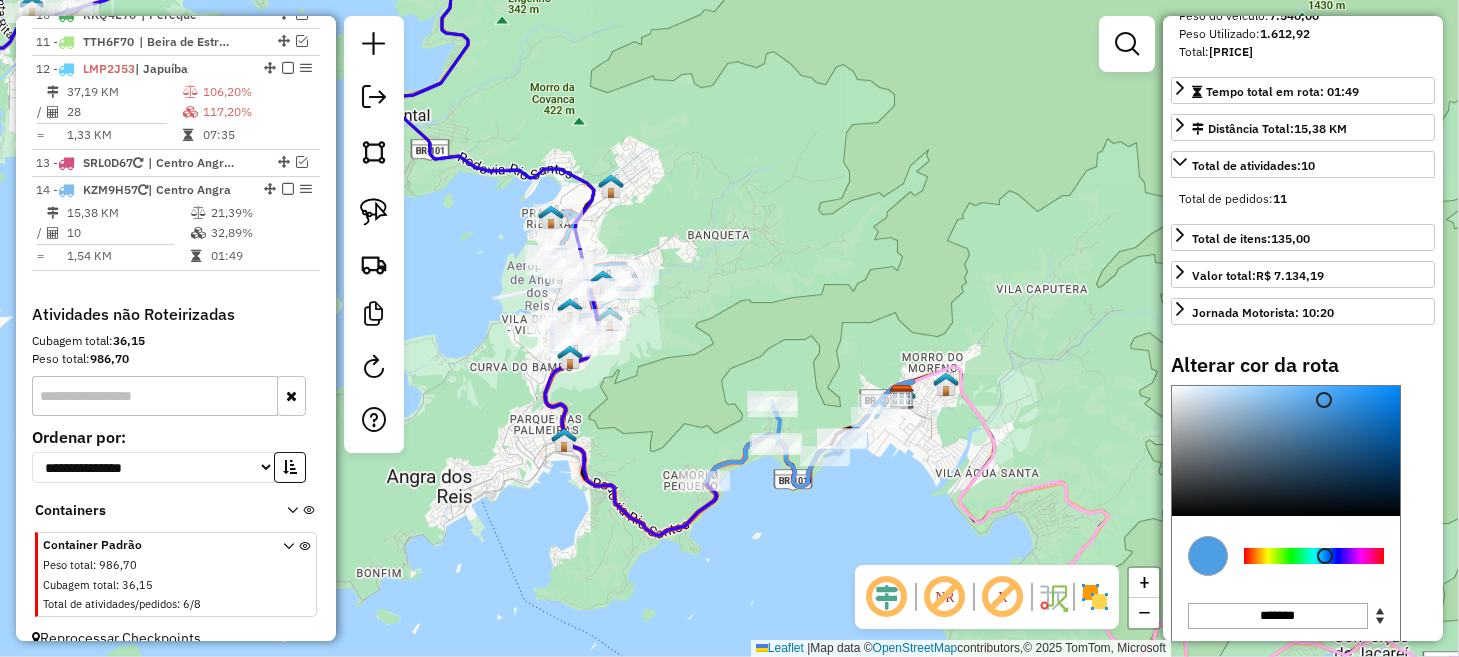scroll, scrollTop: 400, scrollLeft: 0, axis: vertical 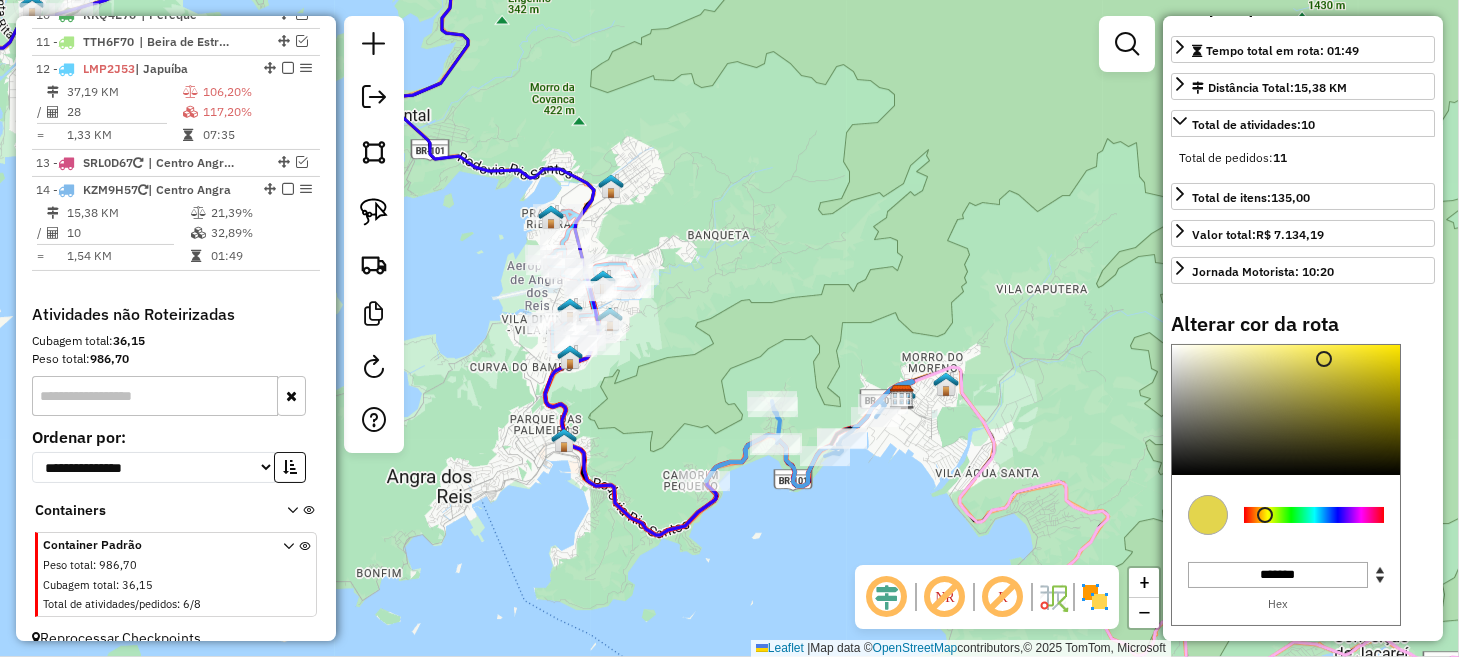 click at bounding box center (1314, 515) 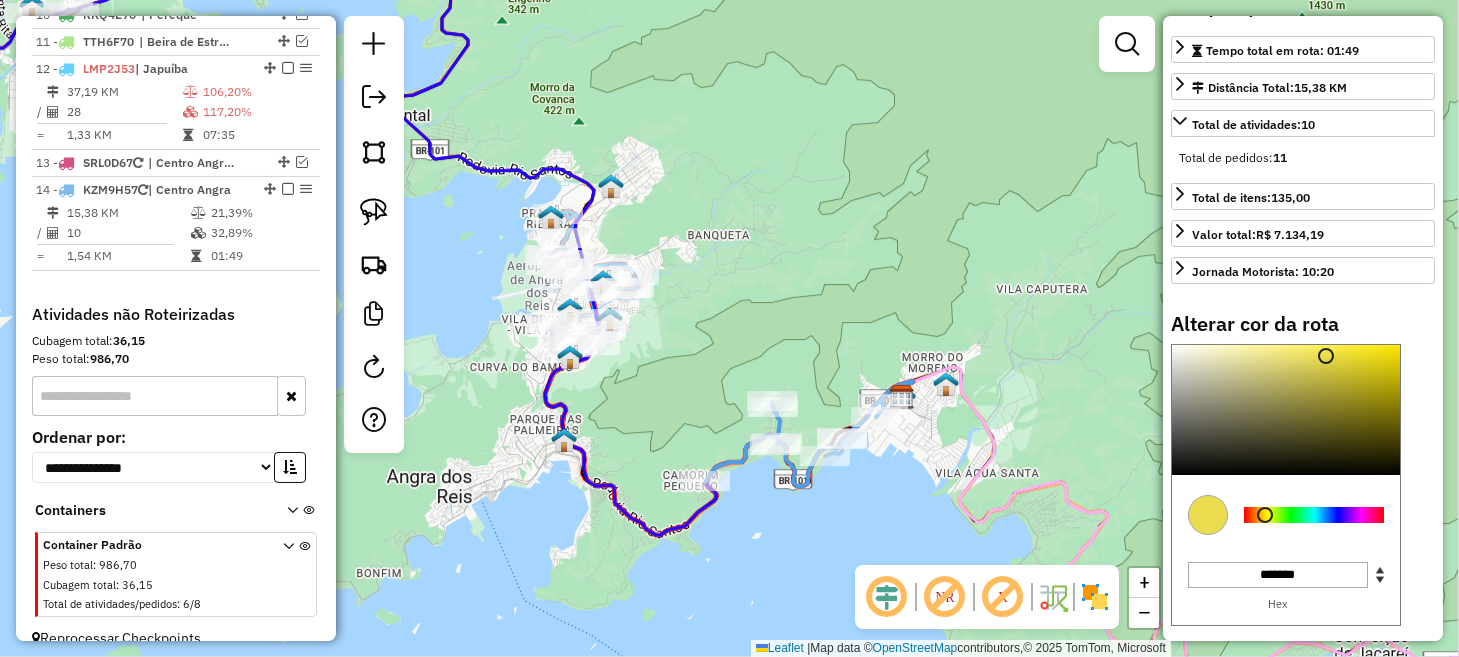 type on "*******" 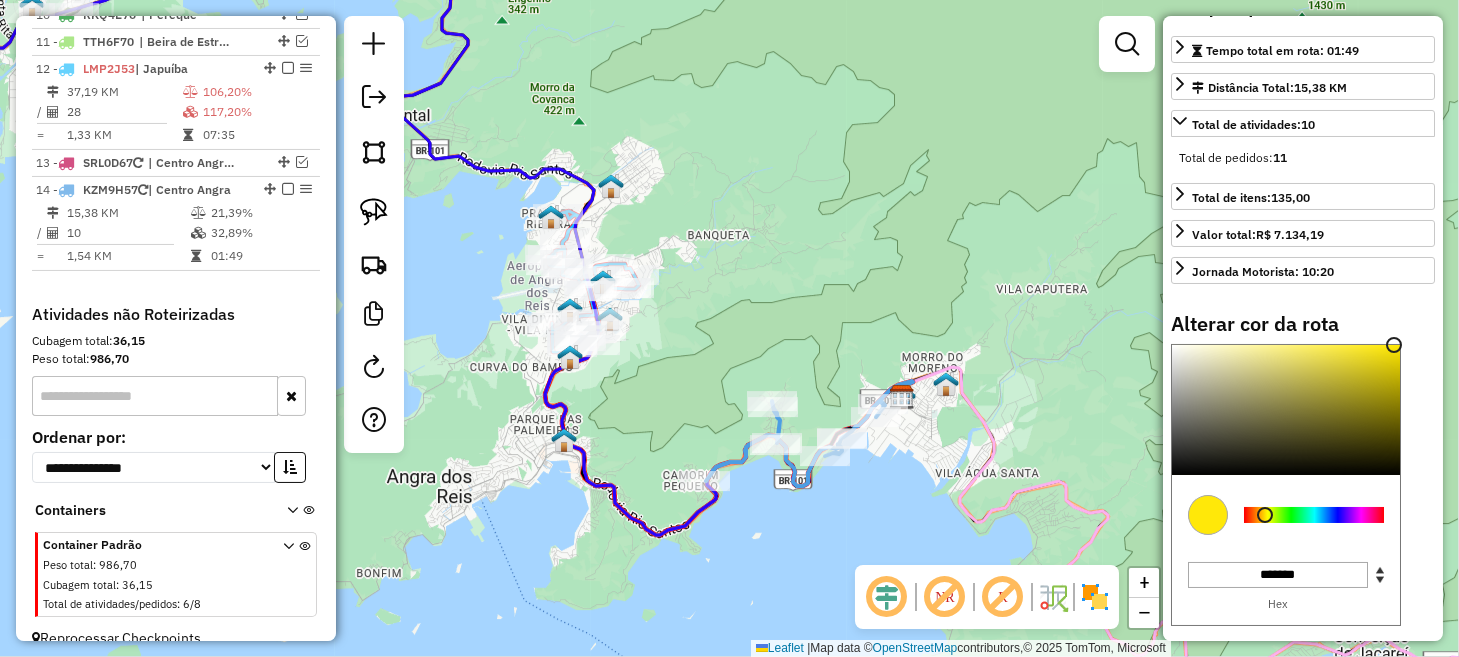 drag, startPoint x: 1324, startPoint y: 370, endPoint x: 1392, endPoint y: 358, distance: 69.050705 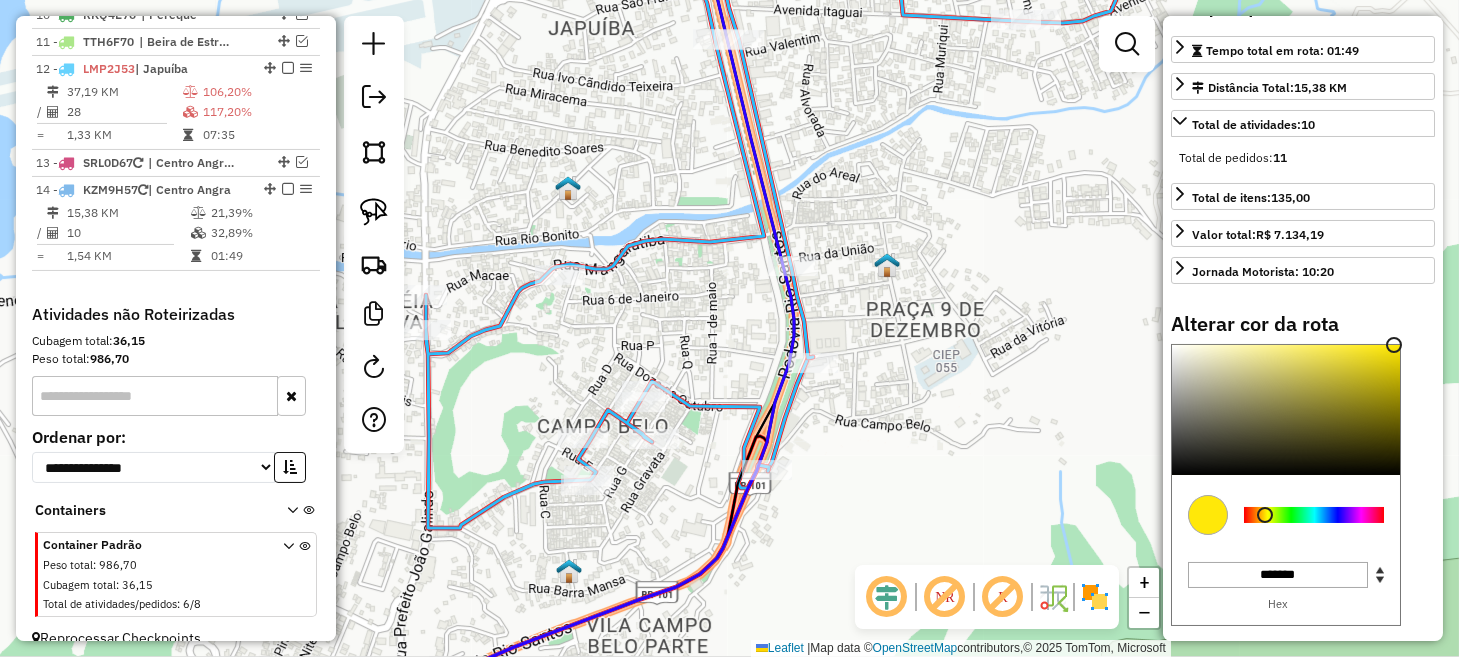 click 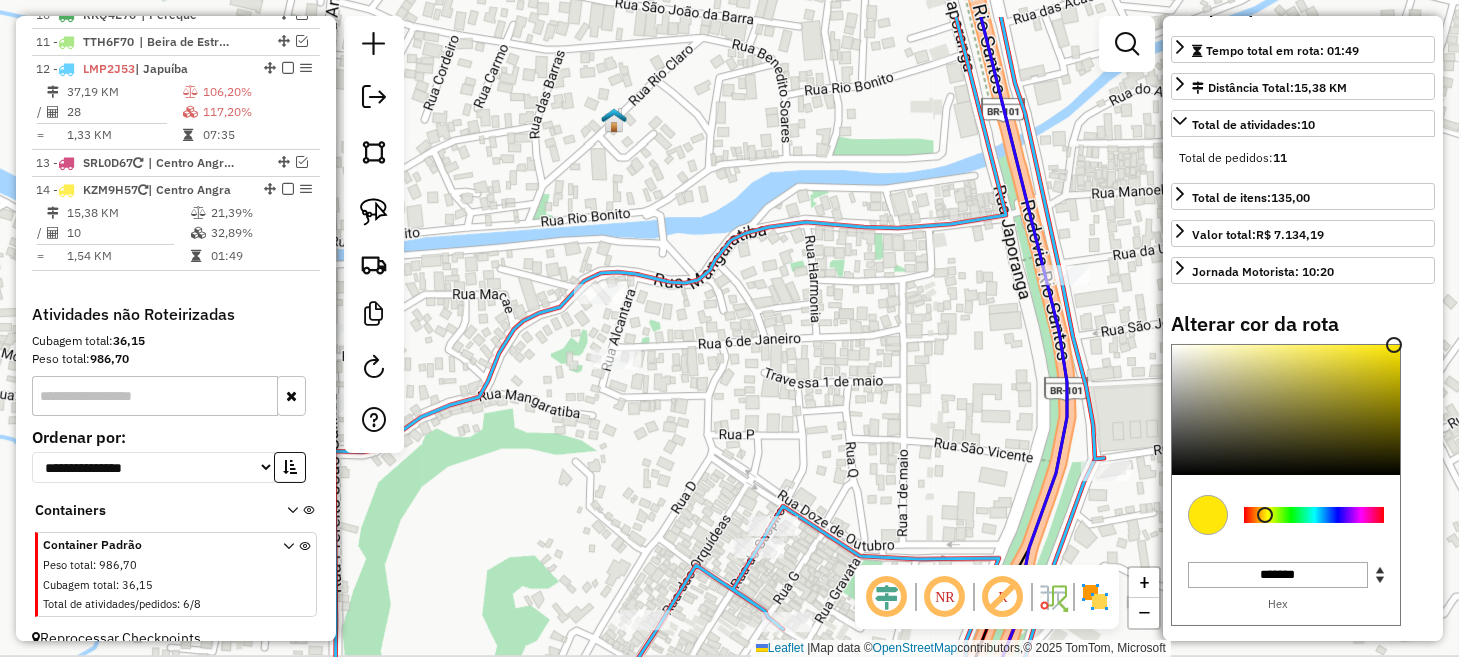 drag, startPoint x: 576, startPoint y: 333, endPoint x: 723, endPoint y: 433, distance: 177.7892 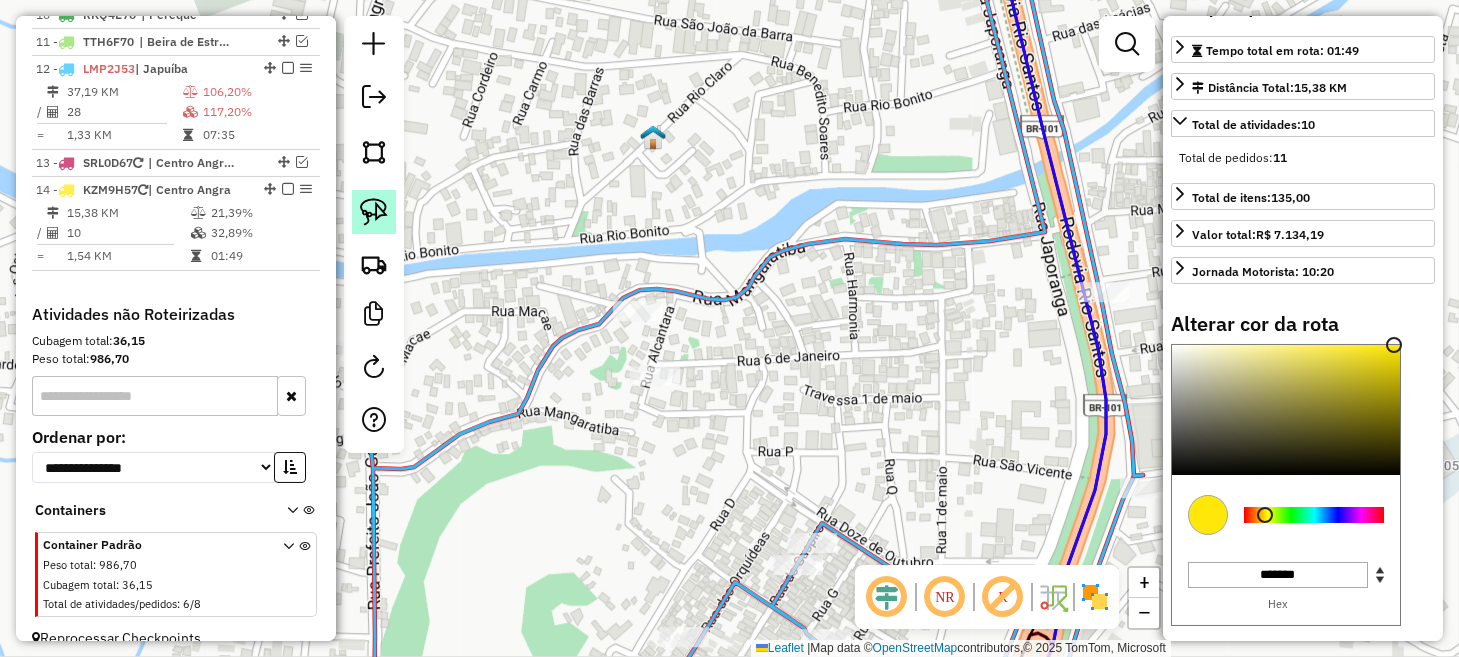 click 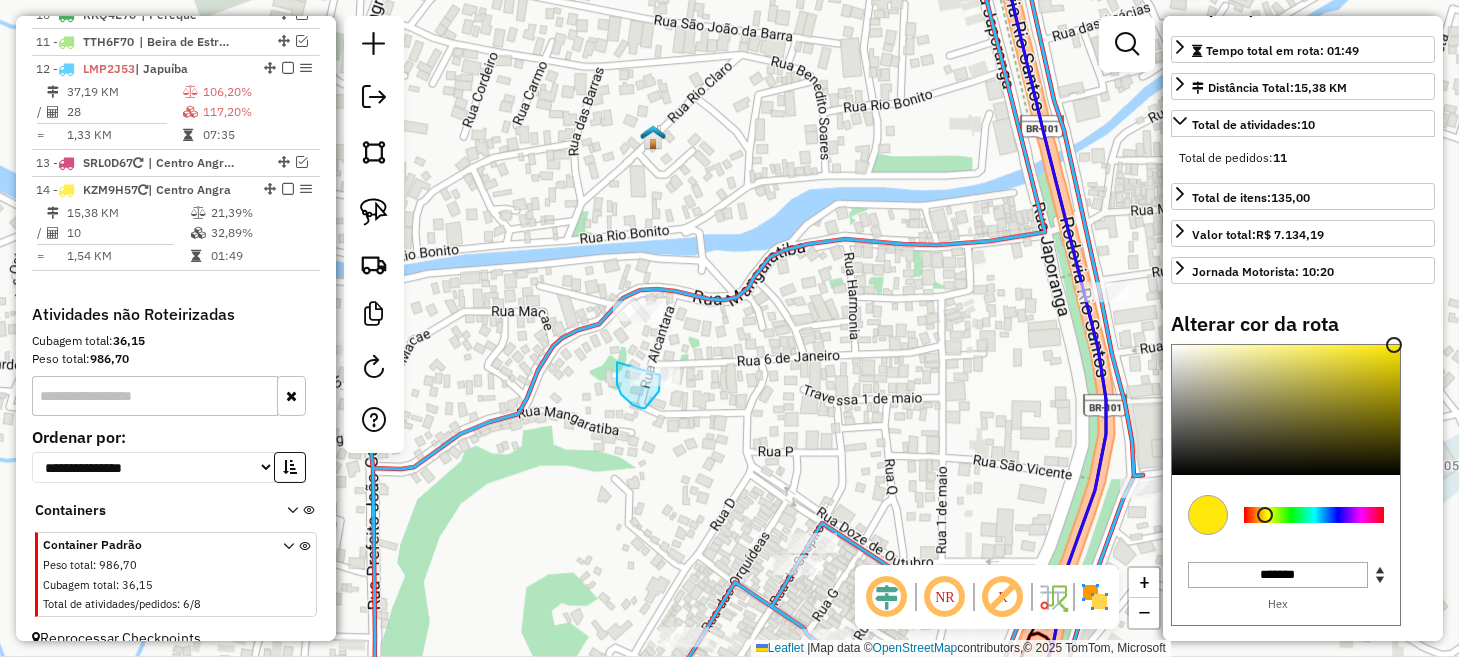 drag, startPoint x: 617, startPoint y: 362, endPoint x: 651, endPoint y: 357, distance: 34.36568 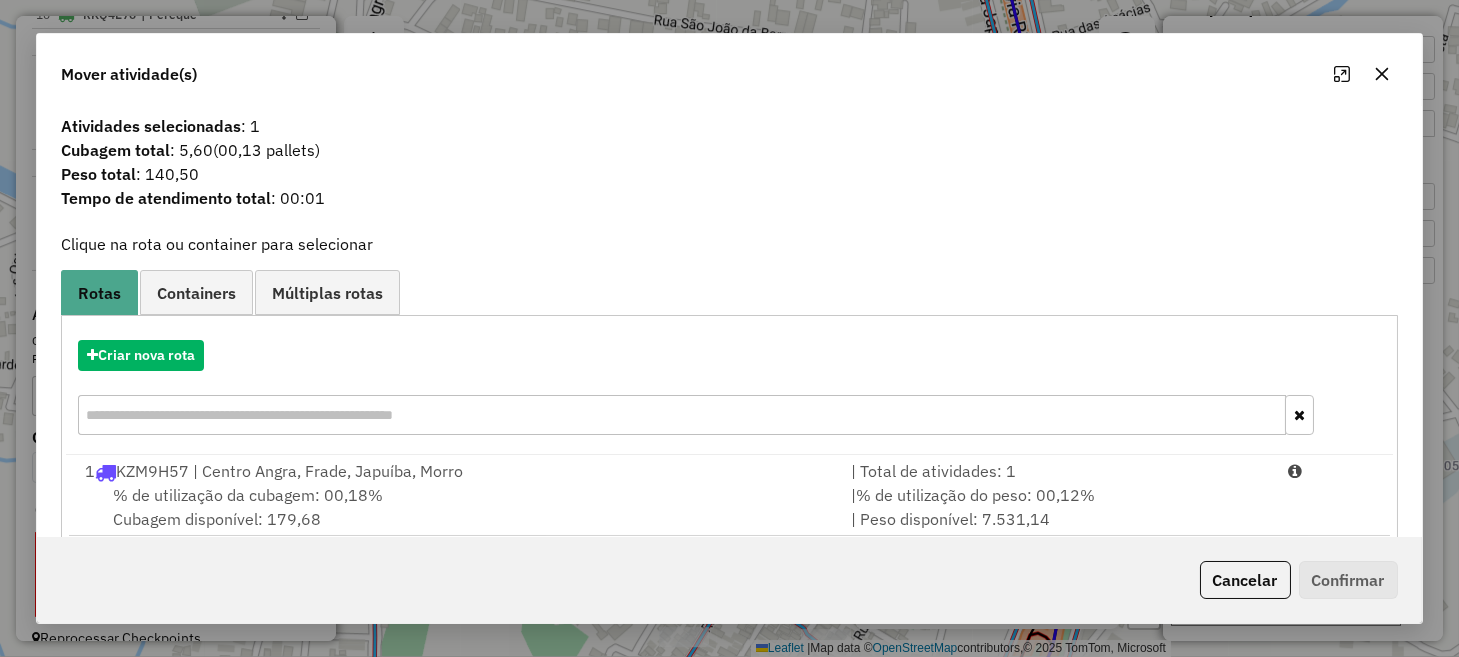 scroll, scrollTop: 3, scrollLeft: 0, axis: vertical 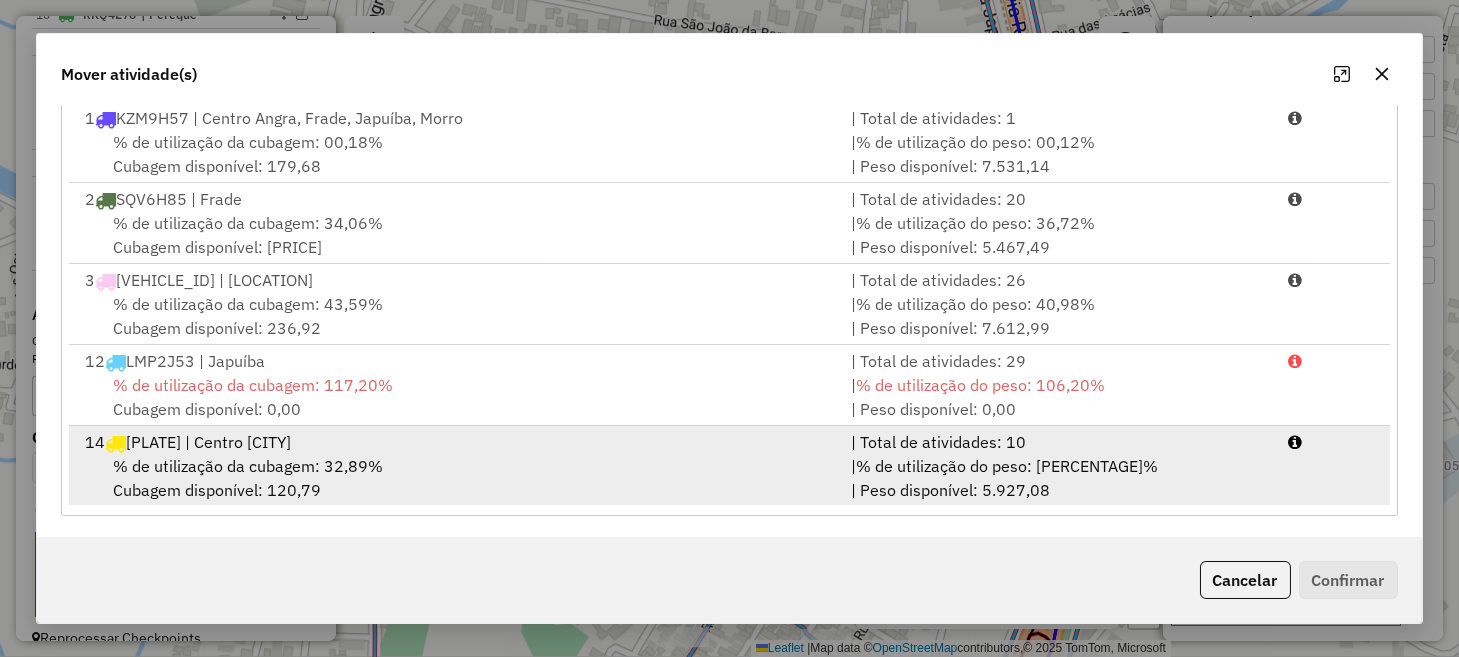 click on "% de utilização da cubagem: 32,89%  Cubagem disponível: 120,79" at bounding box center (455, 478) 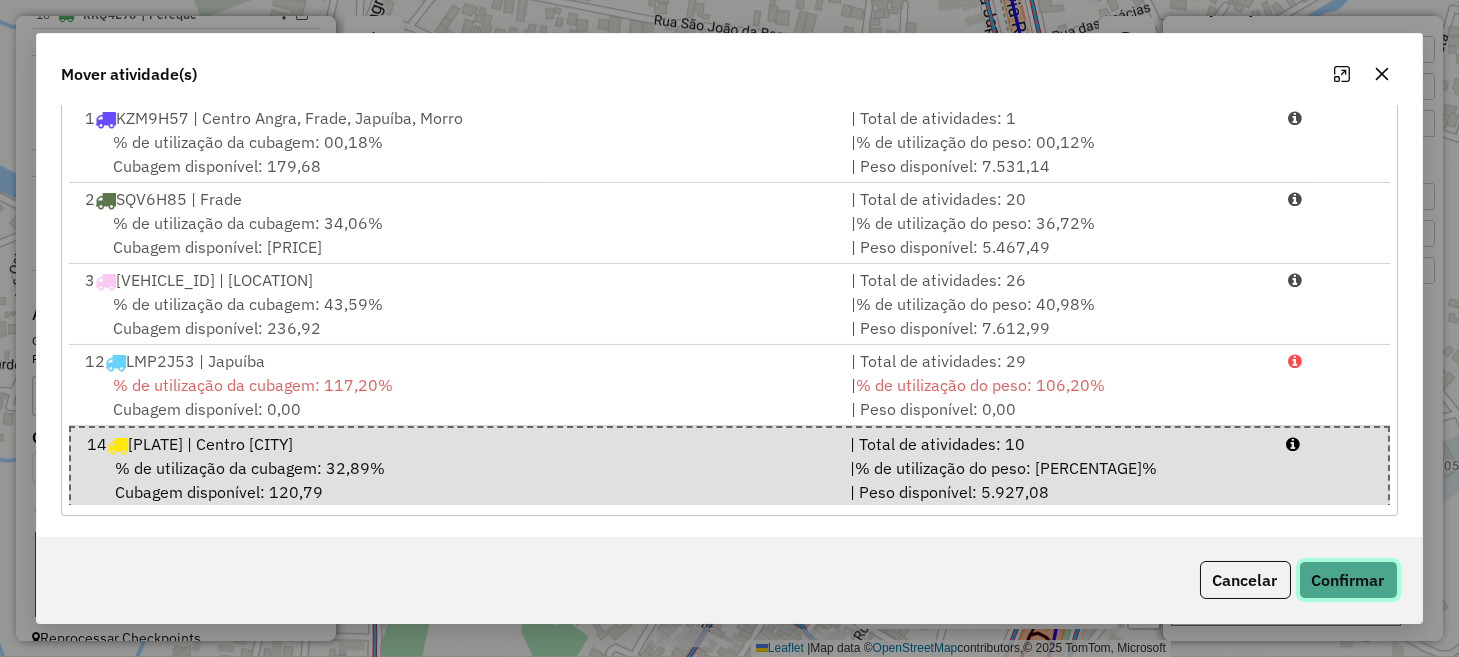 click on "Confirmar" 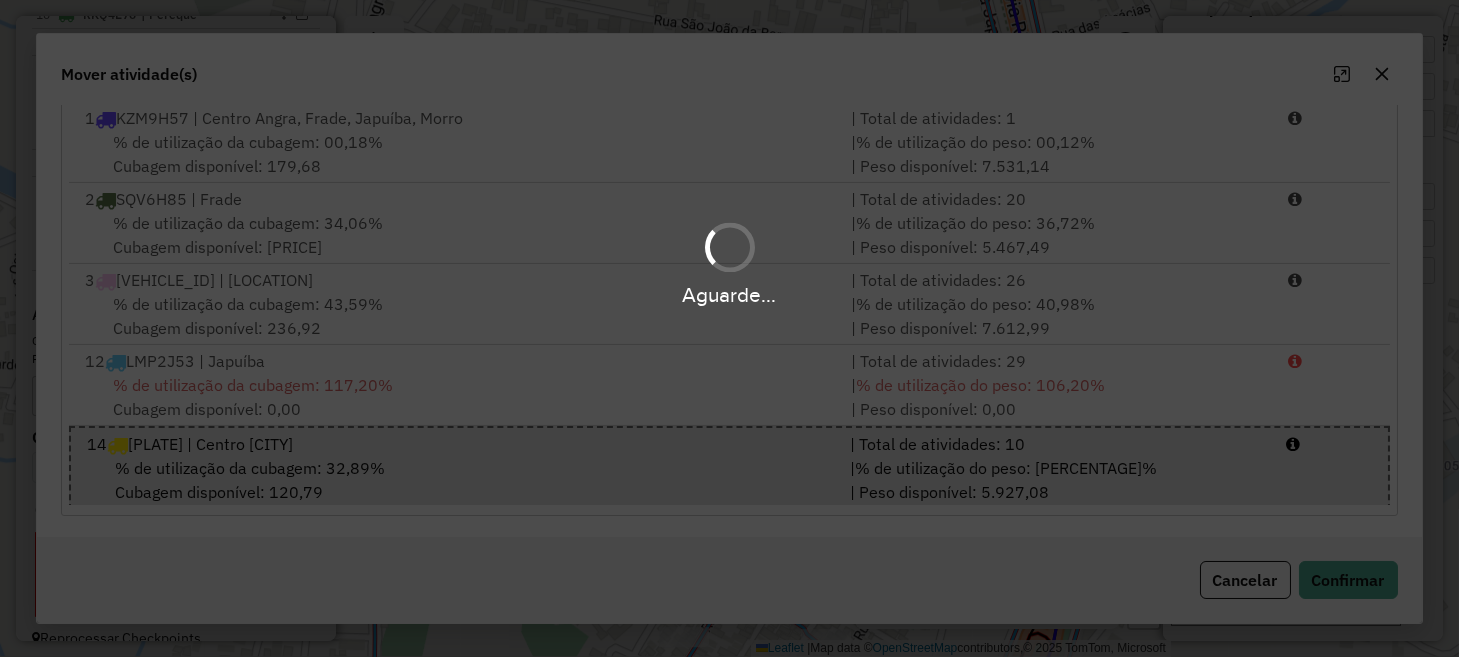 select on "**********" 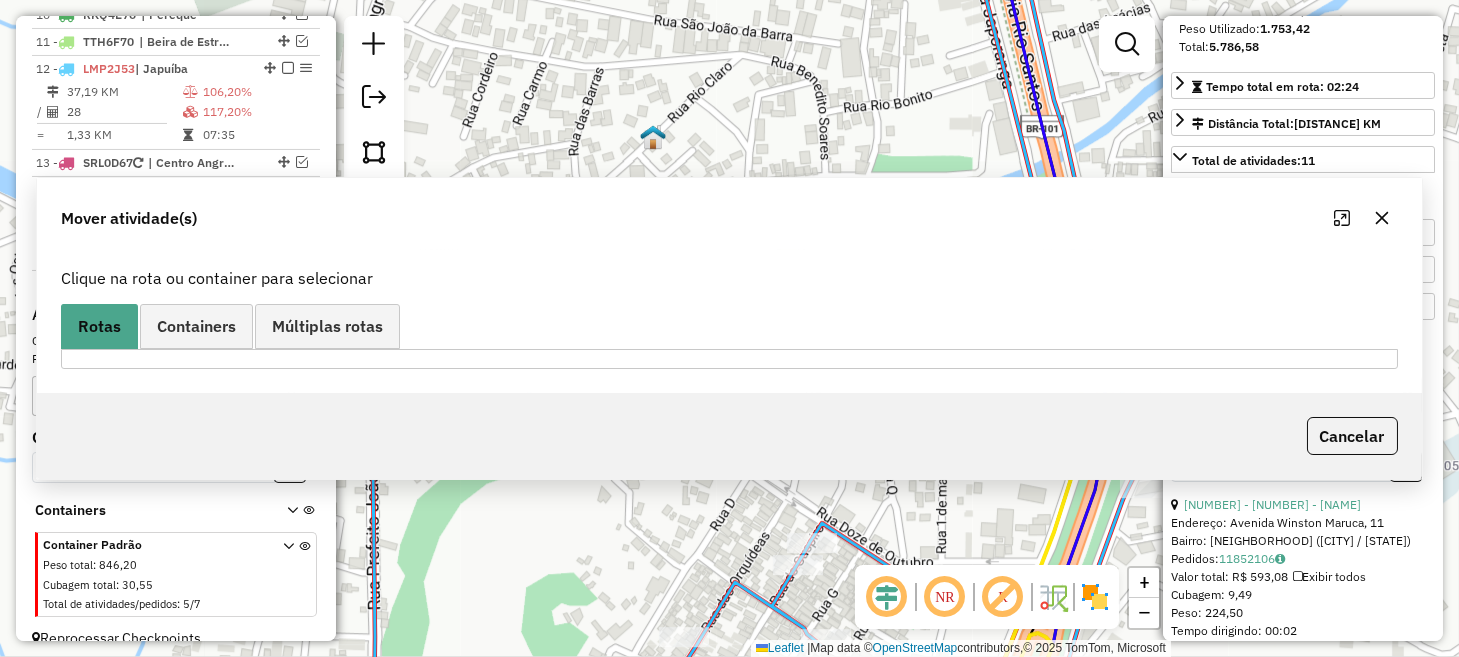 scroll, scrollTop: 0, scrollLeft: 0, axis: both 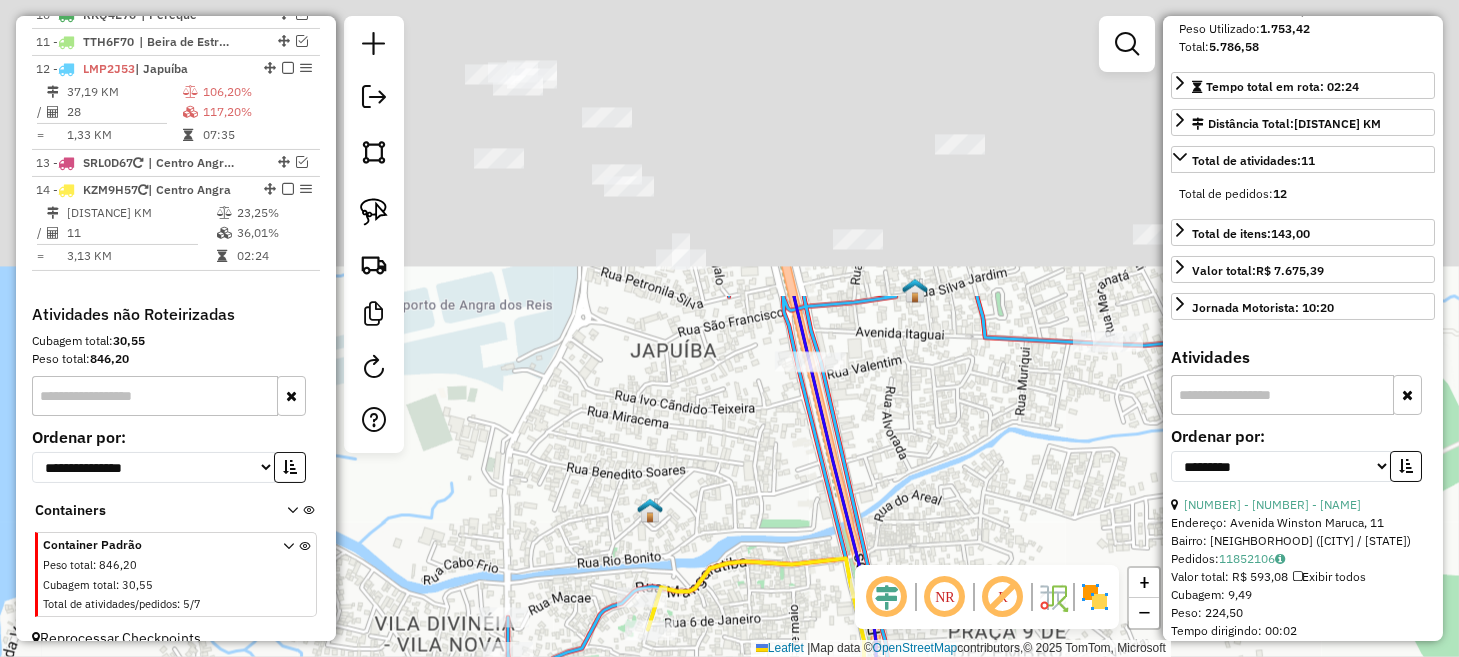 drag, startPoint x: 592, startPoint y: 131, endPoint x: 620, endPoint y: 493, distance: 363.08127 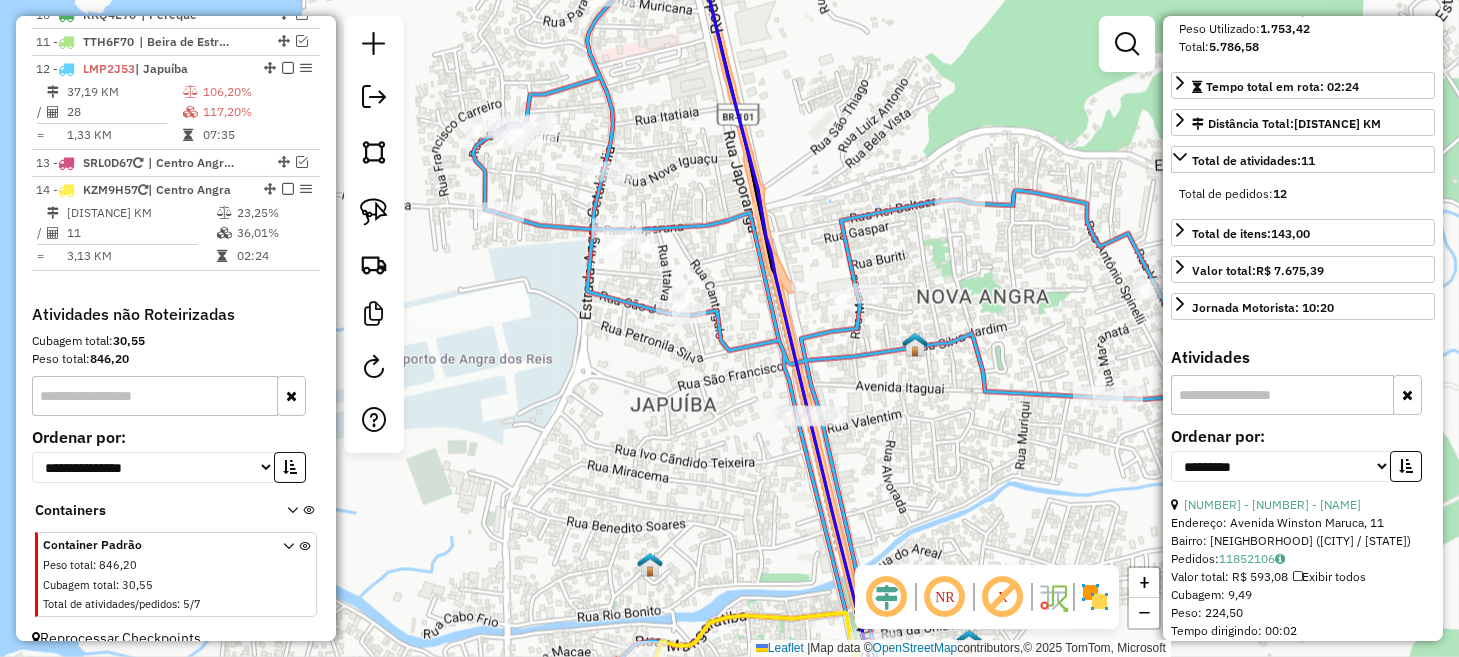 drag, startPoint x: 613, startPoint y: 369, endPoint x: 761, endPoint y: 583, distance: 260.19223 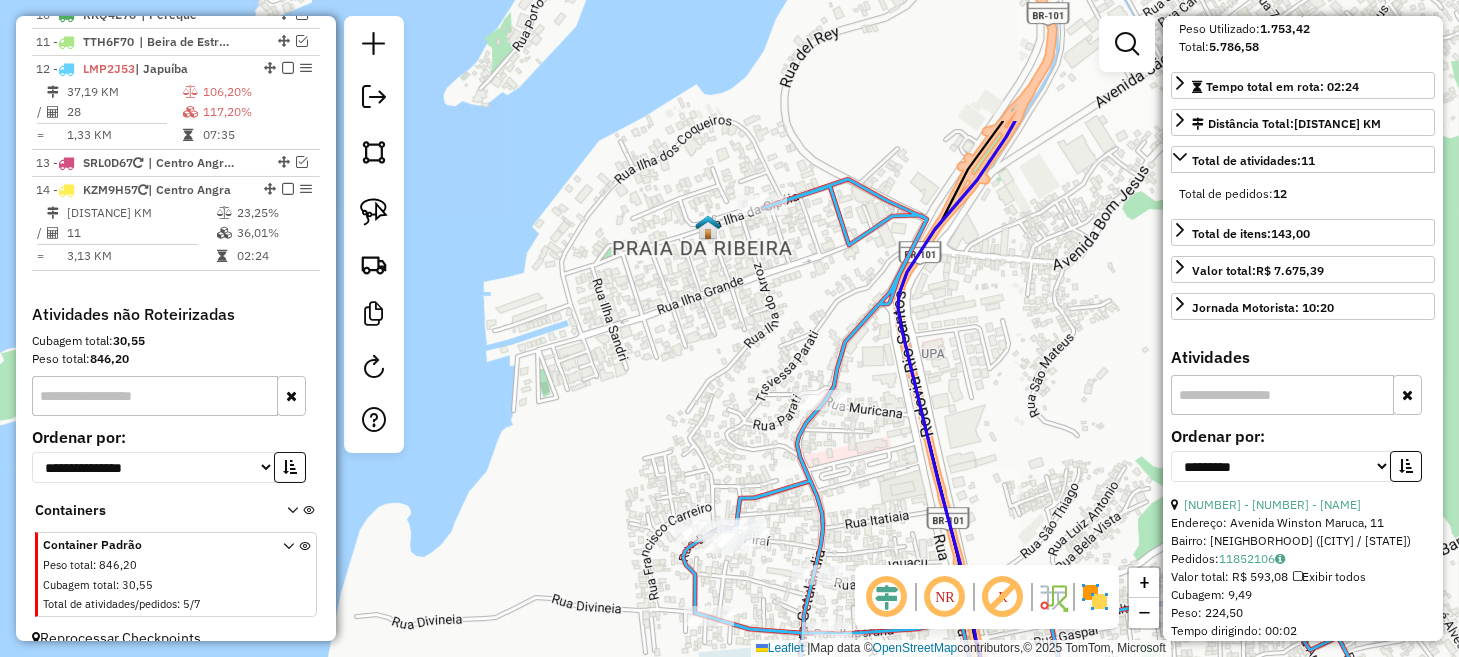 drag, startPoint x: 813, startPoint y: 287, endPoint x: 872, endPoint y: 474, distance: 196.08672 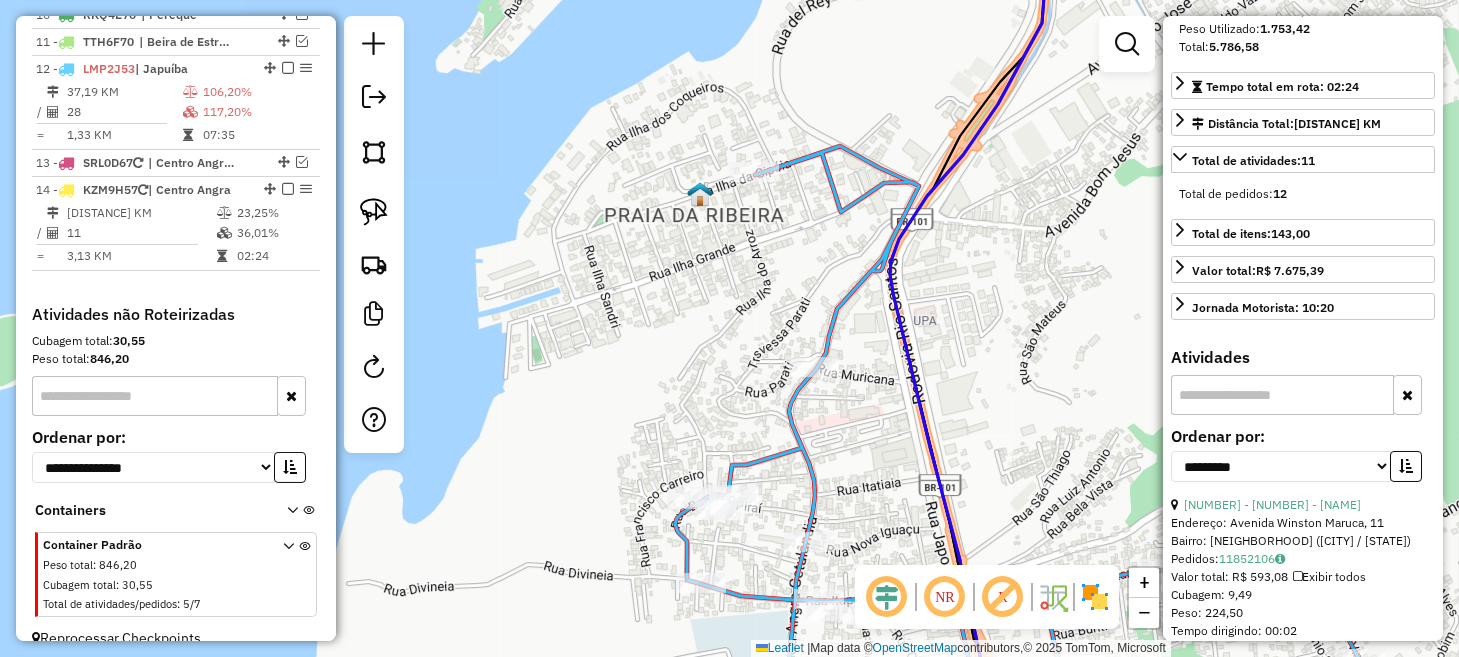 drag, startPoint x: 872, startPoint y: 472, endPoint x: 860, endPoint y: 396, distance: 76.941536 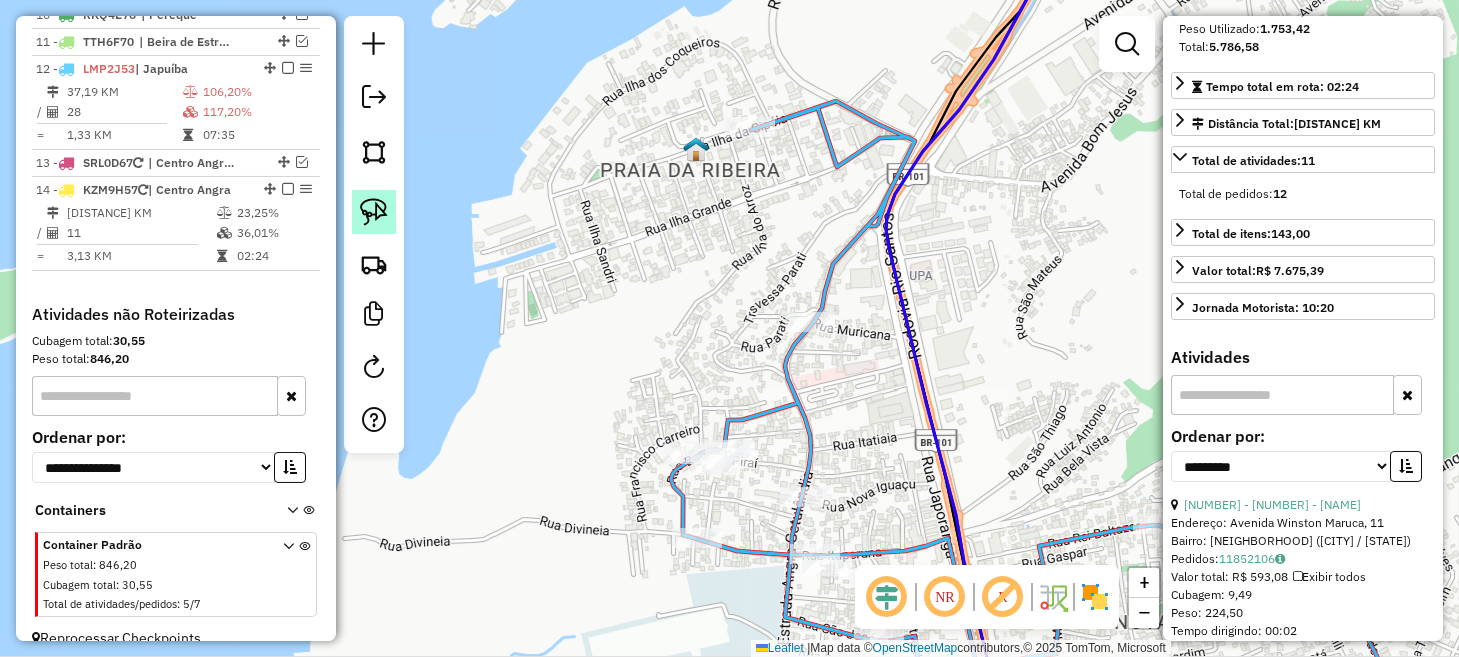 click 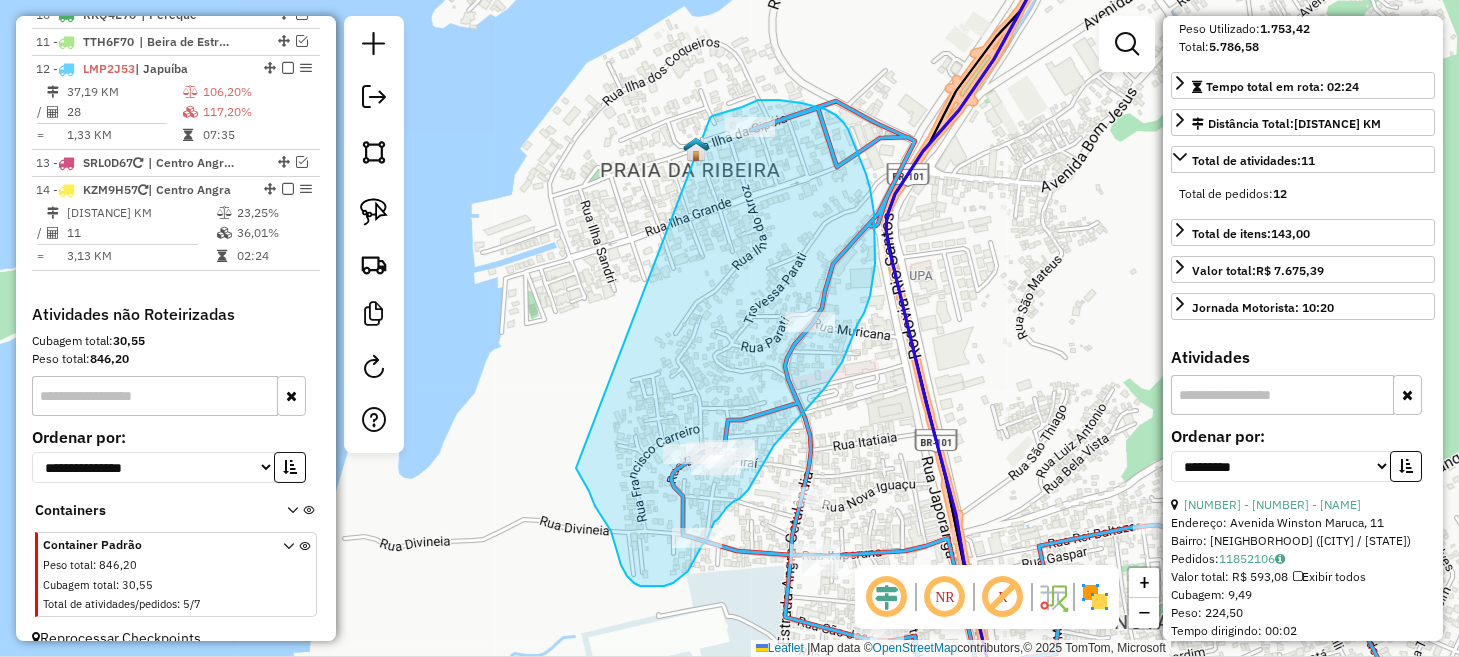 drag, startPoint x: 592, startPoint y: 500, endPoint x: 709, endPoint y: 118, distance: 399.51596 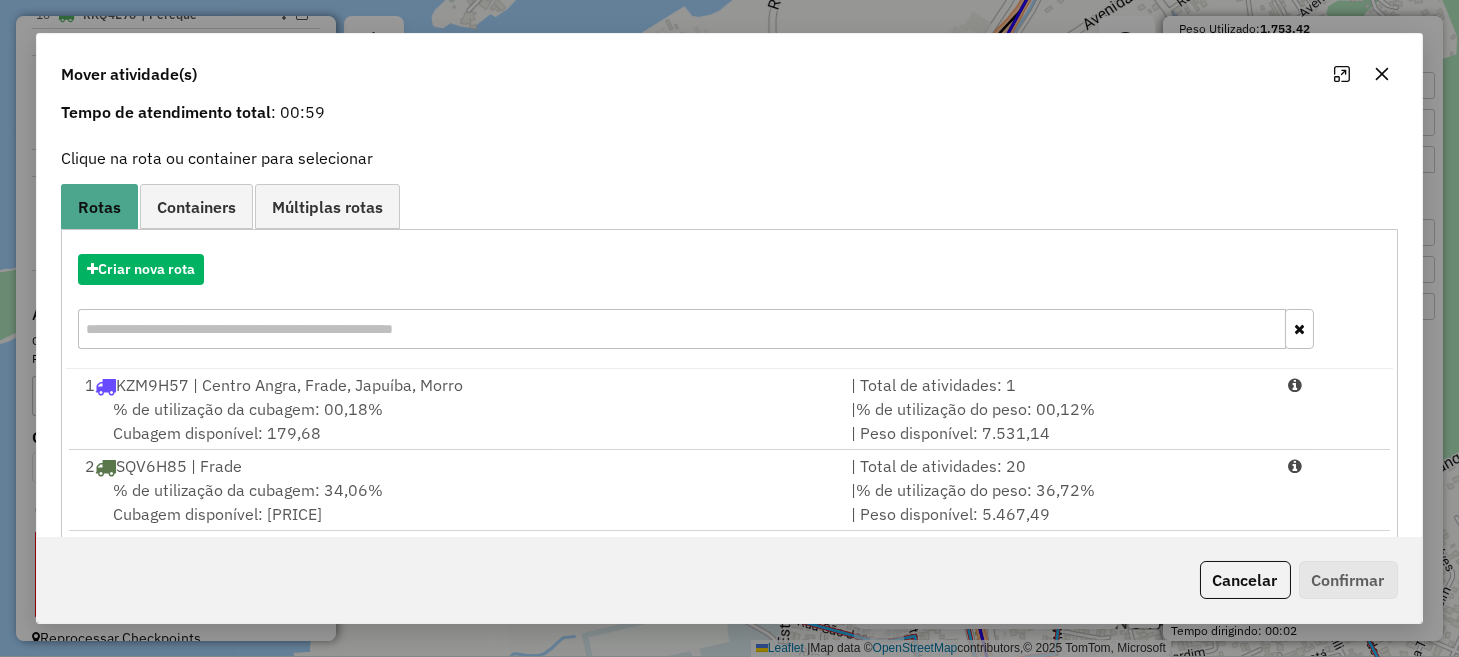 scroll, scrollTop: 273, scrollLeft: 0, axis: vertical 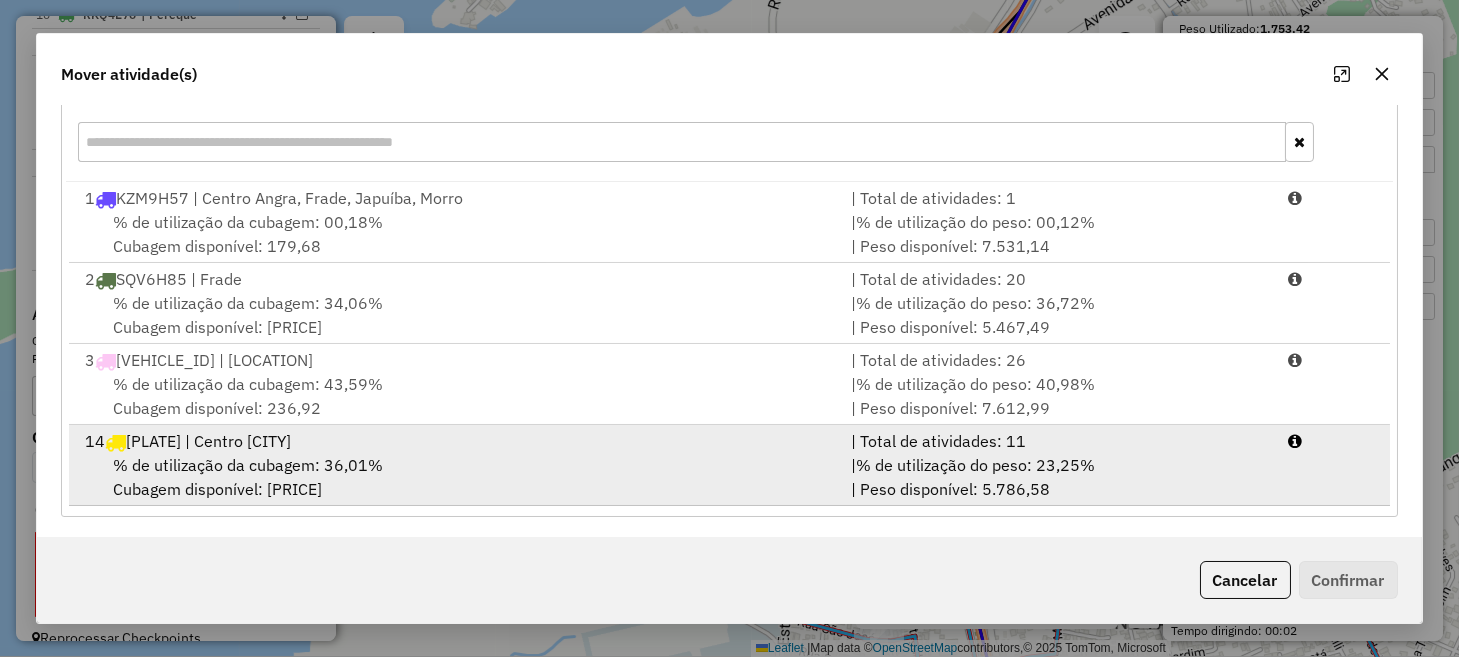 click on "|  % de utilização do peso: 23,25%  | Peso disponível: 5.786,58" at bounding box center [1057, 477] 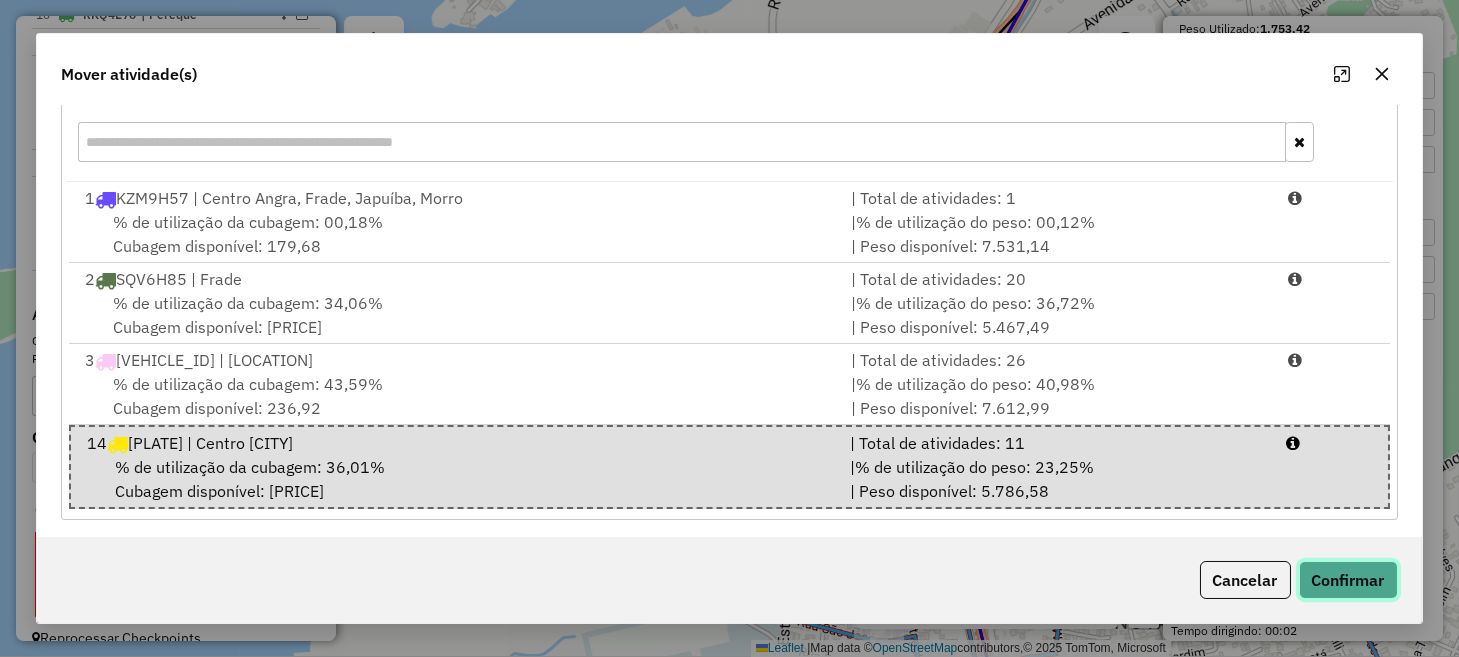 click on "Confirmar" 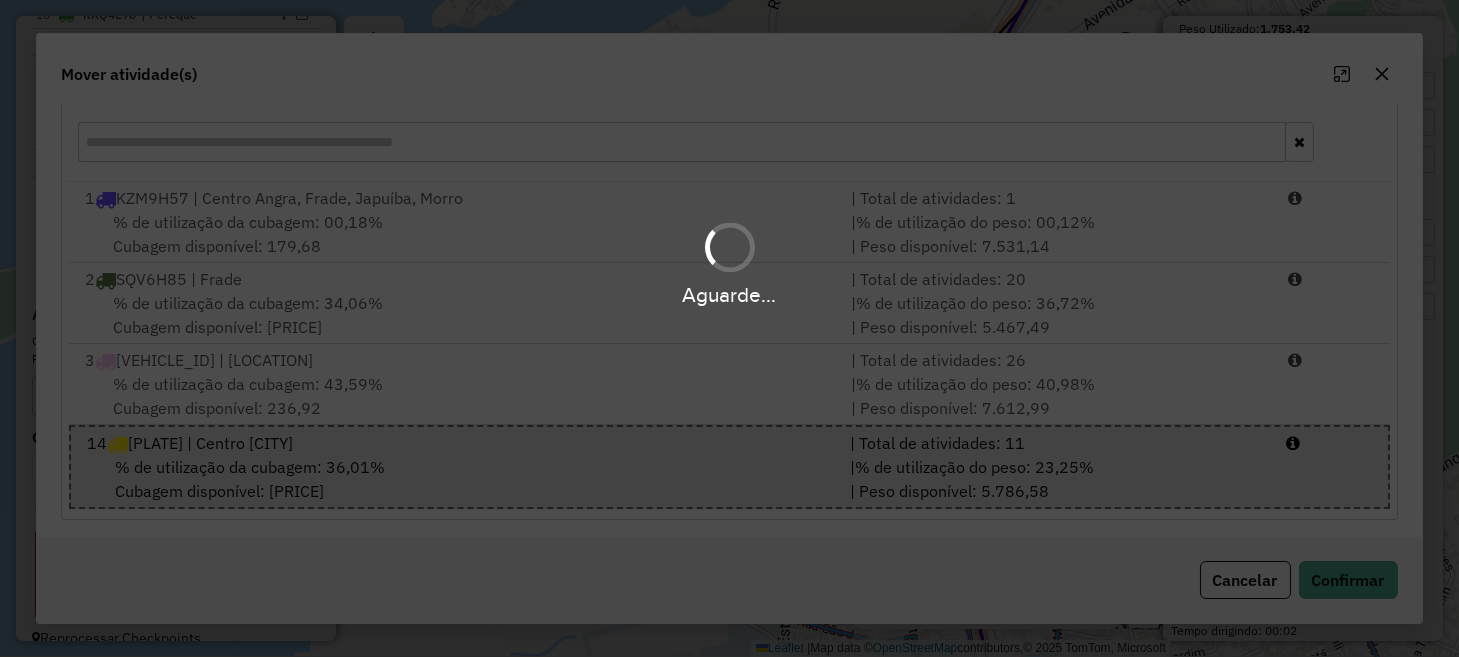scroll, scrollTop: 418, scrollLeft: 0, axis: vertical 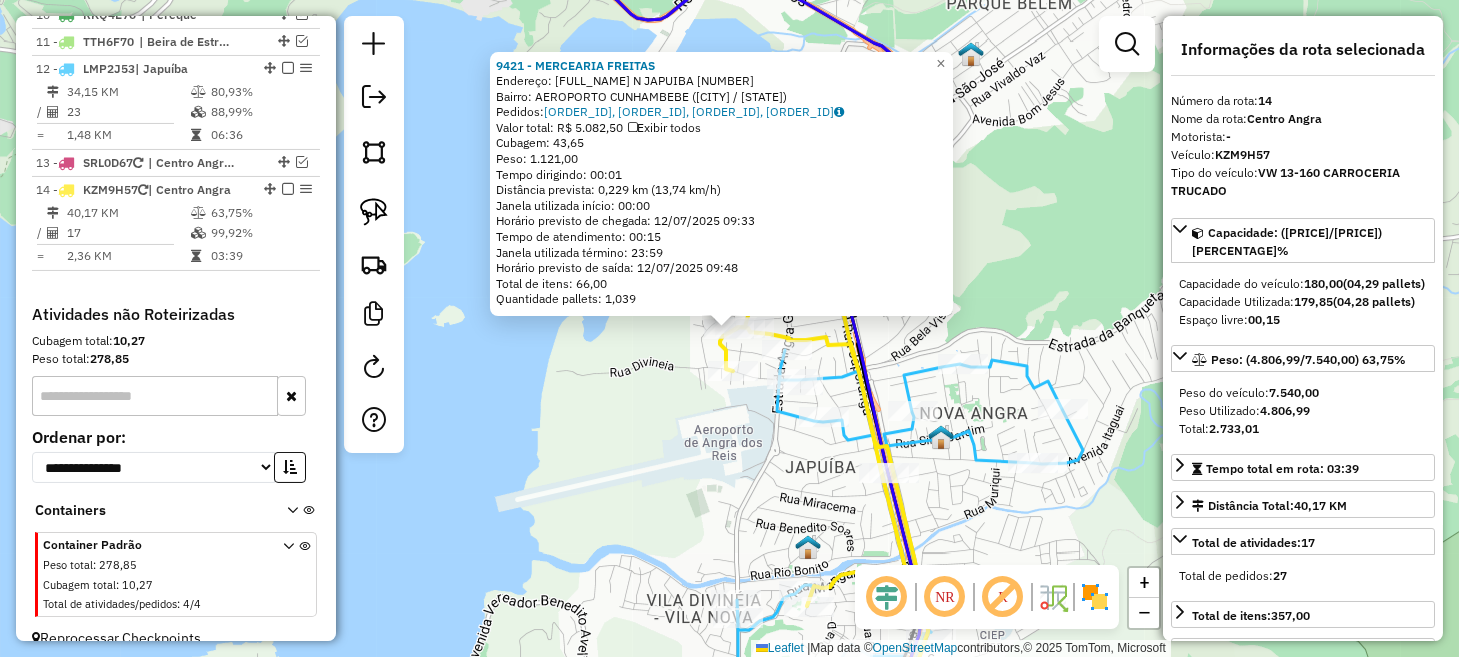 click on "[NUMBER] - [BUSINESS_NAME]  Endereço:  [STREET] [NAME] [NUMBER]   Bairro: [NEIGHBORHOOD]  [NEIGHBORHOOD] ([CITY] / [STATE])   Pedidos:  [ORDER_ID], [ORDER_ID], [ORDER_ID], [ORDER_ID]   Valor total: [CURRENCY] [PRICE]   Exibir todos   Cubagem: [PRICE]  Peso: [PRICE]  Tempo dirigindo: [TIME]   Distância prevista: [PRICE] km ([SPEED] km/h)   Janela utilizada início: [TIME]   Horário previsto de chegada: [DATE] [TIME]   Tempo de atendimento: [TIME]   Janela utilizada término: [TIME]   Horário previsto de saída: [DATE] [TIME]   Total de itens: [PRICE]   Quantidade pallets: [PRICE]  × Janela de atendimento Grade de atendimento Capacidade Transportadoras Veículos Cliente Pedidos  Rotas Selecione os dias de semana para filtrar as janelas de atendimento  Seg   Ter   Qua   Qui   Sex   Dom" 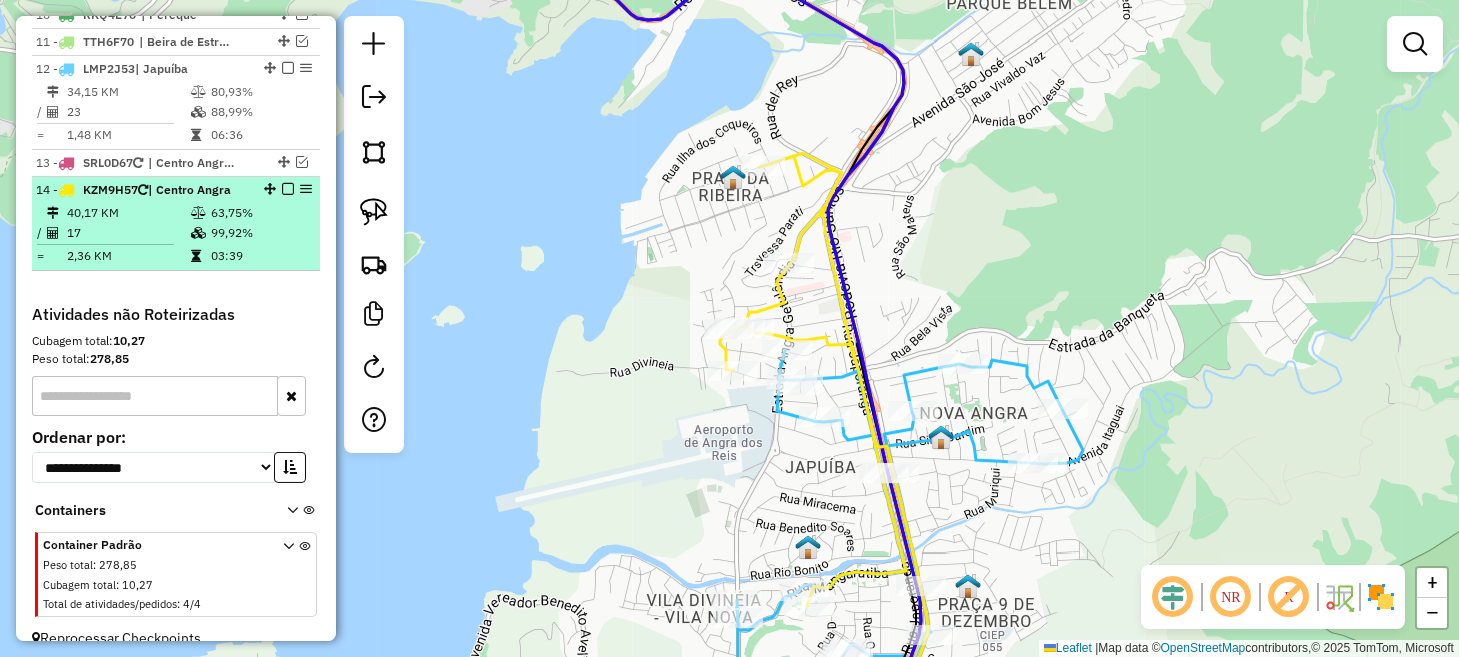 click at bounding box center (288, 189) 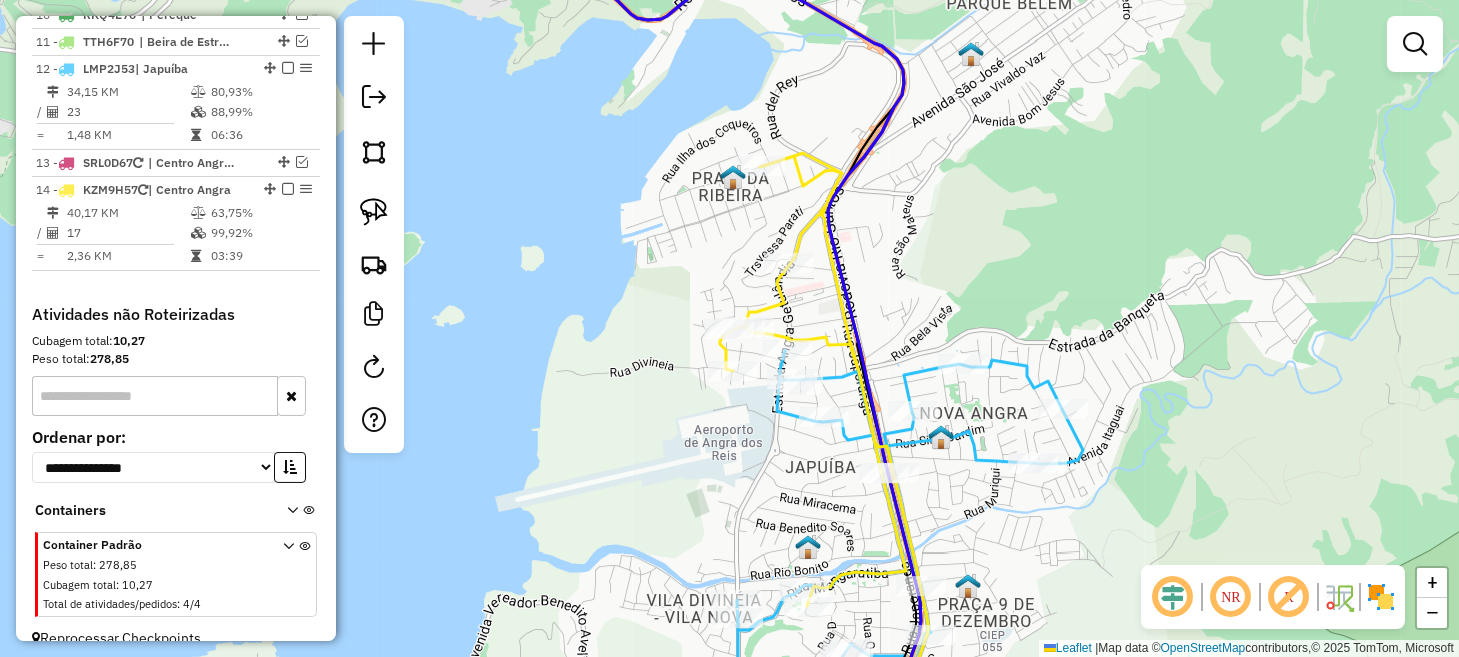 scroll, scrollTop: 1226, scrollLeft: 0, axis: vertical 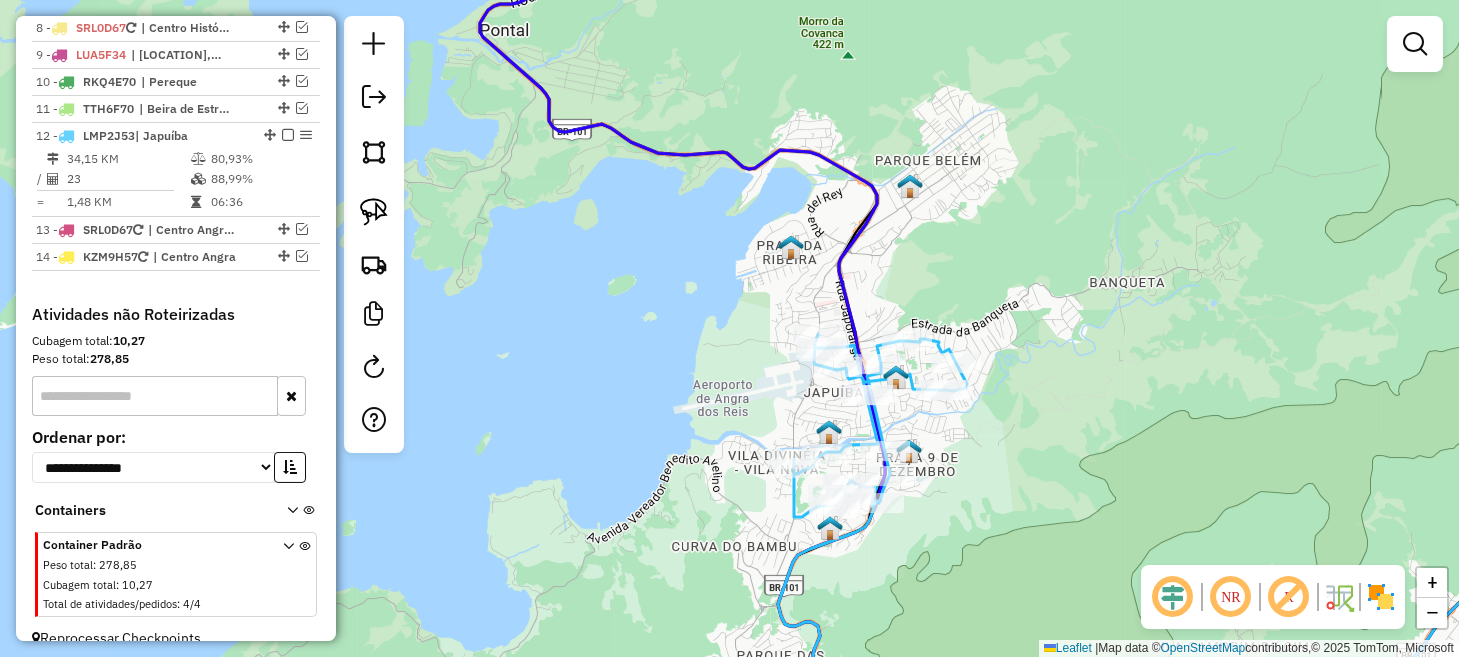 drag, startPoint x: 1018, startPoint y: 477, endPoint x: 1012, endPoint y: 448, distance: 29.614185 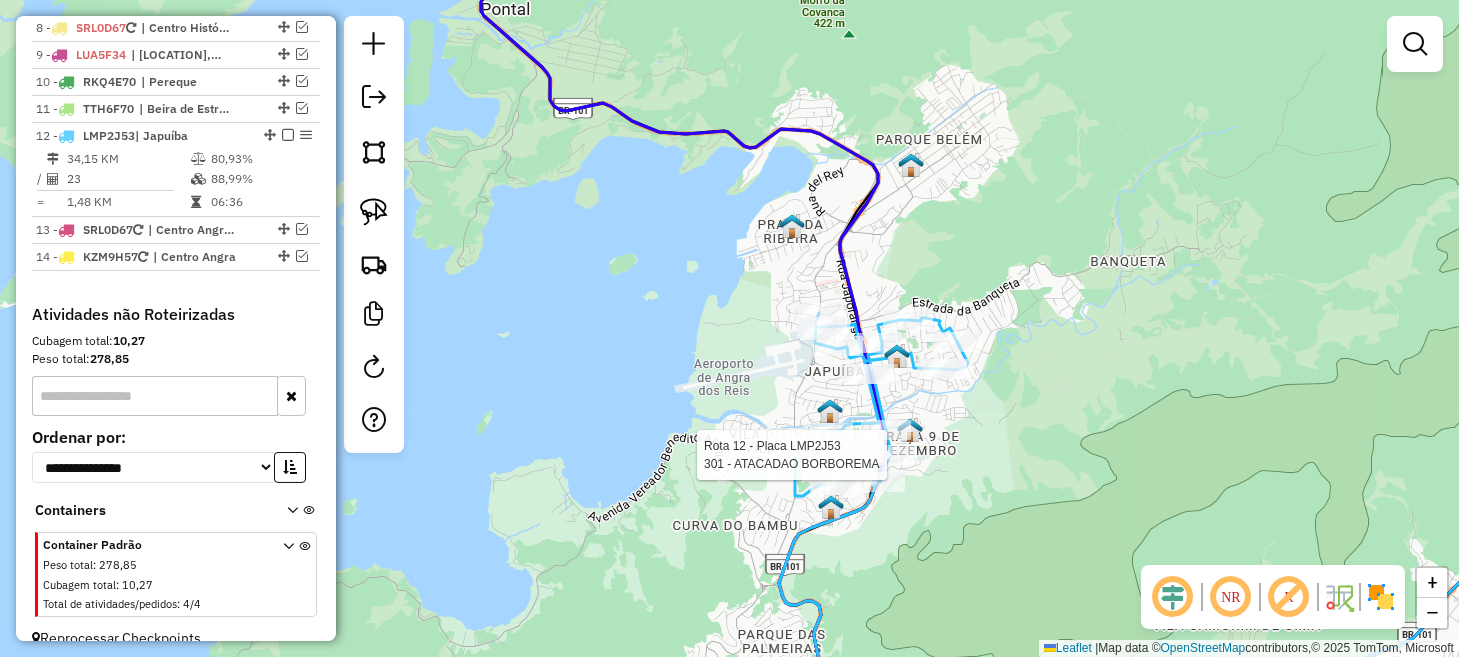 select on "**********" 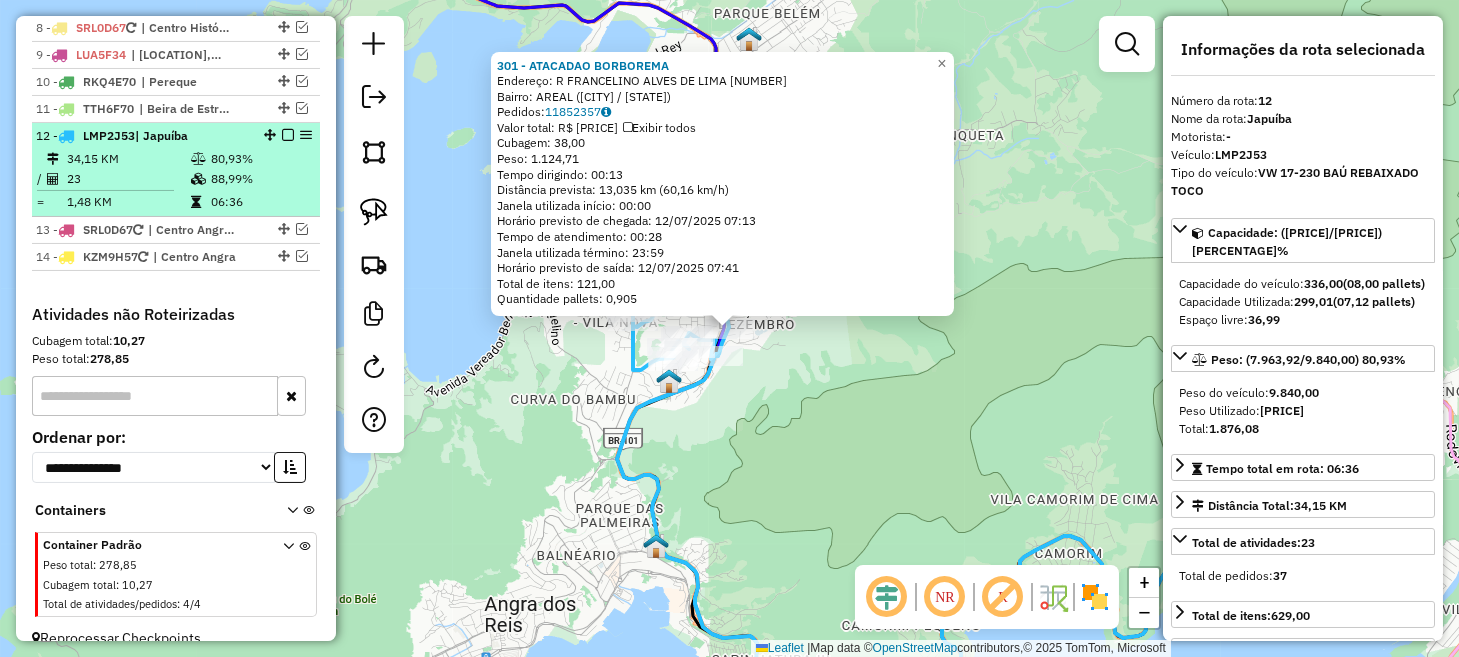 click at bounding box center (288, 135) 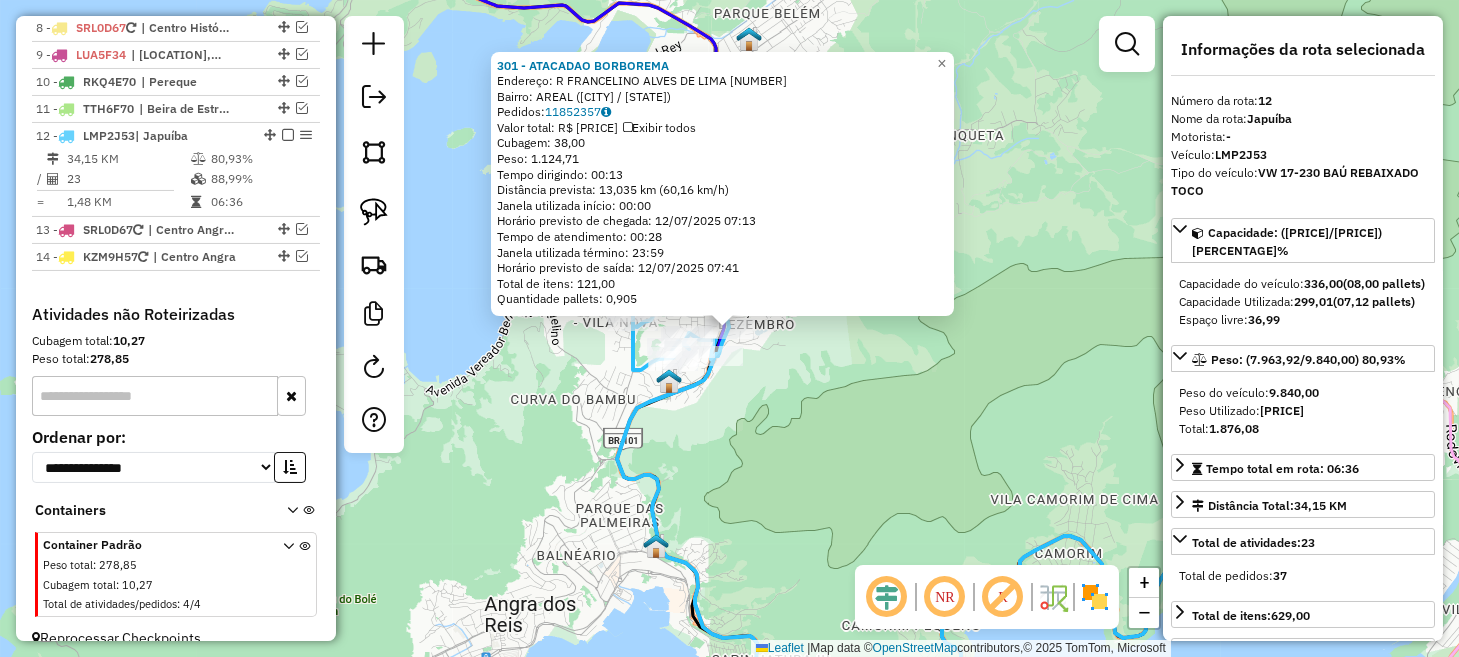 scroll, scrollTop: 1159, scrollLeft: 0, axis: vertical 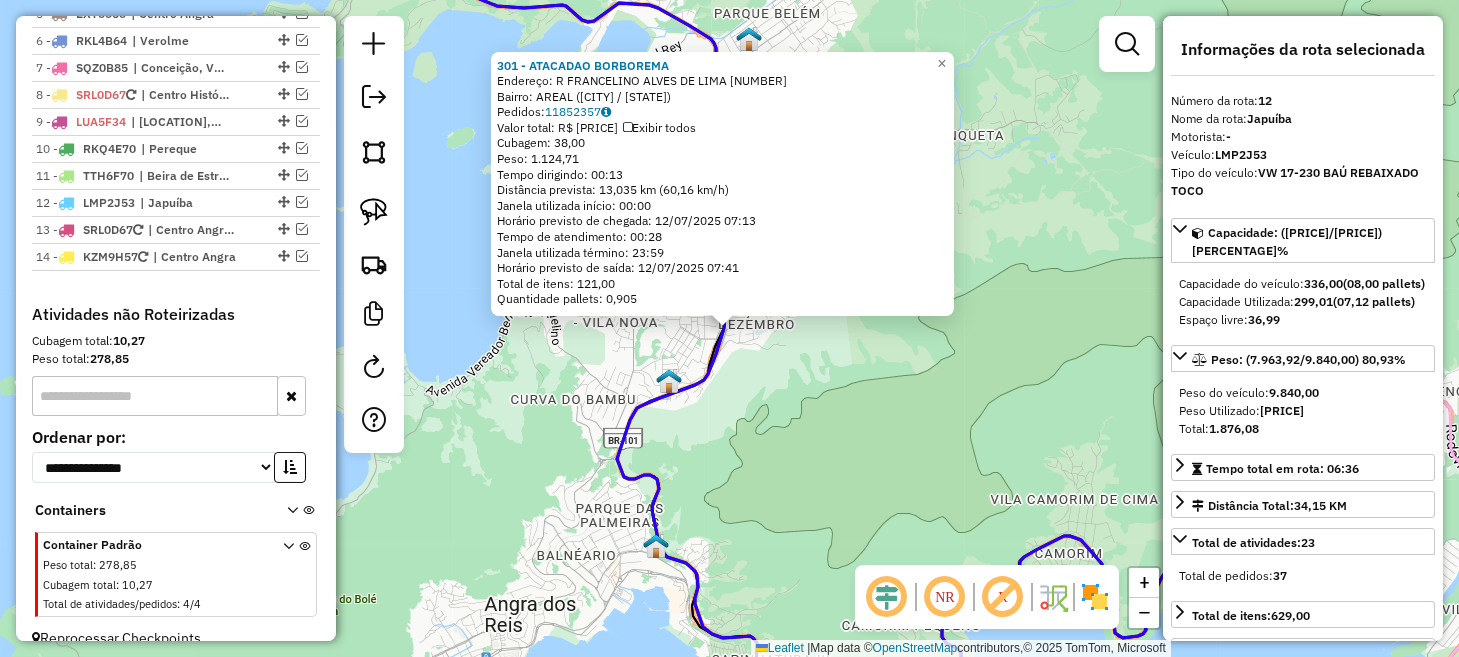 click on "301 - ATACADAO BORBOREMA  Endereço: R   FRANCELINO ALVES DE LIMA      [NUMBER]   Bairro: AREAL ([CITY] / [STATE])   Pedidos:  11852357   Valor total: R$ 5.963,24   Exibir todos   Cubagem: 38,00  Peso: 1.124,71  Tempo dirigindo: 00:13   Distância prevista: 13,035 km (60,16 km/h)   Janela utilizada início: 00:00   Horário previsto de chegada: 12/07/2025 07:13   Tempo de atendimento: 00:28   Janela utilizada término: 23:59   Horário previsto de saída: 12/07/2025 07:41   Total de itens: 121,00   Quantidade pallets: 0,905  × Janela de atendimento Grade de atendimento Capacidade Transportadoras Veículos Cliente Pedidos  Rotas Selecione os dias de semana para filtrar as janelas de atendimento  Seg   Ter   Qua   Qui   Sex   Sáb   Dom  Informe o período da janela de atendimento: De: Até:  Filtrar exatamente a janela do cliente  Considerar janela de atendimento padrão  Selecione os dias de semana para filtrar as grades de atendimento  Seg   Ter   Qua   Qui   Sex   Sáb   Dom   Peso mínimo:   Peso máximo:  +" 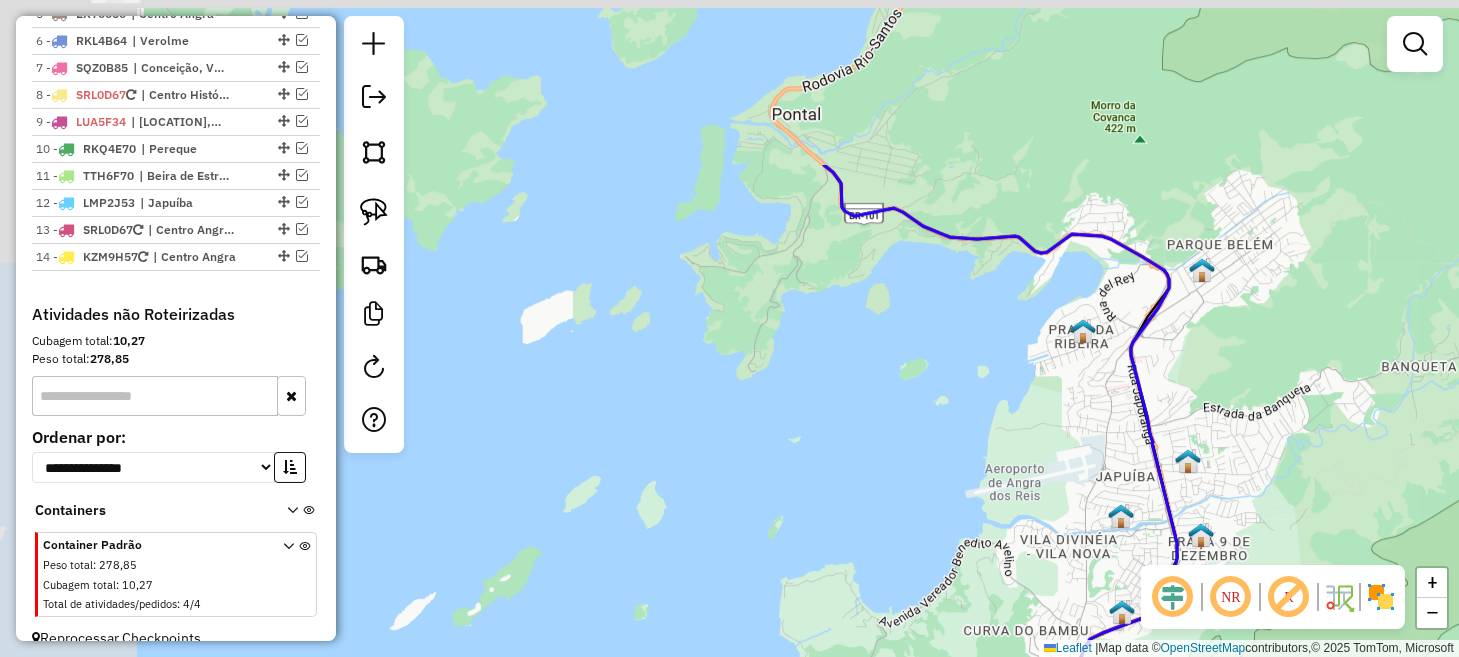 drag, startPoint x: 508, startPoint y: 336, endPoint x: 1036, endPoint y: 586, distance: 584.1952 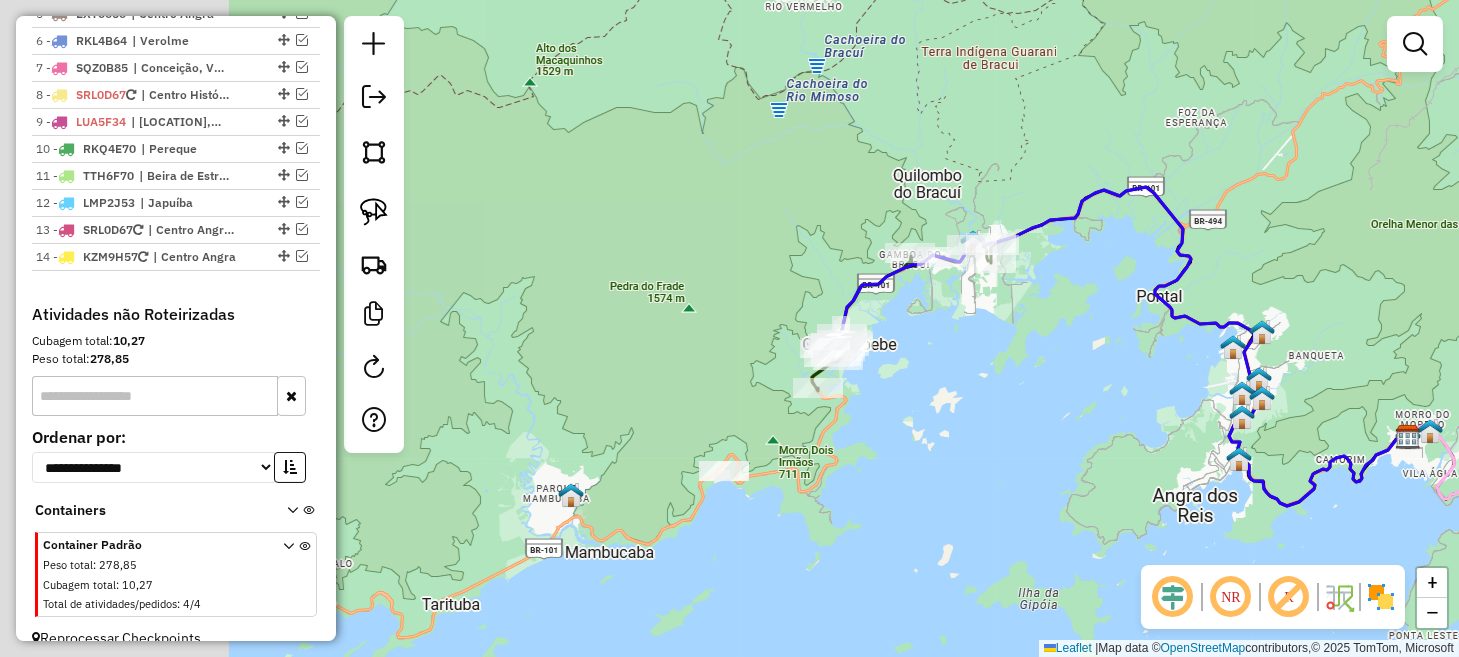 drag, startPoint x: 676, startPoint y: 343, endPoint x: 1062, endPoint y: 364, distance: 386.57083 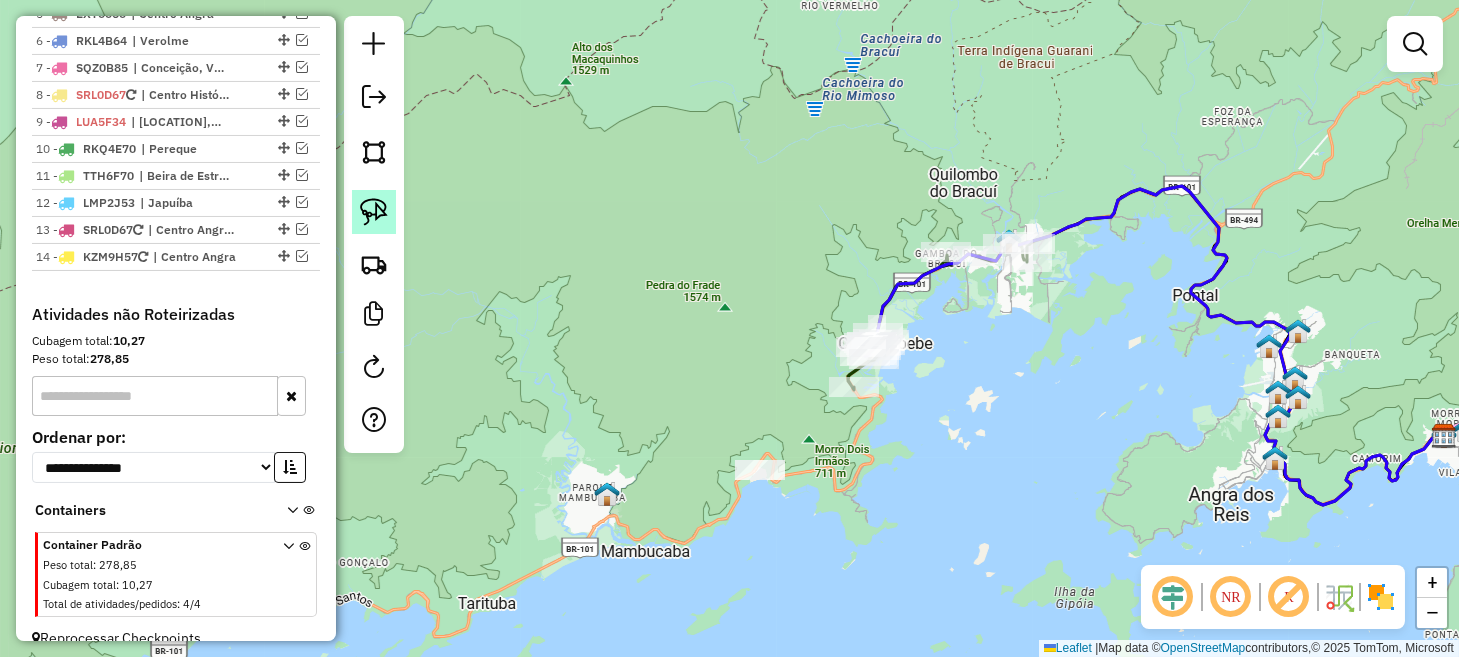 click 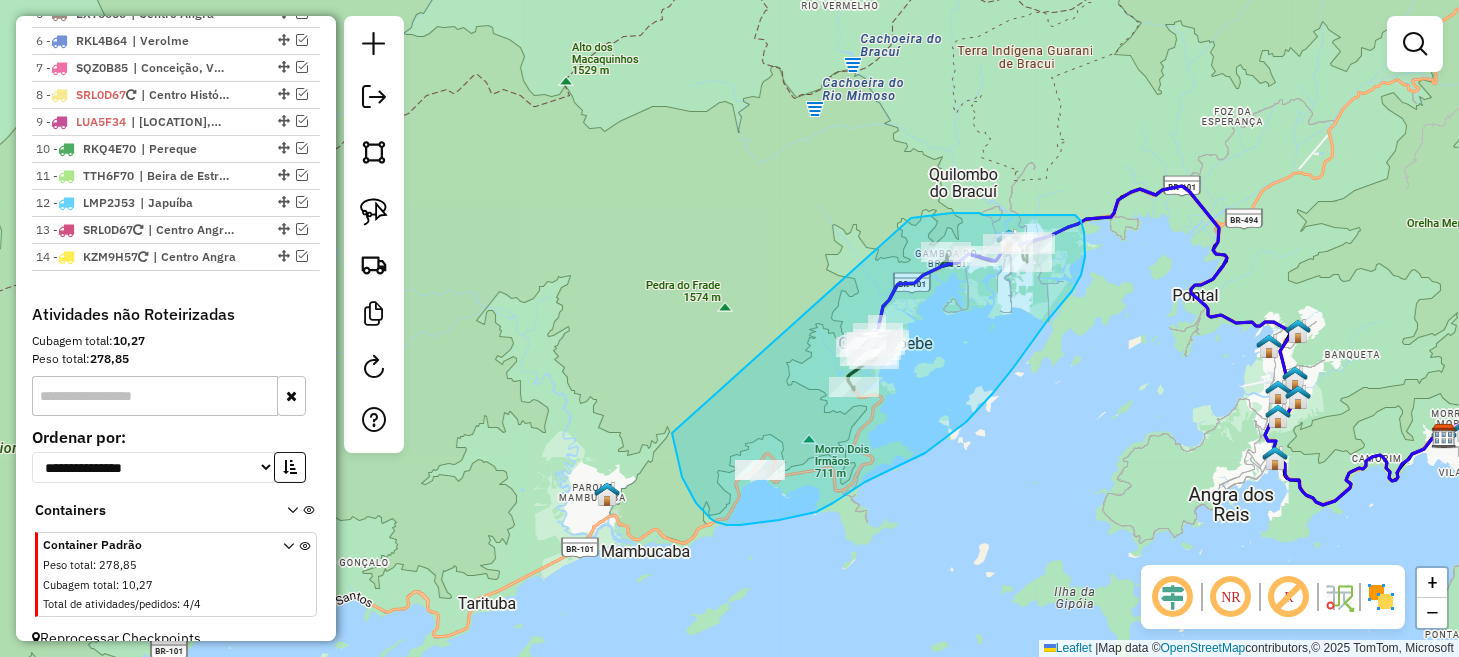 drag, startPoint x: 672, startPoint y: 433, endPoint x: 911, endPoint y: 218, distance: 321.47473 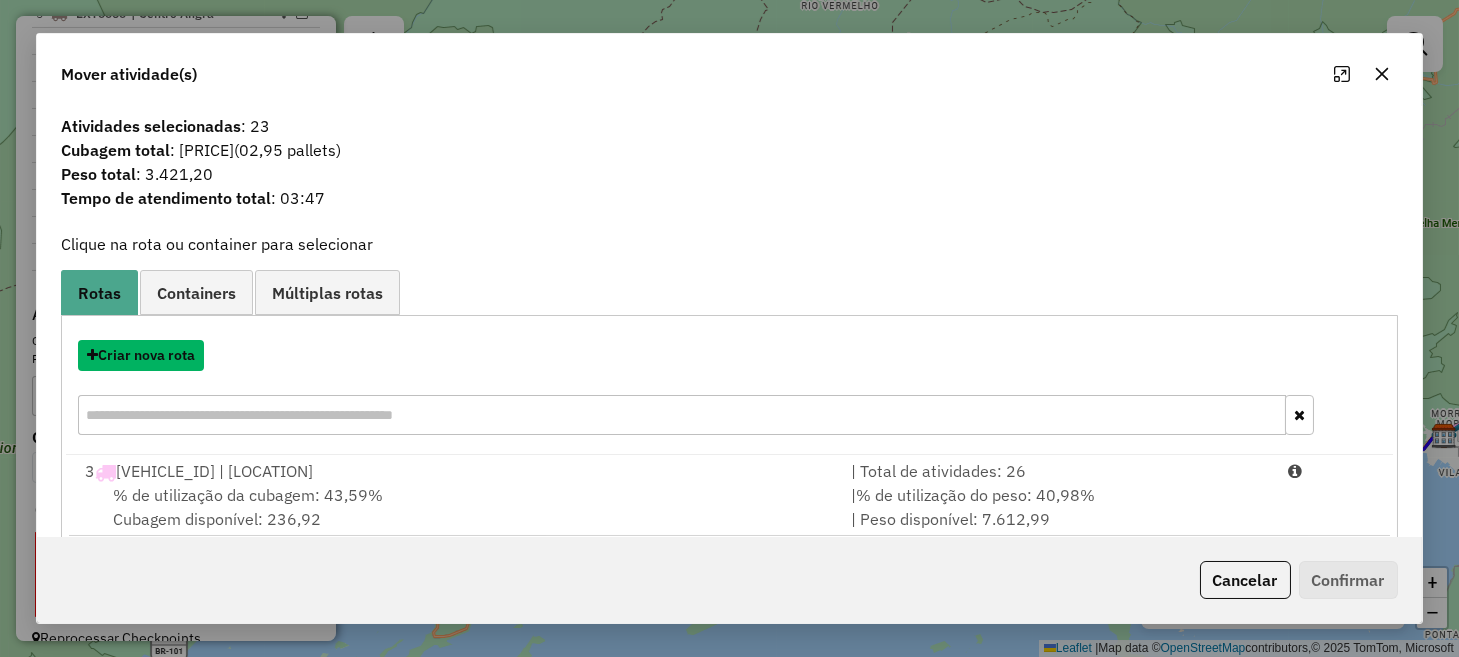 click on "Criar nova rota" at bounding box center [141, 355] 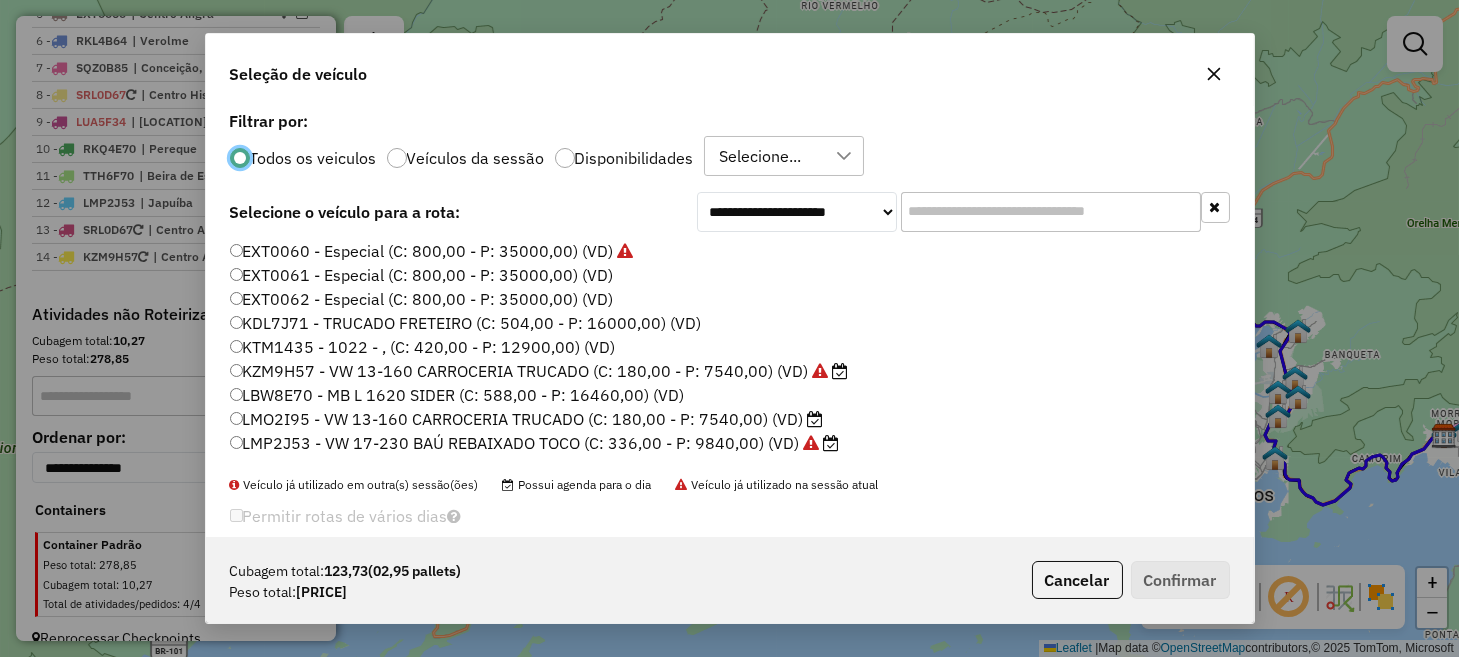 scroll, scrollTop: 10, scrollLeft: 6, axis: both 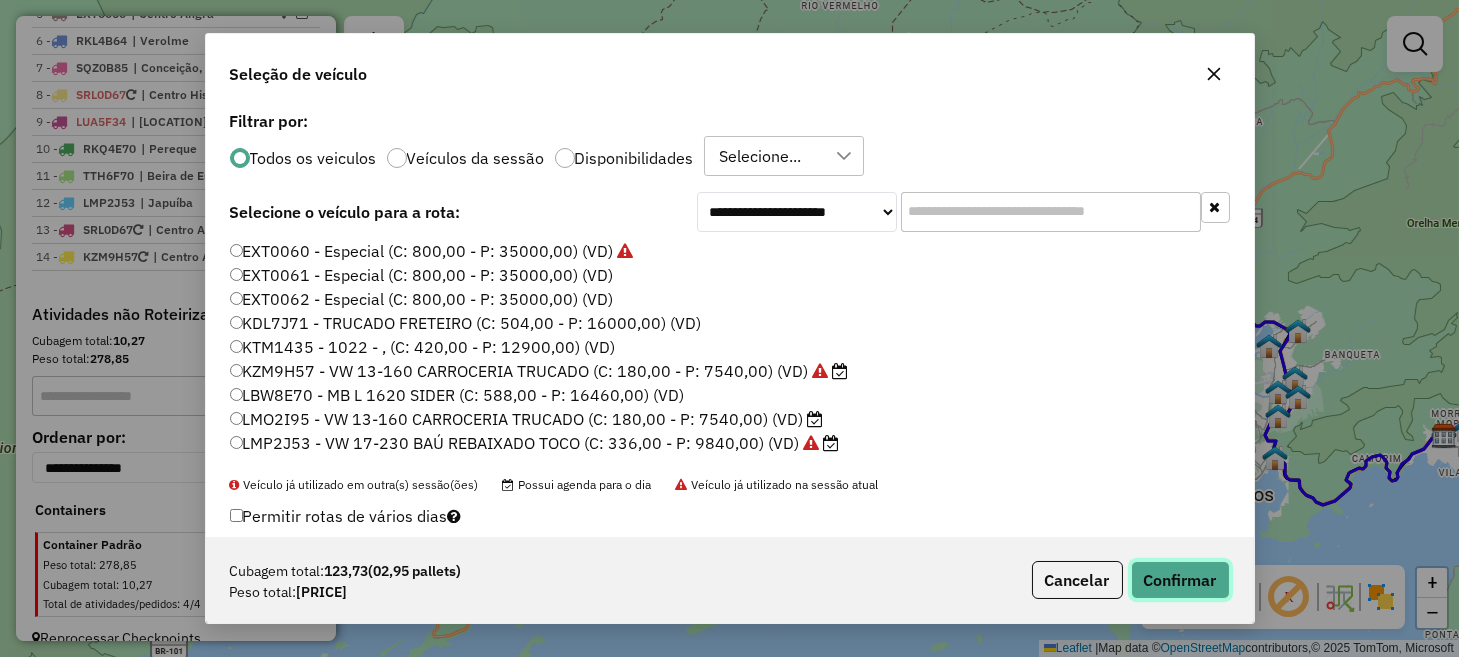 click on "Confirmar" 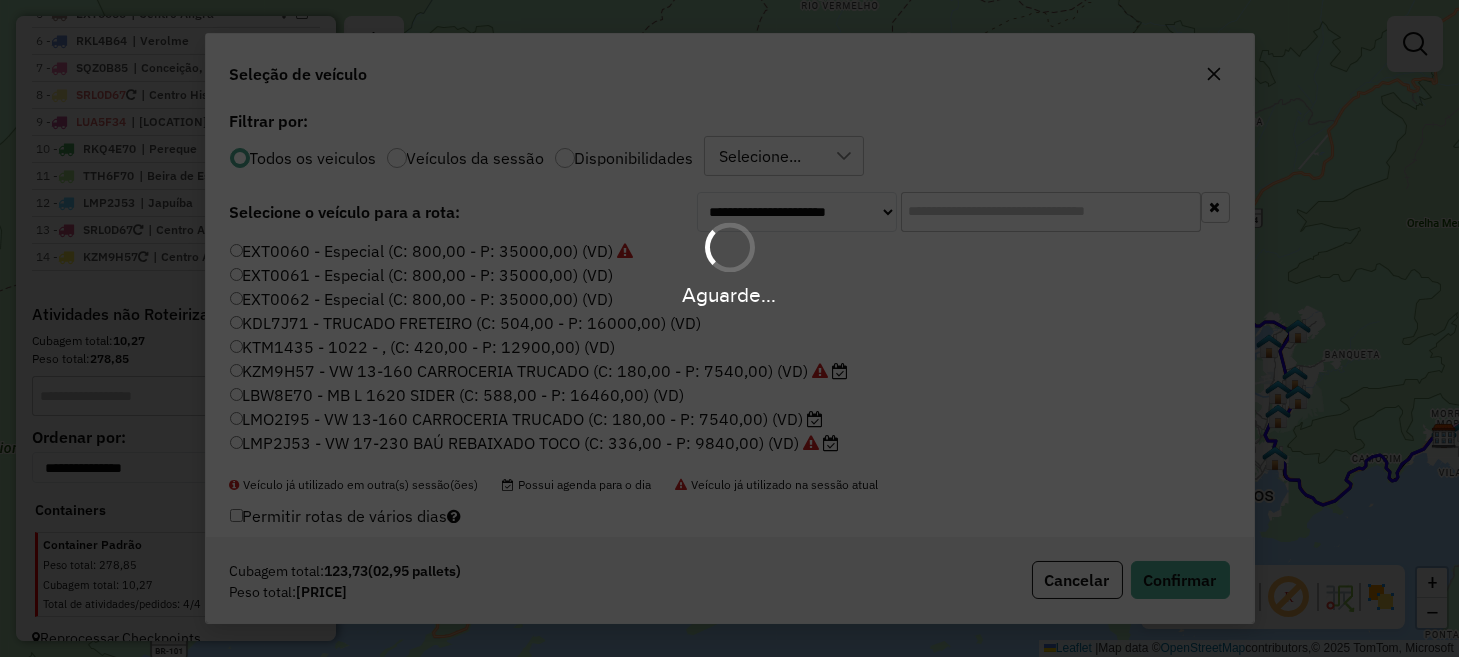 scroll, scrollTop: 1065, scrollLeft: 0, axis: vertical 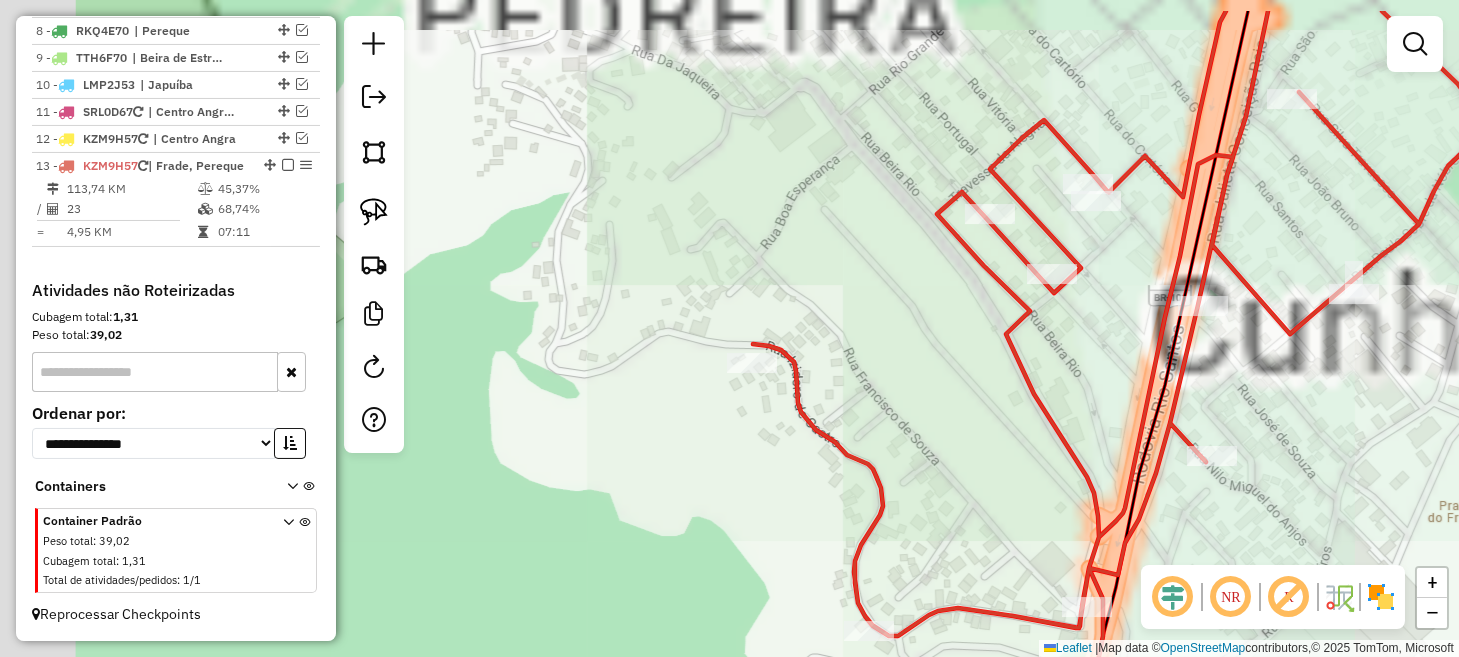 drag, startPoint x: 696, startPoint y: 378, endPoint x: 876, endPoint y: 397, distance: 181 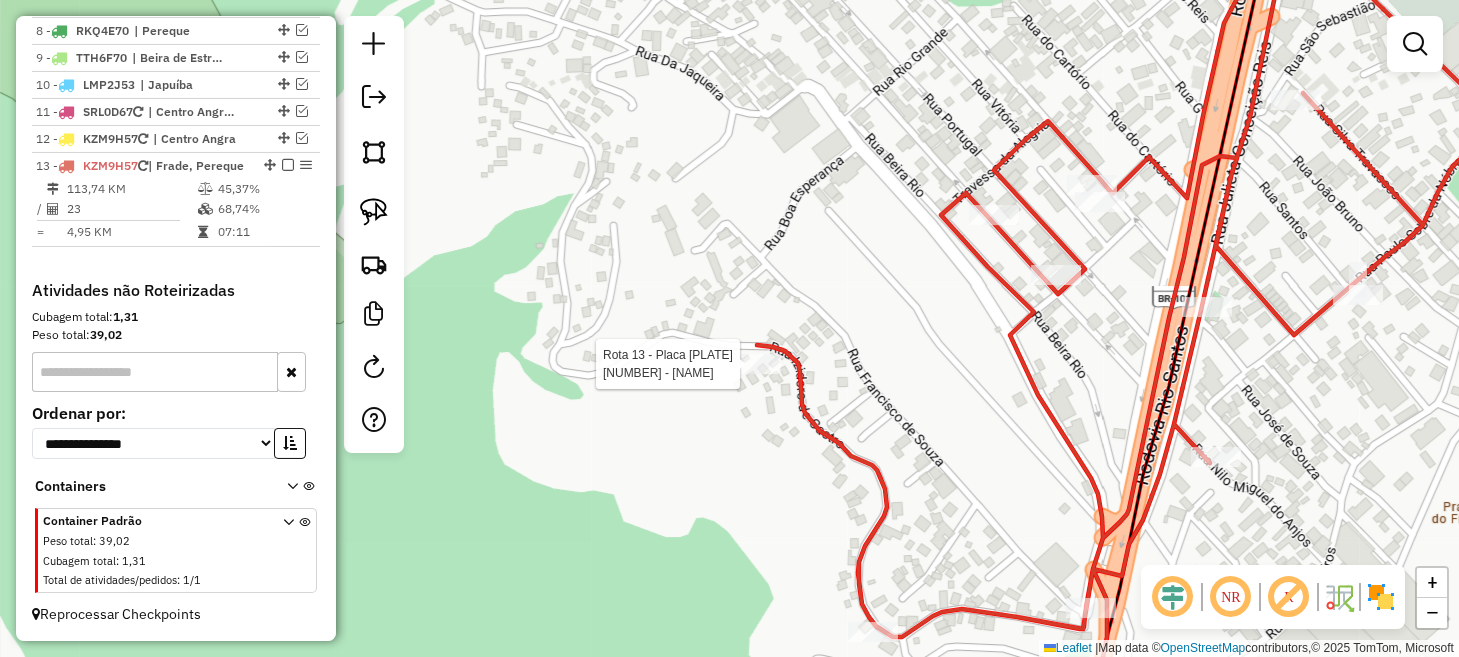 select on "**********" 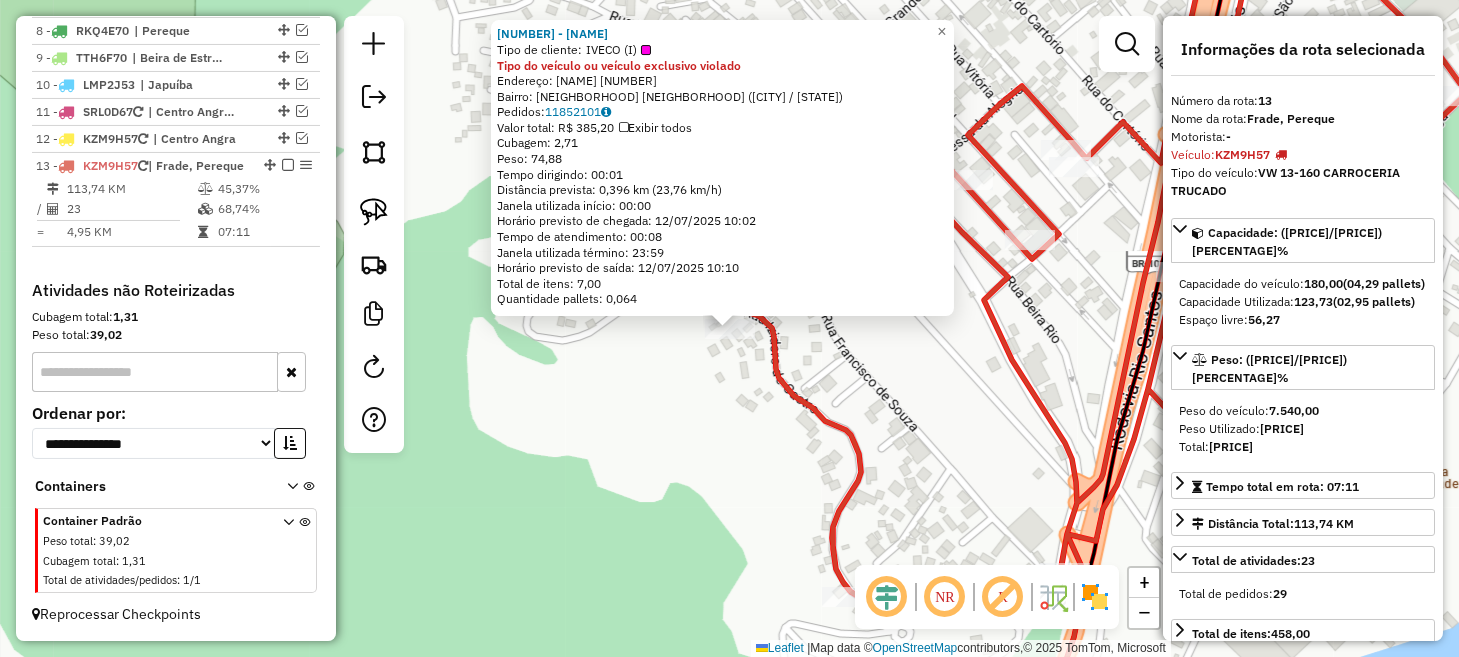 click on "Endereço: ISIDORO DE CASTRO 594 Bairro: FRADE CUNHAMBEBE ([CITY] / [STATE]) Pedidos: 11852101 Valor total: R$ 385,20 Exibir todos Cubagem: 2,71 Peso: 74,88 Tempo dirigindo: 00:01 Distância prevista: 0,396 km (23,76 km/h) Janela utilizada início: 00:00 Horário previsto de chegada: 12/07/2025 10:02 Tempo de atendimento: 00:08 Janela utilizada término: 23:59 Horário previsto de saída: 12/07/2025 10:10 Total de itens: 7,00 Quantidade pallets: 0,064 × Janela de atendimento Grade de atendimento Capacidade Transportadoras Veículos Cliente Pedidos Rotas Selecione os dias de semana para filtrar as janelas de atendimento Seg Ter Qua Qui Sex Sáb Dom Informe o período da janela de atendimento: De: Até: Filtrar exatamente a janela do cliente Considerar janela de atendimento padrão Selecione os dias de semana para filtrar as grades de atendimento Seg Ter" 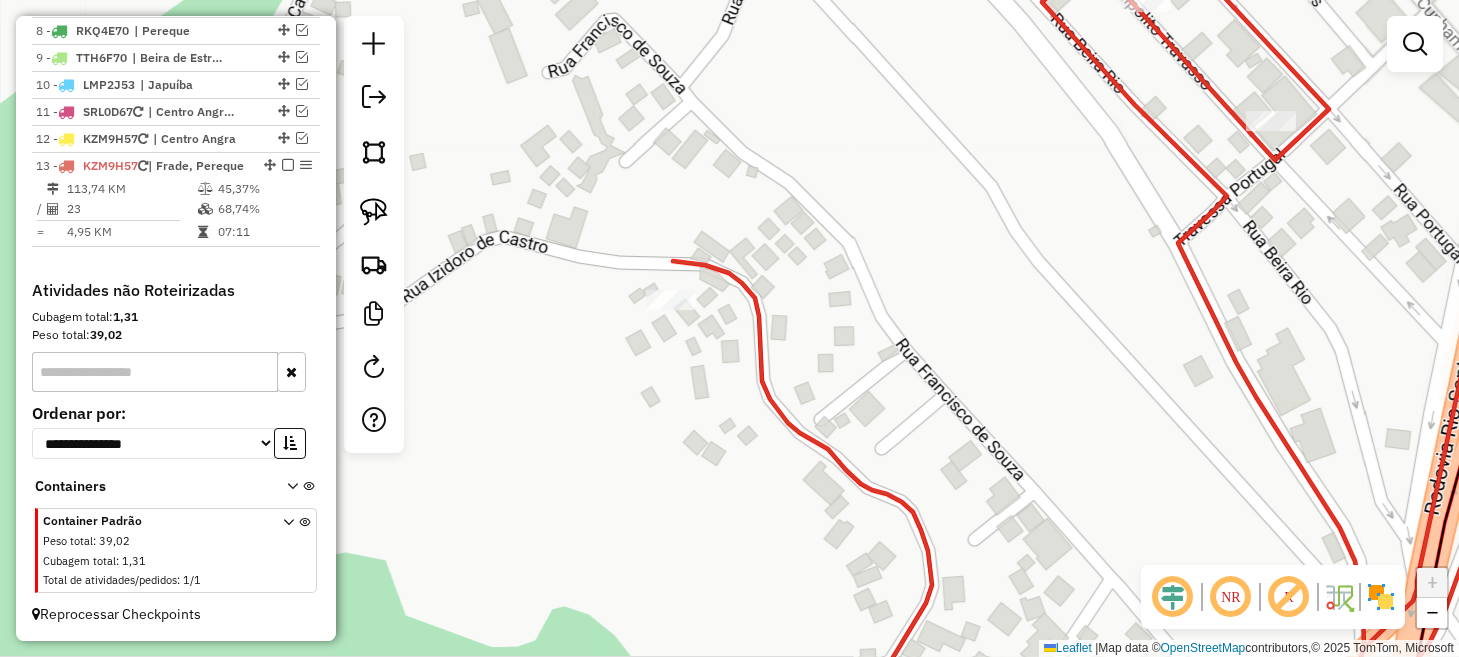 drag, startPoint x: 723, startPoint y: 371, endPoint x: 687, endPoint y: 448, distance: 85 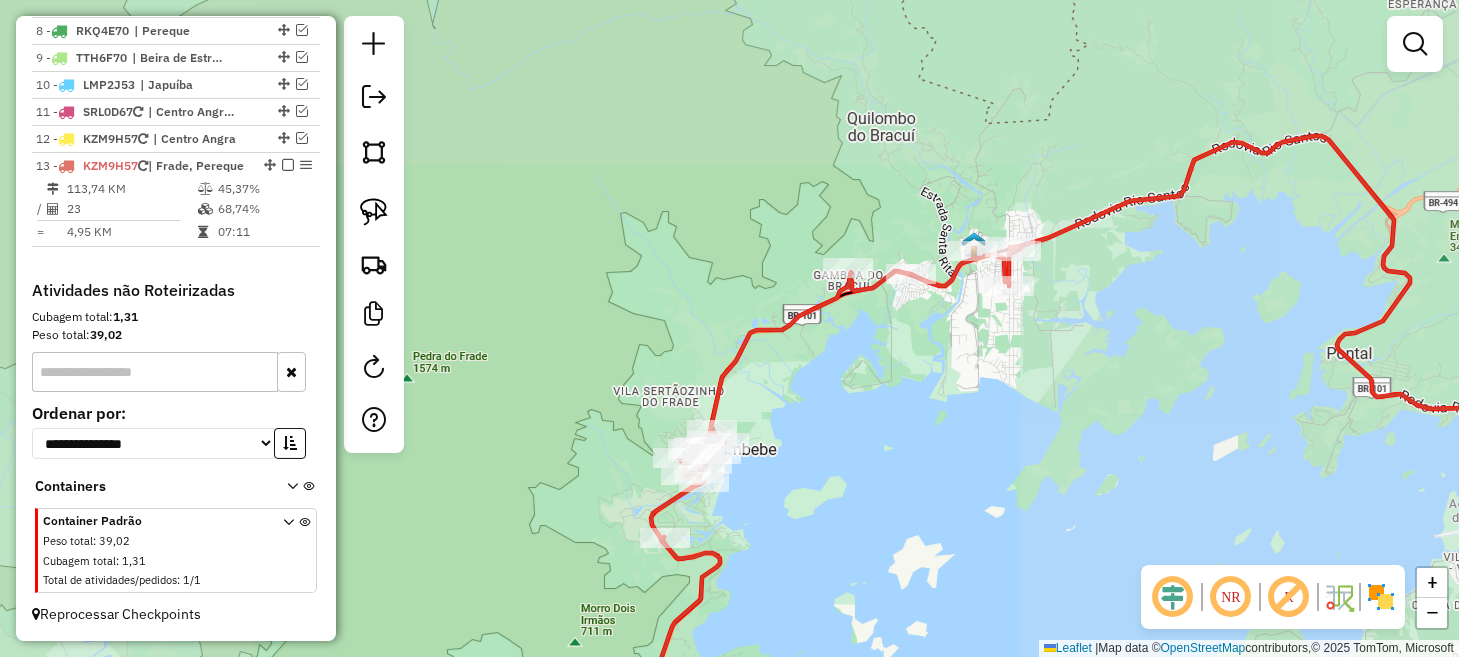 drag, startPoint x: 988, startPoint y: 360, endPoint x: 838, endPoint y: 433, distance: 166.82027 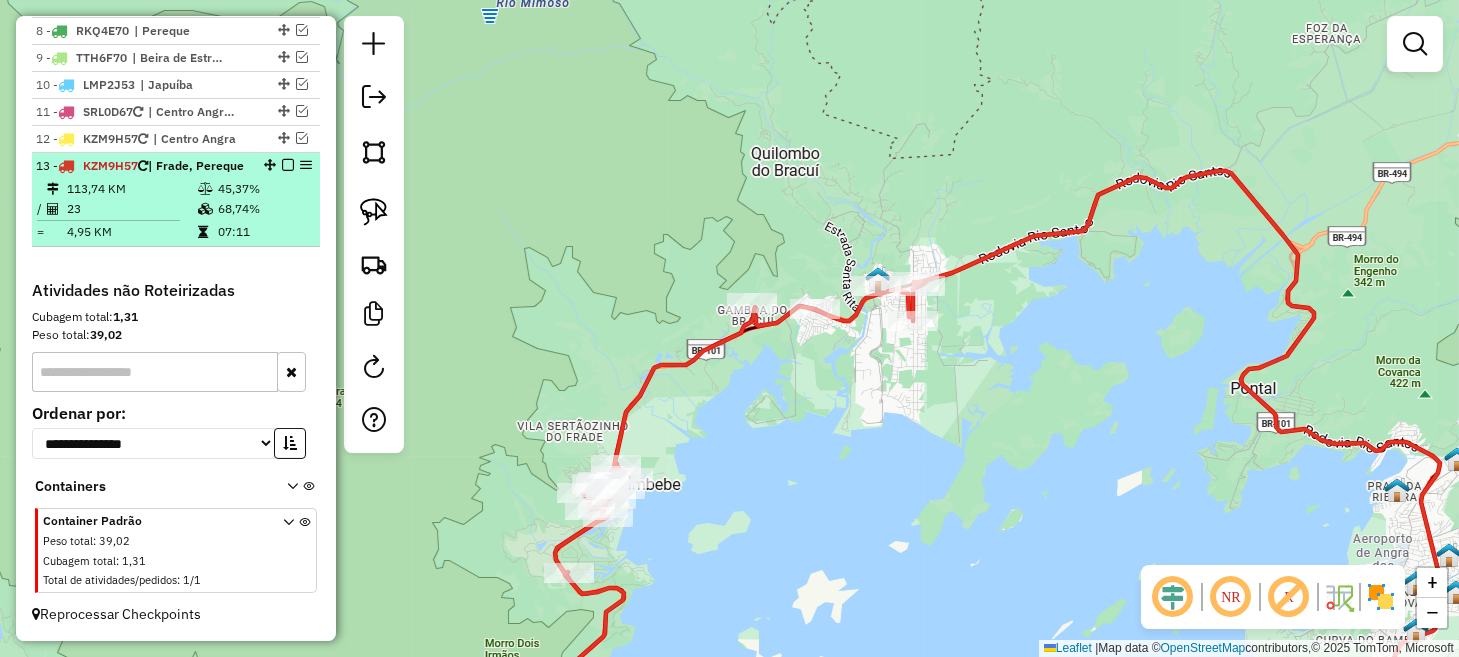 click at bounding box center (288, 165) 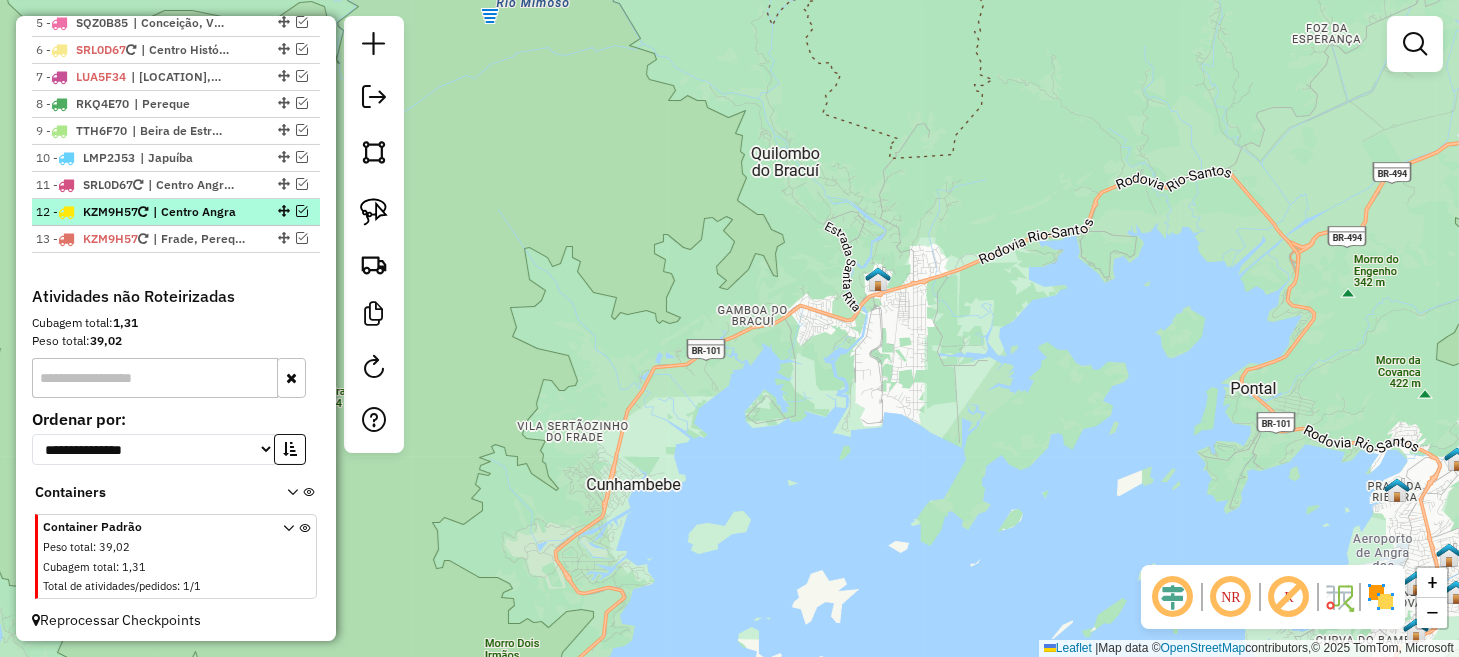 click at bounding box center (302, 211) 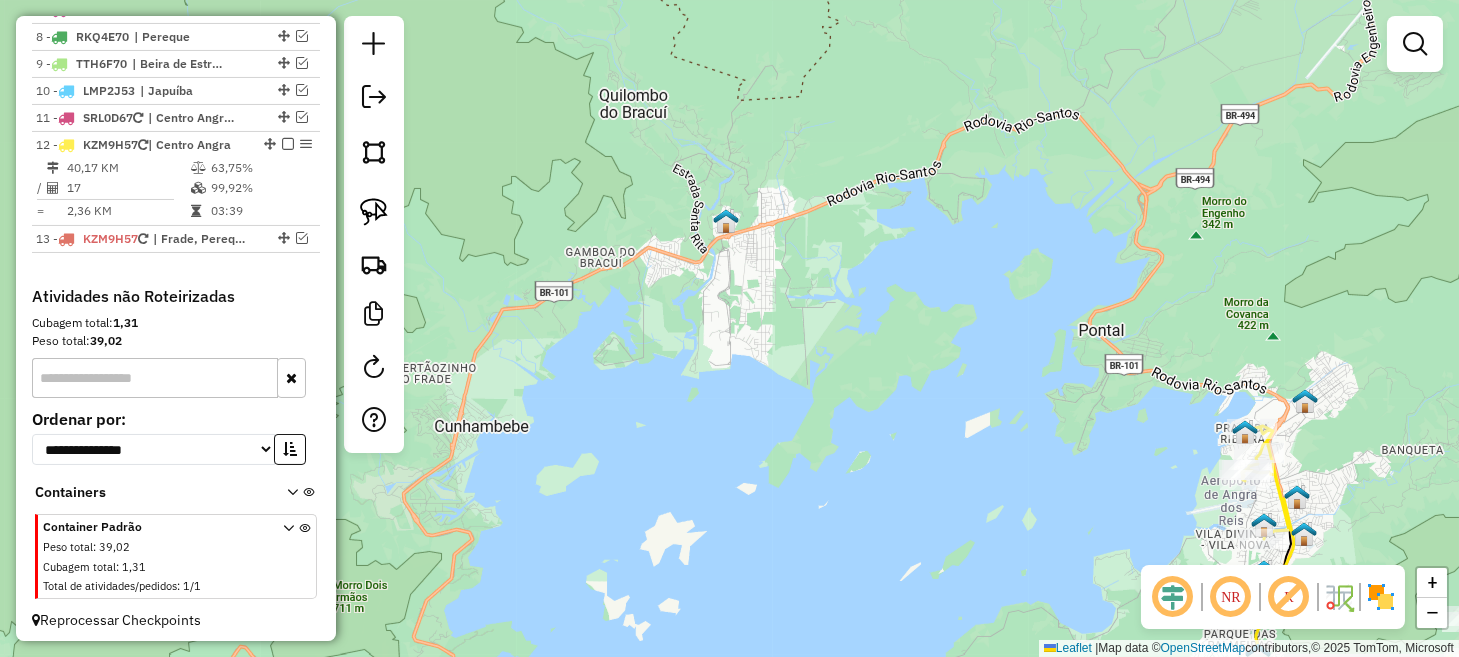 drag, startPoint x: 1067, startPoint y: 410, endPoint x: 659, endPoint y: 271, distance: 431.02783 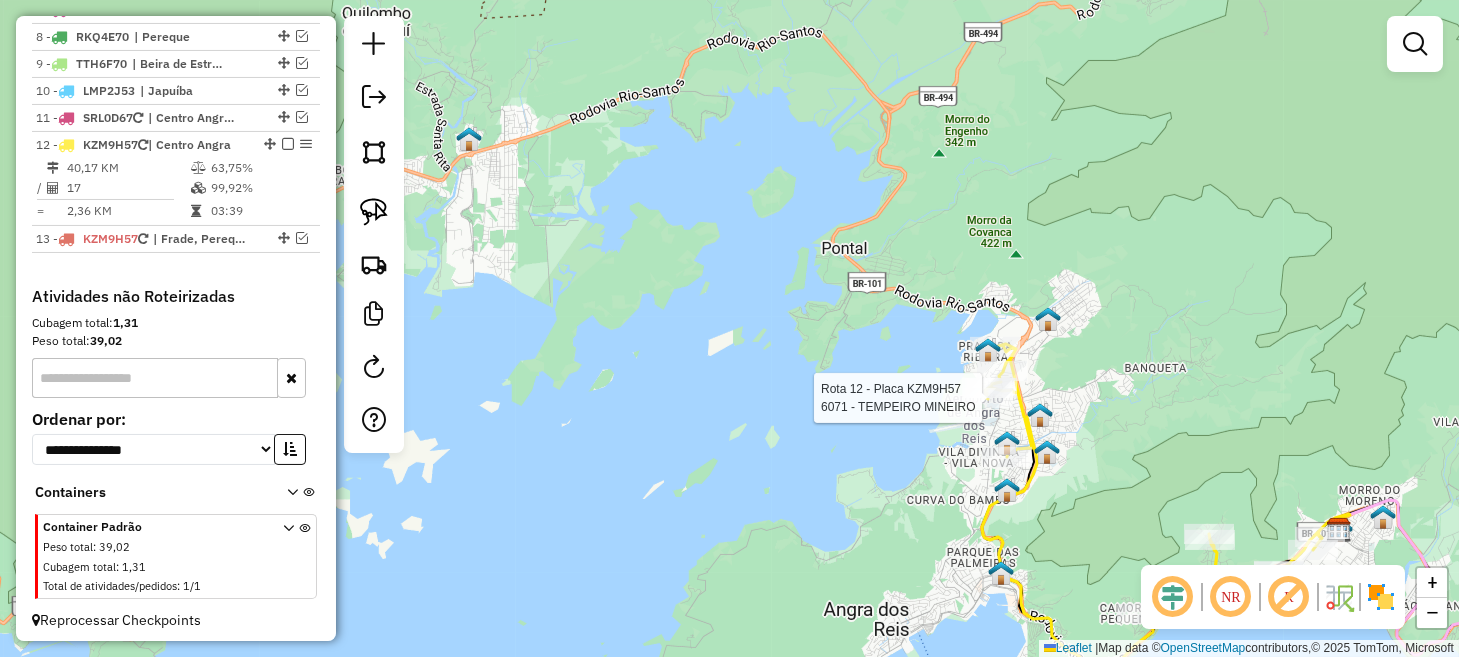 select on "**********" 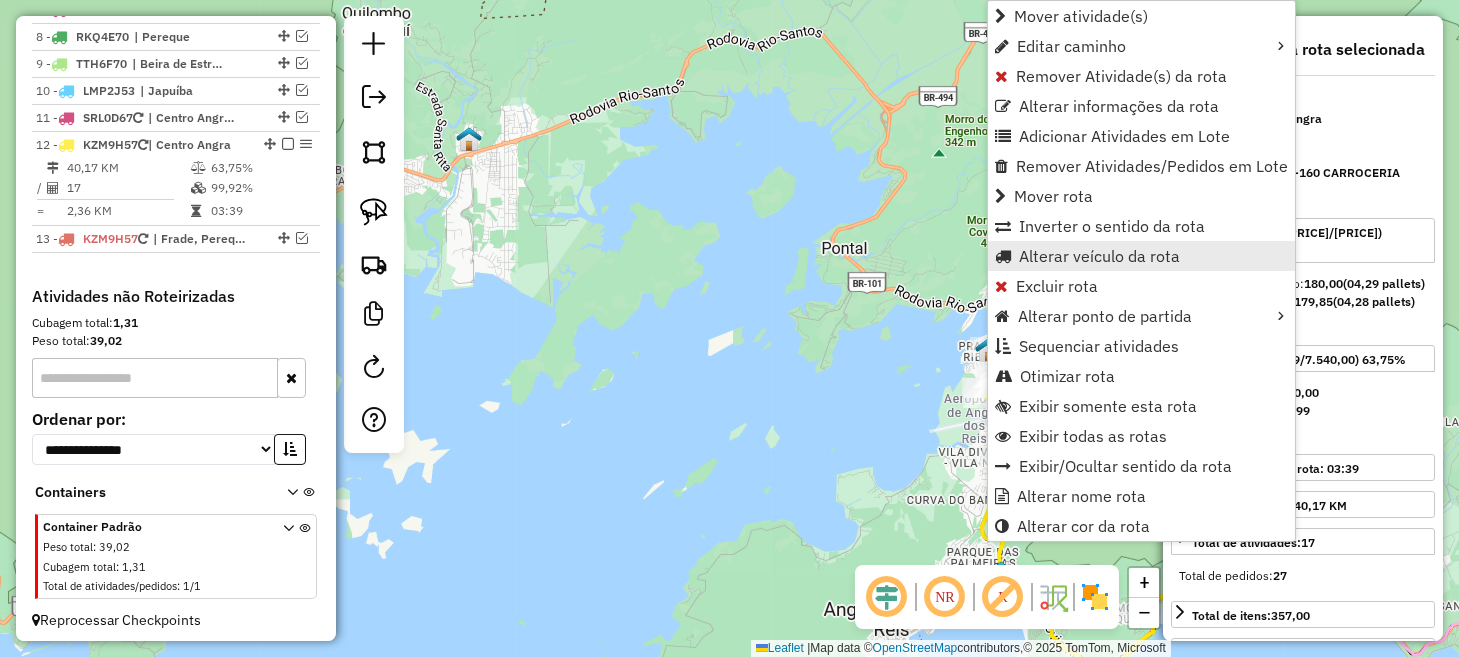 click on "Alterar veículo da rota" at bounding box center [1099, 256] 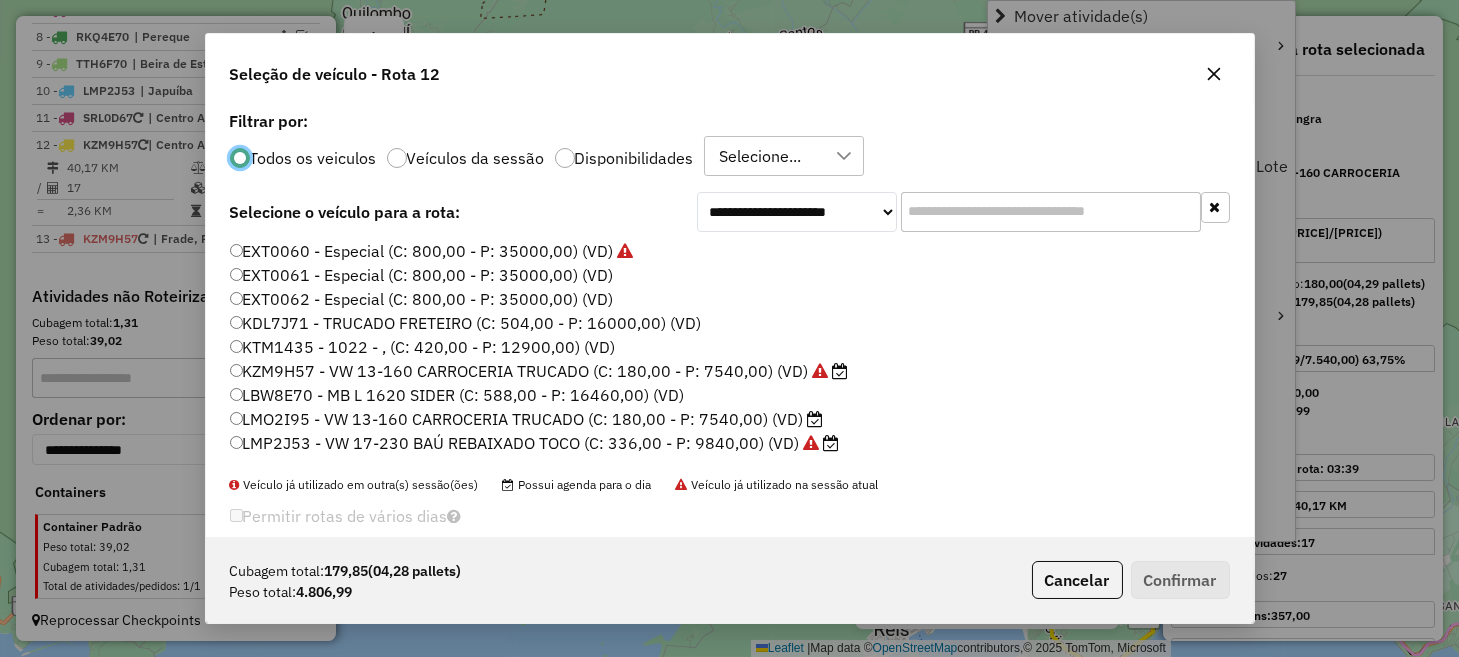 scroll, scrollTop: 10, scrollLeft: 6, axis: both 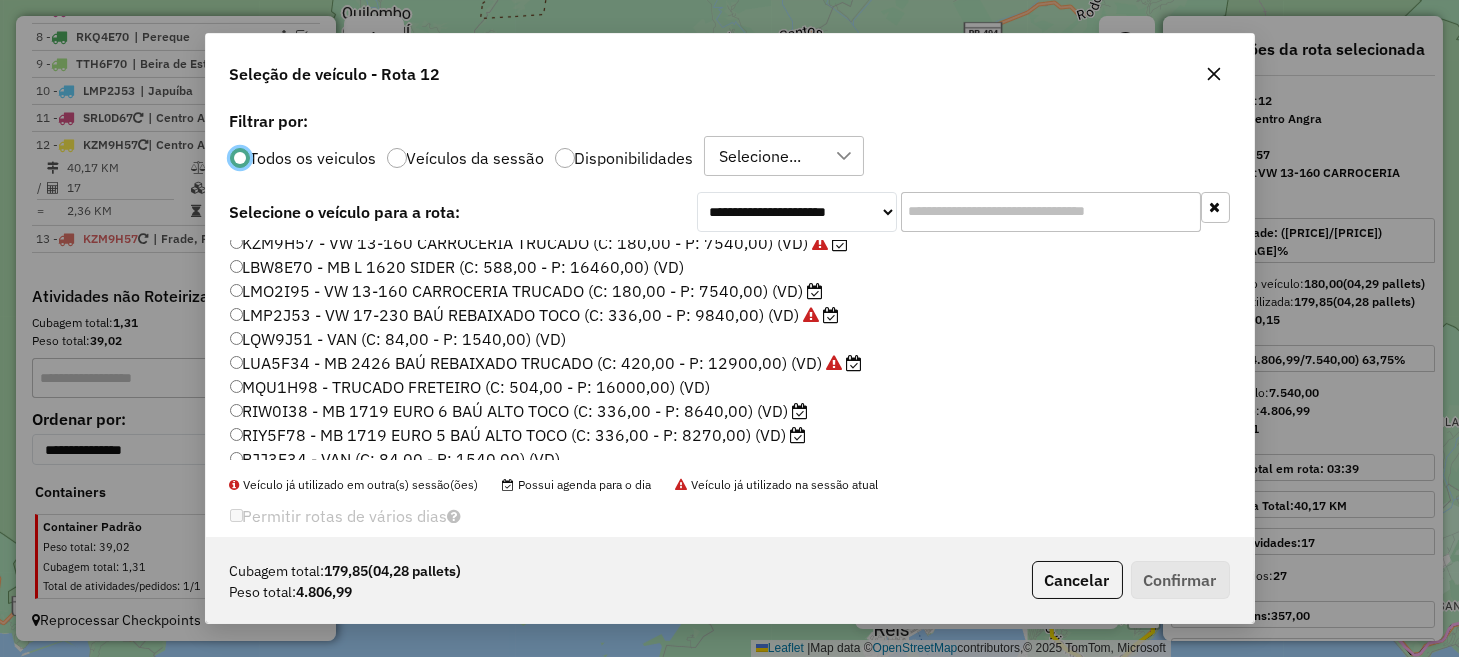 click on "LMO2I95 -  VW 13-160 CARROCERIA TRUCADO (C: 180,00 - P: 7540,00) (VD)" 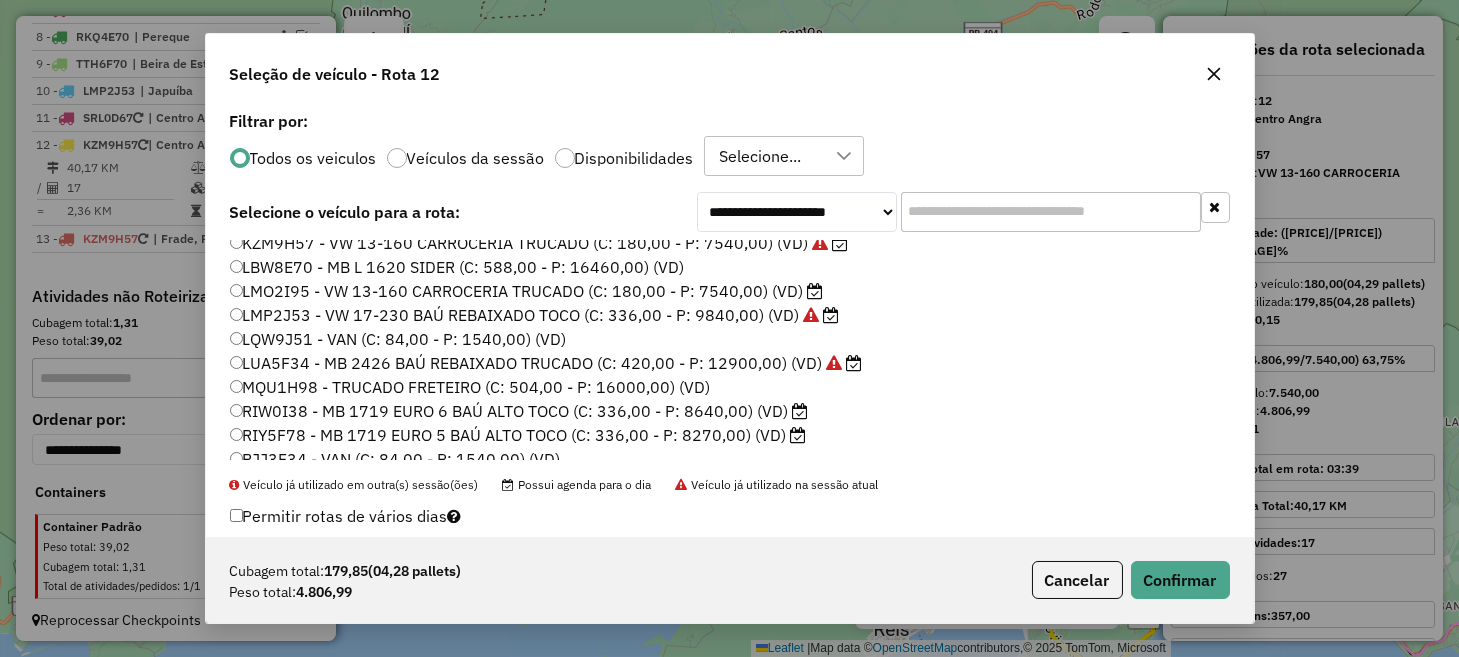 click on "Cubagem total:  179,85   (04,28 pallets)  Peso total: 4.806,99  Cancelar   Confirmar" 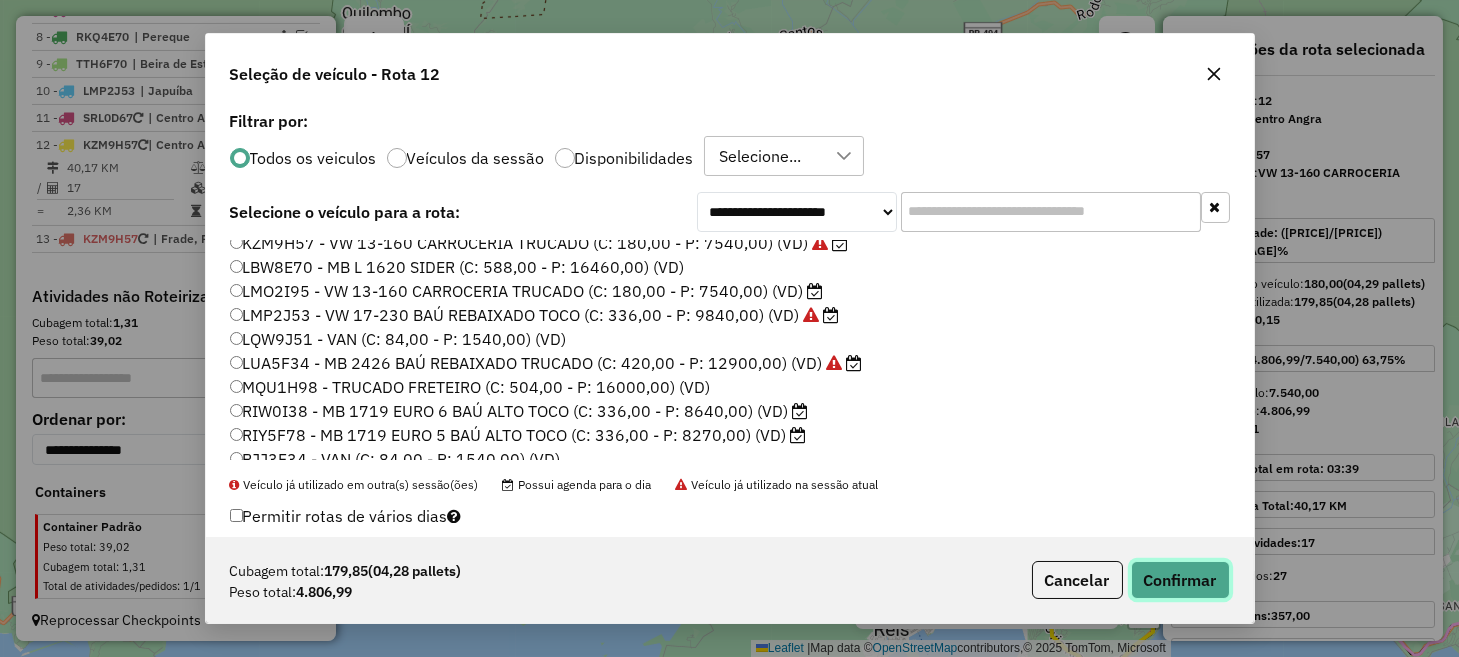 click on "Confirmar" 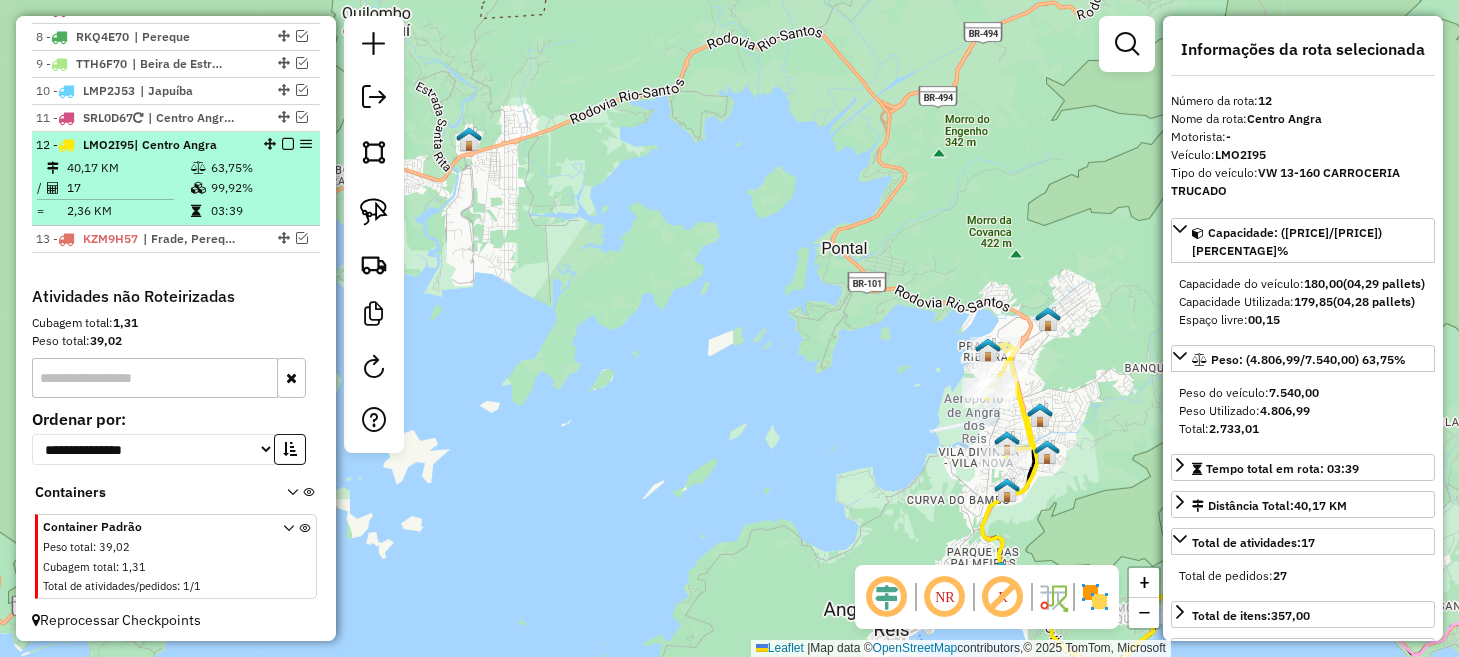click at bounding box center (288, 144) 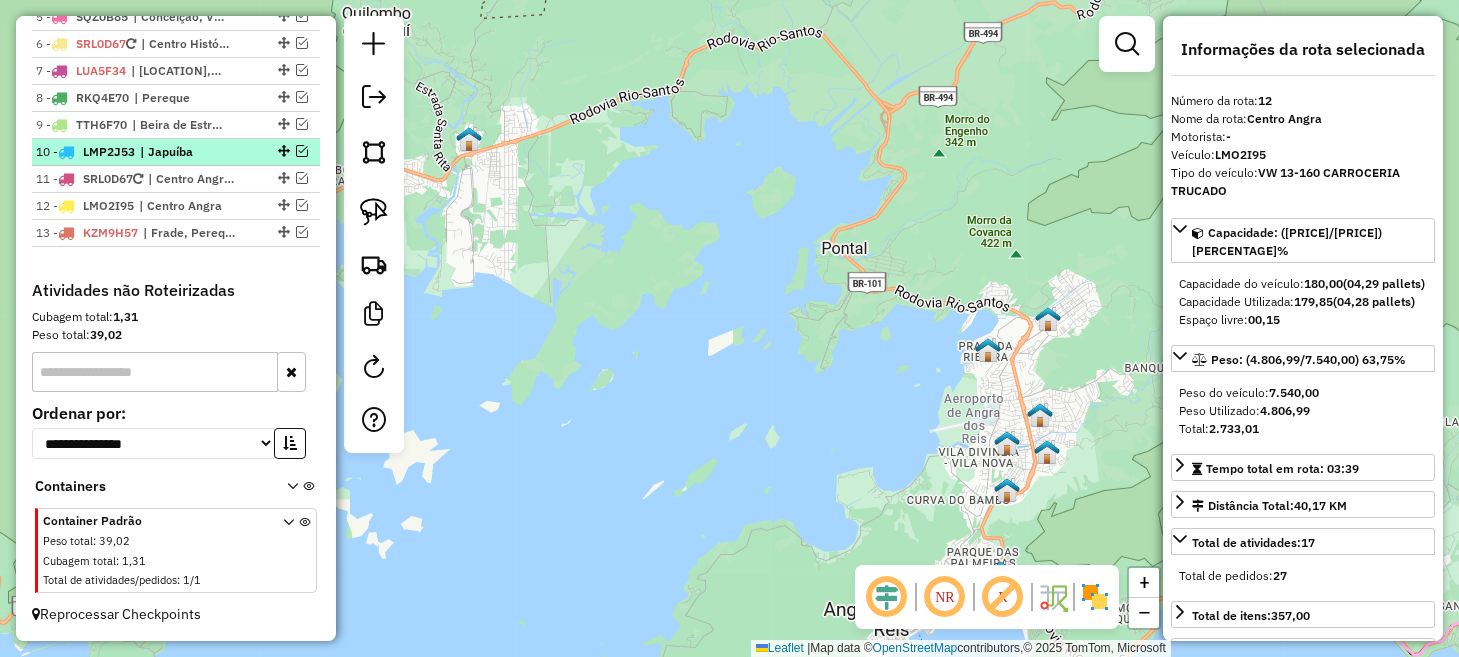 scroll, scrollTop: 980, scrollLeft: 0, axis: vertical 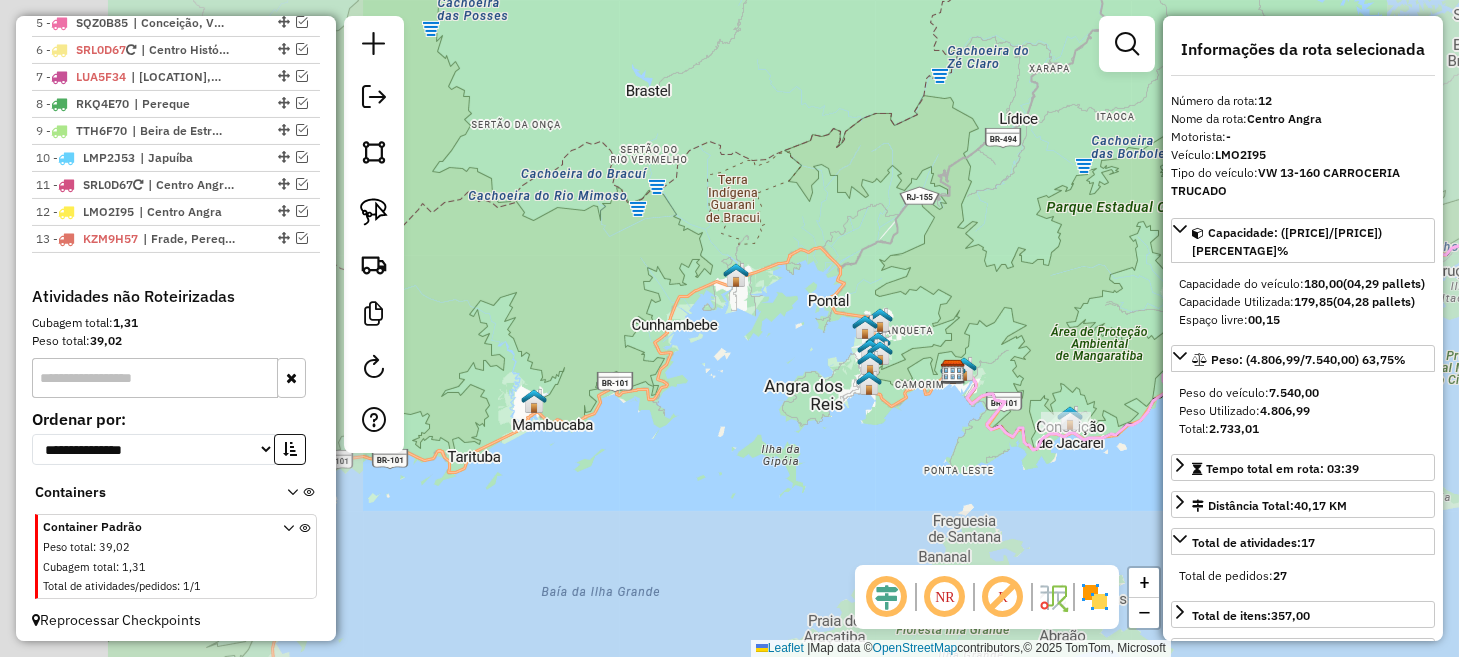 drag, startPoint x: 768, startPoint y: 383, endPoint x: 823, endPoint y: 381, distance: 55.03635 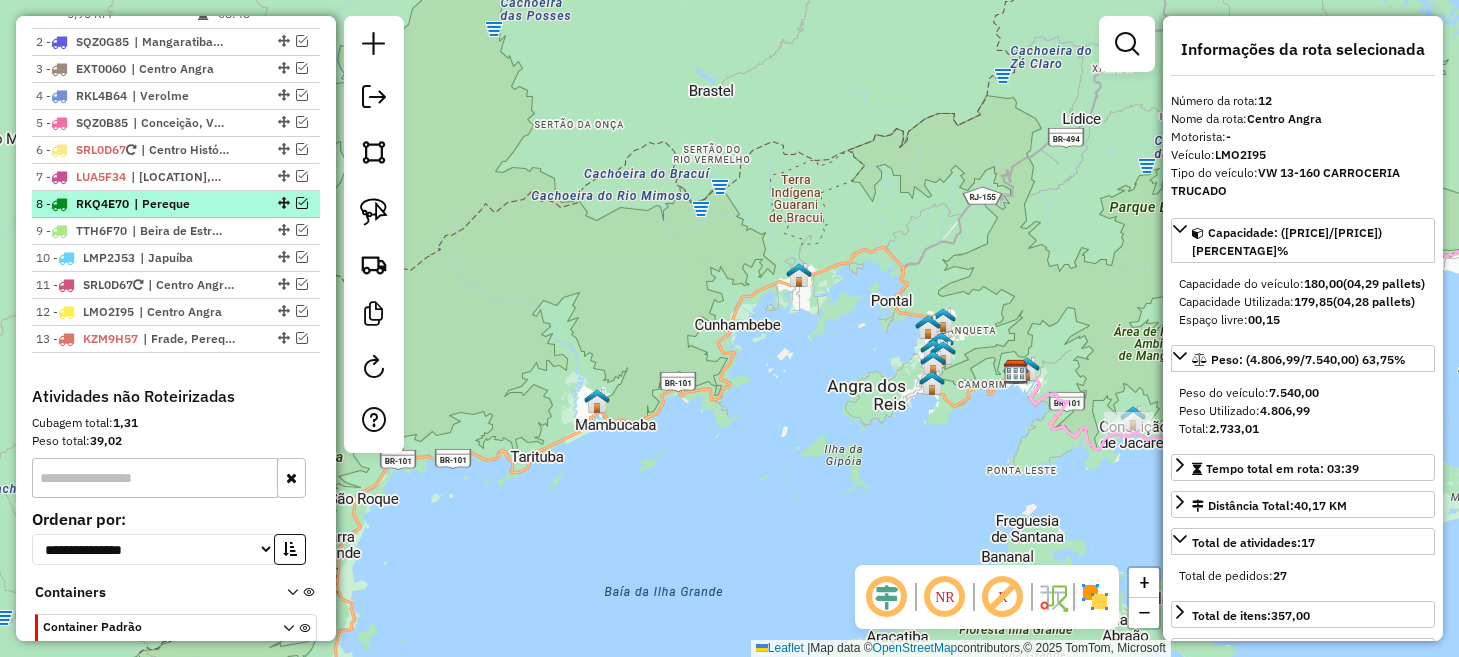 scroll, scrollTop: 780, scrollLeft: 0, axis: vertical 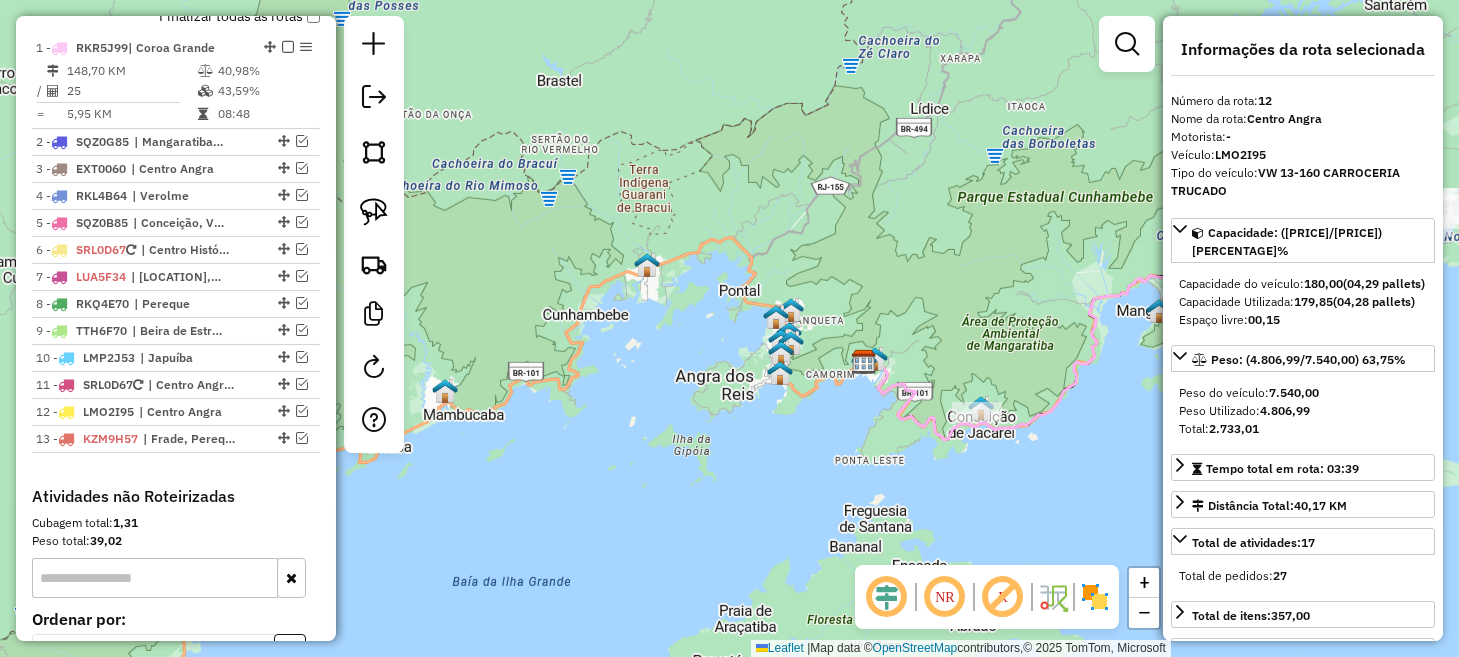 drag, startPoint x: 761, startPoint y: 394, endPoint x: 429, endPoint y: 375, distance: 332.54324 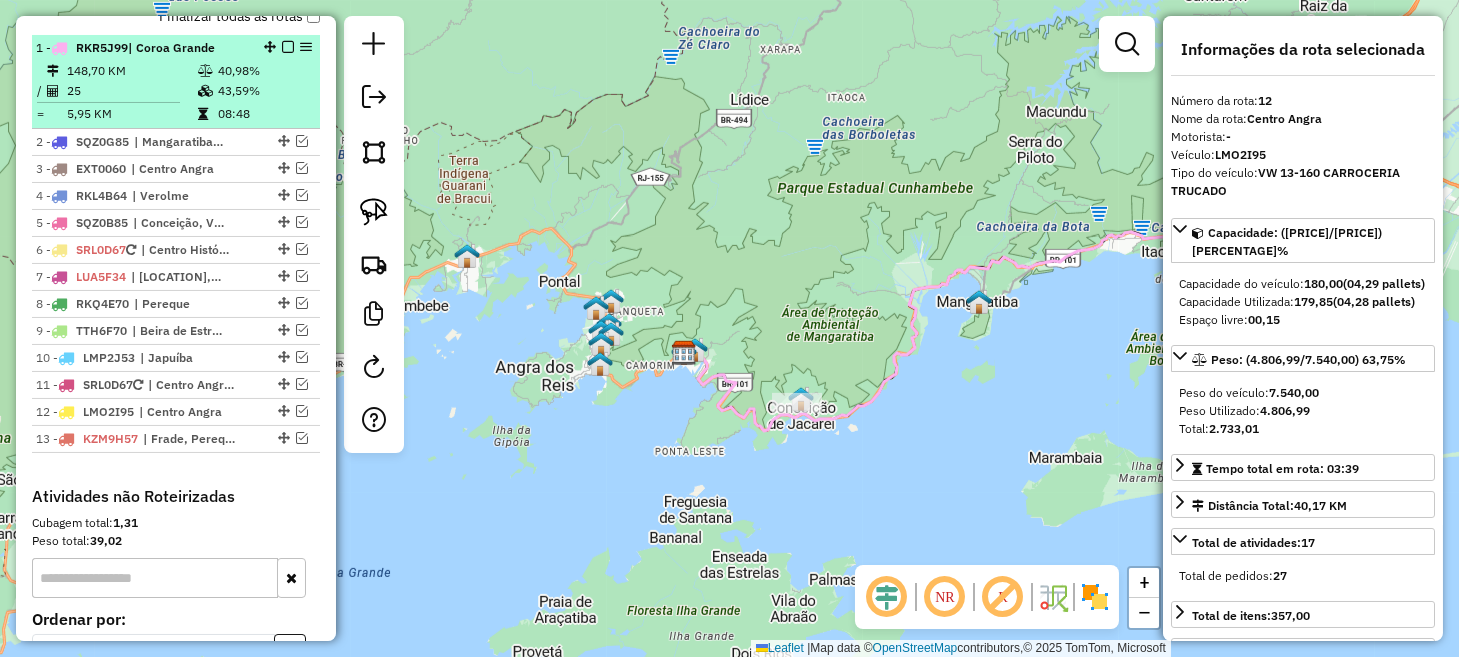 click at bounding box center (288, 47) 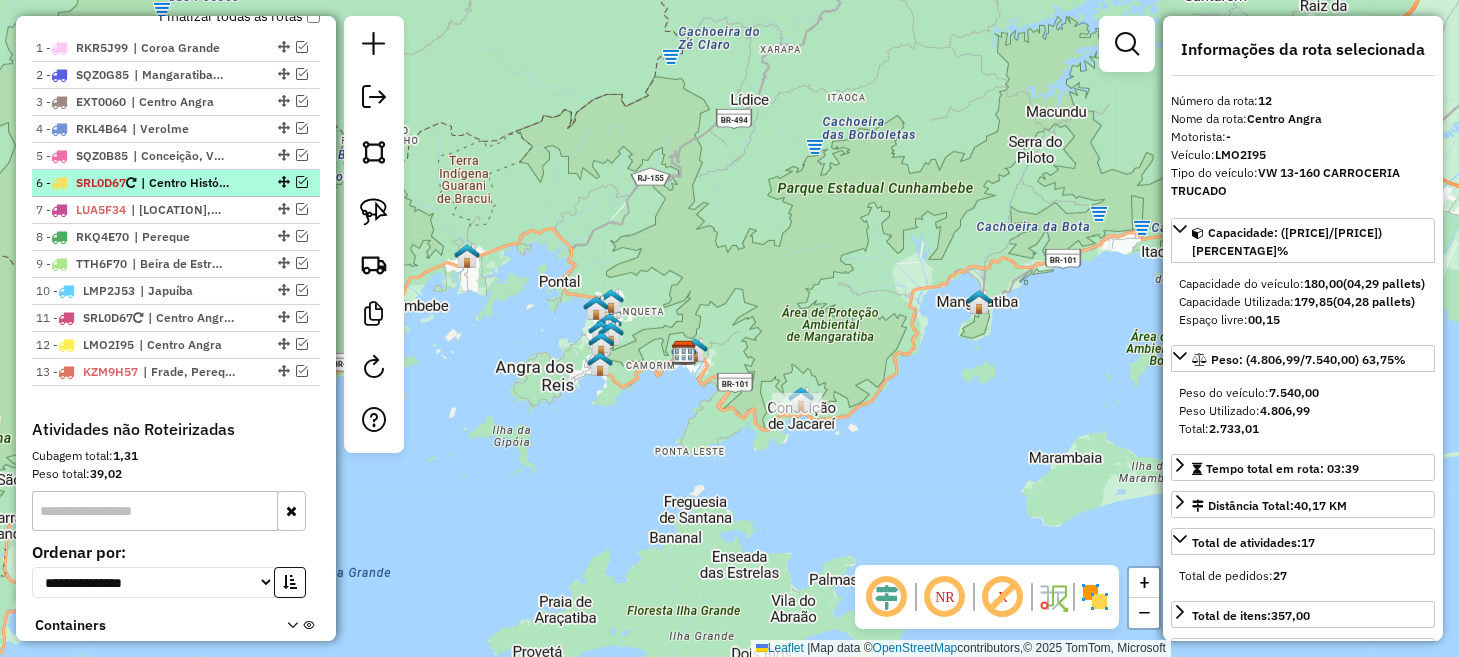 click at bounding box center (302, 182) 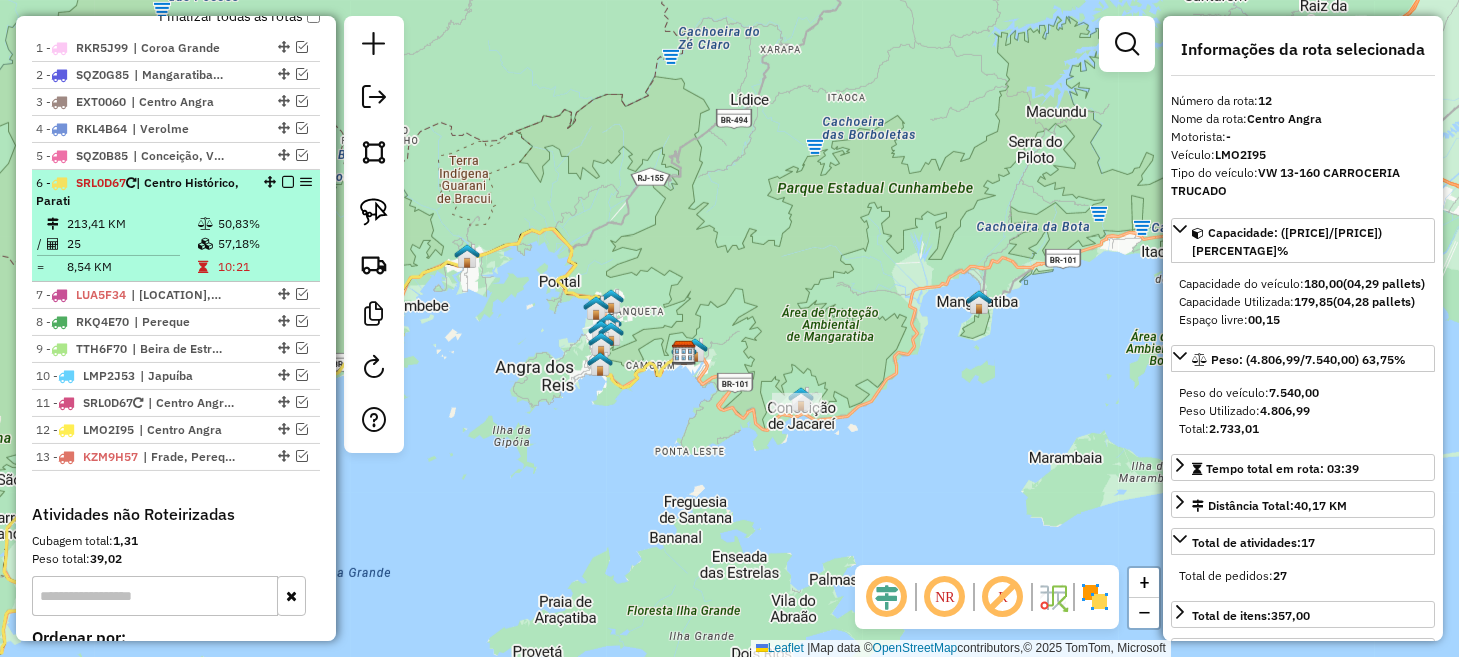 click on "SRL0D67   | [NEIGHBORHOOD], [CITY]" at bounding box center (142, 192) 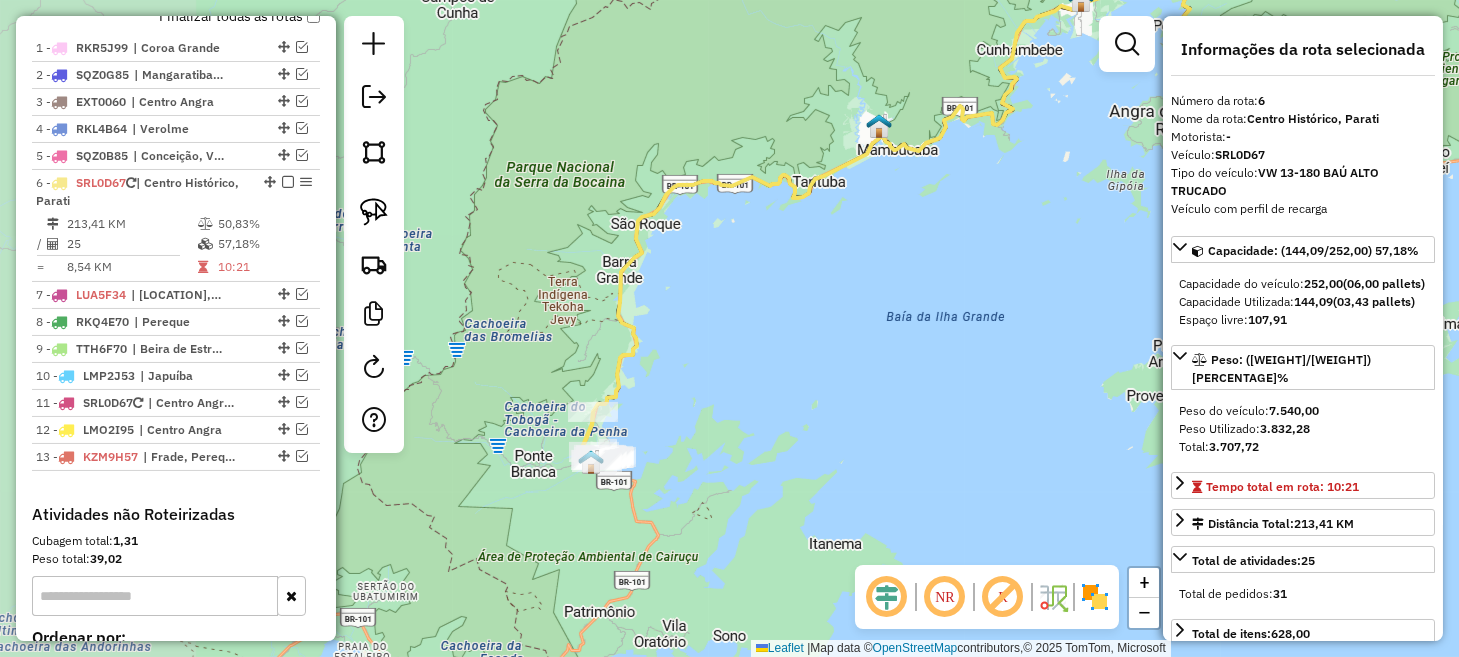 drag, startPoint x: 495, startPoint y: 523, endPoint x: 721, endPoint y: 396, distance: 259.23926 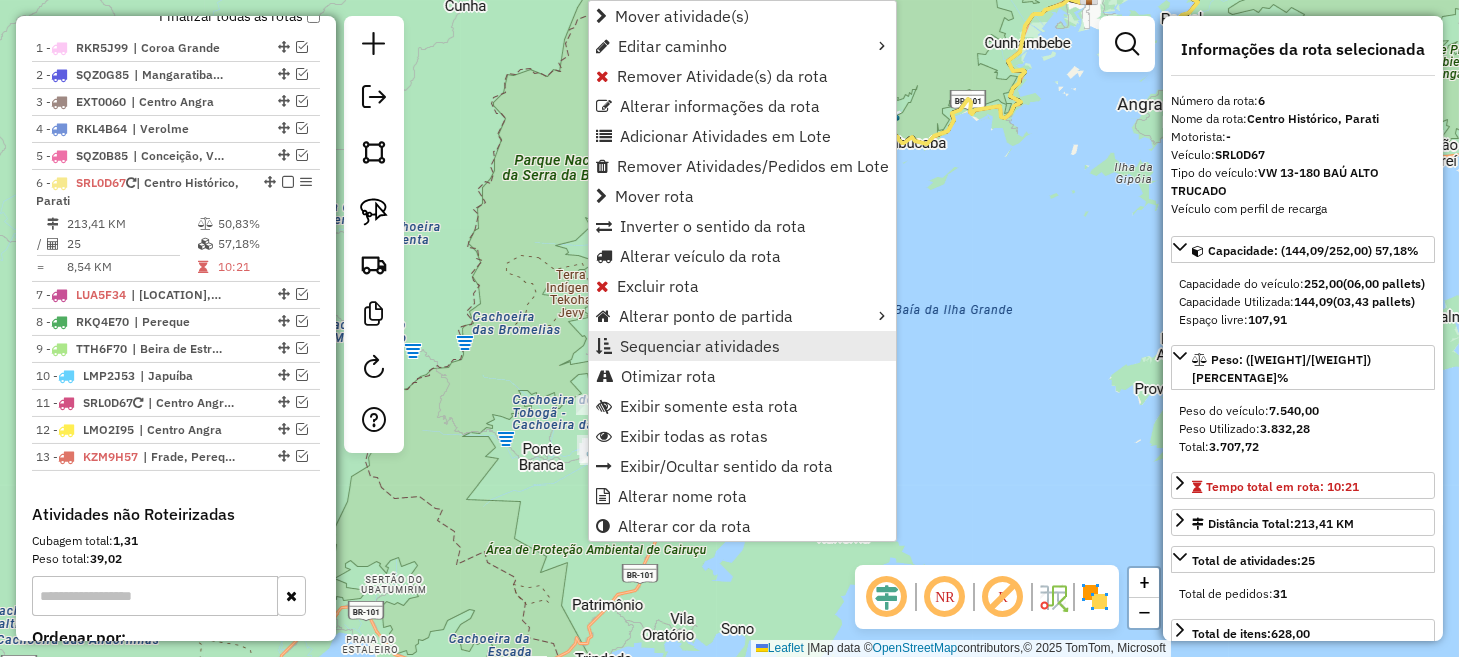 scroll, scrollTop: 931, scrollLeft: 0, axis: vertical 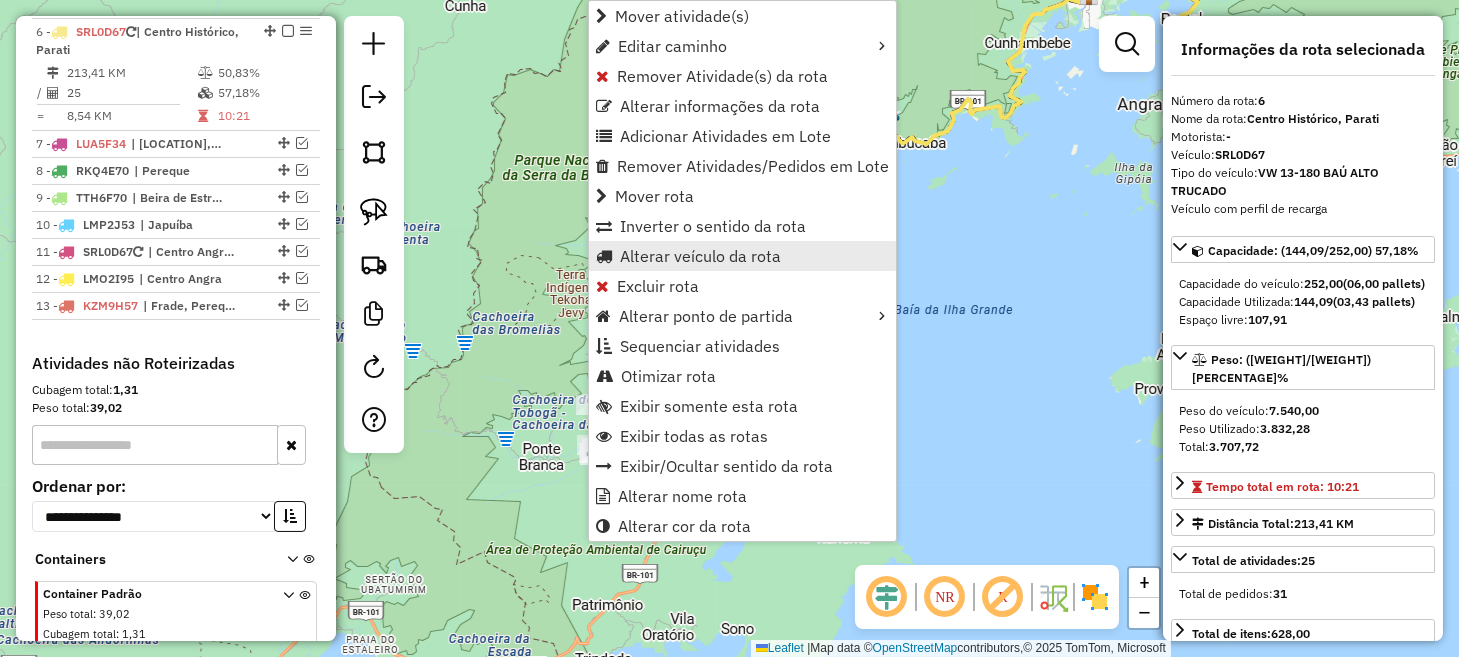 click on "Alterar veículo da rota" at bounding box center (700, 256) 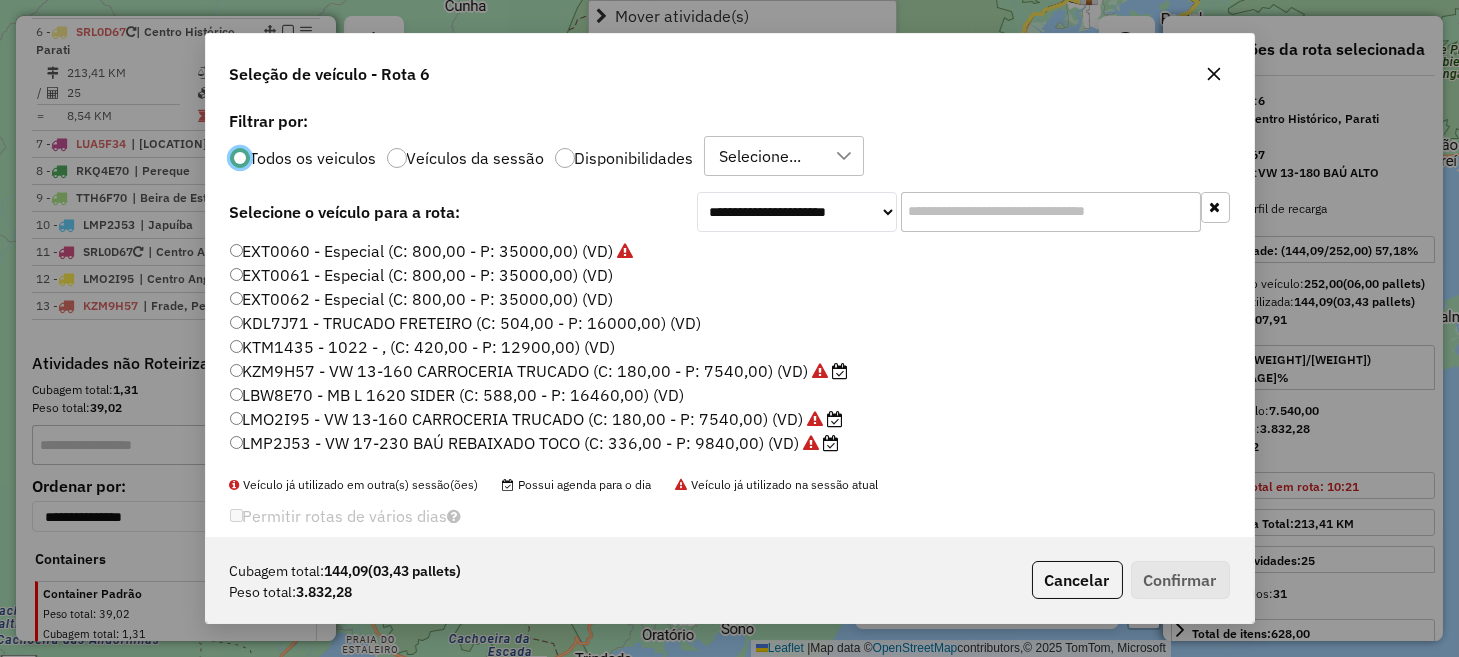 scroll, scrollTop: 10, scrollLeft: 6, axis: both 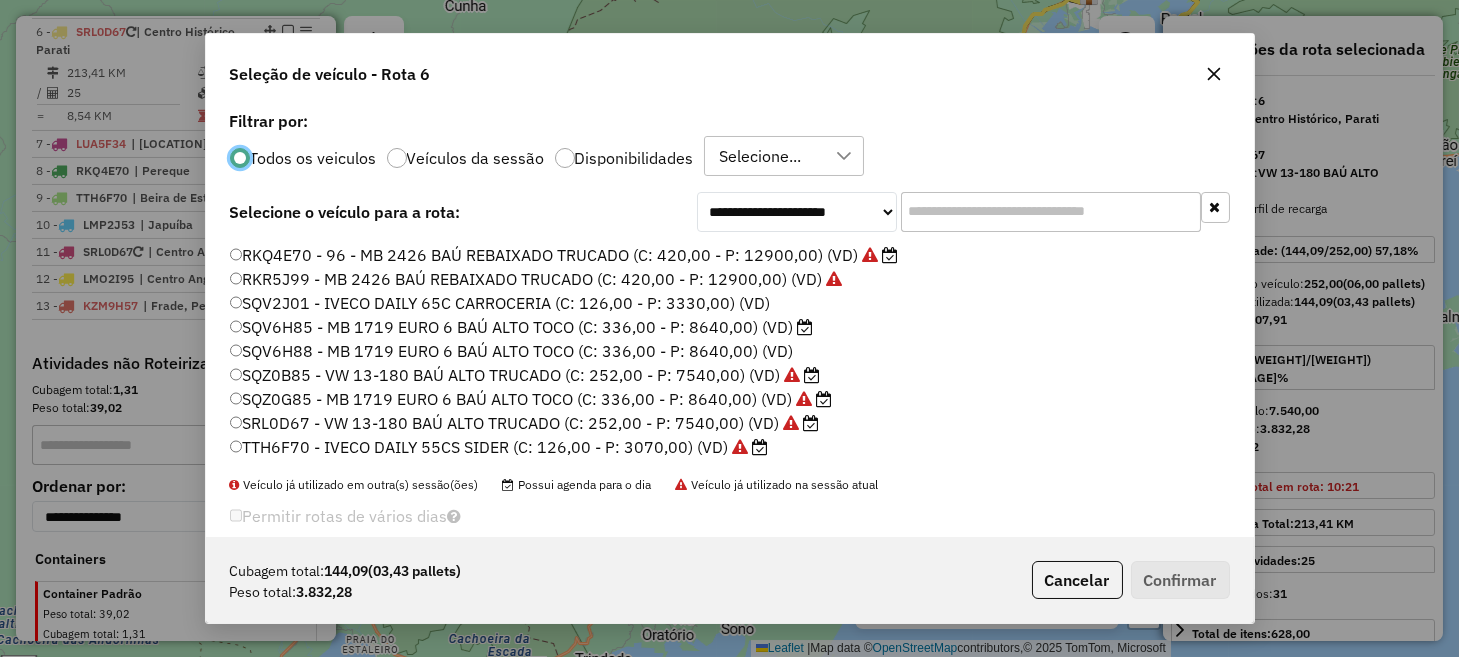click on "SQV6H85 - MB 1719 EURO 6 BAÚ ALTO TOCO (C: 336,00 - P: 8640,00) (VD)" 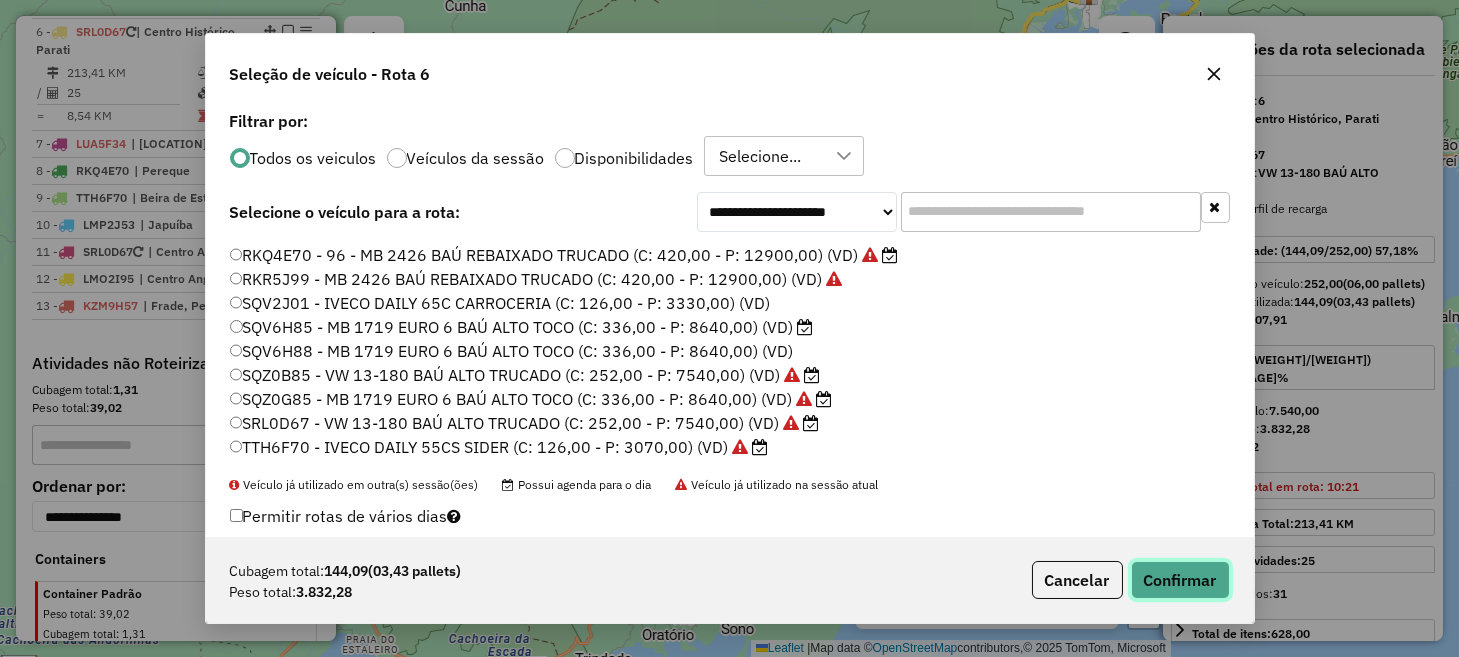 click on "Confirmar" 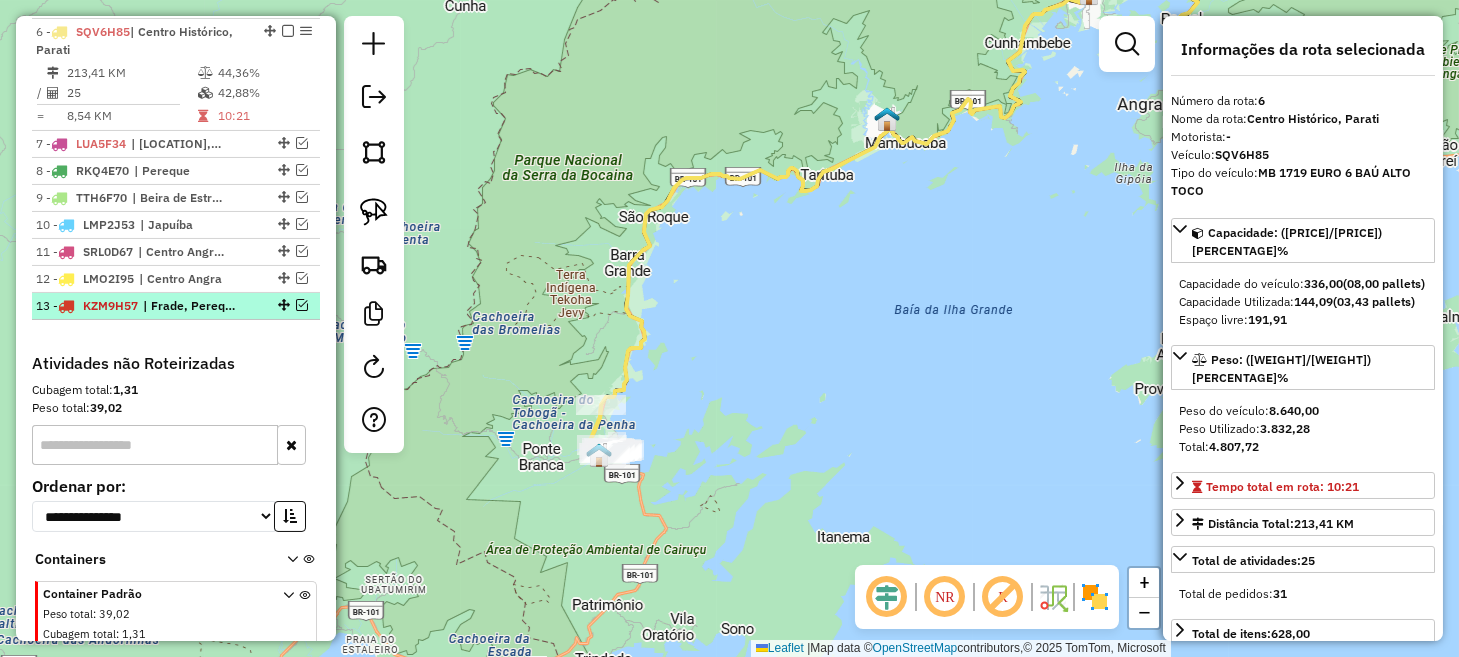 scroll, scrollTop: 732, scrollLeft: 0, axis: vertical 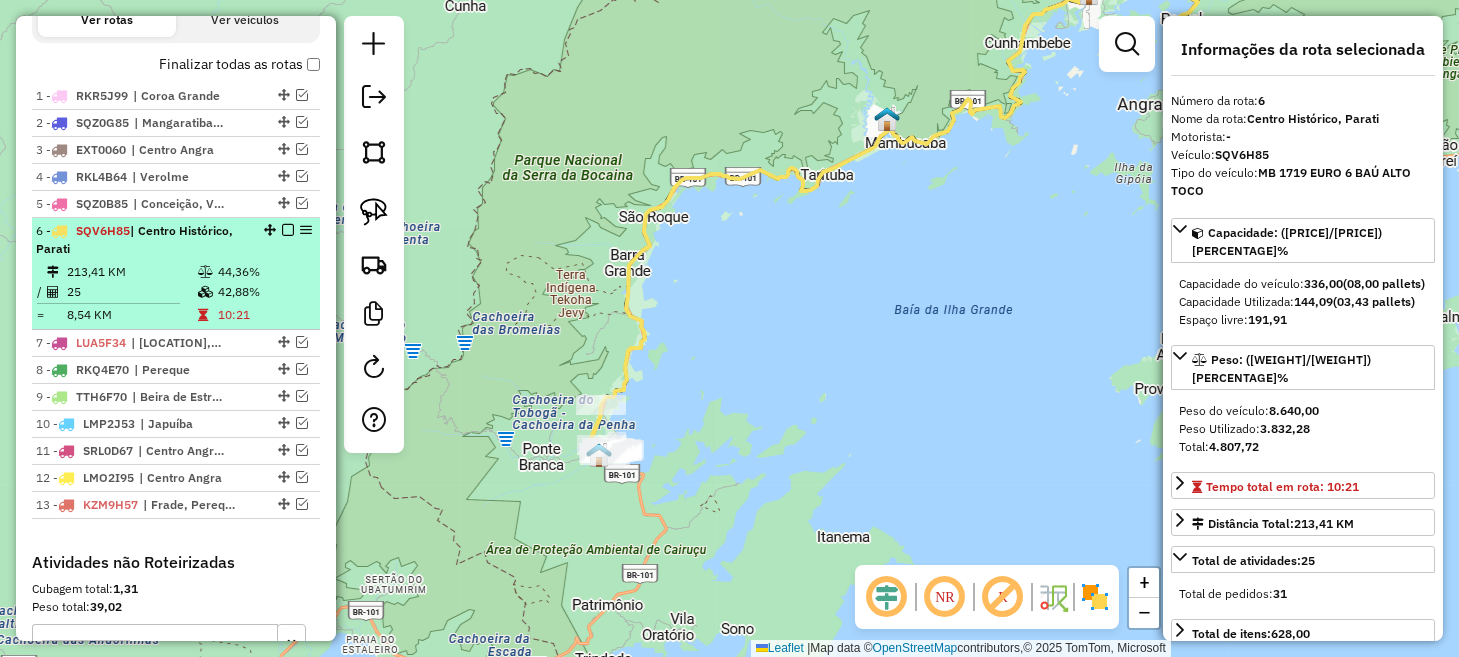 click at bounding box center (288, 230) 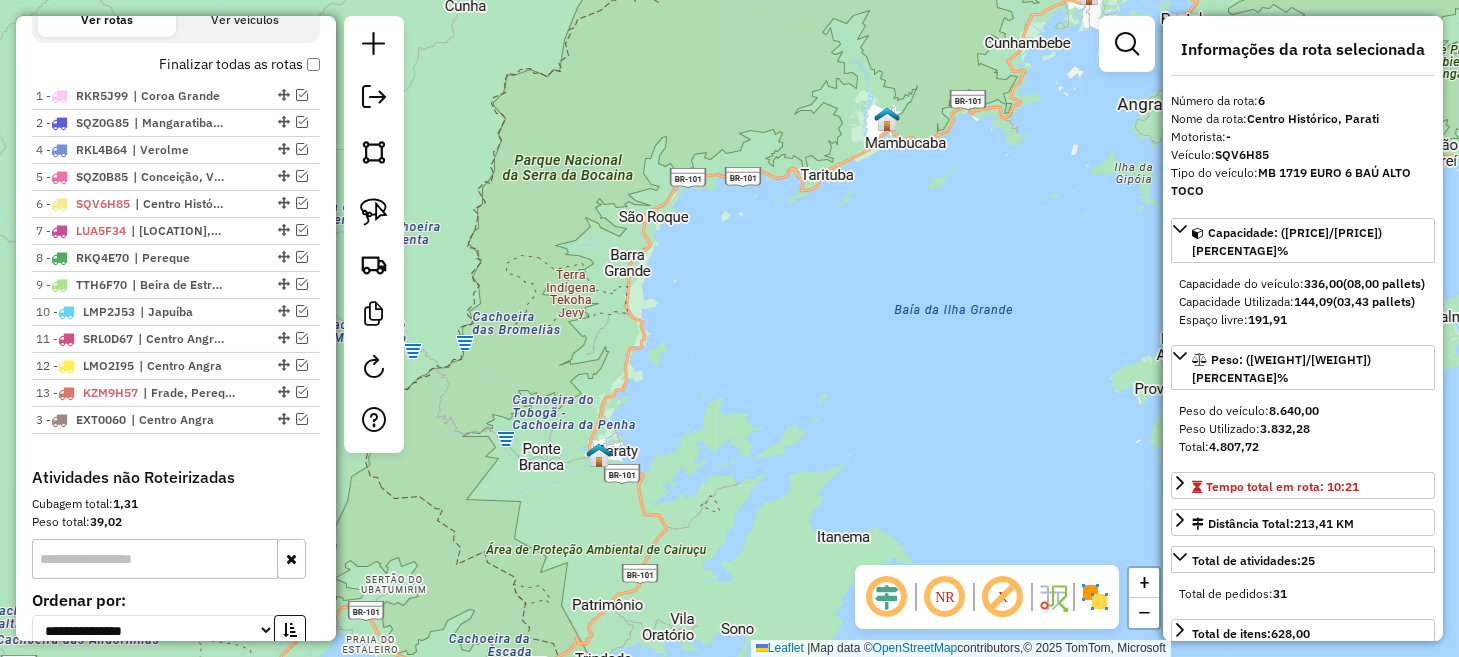 drag, startPoint x: 277, startPoint y: 149, endPoint x: 280, endPoint y: 474, distance: 325.01385 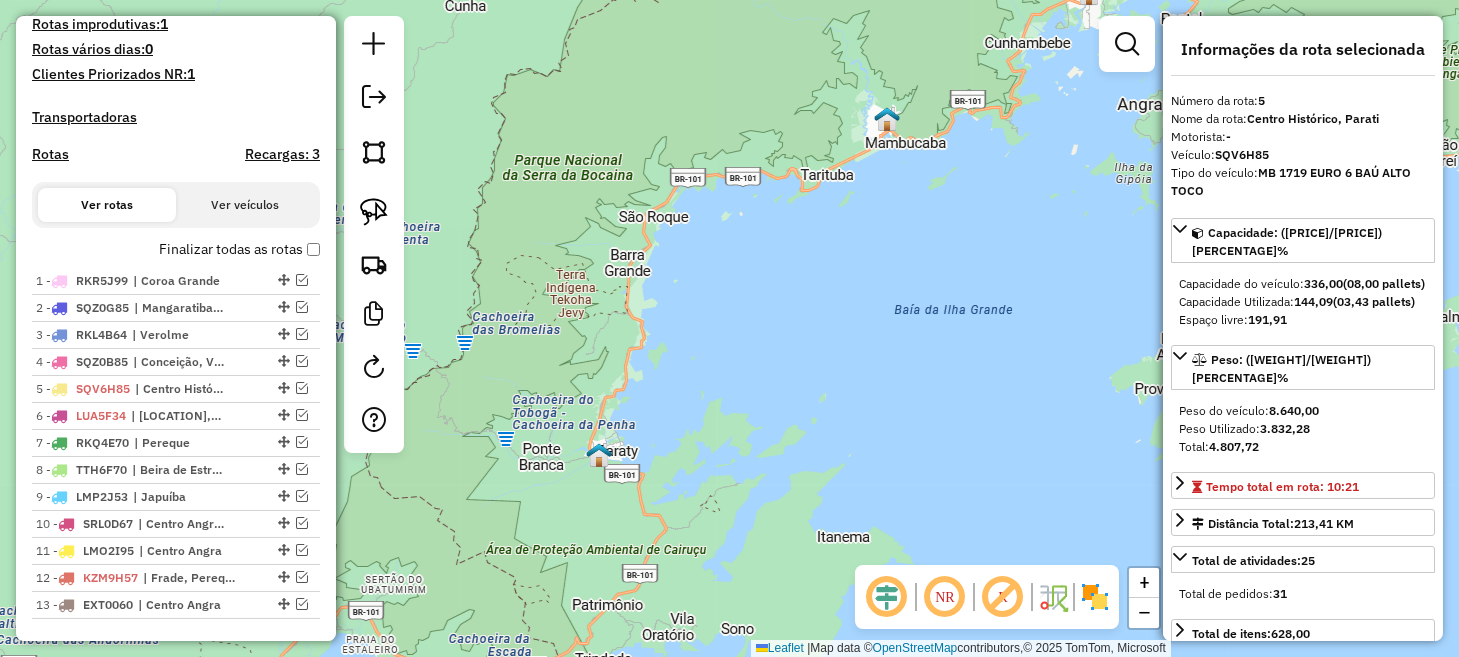 scroll, scrollTop: 531, scrollLeft: 0, axis: vertical 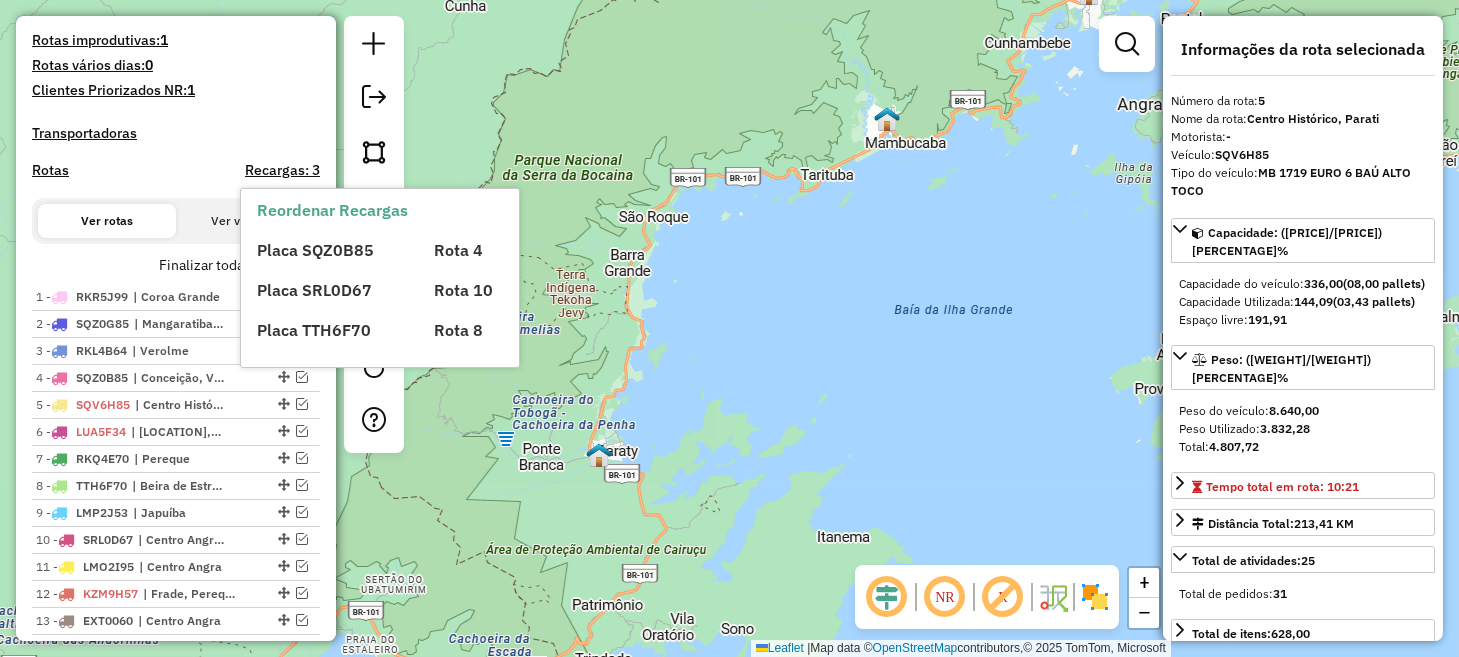 click on "Janela de atendimento Grade de atendimento Capacidade Transportadoras Veículos Cliente Pedidos  Rotas Selecione os dias de semana para filtrar as janelas de atendimento  Seg   Ter   Qua   Qui   Sex   Sáb   Dom  Informe o período da janela de atendimento: De: Até:  Filtrar exatamente a janela do cliente  Considerar janela de atendimento padrão  Selecione os dias de semana para filtrar as grades de atendimento  Seg   Ter   Qua   Qui   Sex   Sáb   Dom   Considerar clientes sem dia de atendimento cadastrado  Clientes fora do dia de atendimento selecionado Filtrar as atividades entre os valores definidos abaixo:  Peso mínimo:   Peso máximo:   Cubagem mínima:   Cubagem máxima:   De:   Até:  Filtrar as atividades entre o tempo de atendimento definido abaixo:  De:   Até:   Considerar capacidade total dos clientes não roteirizados Transportadora: Selecione um ou mais itens Tipo de veículo: Selecione um ou mais itens Veículo: Selecione um ou mais itens Motorista: Selecione um ou mais itens Nome: Rótulo:" 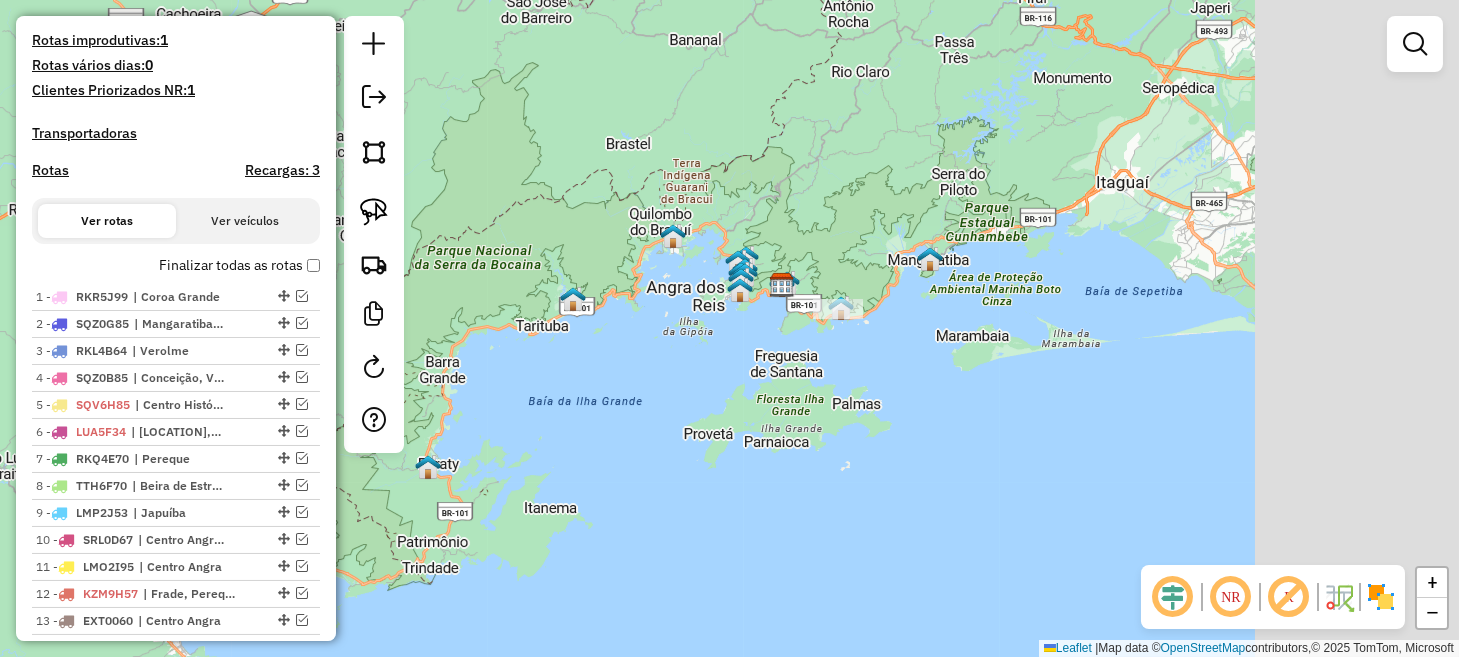 drag, startPoint x: 1030, startPoint y: 382, endPoint x: 608, endPoint y: 471, distance: 431.28296 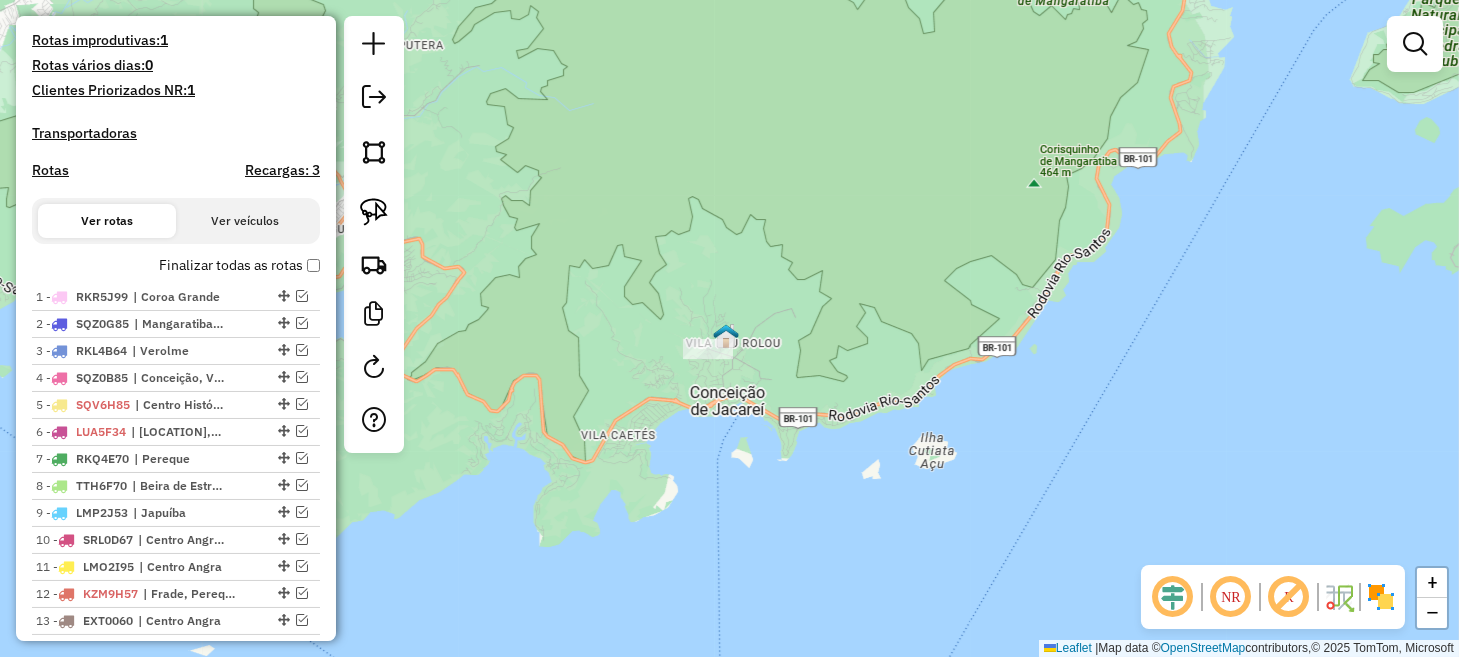 drag, startPoint x: 714, startPoint y: 283, endPoint x: 719, endPoint y: 423, distance: 140.08926 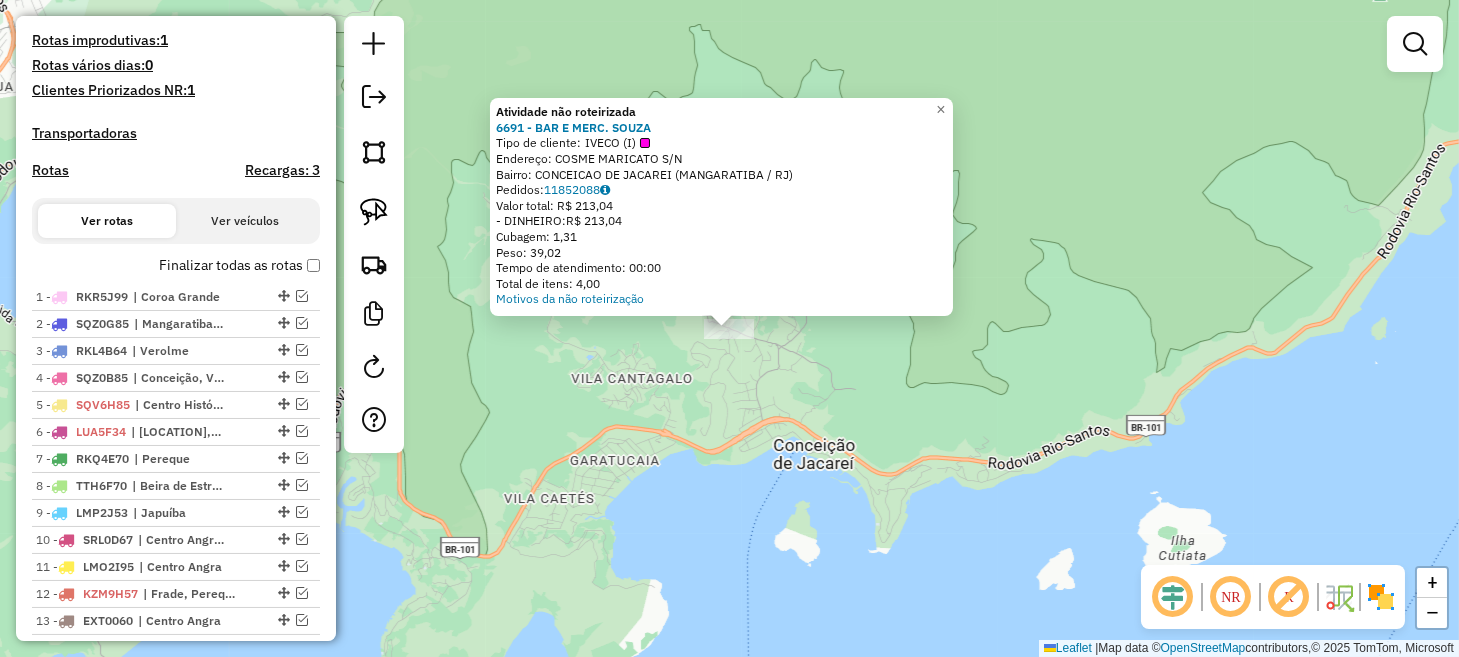 click on "Atividade não roteirizada 6691 - BAR E MERC. SOUZA  Tipo de cliente:   IVECO (I)   Endereço:  COSME MARICATO S/N   Bairro: CONCEICAO DE JACAREI ([CITY] / [STATE])   Pedidos:  11852088   Valor total: R$ 213,04   - DINHEIRO:  R$ 213,04   Cubagem: 1,31   Peso: 39,02   Tempo de atendimento: 00:00   Total de itens: 4,00  Motivos da não roteirização × Janela de atendimento Grade de atendimento Capacidade Transportadoras Veículos Cliente Pedidos  Rotas Selecione os dias de semana para filtrar as janelas de atendimento  Seg   Ter   Qua   Qui   Sex   Sáb   Dom  Informe o período da janela de atendimento: De: Até:  Filtrar exatamente a janela do cliente  Considerar janela de atendimento padrão  Selecione os dias de semana para filtrar as grades de atendimento  Seg   Ter   Qua   Qui   Sex   Sáb   Dom   Considerar clientes sem dia de atendimento cadastrado  Clientes fora do dia de atendimento selecionado Filtrar as atividades entre os valores definidos abaixo:  Peso mínimo:   Peso máximo:   De:   Até:  De:" 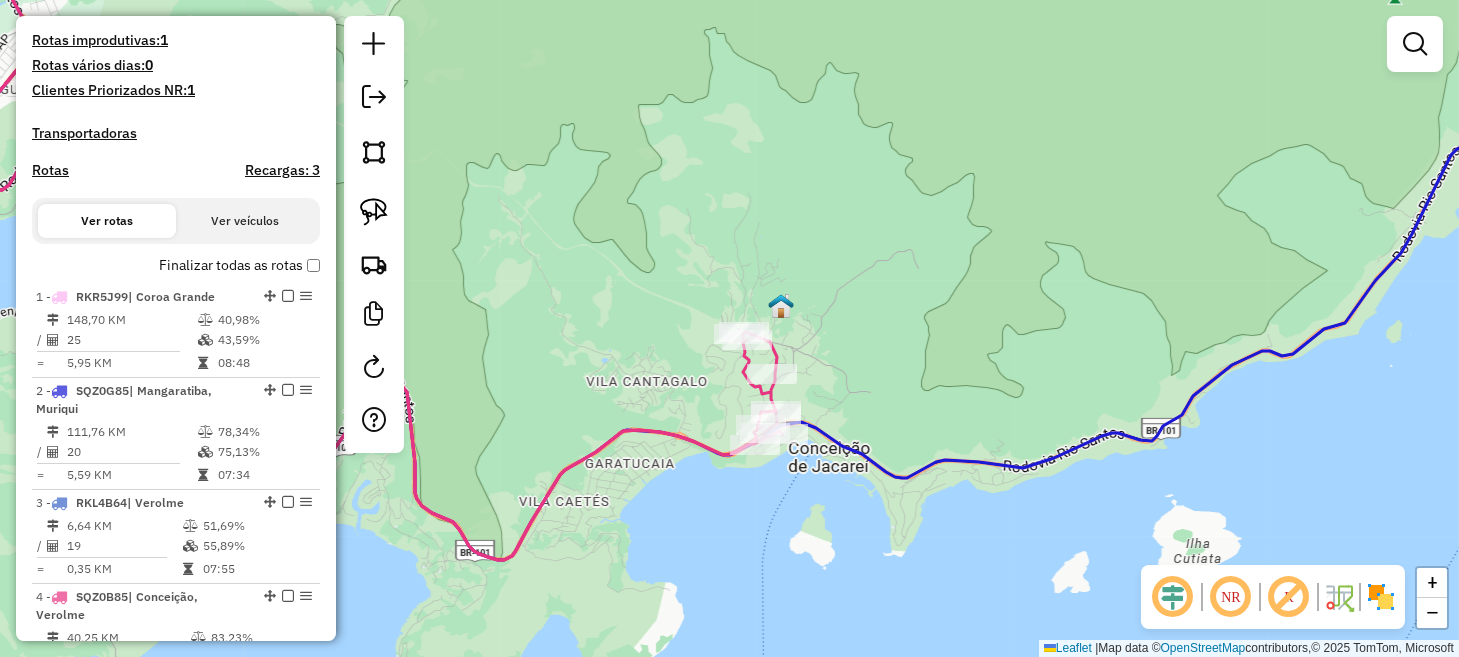 drag, startPoint x: 749, startPoint y: 524, endPoint x: 1057, endPoint y: 515, distance: 308.13147 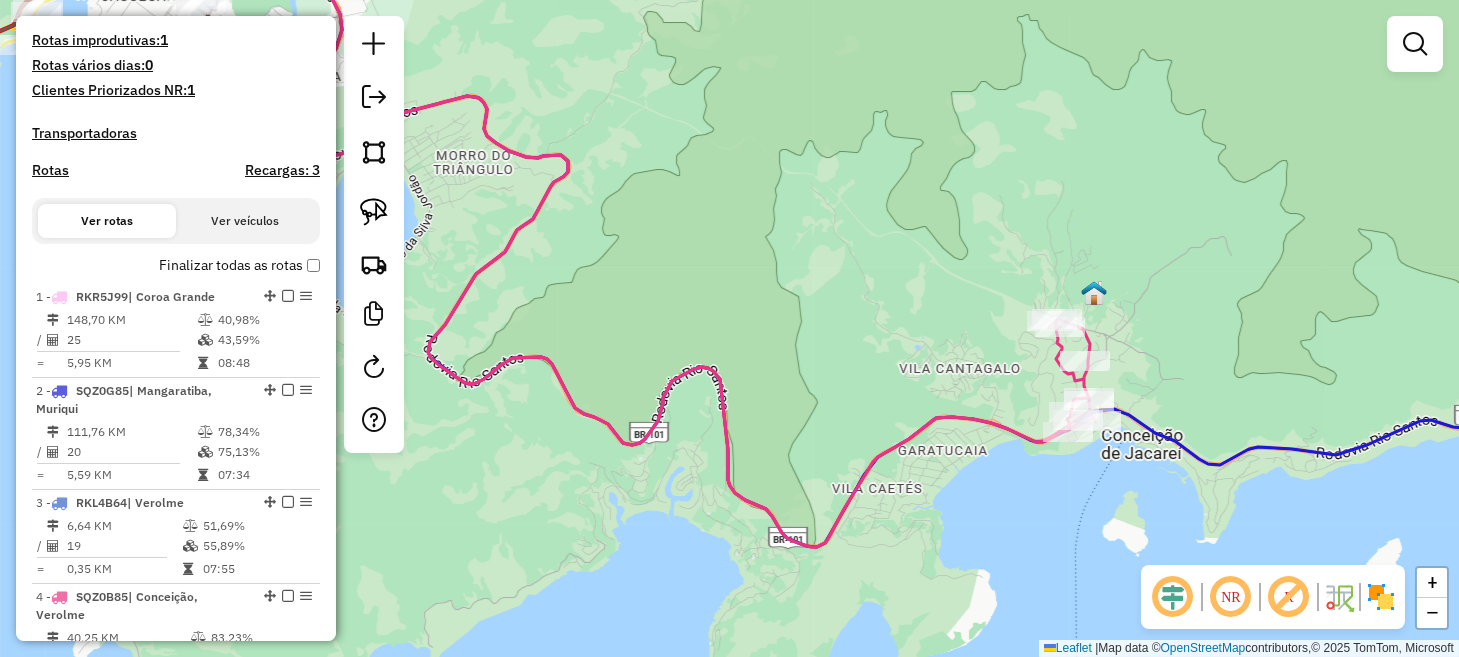 click 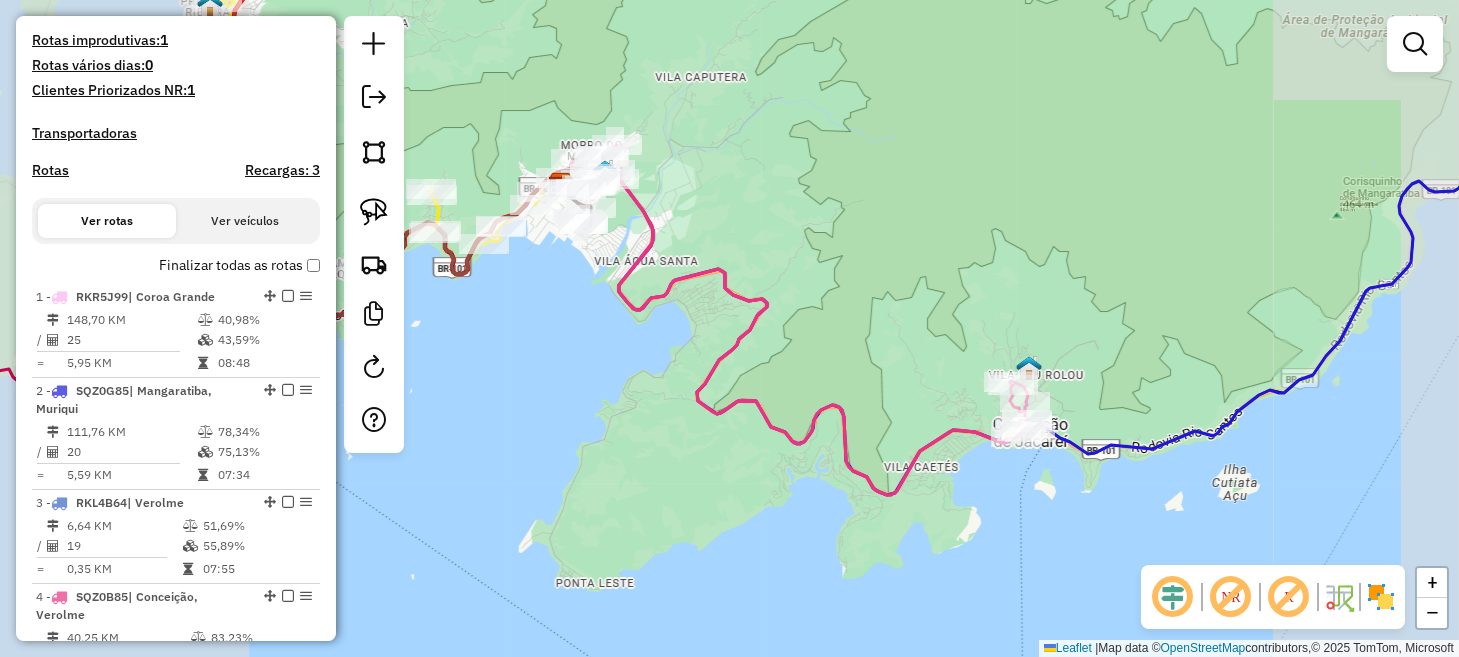 drag, startPoint x: 841, startPoint y: 349, endPoint x: 975, endPoint y: 444, distance: 164.25894 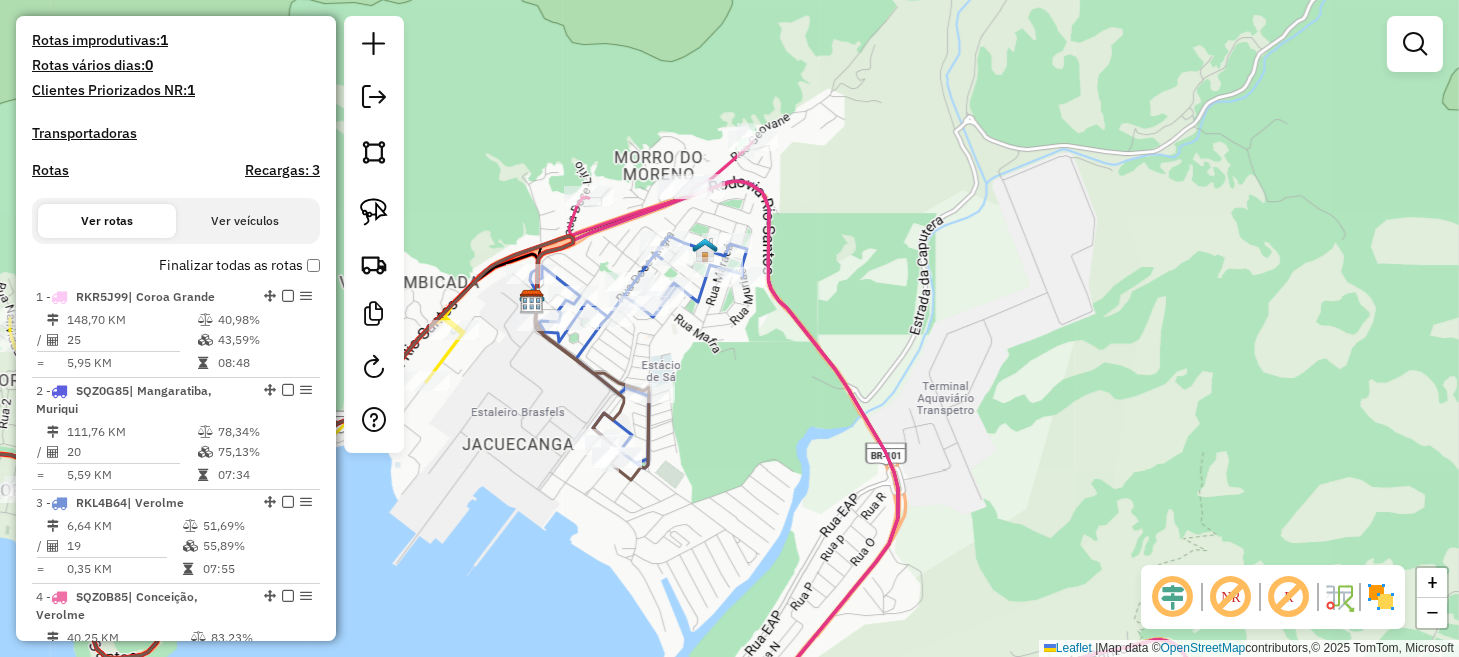 drag, startPoint x: 742, startPoint y: 357, endPoint x: 732, endPoint y: 393, distance: 37.363083 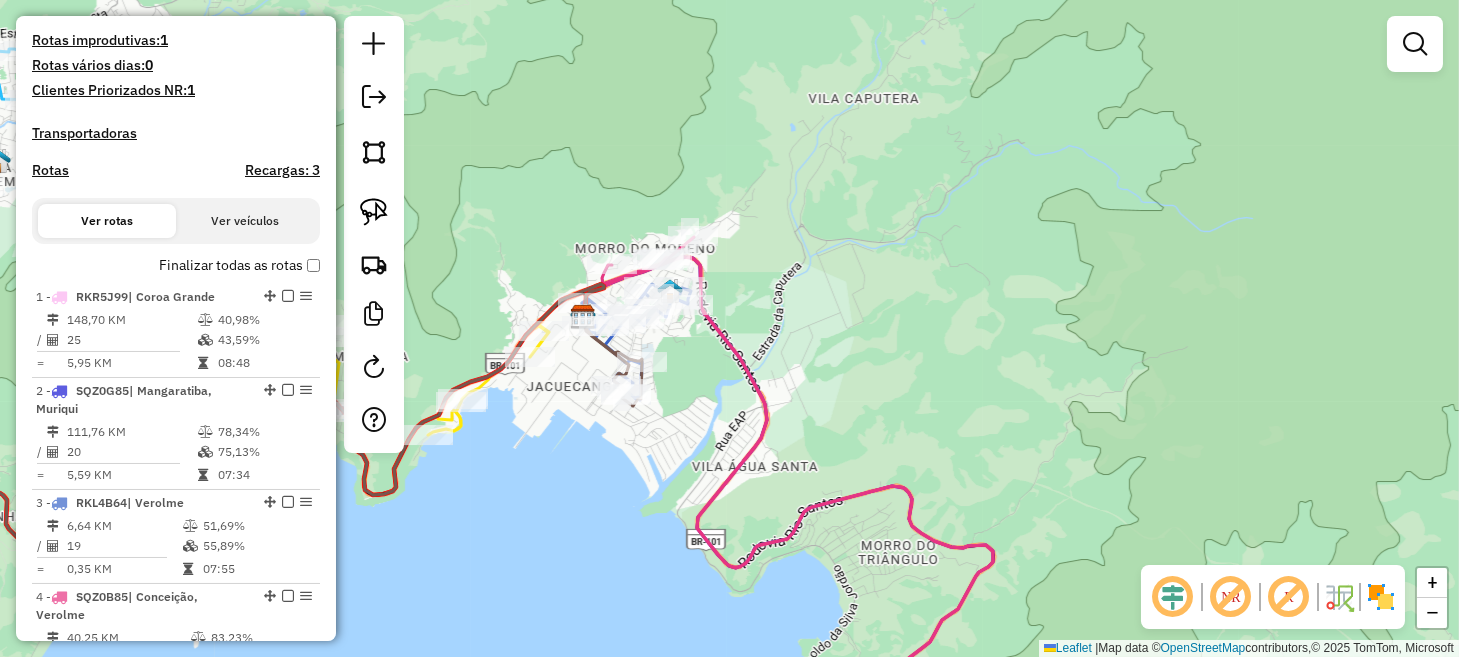 drag, startPoint x: 966, startPoint y: 412, endPoint x: 697, endPoint y: 271, distance: 303.71368 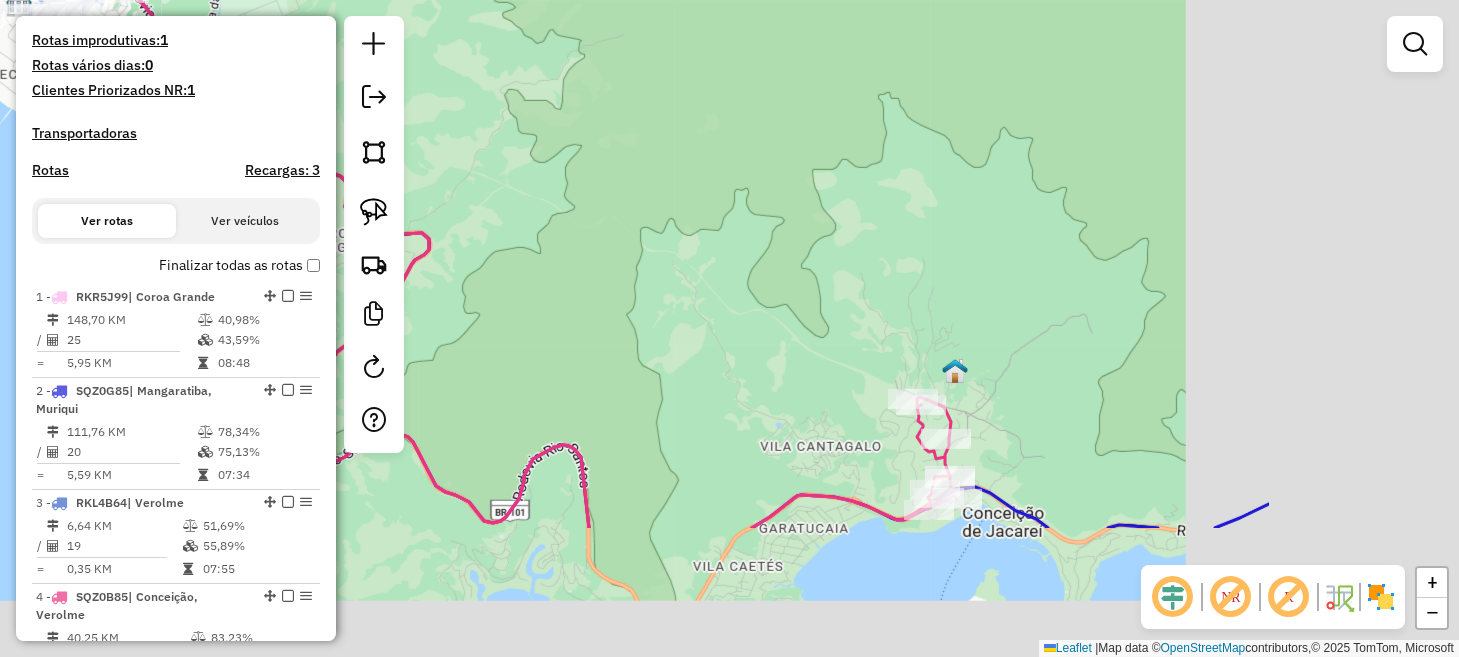 drag, startPoint x: 1024, startPoint y: 481, endPoint x: 688, endPoint y: 285, distance: 388.98843 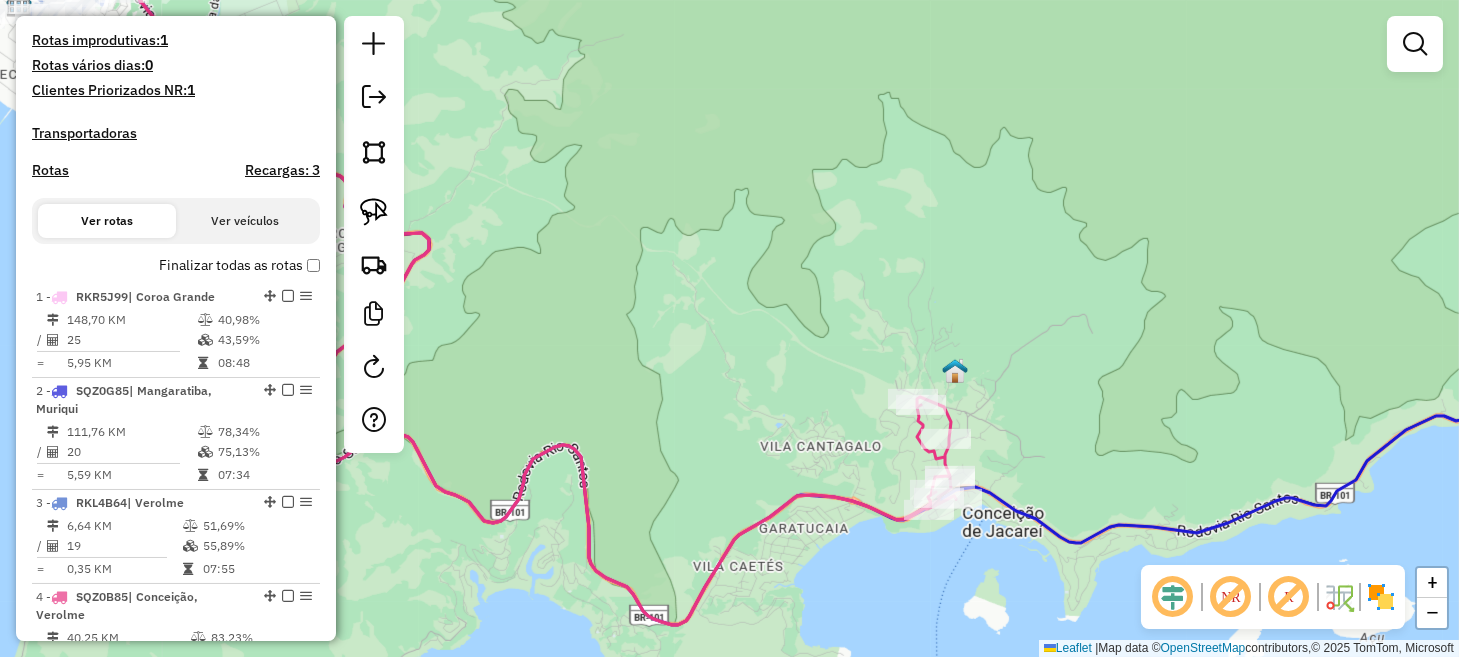 click 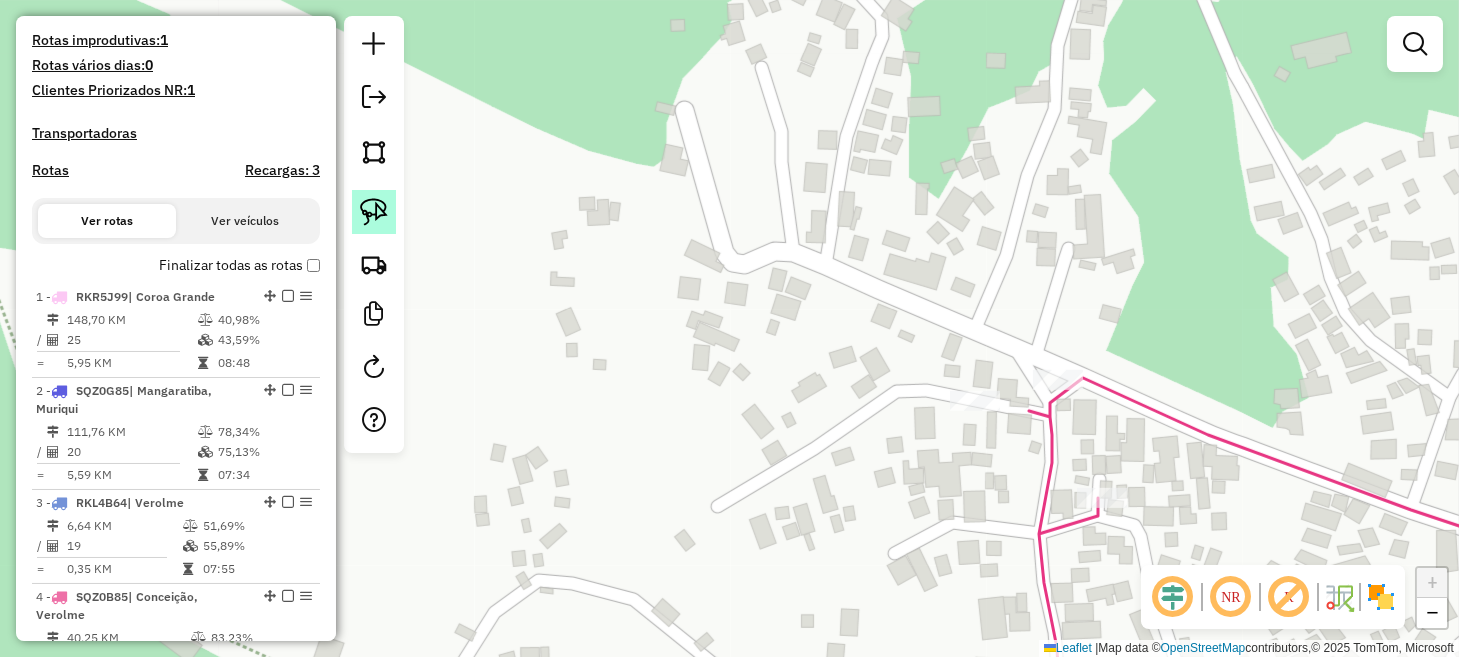 click 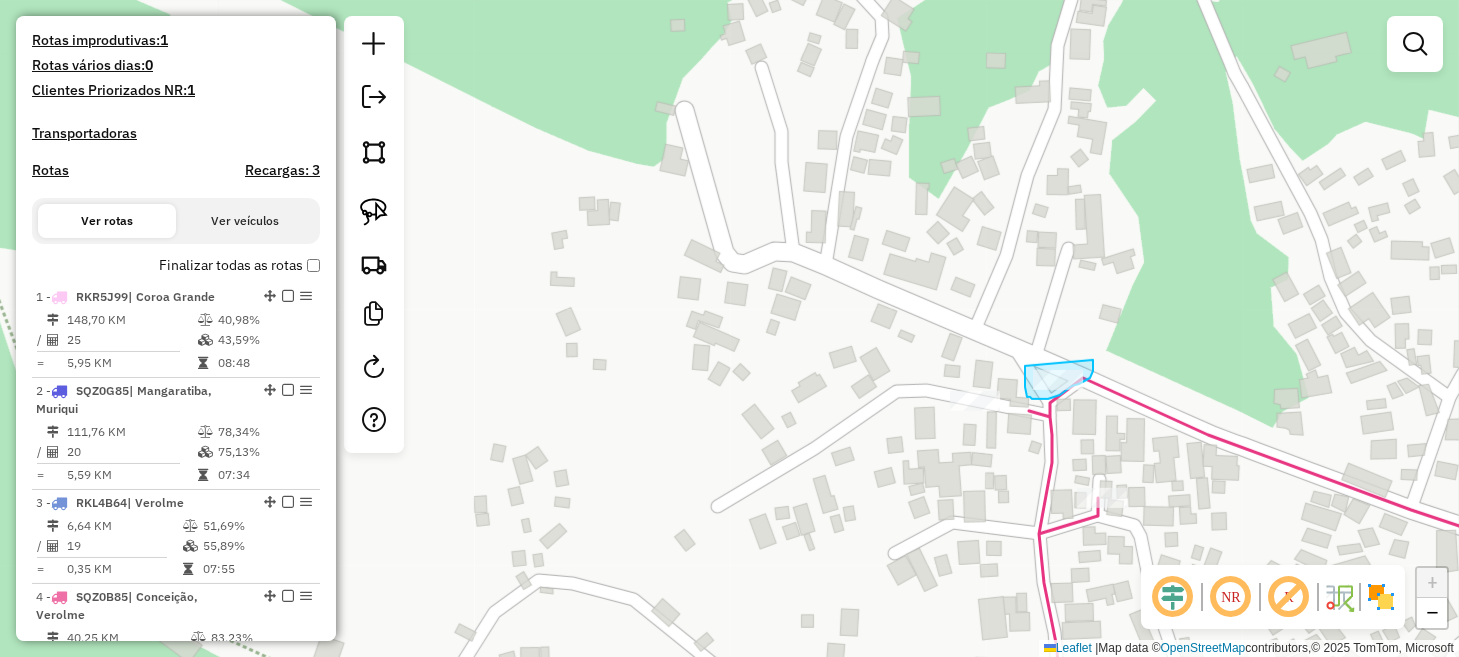 drag, startPoint x: 1025, startPoint y: 366, endPoint x: 1072, endPoint y: 353, distance: 48.76474 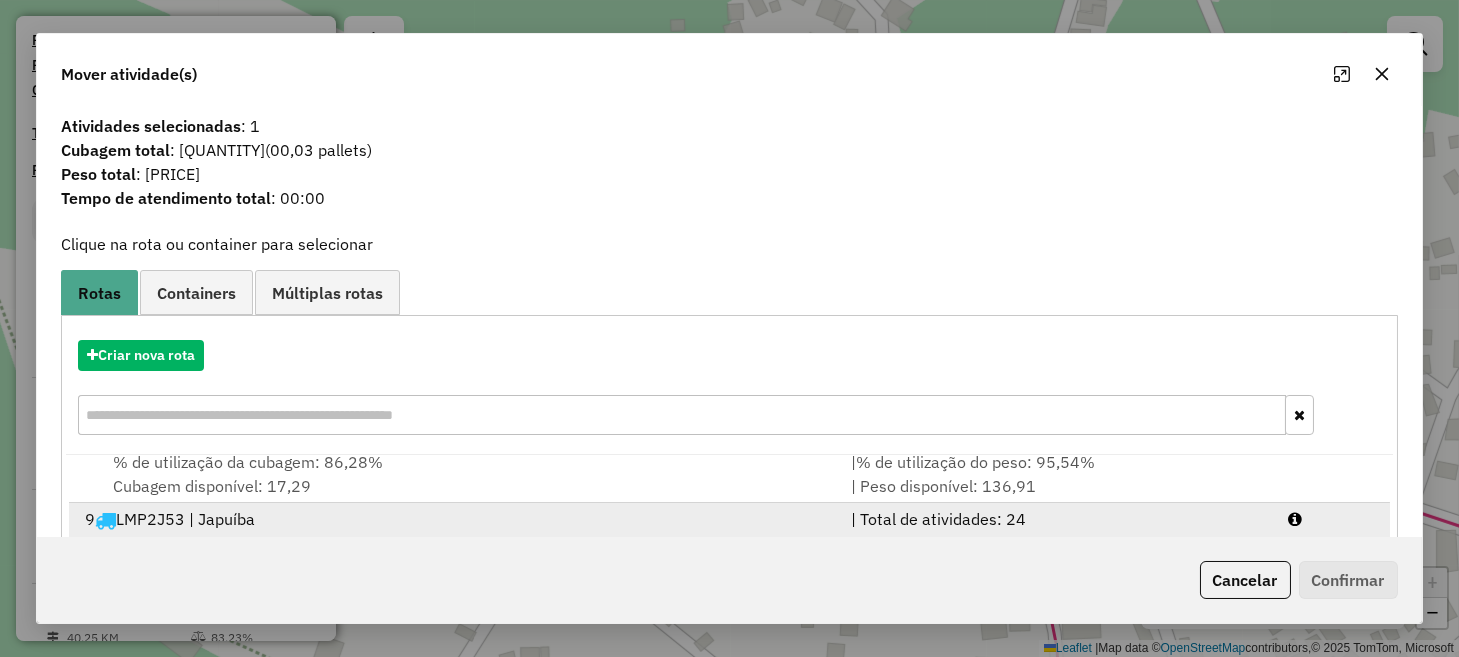 scroll, scrollTop: 649, scrollLeft: 0, axis: vertical 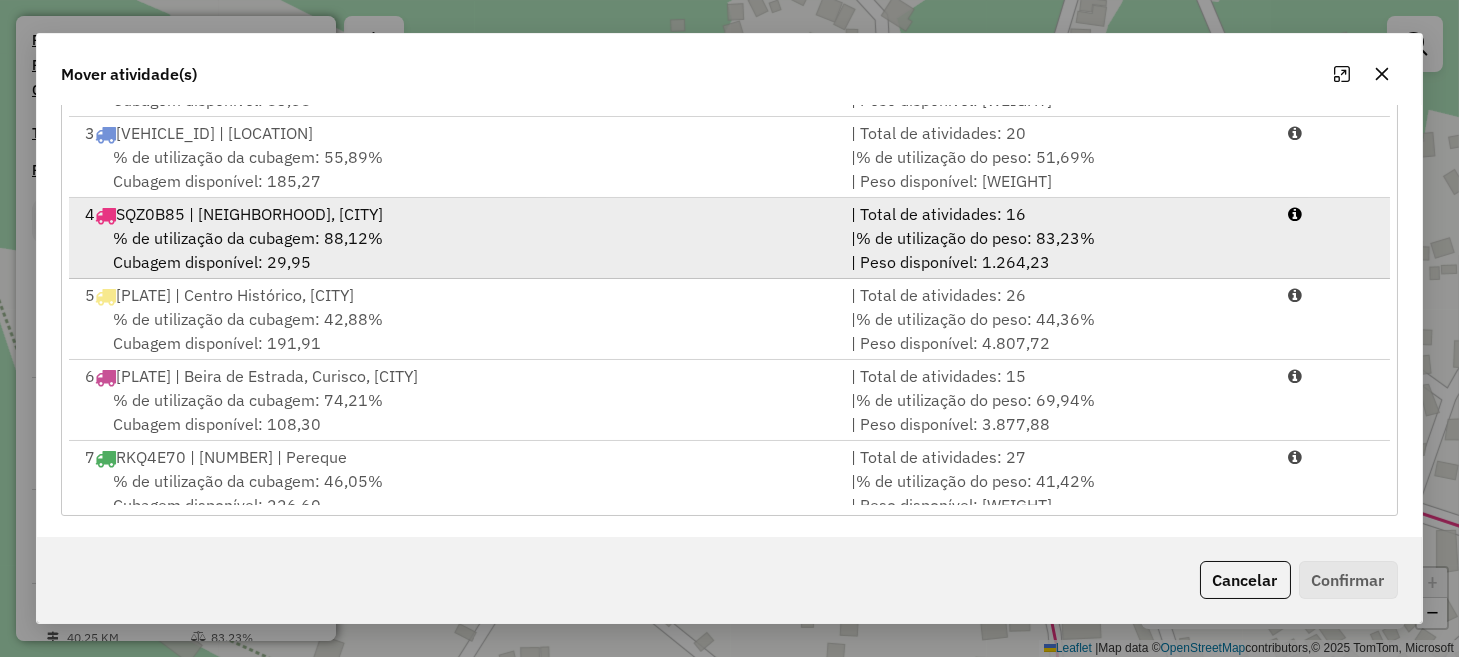 click on "% de utilização da cubagem: 88,12%" at bounding box center (248, 238) 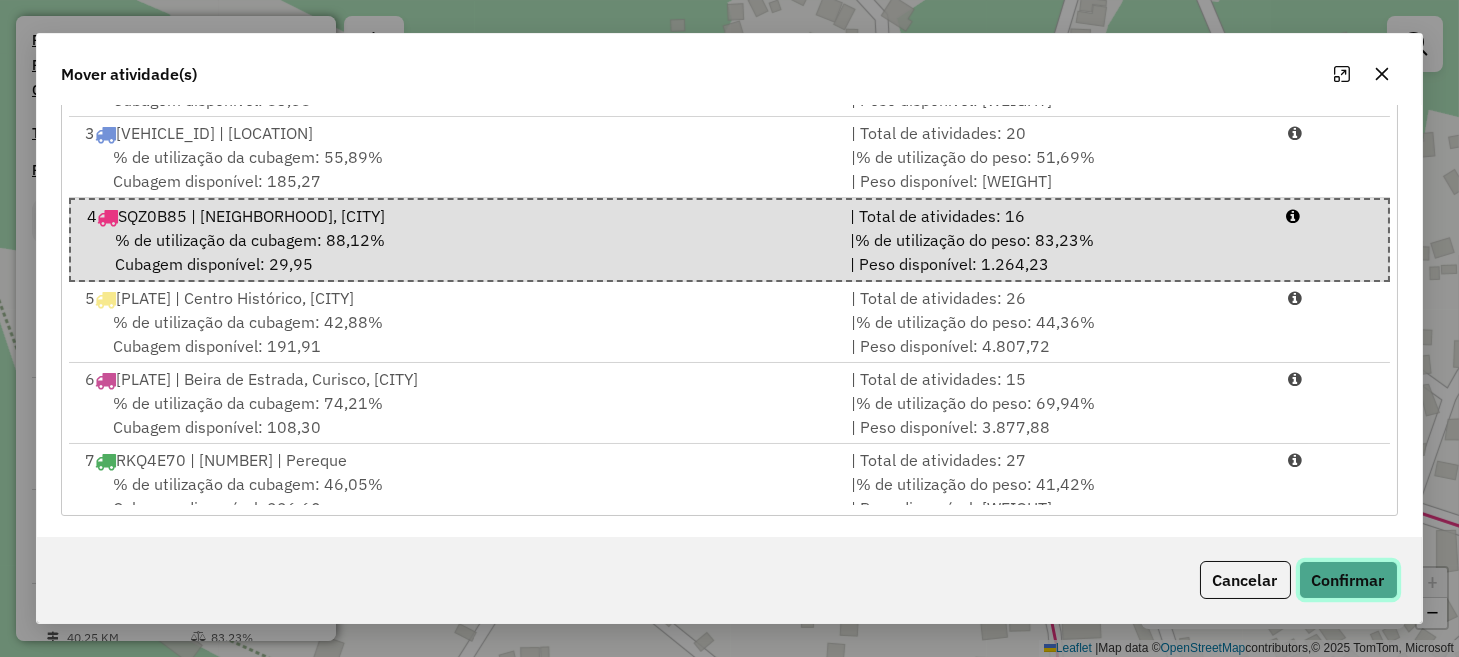 click on "Confirmar" 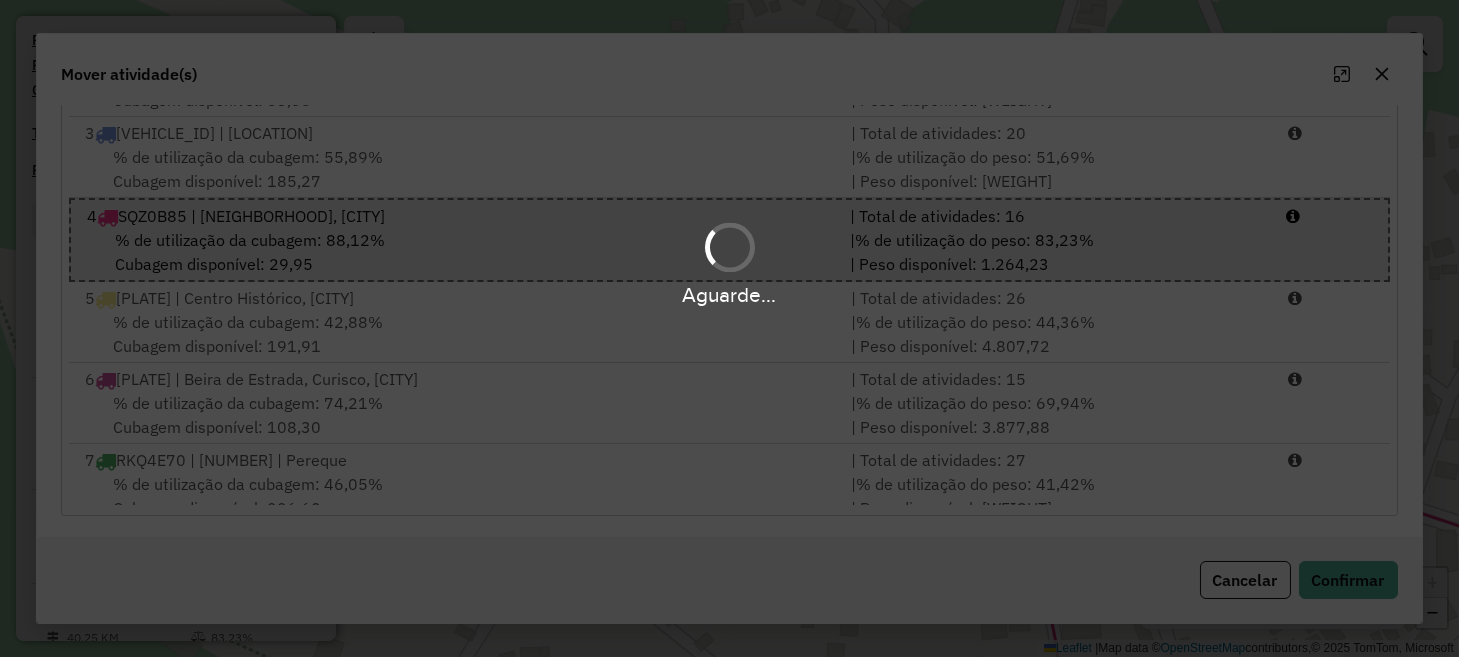 scroll, scrollTop: 0, scrollLeft: 0, axis: both 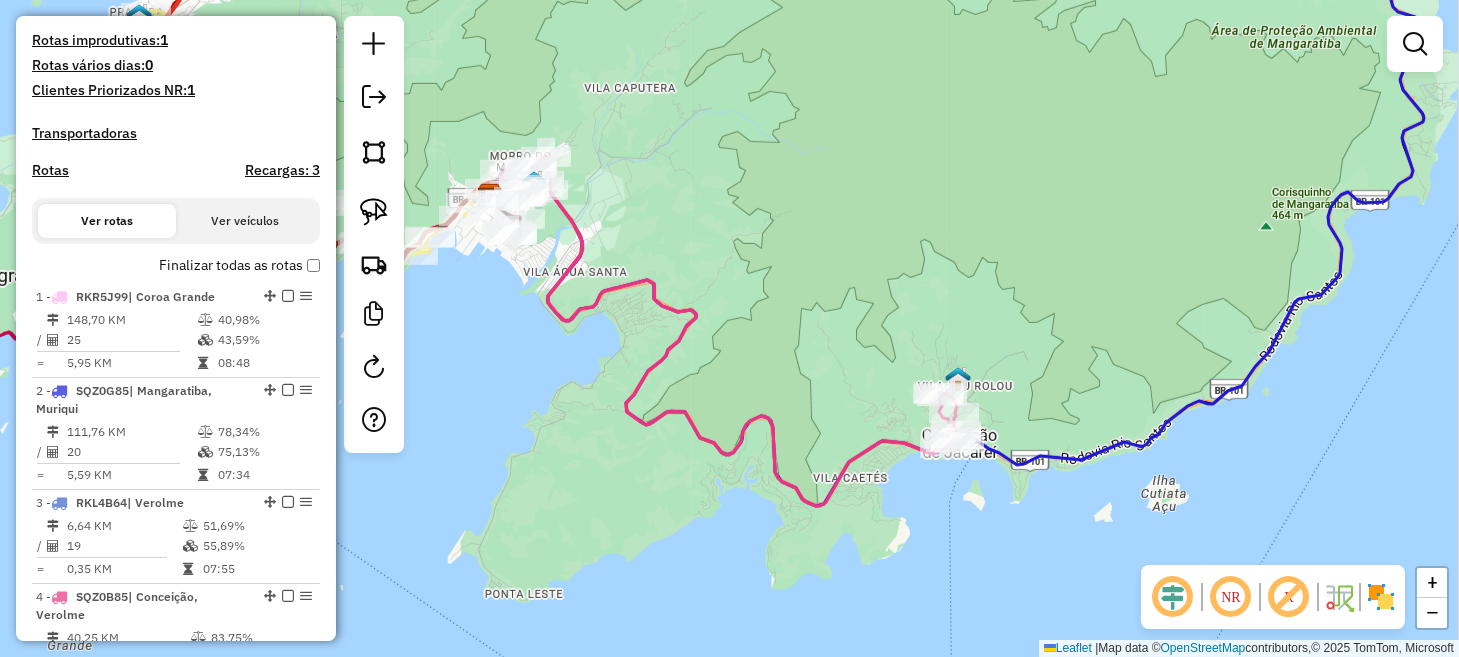 drag, startPoint x: 1147, startPoint y: 298, endPoint x: 560, endPoint y: 572, distance: 647.8001 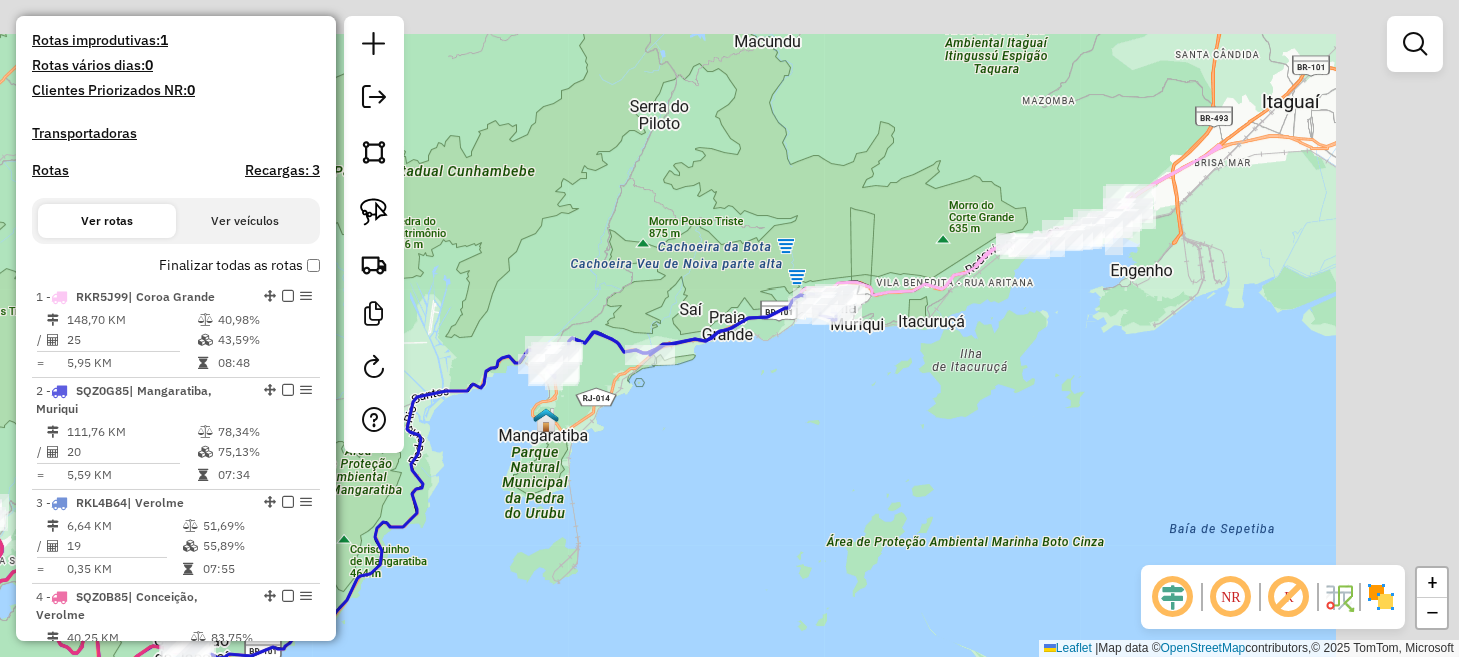 drag, startPoint x: 858, startPoint y: 547, endPoint x: 777, endPoint y: 549, distance: 81.02469 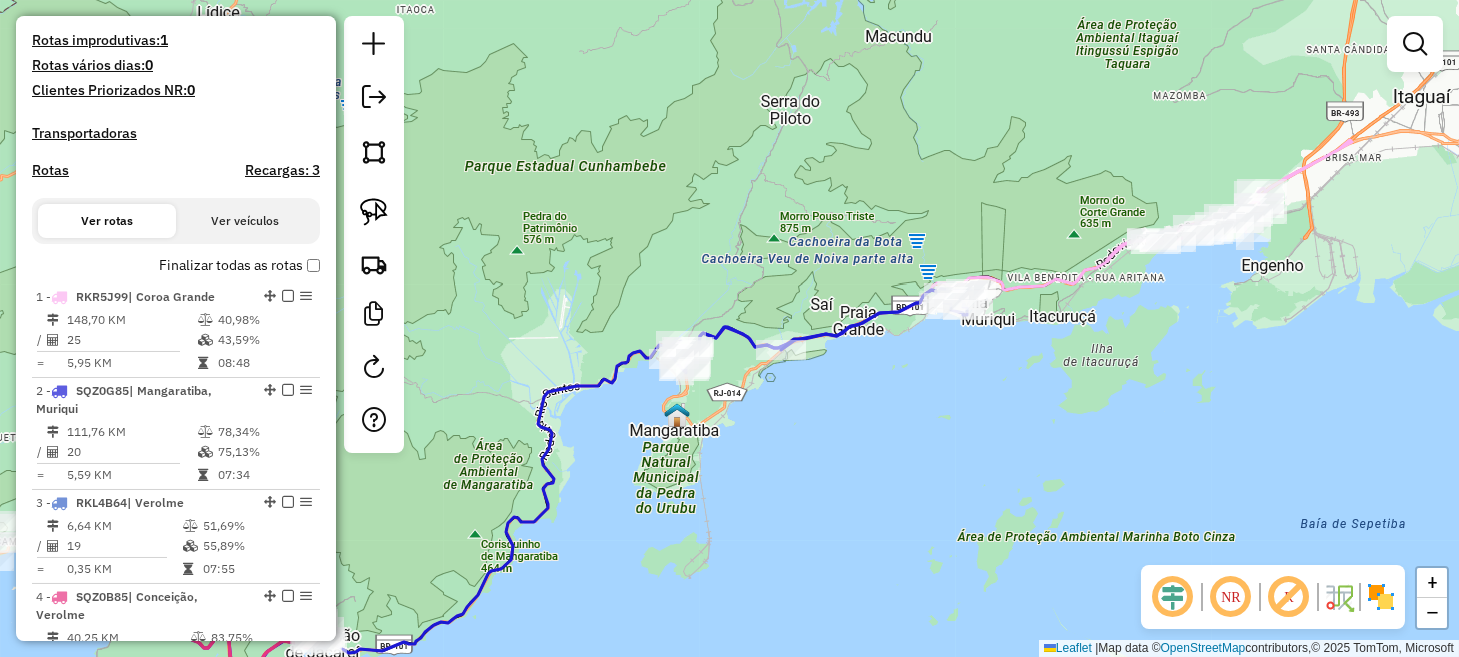drag, startPoint x: 1077, startPoint y: 371, endPoint x: 1152, endPoint y: 364, distance: 75.32596 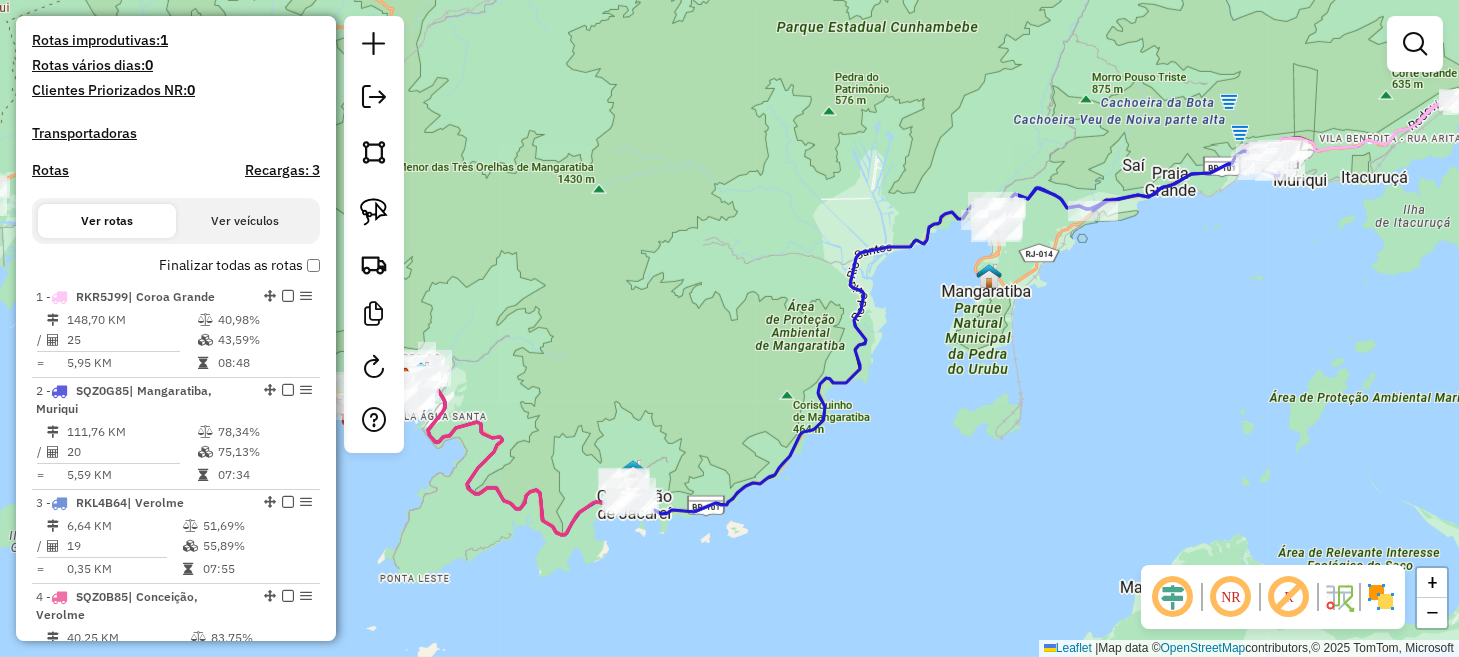 drag, startPoint x: 812, startPoint y: 559, endPoint x: 1219, endPoint y: 315, distance: 474.53662 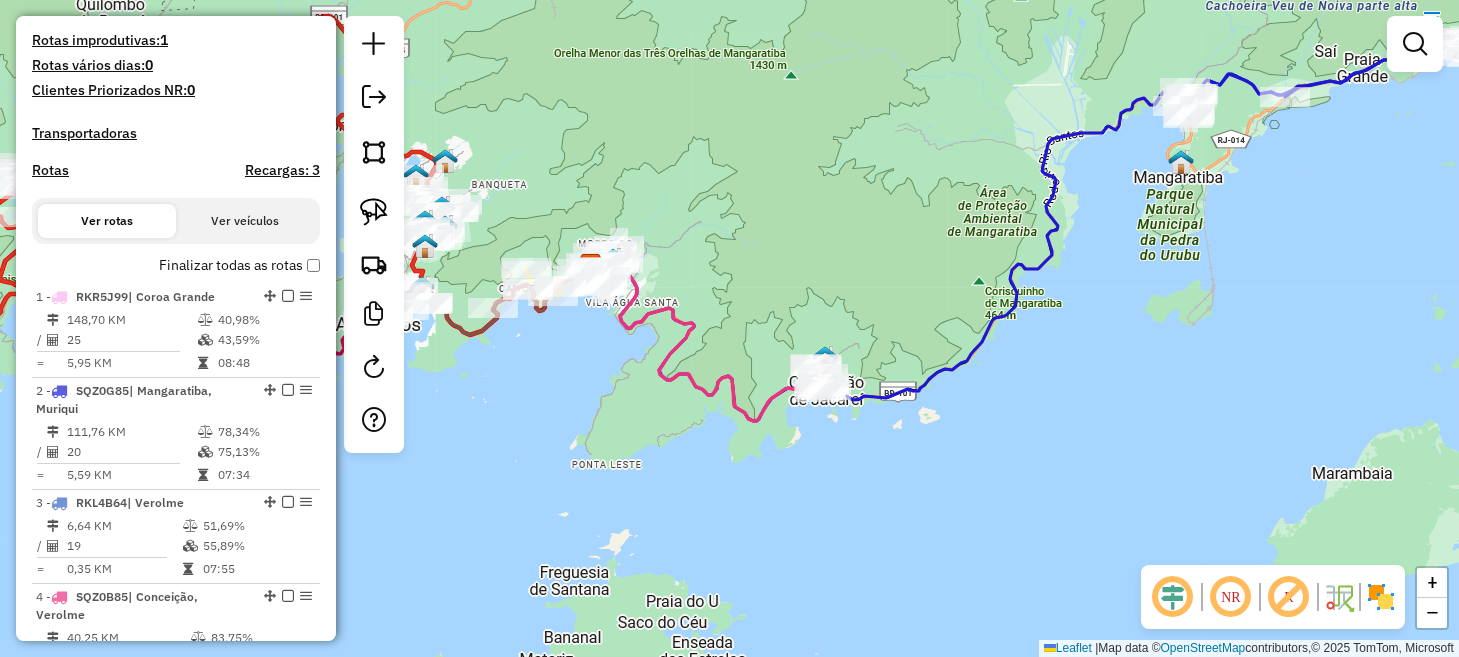 drag, startPoint x: 814, startPoint y: 509, endPoint x: 854, endPoint y: 522, distance: 42.059483 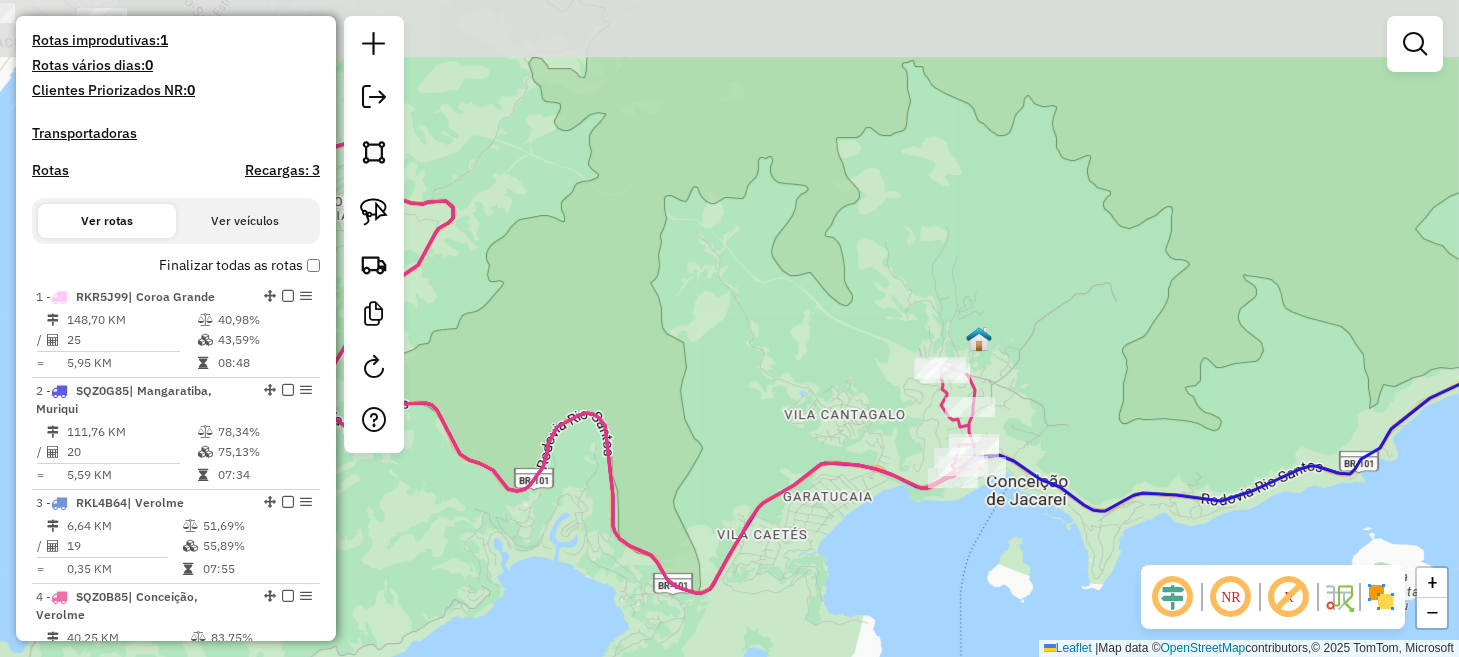 drag, startPoint x: 949, startPoint y: 328, endPoint x: 929, endPoint y: 512, distance: 185.08377 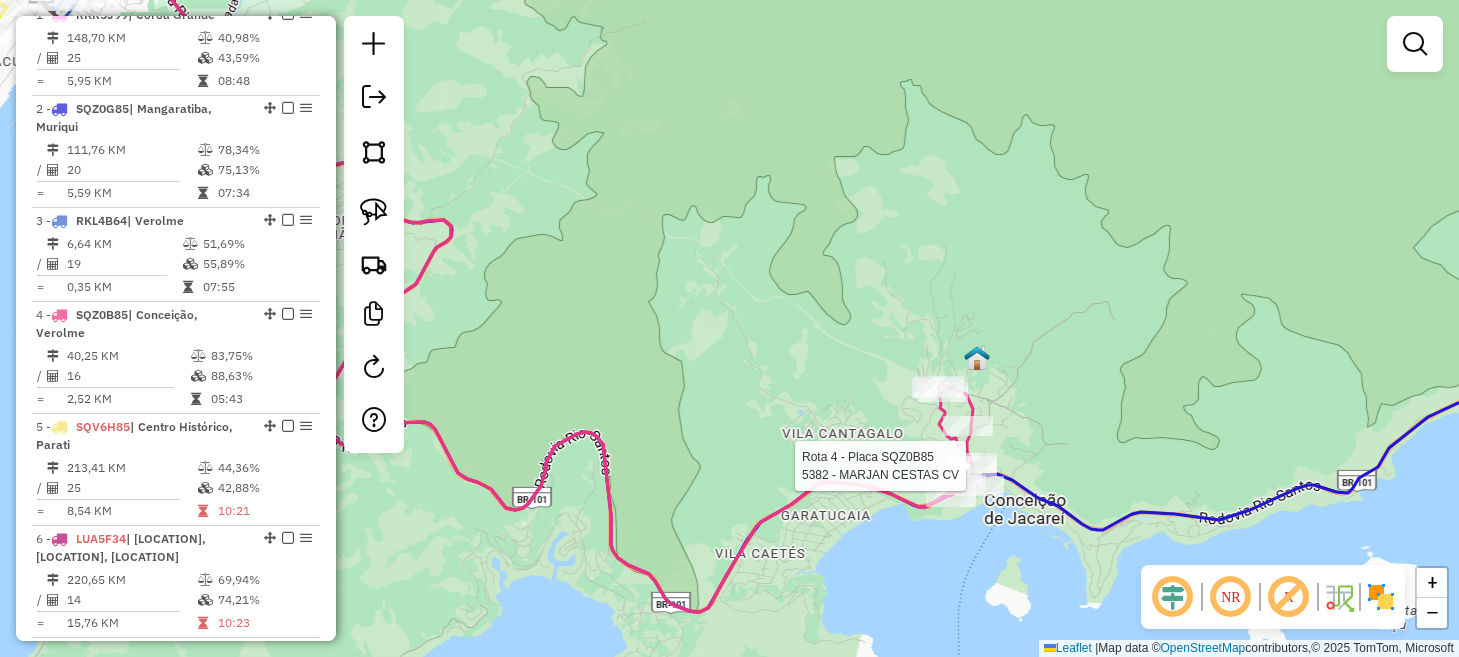 select on "**********" 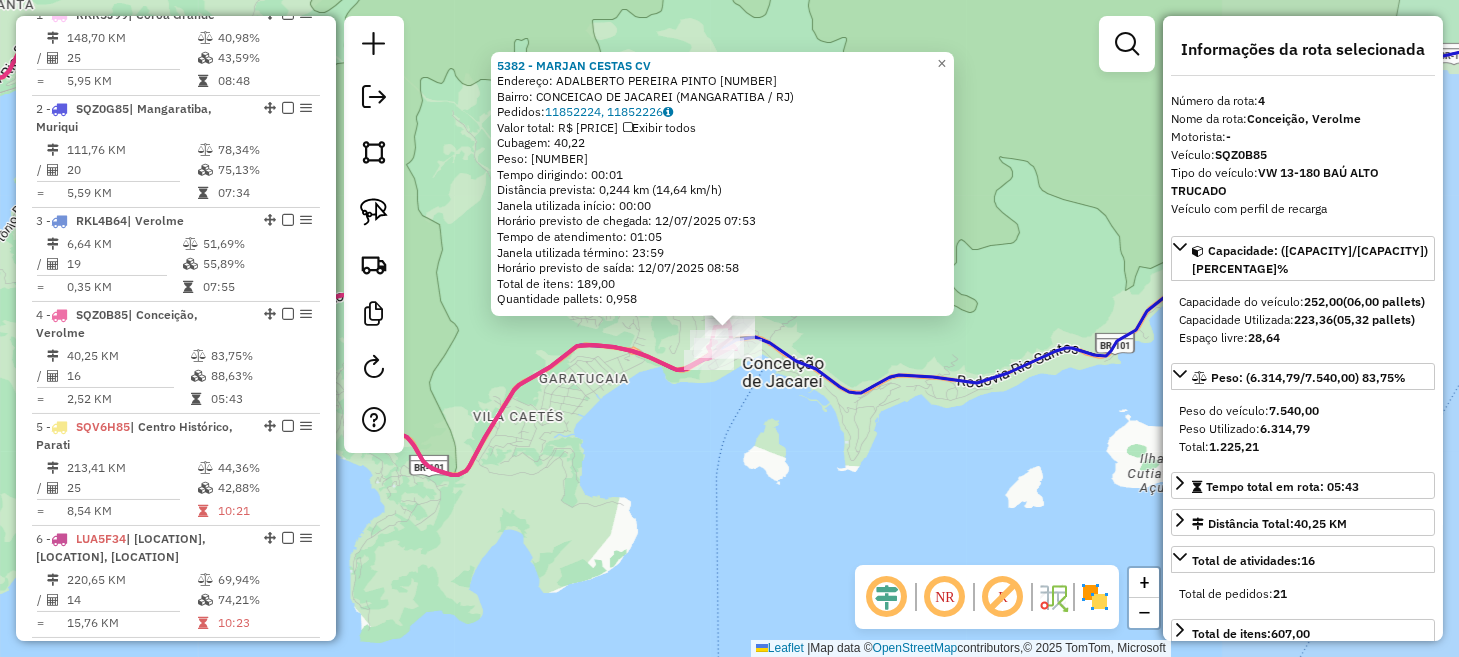 scroll, scrollTop: 1097, scrollLeft: 0, axis: vertical 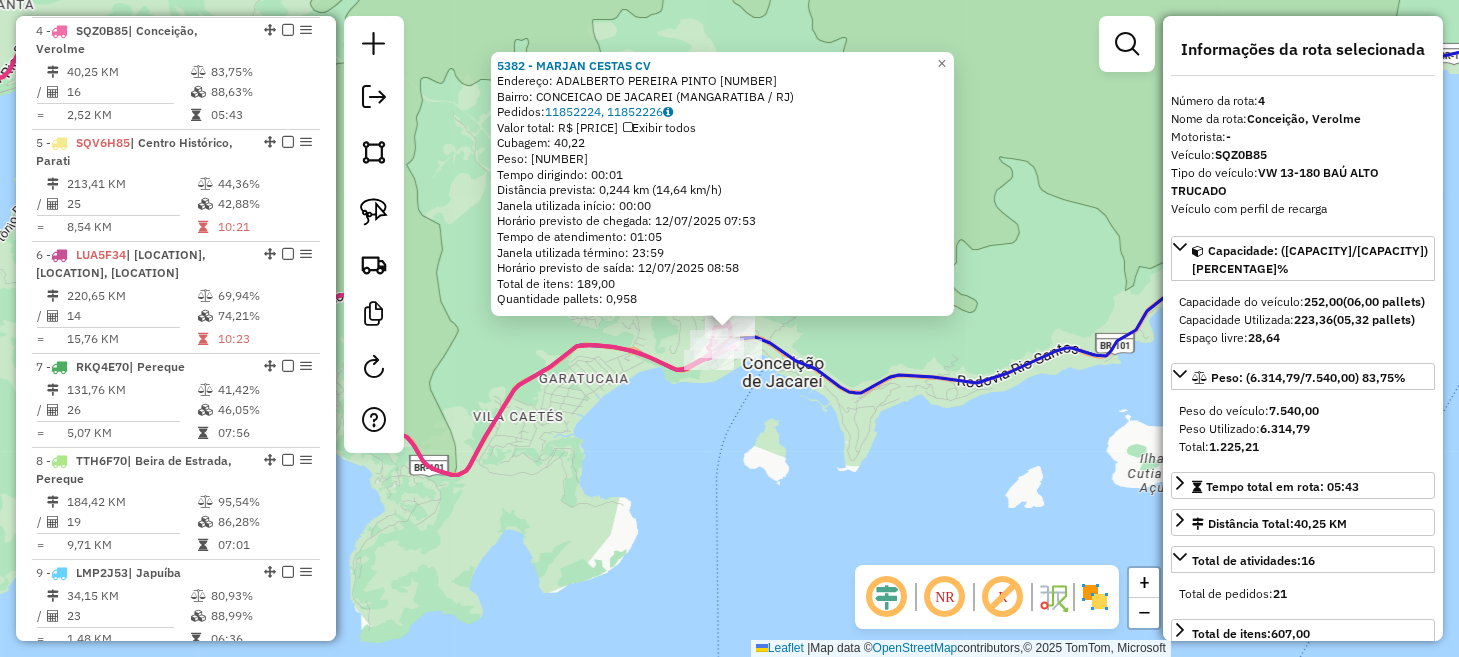 click on "[PLATE] | [NEIGHBORHOOD], [NEIGHBORHOOD]  [CITY]   Pedidos:  [NUMBER], [NUMBER]   Valor total: R$ [AMOUNT]   Exibir todos   Cubagem: [CUBAGE]  Peso: [WEIGHT]  Tempo dirigindo: [TIME]   Distância prevista: [DISTANCE] ([SPEED]/h)   Janela utilizada início: [TIME]   Horário previsto de chegada: [DATE] [TIME]   Tempo de atendimento: [TIME]   Janela utilizada término: [TIME]   Horário previsto de saída: [DATE] [TIME]   Total de itens: [ITEMS]   Quantidade pallets: [PALLETS]  × Janela de atendimento Grade de atendimento Capacidade Transportadoras Veículos Cliente Pedidos  Rotas Selecione os dias de semana para filtrar as janelas de atendimento  Seg   Ter   Qua   Qui   Sex   Sáb   Dom  Informe o período da janela de atendimento: De: Até:  Filtrar exatamente a janela do cliente  Considerar janela de atendimento padrão  Selecione os dias de semana para filtrar as grades de atendimento  Seg   Ter   Qua   Qui   Sex   Sáb   Dom   Peso mínimo:   De:" 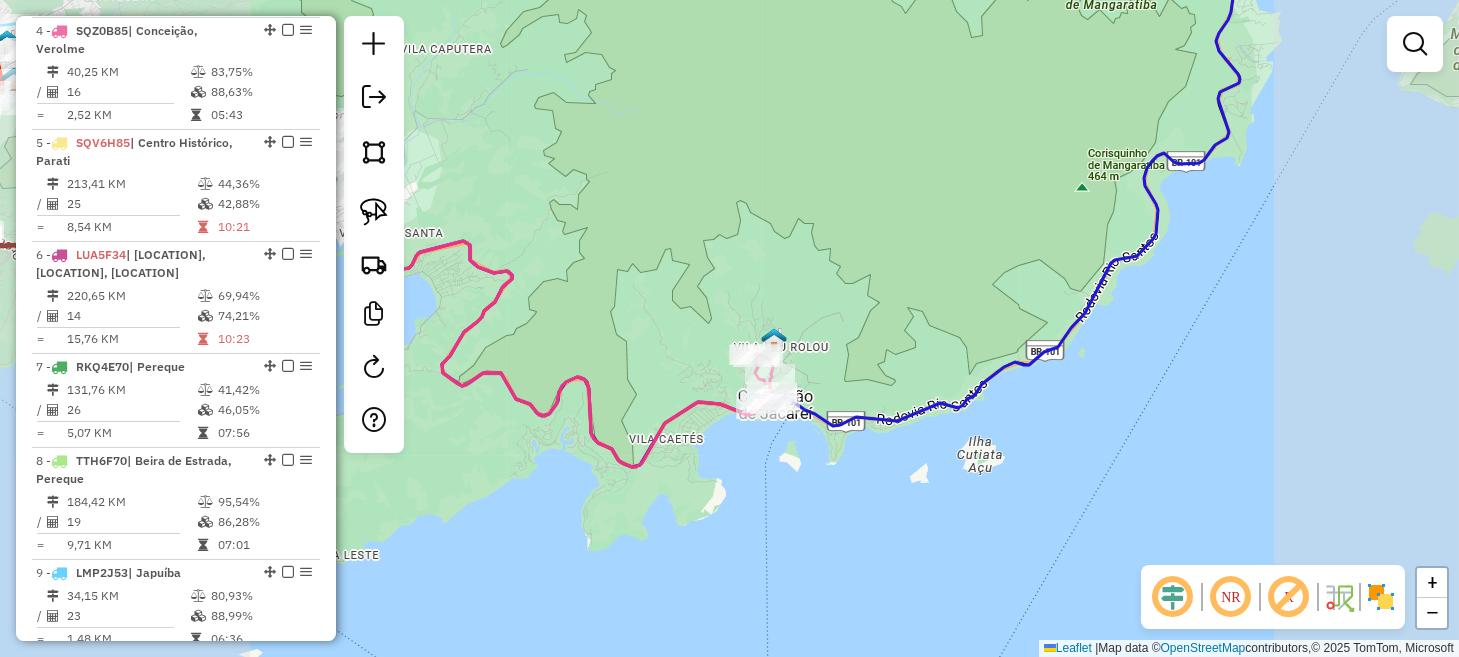 drag, startPoint x: 693, startPoint y: 464, endPoint x: 1058, endPoint y: 592, distance: 386.7932 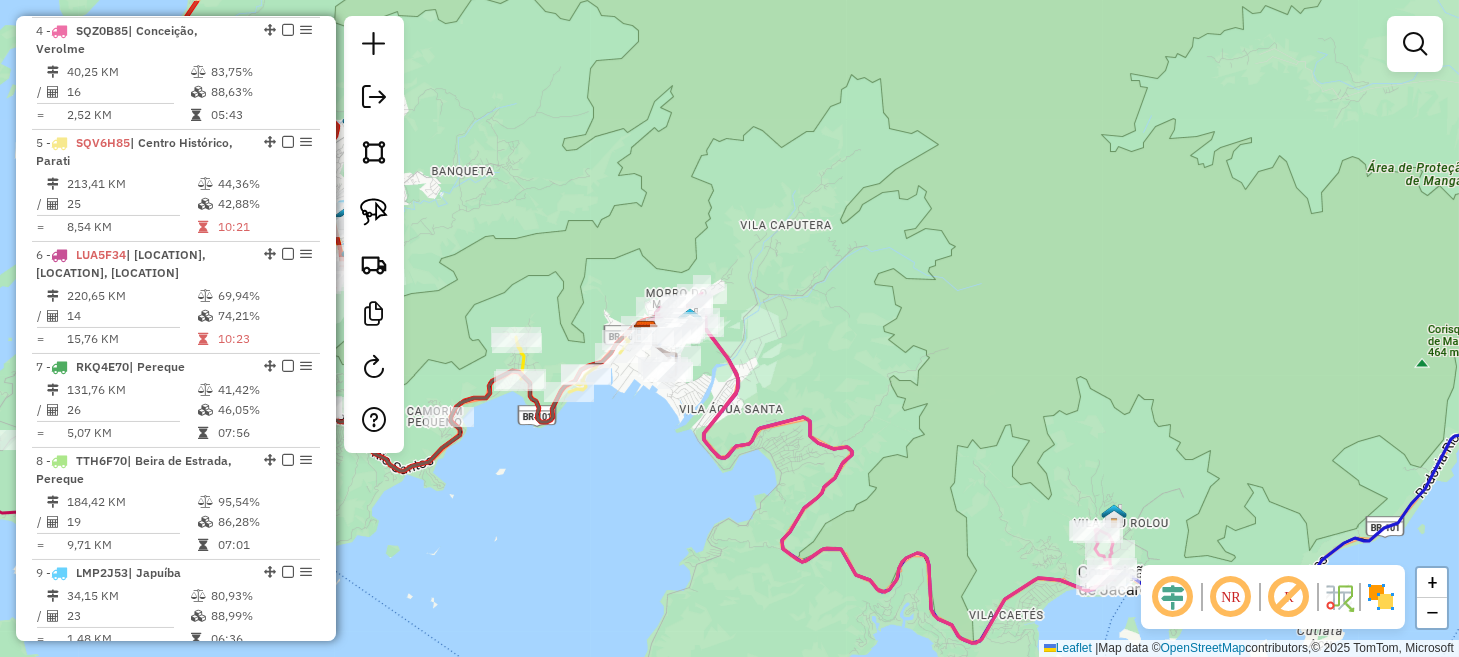 drag, startPoint x: 1013, startPoint y: 442, endPoint x: 1030, endPoint y: 479, distance: 40.718548 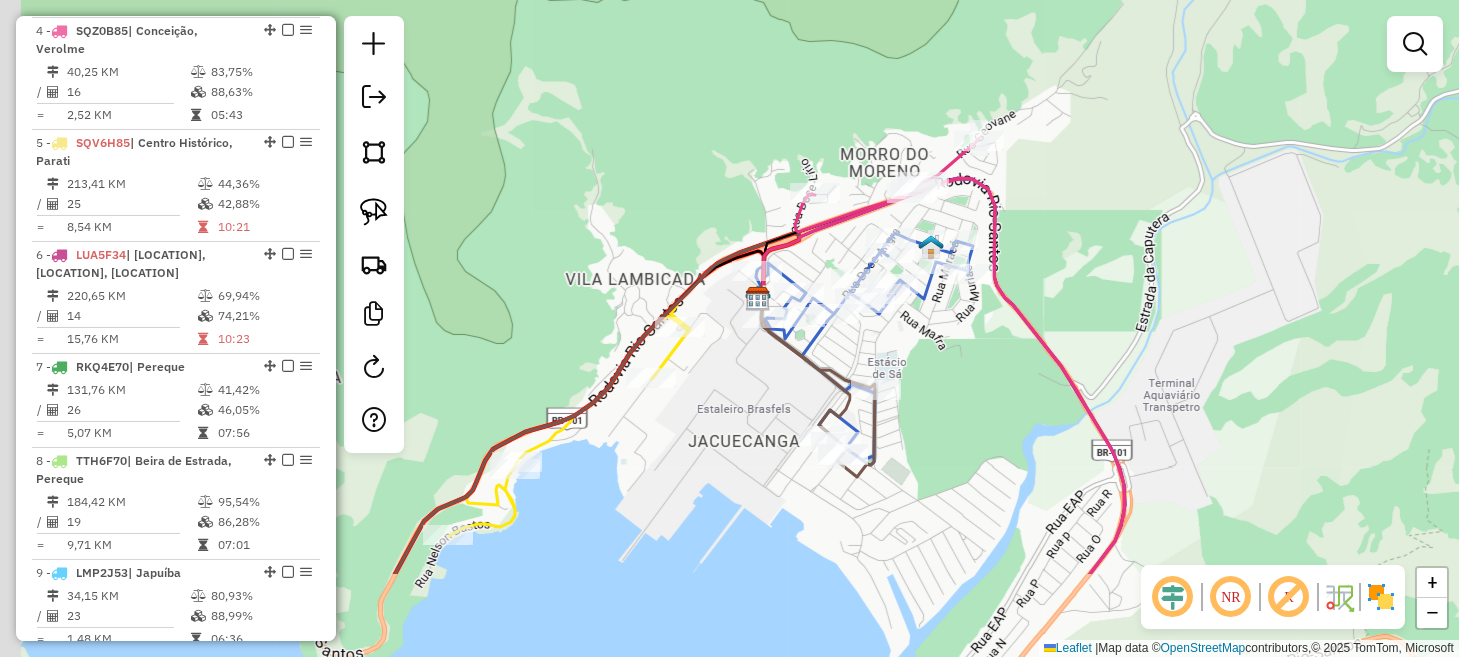 drag, startPoint x: 1168, startPoint y: 295, endPoint x: 1173, endPoint y: 272, distance: 23.537205 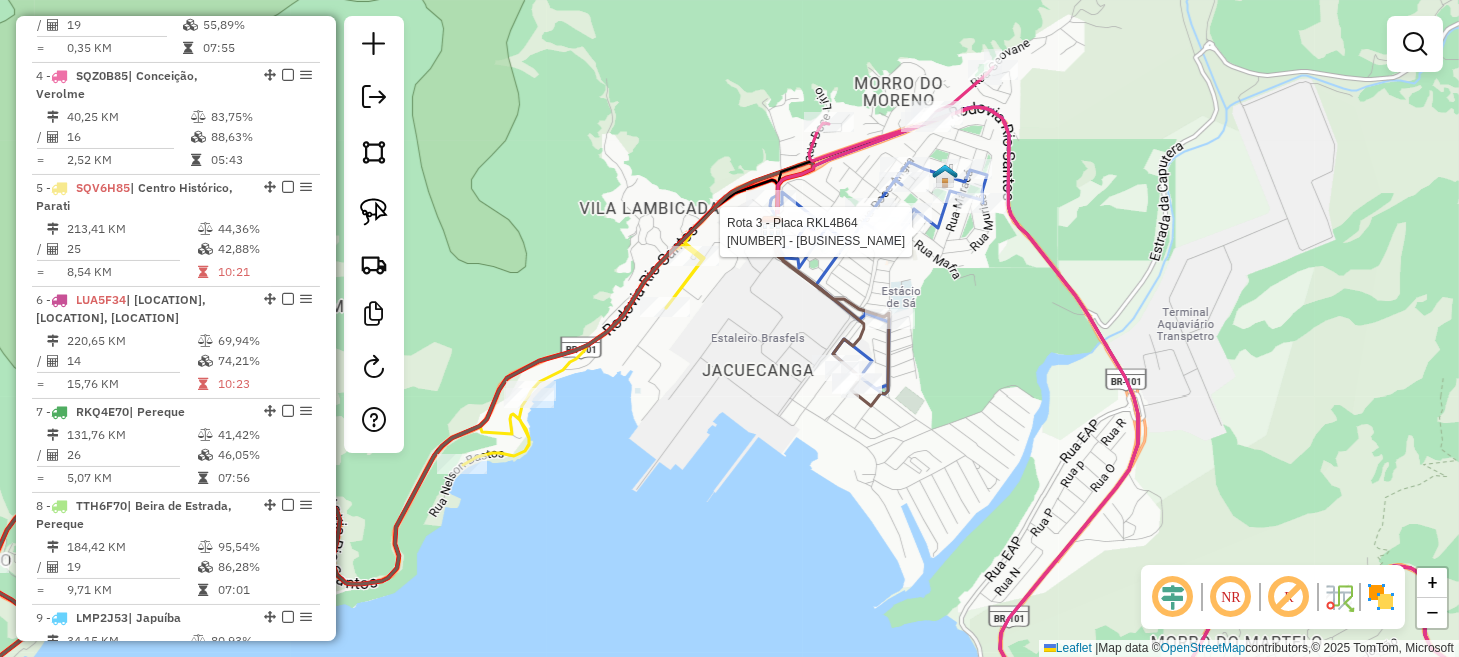 select on "**********" 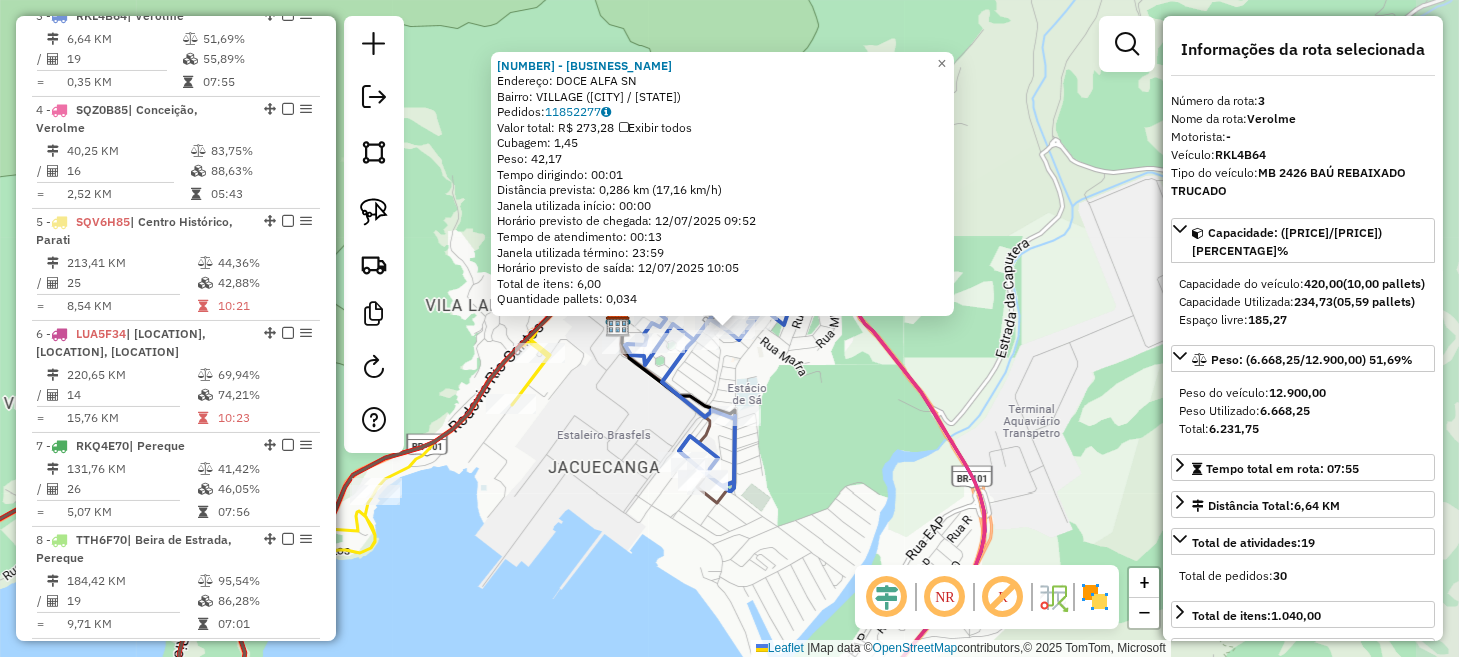 scroll, scrollTop: 1004, scrollLeft: 0, axis: vertical 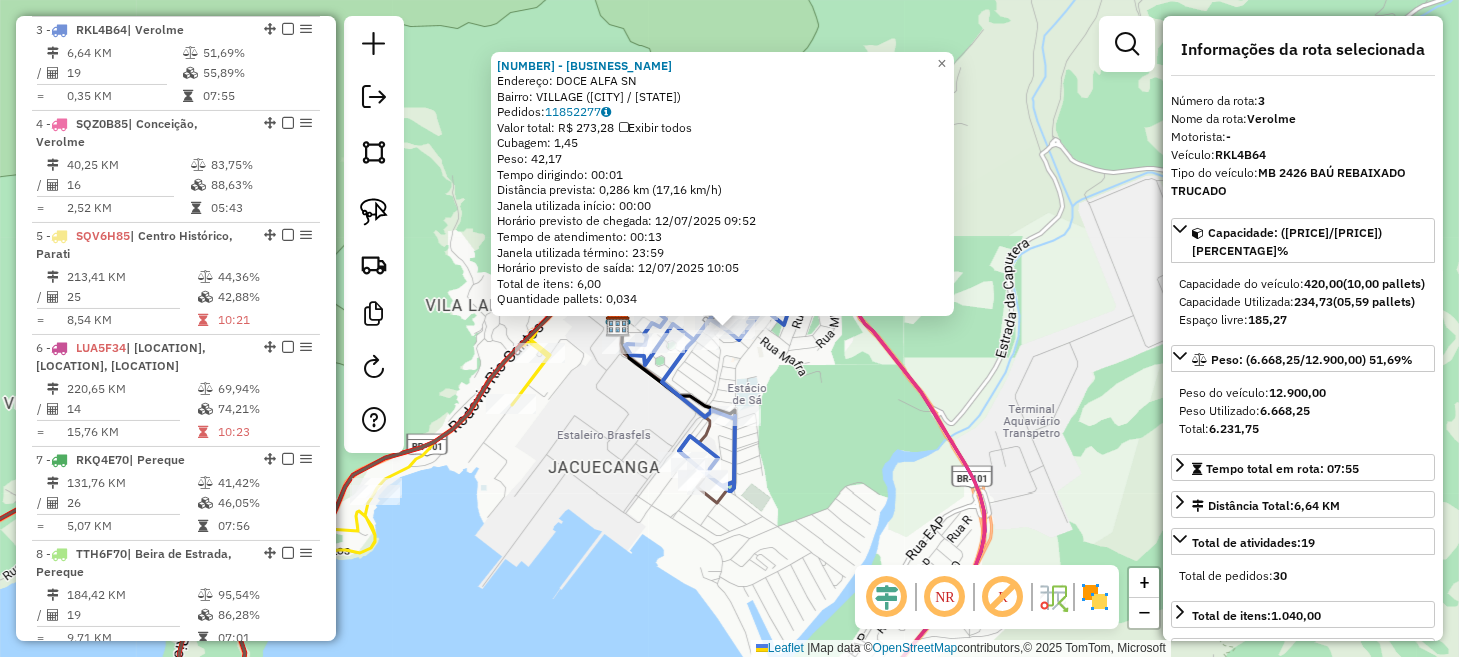 click on "Endereço:  DOCE ALFA SN   Bairro: VILLAGE ([CITY] / [STATE])   Pedidos:  11852277   Valor total: R$ 273,28   Exibir todos   Cubagem: 1,45  Peso: 42,17  Tempo dirigindo: 00:01   Distância prevista: 0,286 km (17,16 km/h)   Janela utilizada início: 00:00   Horário previsto de chegada: [DATE] [TIME]   Tempo de atendimento: 00:13   Janela utilizada término: 23:59   Horário previsto de saída: [DATE] [TIME]   Total de itens: 6,00   Quantidade pallets: 0,034  × Janela de atendimento Grade de atendimento Capacidade Transportadoras Veículos Cliente Pedidos  Rotas Selecione os dias de semana para filtrar as janelas de atendimento  Seg   Ter   Qua   Qui   Sex   Sáb   Dom  Informe o período da janela de atendimento: De: Até:  Filtrar exatamente a janela do cliente  Considerar janela de atendimento padrão  Selecione os dias de semana para filtrar as grades de atendimento  Seg   Ter   Qua   Qui   Sex   Sáb   Dom   Considerar clientes sem dia de atendimento cadastrado  De:   De:" 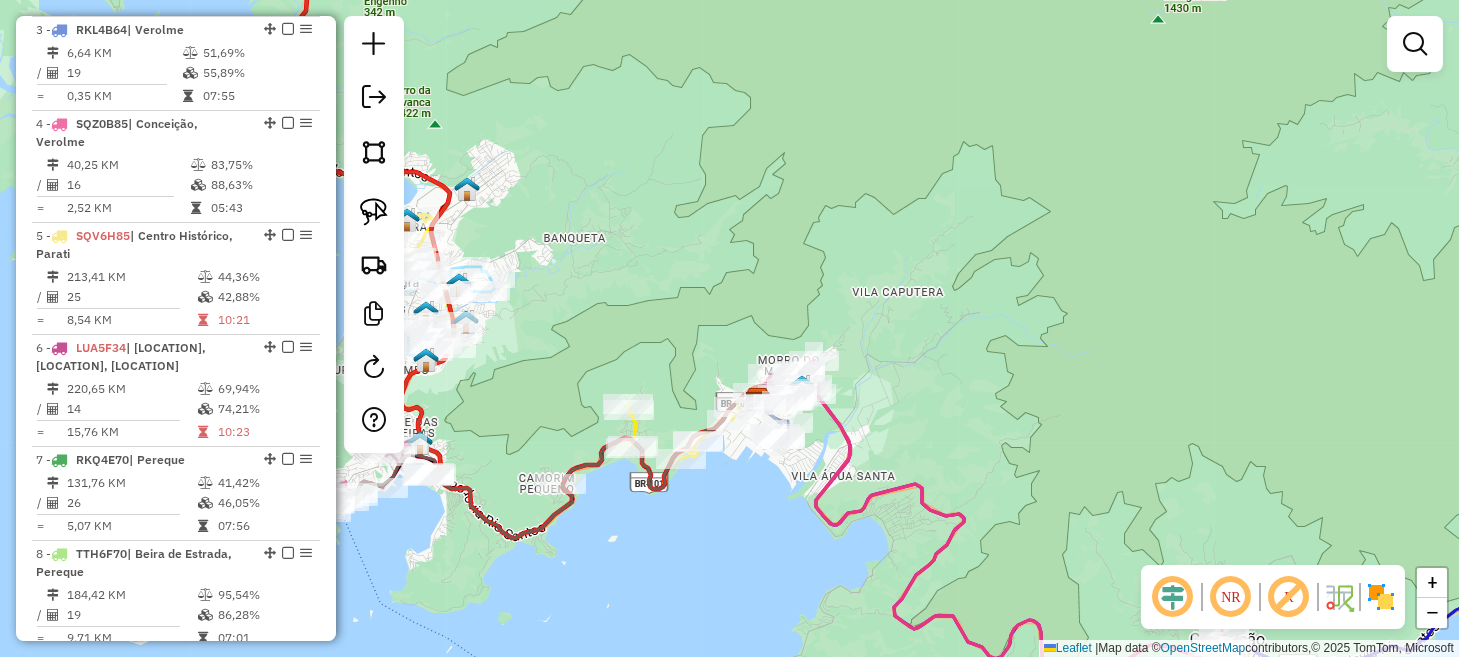 drag, startPoint x: 1044, startPoint y: 427, endPoint x: 889, endPoint y: 349, distance: 173.51945 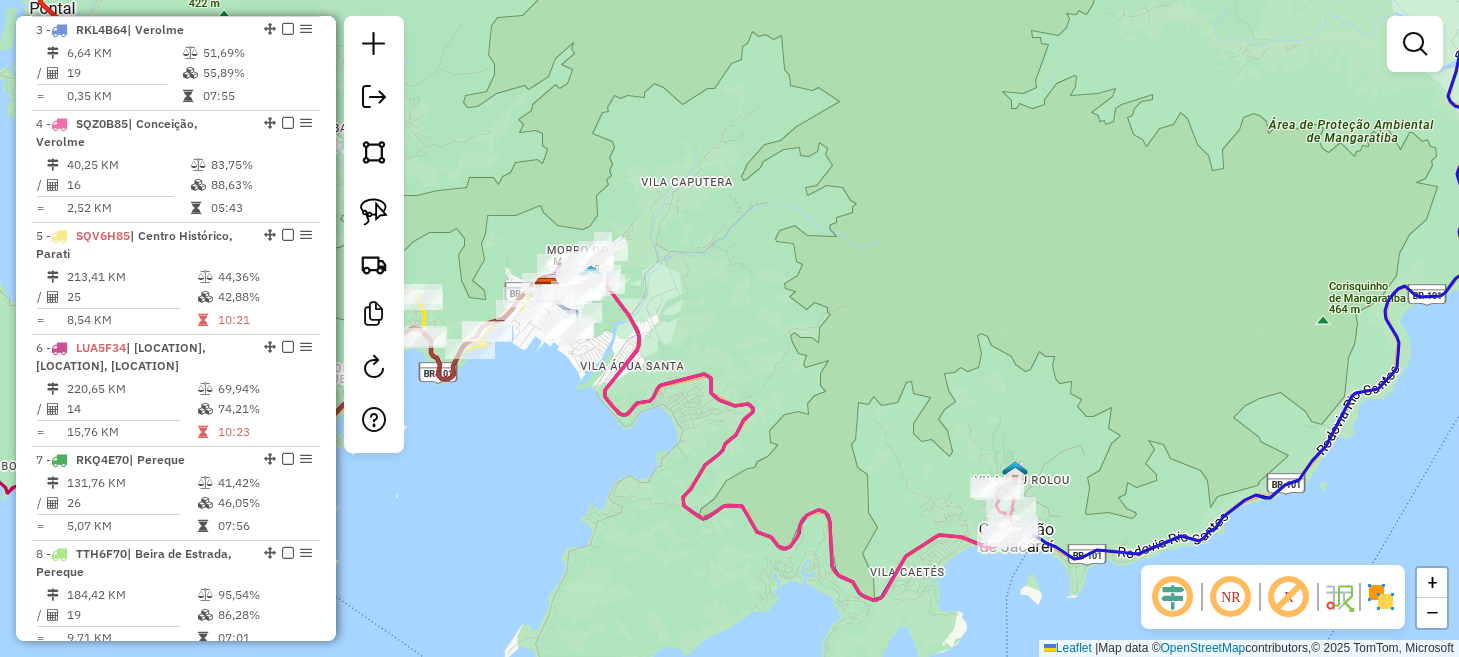 drag, startPoint x: 790, startPoint y: 331, endPoint x: 1030, endPoint y: 394, distance: 248.13101 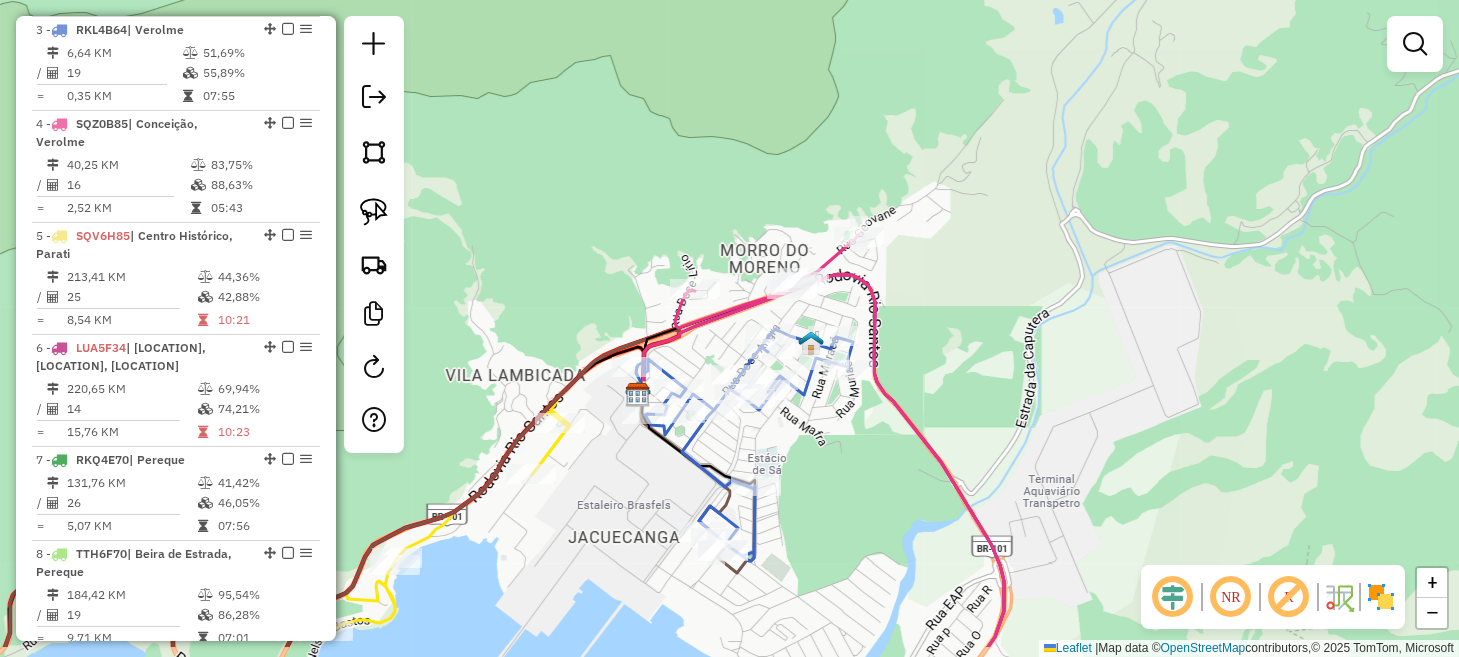 drag, startPoint x: 876, startPoint y: 530, endPoint x: 855, endPoint y: 416, distance: 115.918076 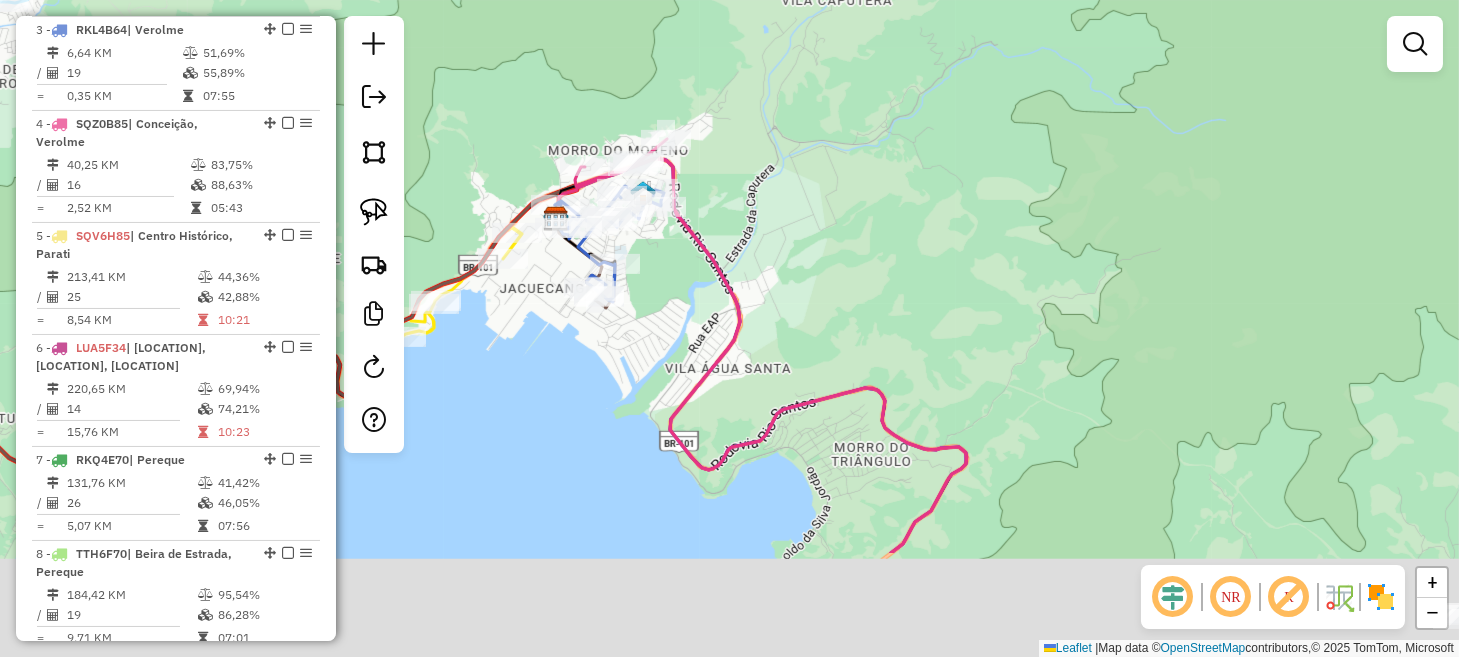 drag, startPoint x: 891, startPoint y: 230, endPoint x: 838, endPoint y: 199, distance: 61.400326 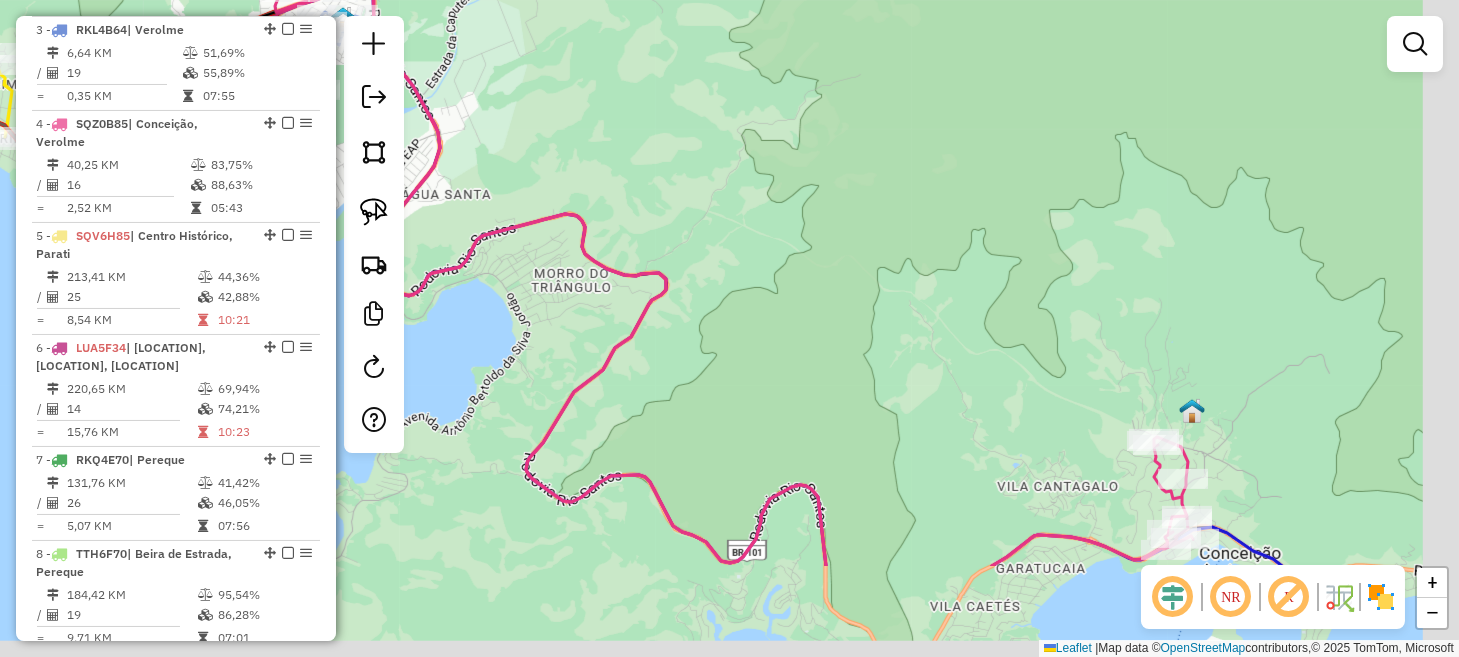 drag, startPoint x: 1276, startPoint y: 533, endPoint x: 982, endPoint y: 372, distance: 335.19696 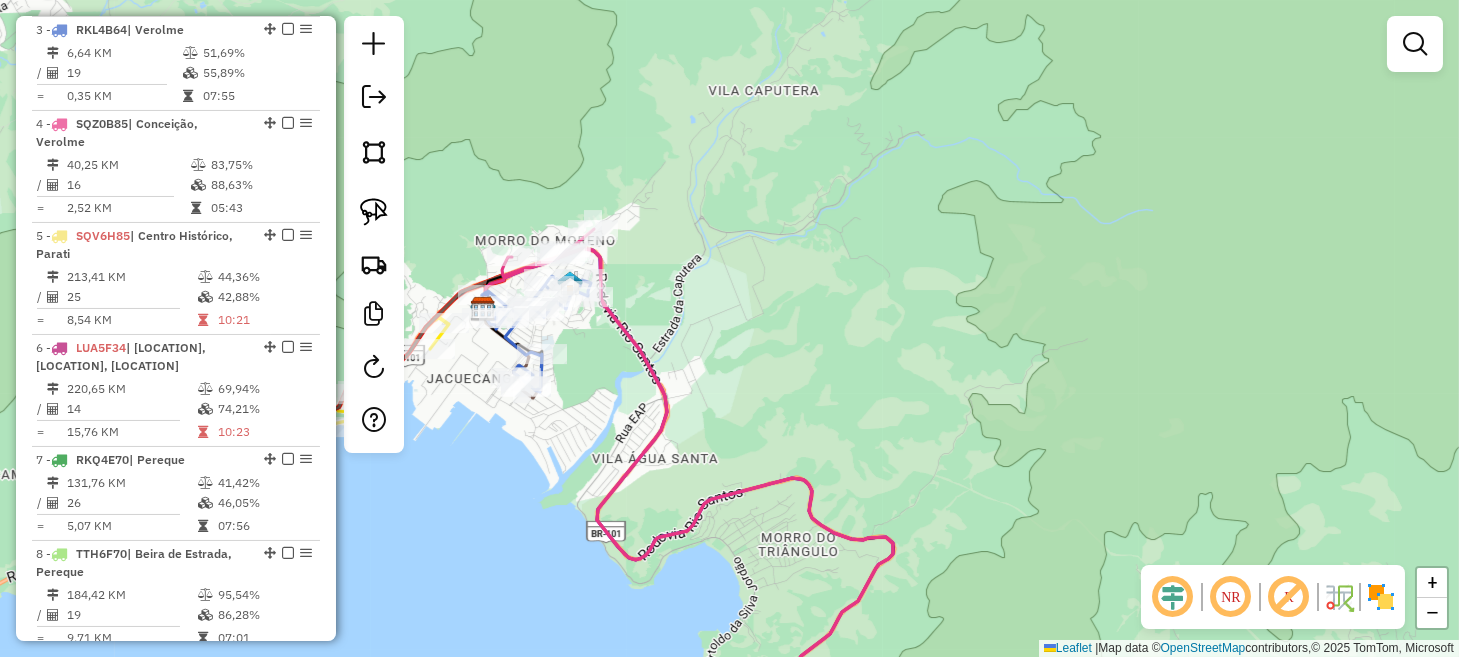 drag, startPoint x: 947, startPoint y: 404, endPoint x: 1228, endPoint y: 613, distance: 350.2028 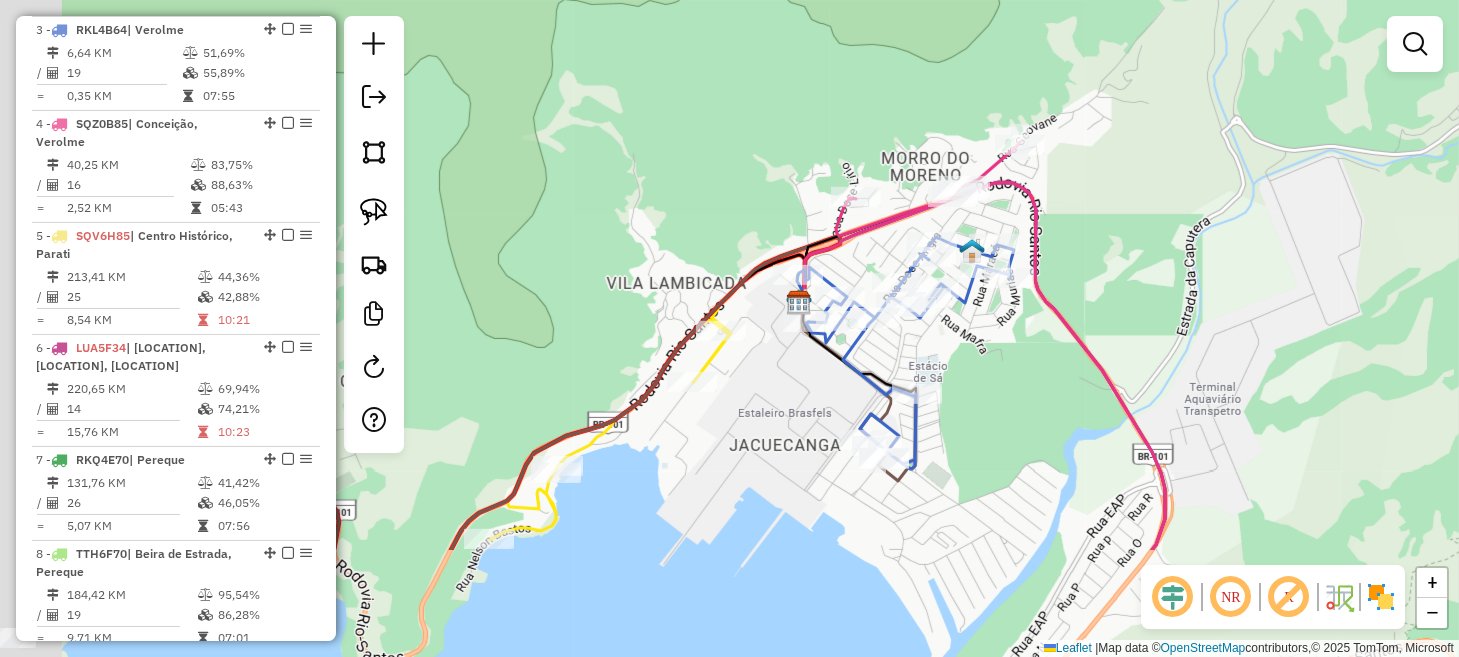 drag, startPoint x: 953, startPoint y: 547, endPoint x: 1065, endPoint y: 336, distance: 238.88281 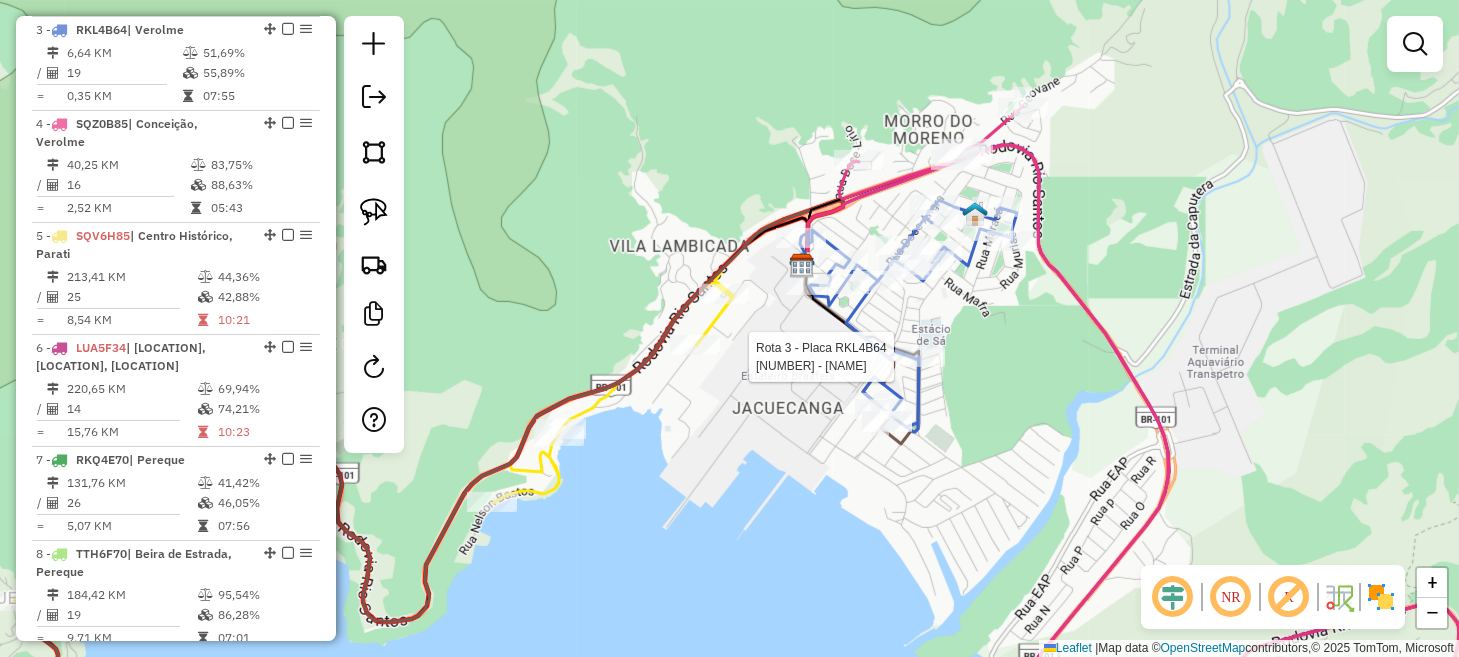 select on "**********" 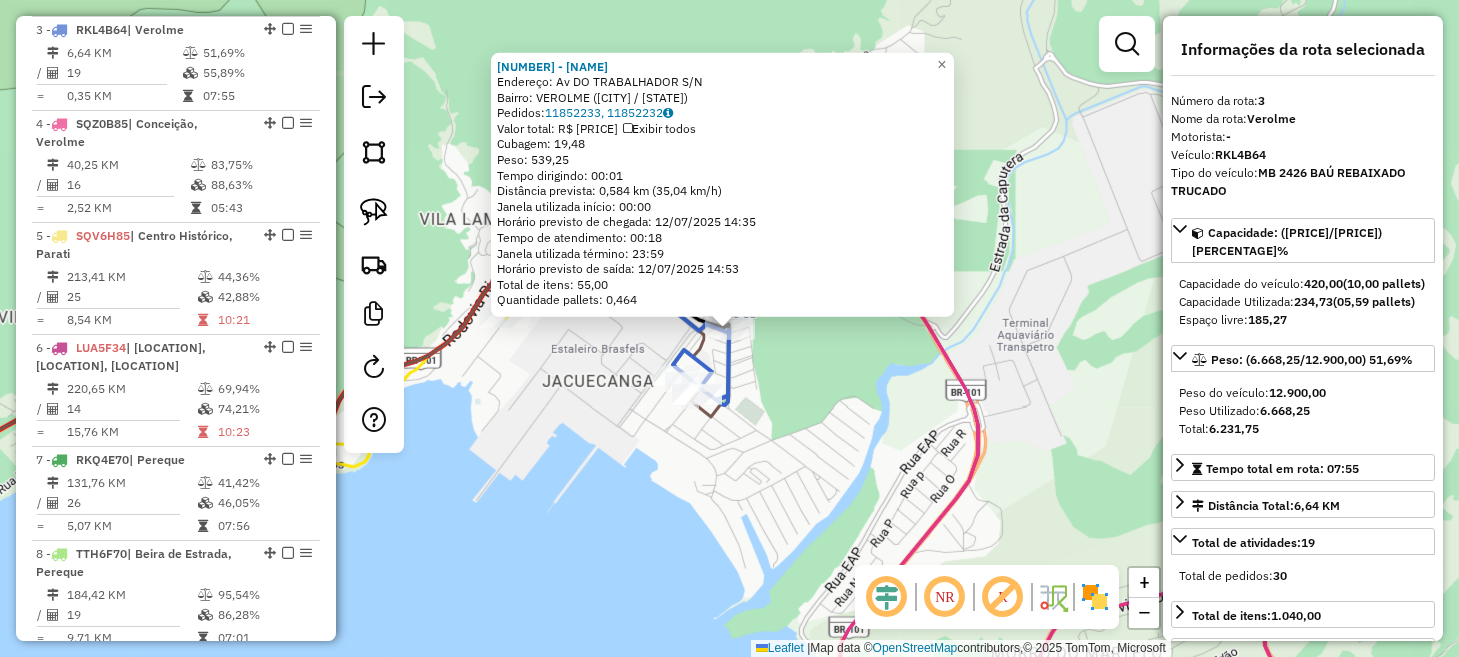 click on "Endereço:  [STREET]                S/N   Bairro: [NEIGHBORHOOD] ([CITY] / [STATE])   Pedidos:  [ORDER_ID], [ORDER_ID]   Valor total: R$ [PRICE]   Exibir todos   Cubagem: [CUBAGE]  Peso: [WEIGHT]  Tempo dirigindo: [DRIVING_TIME]   Distância prevista: [DISTANCE] km ([SPEED])   Janela utilizada início: [TIME]   Horário previsto de chegada: [DATE] [TIME]   Tempo de atendimento: [ATTENTION_TIME]   Janela utilizada término: [TIME]   Horário previsto de saída: [DATE] [TIME]   Total de itens: [TOTAL_ITEMS]   Quantidade pallets: [PALLET_QUANTITY]  × Janela de atendimento Grade de atendimento Capacidade Transportadoras Veículos Cliente Pedidos  Rotas Selecione os dias de semana para filtrar as janelas de atendimento  Seg   Ter   Qua   Qui   Sex   Sáb   Dom  Informe o período da janela de atendimento: De: Até:  Filtrar exatamente a janela do cliente  Considerar janela de atendimento padrão  Selecione os dias de semana para filtrar as grades de atendimento  Seg   Ter   Qua   Qui   Sex   Sáb   Dom   Peso mínimo:   De:  De:" 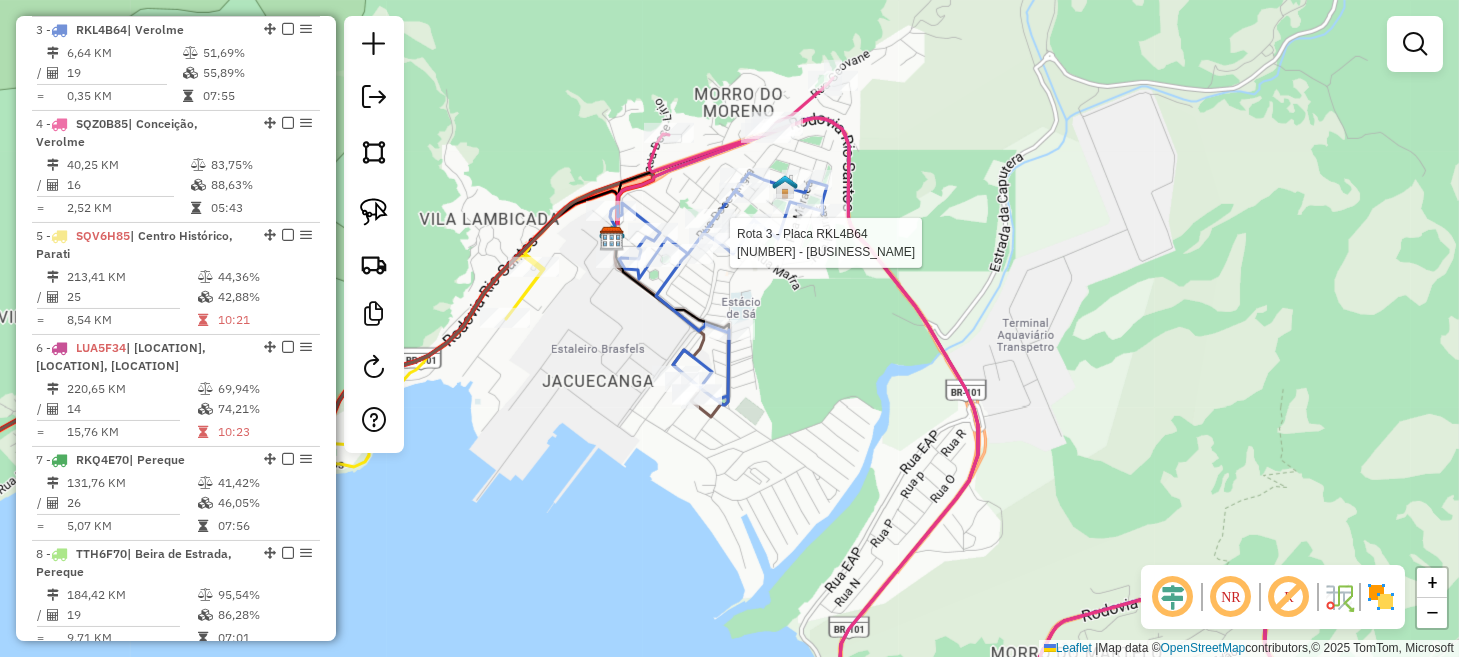 select on "**********" 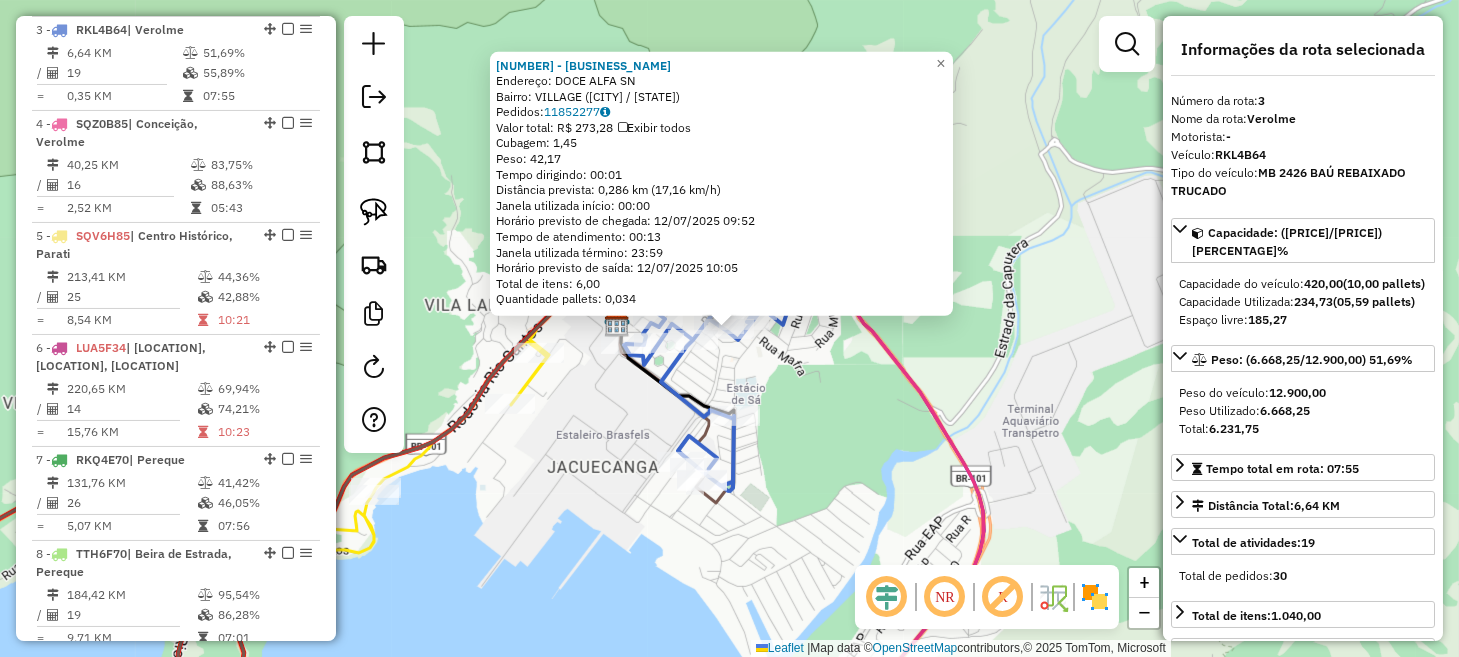 click on "Endereço:  DOCE ALFA SN   Bairro: VILLAGE ([CITY] / [STATE])   Pedidos:  11852277   Valor total: R$ 273,28   Exibir todos   Cubagem: 1,45  Peso: 42,17  Tempo dirigindo: 00:01   Distância prevista: 0,286 km (17,16 km/h)   Janela utilizada início: 00:00   Horário previsto de chegada: [DATE] [TIME]   Tempo de atendimento: 00:13   Janela utilizada término: 23:59   Horário previsto de saída: [DATE] [TIME]   Total de itens: 6,00   Quantidade pallets: 0,034  × Janela de atendimento Grade de atendimento Capacidade Transportadoras Veículos Cliente Pedidos  Rotas Selecione os dias de semana para filtrar as janelas de atendimento  Seg   Ter   Qua   Qui   Sex   Sáb   Dom  Informe o período da janela de atendimento: De: Até:  Filtrar exatamente a janela do cliente  Considerar janela de atendimento padrão  Selecione os dias de semana para filtrar as grades de atendimento  Seg   Ter   Qua   Qui   Sex   Sáb   Dom   Considerar clientes sem dia de atendimento cadastrado  De:   De:" 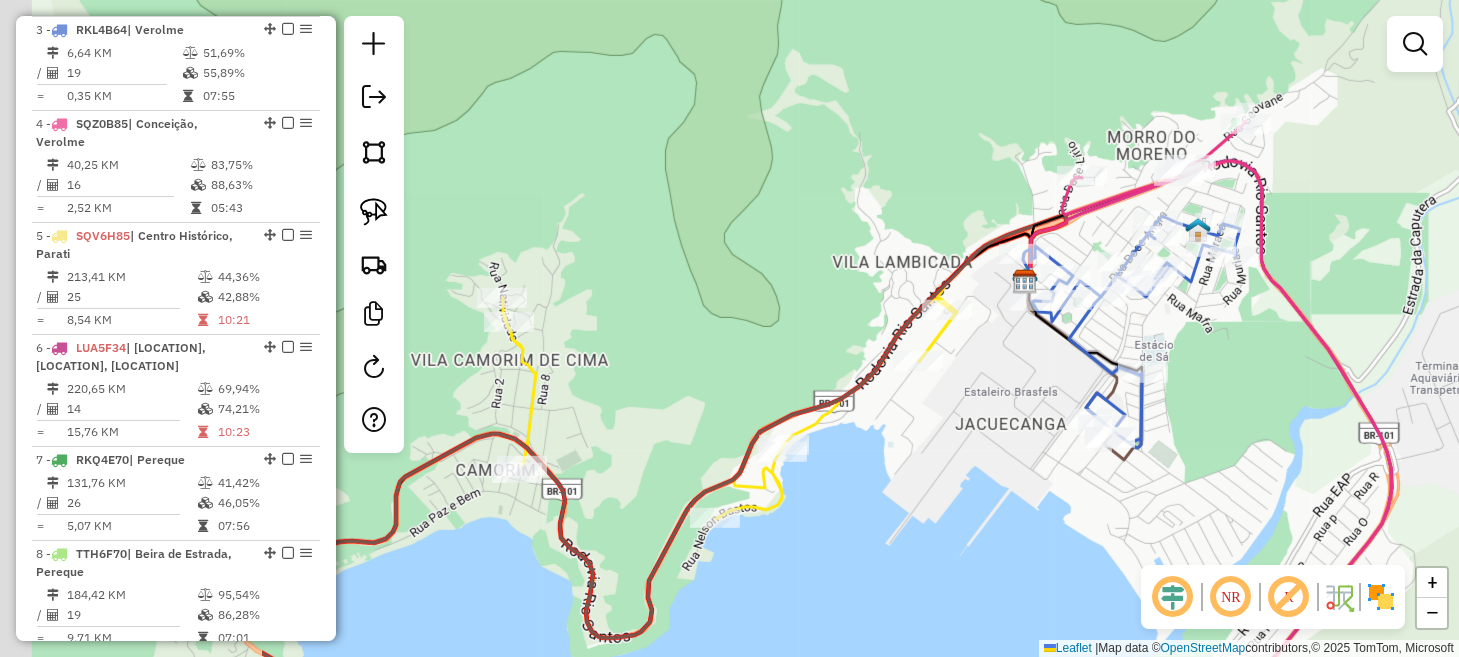 drag, startPoint x: 811, startPoint y: 488, endPoint x: 1259, endPoint y: 413, distance: 454.23453 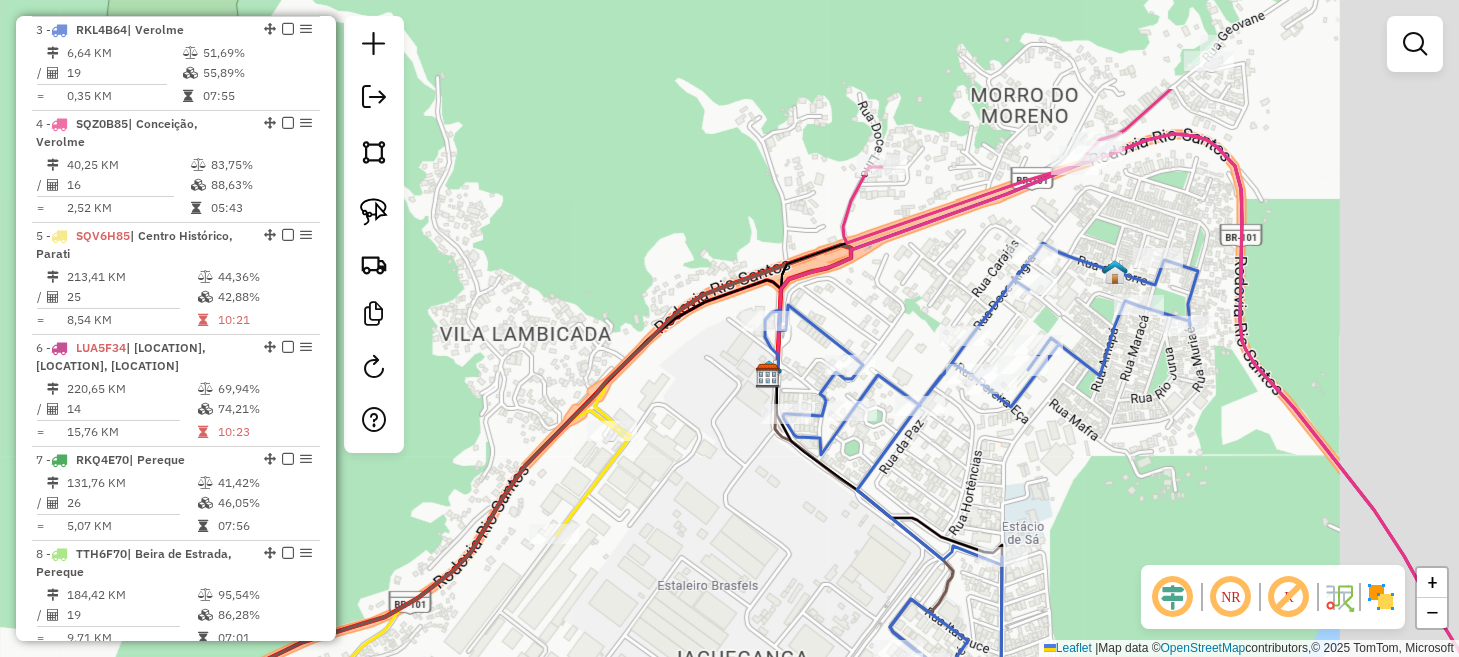 drag, startPoint x: 1177, startPoint y: 285, endPoint x: 1049, endPoint y: 443, distance: 203.34207 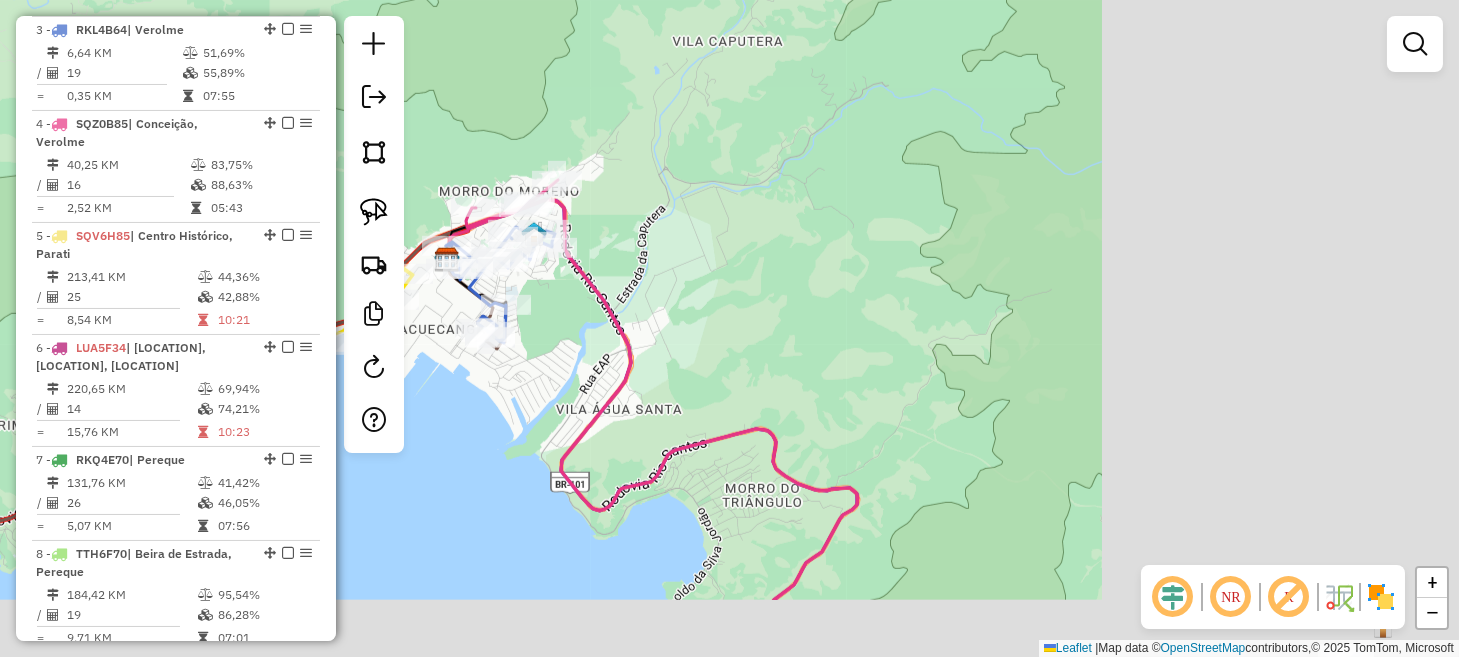 drag, startPoint x: 1273, startPoint y: 376, endPoint x: 620, endPoint y: 252, distance: 664.66907 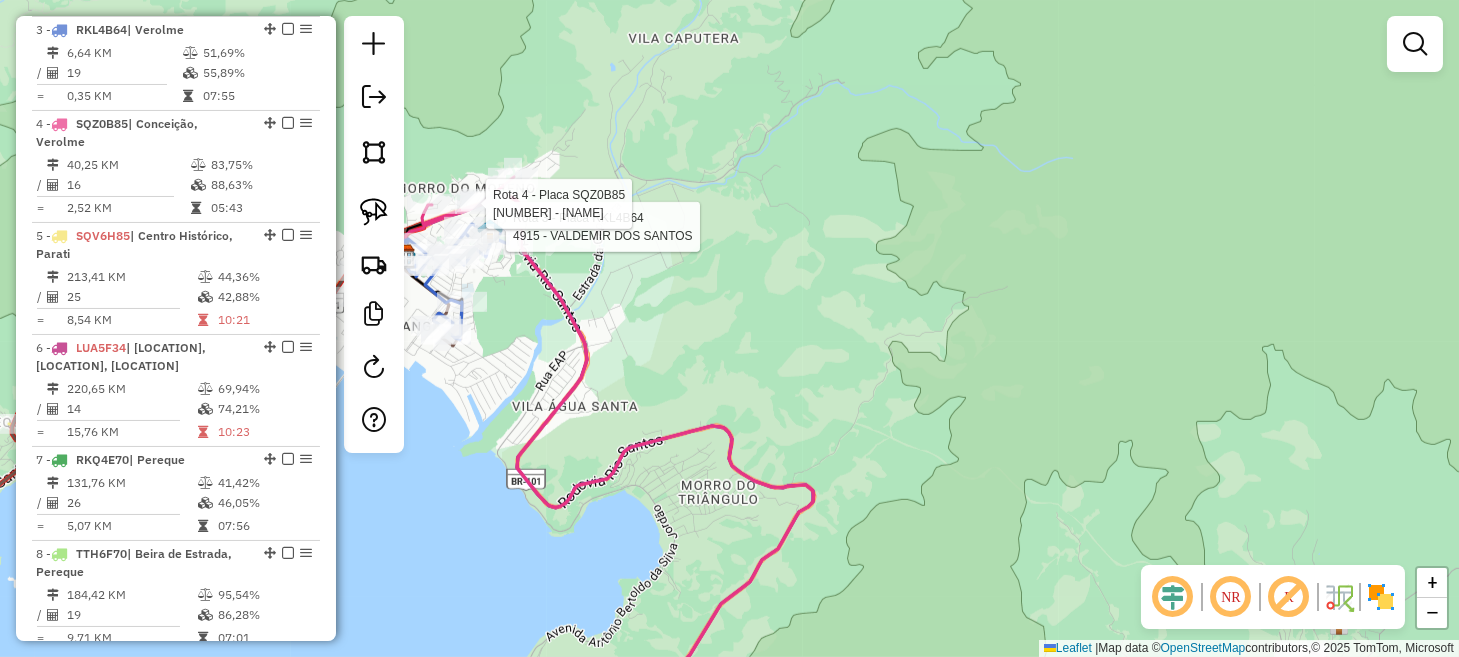 drag, startPoint x: 876, startPoint y: 336, endPoint x: 543, endPoint y: 221, distance: 352.29816 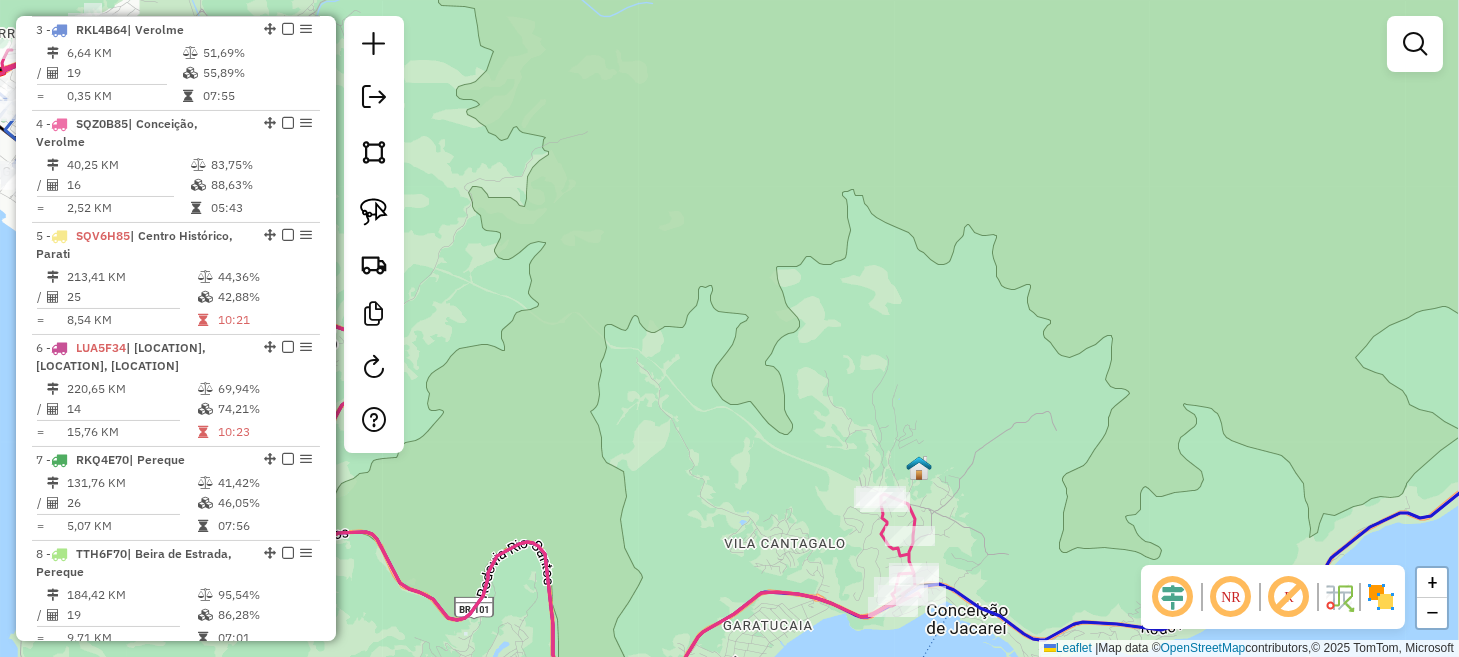 drag, startPoint x: 768, startPoint y: 436, endPoint x: 874, endPoint y: 379, distance: 120.353645 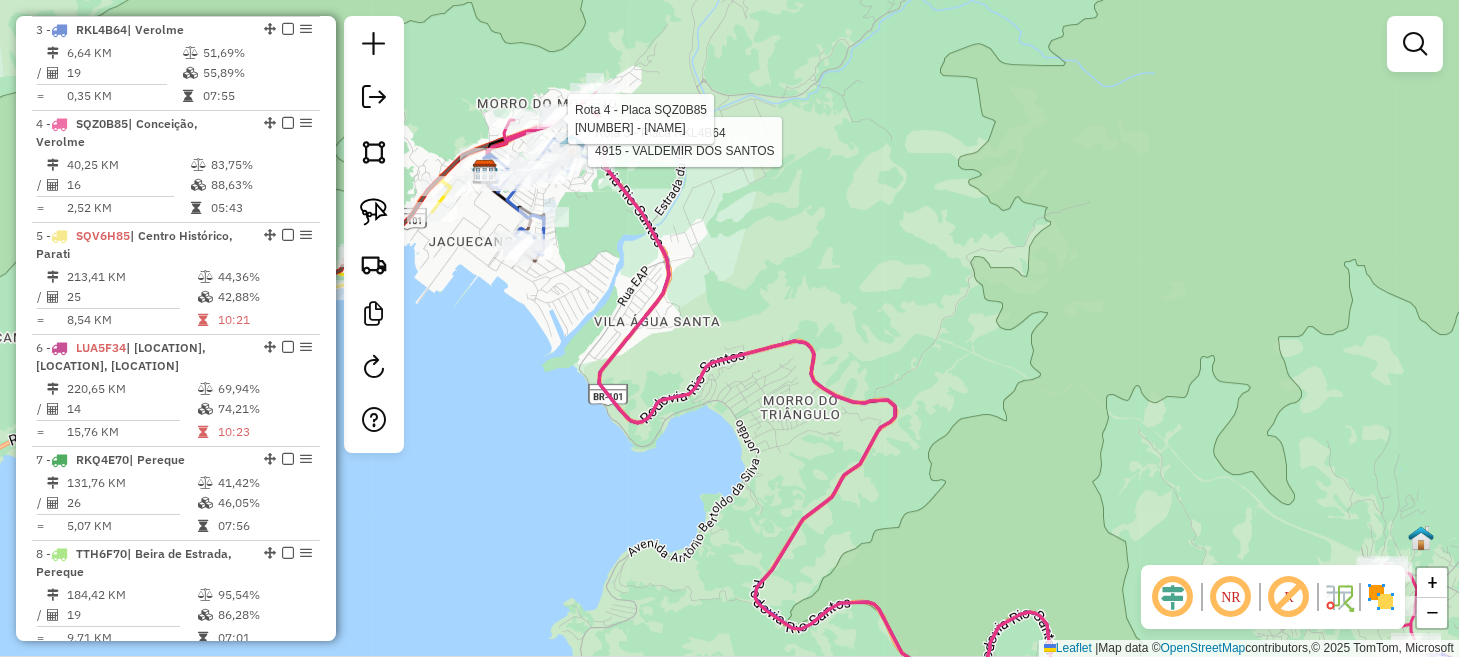 drag, startPoint x: 767, startPoint y: 416, endPoint x: 1337, endPoint y: 610, distance: 602.1096 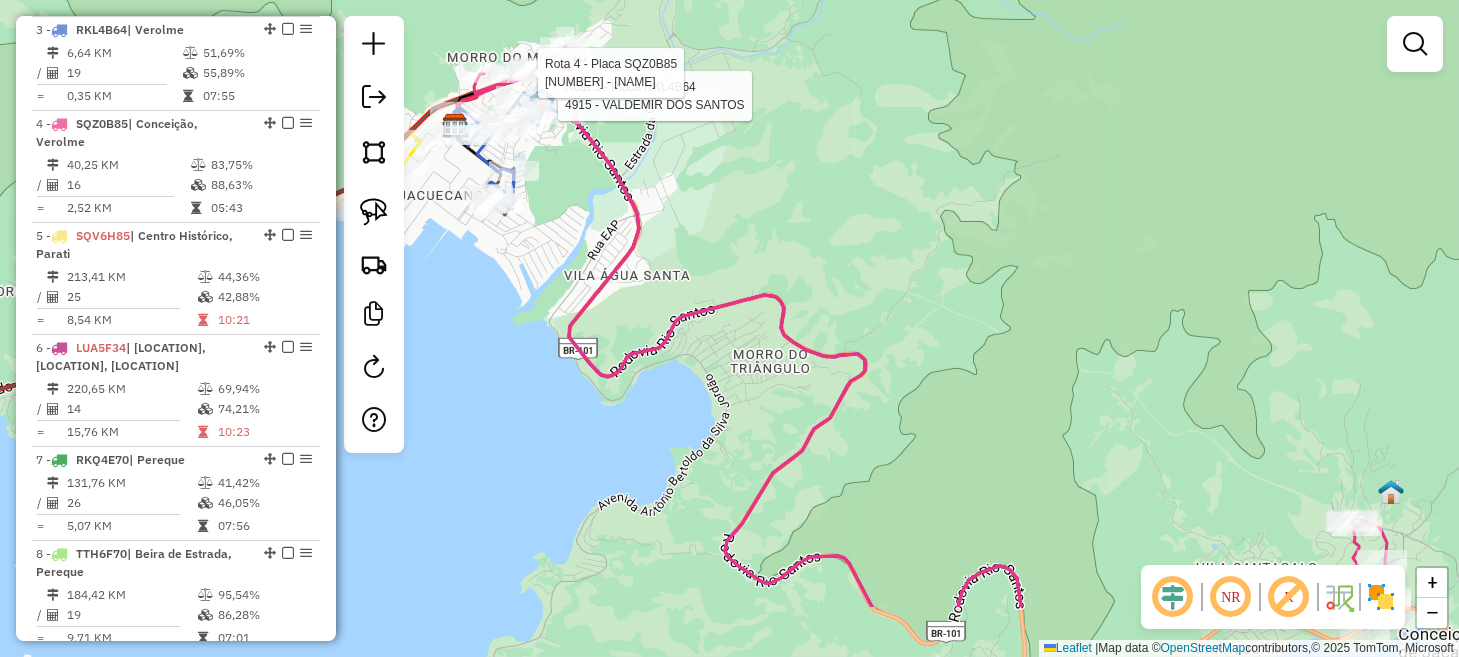 drag, startPoint x: 1103, startPoint y: 394, endPoint x: 849, endPoint y: 256, distance: 289.06747 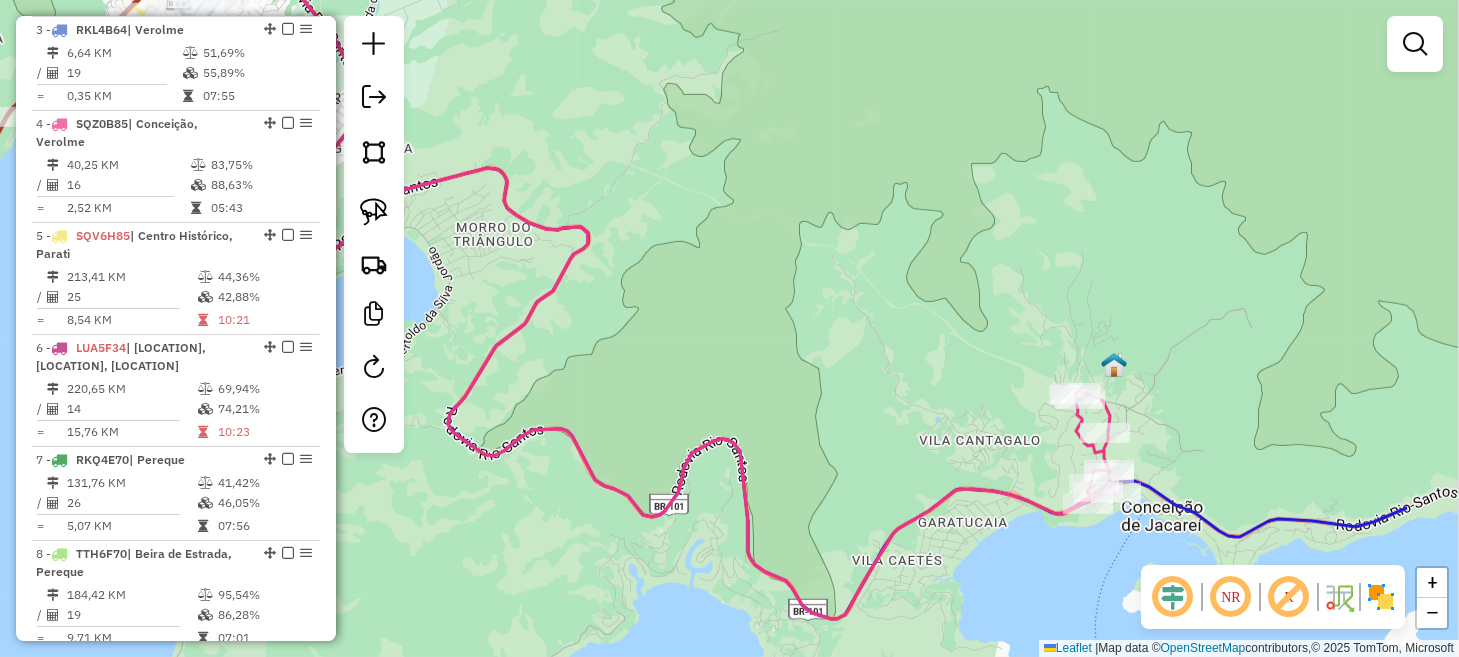 drag, startPoint x: 1007, startPoint y: 387, endPoint x: 809, endPoint y: 307, distance: 213.55093 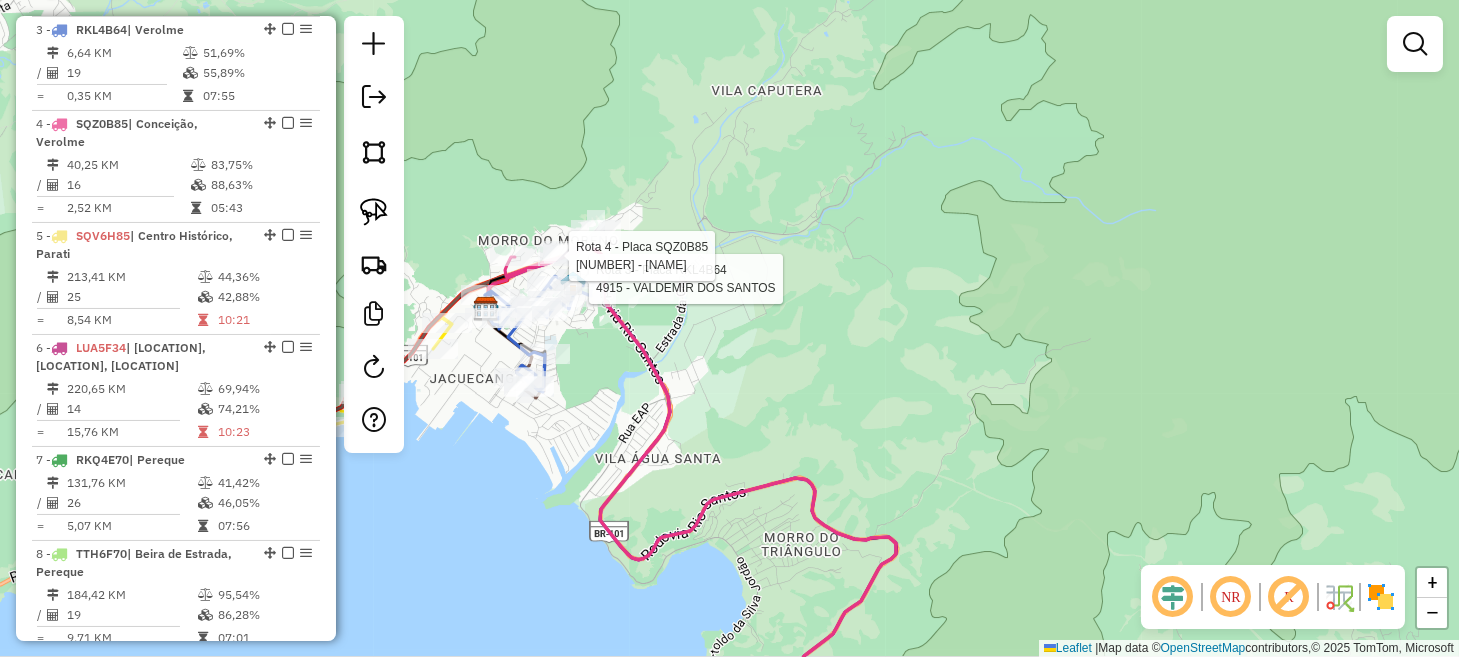 drag, startPoint x: 684, startPoint y: 221, endPoint x: 1113, endPoint y: 620, distance: 585.8686 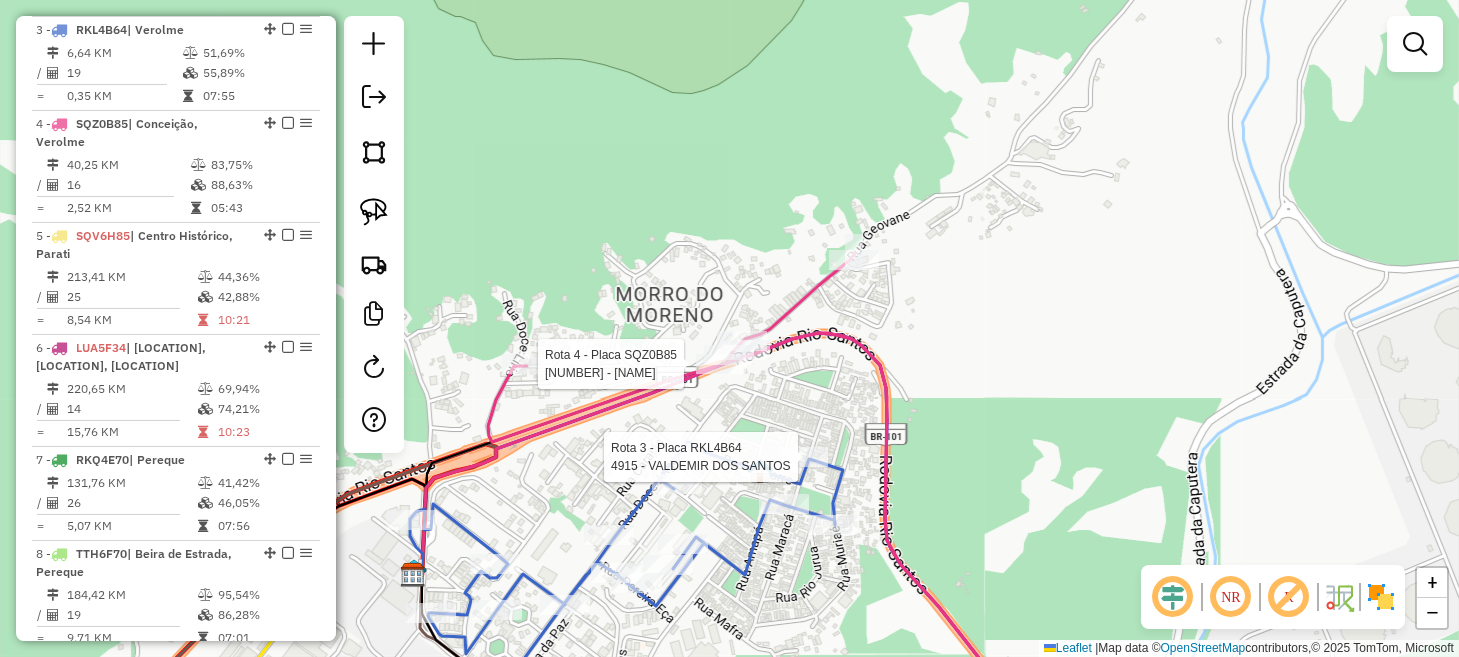 drag, startPoint x: 662, startPoint y: 204, endPoint x: 576, endPoint y: 221, distance: 87.66413 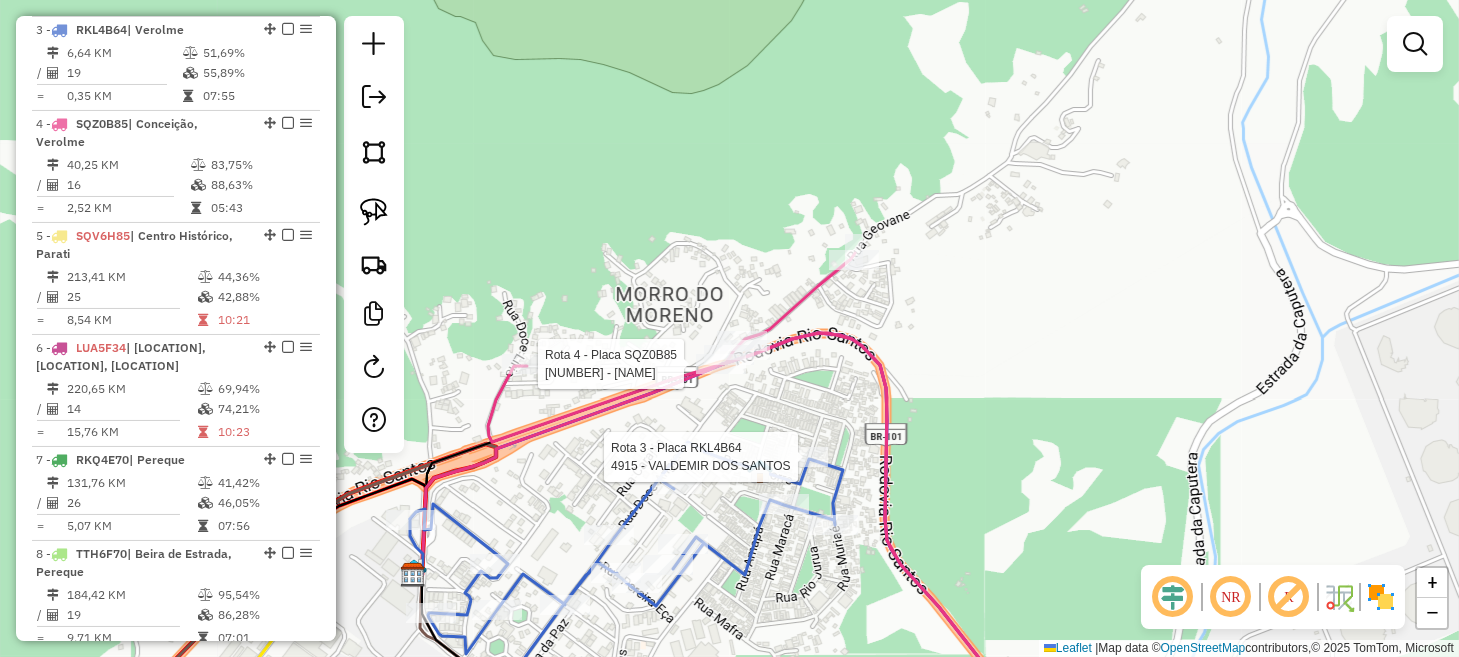 click on "Rota 3 - Placa RKL4B64  4915 - [FULL_NAME] Rota 4 - Placa SQZ0B85  10956 - [FULL_NAME] Janela de atendimento Grade de atendimento Capacidade Transportadoras Veículos Cliente Pedidos  Rotas Selecione os dias de semana para filtrar as janelas de atendimento  Seg   Ter   Qua   Qui   Sex   Sáb   Dom  Informe o período da janela de atendimento: De: Até:  Filtrar exatamente a janela do cliente  Considerar janela de atendimento padrão  Selecione os dias de semana para filtrar as grades de atendimento  Seg   Ter   Qua   Qui   Sex   Sáb   Dom   Considerar clientes sem dia de atendimento cadastrado  Clientes fora do dia de atendimento selecionado Filtrar as atividades entre os valores definidos abaixo:  Peso mínimo:   Peso máximo:   Cubagem mínima:   Cubagem máxima:   De:   Até:  Filtrar as atividades entre o tempo de atendimento definido abaixo:  De:   Até:   Considerar capacidade total dos clientes não roteirizados Transportadora: Selecione um ou mais itens Tipo de veículo: Veículo: Nome:" 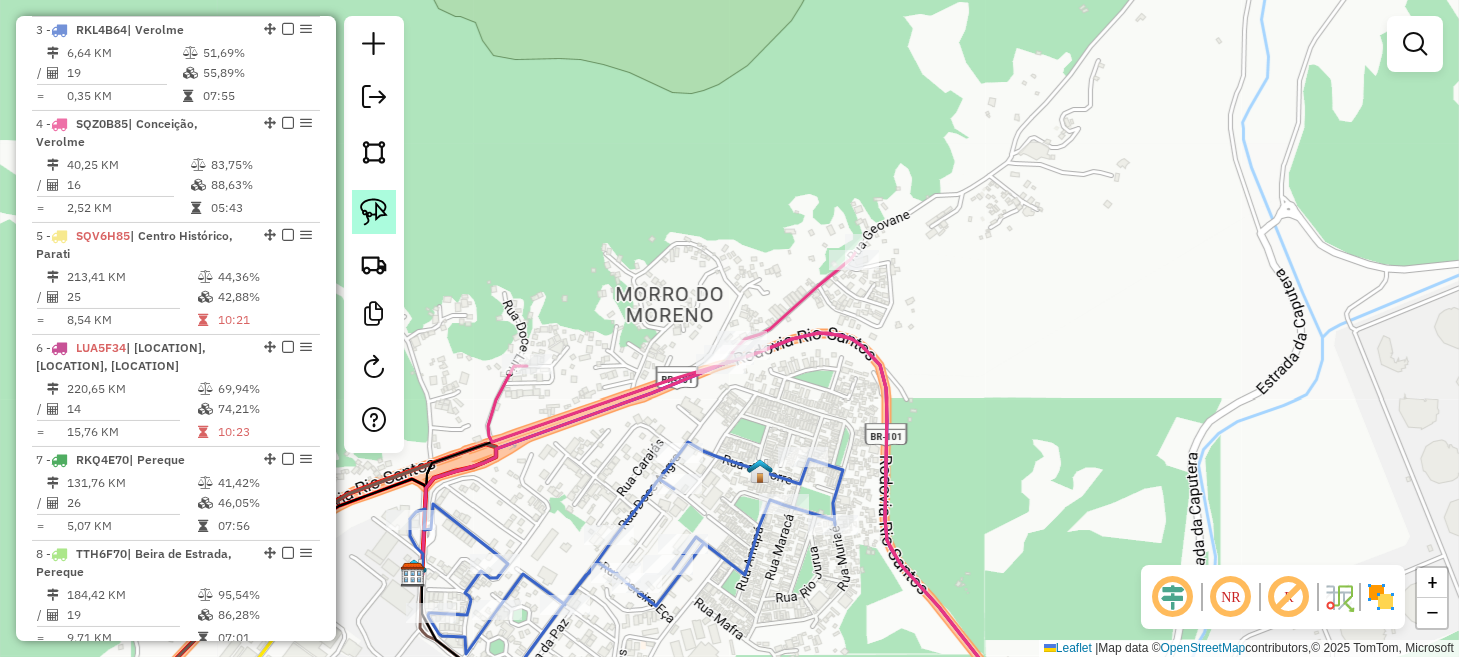 click 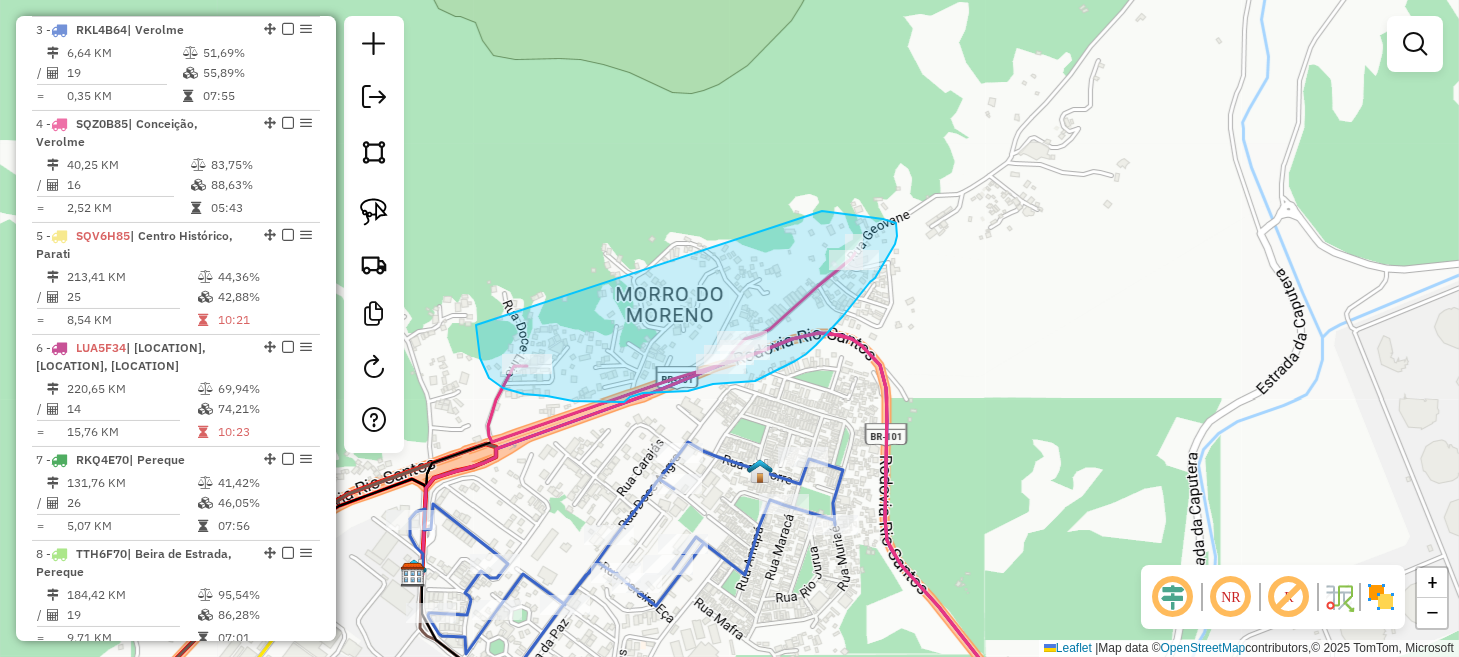 drag, startPoint x: 477, startPoint y: 341, endPoint x: 806, endPoint y: 210, distance: 354.12146 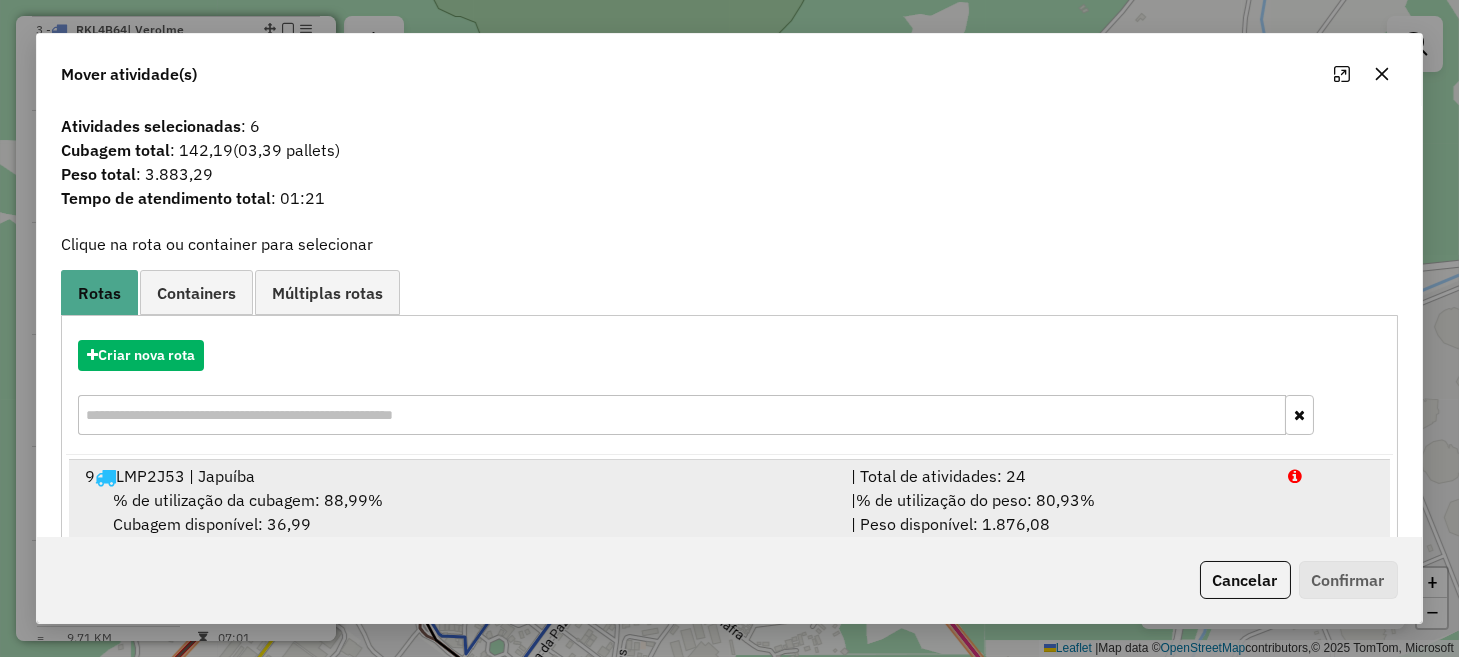 scroll, scrollTop: 569, scrollLeft: 0, axis: vertical 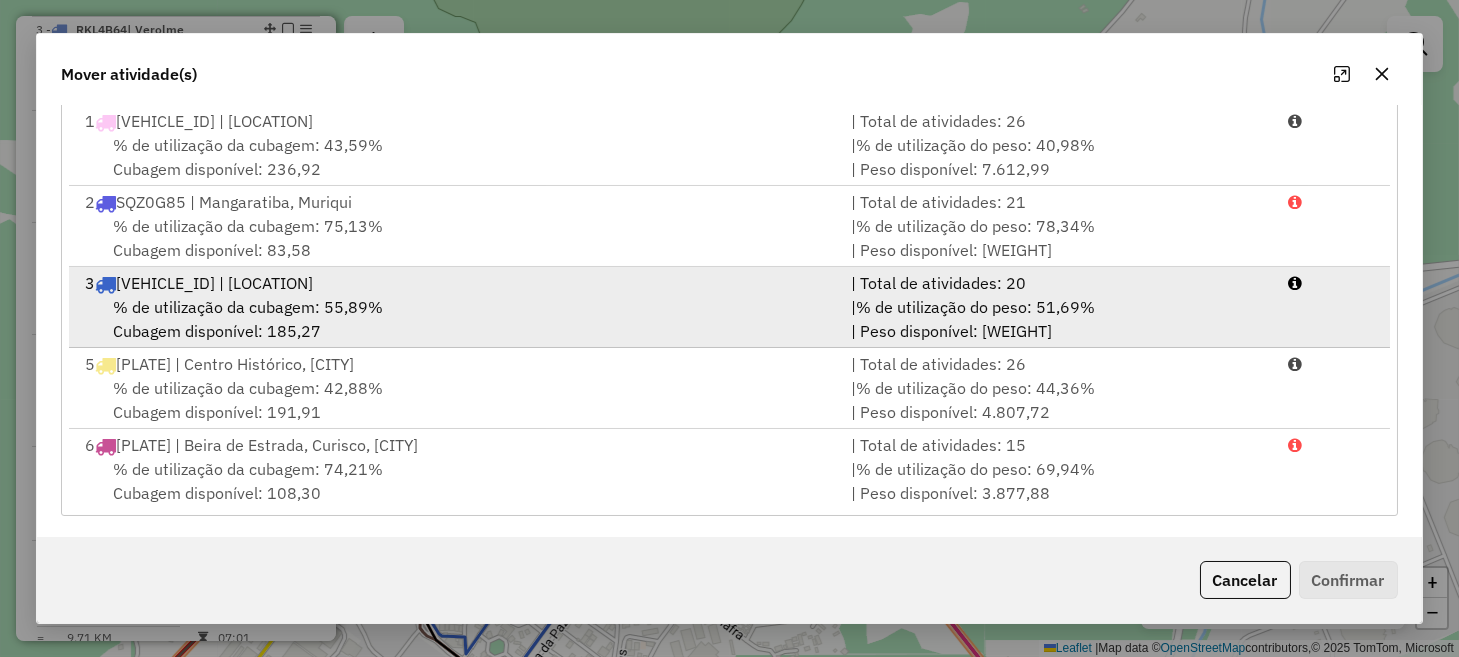 click on "% de utilização da cubagem: 55,89%  Cubagem disponível: 185,27" at bounding box center (455, 319) 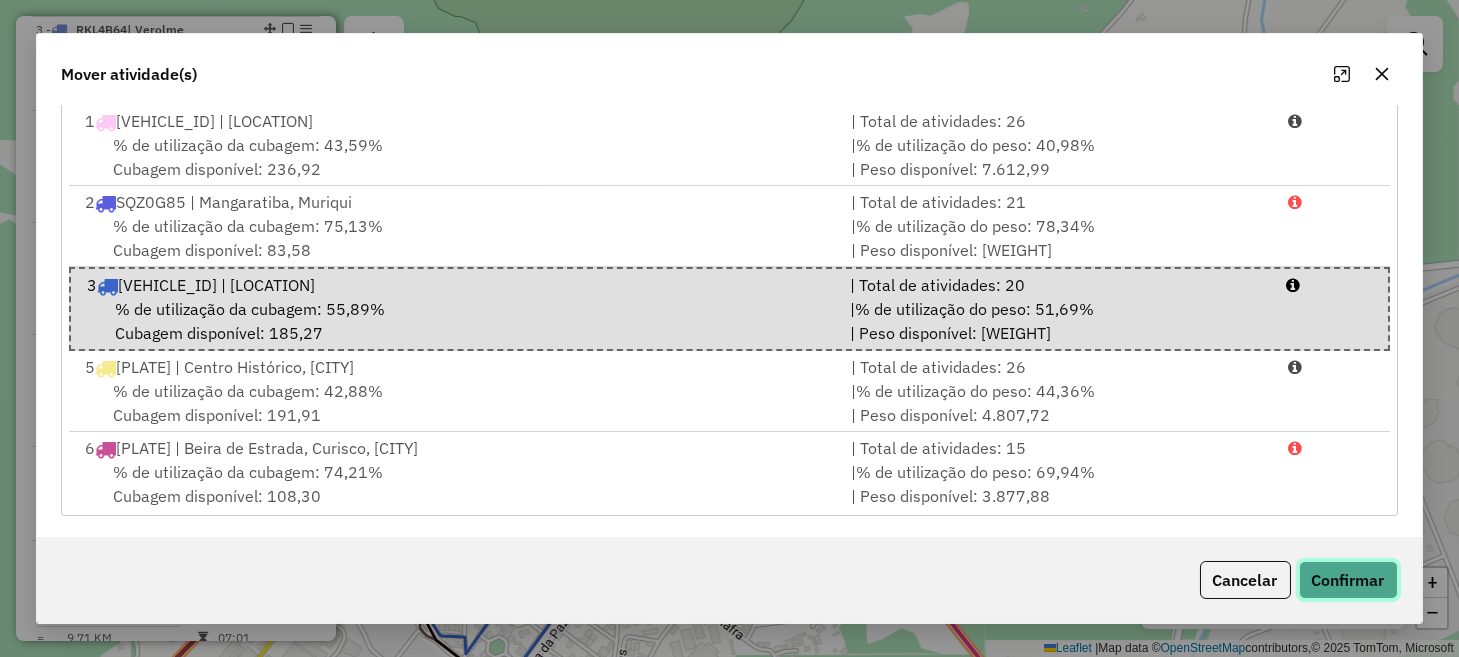 click on "Confirmar" 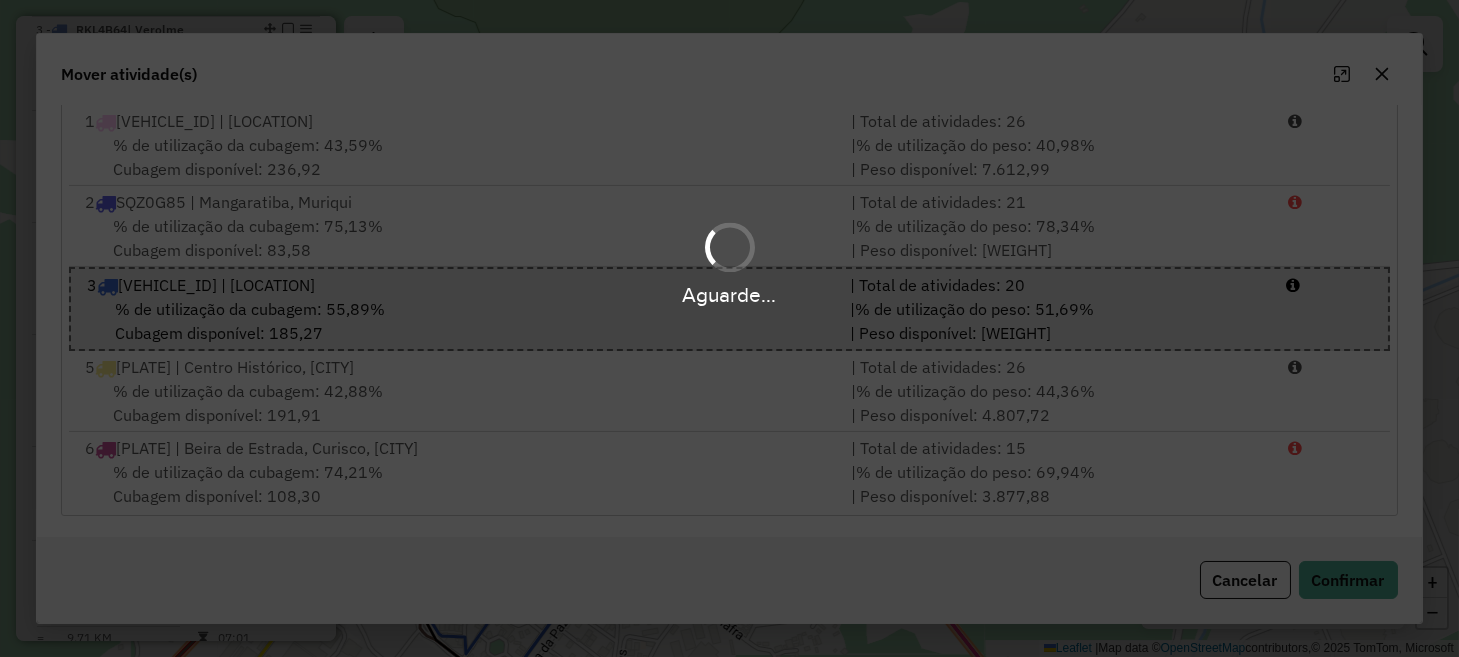 scroll, scrollTop: 0, scrollLeft: 0, axis: both 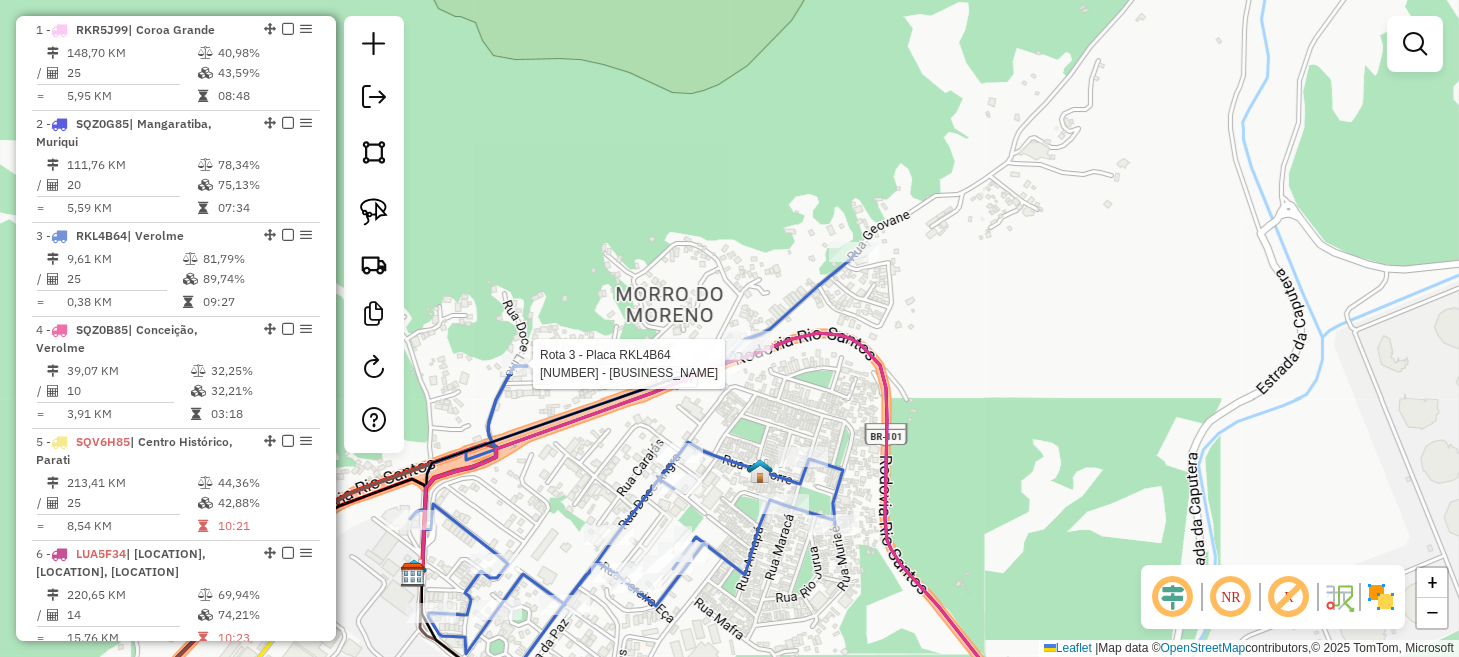 select on "**********" 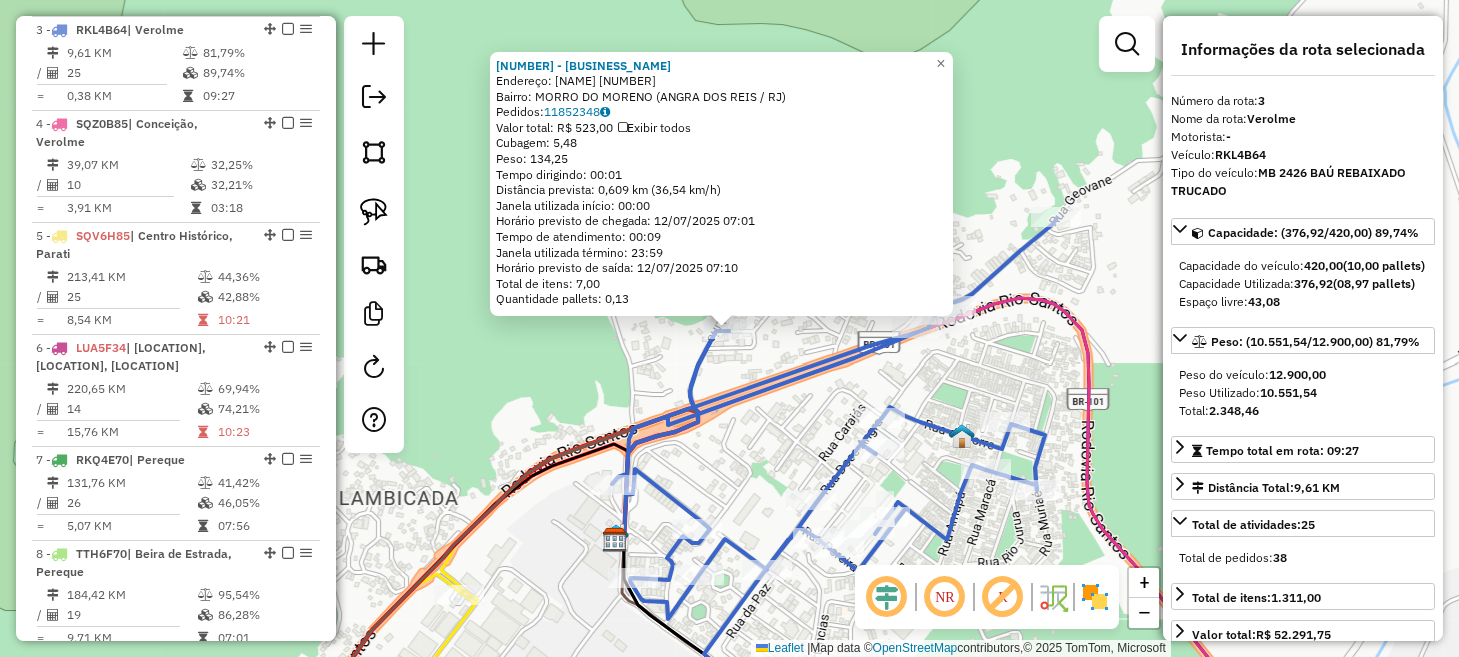 scroll, scrollTop: 1004, scrollLeft: 0, axis: vertical 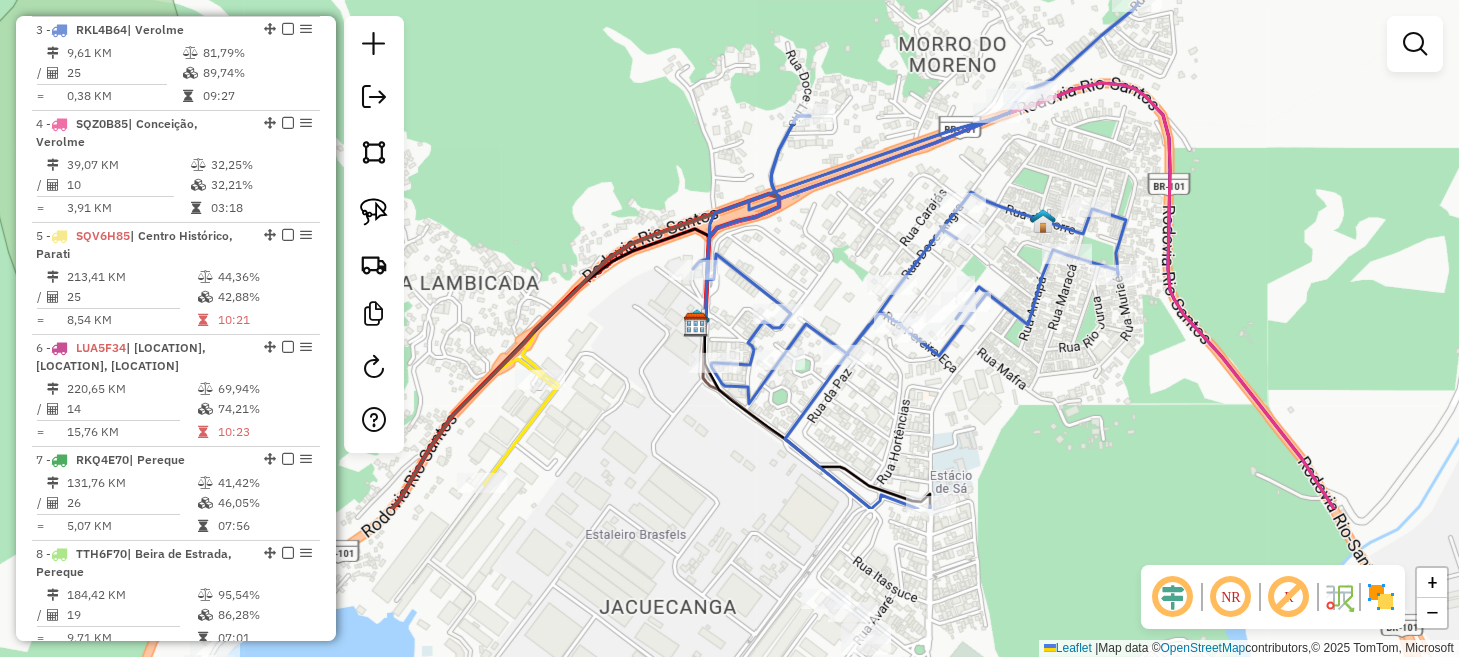 drag, startPoint x: 765, startPoint y: 447, endPoint x: 849, endPoint y: 221, distance: 241.10579 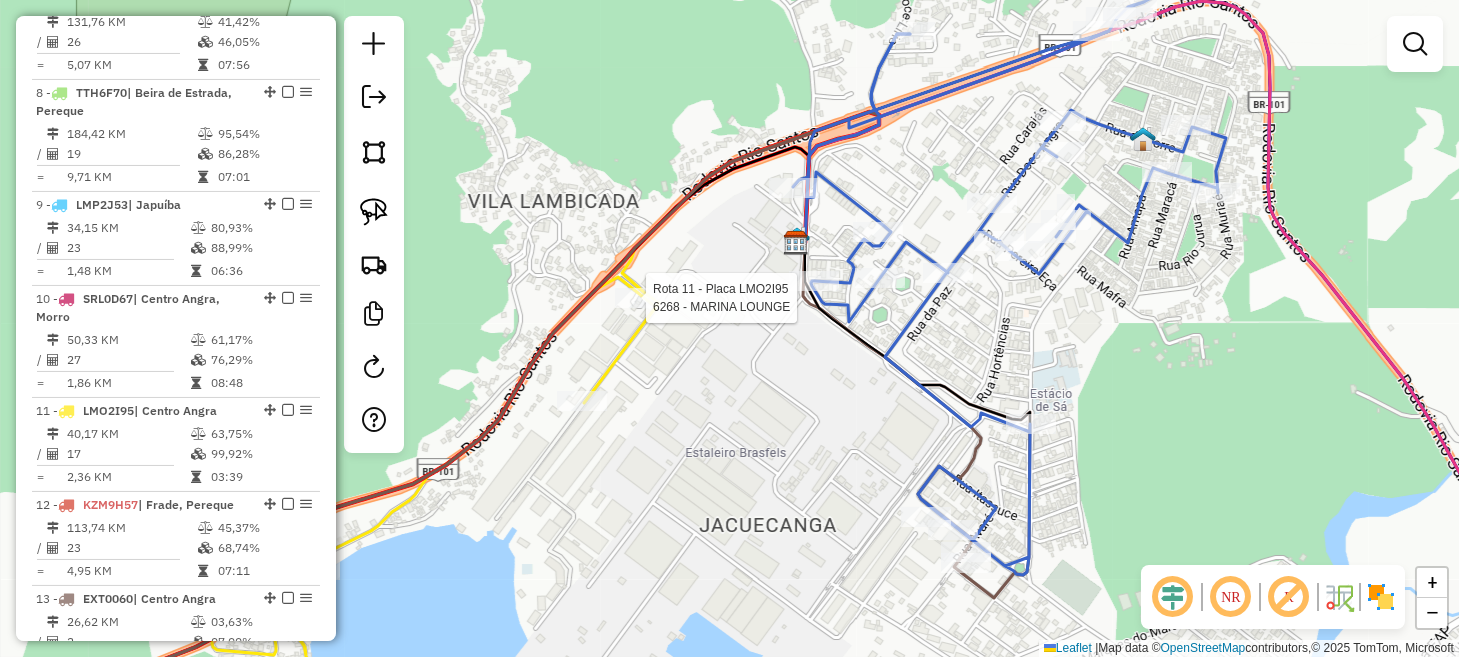select on "**********" 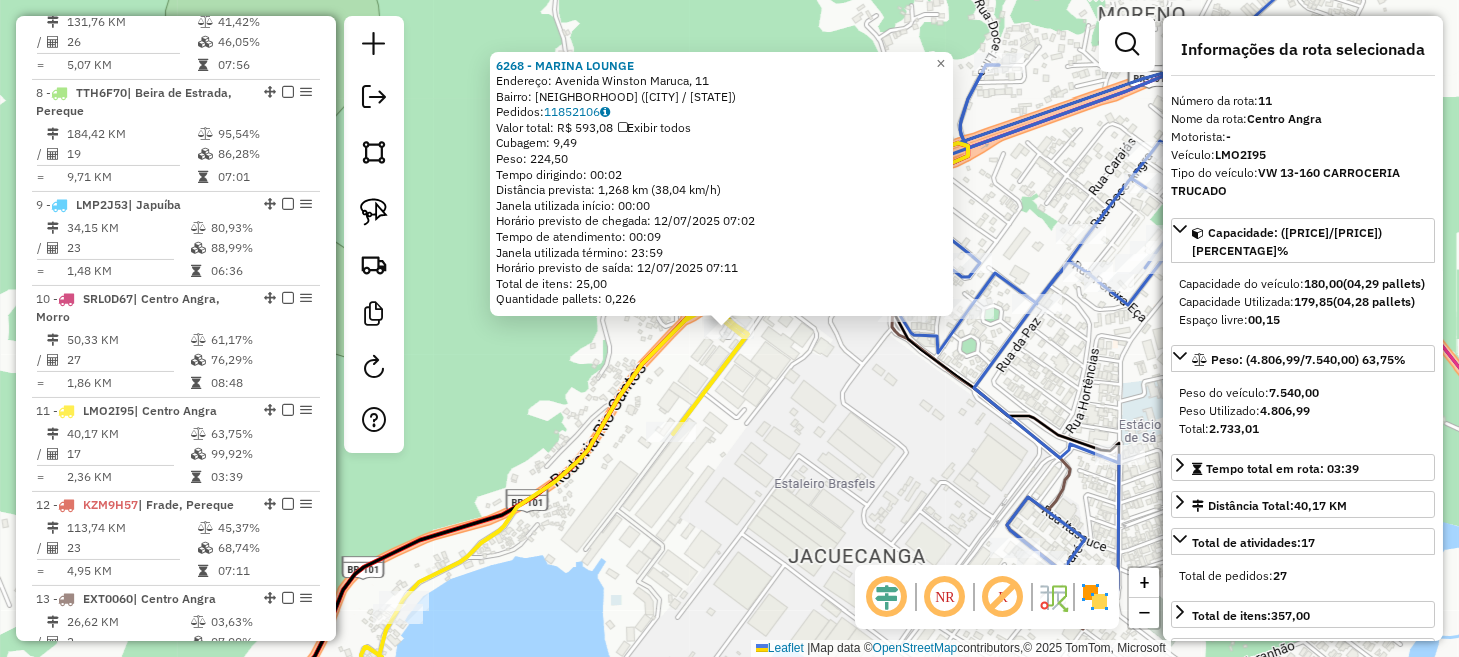 scroll, scrollTop: 1578, scrollLeft: 0, axis: vertical 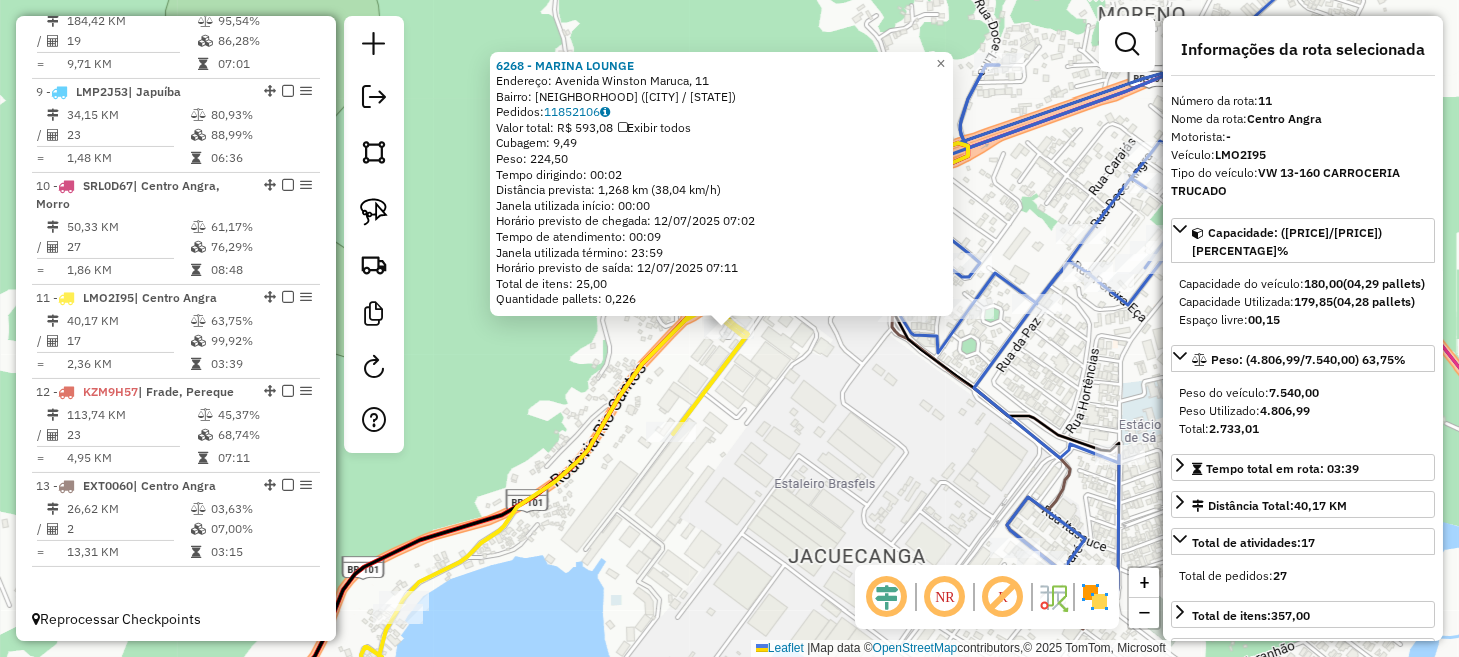 click on "6268 - [BUSINESS_NAME]  Endereço: [STREET], [NUMBER]   Bairro: [NEIGHBORHOOD] ([CITY] / [STATE])   Pedidos:  [ORDER_ID]   Valor total: [CURRENCY] [PRICE]   Exibir todos   Cubagem: [PRICE]  Peso: [PRICE]  Tempo dirigindo: [TIME]   Distância prevista: [PRICE] km ([SPEED] km/h)   Janela utilizada início: [TIME]   Horário previsto de chegada: [DATE] [TIME]   Tempo de atendimento: [TIME]   Janela utilizada término: [TIME]   Horário previsto de saída: [DATE] [TIME]   Total de itens: [PRICE]   Quantidade pallets: [PRICE]  × Janela de atendimento Grade de atendimento Capacidade Transportadoras Veículos Cliente Pedidos  Rotas Selecione os dias de semana para filtrar as janelas de atendimento  Seg   Ter   Qua   Qui   Sex   Sáb   Dom  Informe o período da janela de atendimento: De: Até:  Filtrar exatamente a janela do cliente  Considerar janela de atendimento padrão  Selecione os dias de semana para filtrar as grades de atendimento  Seg   Ter   Qua   Qui   Sex   Sáb   Dom   Clientes fora do dia de atendimento selecionado De:" 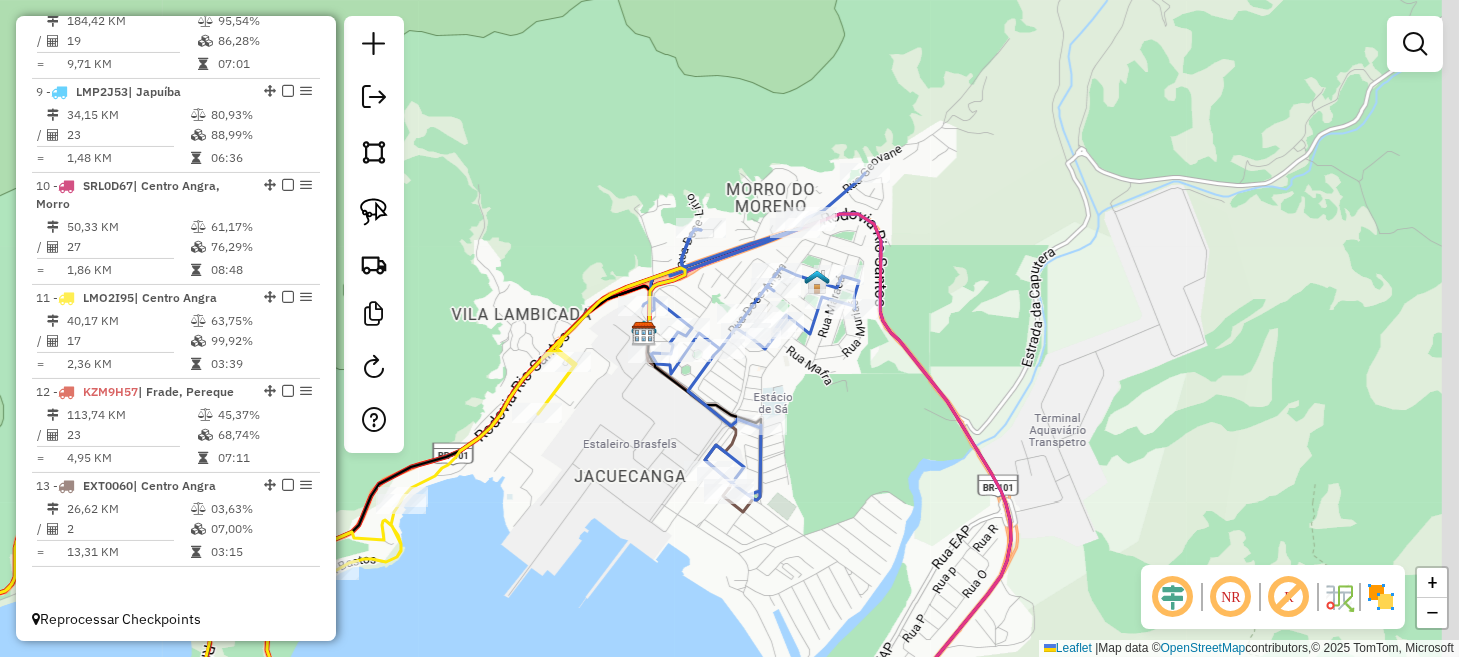 drag, startPoint x: 1232, startPoint y: 380, endPoint x: 1030, endPoint y: 376, distance: 202.0396 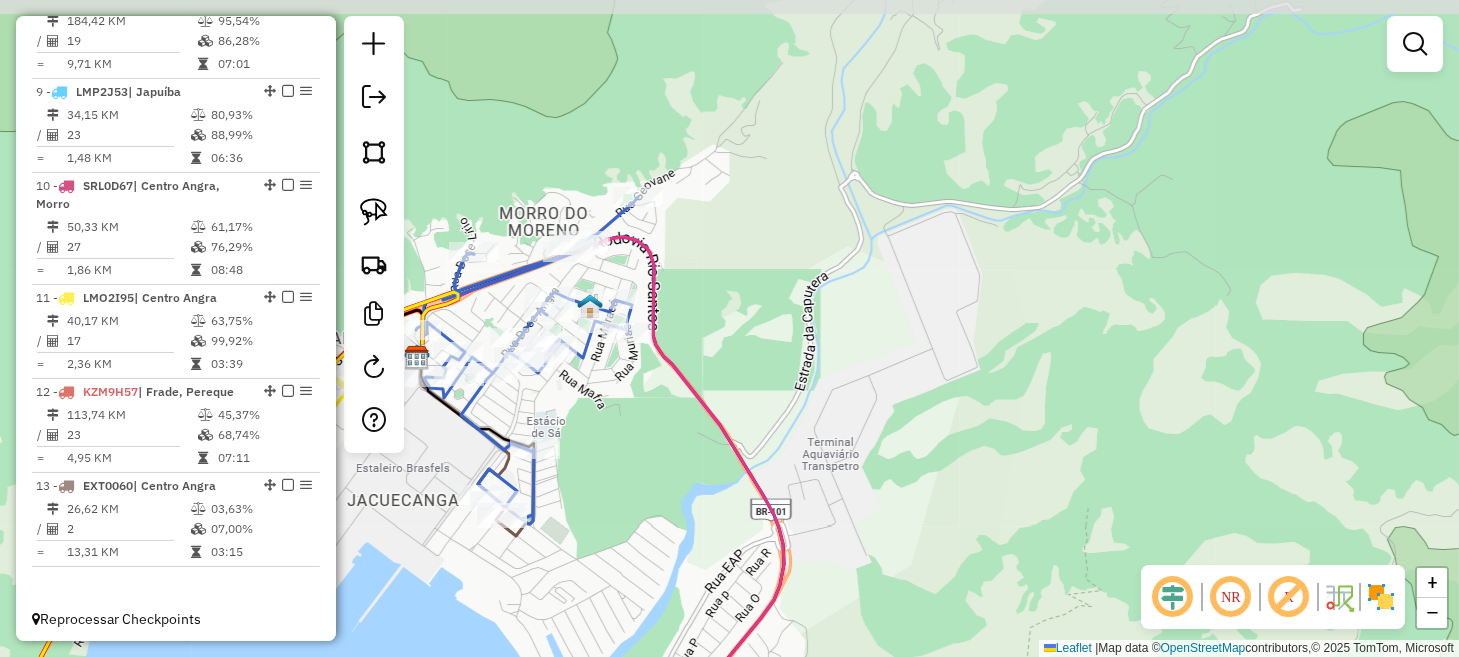 drag, startPoint x: 1082, startPoint y: 325, endPoint x: 831, endPoint y: 362, distance: 253.71243 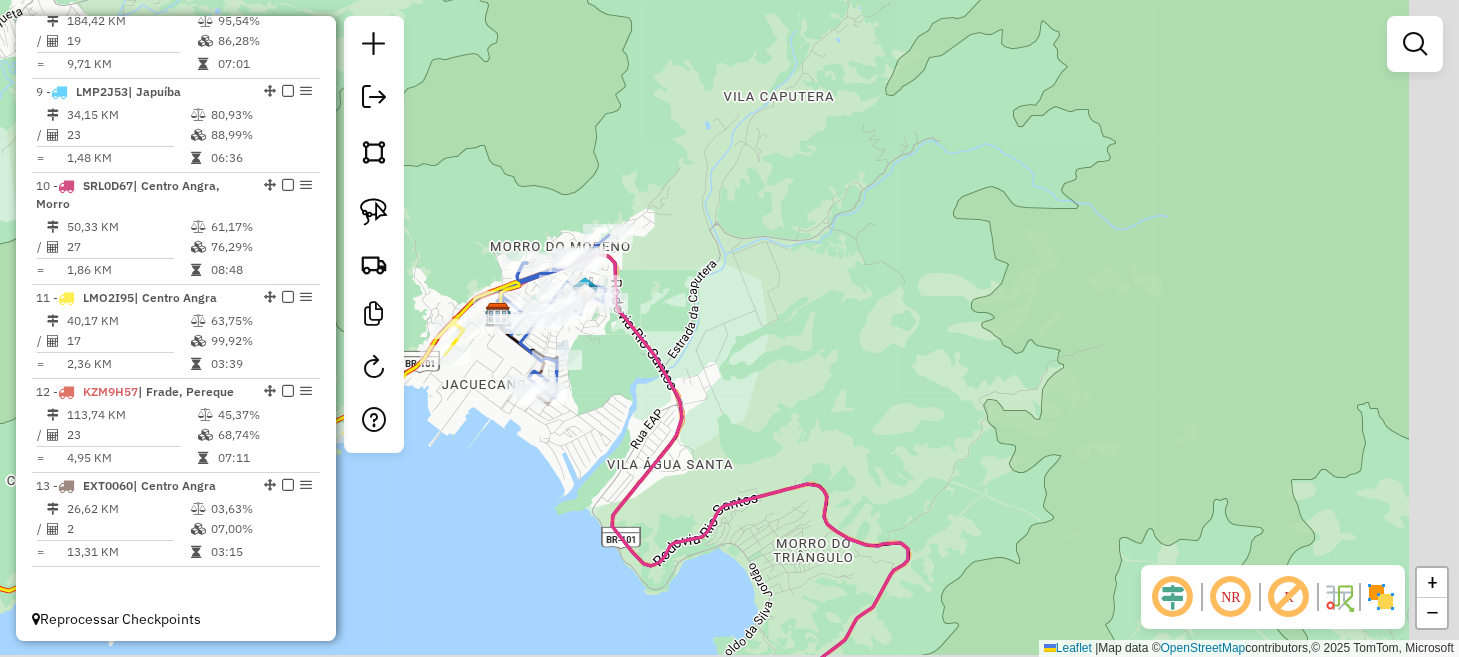 drag, startPoint x: 1005, startPoint y: 384, endPoint x: 705, endPoint y: 264, distance: 323.1099 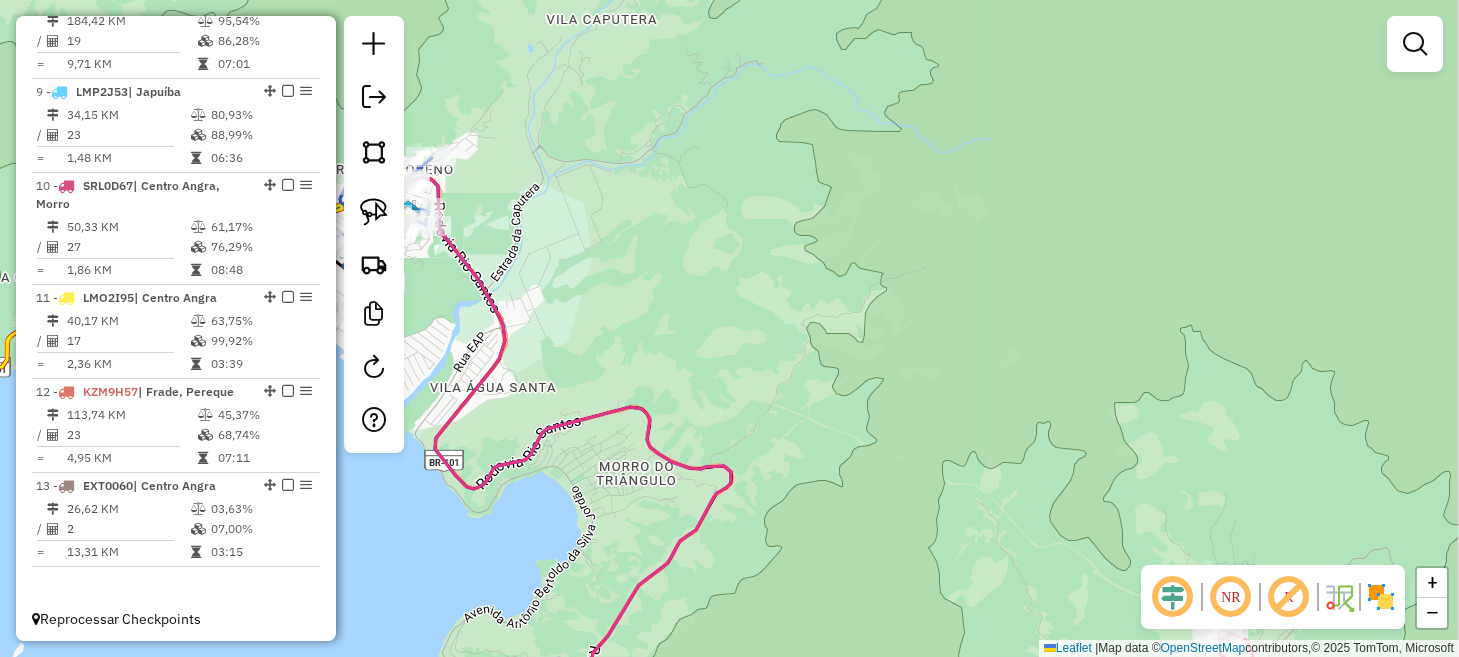 drag, startPoint x: 920, startPoint y: 339, endPoint x: 743, endPoint y: 165, distance: 248.20355 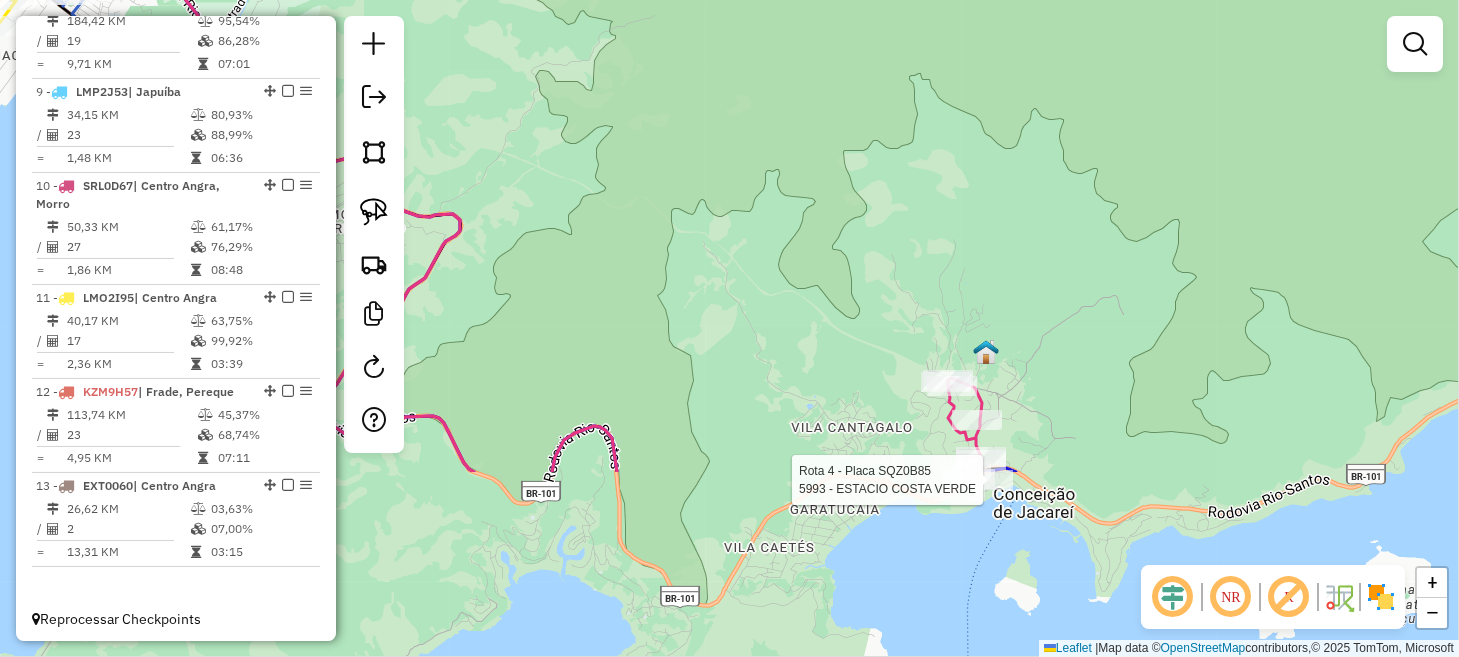 select on "**********" 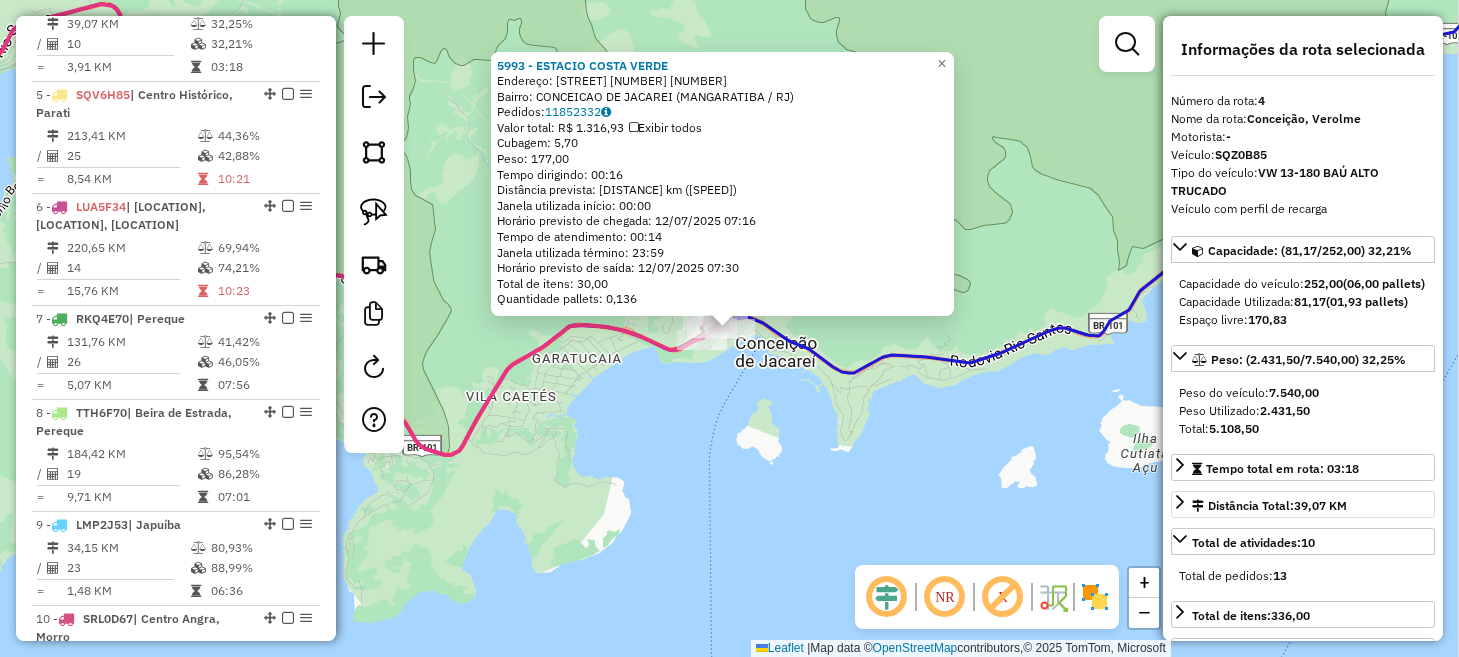 scroll, scrollTop: 1097, scrollLeft: 0, axis: vertical 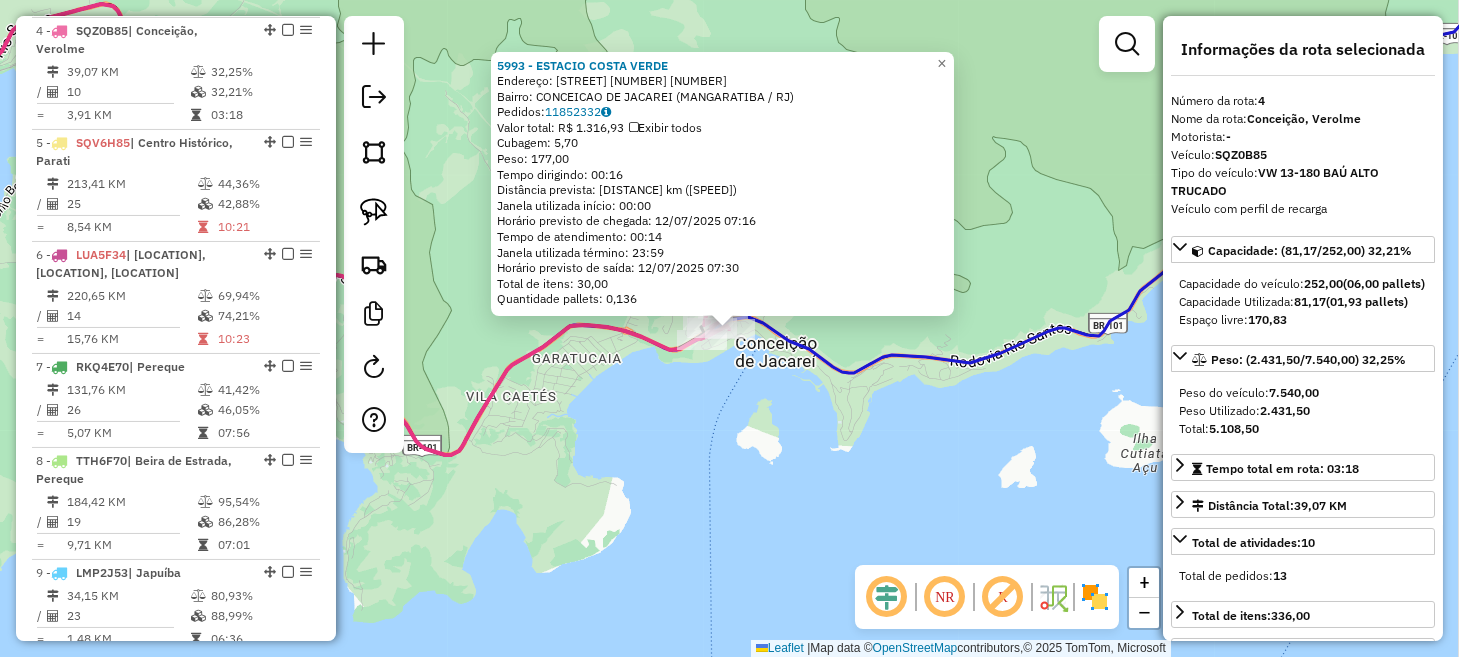 click on "Endereço:  VEREADOR ADALBERTO PEREIRA PIN SN   Bairro: CONCEICAO DE JACAREI ([CITY] / [STATE])   Pedidos:  11852332   Valor total: R$ 1.316,93   Exibir todos   Cubagem: 5,70  Peso: 177,00  Tempo dirigindo: 00:16   Distância prevista: 18,075 km (67,78 km/h)   Janela utilizada início: 00:00   Horário previsto de chegada: [DATE] [TIME]   Tempo de atendimento: 00:14   Janela utilizada término: 23:59   Horário previsto de saída: [DATE] [TIME]   Total de itens: 30,00   Quantidade pallets: 0,136  × Janela de atendimento Grade de atendimento Capacidade Transportadoras Veículos Cliente Pedidos  Rotas Selecione os dias de semana para filtrar as janelas de atendimento  Seg   Ter   Qua   Qui   Sex   Sáb   Dom  Informe o período da janela de atendimento: De: Até:  Filtrar exatamente a janela do cliente  Considerar janela de atendimento padrão  Selecione os dias de semana para filtrar as grades de atendimento  Seg   Ter   Qua   Qui   Sex   Sáb   Dom   Peso mínimo:   De:  De:" 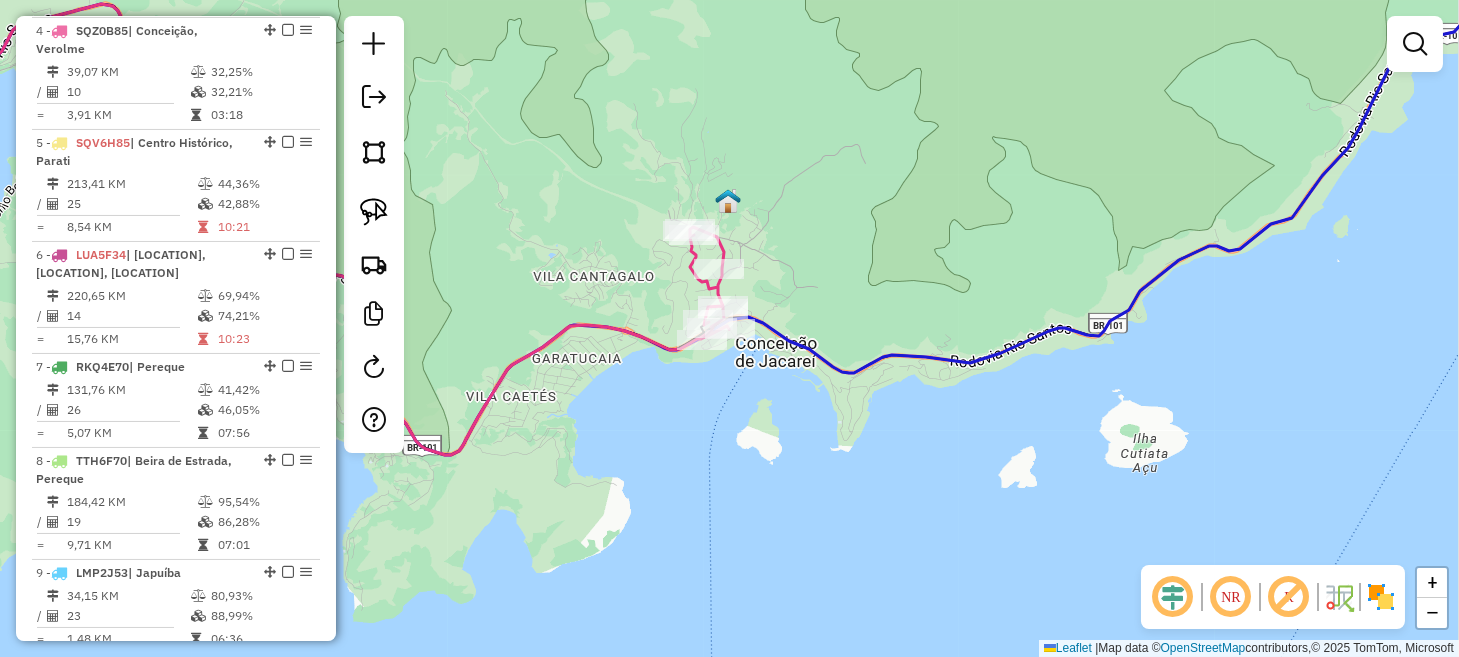 drag, startPoint x: 780, startPoint y: 432, endPoint x: 865, endPoint y: 494, distance: 105.20931 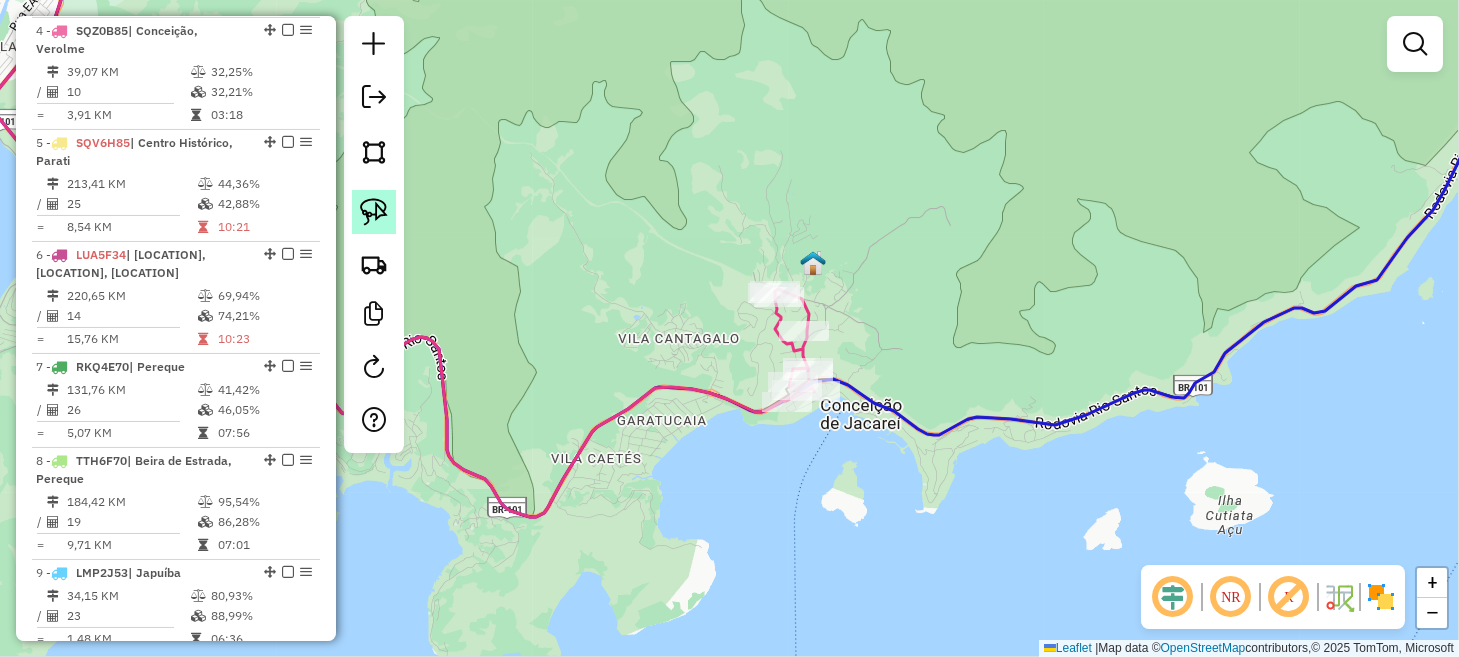 click 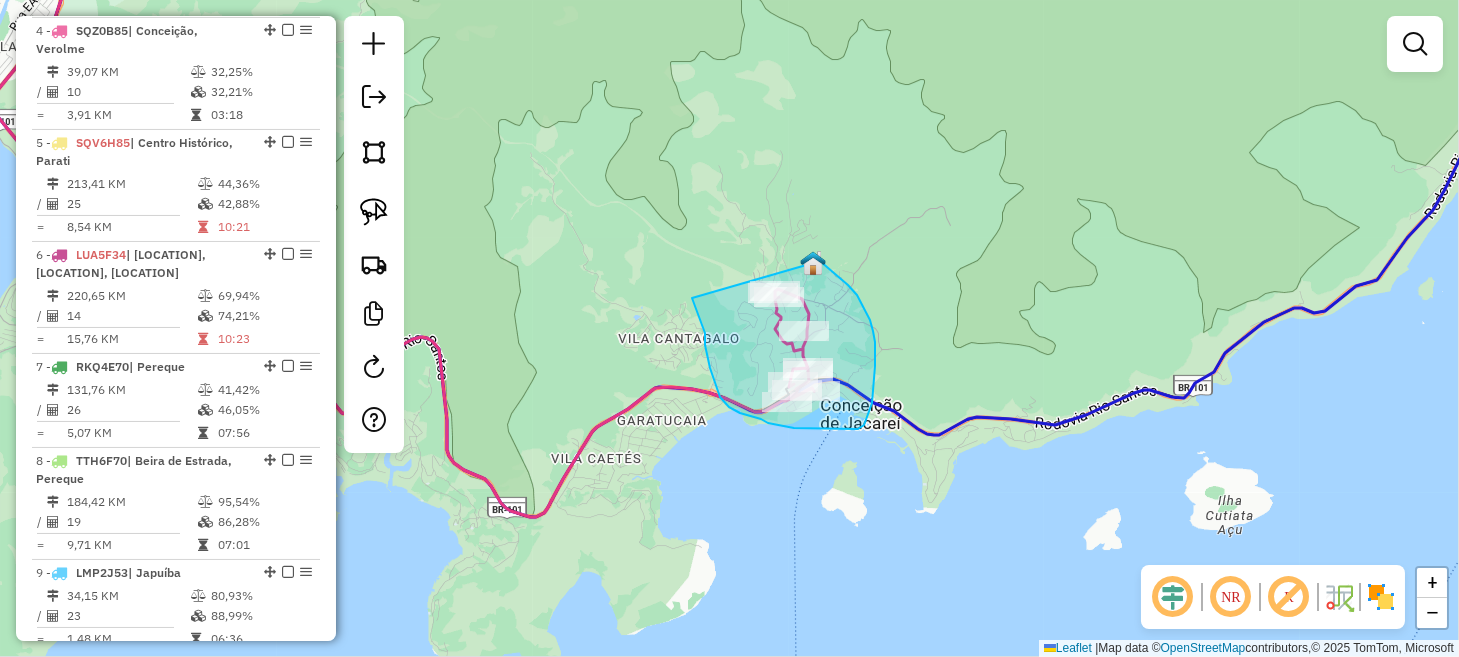 drag, startPoint x: 695, startPoint y: 304, endPoint x: 745, endPoint y: 243, distance: 78.873314 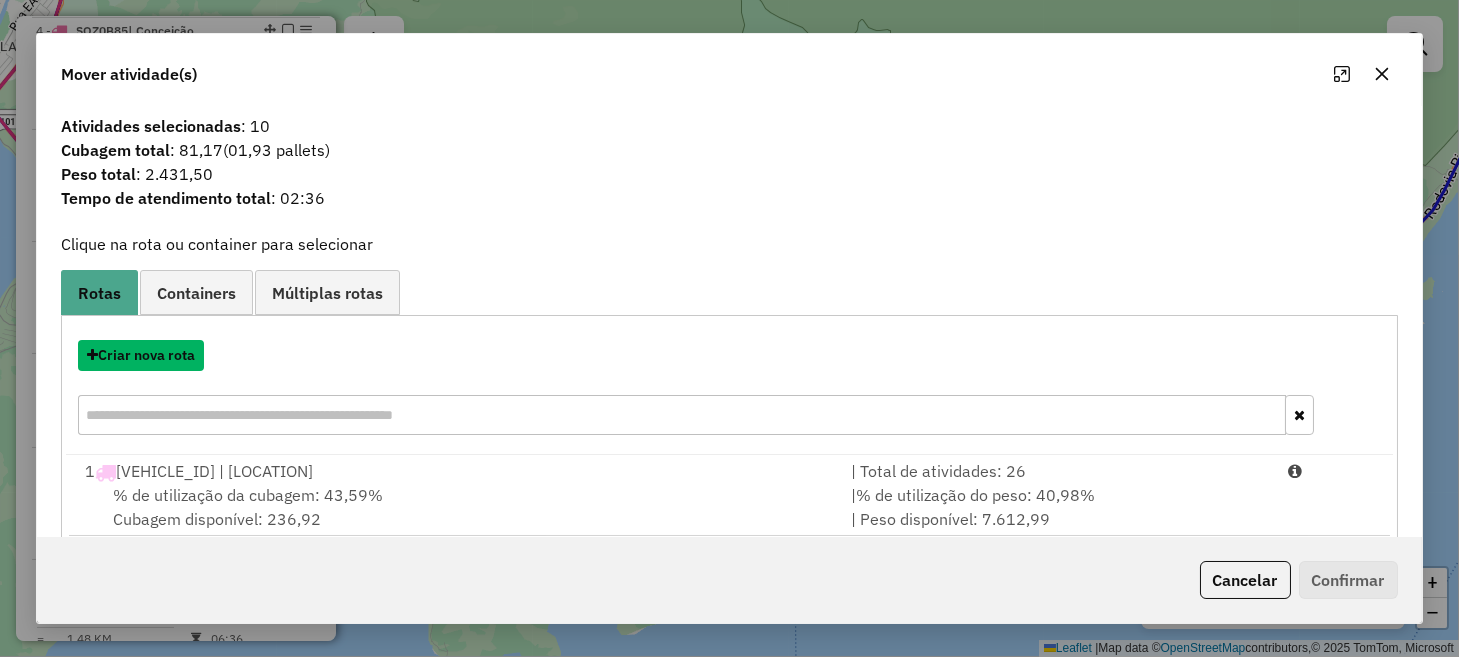 click on "Criar nova rota" at bounding box center (141, 355) 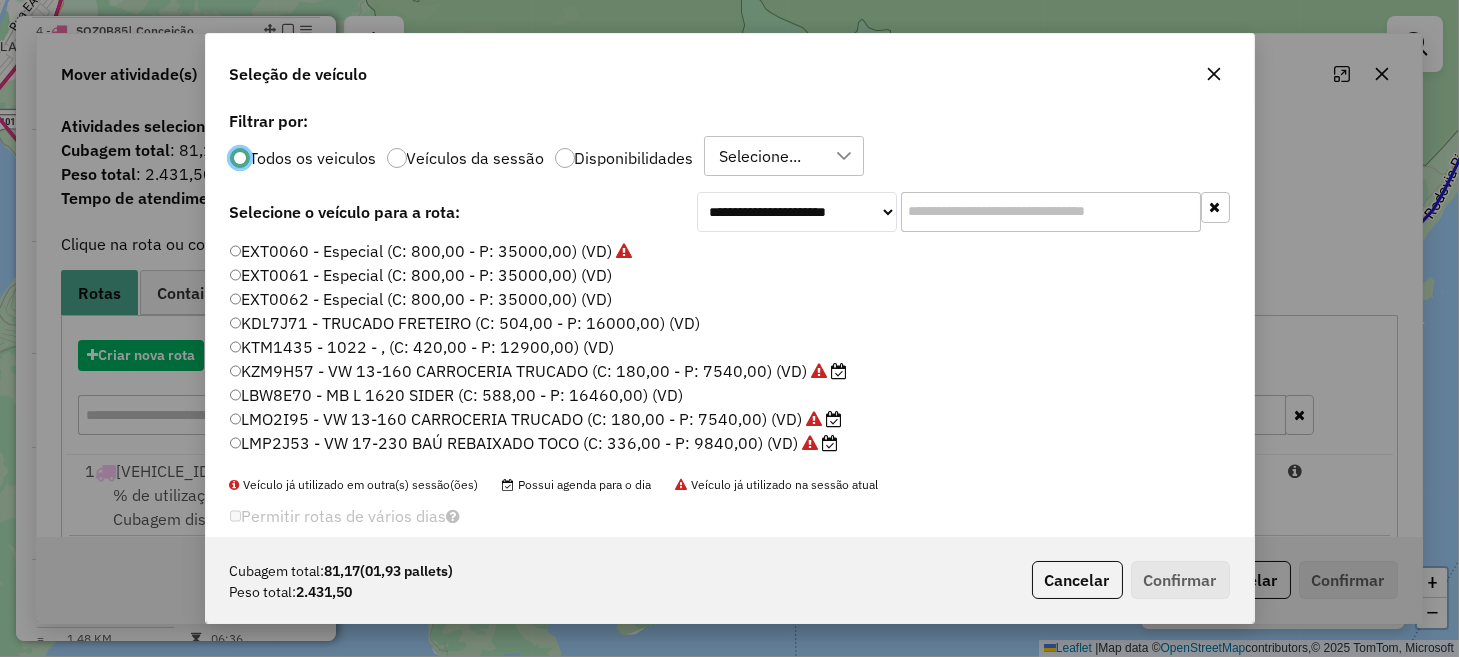scroll, scrollTop: 10, scrollLeft: 6, axis: both 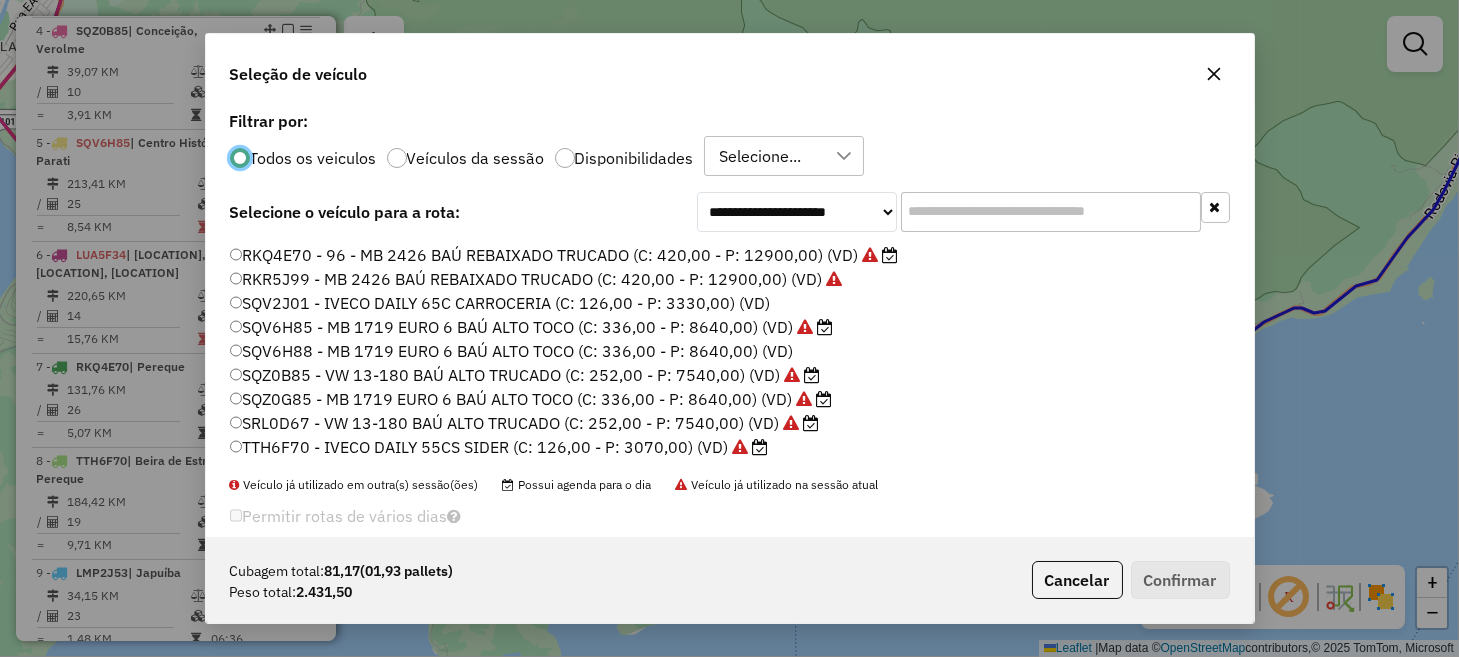 click on "SQV2J01 - IVECO DAILY 65C CARROCERIA  (C: 126,00 - P: 3330,00) (VD)" 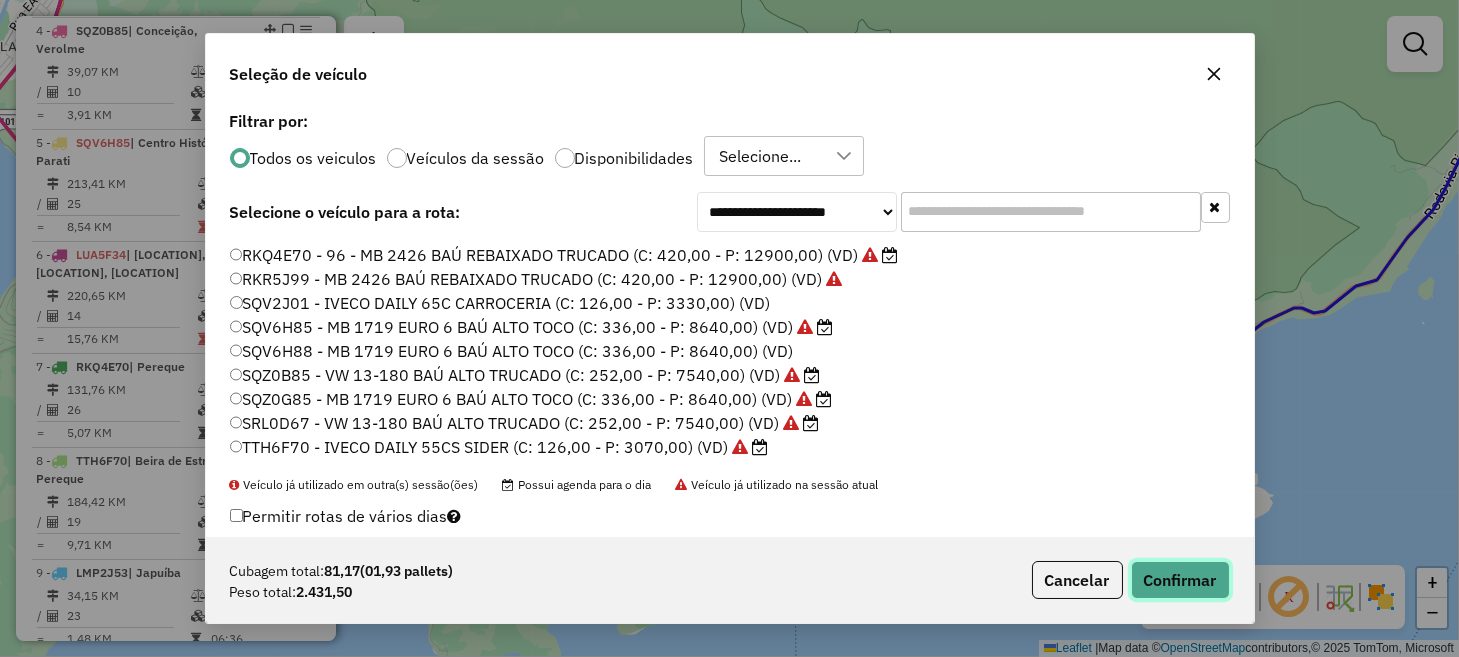 click on "Confirmar" 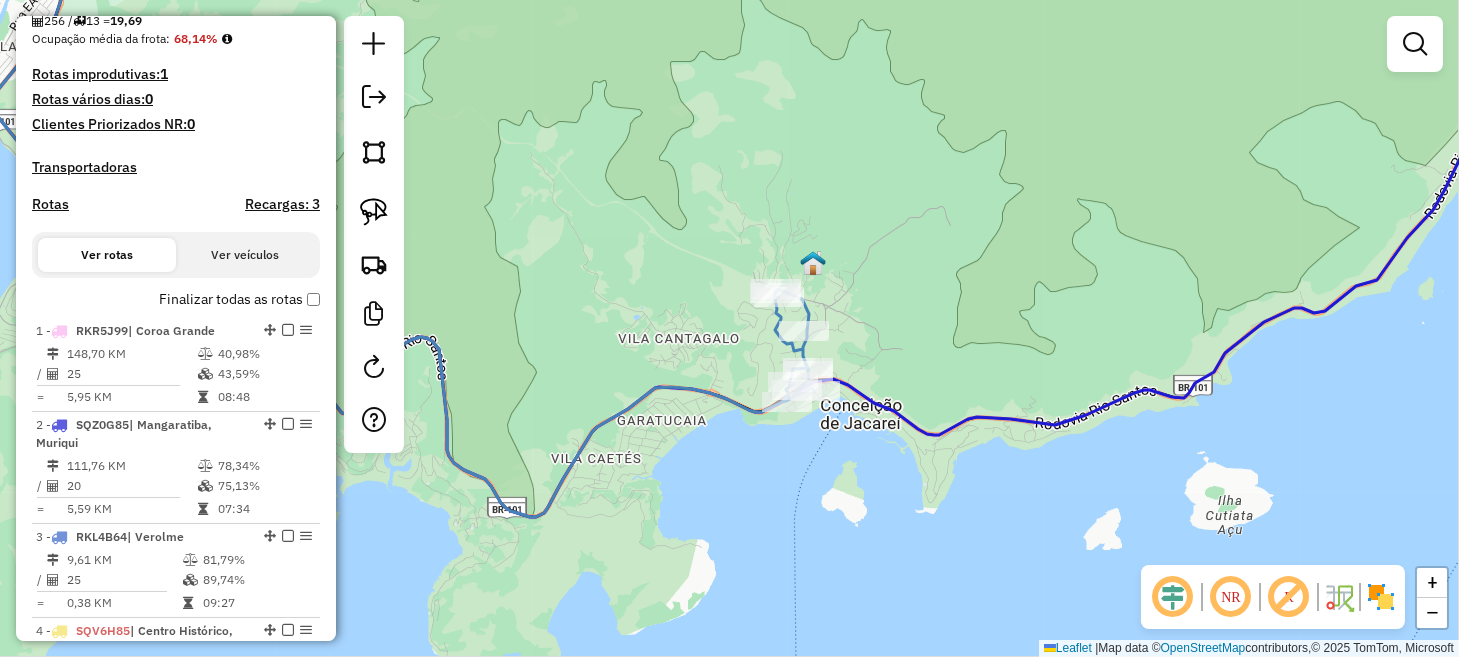 scroll, scrollTop: 486, scrollLeft: 0, axis: vertical 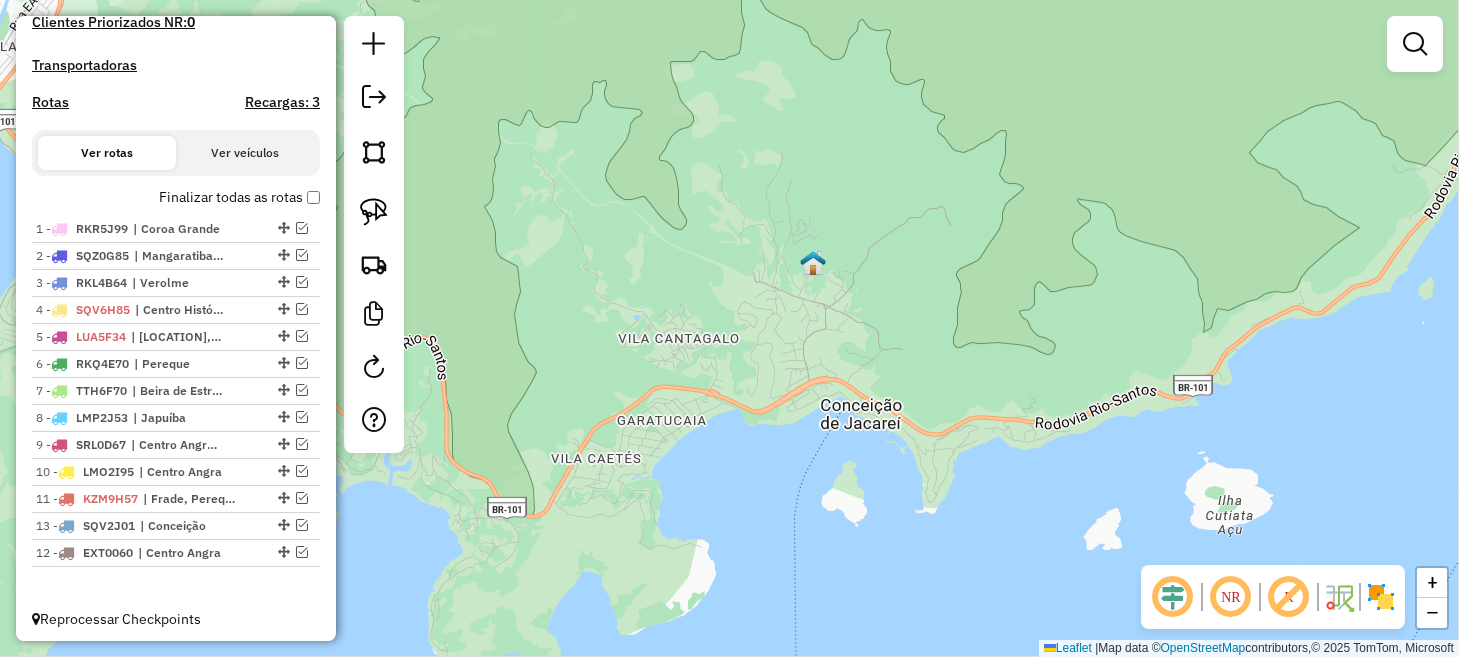 drag, startPoint x: 278, startPoint y: 518, endPoint x: 276, endPoint y: 575, distance: 57.035076 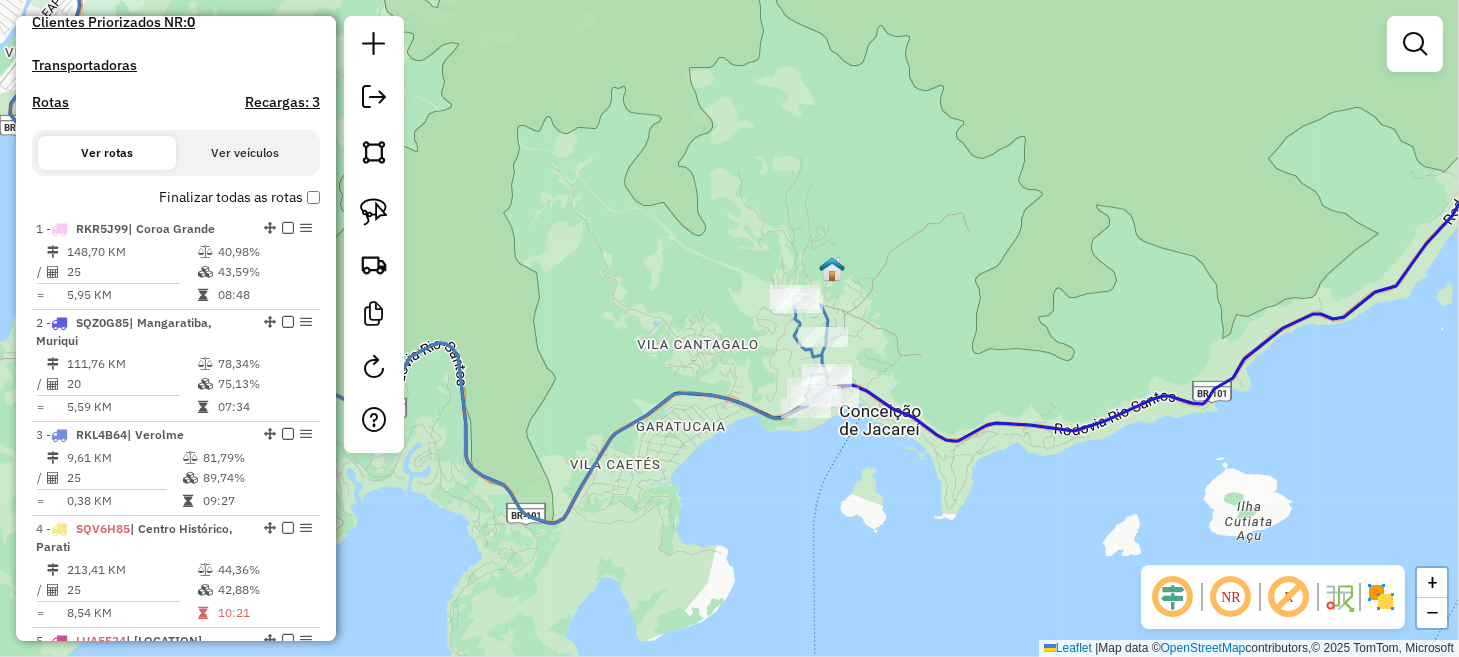 drag, startPoint x: 653, startPoint y: 281, endPoint x: 1141, endPoint y: 322, distance: 489.7193 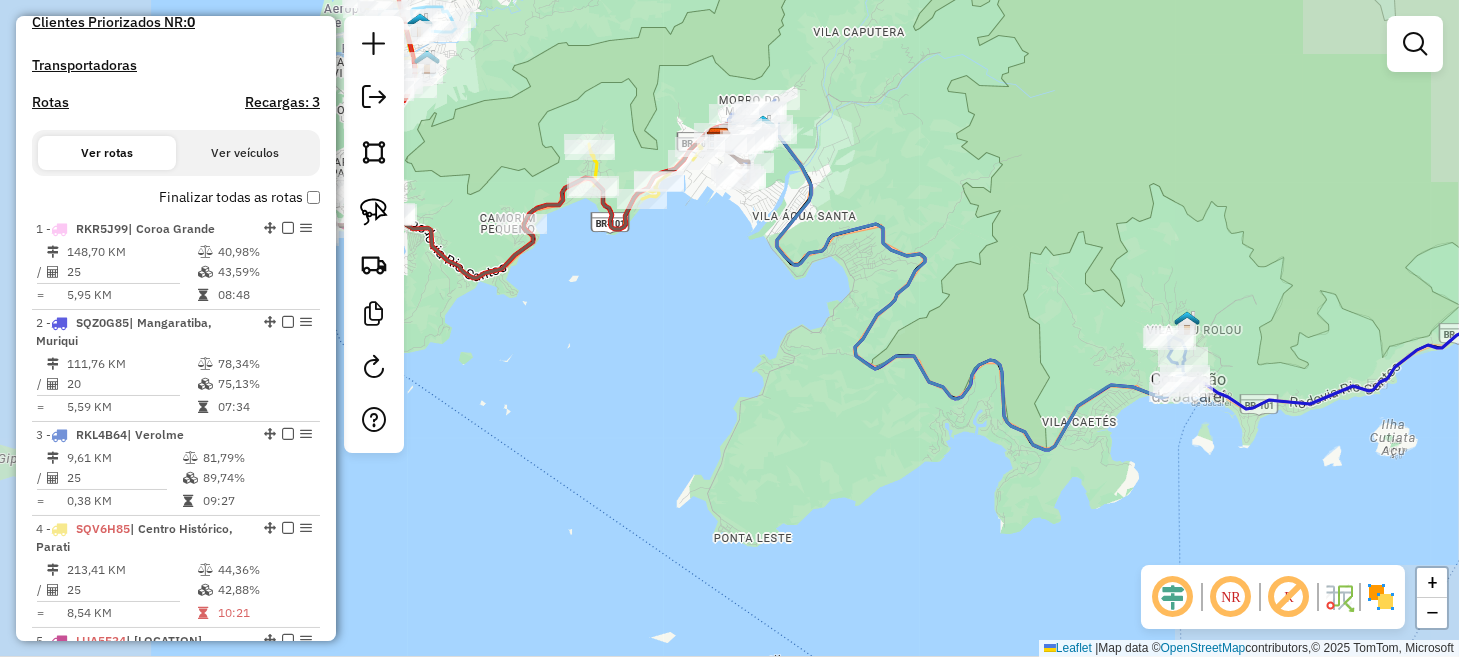 drag, startPoint x: 949, startPoint y: 327, endPoint x: 1267, endPoint y: 441, distance: 337.81653 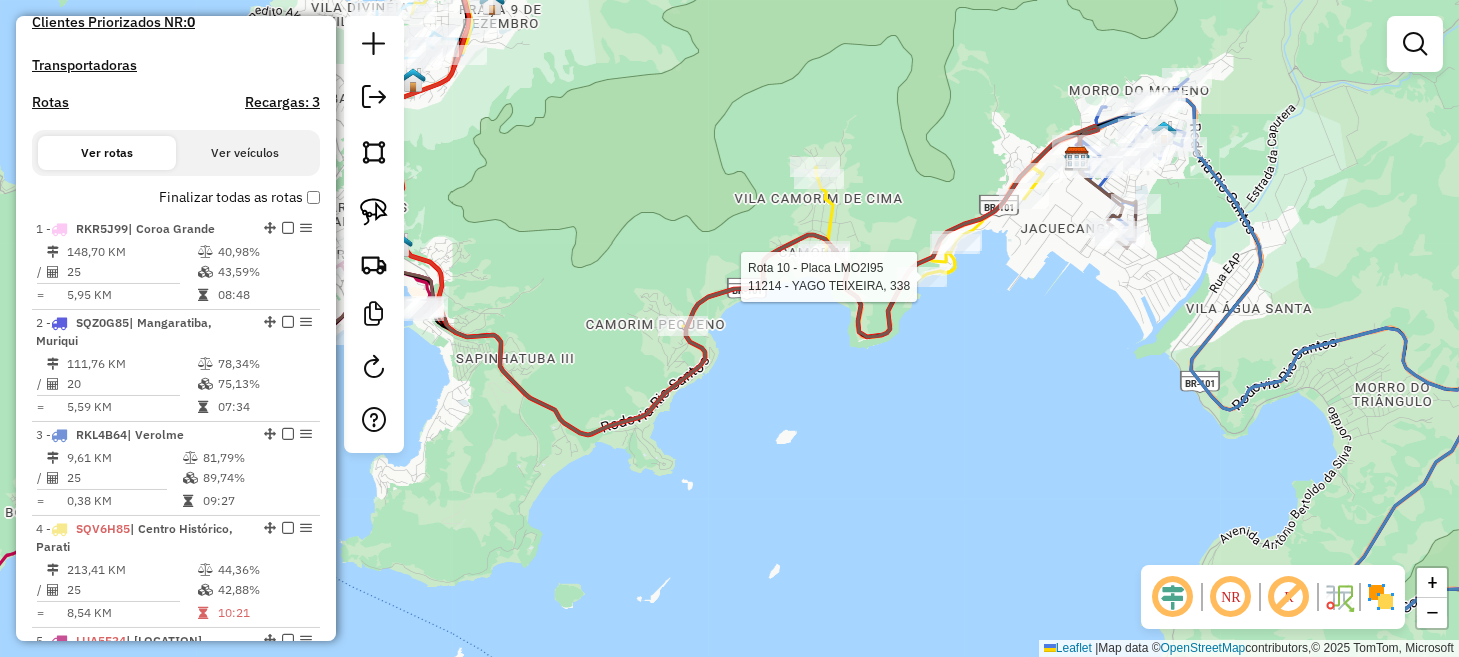 select on "**********" 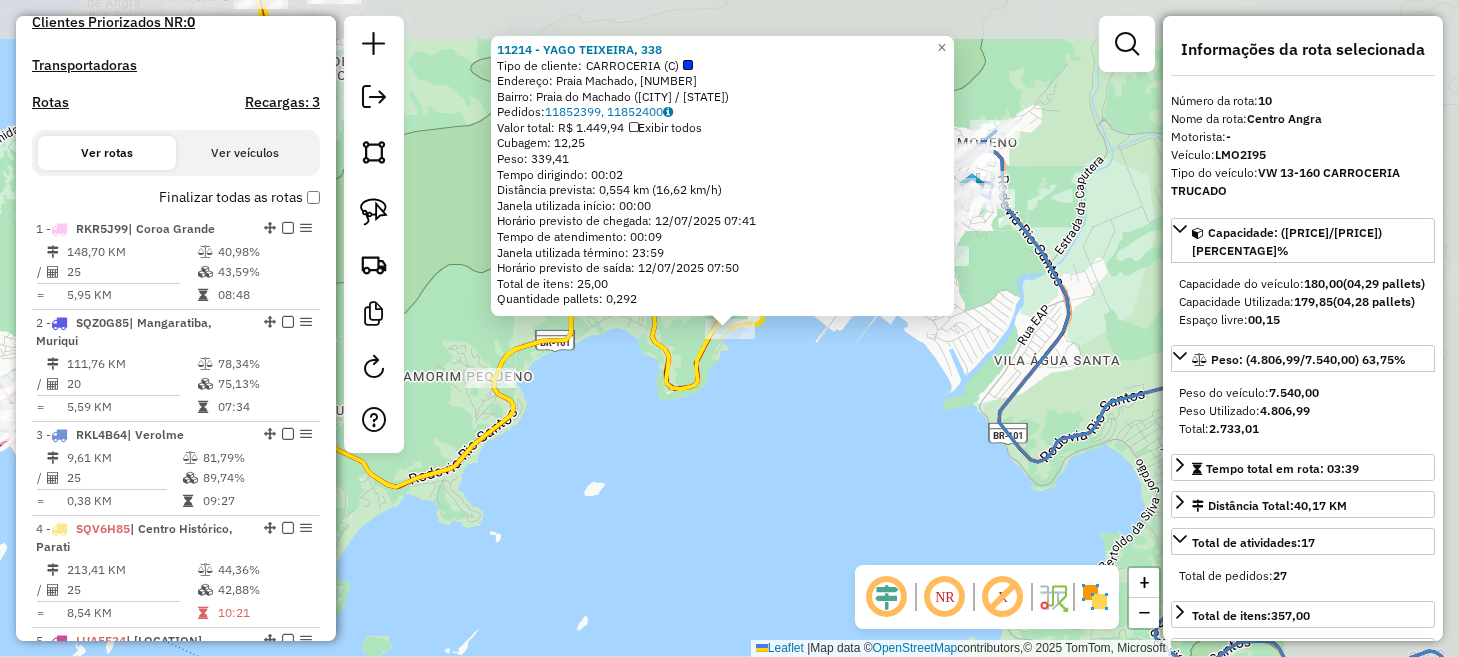scroll, scrollTop: 1561, scrollLeft: 0, axis: vertical 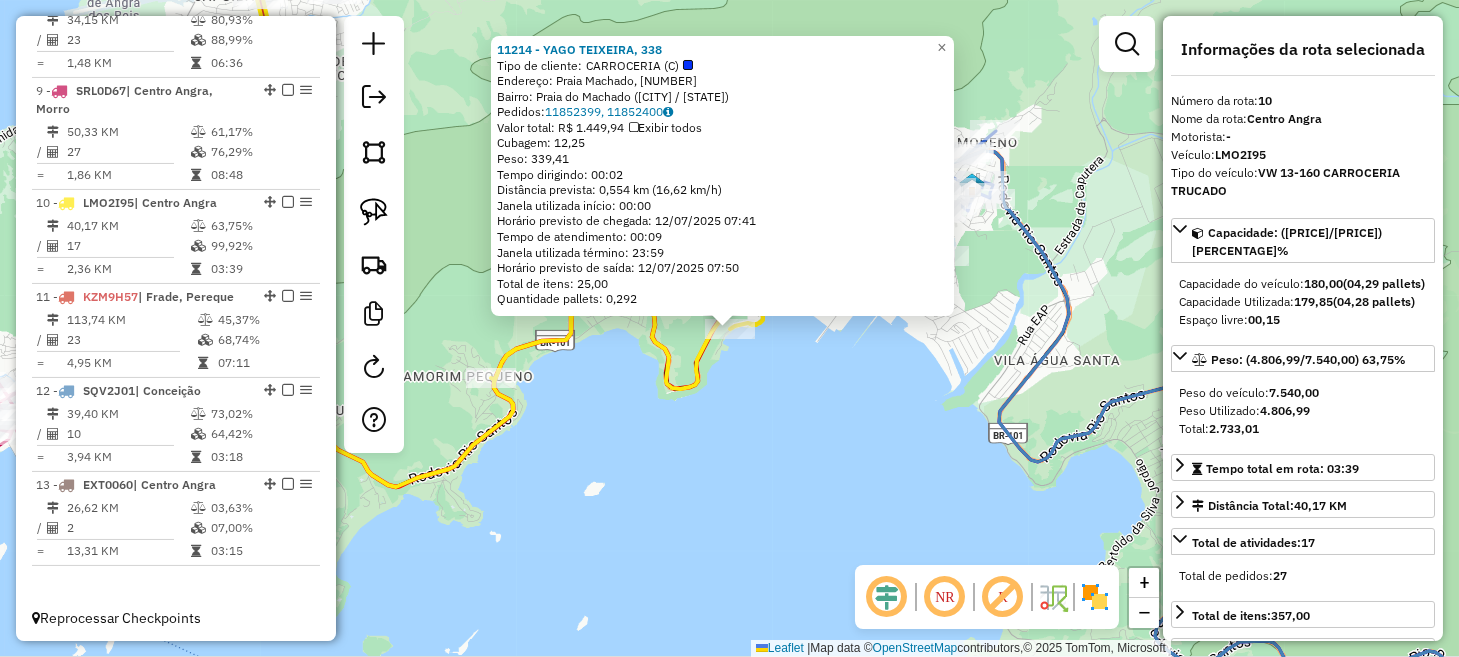click on "11214 - [NAME], 338 Endereço: Praia Machado, 747 Bairro: Praia do Machado ([CITY] / [STATE]) Pedidos: 11852399, 11852400 Valor total: R$ 1.449,94 Exibir todos Cubagem: 12,25 Peso: 339,41 Tempo dirigindo: 00:02 Distância prevista: 0,554 km (16,62 km/h) Janela utilizada início: 00:00 Horário previsto de chegada: 12/07/2025 07:41 Tempo de atendimento: 00:09 Janela utilizada término: 23:59 Horário previsto de saída: 12/07/2025 07:50 Total de itens: 25,00 Quantidade pallets: 0,313 × Janela de atendimento Grade de atendimento Capacidade Transportadoras Veículos Cliente Pedidos Rotas Selecione os dias de semana para filtrar as janelas de atendimento Seg Ter Qua Qui Sex Sáb Dom Informe o período da janela de atendimento: De: Até: Filtrar exatamente a janela do cliente Considerar janela de atendimento padrão Selecione os dias de semana para filtrar as grades de atendimento Seg Ter Qua Qui Sex Sáb" 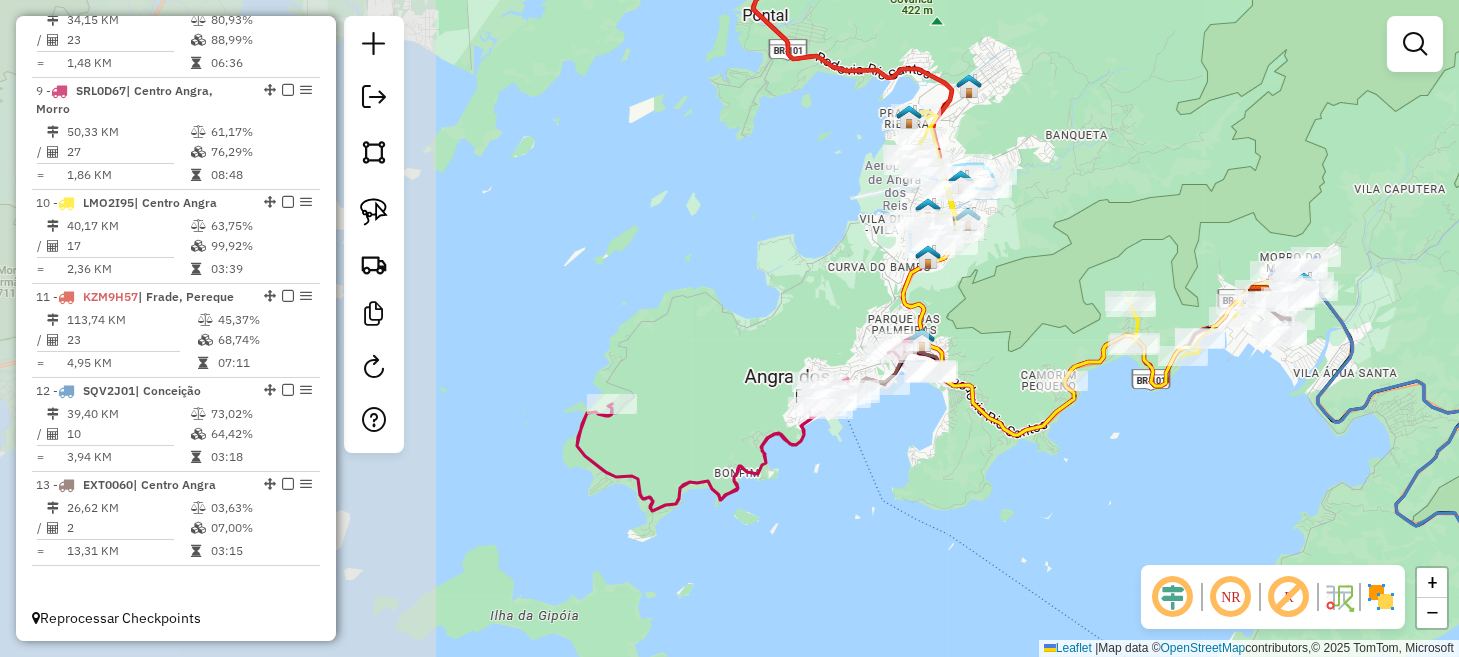 drag, startPoint x: 669, startPoint y: 455, endPoint x: 1139, endPoint y: 431, distance: 470.61237 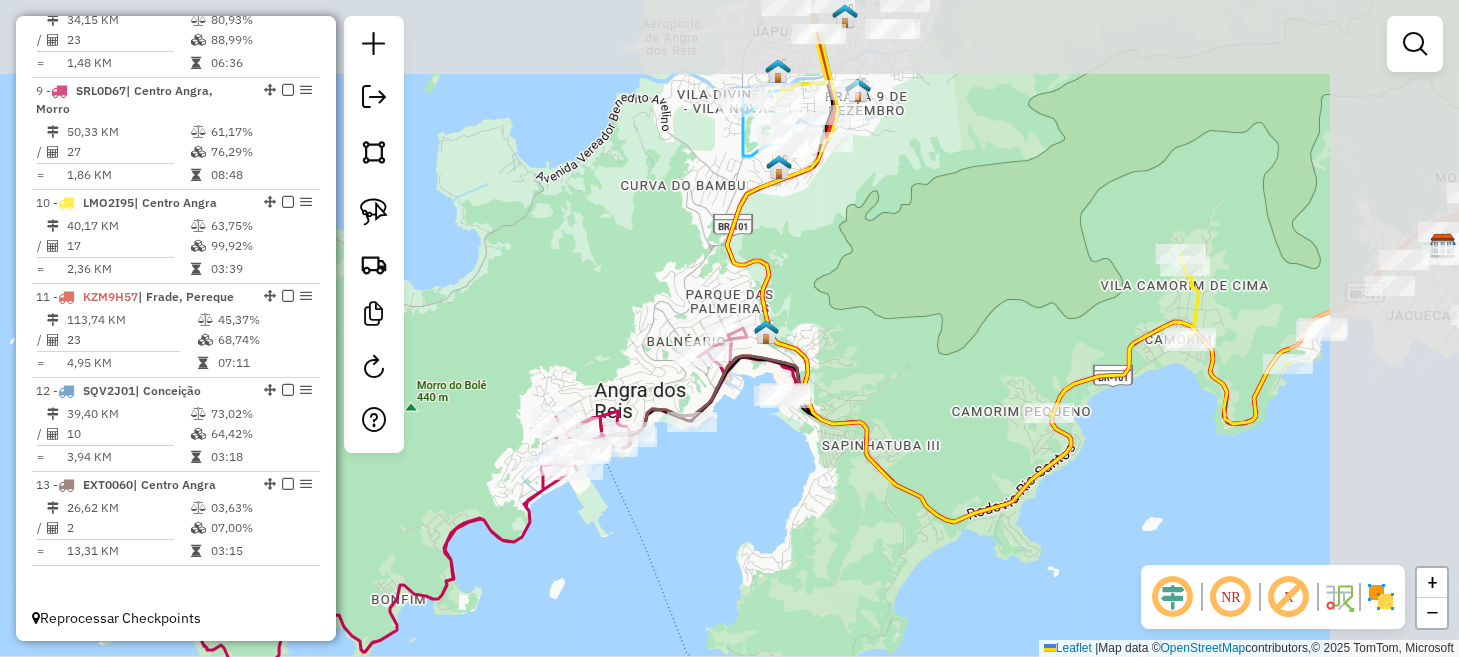 drag, startPoint x: 1097, startPoint y: 425, endPoint x: 742, endPoint y: 543, distance: 374.0976 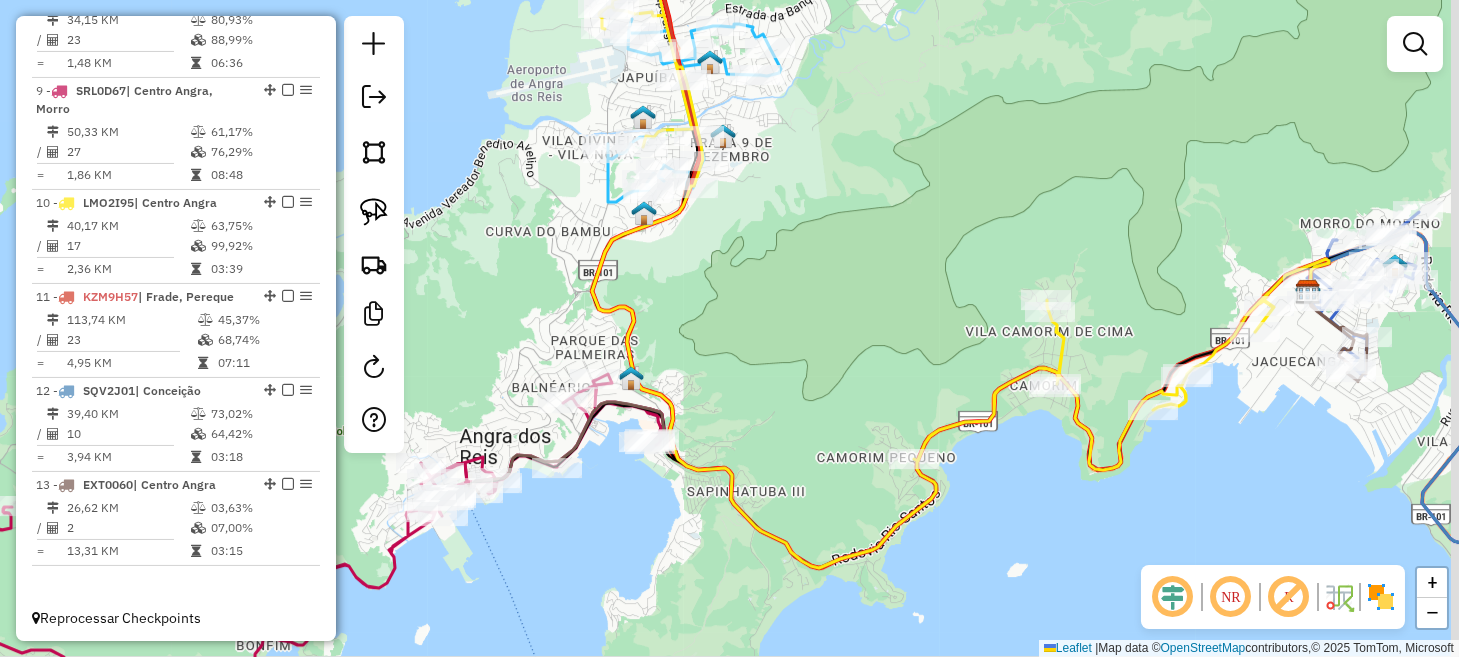 drag, startPoint x: 1245, startPoint y: 480, endPoint x: 1062, endPoint y: 519, distance: 187.10959 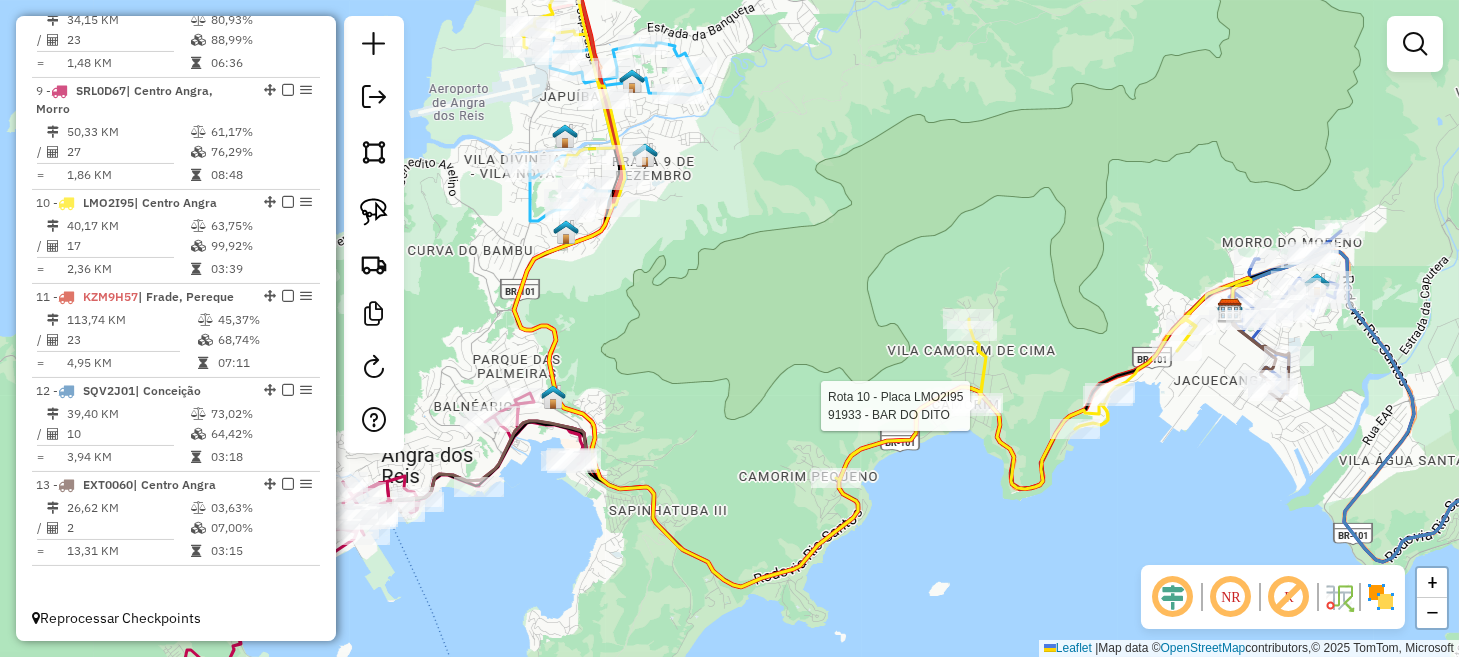 select on "**********" 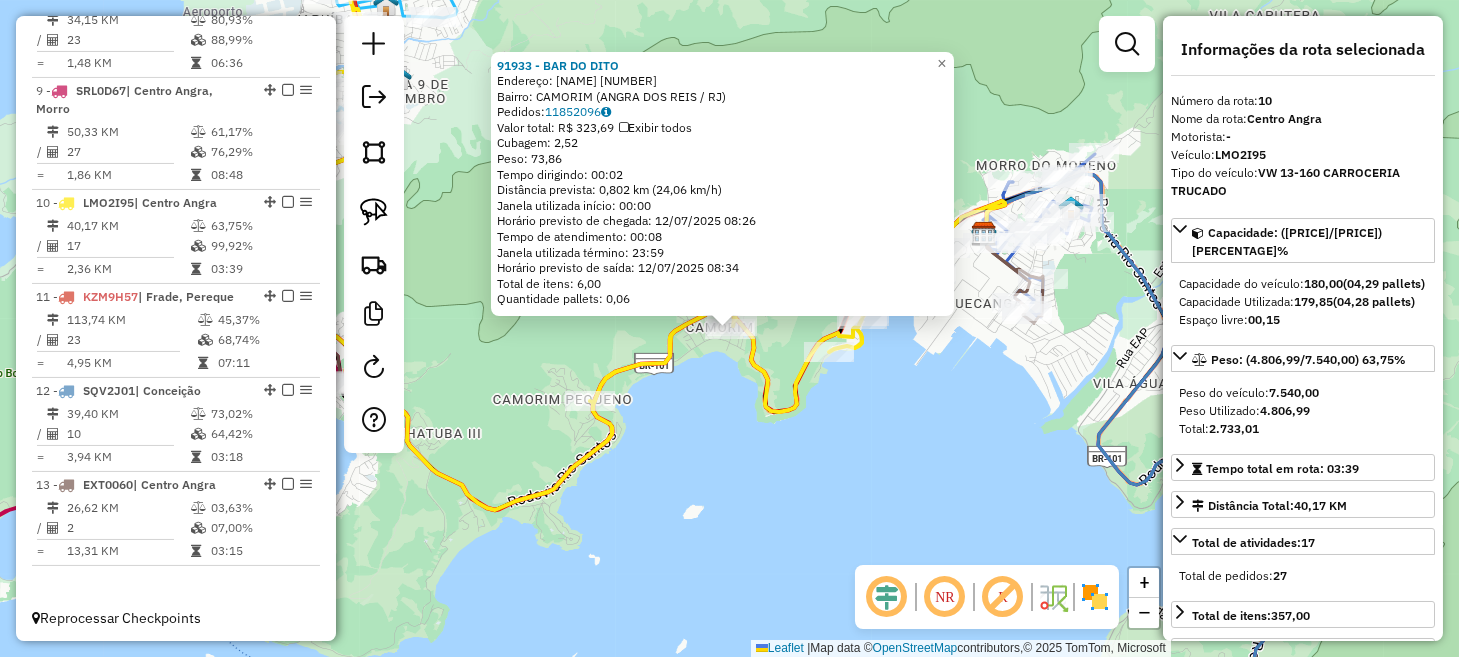 click on "Endereço:  [STREET] [NUMBER]   Bairro: [NEIGHBORHOOD] ([CITY] / [STATE])   Pedidos:  [ORDER_ID]   Valor total: R$ [PRICE]   Exibir todos   Cubagem: [CUBAGE]  Peso: [WEIGHT]  Tempo dirigindo: [DRIVING_TIME]   Distância prevista: [DISTANCE] km ([SPEED])   Janela utilizada início: [TIME]   Horário previsto de chegada: [DATE] [TIME]   Tempo de atendimento: [ATTENTION_TIME]   Janela utilizada término: [TIME]   Horário previsto de saída: [DATE] [TIME]   Total de itens: [TOTAL_ITEMS]   Quantidade pallets: [PALLET_QUANTITY]  × Janela de atendimento Grade de atendimento Capacidade Transportadoras Veículos Cliente Pedidos  Rotas Selecione os dias de semana para filtrar as janelas de atendimento  Seg   Ter   Qua   Qui   Sex   Sáb   Dom  Informe o período da janela de atendimento: De: Até:  Filtrar exatamente a janela do cliente  Considerar janela de atendimento padrão  Selecione os dias de semana para filtrar as grades de atendimento  Seg   Ter   Qua   Qui   Sex   Sáb   Dom   Considerar clientes sem dia de atendimento cadastrado  Peso mínimo:" 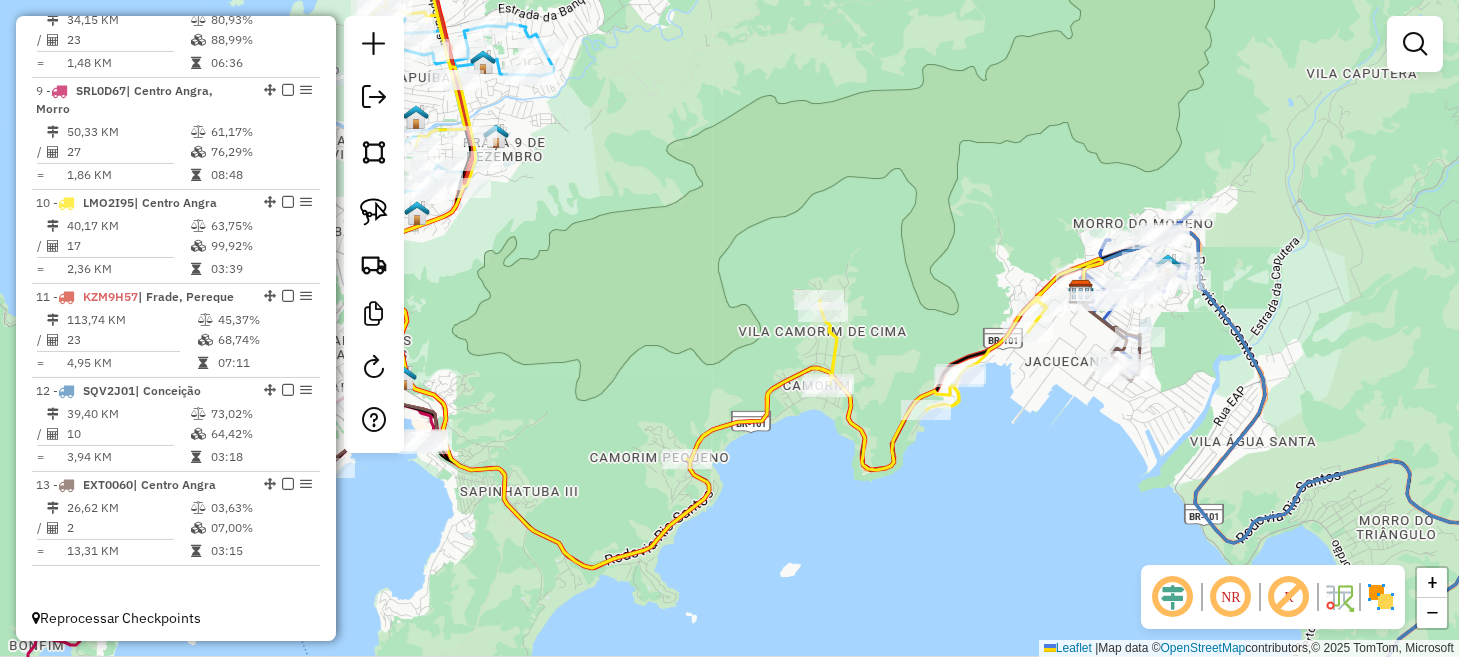 drag, startPoint x: 765, startPoint y: 509, endPoint x: 986, endPoint y: 592, distance: 236.07202 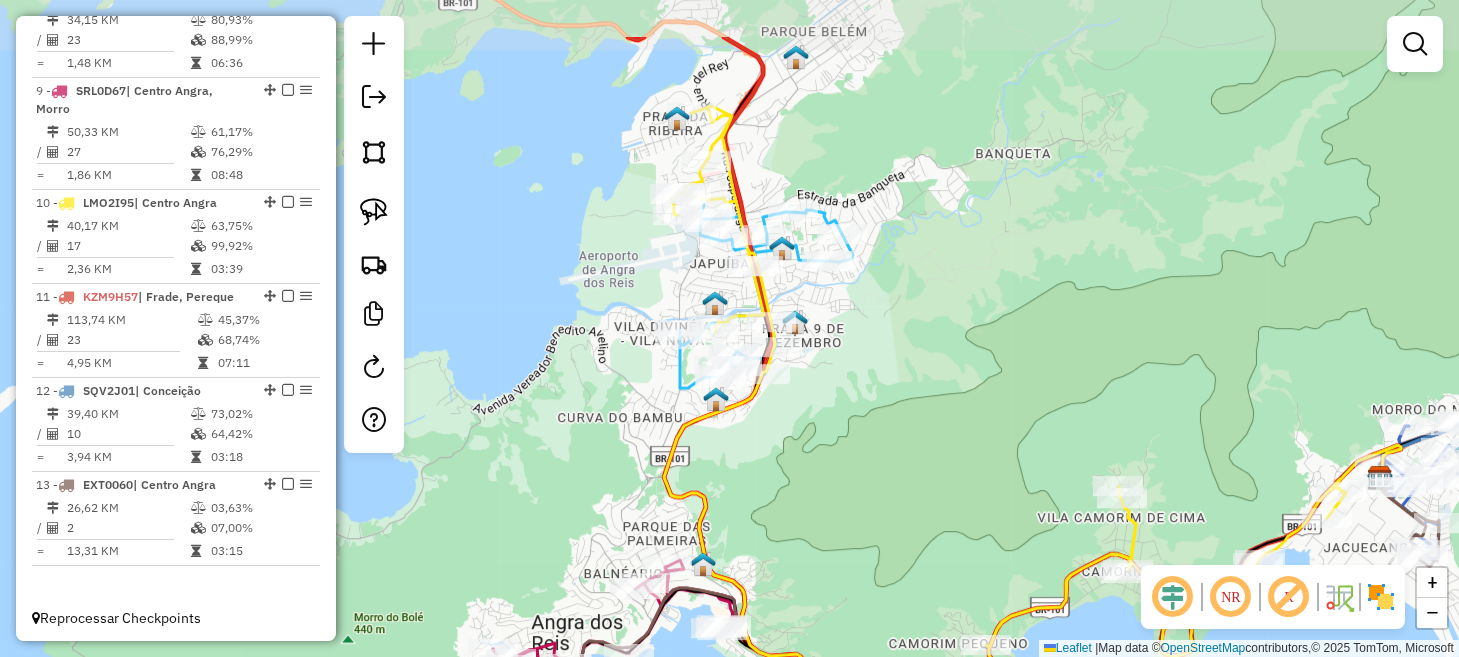 drag, startPoint x: 790, startPoint y: 344, endPoint x: 874, endPoint y: 447, distance: 132.90974 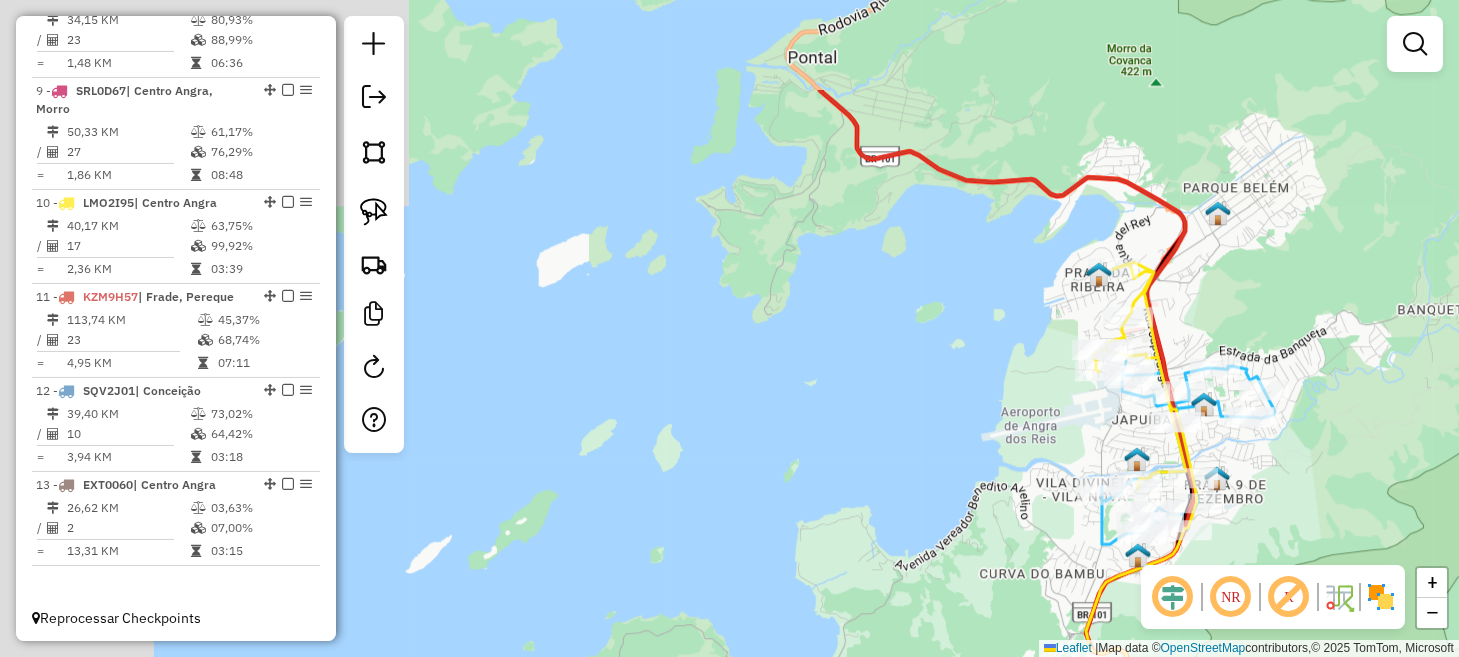 drag, startPoint x: 906, startPoint y: 460, endPoint x: 1327, endPoint y: 616, distance: 448.97327 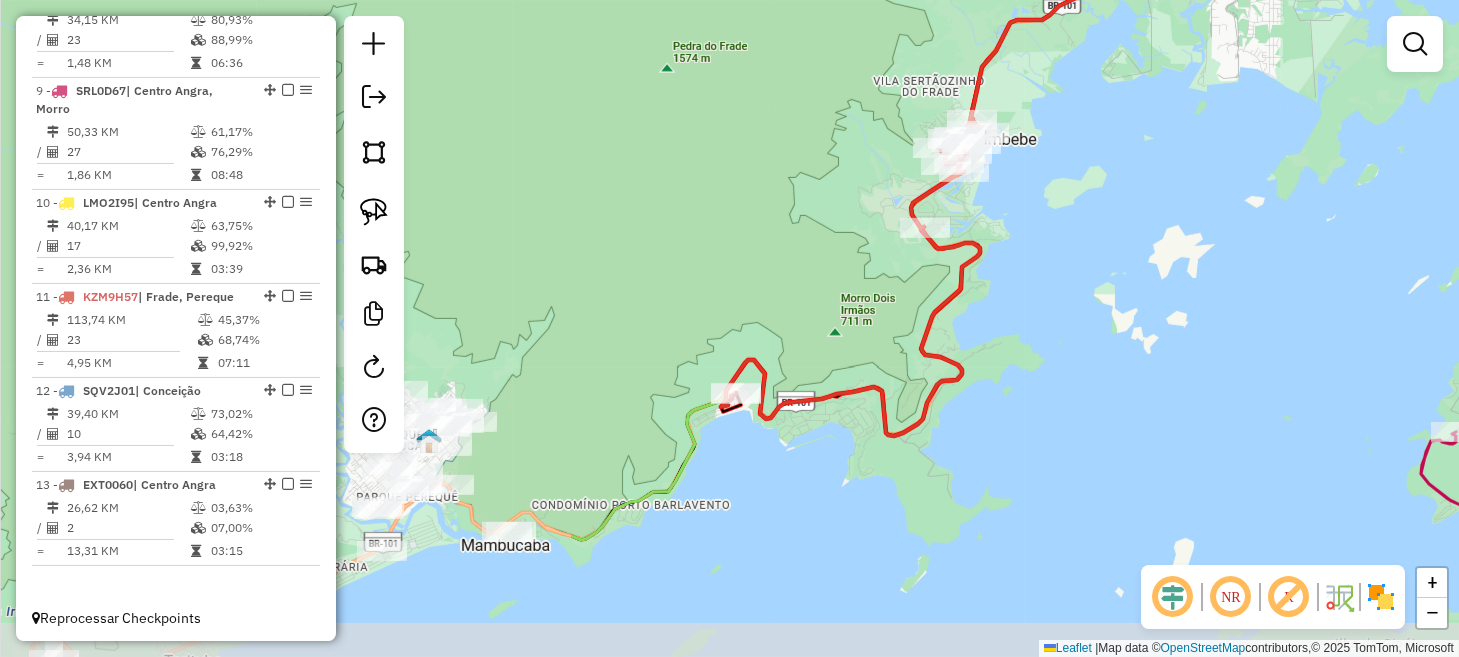 drag, startPoint x: 633, startPoint y: 307, endPoint x: 1366, endPoint y: 131, distance: 753.83356 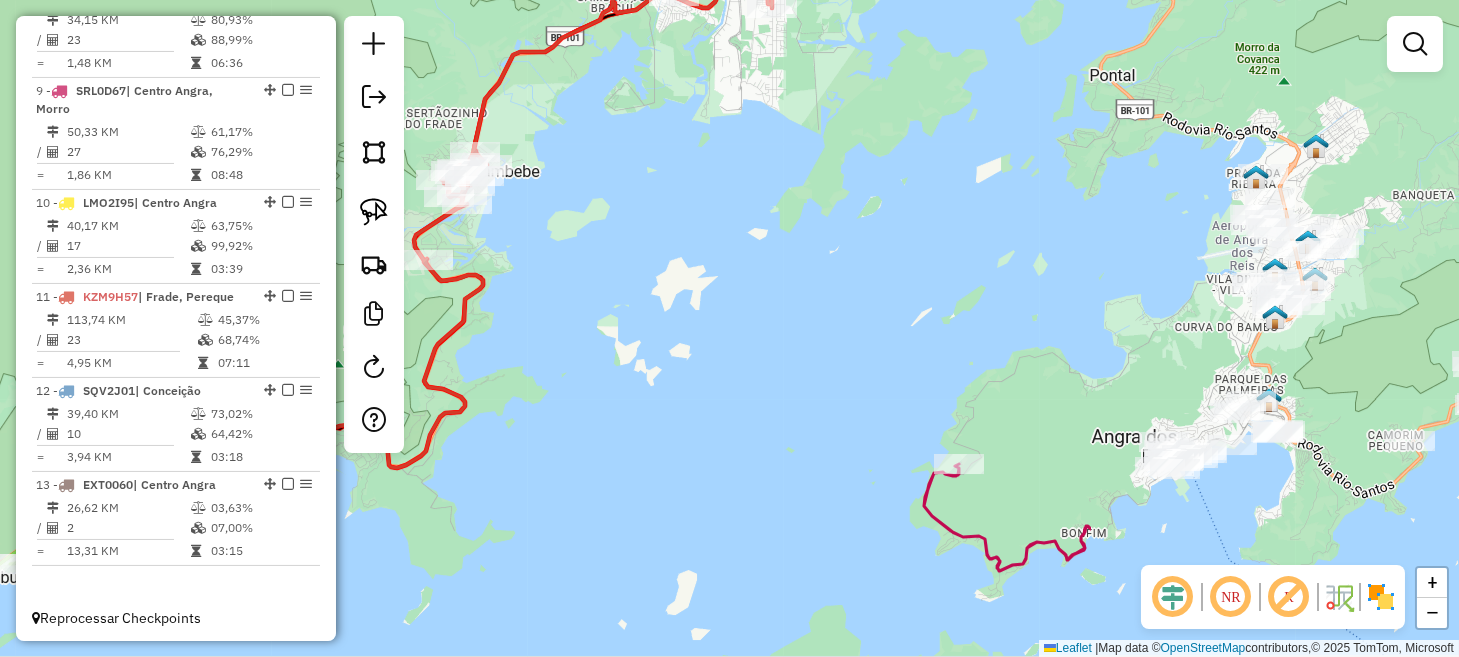 drag, startPoint x: 1089, startPoint y: 353, endPoint x: 490, endPoint y: 396, distance: 600.54144 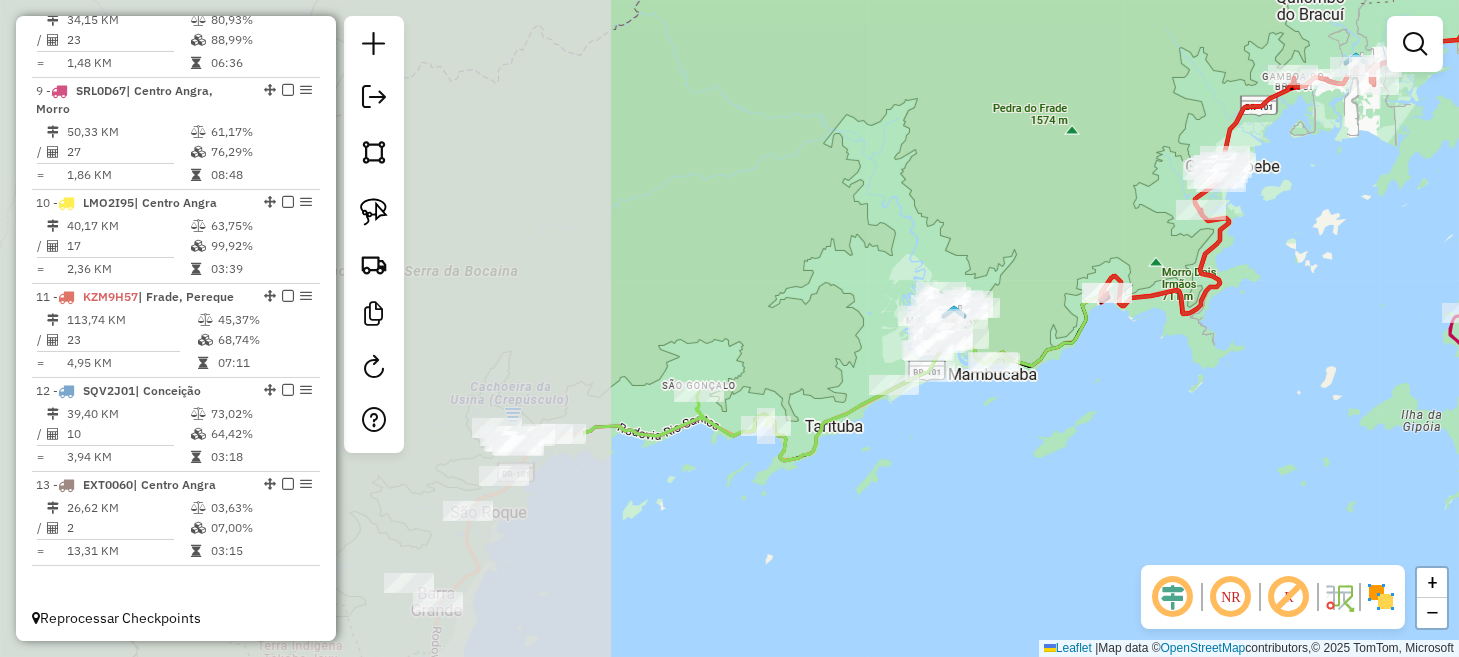 drag, startPoint x: 564, startPoint y: 417, endPoint x: 1404, endPoint y: 290, distance: 849.5463 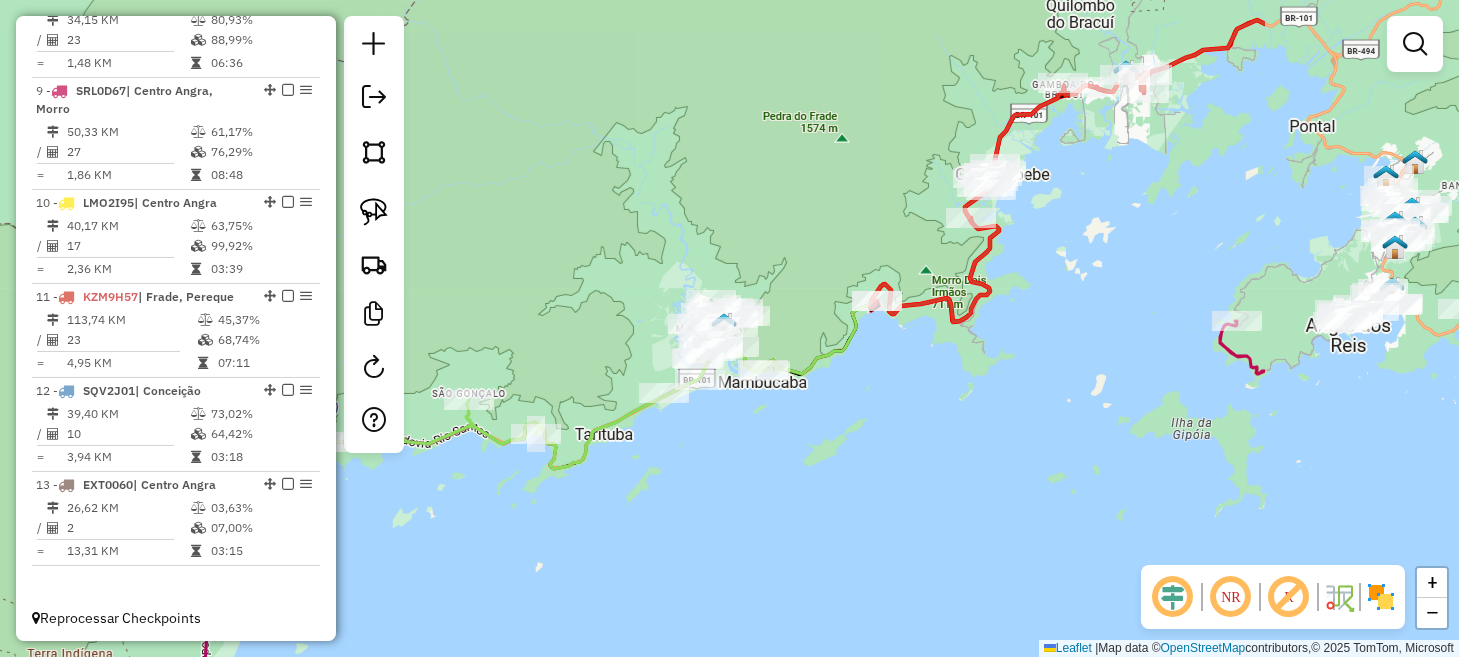 drag, startPoint x: 1234, startPoint y: 385, endPoint x: 891, endPoint y: 400, distance: 343.32782 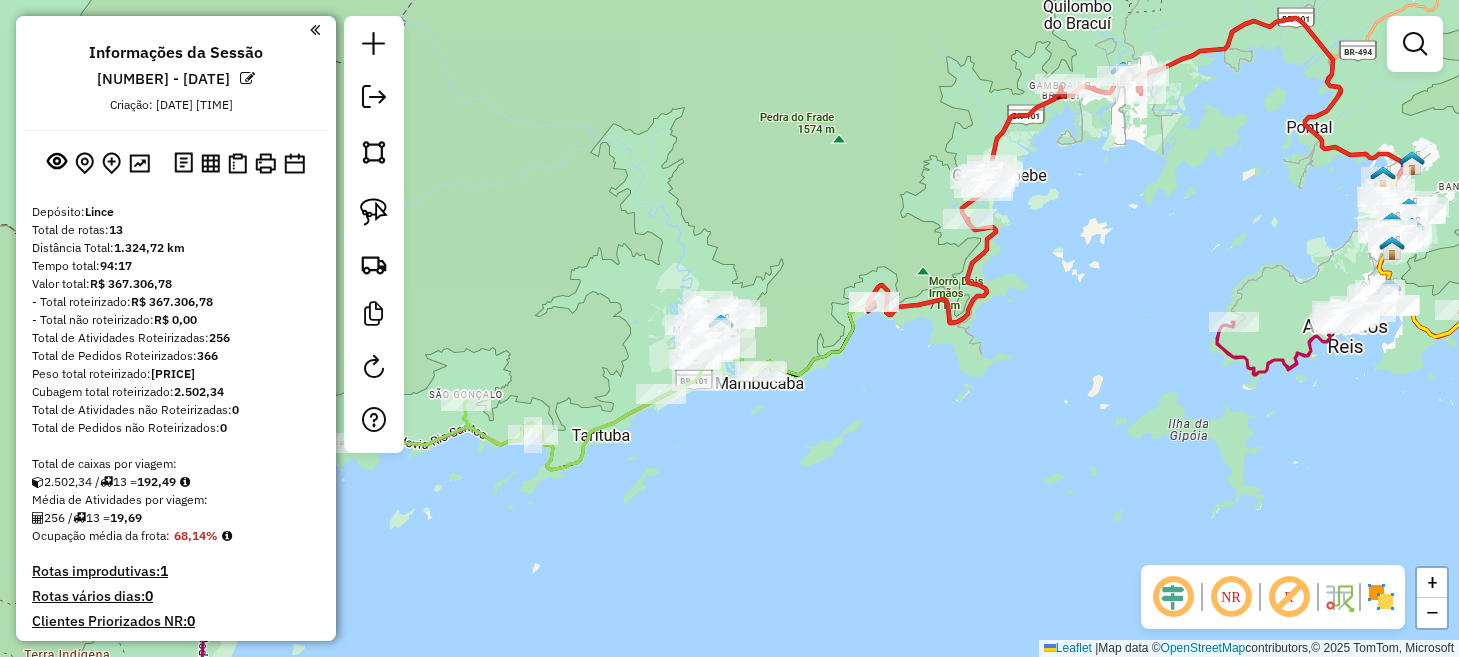 scroll, scrollTop: 0, scrollLeft: 0, axis: both 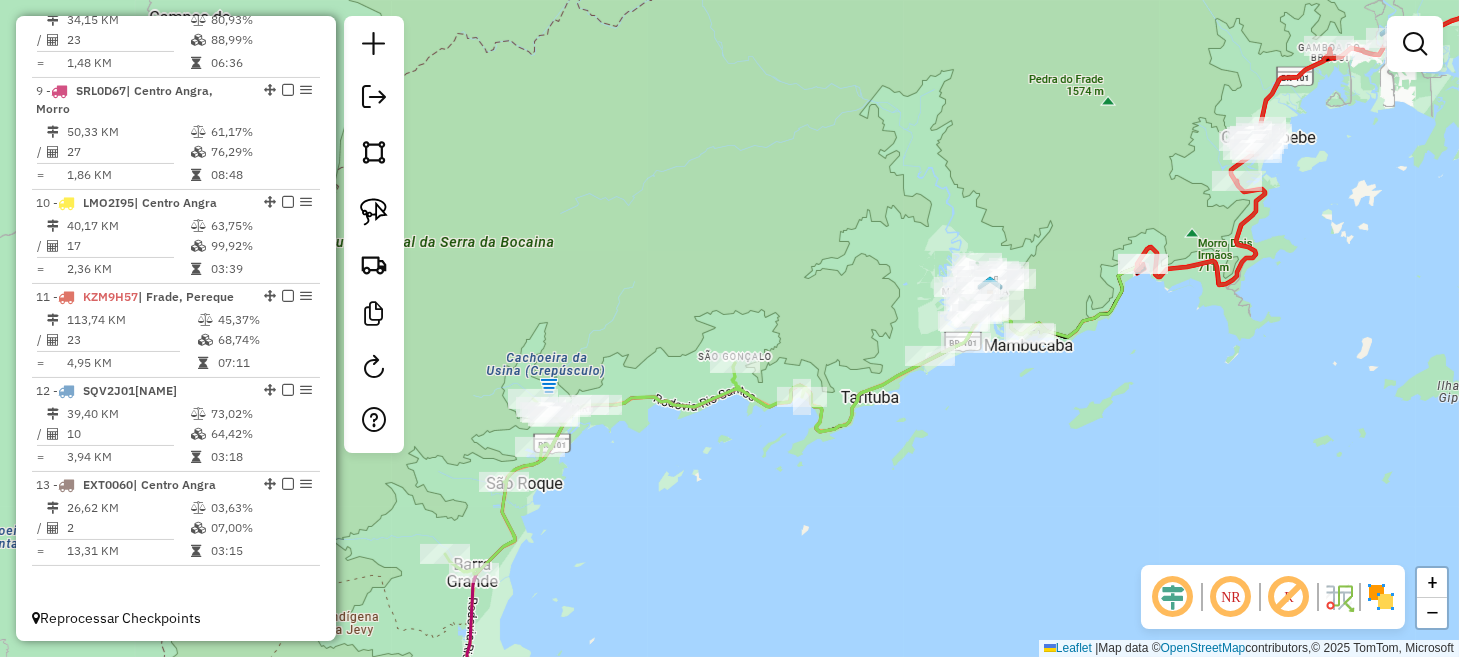 drag, startPoint x: 707, startPoint y: 503, endPoint x: 1148, endPoint y: 424, distance: 448.02008 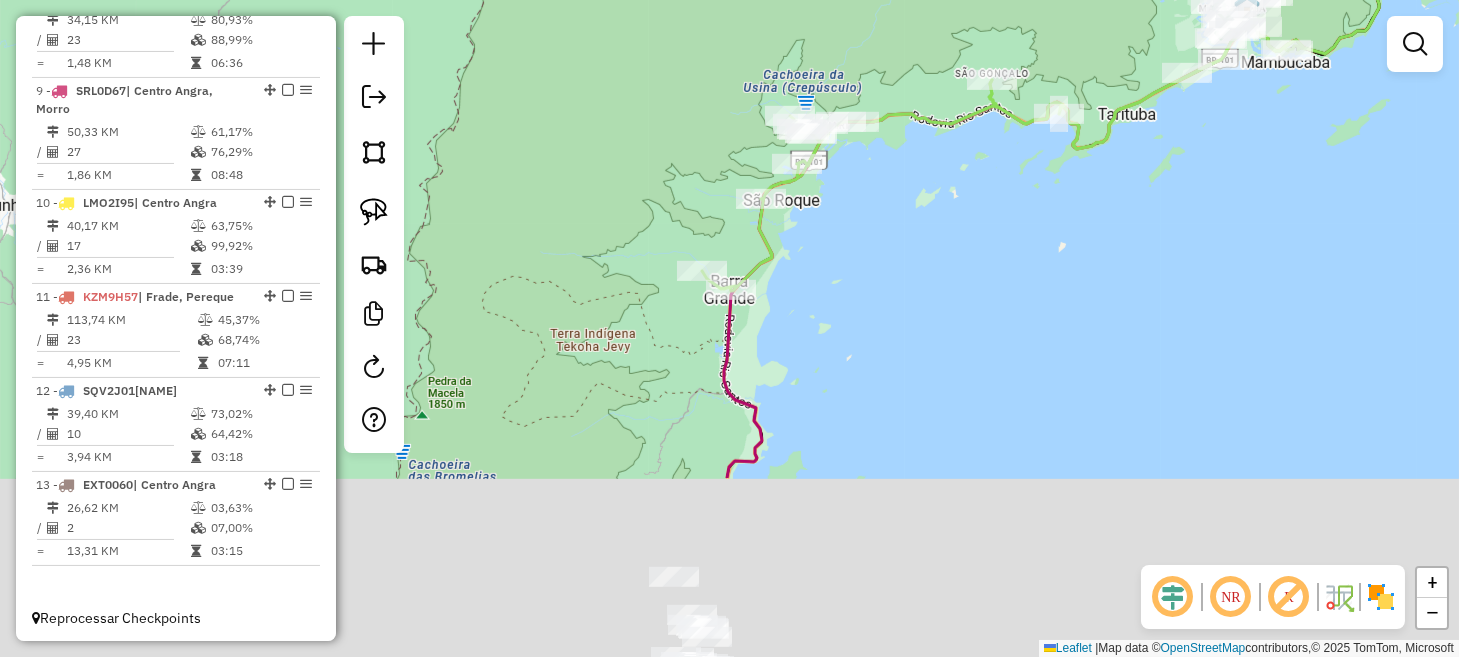 drag, startPoint x: 892, startPoint y: 494, endPoint x: 1017, endPoint y: 144, distance: 371.65173 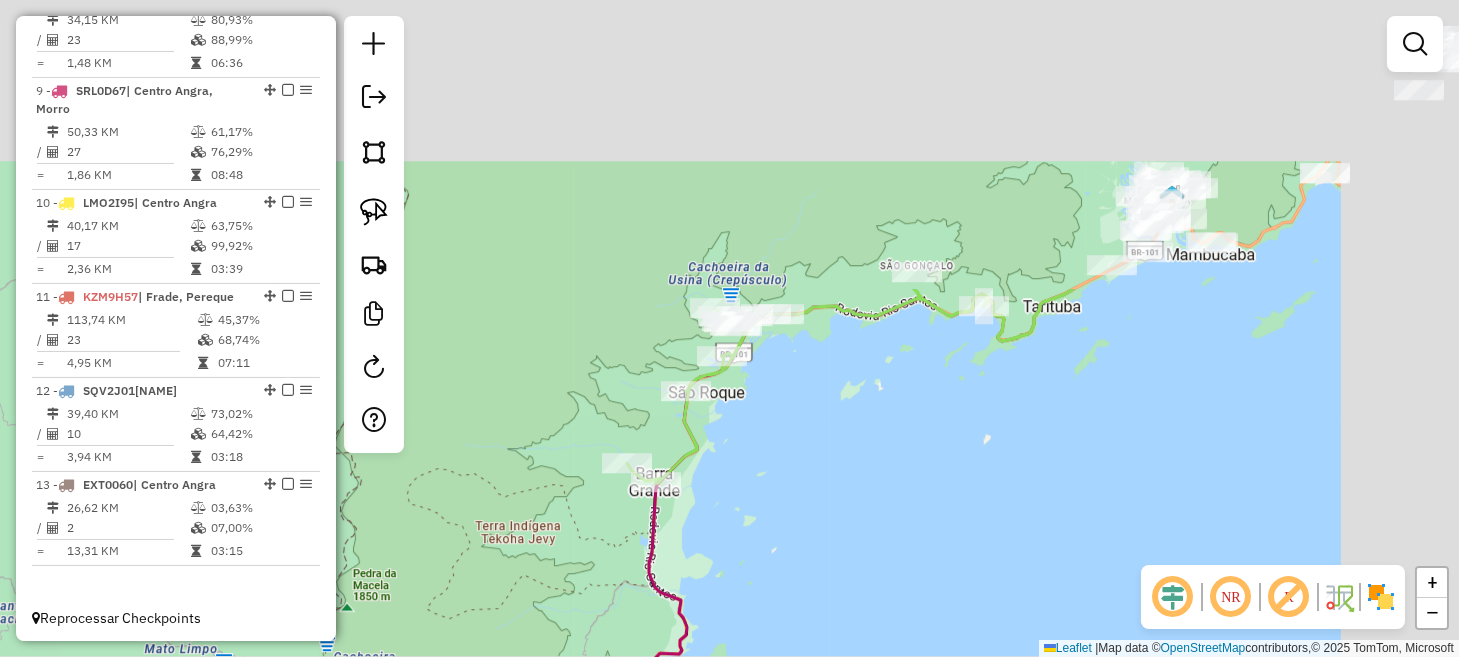 drag, startPoint x: 1025, startPoint y: 238, endPoint x: 796, endPoint y: 661, distance: 481.00937 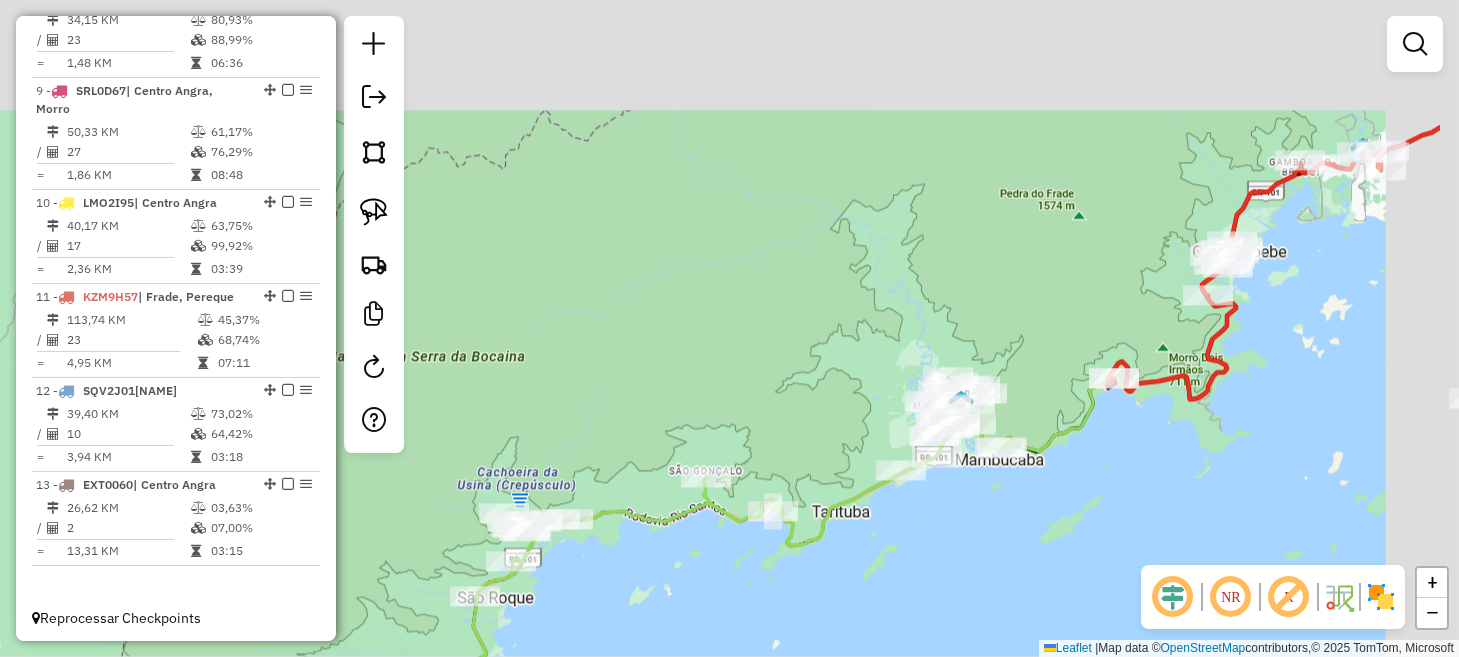 drag, startPoint x: 994, startPoint y: 485, endPoint x: 912, endPoint y: 522, distance: 89.961105 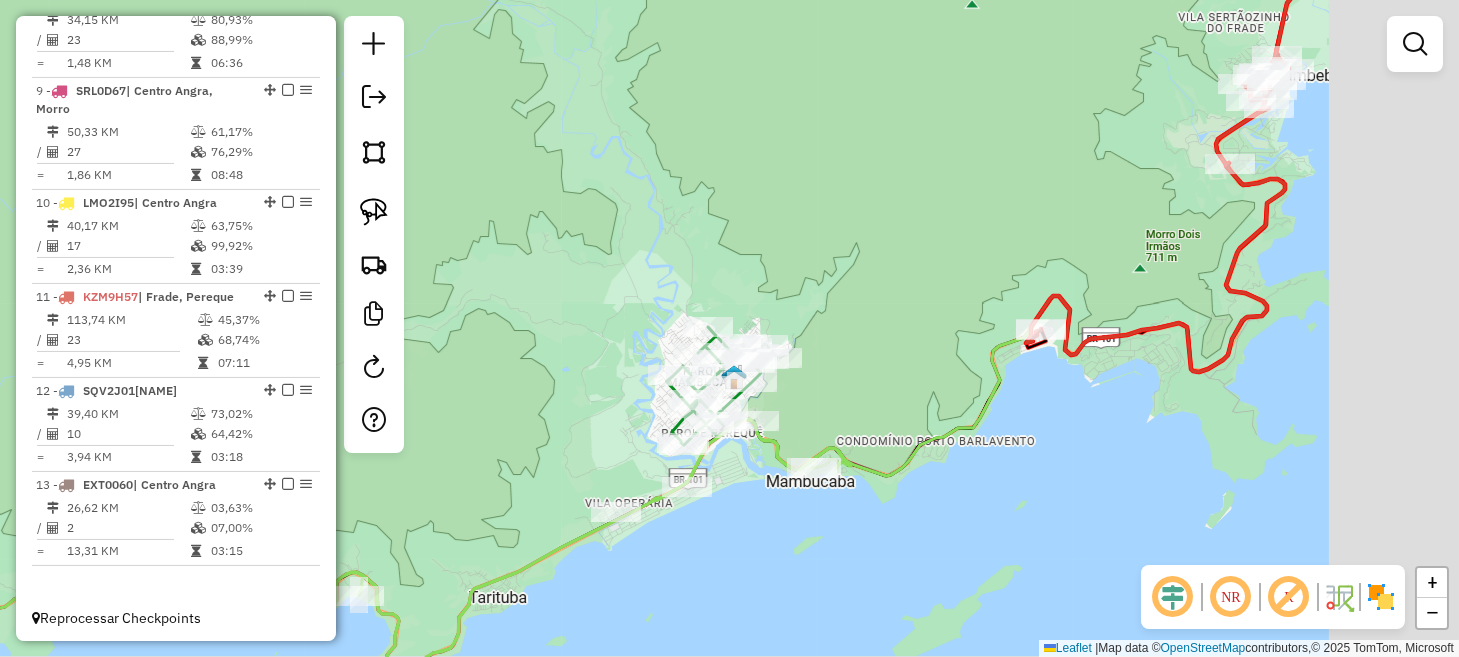 drag, startPoint x: 974, startPoint y: 538, endPoint x: 838, endPoint y: 500, distance: 141.20906 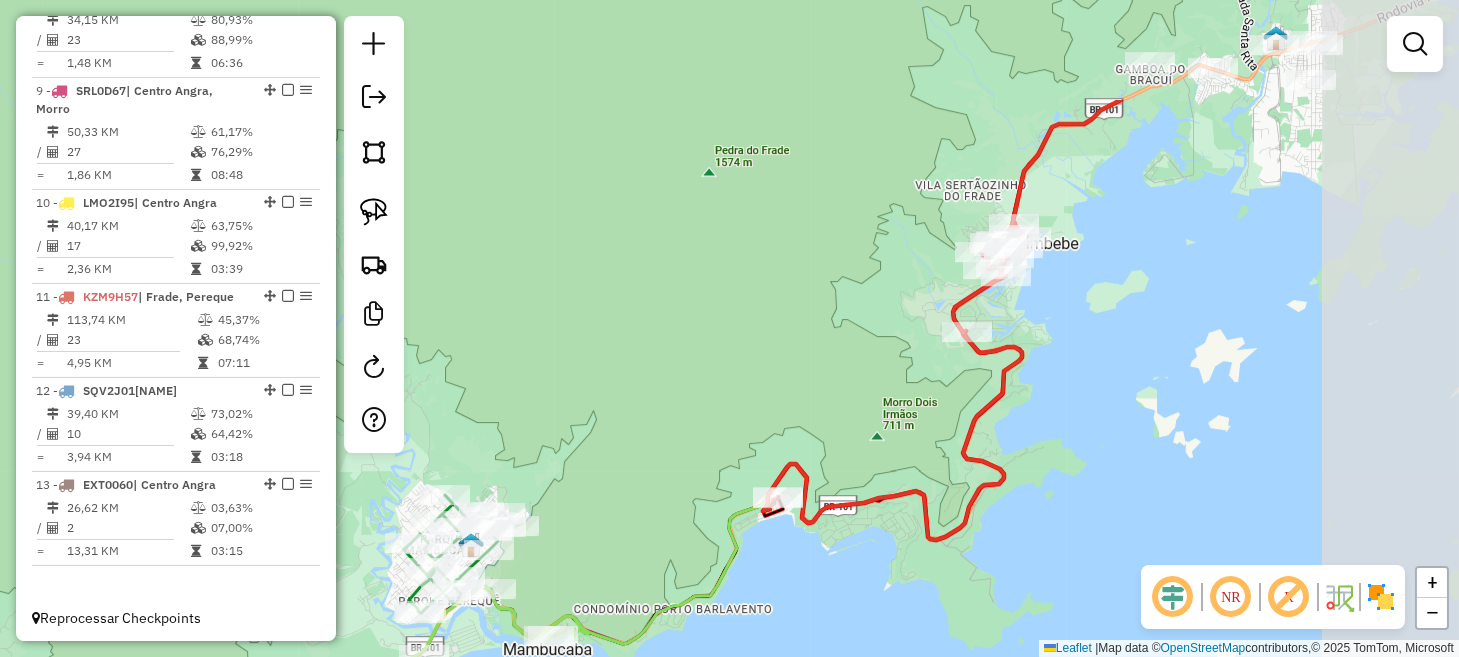 drag, startPoint x: 1093, startPoint y: 403, endPoint x: 851, endPoint y: 570, distance: 294.0289 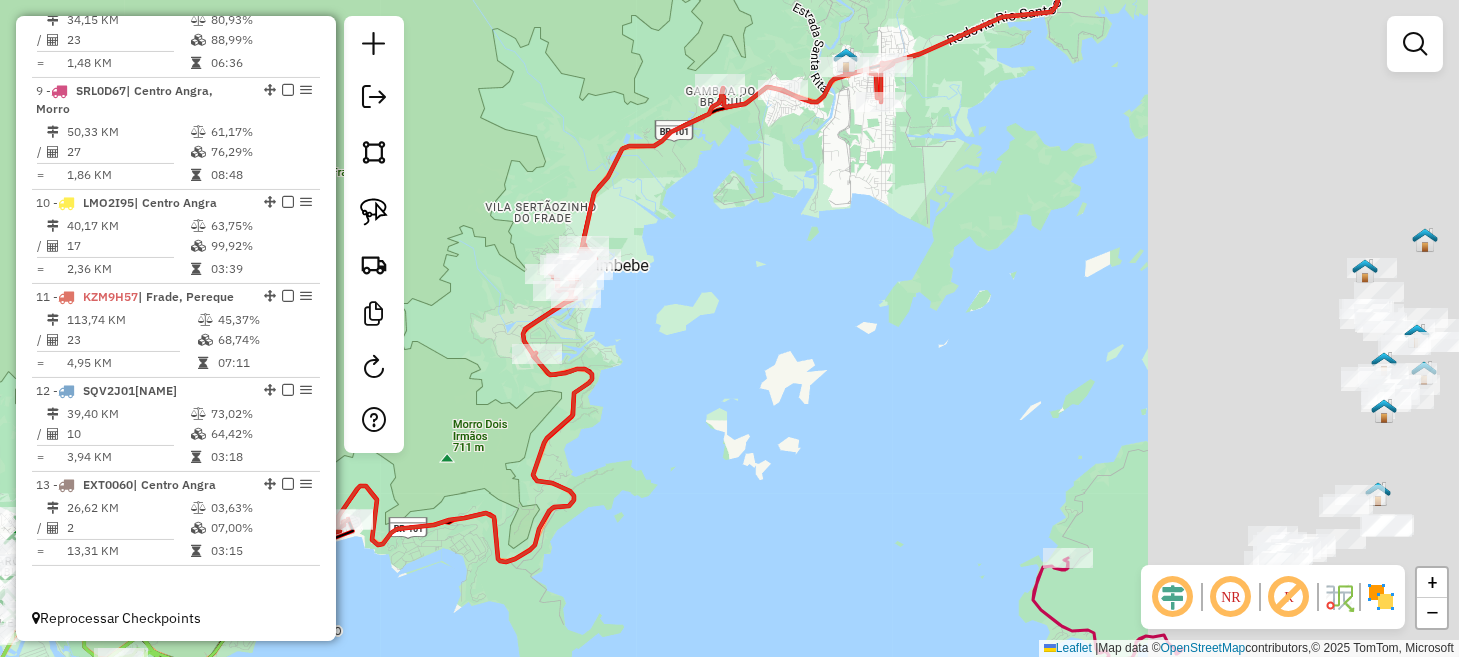 drag, startPoint x: 1301, startPoint y: 312, endPoint x: 819, endPoint y: 344, distance: 483.06107 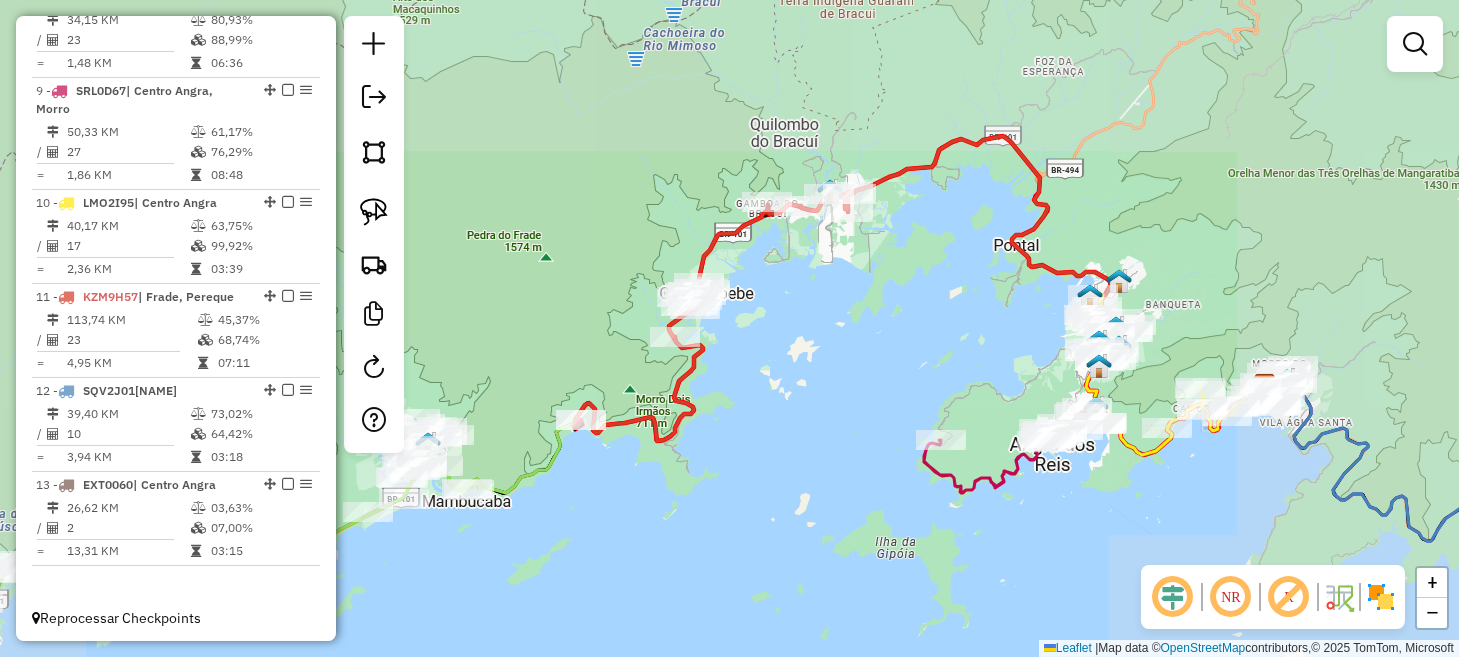drag, startPoint x: 925, startPoint y: 297, endPoint x: 667, endPoint y: 311, distance: 258.37958 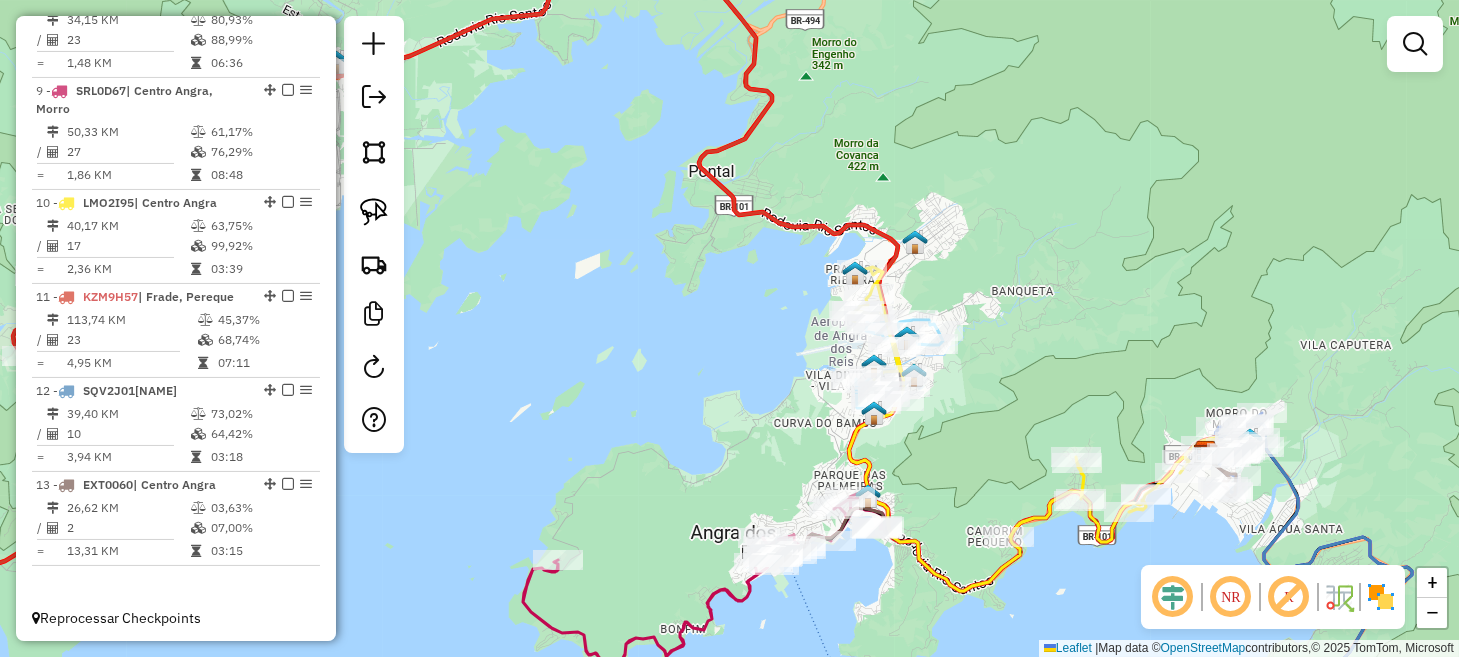 drag, startPoint x: 1038, startPoint y: 405, endPoint x: 960, endPoint y: 309, distance: 123.69317 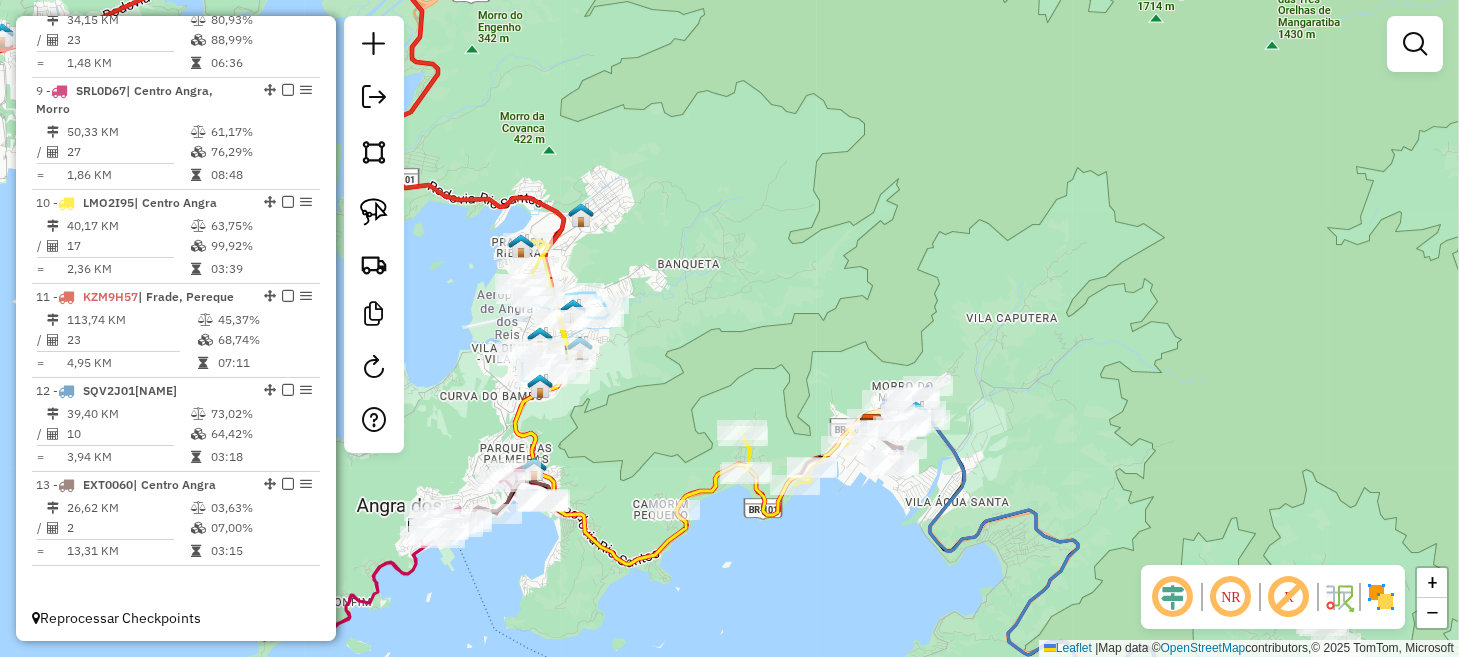 drag, startPoint x: 944, startPoint y: 346, endPoint x: 656, endPoint y: 386, distance: 290.7645 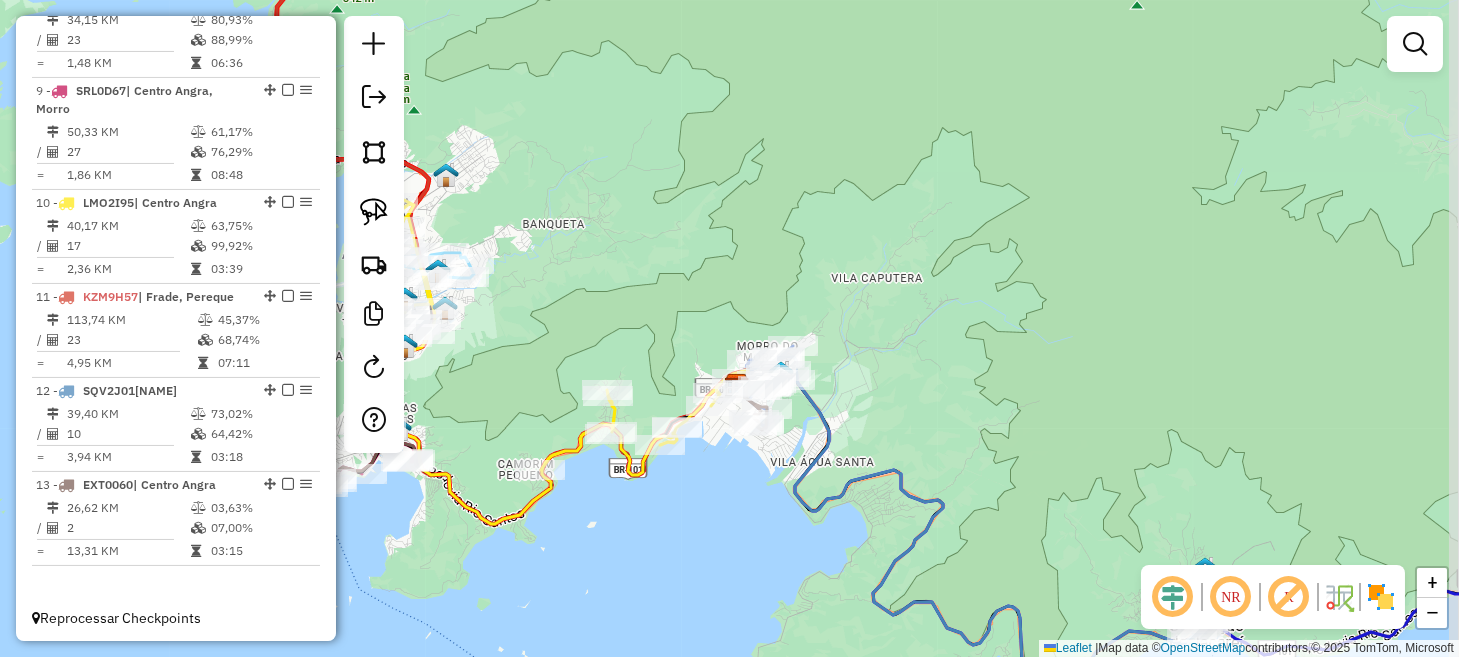 drag, startPoint x: 845, startPoint y: 510, endPoint x: 712, endPoint y: 468, distance: 139.47401 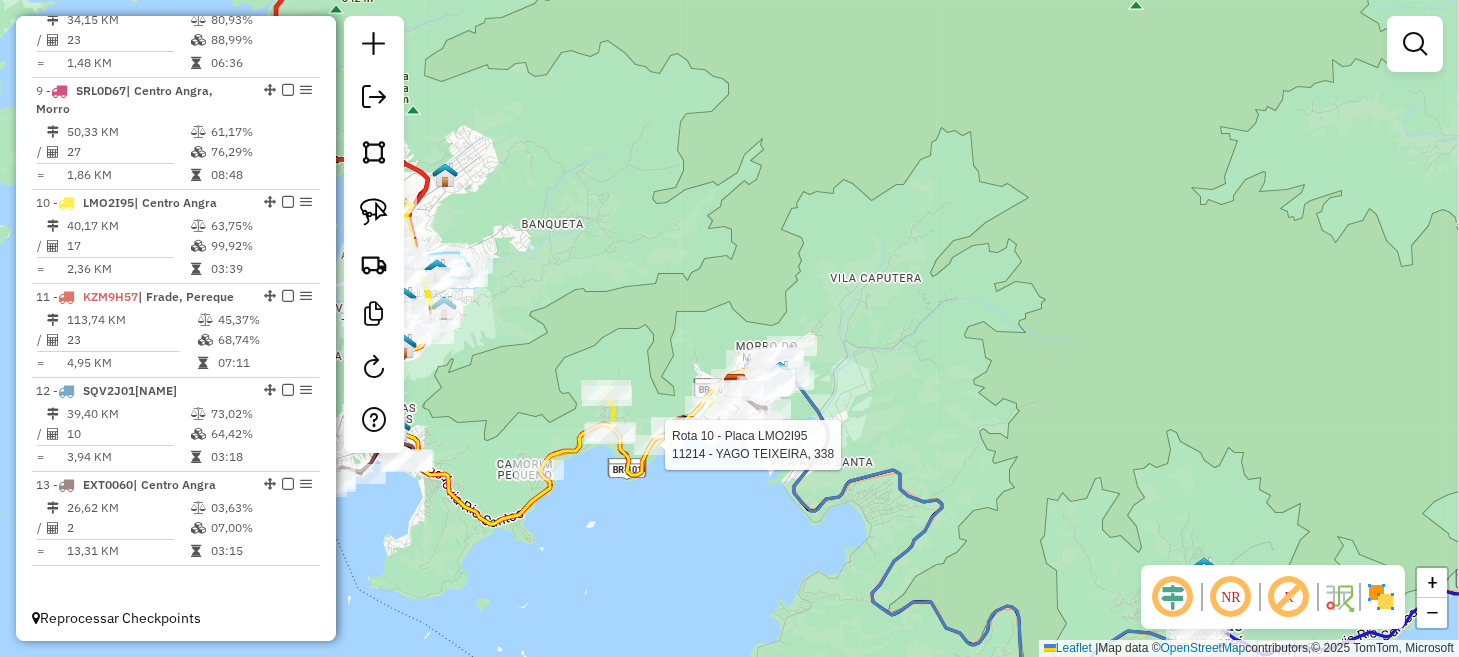 select on "**********" 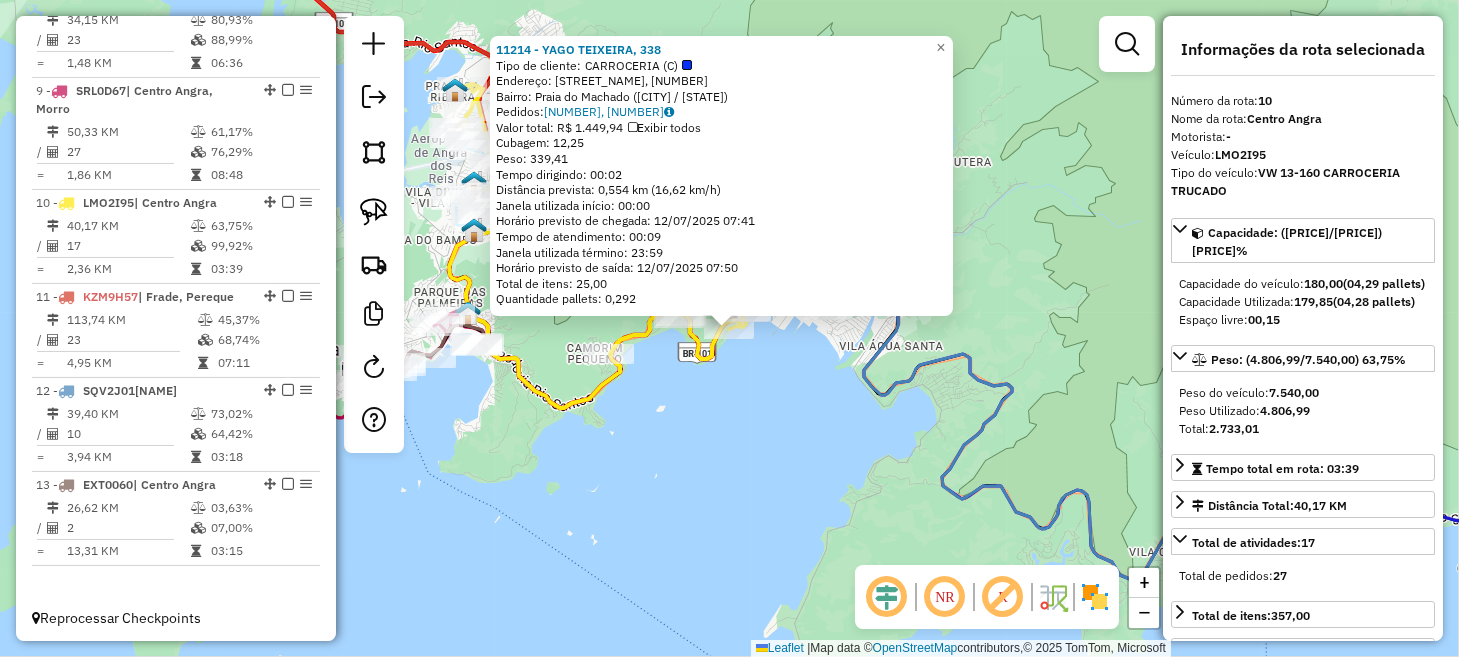 click on "11214 - [NAME], 338 Endereço: Praia Machado, 747 Bairro: Praia do Machado ([CITY] / [STATE]) Pedidos: 11852399, 11852400 Valor total: R$ 1.449,94 Exibir todos Cubagem: 12,25 Peso: 339,41 Tempo dirigindo: 00:02 Distância prevista: 0,554 km (16,62 km/h) Janela utilizada início: 00:00 Horário previsto de chegada: 12/07/2025 07:41 Tempo de atendimento: 00:09 Janela utilizada término: 23:59 Horário previsto de saída: 12/07/2025 07:50 Total de itens: 25,00 Quantidade pallets: 0,313 × Janela de atendimento Grade de atendimento Capacidade Transportadoras Veículos Cliente Pedidos Rotas Selecione os dias de semana para filtrar as janelas de atendimento Seg Ter Qua Qui Sex Sáb Dom Informe o período da janela de atendimento: De: Até: Filtrar exatamente a janela do cliente Considerar janela de atendimento padrão Selecione os dias de semana para filtrar as grades de atendimento Seg Ter Qua Qui Sex Sáb" 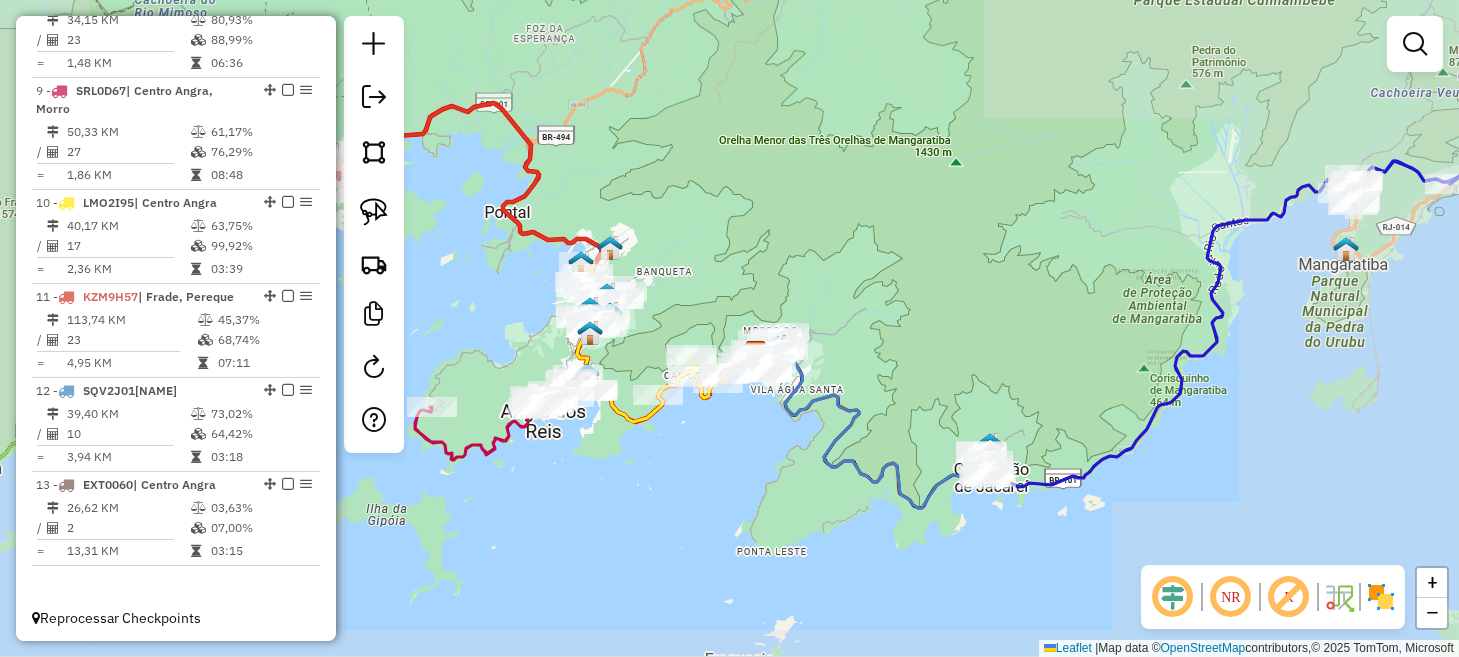 drag, startPoint x: 722, startPoint y: 446, endPoint x: 634, endPoint y: 477, distance: 93.30059 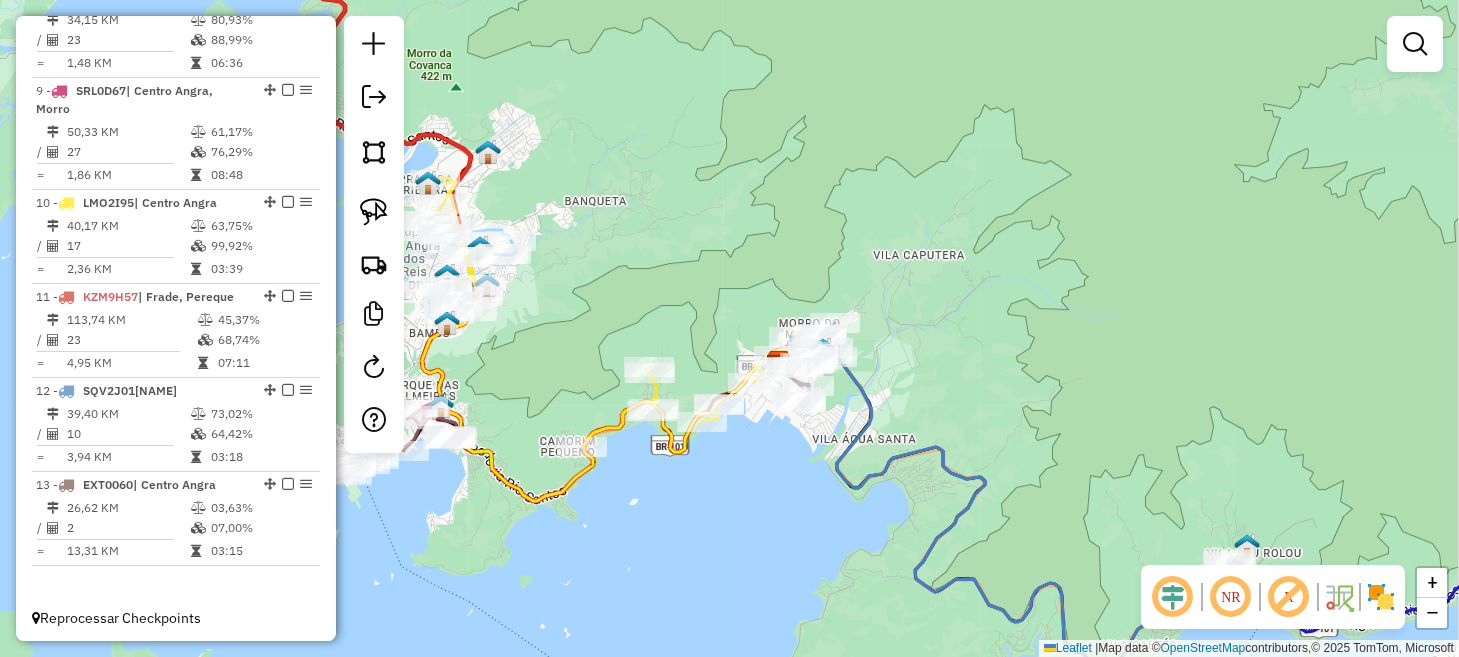 drag, startPoint x: 769, startPoint y: 508, endPoint x: 658, endPoint y: 503, distance: 111.11256 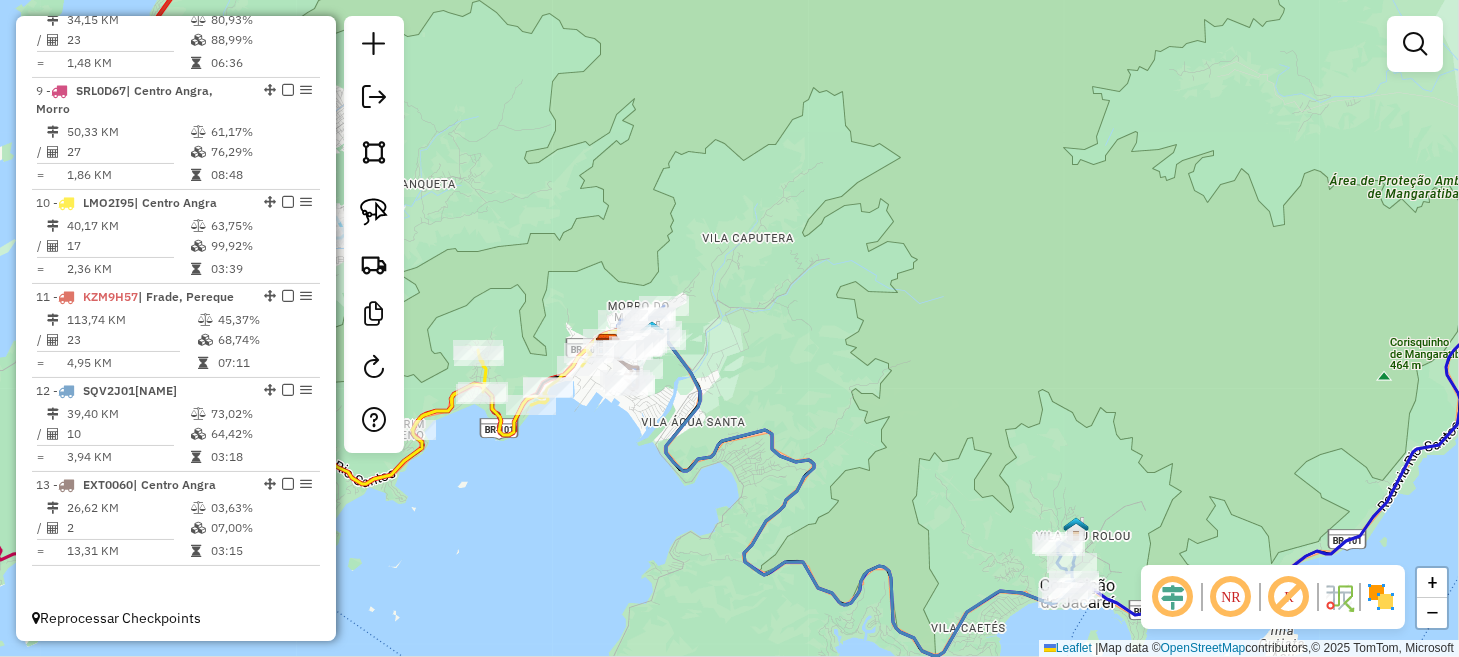 drag, startPoint x: 704, startPoint y: 492, endPoint x: 773, endPoint y: 499, distance: 69.354164 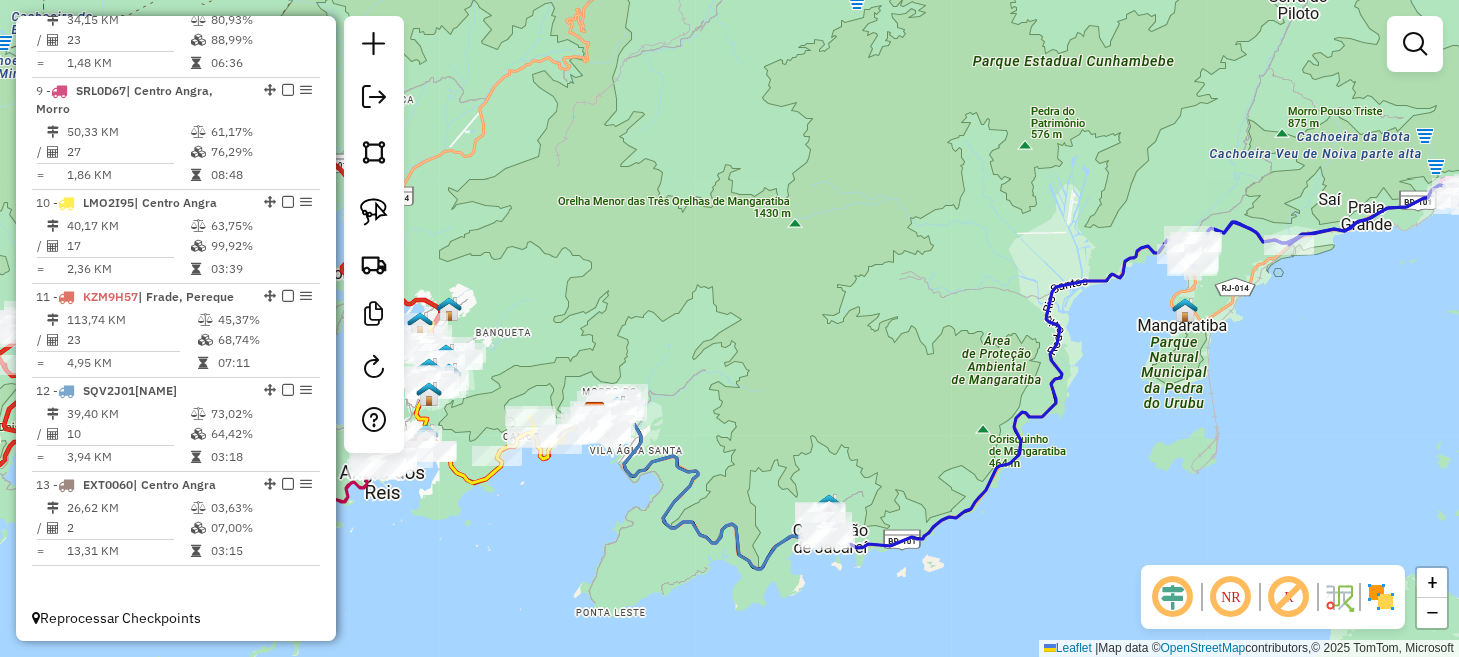 drag, startPoint x: 806, startPoint y: 499, endPoint x: 627, endPoint y: 499, distance: 179 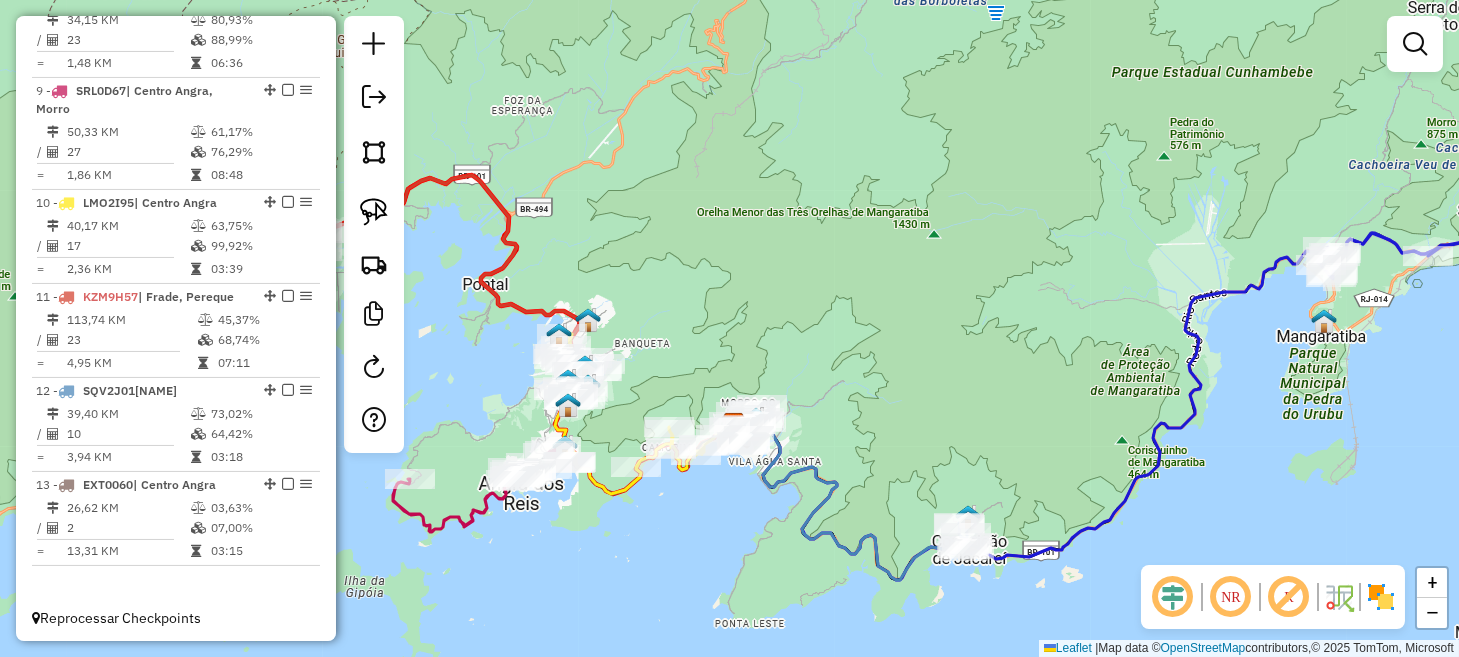 drag, startPoint x: 521, startPoint y: 500, endPoint x: 754, endPoint y: 522, distance: 234.03632 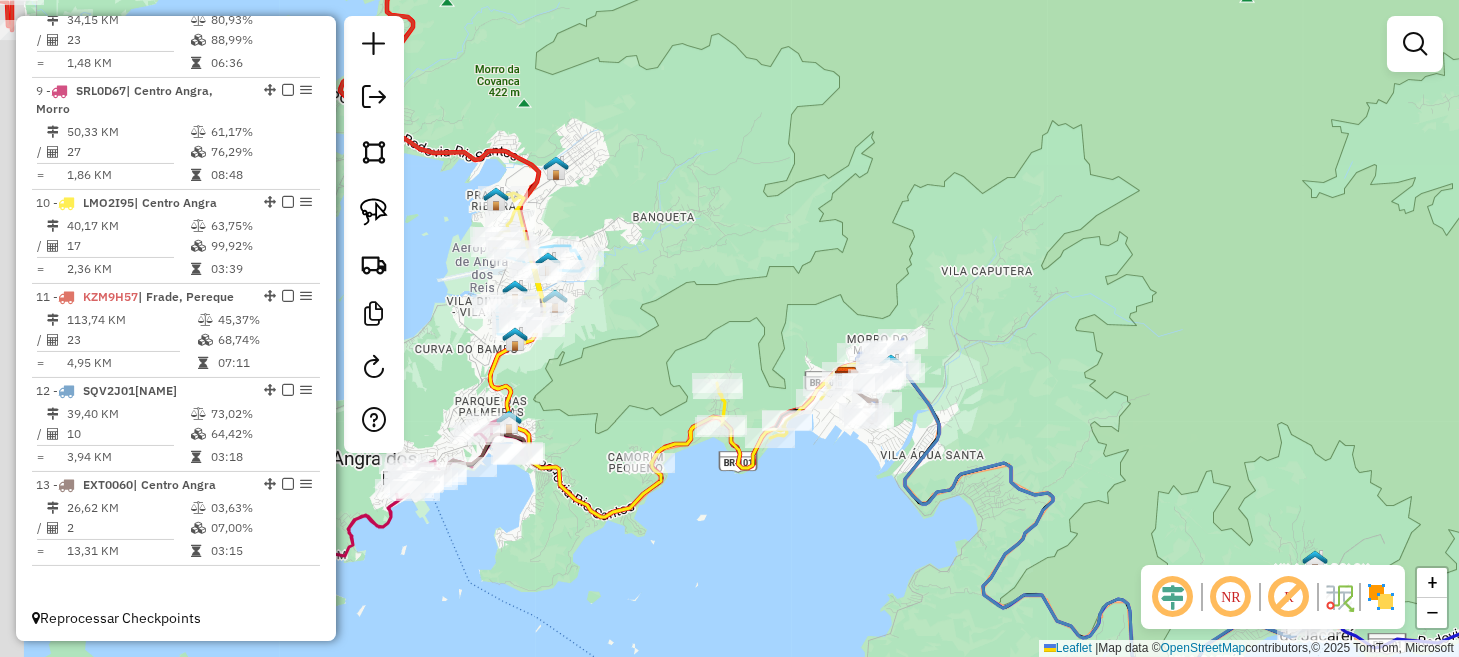 drag, startPoint x: 694, startPoint y: 490, endPoint x: 772, endPoint y: 554, distance: 100.89599 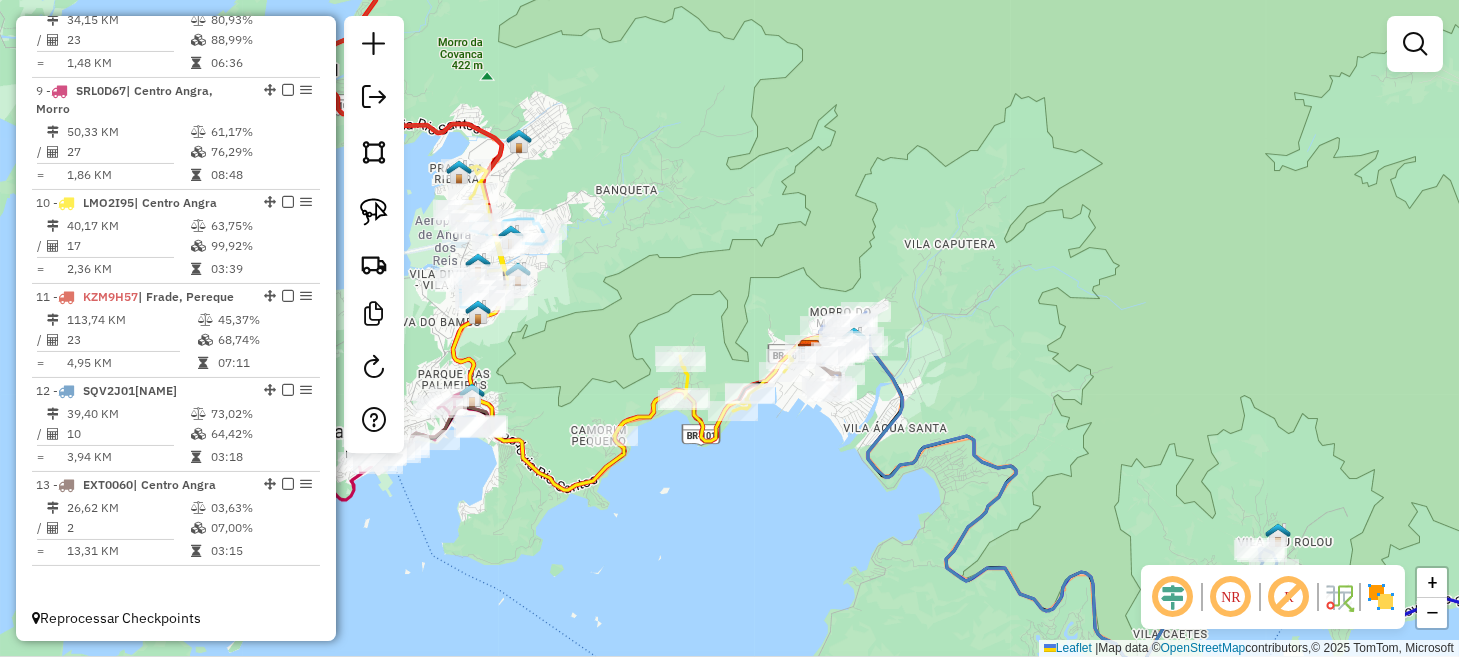 drag, startPoint x: 895, startPoint y: 447, endPoint x: 664, endPoint y: 479, distance: 233.20592 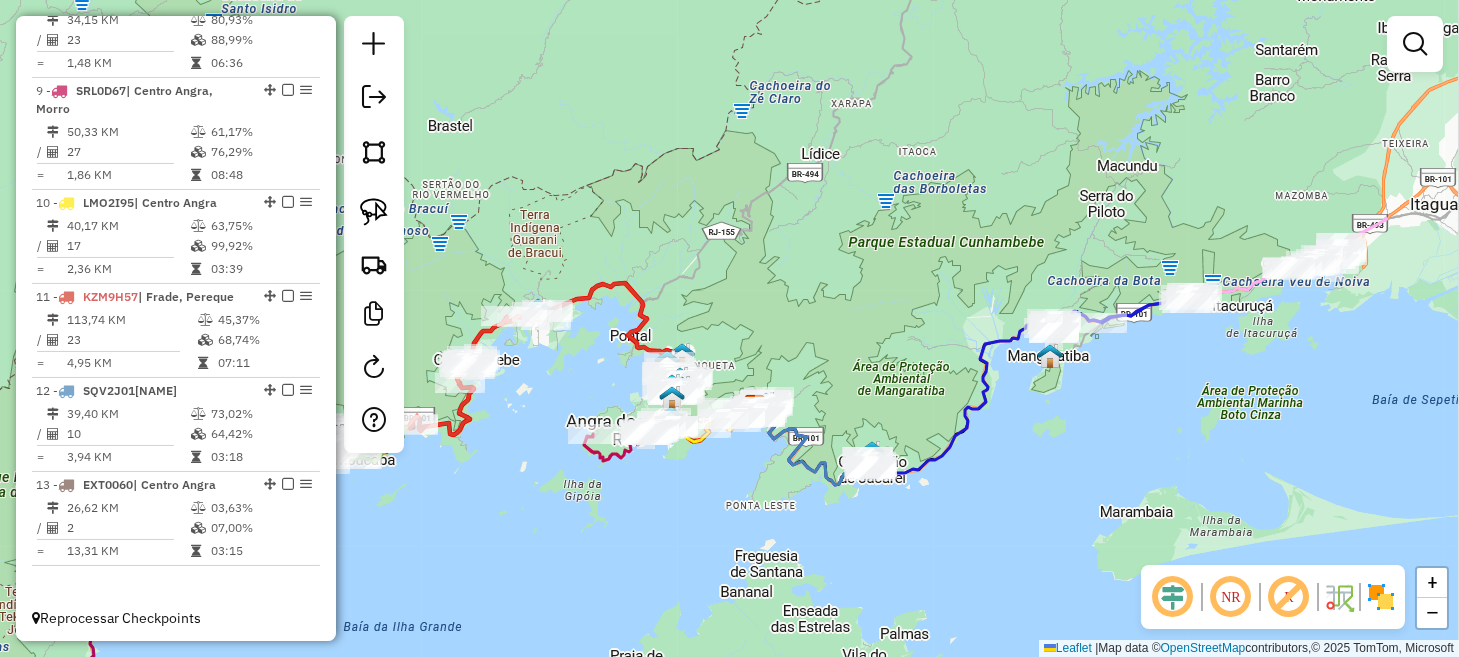 drag, startPoint x: 1085, startPoint y: 410, endPoint x: 1016, endPoint y: 426, distance: 70.83079 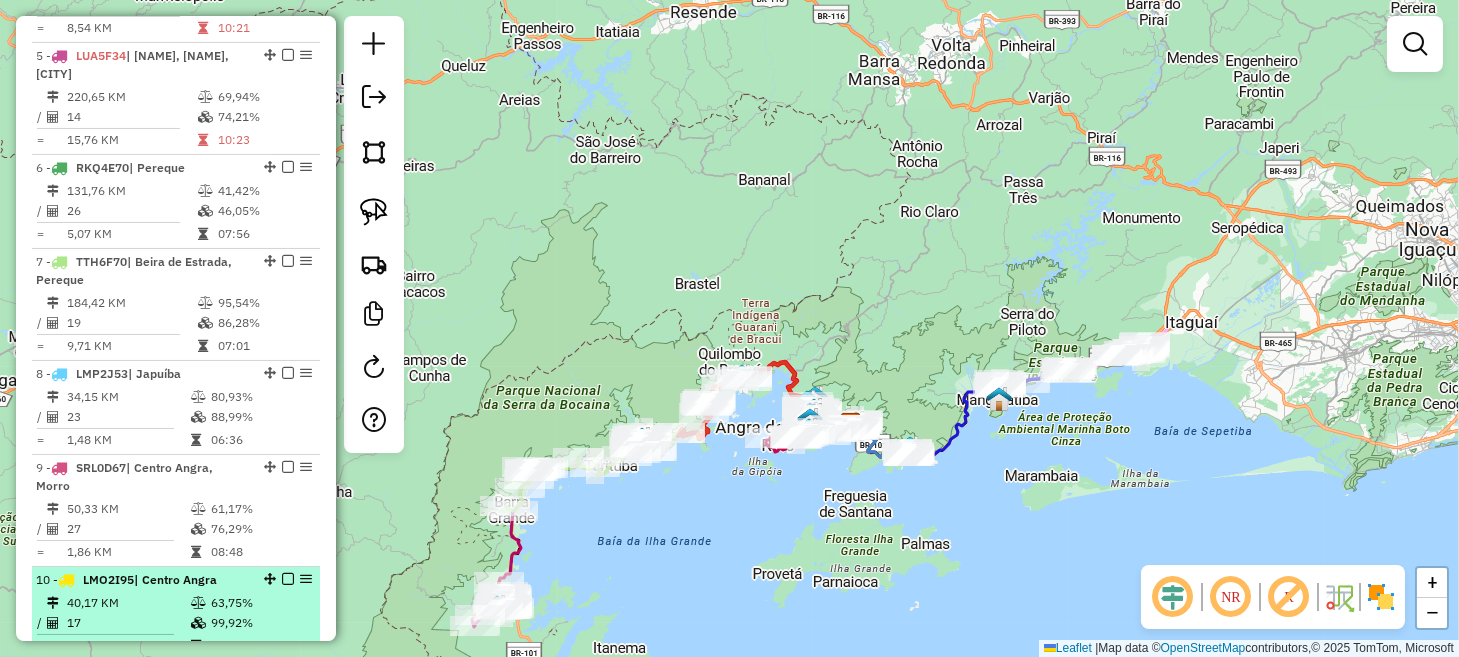 scroll, scrollTop: 1161, scrollLeft: 0, axis: vertical 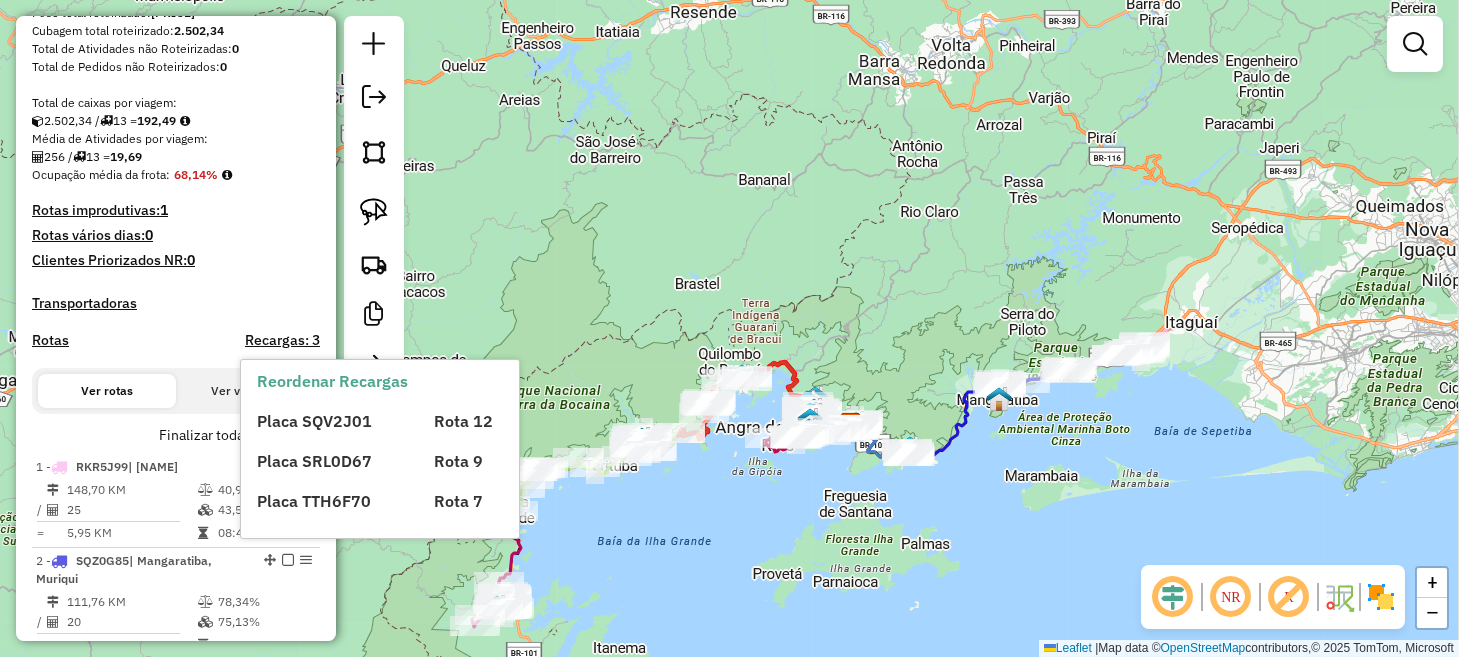 click on "Placa SQV2J01 Rota 12 Placa SRL0D67 Rota 9 Placa TTH6F70 Rota 7" at bounding box center (397, 453) 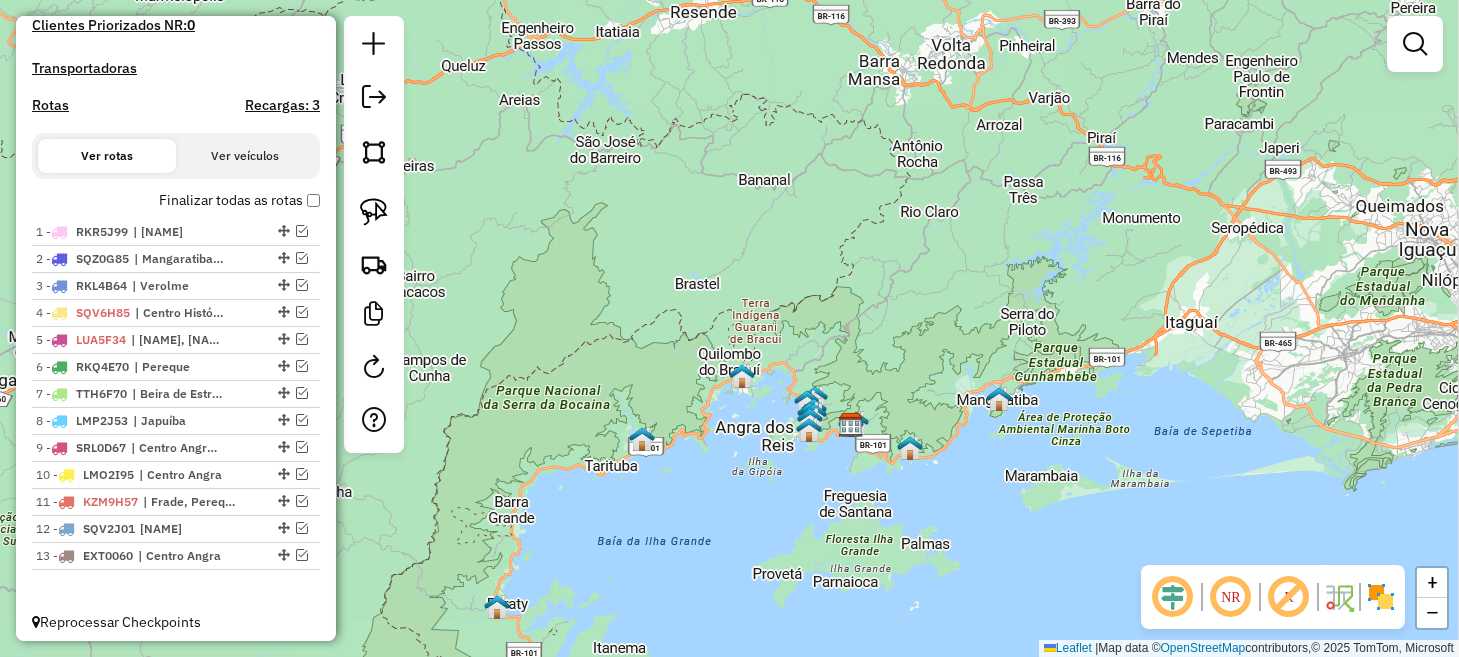 scroll, scrollTop: 599, scrollLeft: 0, axis: vertical 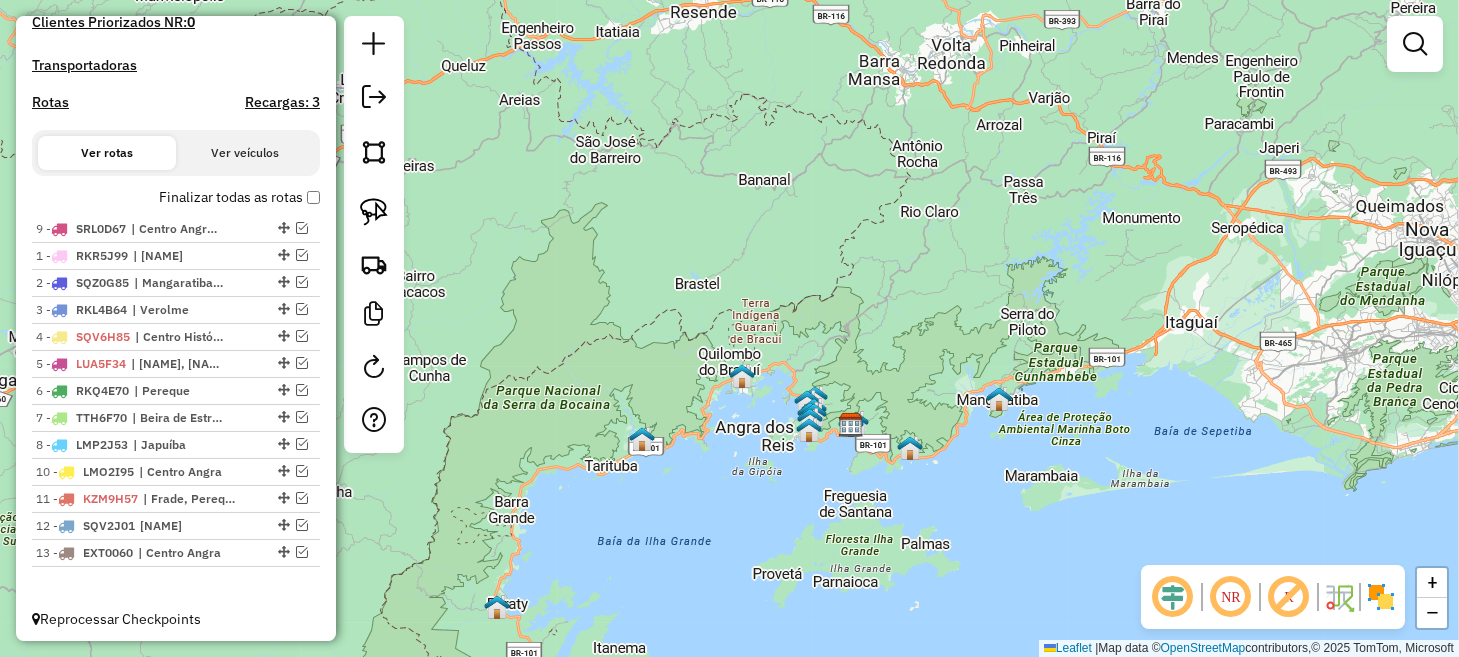 drag, startPoint x: 278, startPoint y: 444, endPoint x: 278, endPoint y: 215, distance: 229 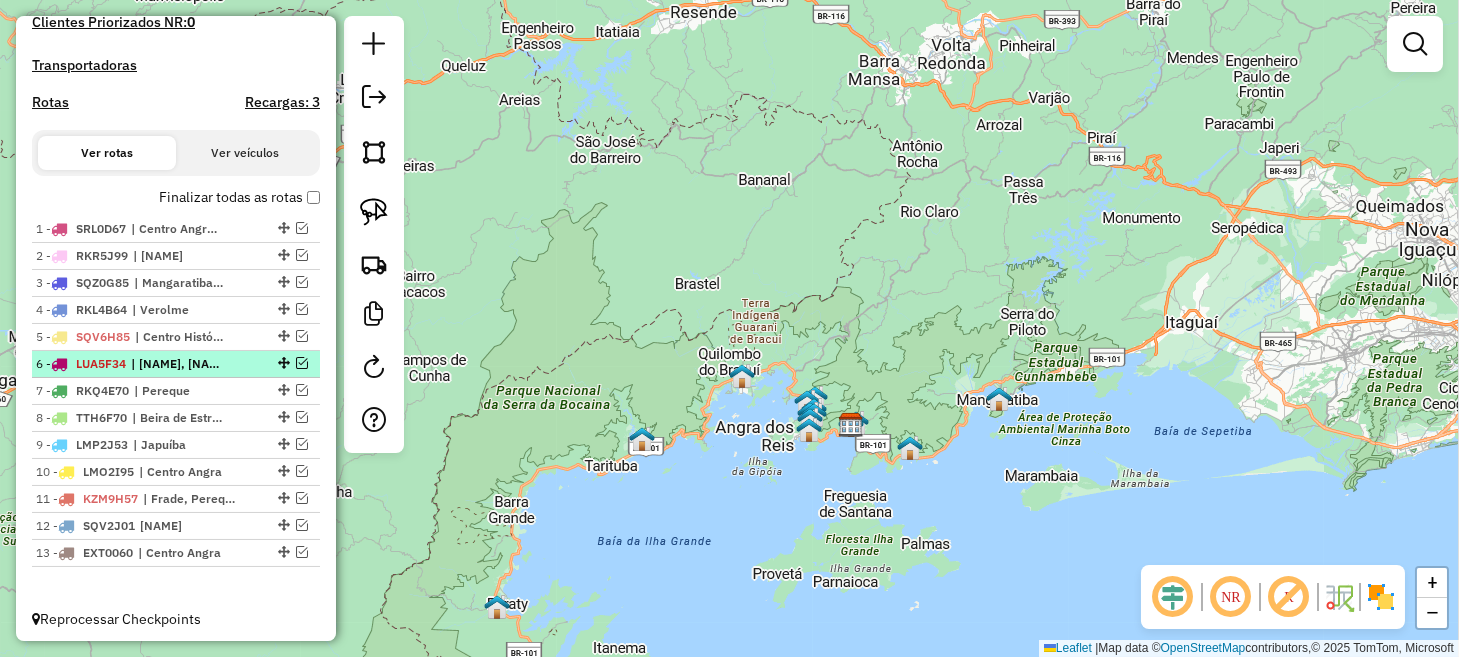 click at bounding box center [302, 363] 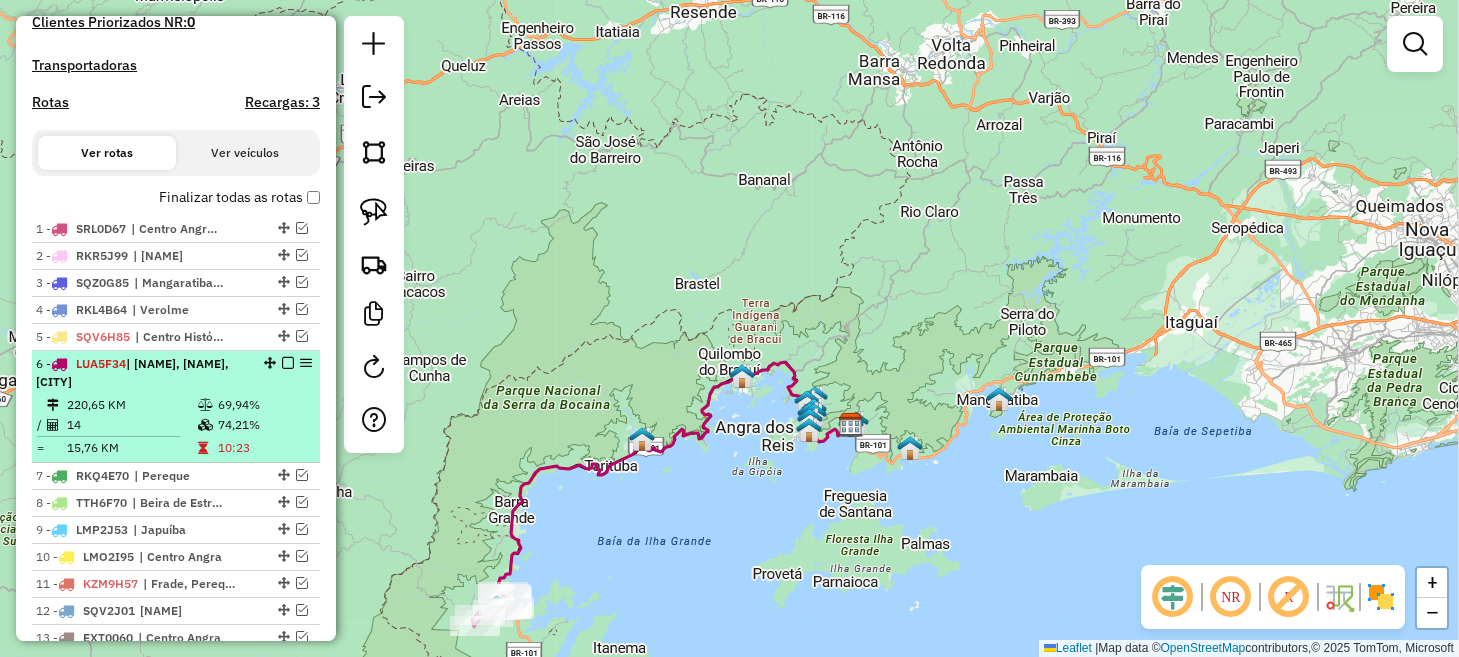 click on "| [LOCATION], [LOCATION], [LOCATION]" at bounding box center [132, 372] 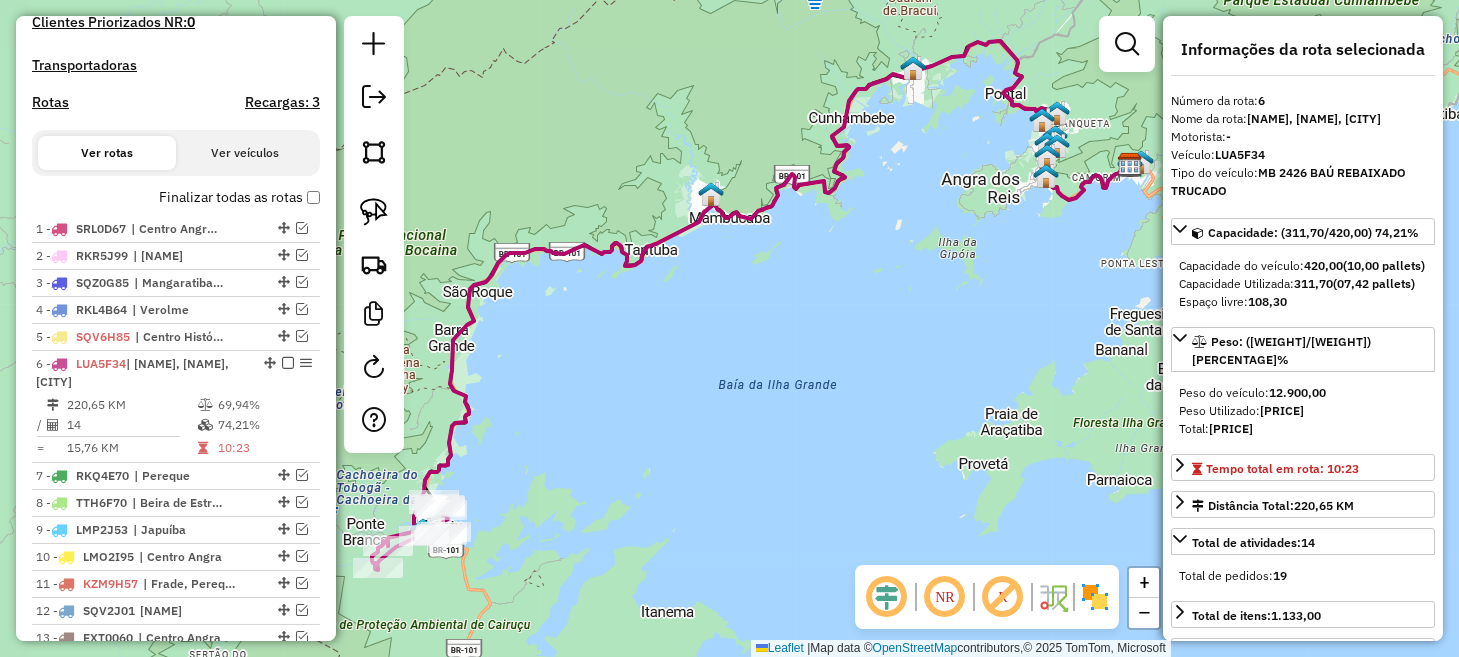 drag, startPoint x: 483, startPoint y: 606, endPoint x: 536, endPoint y: 492, distance: 125.71794 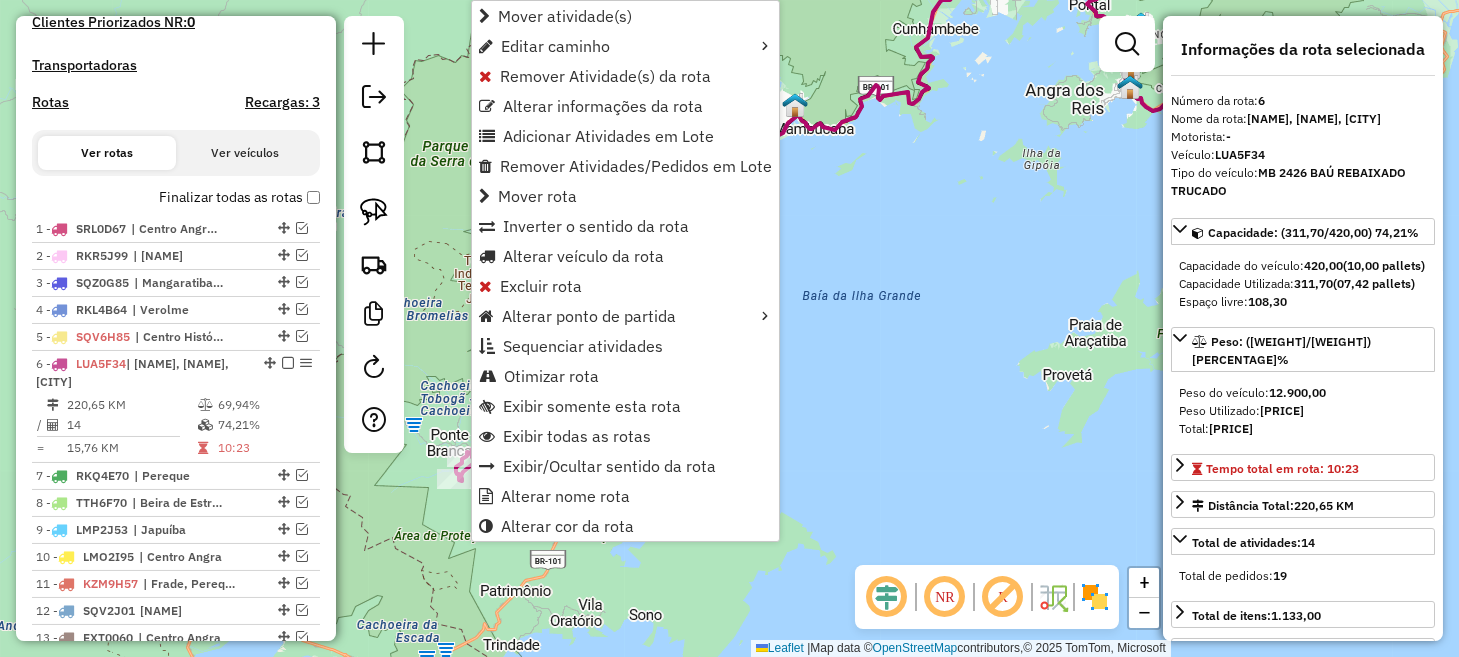 scroll, scrollTop: 684, scrollLeft: 0, axis: vertical 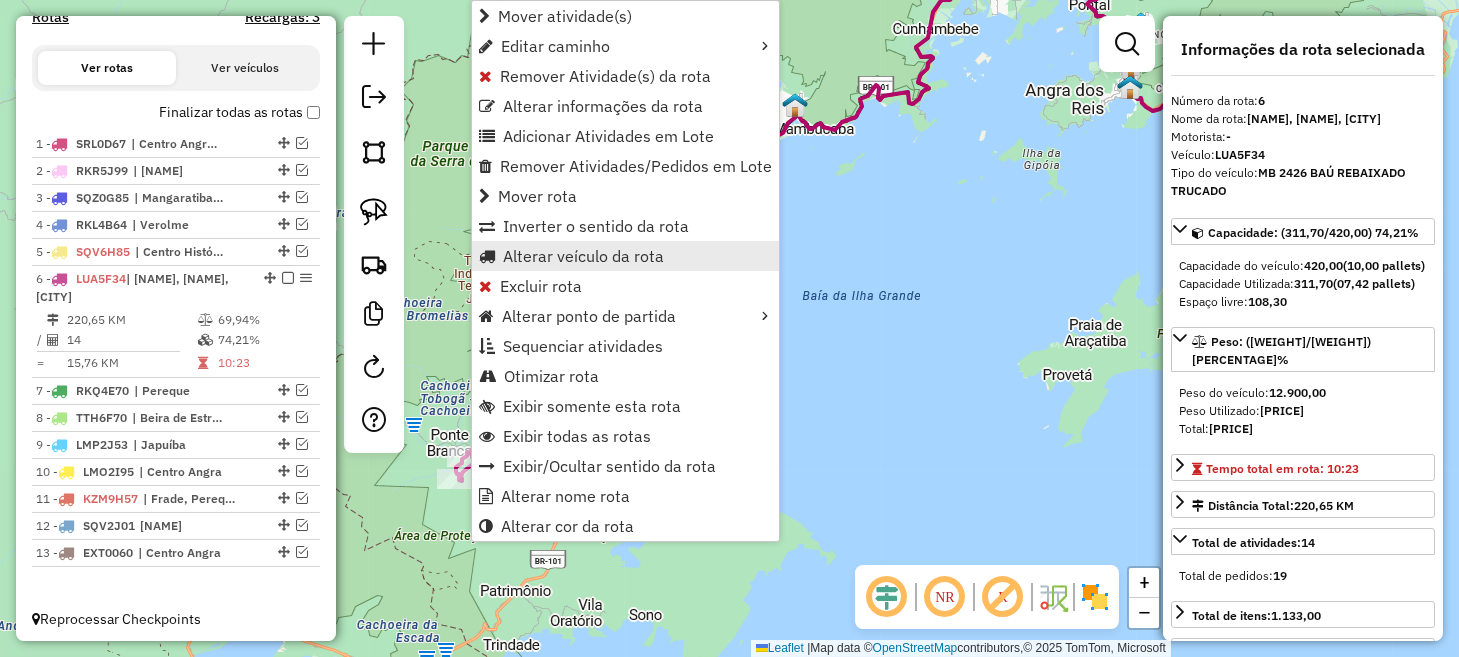 click on "Alterar veículo da rota" at bounding box center [583, 256] 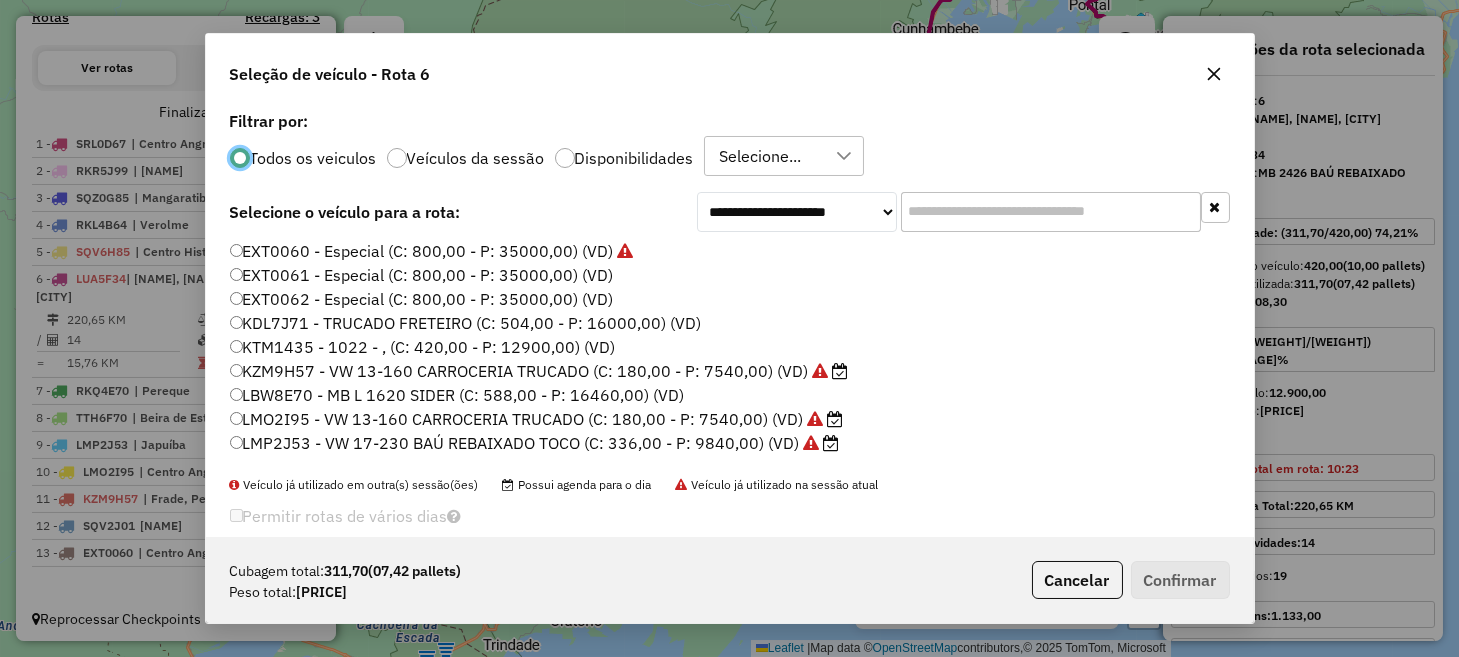 scroll, scrollTop: 10, scrollLeft: 6, axis: both 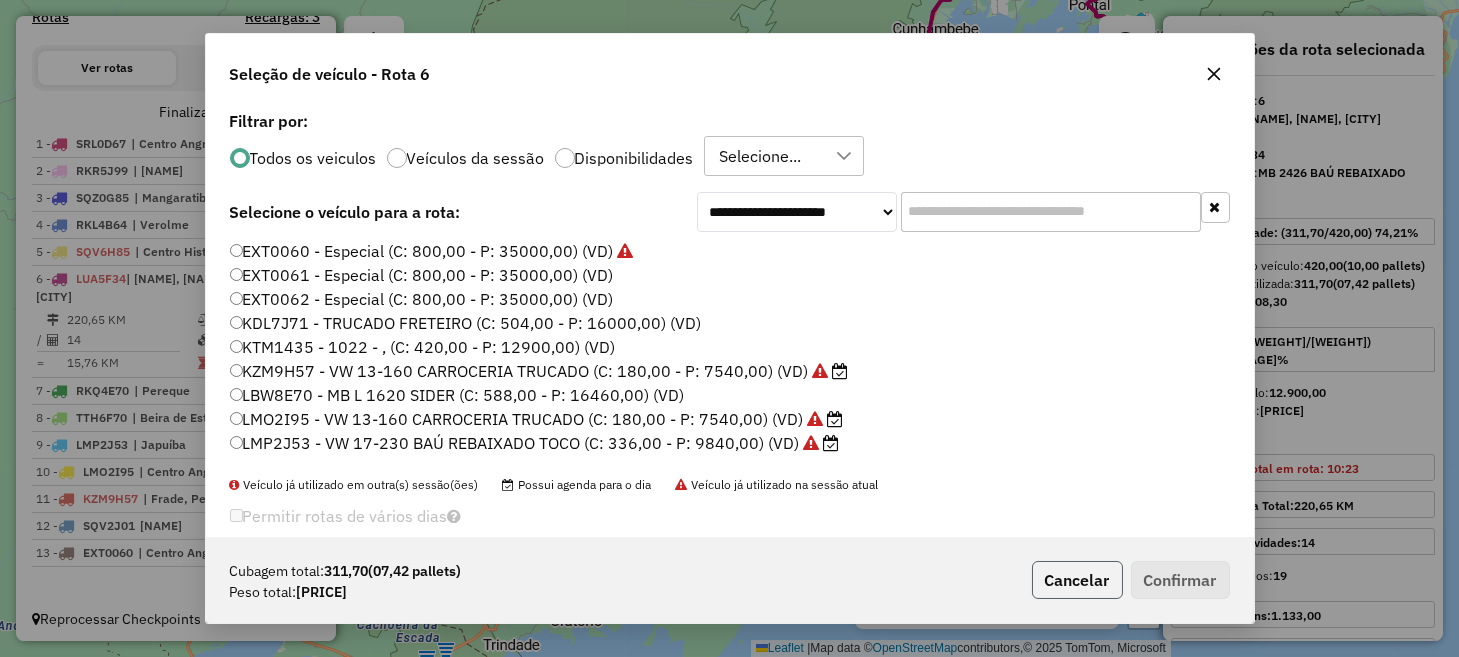 click on "Cancelar" 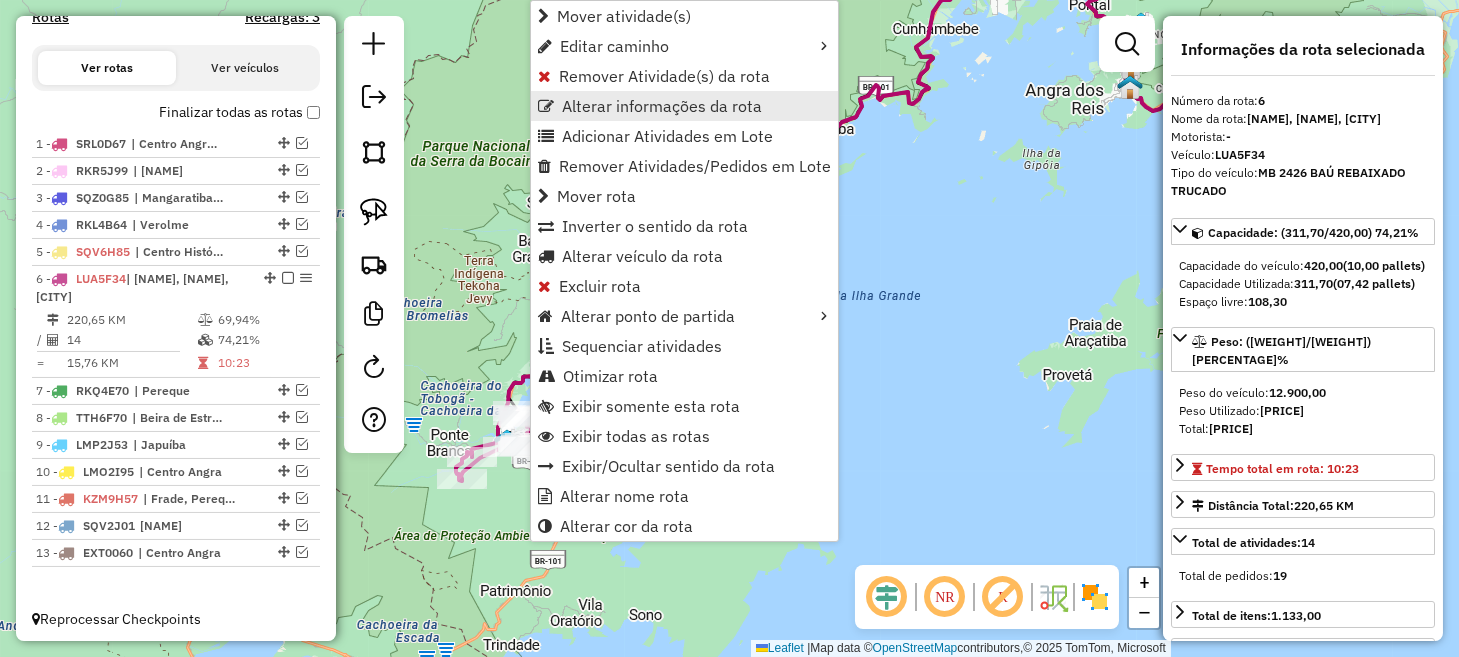 click on "Alterar informações da rota" at bounding box center [662, 106] 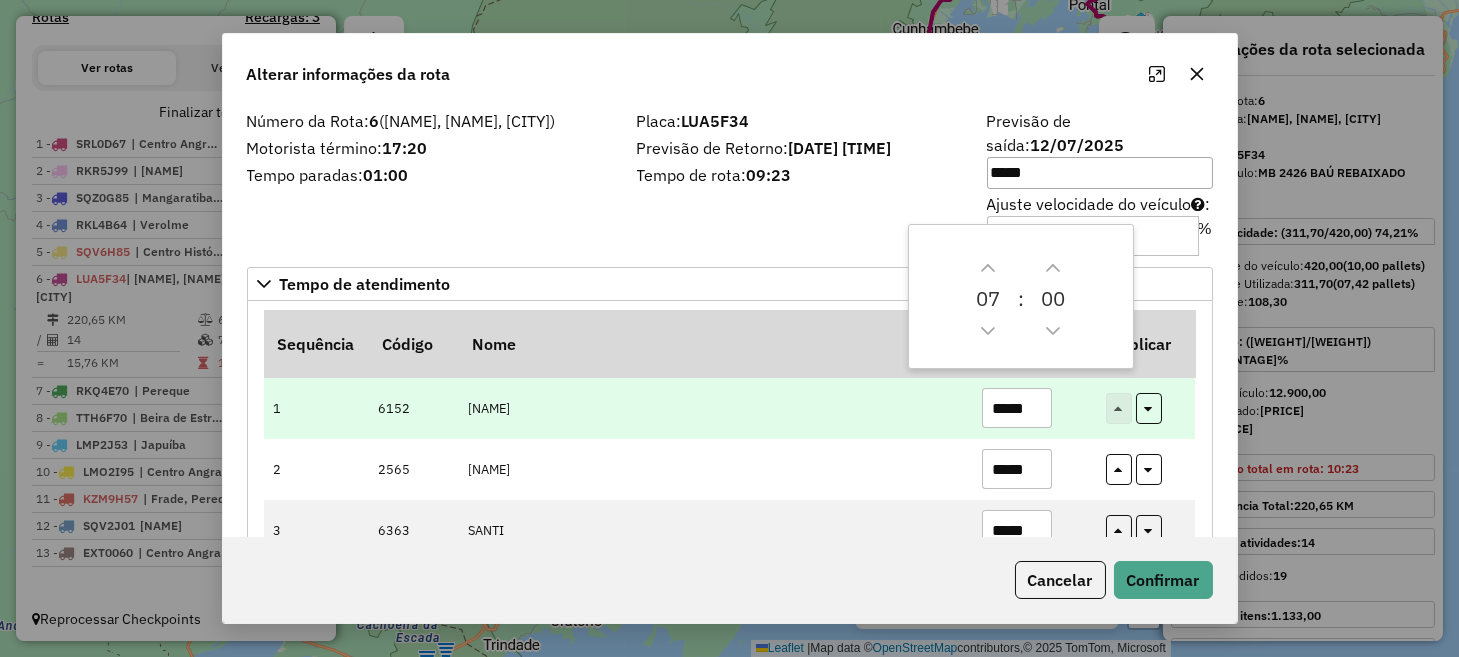 click on "OPEN STORE BOA VISTA" at bounding box center [715, 408] 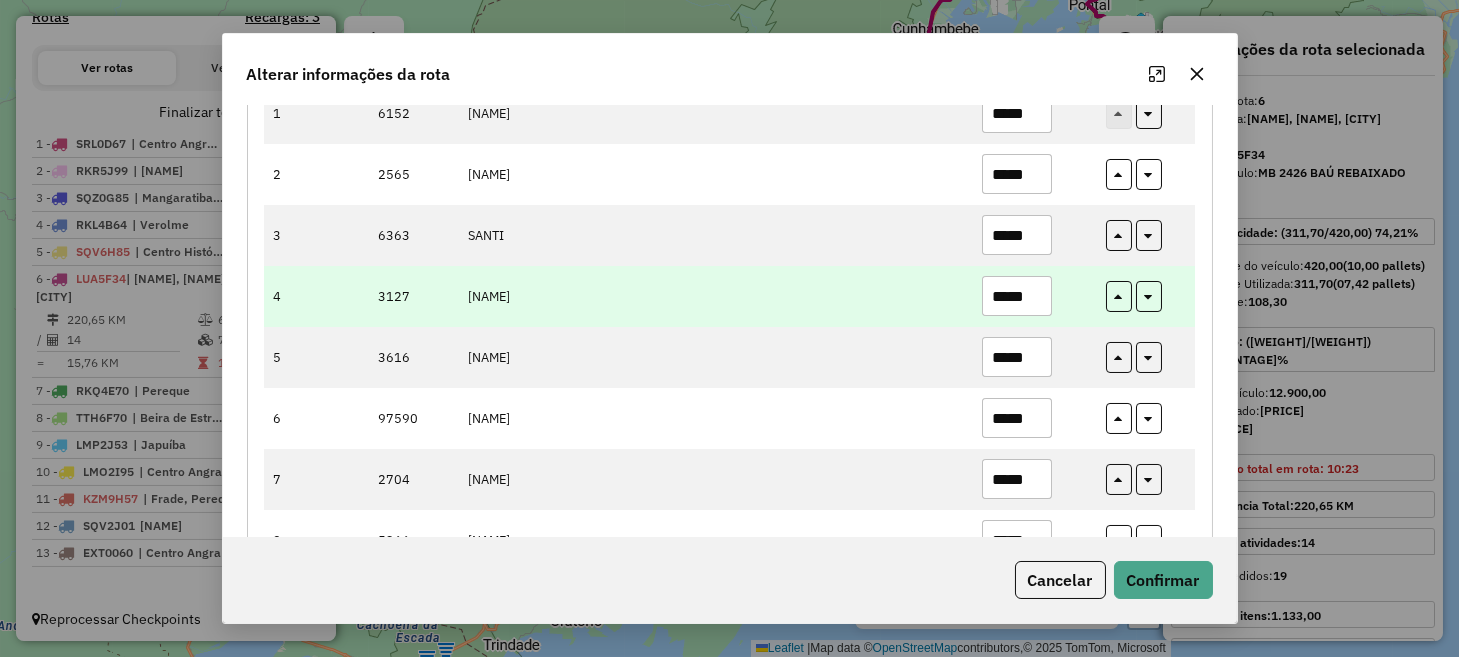 scroll, scrollTop: 300, scrollLeft: 0, axis: vertical 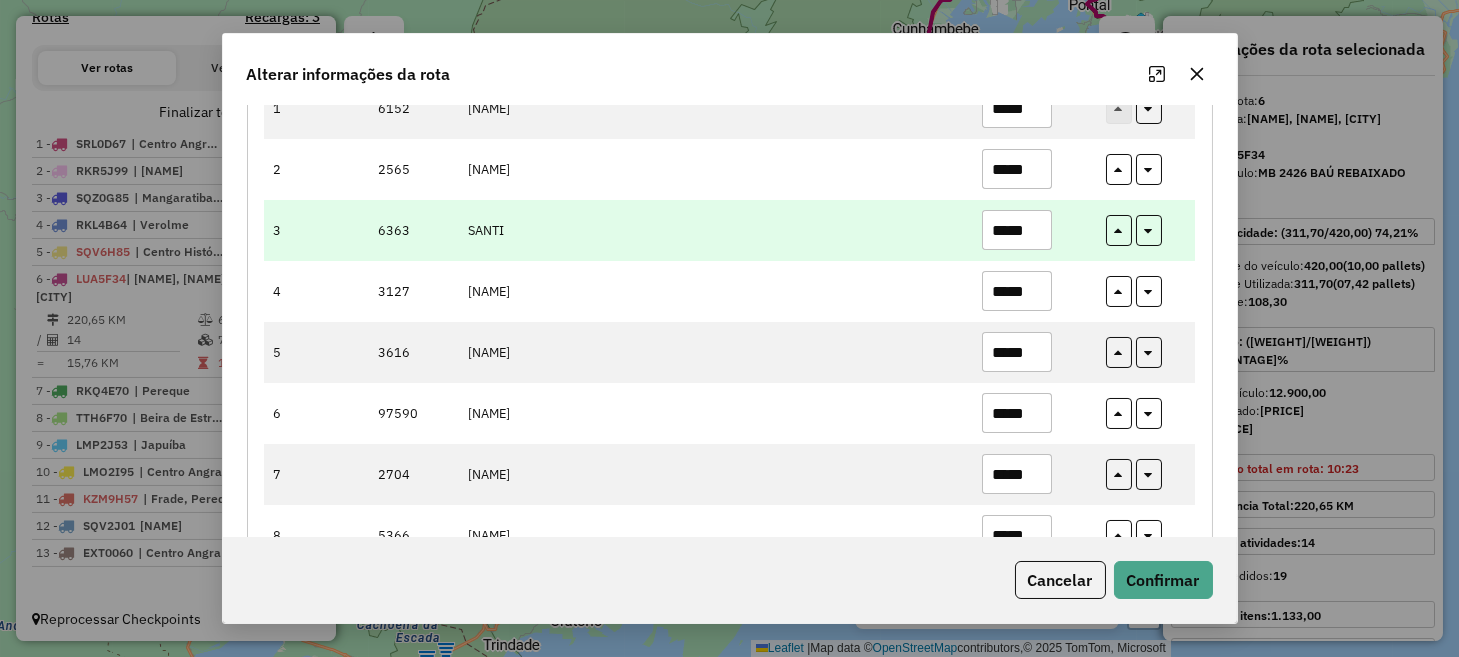 drag, startPoint x: 1040, startPoint y: 202, endPoint x: 961, endPoint y: 228, distance: 83.1685 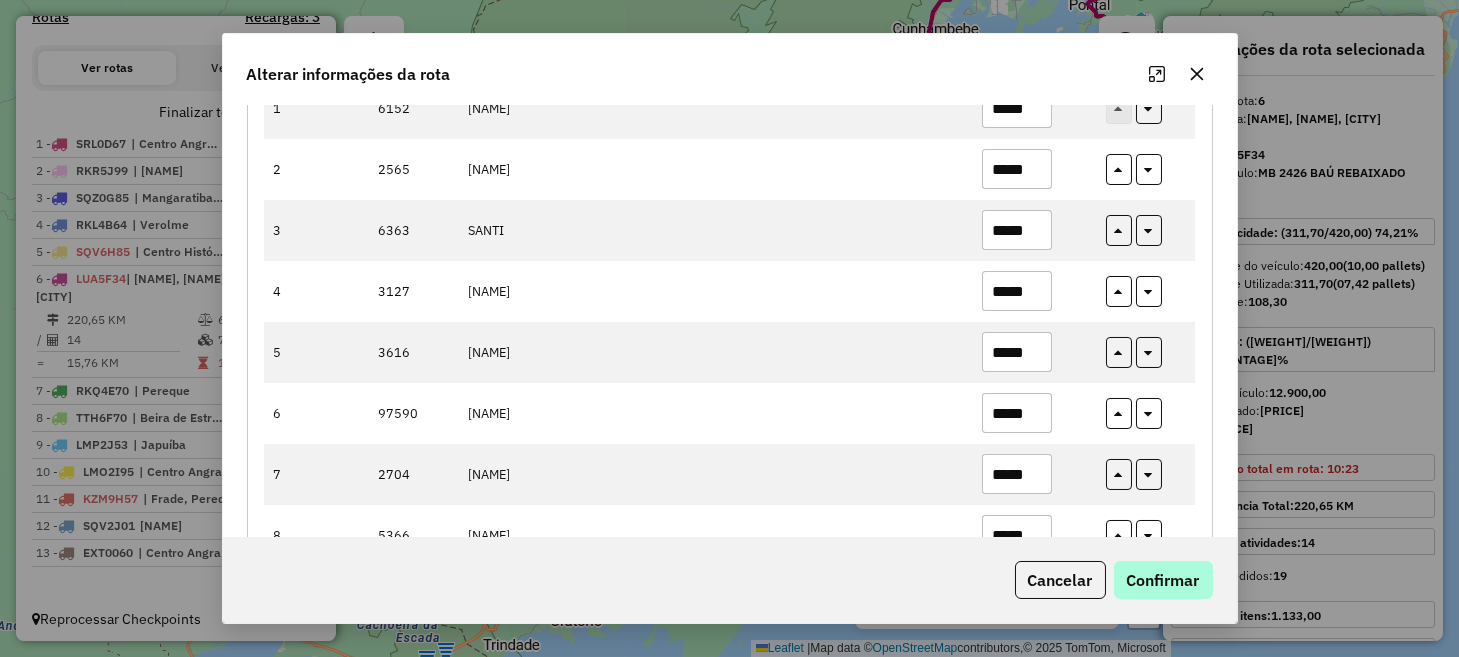 type on "*****" 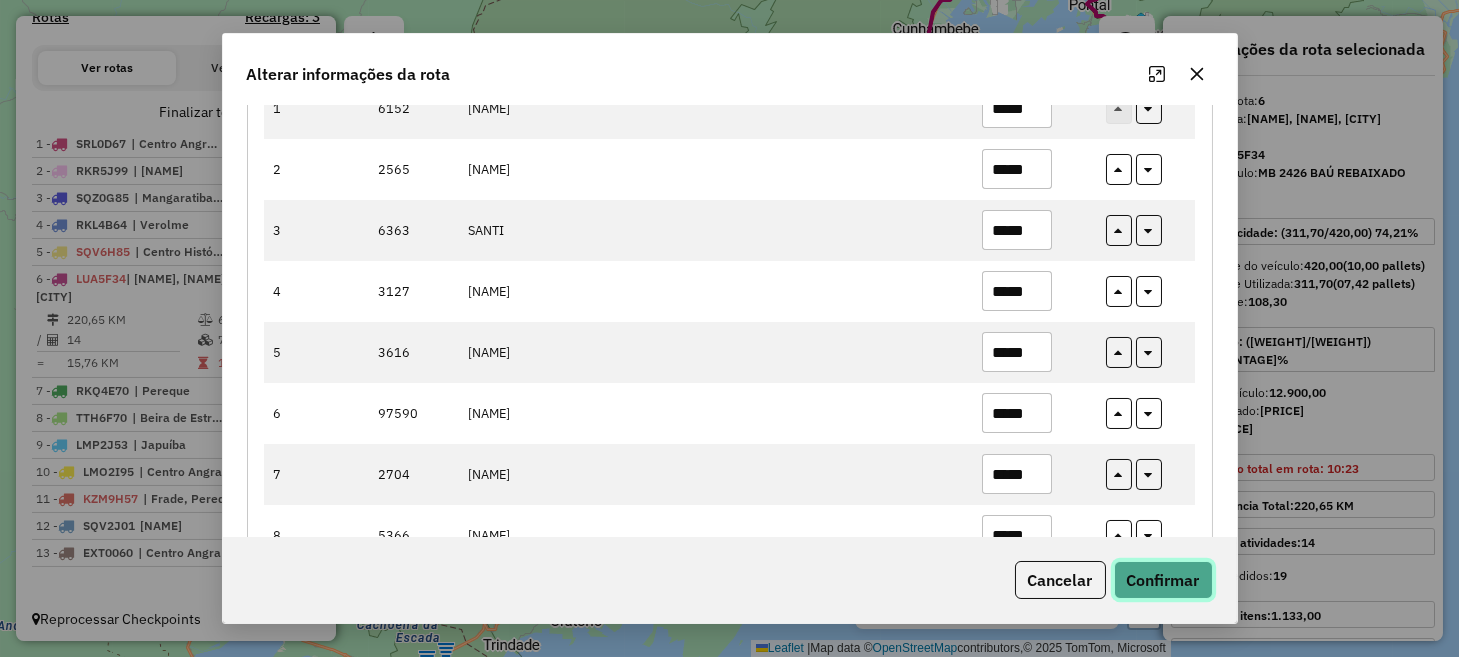 click on "Confirmar" 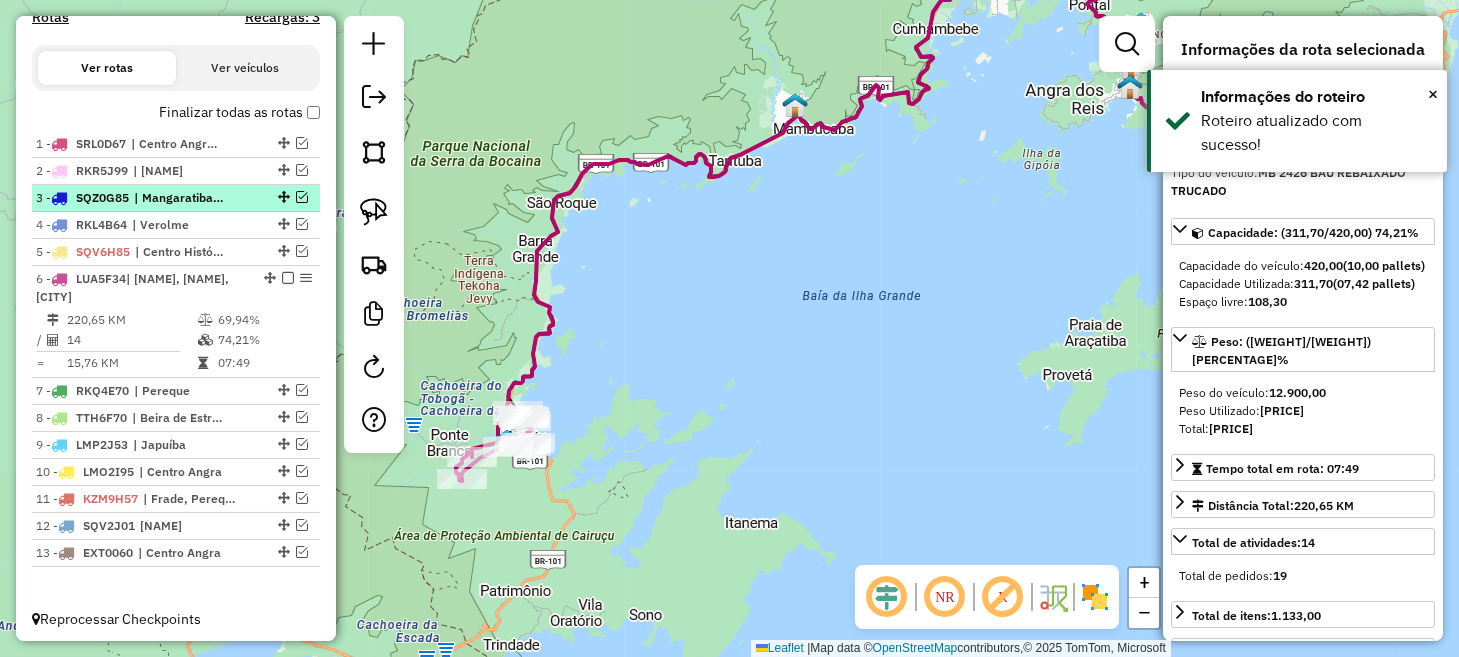 click at bounding box center [288, 278] 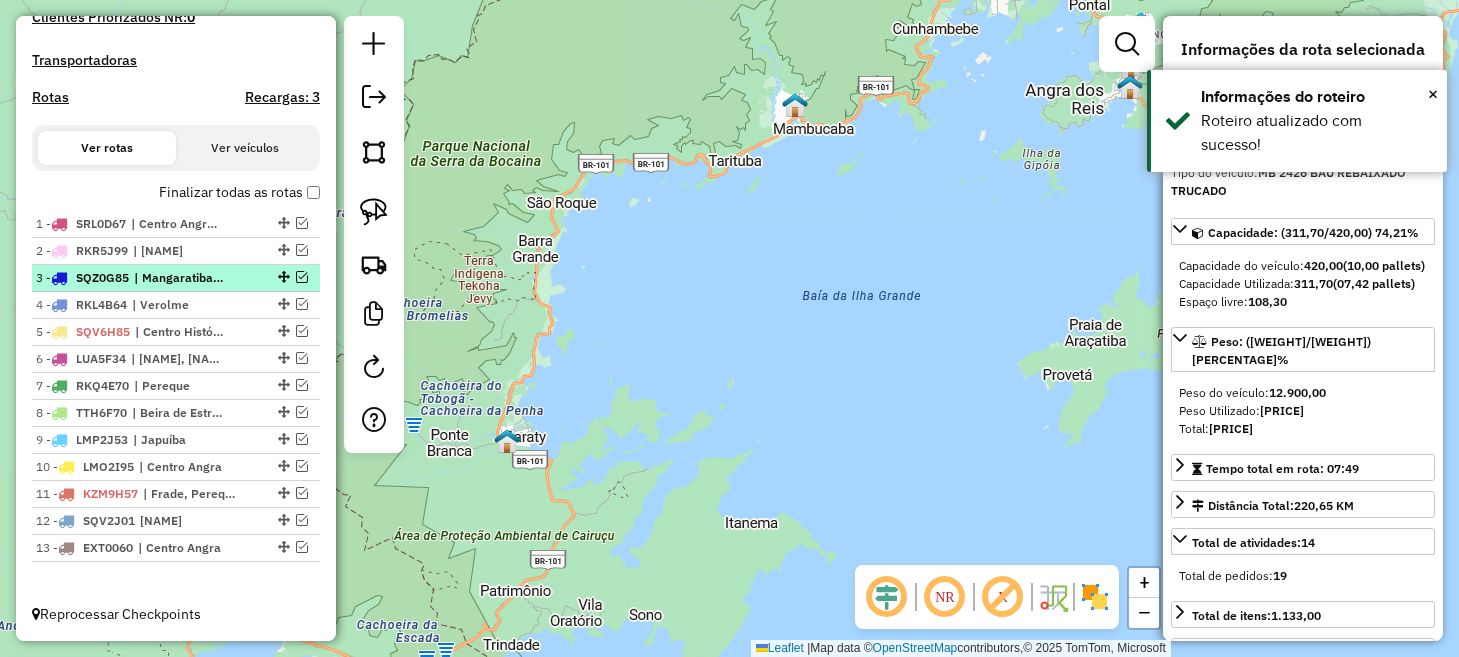 scroll, scrollTop: 599, scrollLeft: 0, axis: vertical 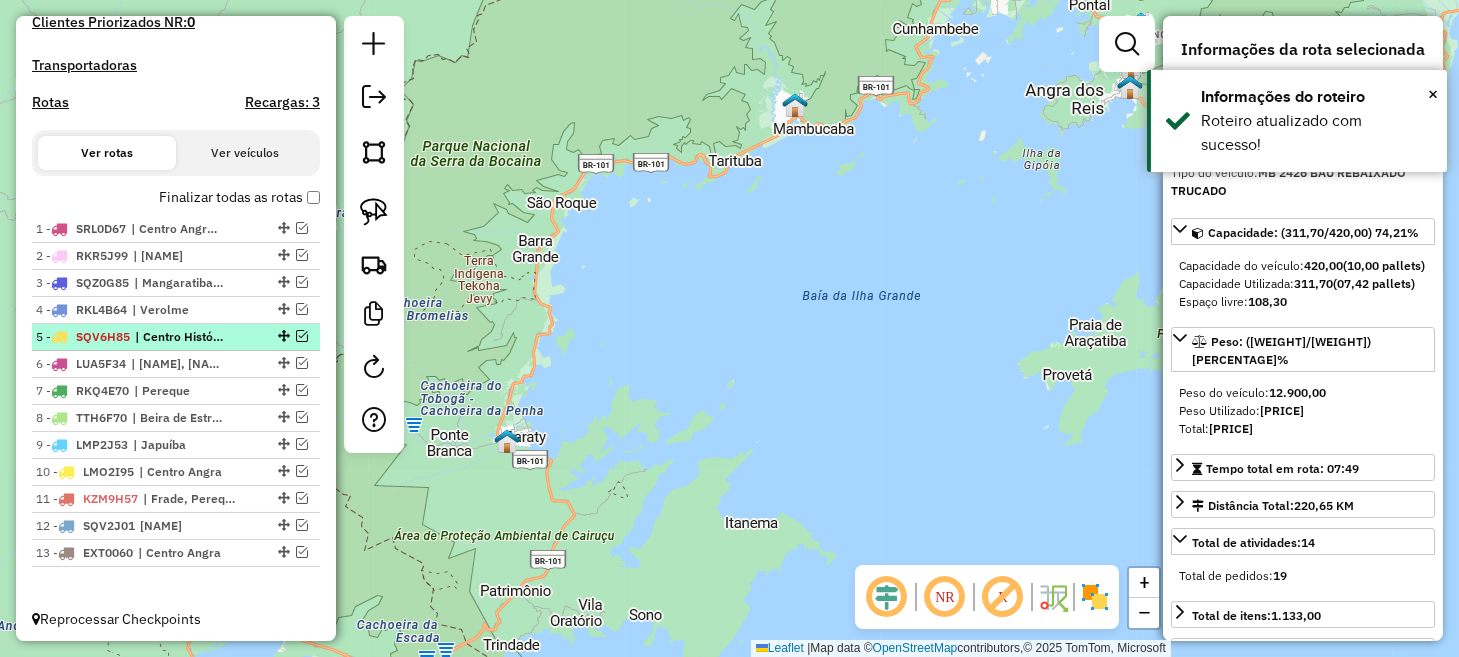 click at bounding box center [302, 336] 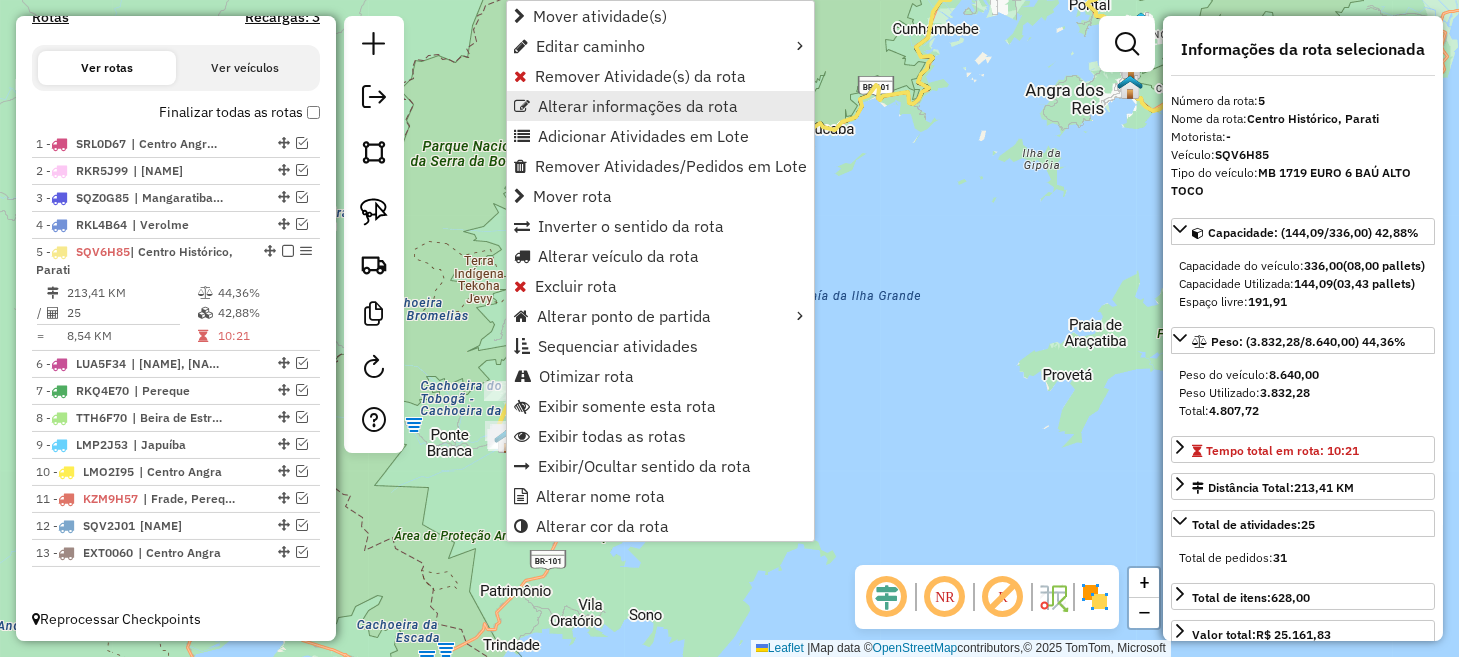 click on "Alterar informações da rota" at bounding box center [638, 106] 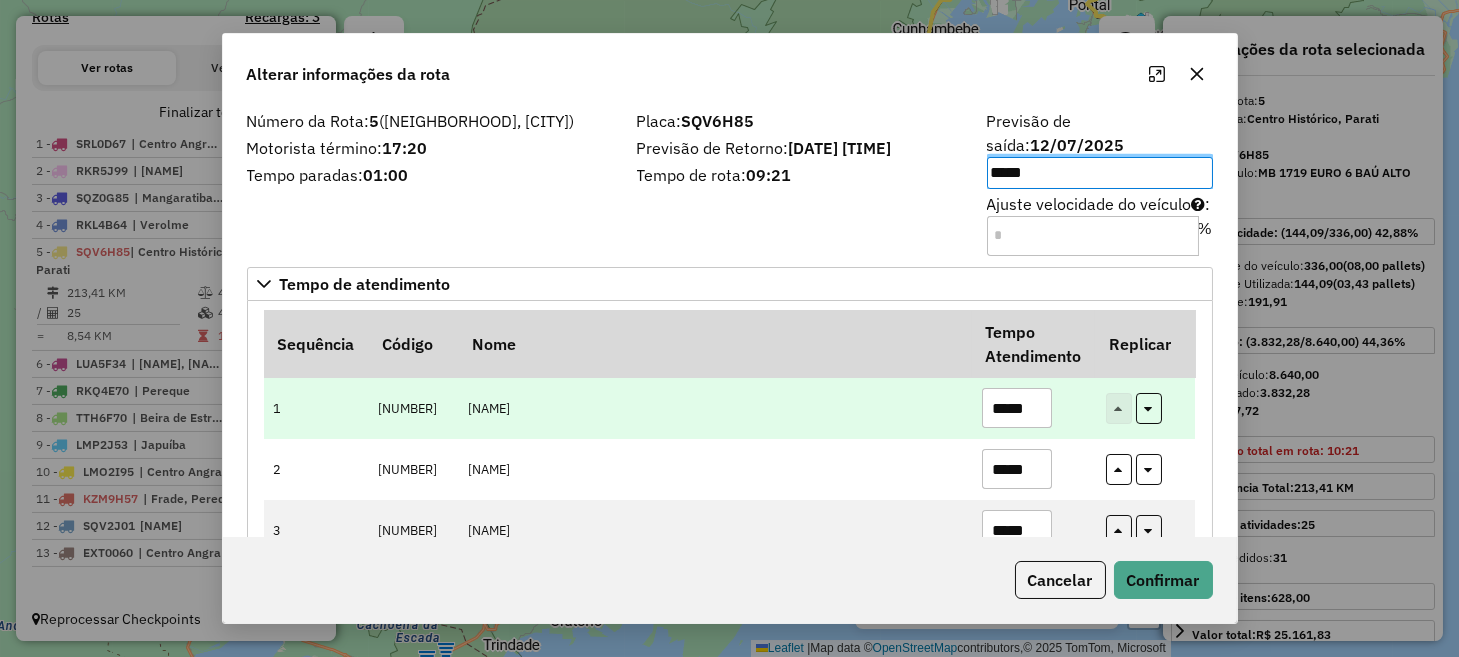 click on "MERCADO CABORE" at bounding box center [715, 408] 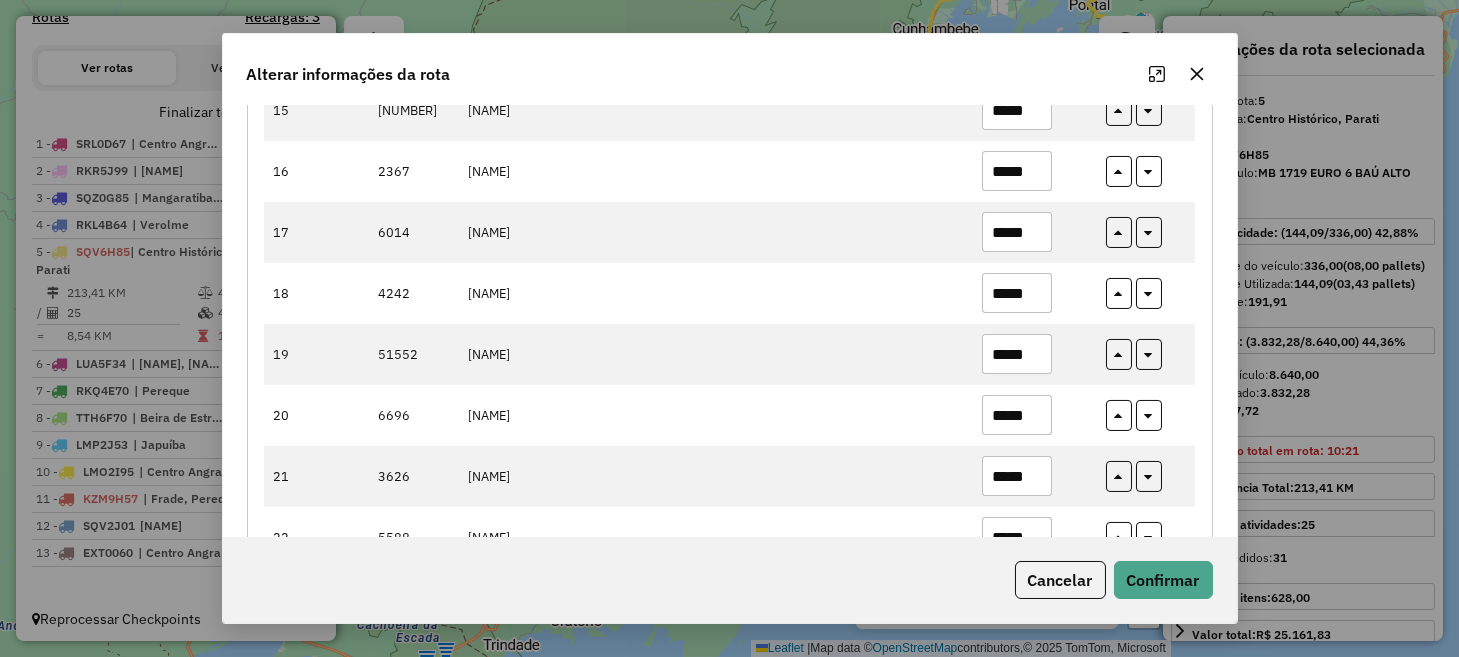 scroll, scrollTop: 1200, scrollLeft: 0, axis: vertical 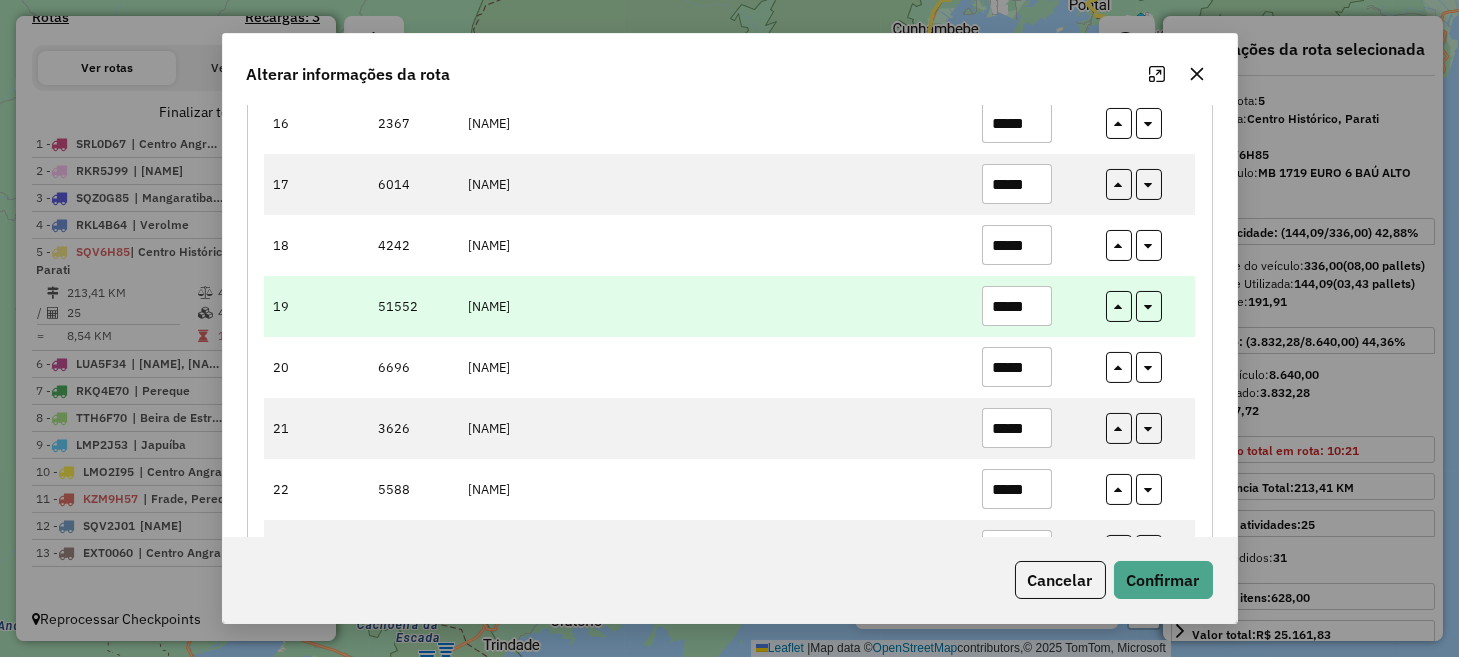 drag, startPoint x: 1039, startPoint y: 278, endPoint x: 976, endPoint y: 303, distance: 67.77905 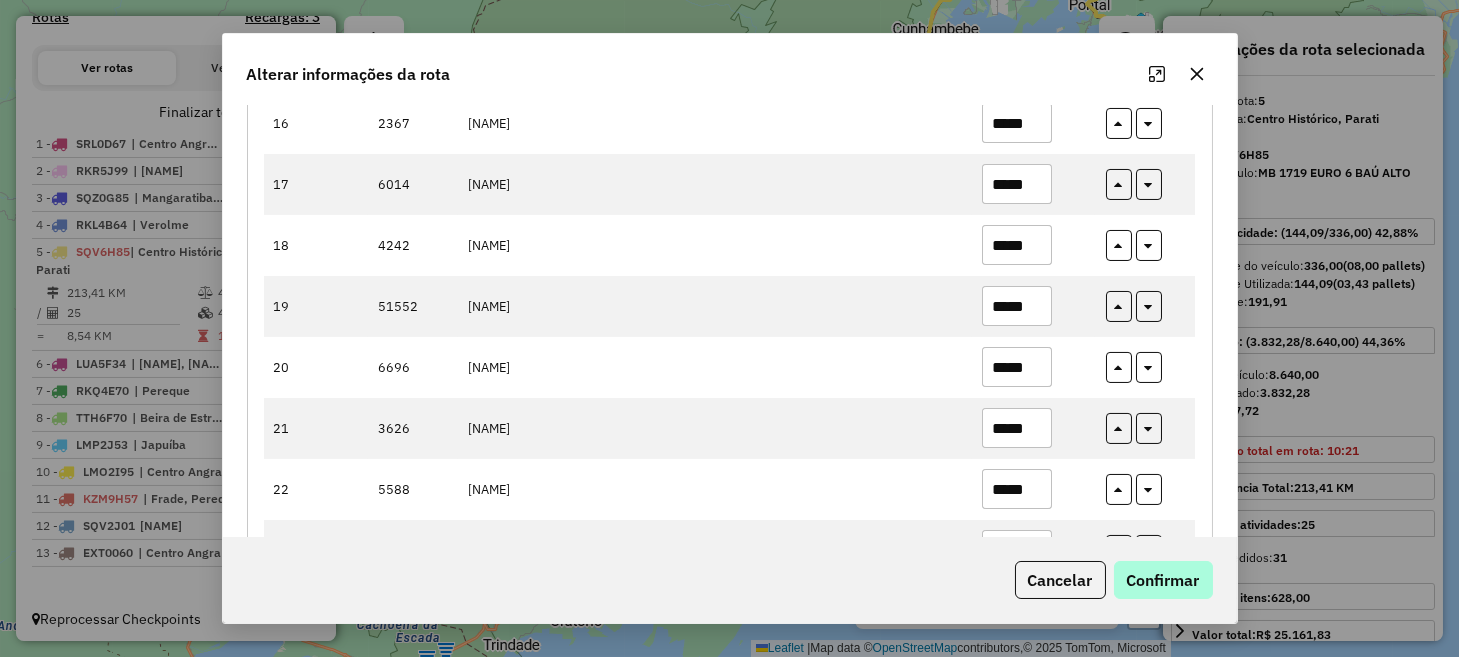 type on "*****" 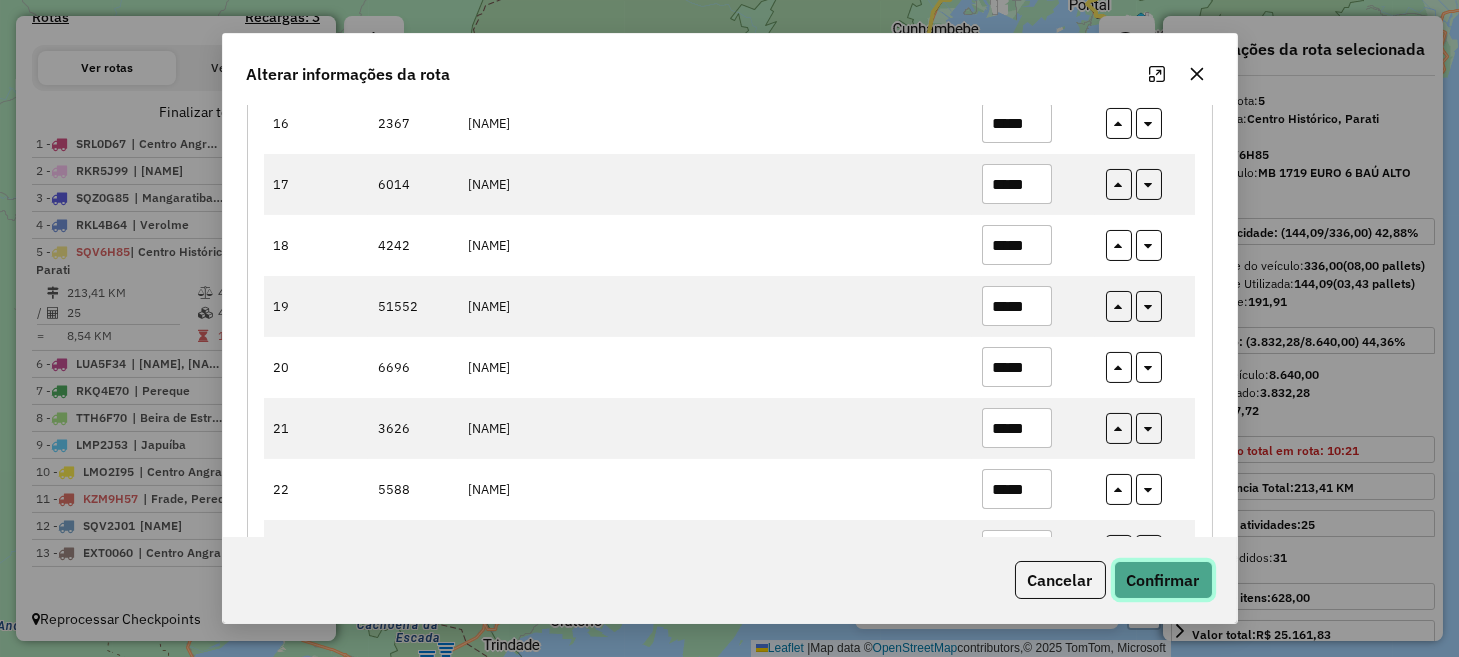 click on "Confirmar" 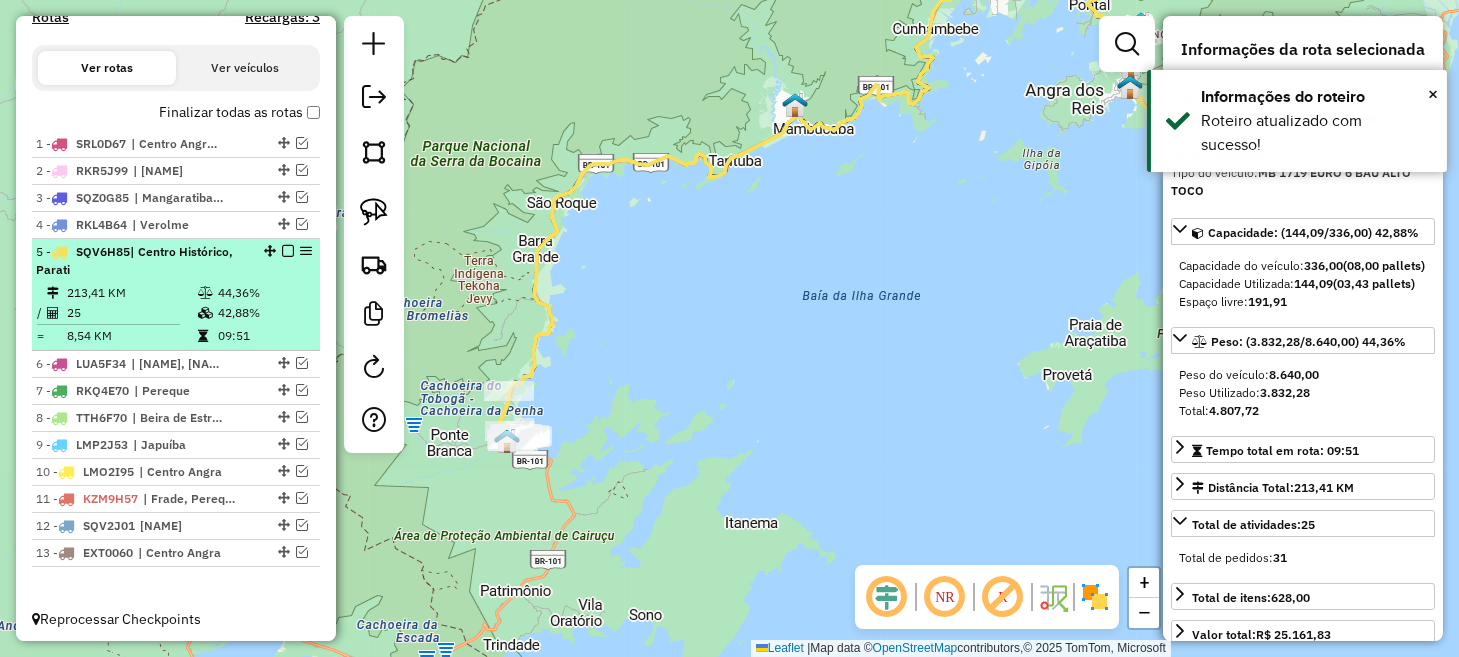 click at bounding box center [288, 251] 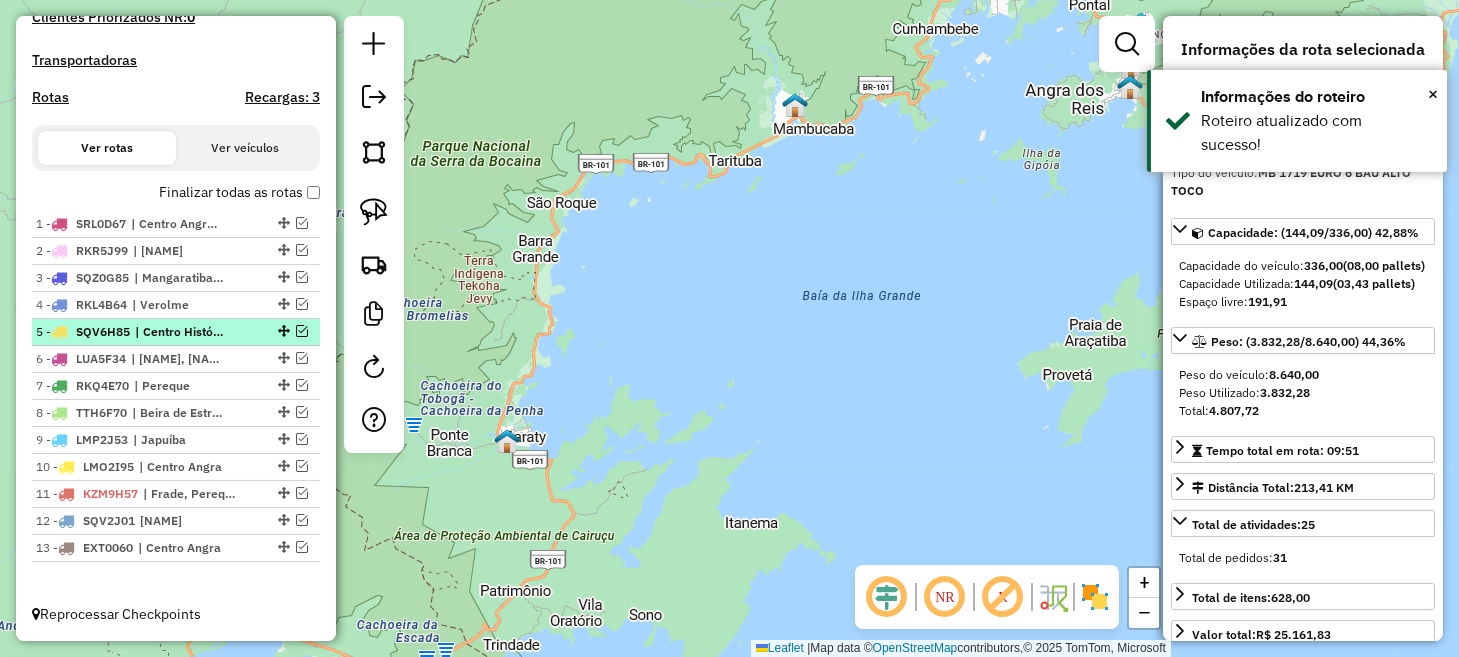 scroll, scrollTop: 599, scrollLeft: 0, axis: vertical 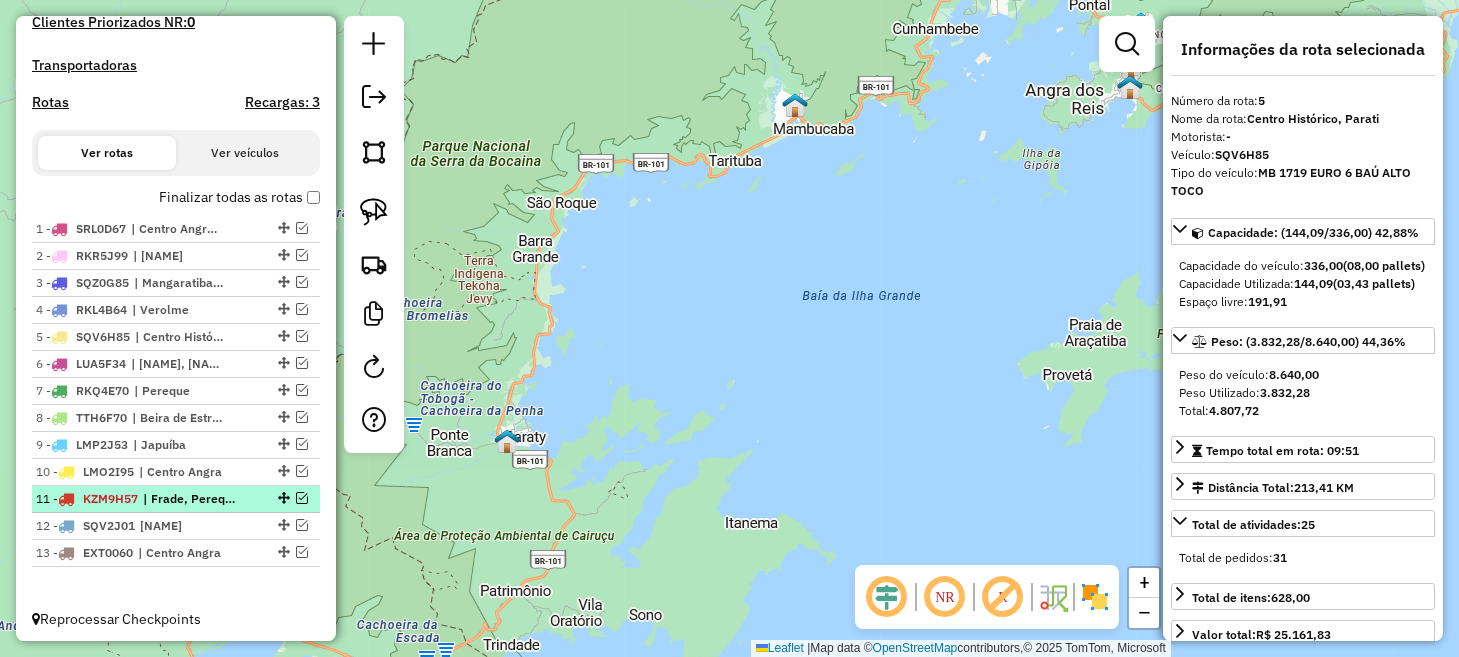 click at bounding box center (302, 498) 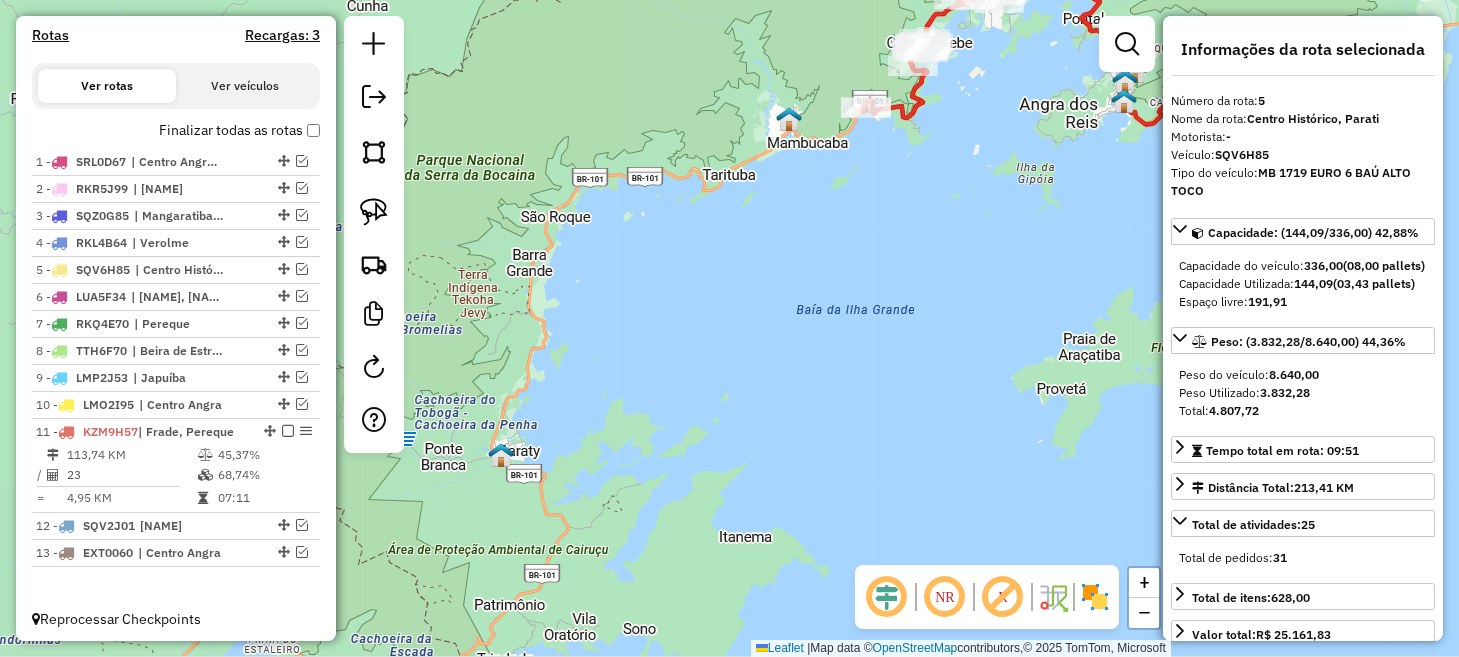 drag, startPoint x: 817, startPoint y: 275, endPoint x: 681, endPoint y: 438, distance: 212.28519 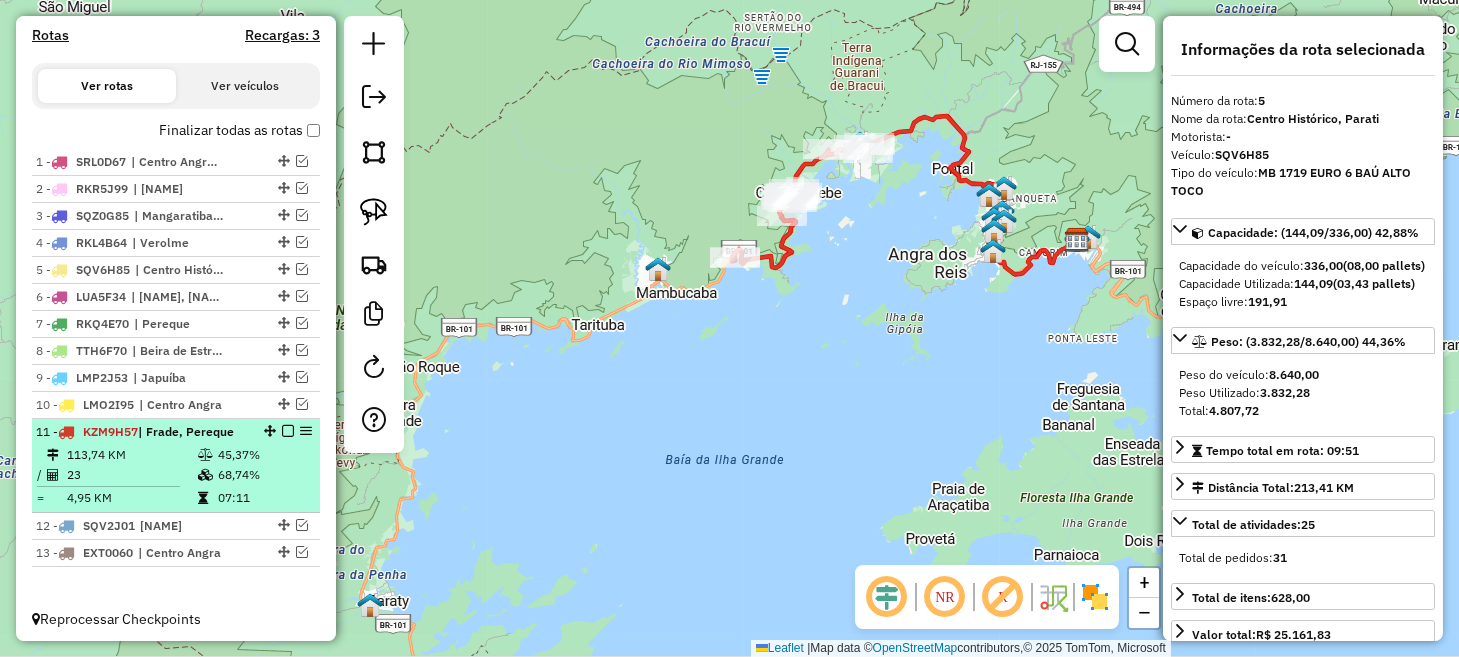click at bounding box center (288, 431) 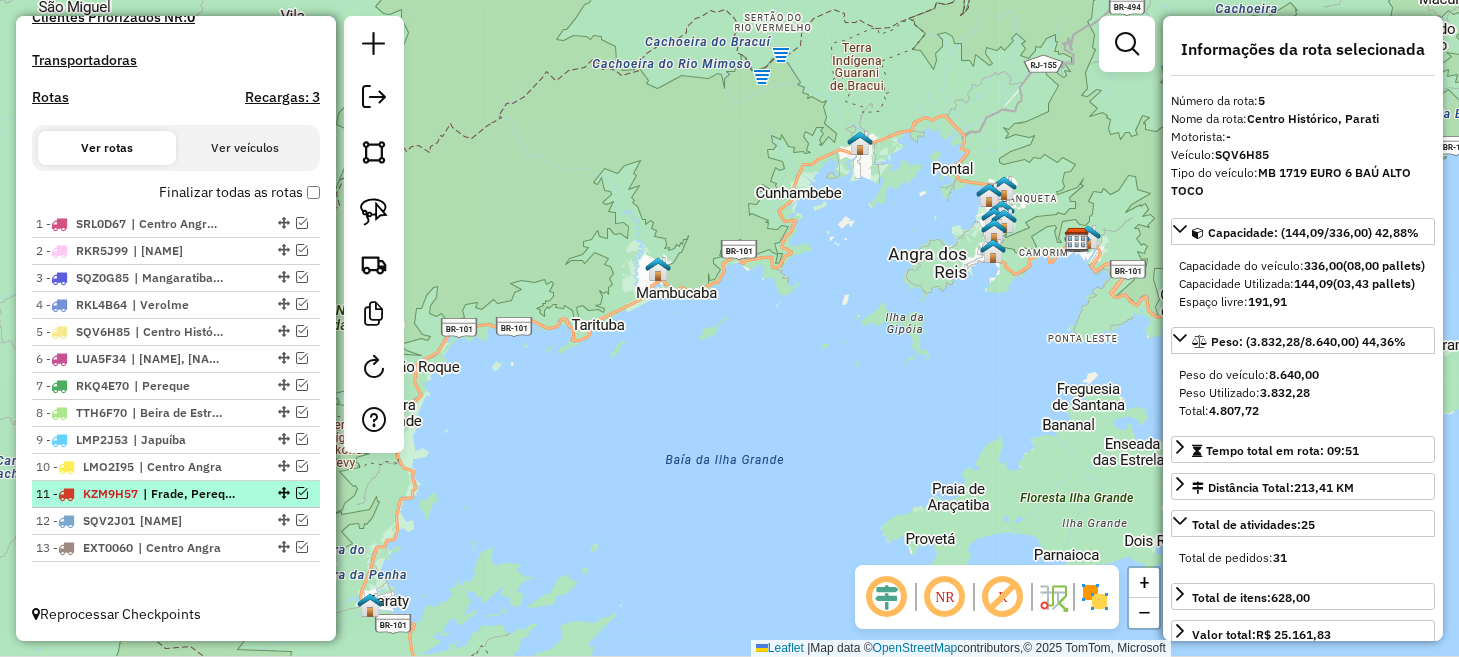 scroll, scrollTop: 599, scrollLeft: 0, axis: vertical 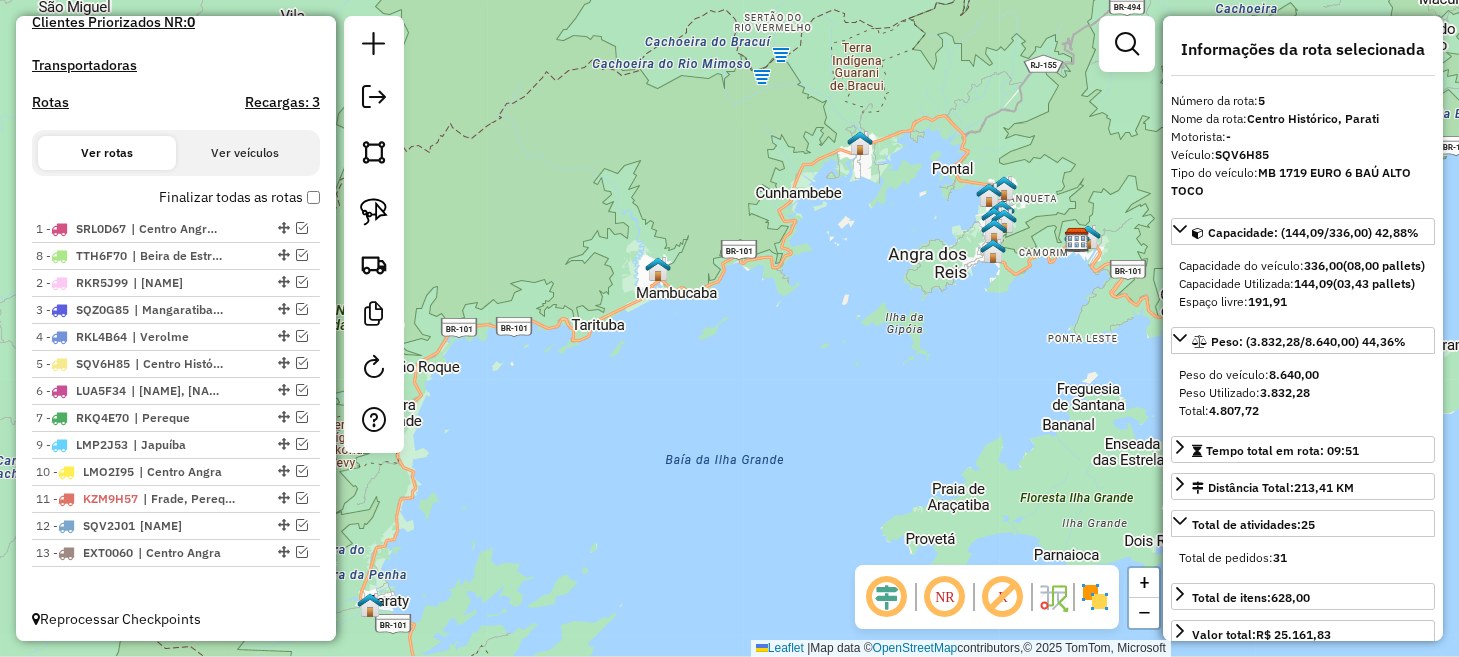 drag, startPoint x: 278, startPoint y: 413, endPoint x: 262, endPoint y: 251, distance: 162.78821 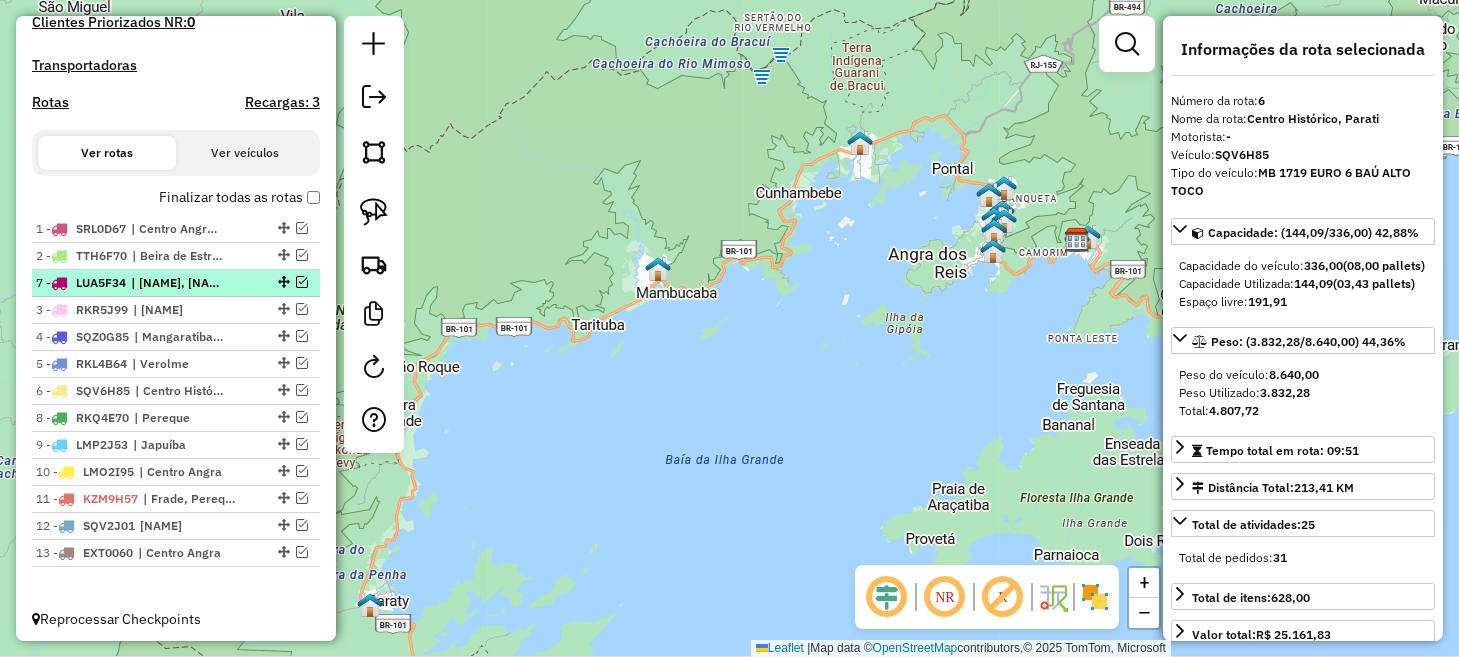 drag, startPoint x: 279, startPoint y: 387, endPoint x: 277, endPoint y: 277, distance: 110.01818 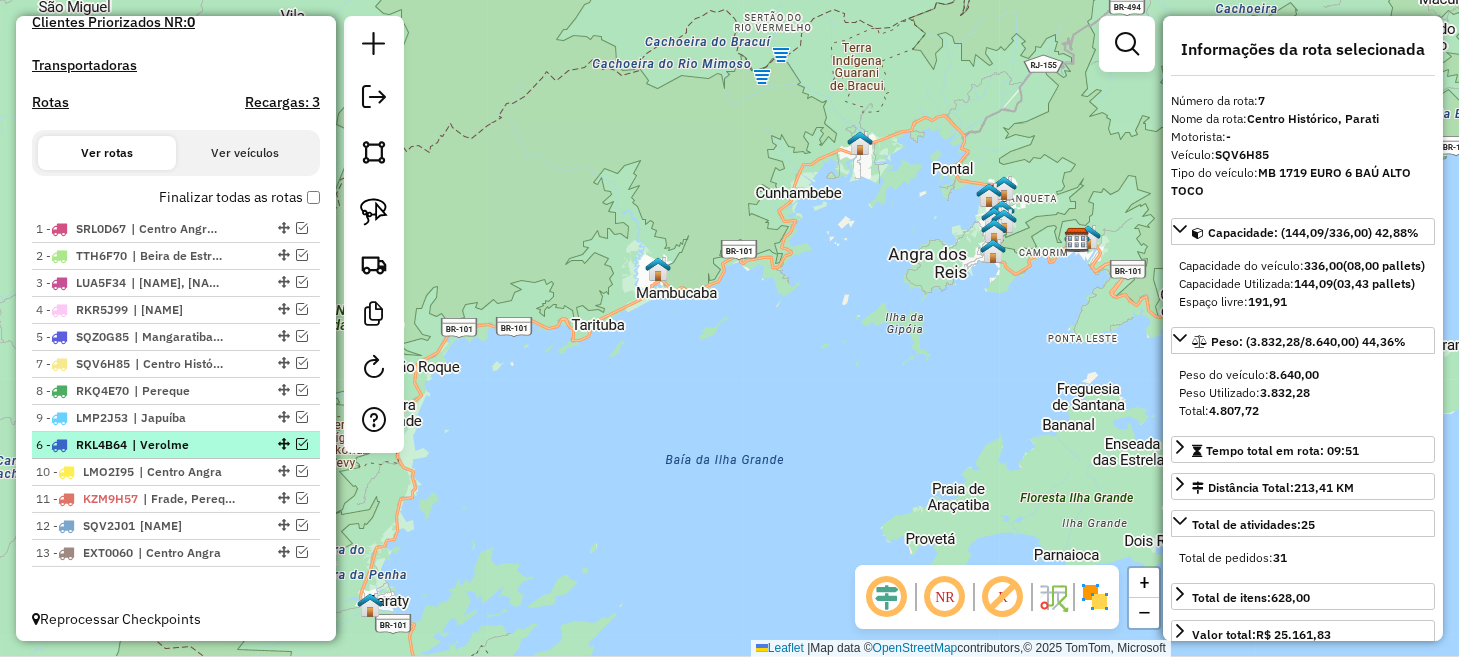 drag, startPoint x: 275, startPoint y: 362, endPoint x: 275, endPoint y: 441, distance: 79 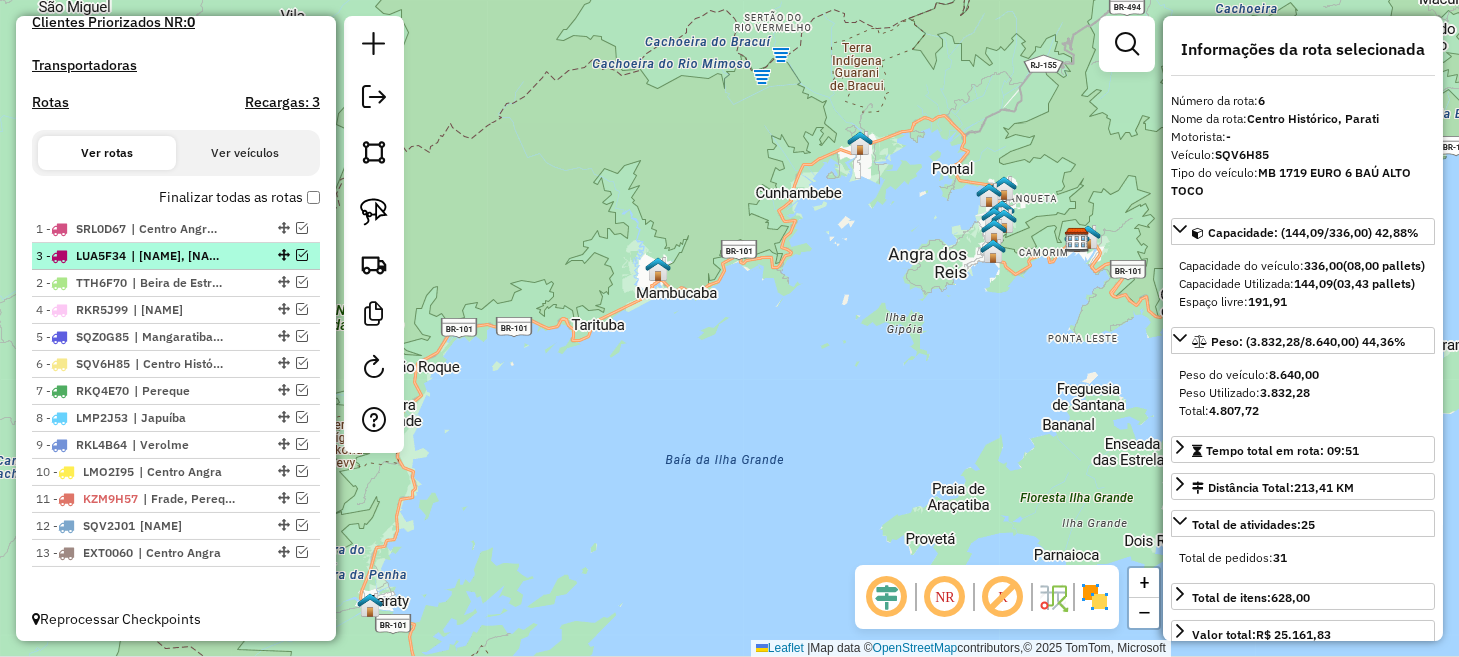 drag, startPoint x: 278, startPoint y: 283, endPoint x: 278, endPoint y: 252, distance: 31 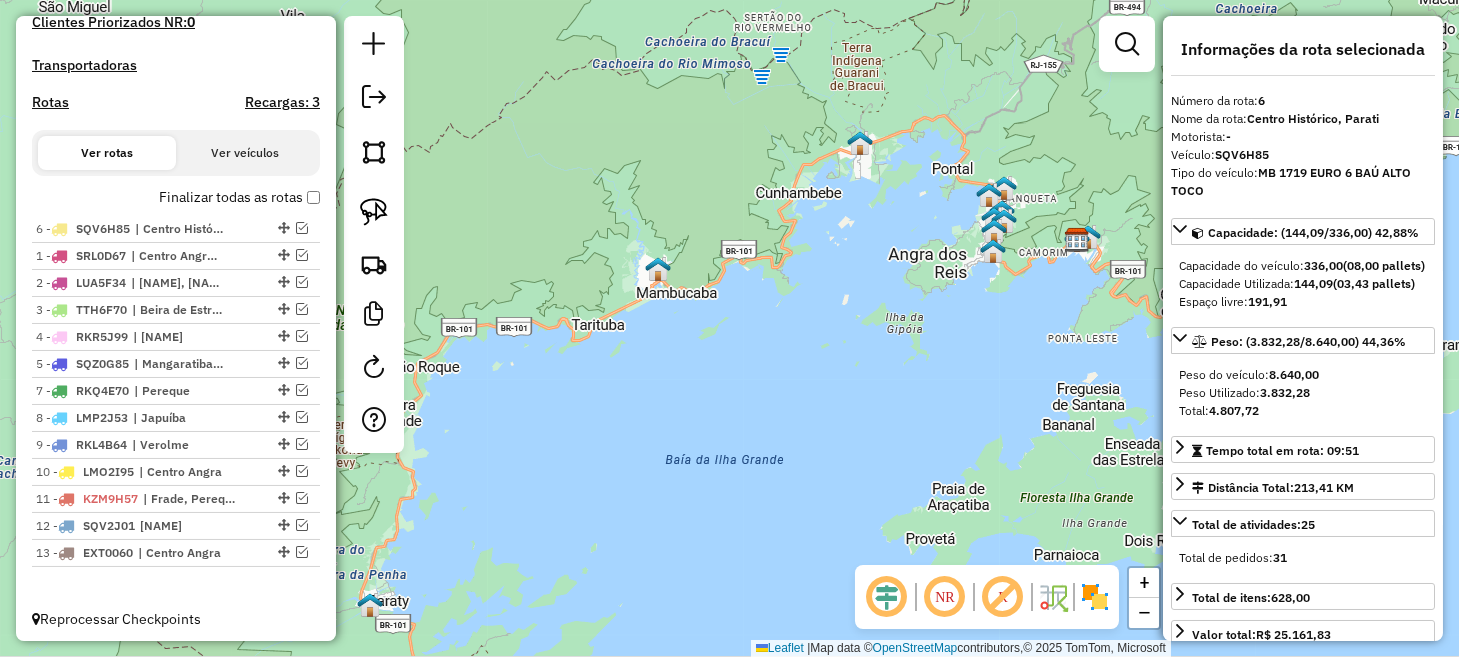 drag, startPoint x: 277, startPoint y: 362, endPoint x: 284, endPoint y: 218, distance: 144.17004 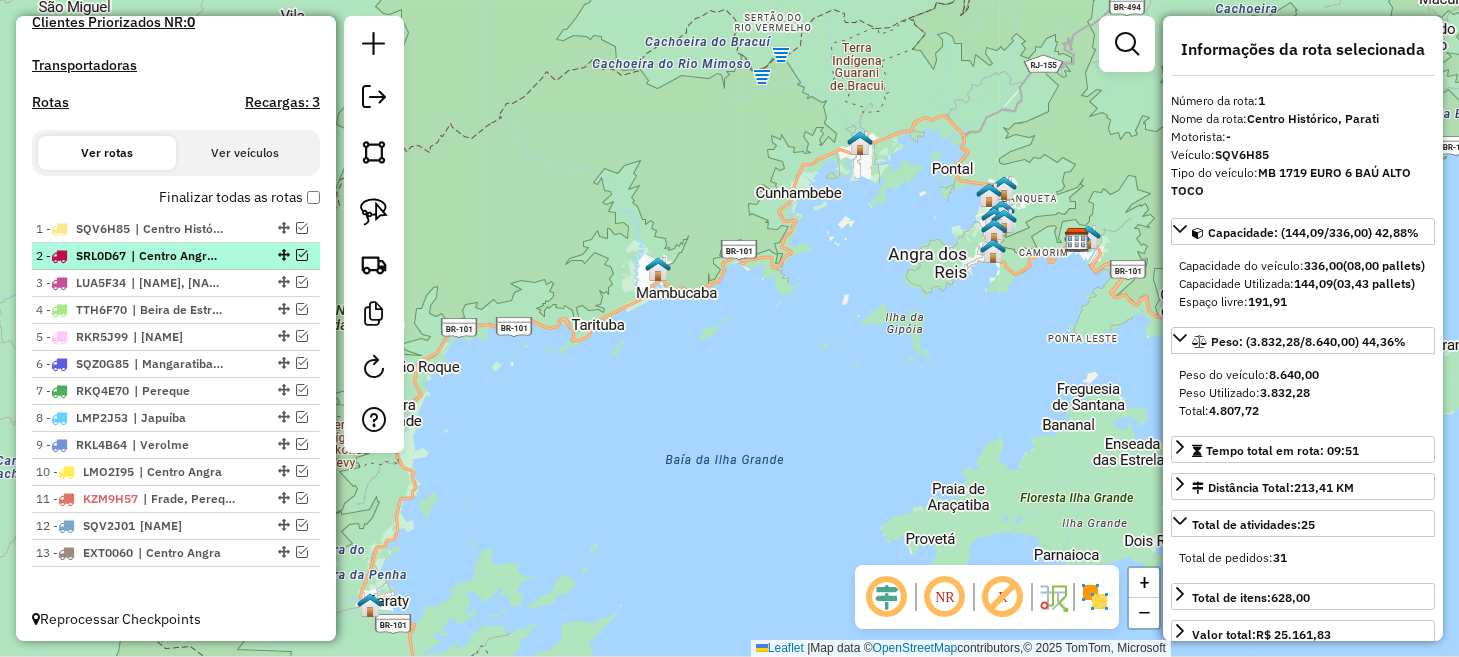 click at bounding box center [302, 255] 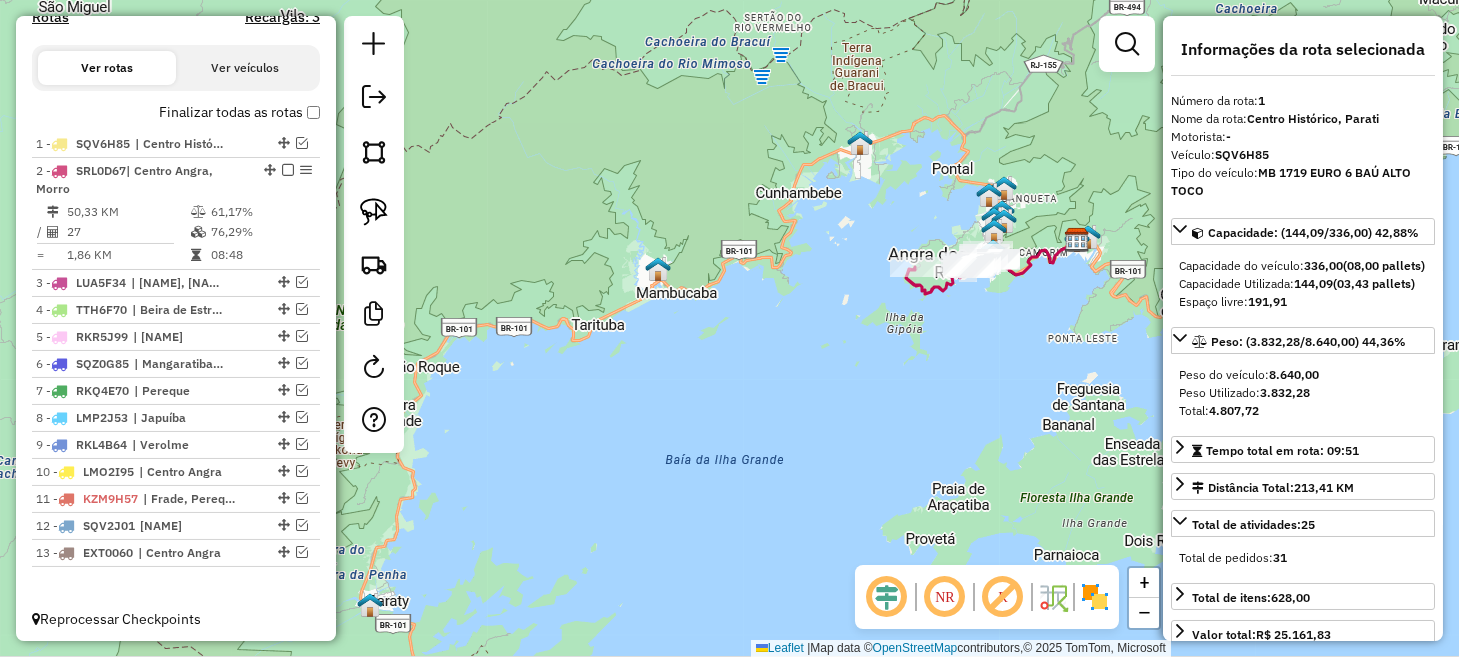 drag, startPoint x: 840, startPoint y: 368, endPoint x: 763, endPoint y: 388, distance: 79.555016 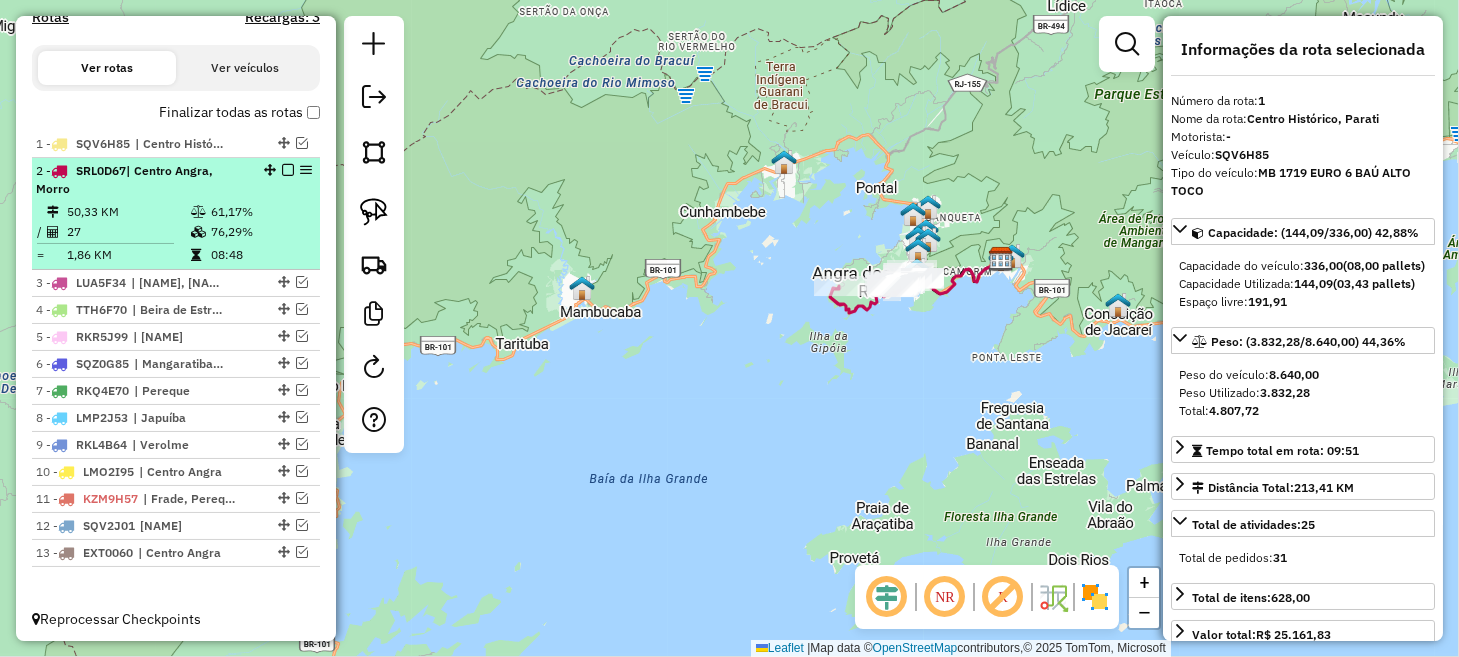 click at bounding box center [288, 170] 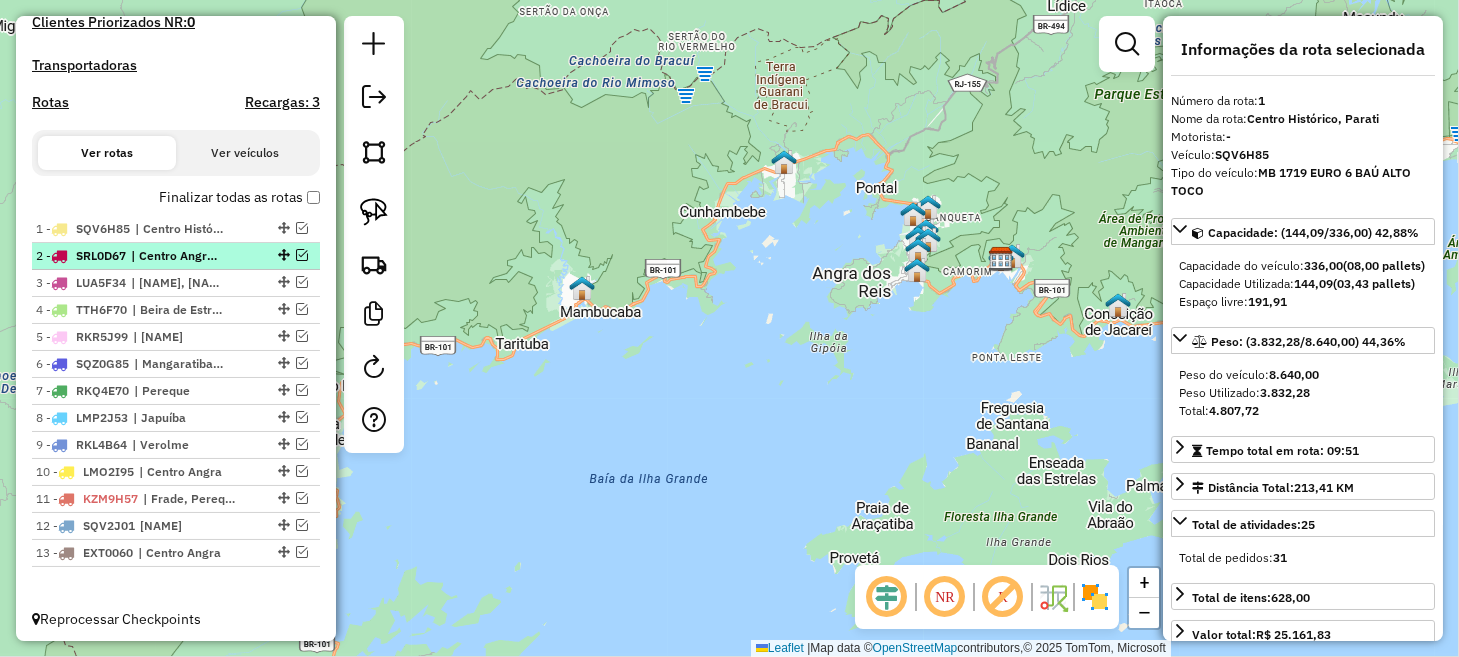 click at bounding box center (302, 255) 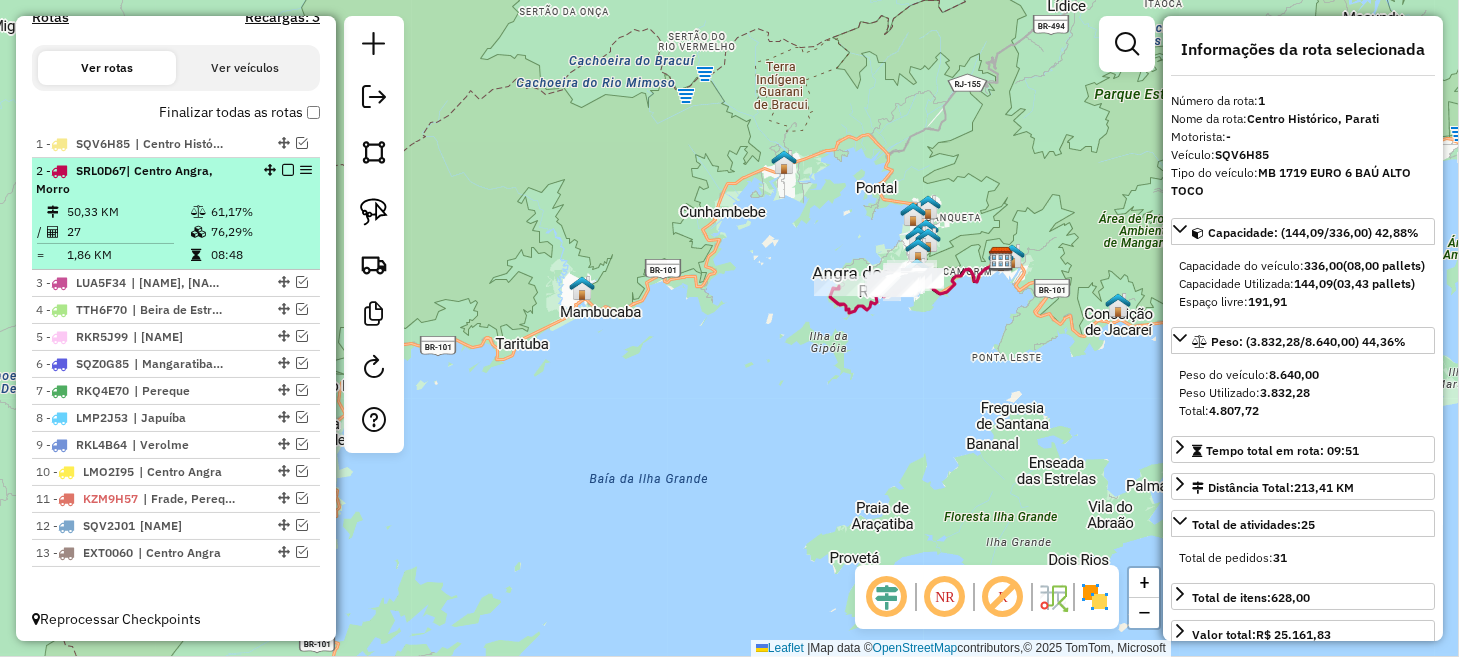 click at bounding box center (288, 170) 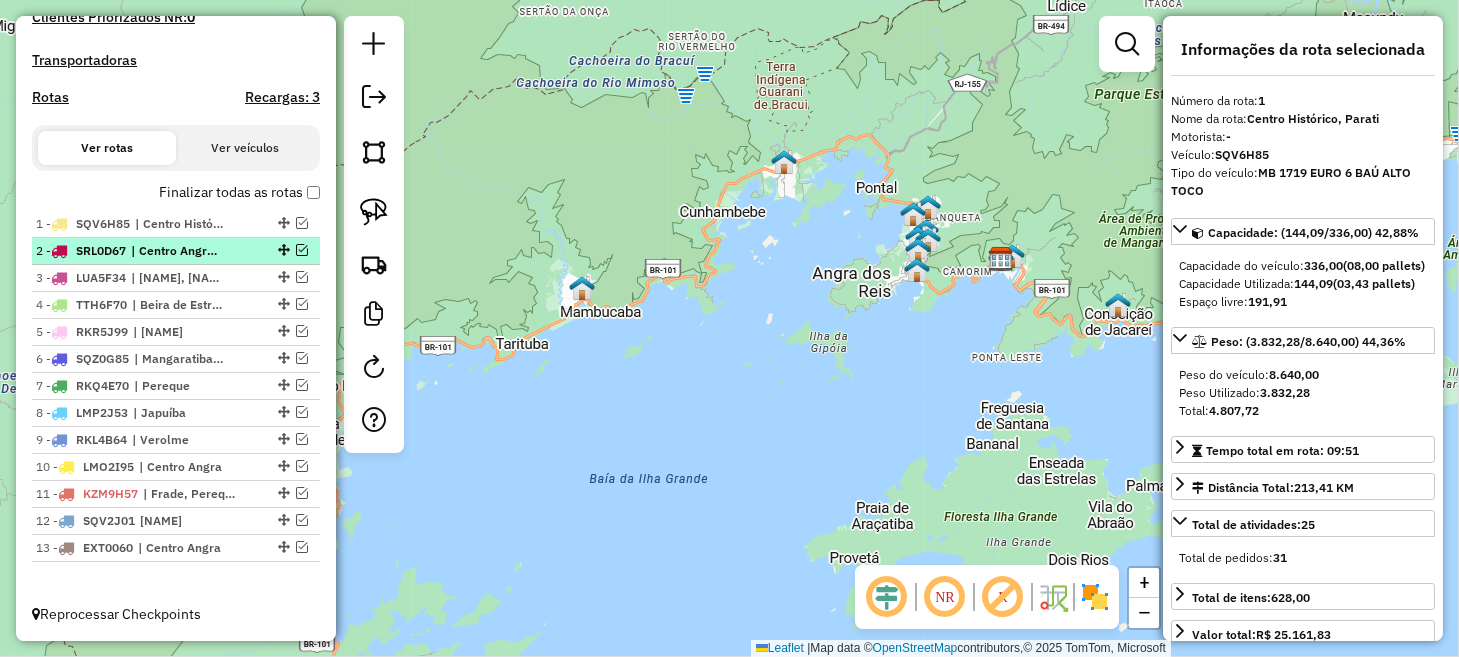scroll, scrollTop: 599, scrollLeft: 0, axis: vertical 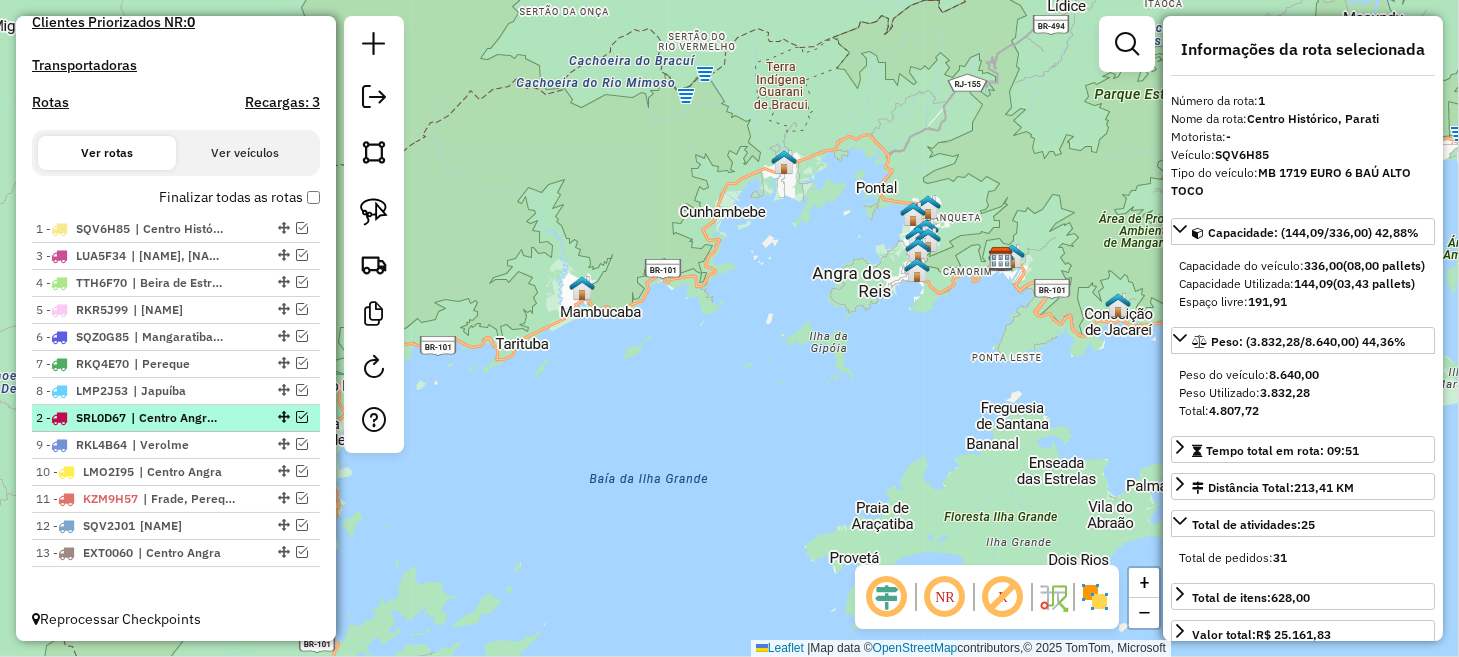 drag, startPoint x: 281, startPoint y: 250, endPoint x: 256, endPoint y: 419, distance: 170.83911 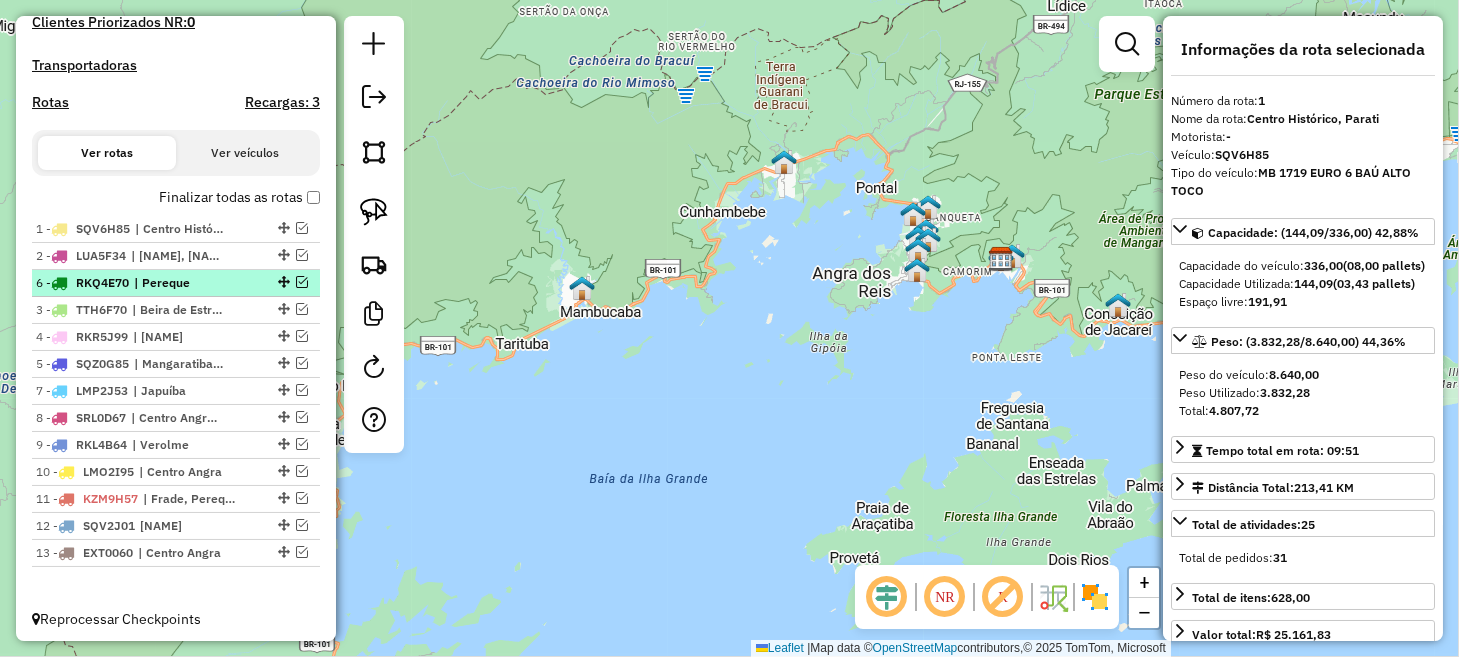 drag, startPoint x: 276, startPoint y: 362, endPoint x: 276, endPoint y: 277, distance: 85 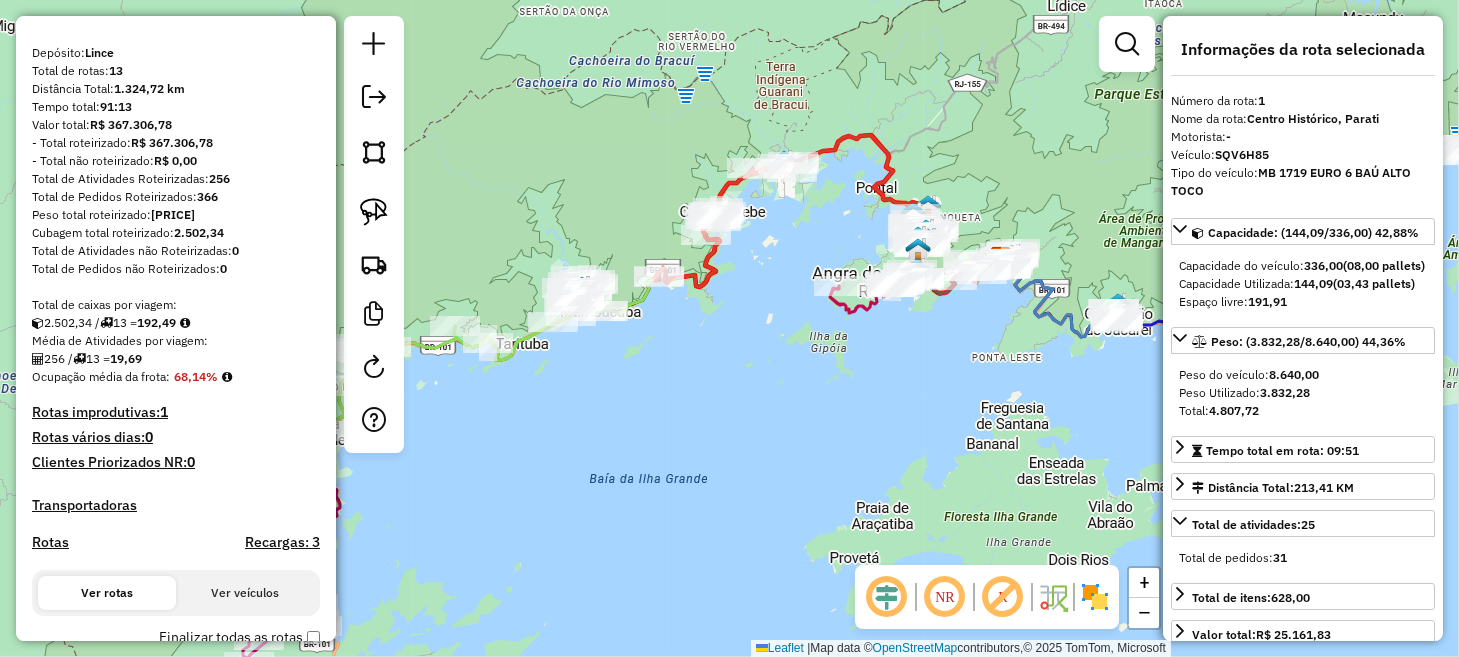scroll, scrollTop: 99, scrollLeft: 0, axis: vertical 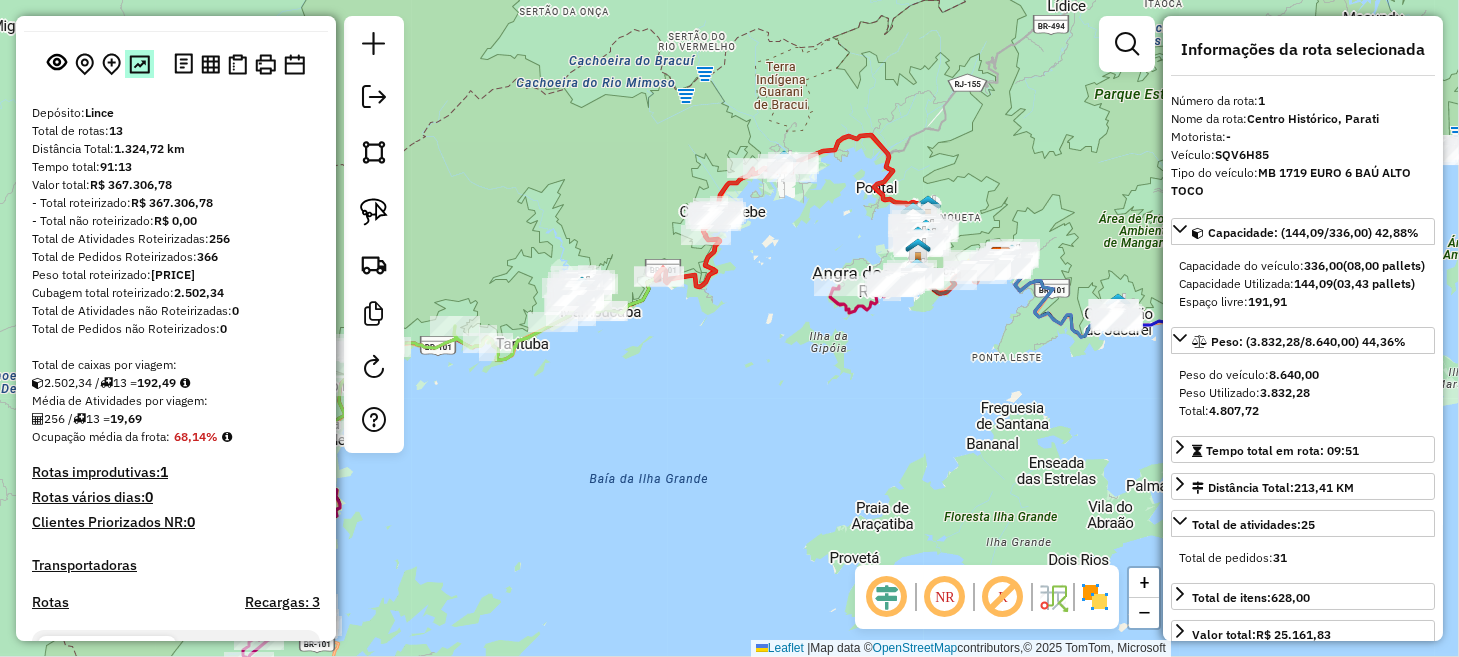 click at bounding box center [139, 64] 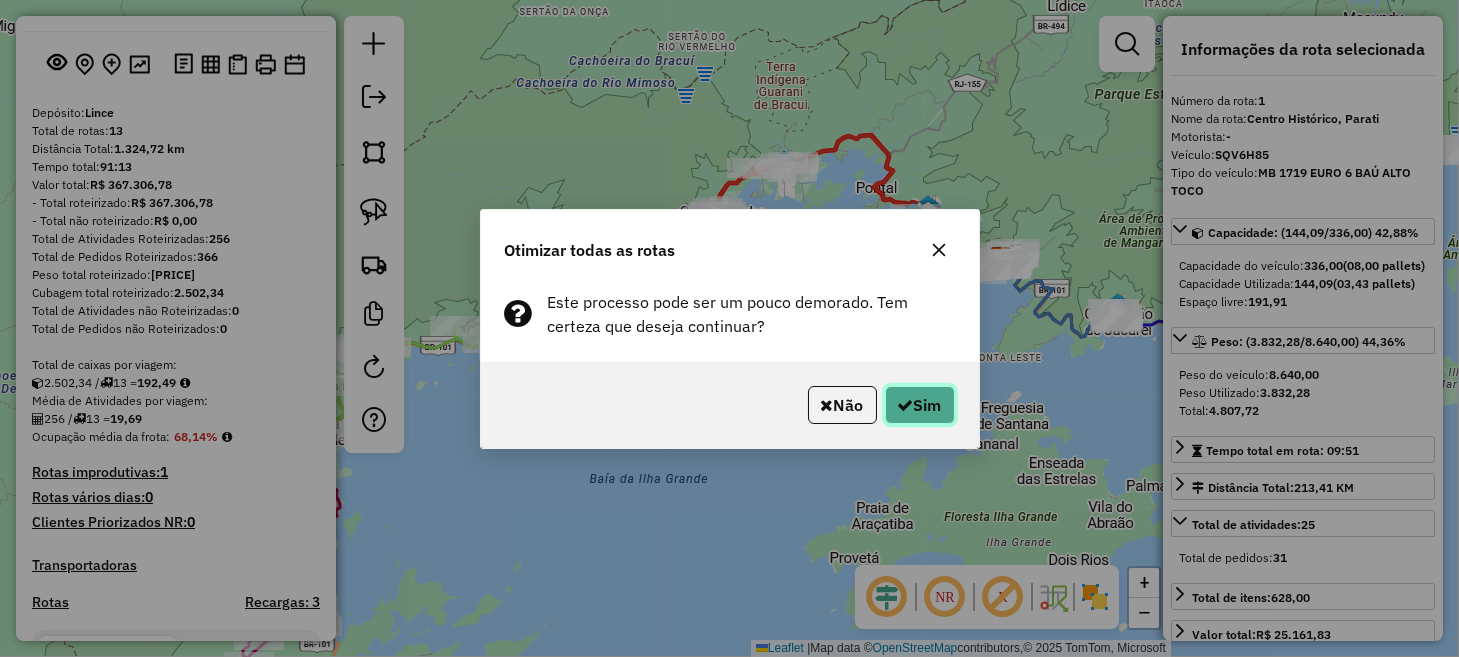 click 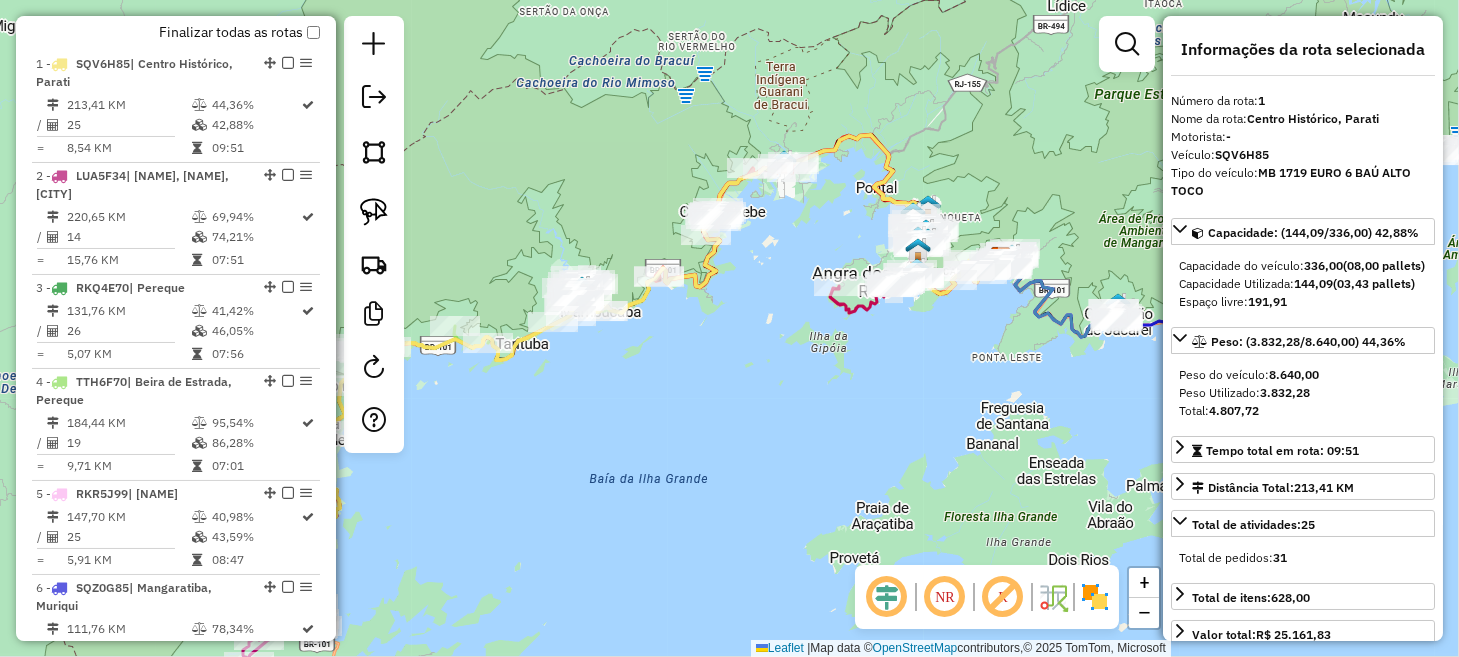 scroll, scrollTop: 799, scrollLeft: 0, axis: vertical 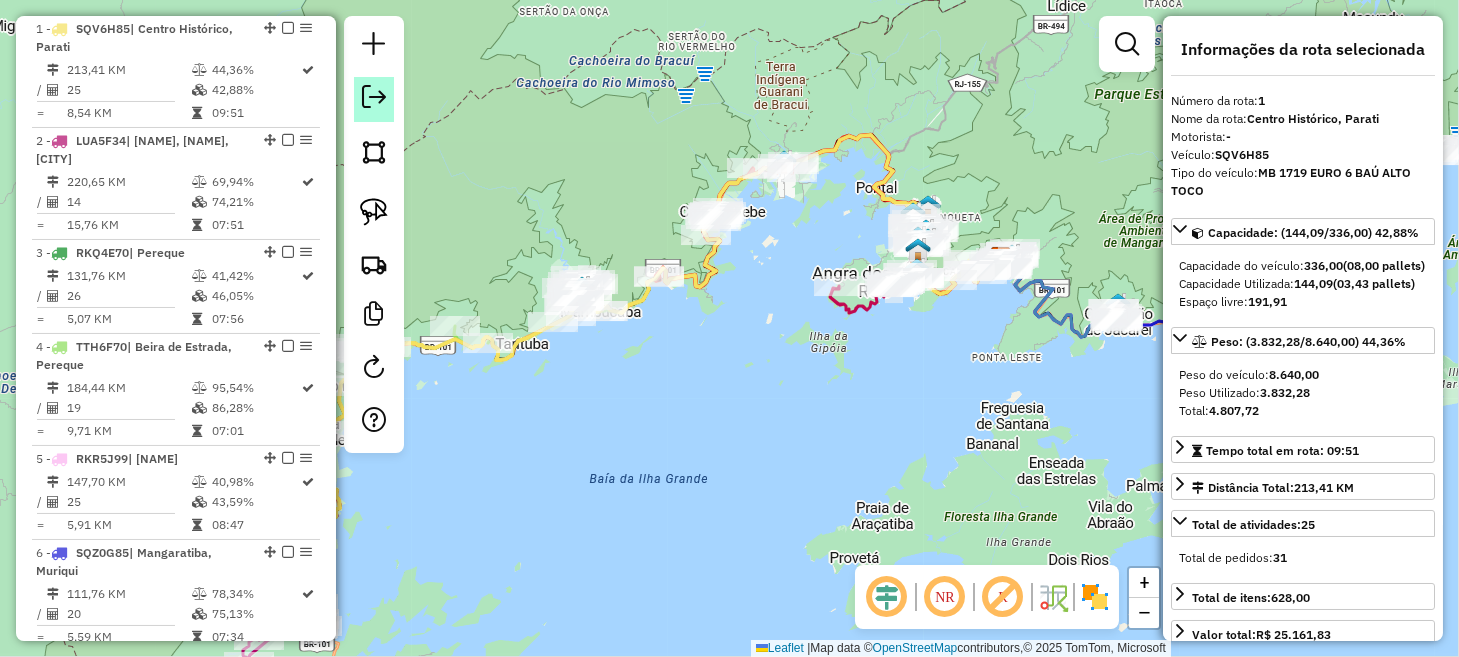 click 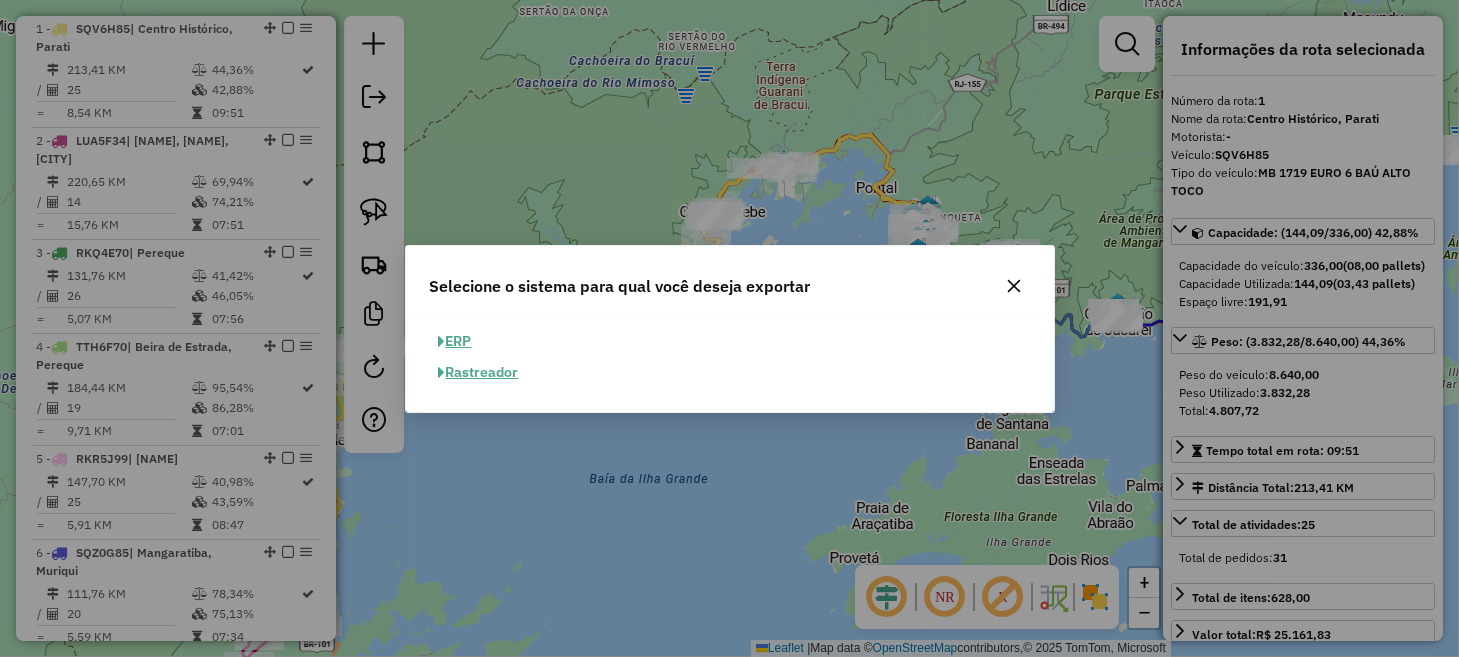 click on "ERP" 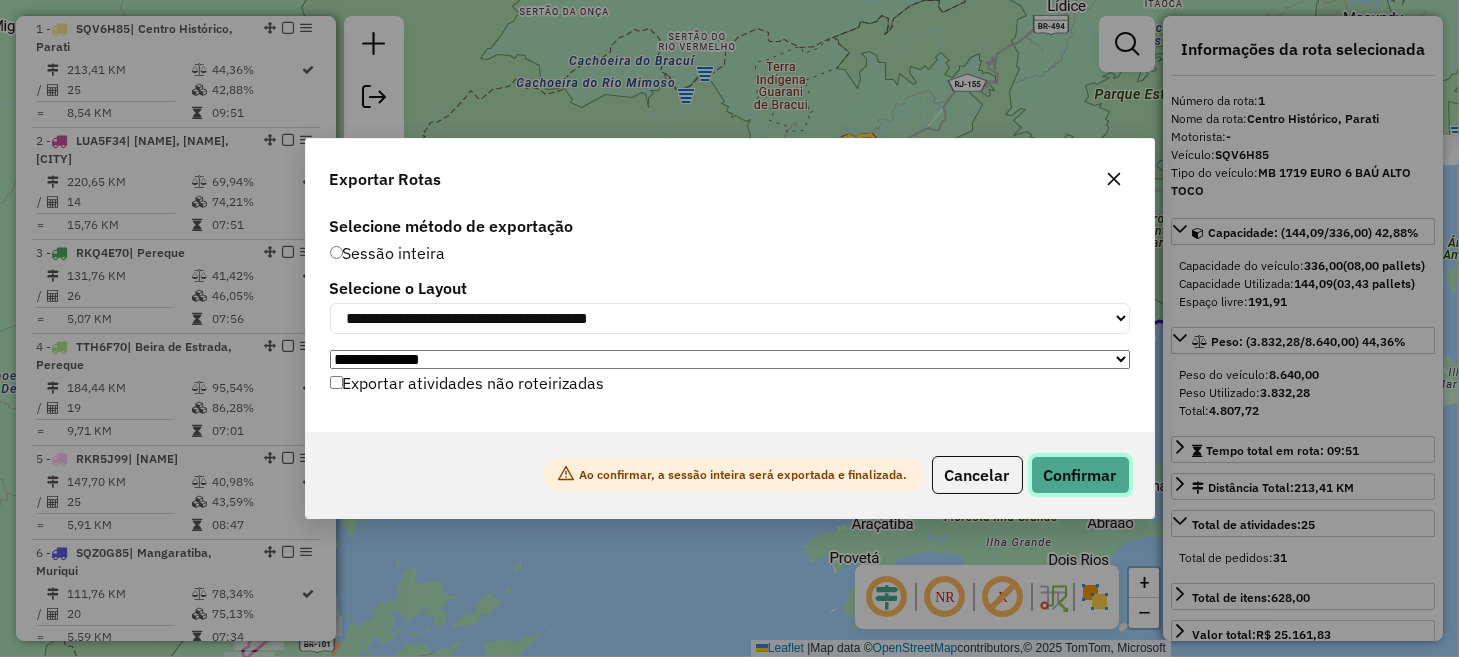 click on "Confirmar" 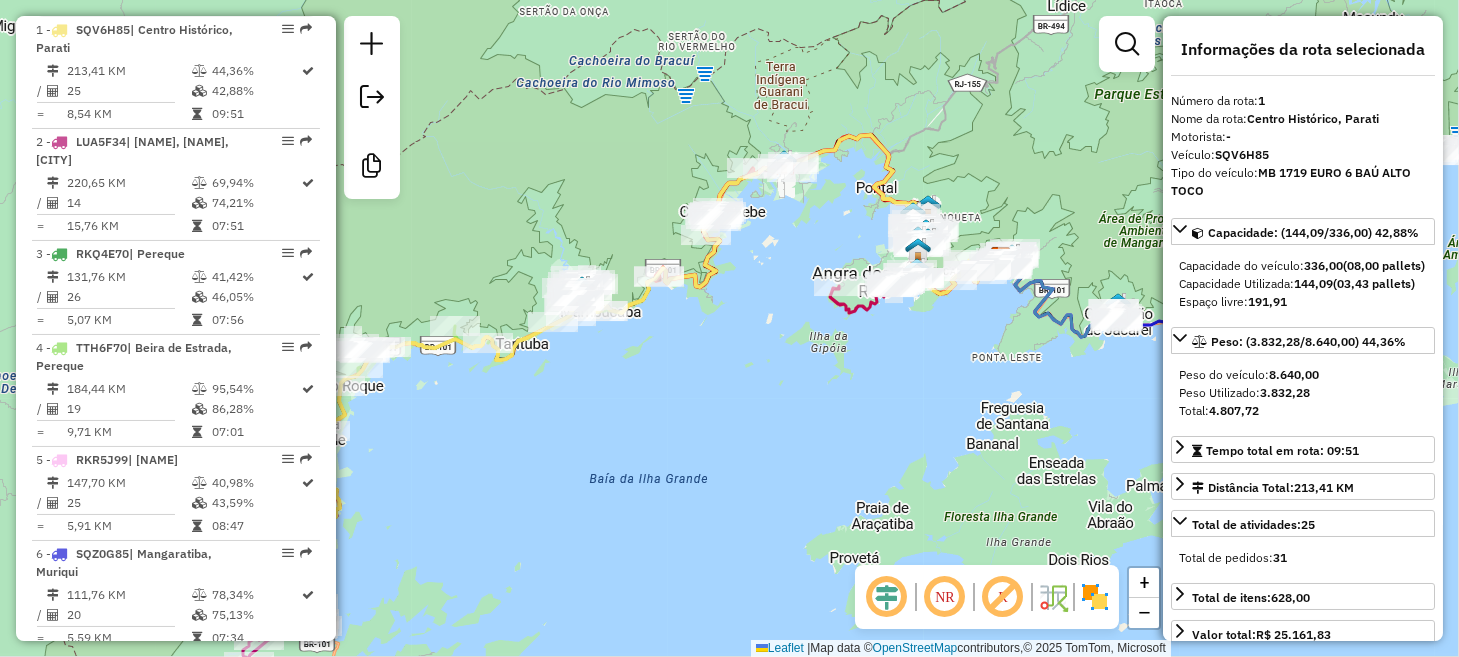 scroll, scrollTop: 812, scrollLeft: 0, axis: vertical 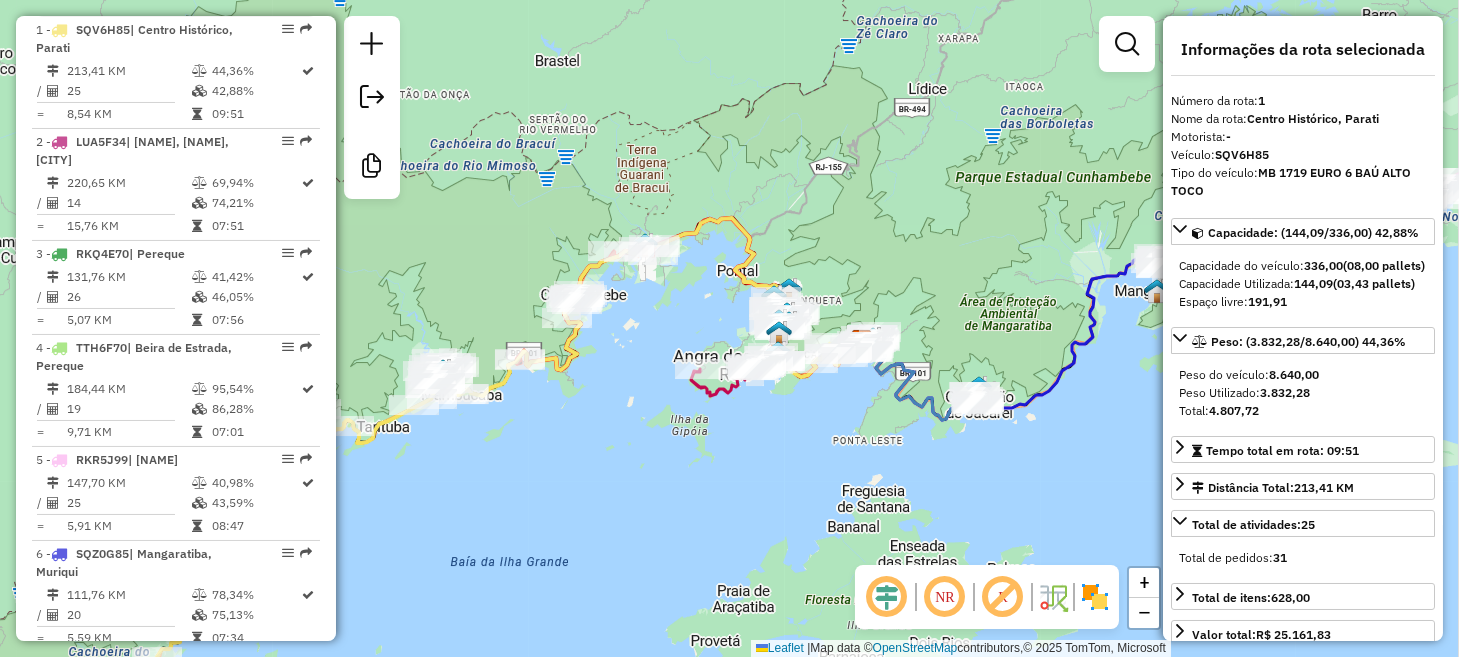 drag, startPoint x: 754, startPoint y: 371, endPoint x: 647, endPoint y: 436, distance: 125.19585 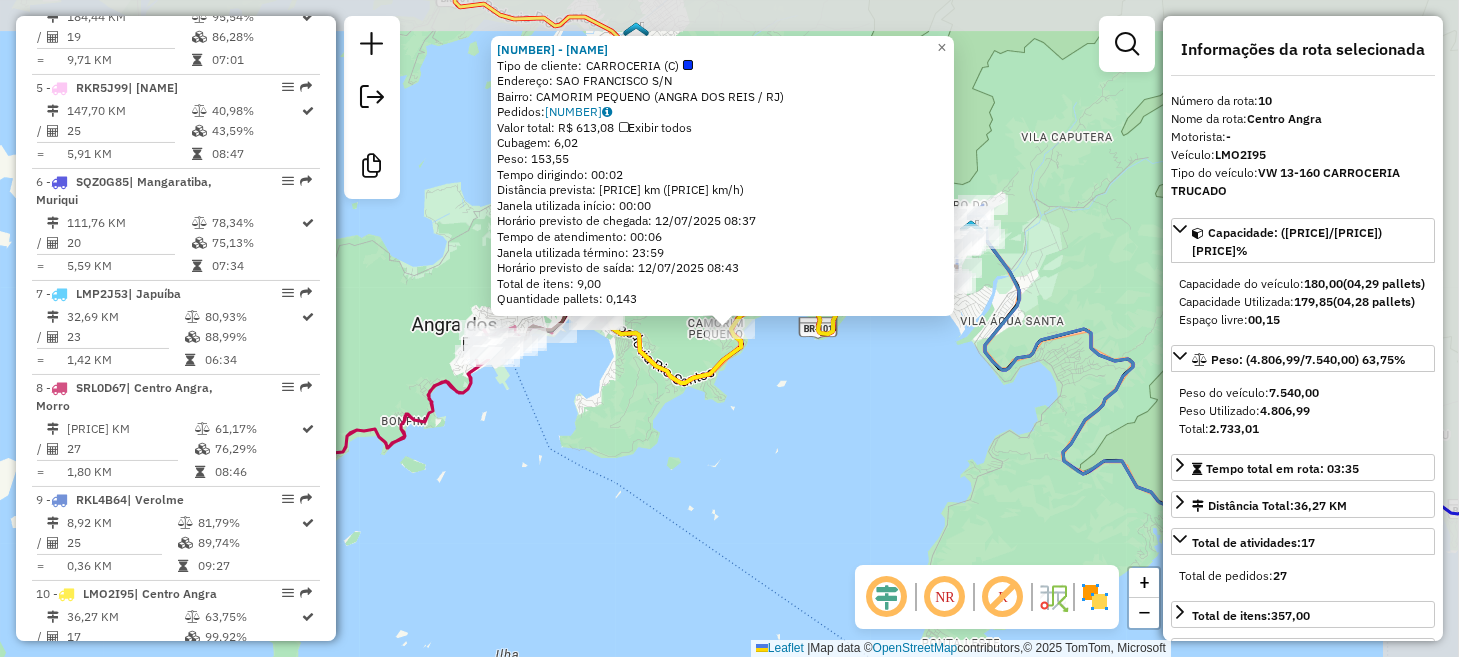 scroll, scrollTop: 1529, scrollLeft: 0, axis: vertical 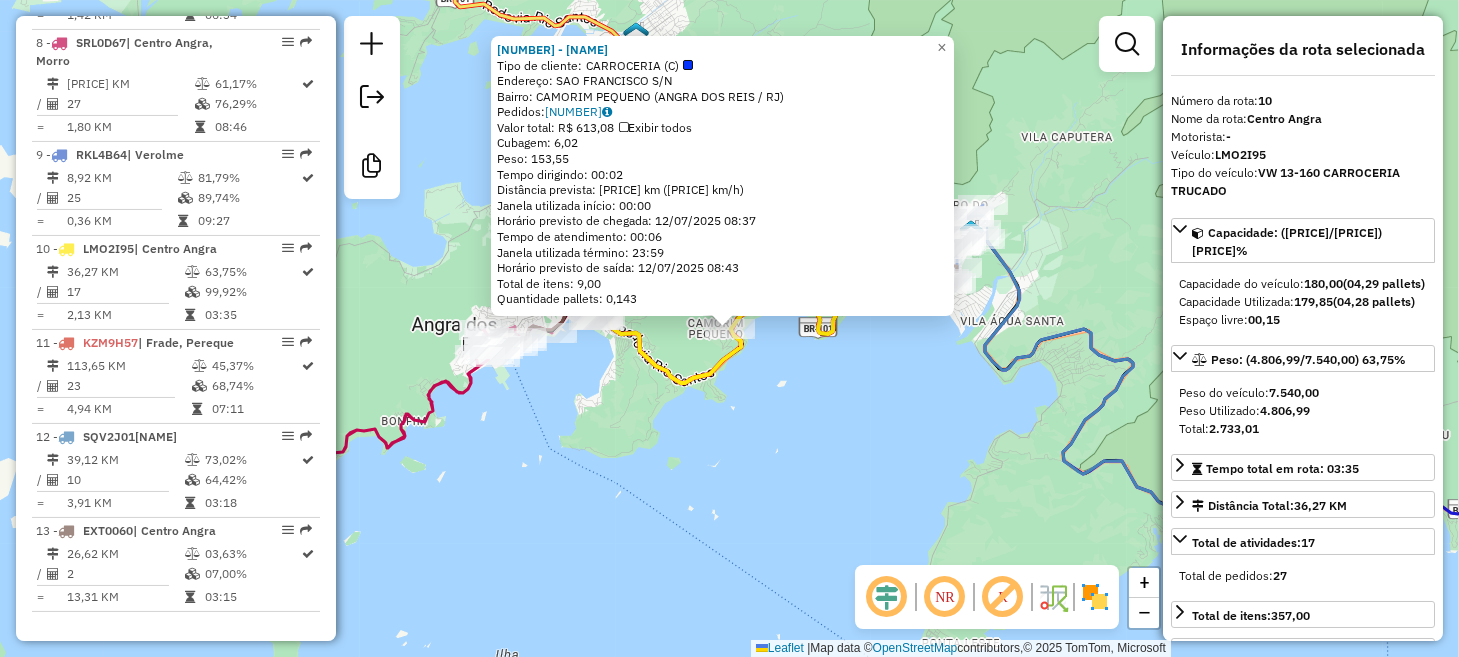 click on "6590 - BAR DO RONALDO  Tipo de cliente:   CARROCERIA (C)   Endereço:  SAO FRANCISCO S/N   Bairro: CAMORIM PEQUENO (ANGRA DOS REIS / RJ)   Pedidos:  11852082   Valor total: R$ 613,08   Exibir todos   Cubagem: 6,02  Peso: 153,55  Tempo dirigindo: 00:02   Distância prevista: 1,798 km (53,94 km/h)   Janela utilizada início: 00:00   Horário previsto de chegada: 12/07/2025 08:37   Tempo de atendimento: 00:06   Janela utilizada término: 23:59   Horário previsto de saída: 12/07/2025 08:43   Total de itens: 9,00   Quantidade pallets: 0,143  × Janela de atendimento Grade de atendimento Capacidade Transportadoras Veículos Cliente Pedidos  Rotas Selecione os dias de semana para filtrar as janelas de atendimento  Seg   Ter   Qua   Qui   Sex   Sáb   Dom  Informe o período da janela de atendimento: De: Até:  Filtrar exatamente a janela do cliente  Considerar janela de atendimento padrão  Selecione os dias de semana para filtrar as grades de atendimento  Seg   Ter   Qua   Qui   Sex   Sáb   Dom   Peso mínimo:" 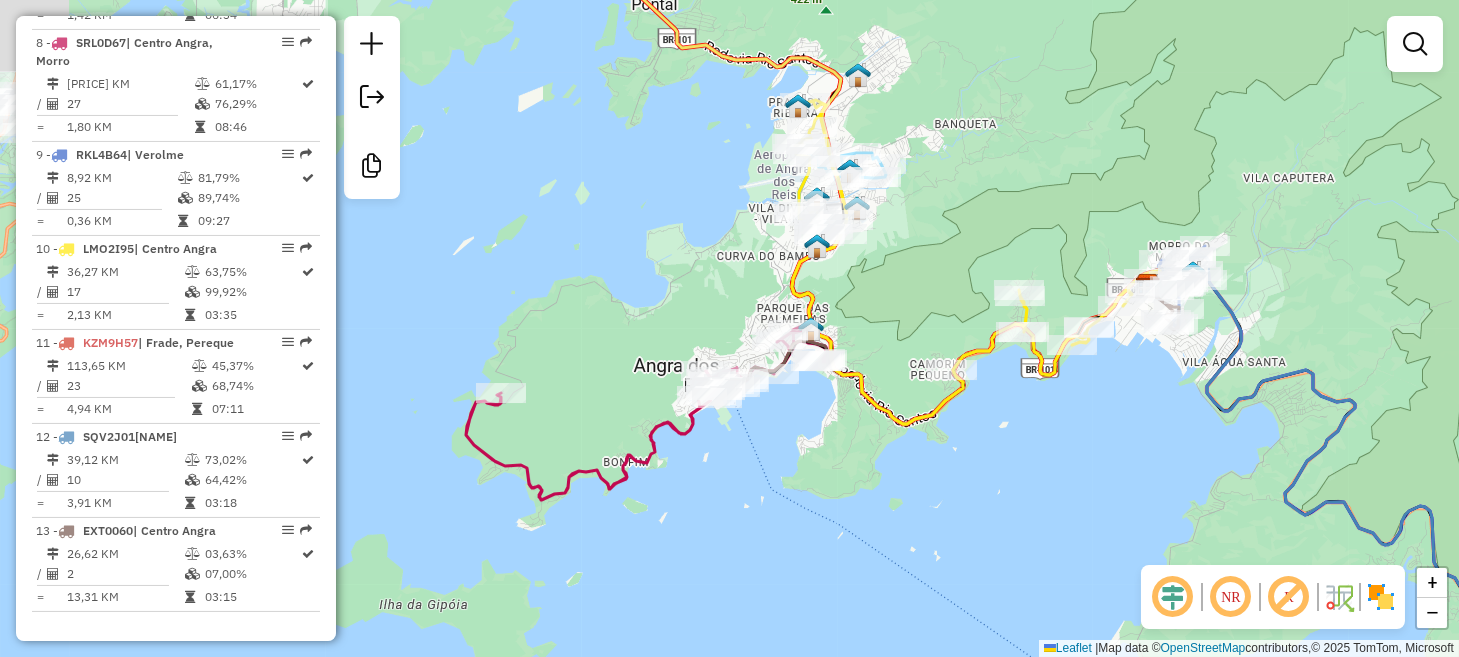 drag, startPoint x: 735, startPoint y: 487, endPoint x: 845, endPoint y: 502, distance: 111.01801 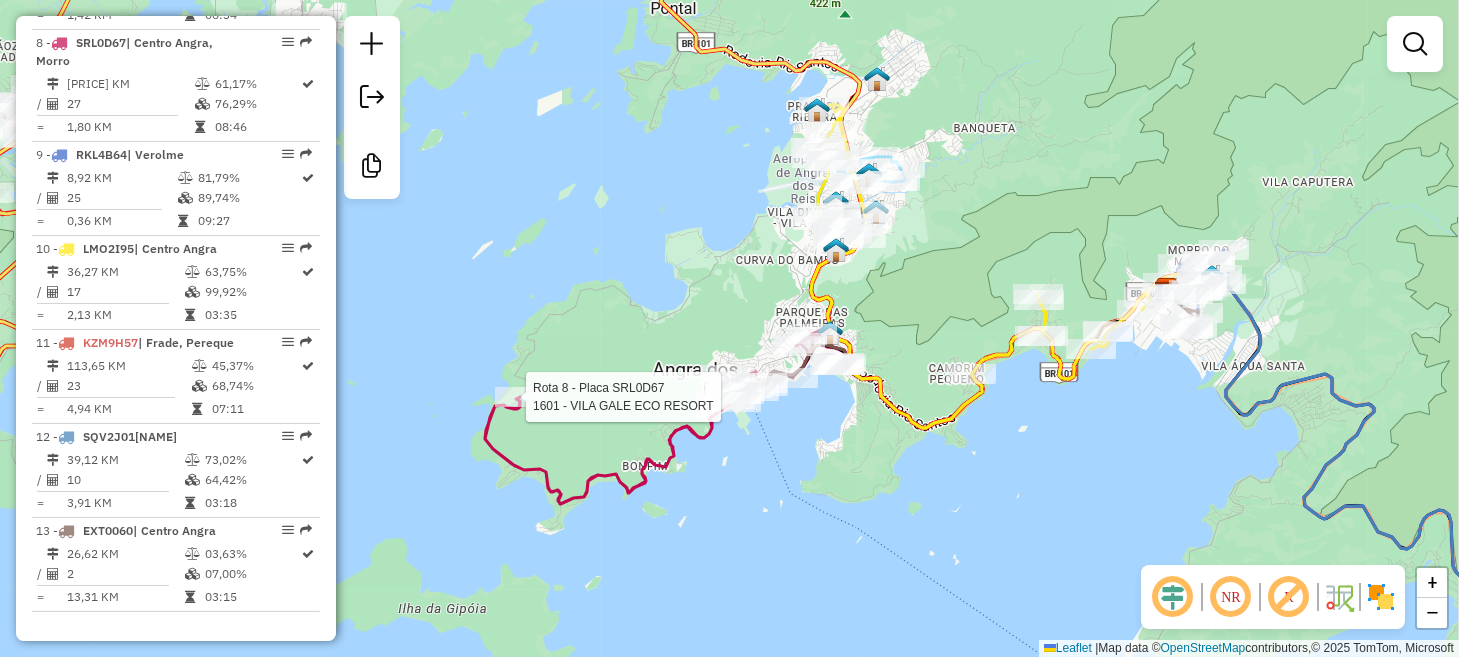 select on "**********" 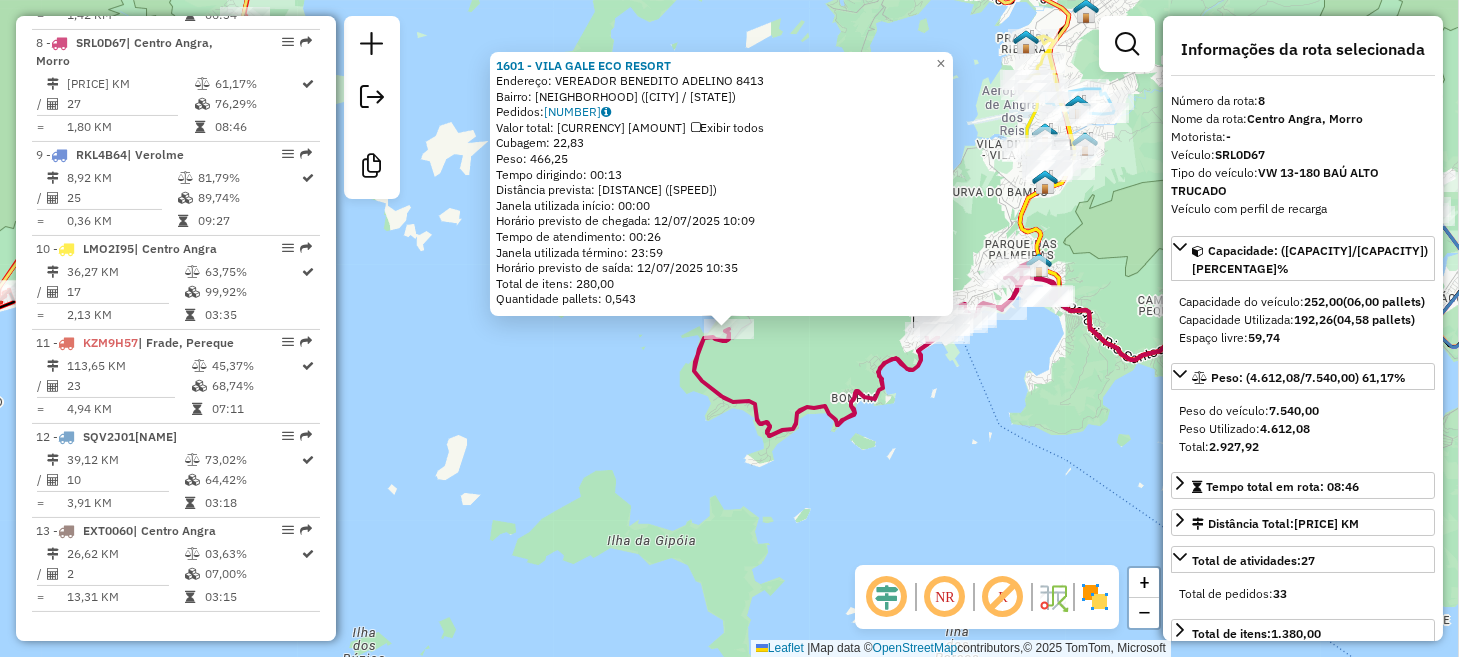 click on "1601 - VILA GALE ECO RESORT  Endereço:  VEREADOR  BENEDITO ADELINO 8413   Bairro: vila velha (ANGRA DOS REIS / RJ)   Pedidos:  11852237   Valor total: R$ 5.724,14   Exibir todos   Cubagem: 22,83  Peso: 466,25  Tempo dirigindo: 00:13   Distância prevista: 8,631 km (39,84 km/h)   Janela utilizada início: 00:00   Horário previsto de chegada: 12/07/2025 10:09   Tempo de atendimento: 00:26   Janela utilizada término: 23:59   Horário previsto de saída: 12/07/2025 10:35   Total de itens: 280,00   Quantidade pallets: 0,543  × Janela de atendimento Grade de atendimento Capacidade Transportadoras Veículos Cliente Pedidos  Rotas Selecione os dias de semana para filtrar as janelas de atendimento  Seg   Ter   Qua   Qui   Sex   Sáb   Dom  Informe o período da janela de atendimento: De: Até:  Filtrar exatamente a janela do cliente  Considerar janela de atendimento padrão  Selecione os dias de semana para filtrar as grades de atendimento  Seg   Ter   Qua   Qui   Sex   Sáb   Dom   Peso mínimo:   Peso máximo:" 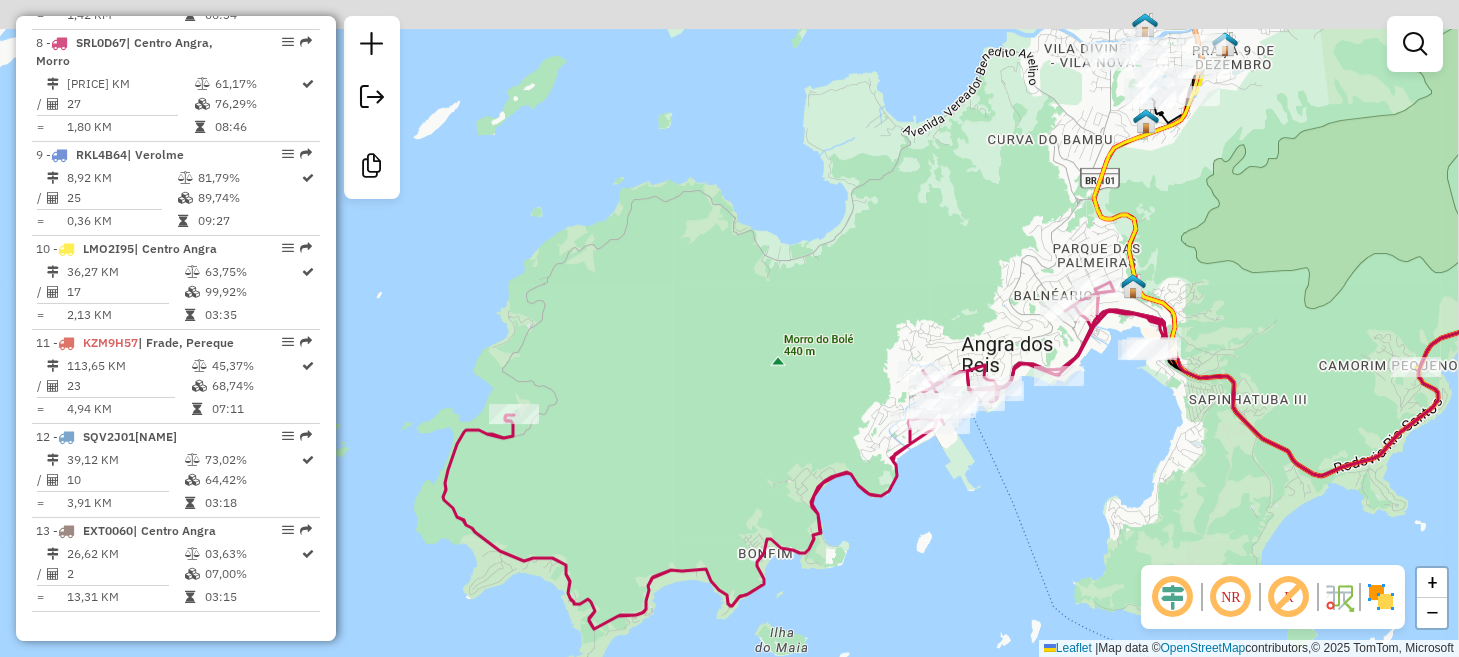 drag, startPoint x: 979, startPoint y: 355, endPoint x: 1068, endPoint y: 533, distance: 199.01006 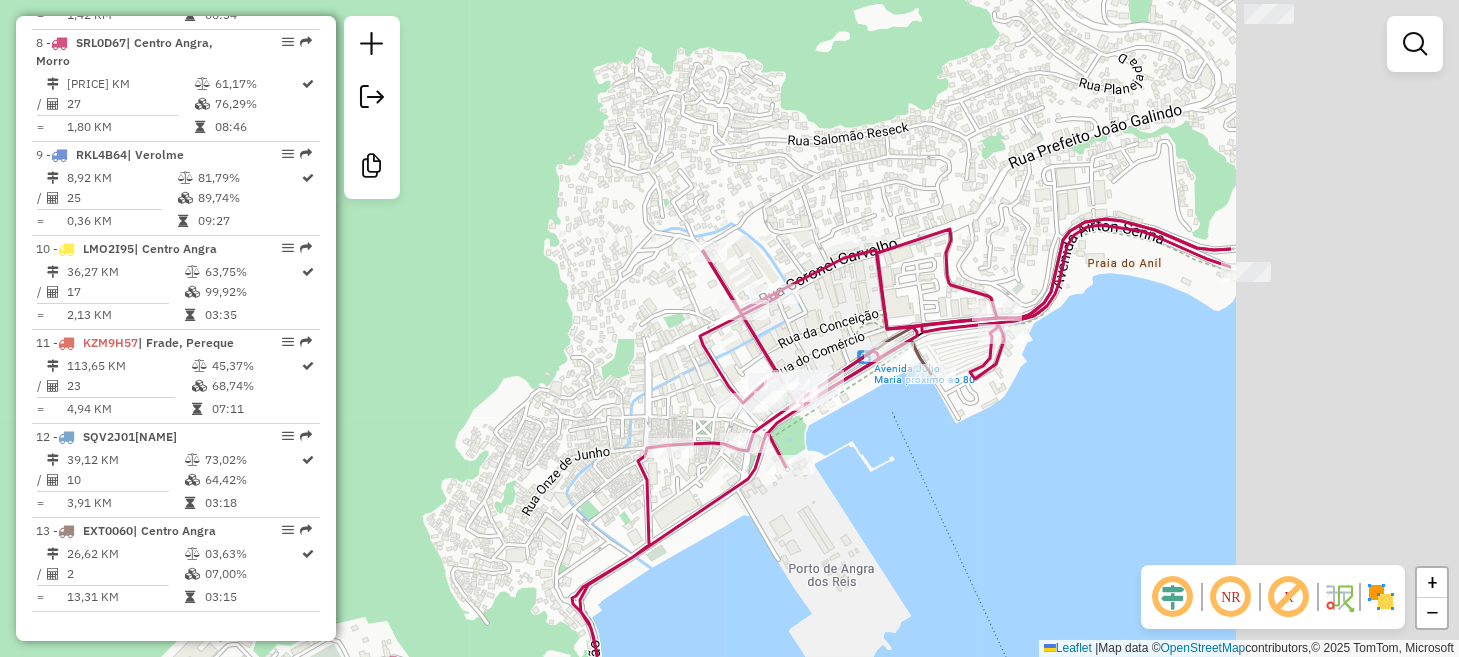 drag, startPoint x: 1286, startPoint y: 477, endPoint x: 837, endPoint y: 508, distance: 450.06888 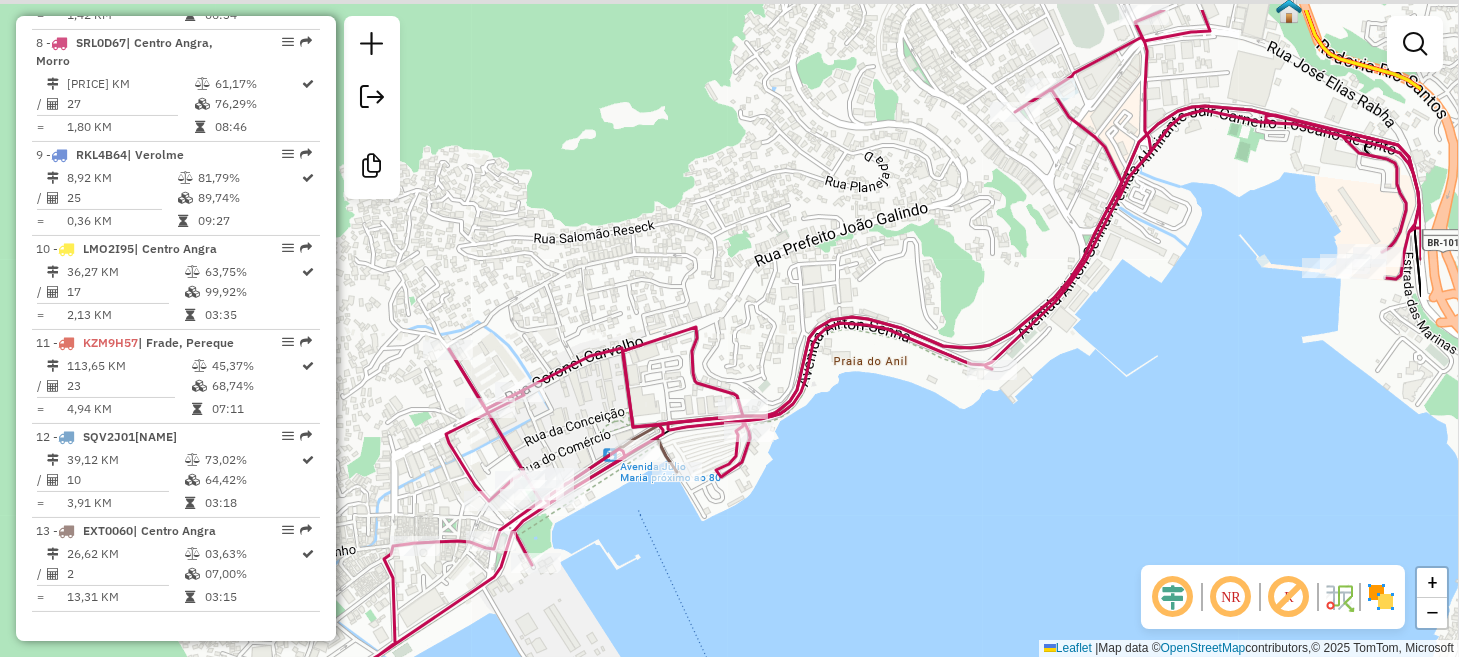 drag, startPoint x: 1069, startPoint y: 426, endPoint x: 949, endPoint y: 498, distance: 139.94284 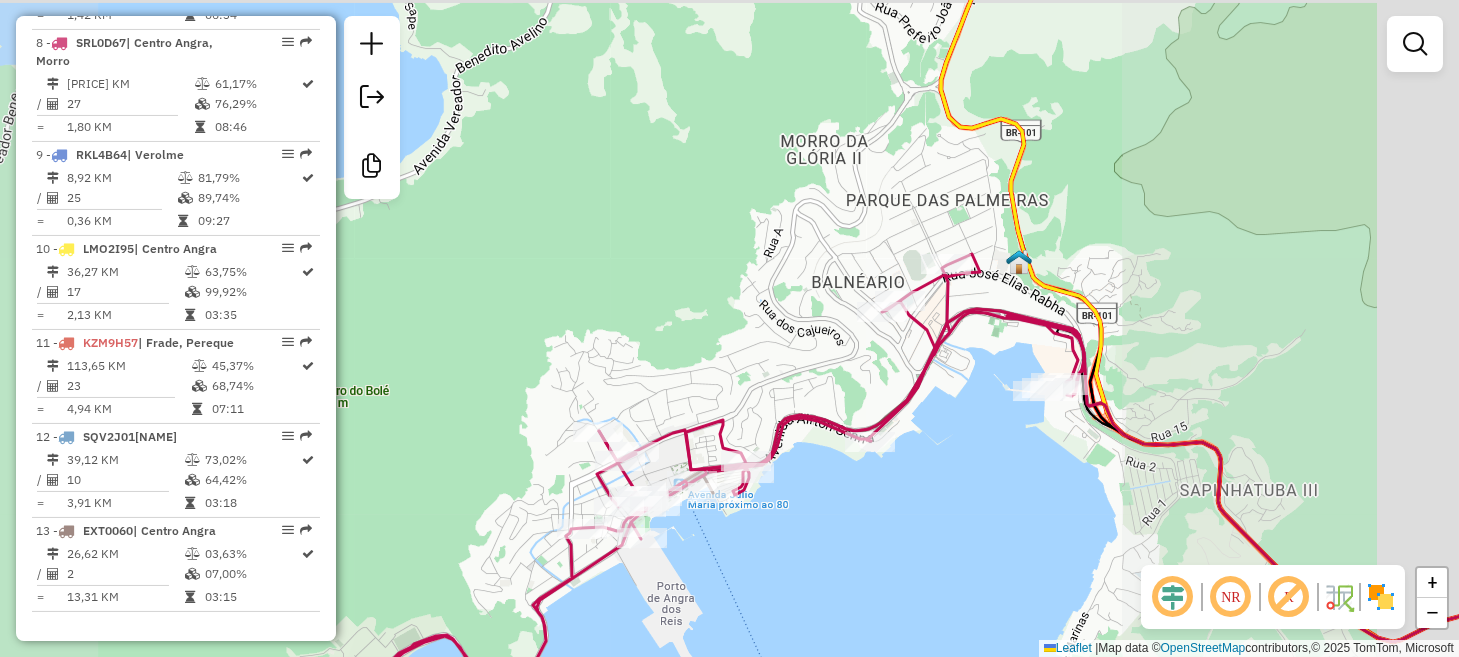drag, startPoint x: 1141, startPoint y: 413, endPoint x: 864, endPoint y: 493, distance: 288.321 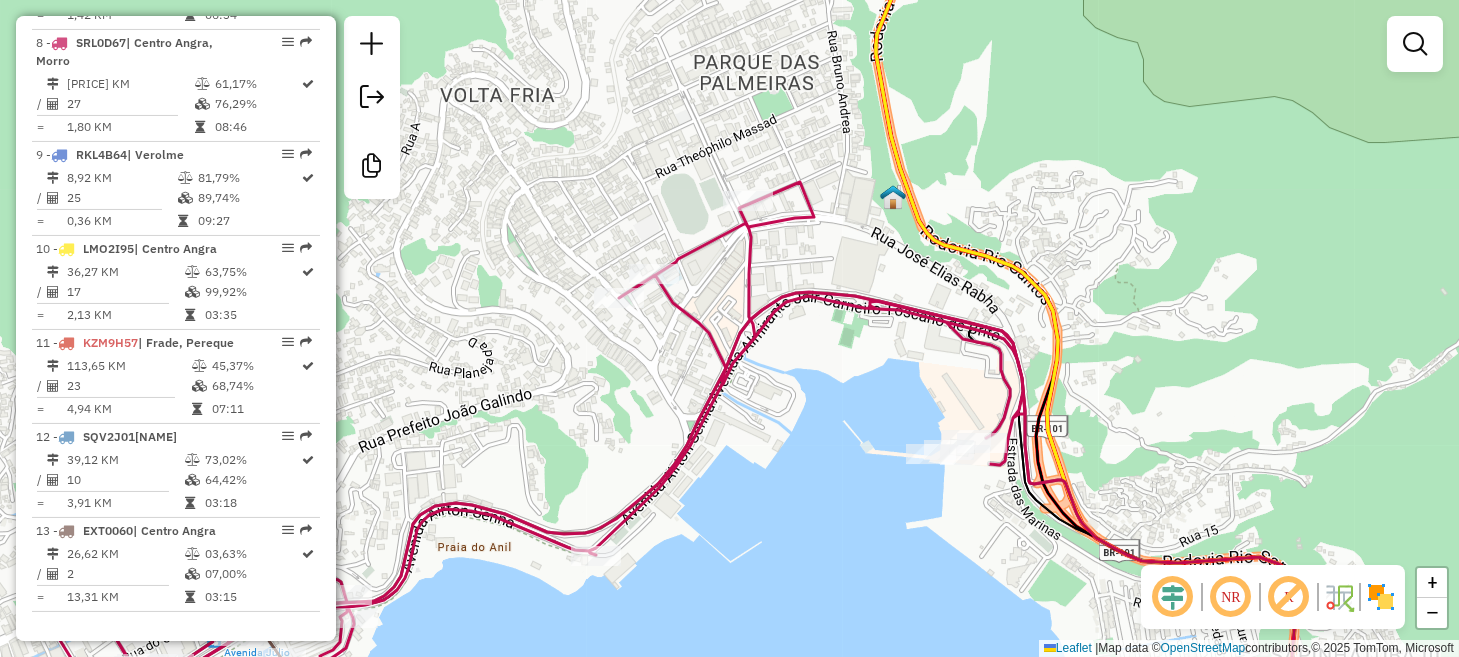 drag, startPoint x: 842, startPoint y: 435, endPoint x: 875, endPoint y: 503, distance: 75.58439 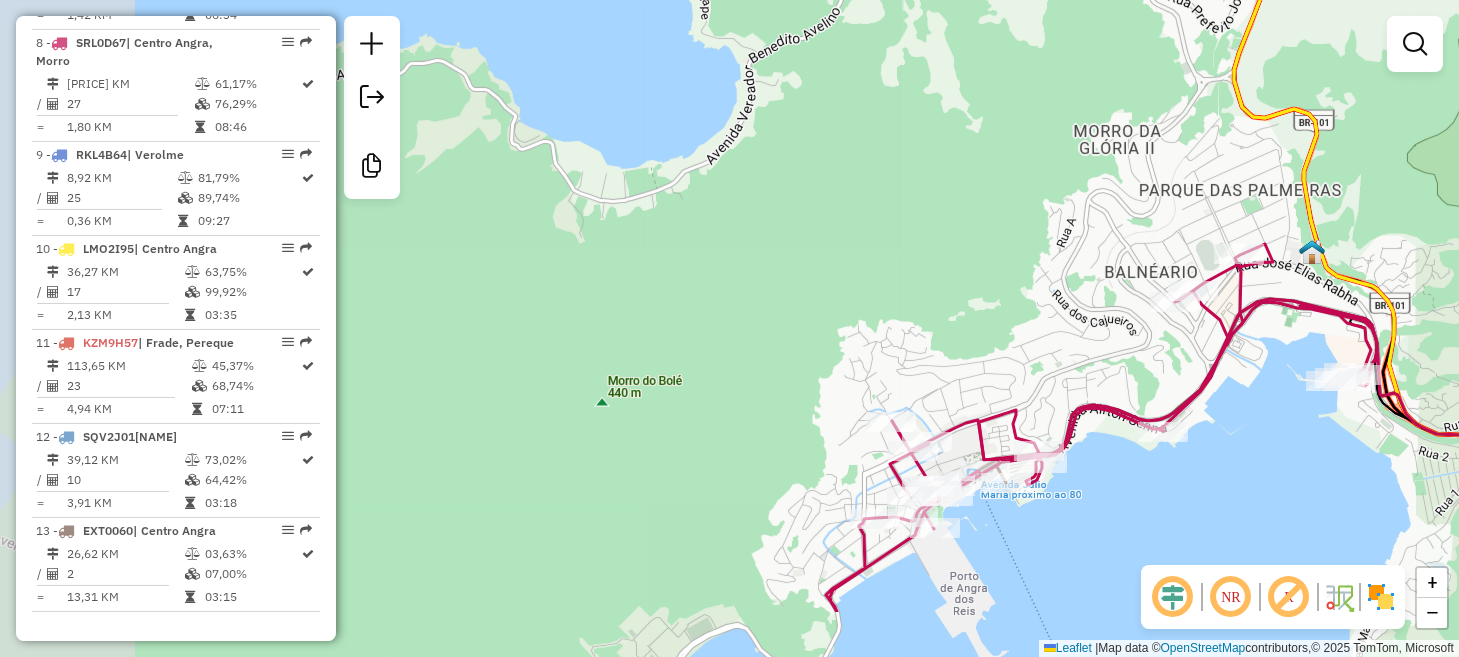 drag, startPoint x: 556, startPoint y: 459, endPoint x: 1072, endPoint y: 333, distance: 531.161 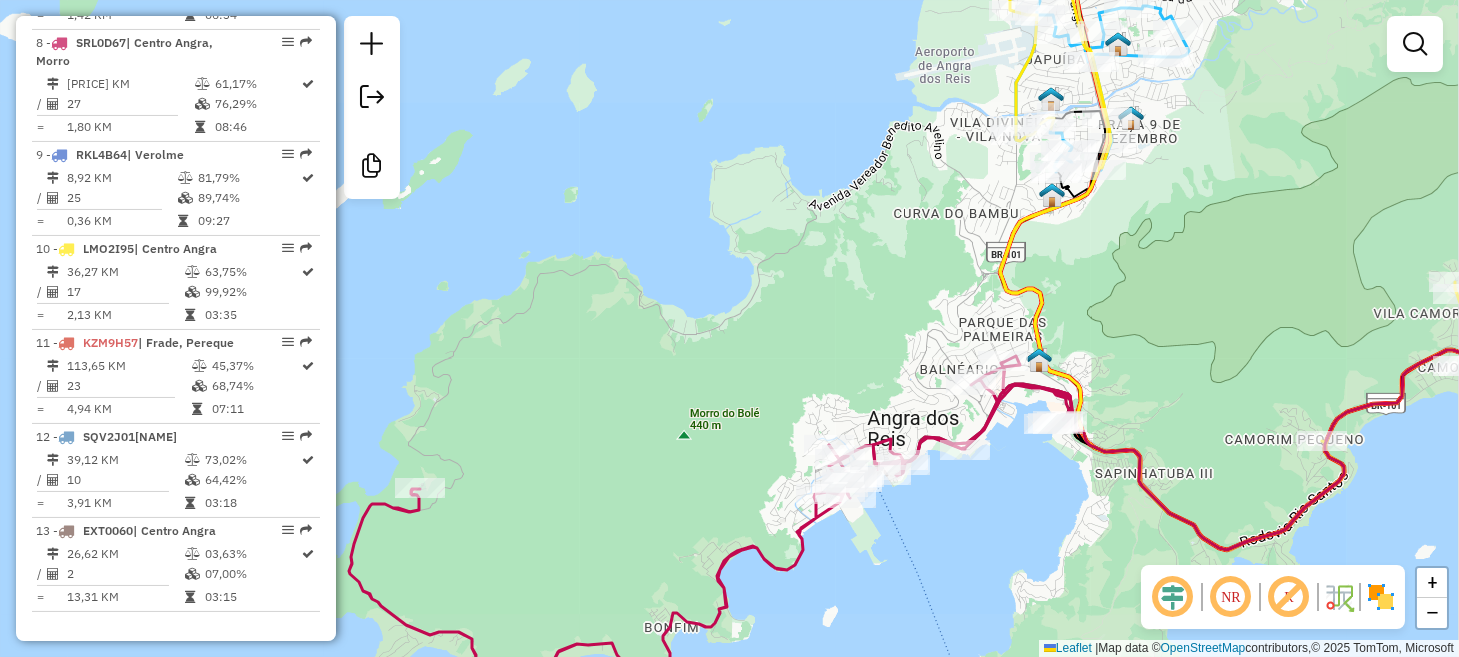 drag, startPoint x: 733, startPoint y: 485, endPoint x: 861, endPoint y: 467, distance: 129.25943 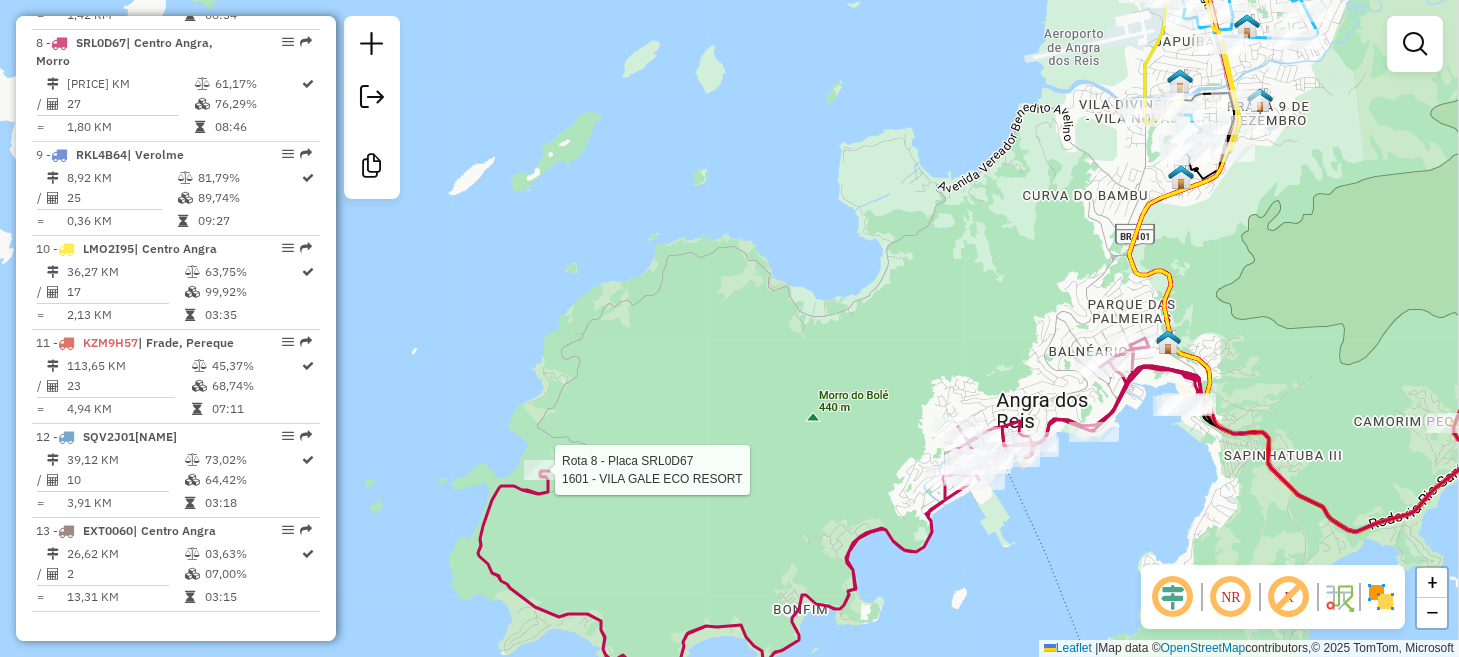 select on "**********" 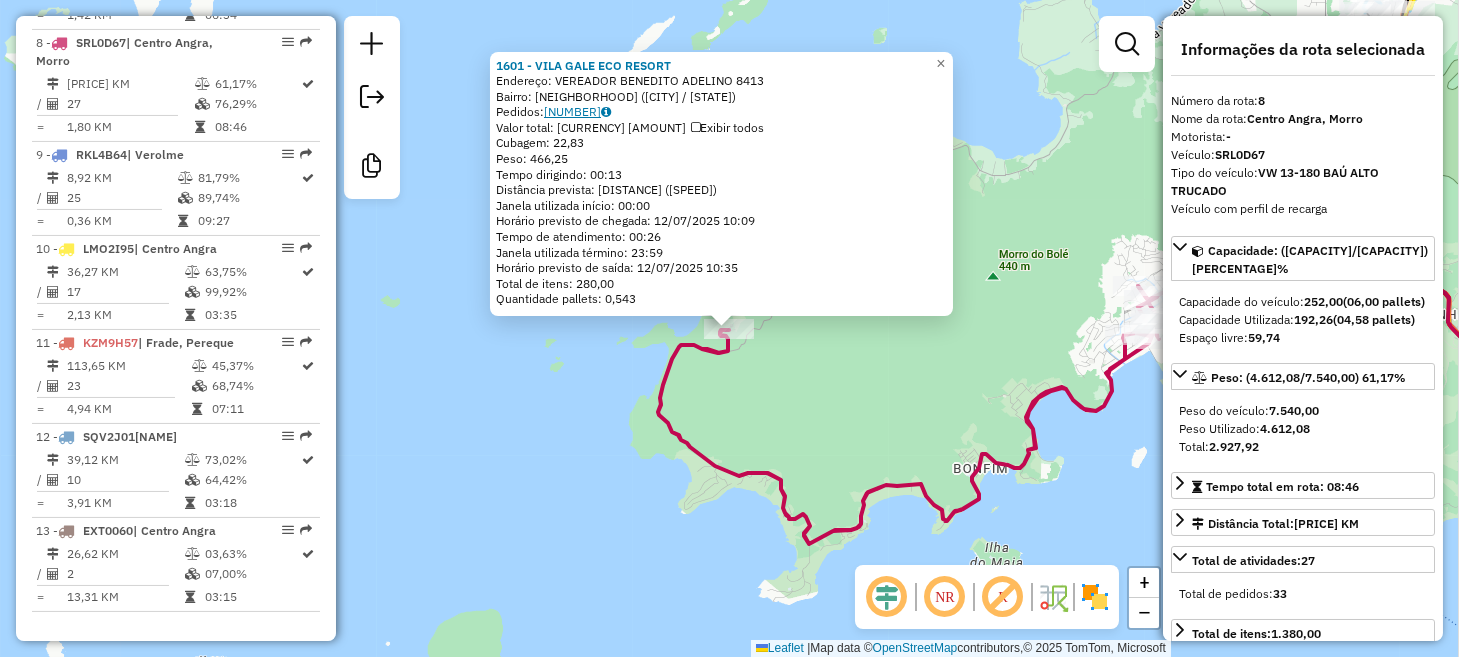 click on "11852237" 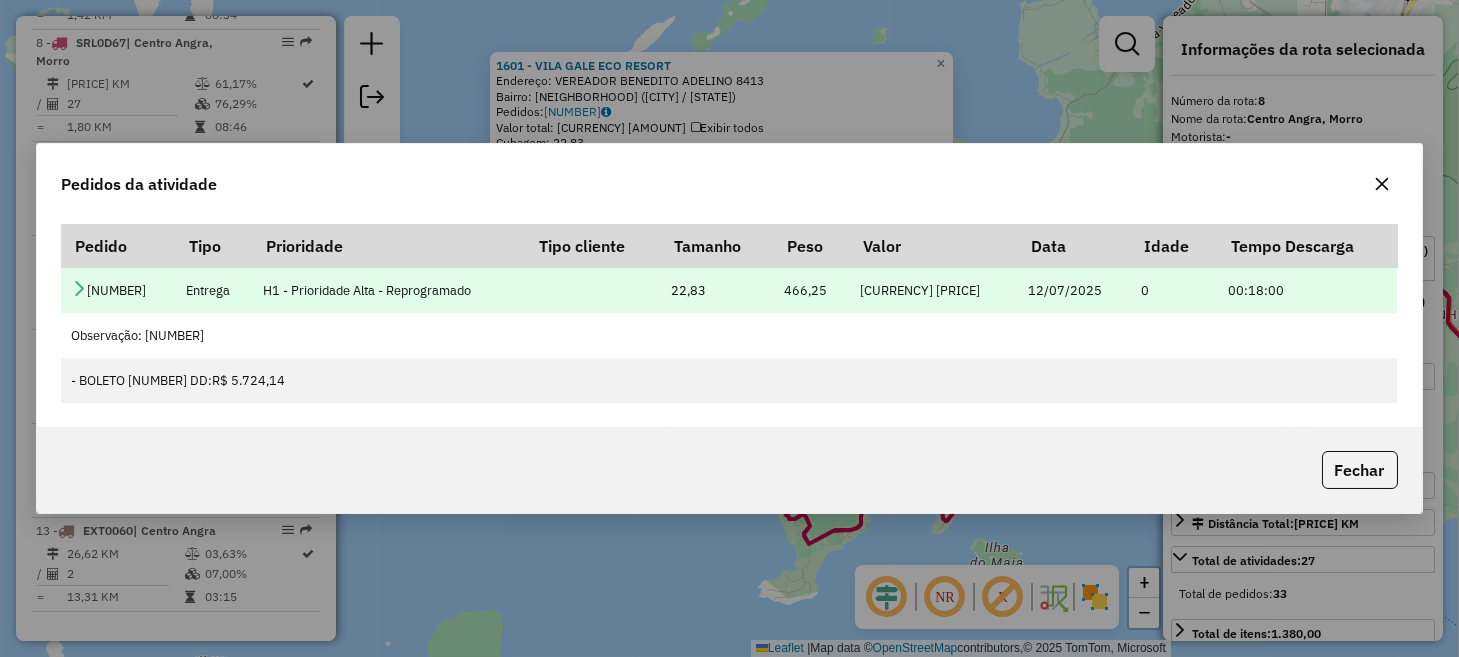 click at bounding box center (79, 288) 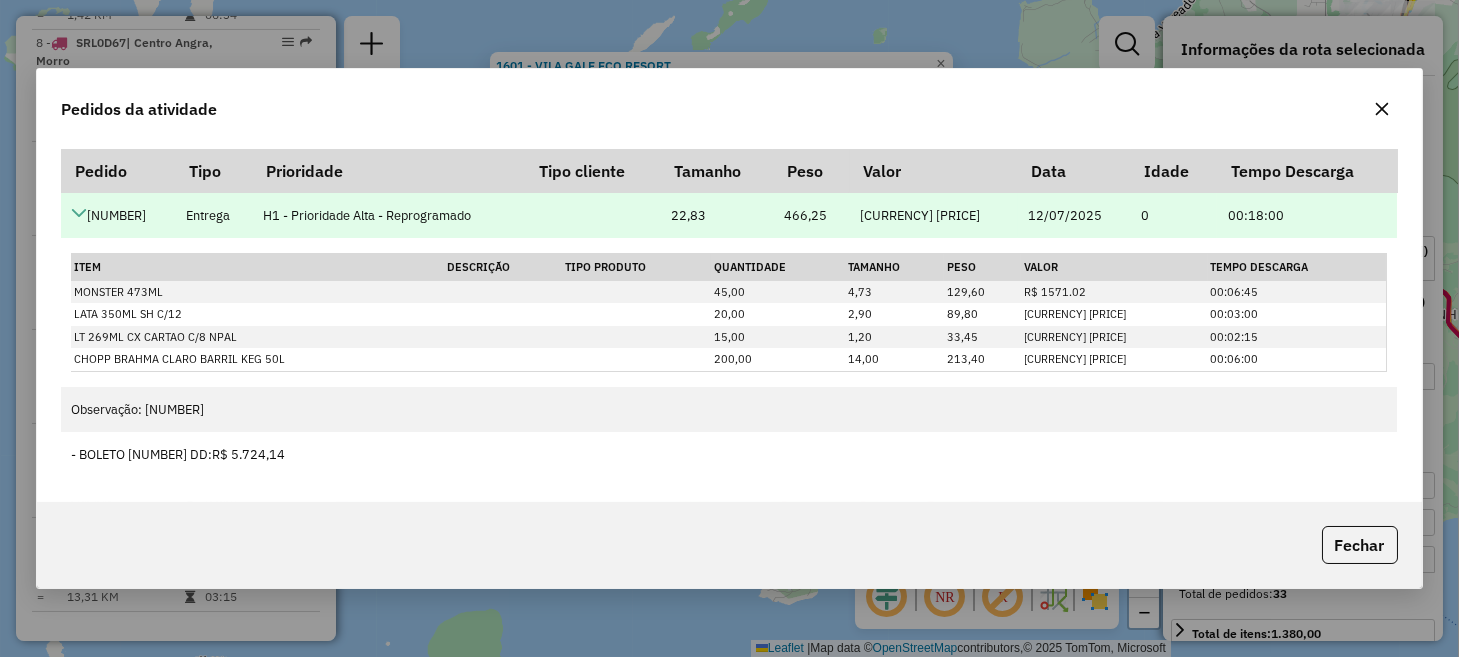 click at bounding box center [79, 213] 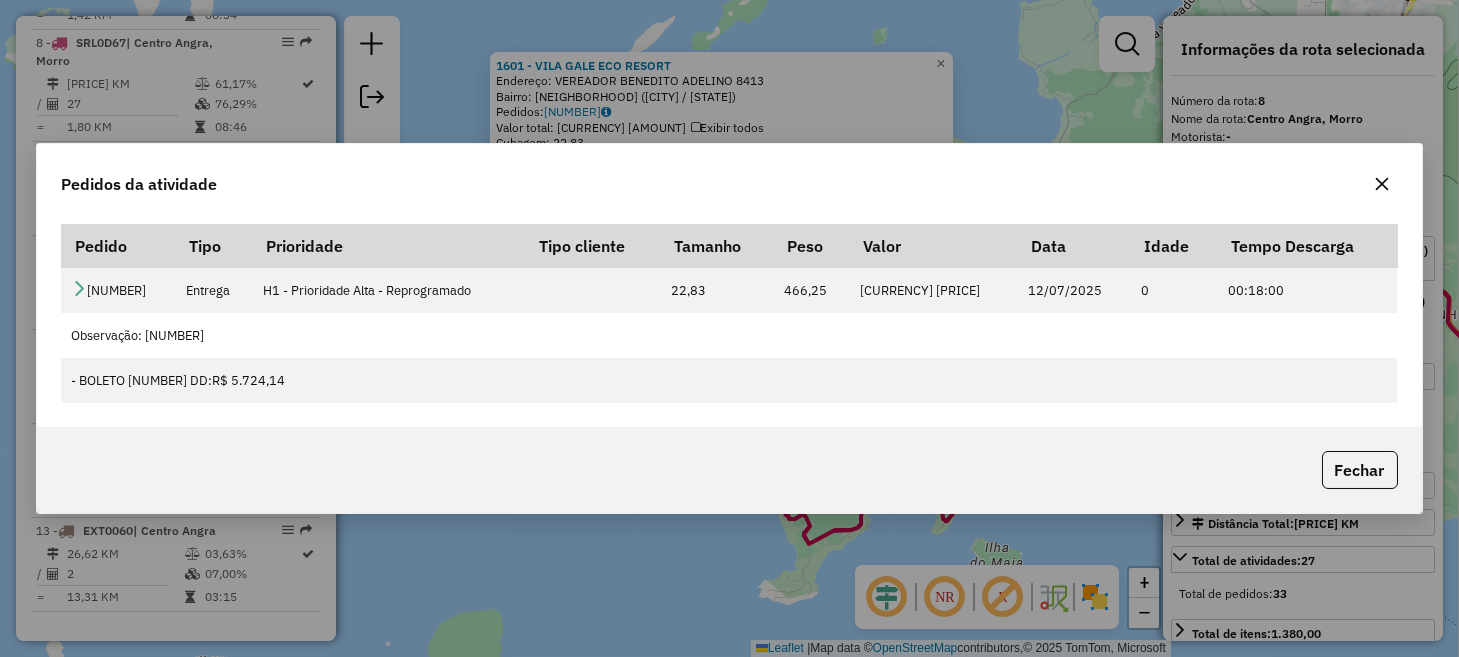 click 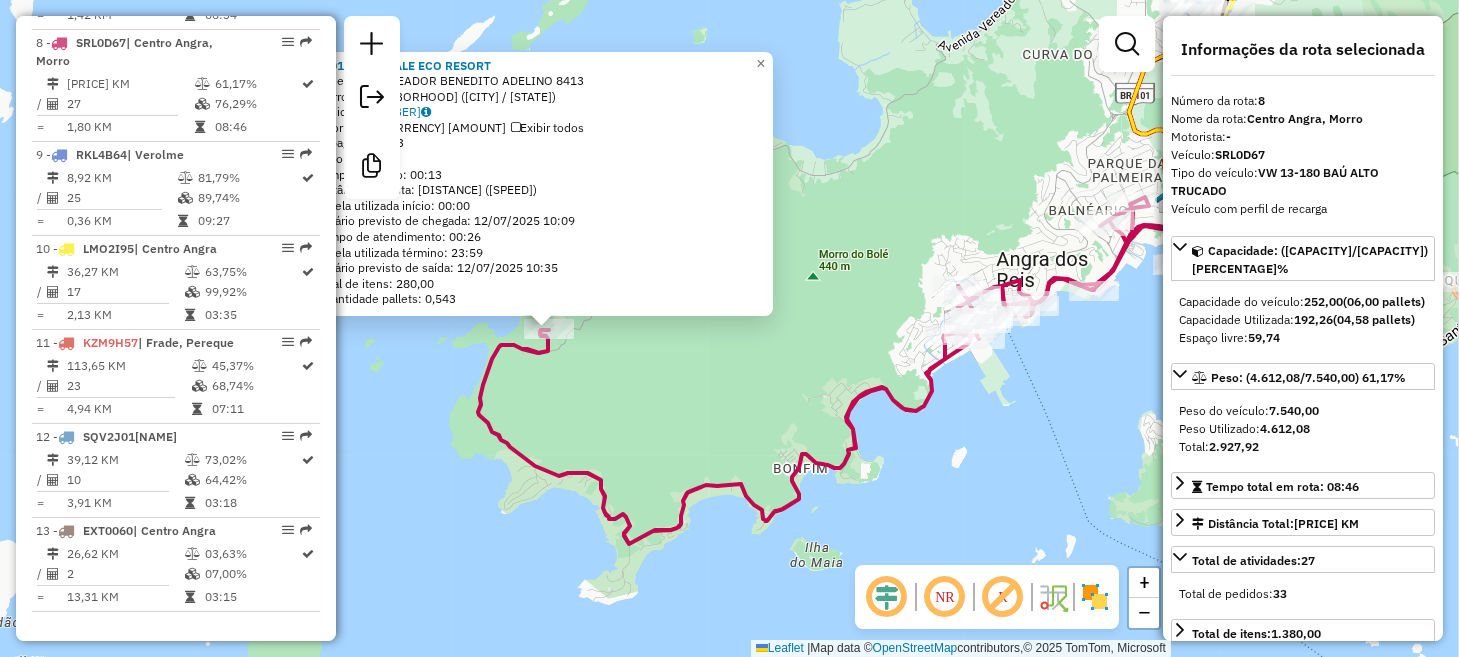 drag, startPoint x: 950, startPoint y: 407, endPoint x: 636, endPoint y: 424, distance: 314.45987 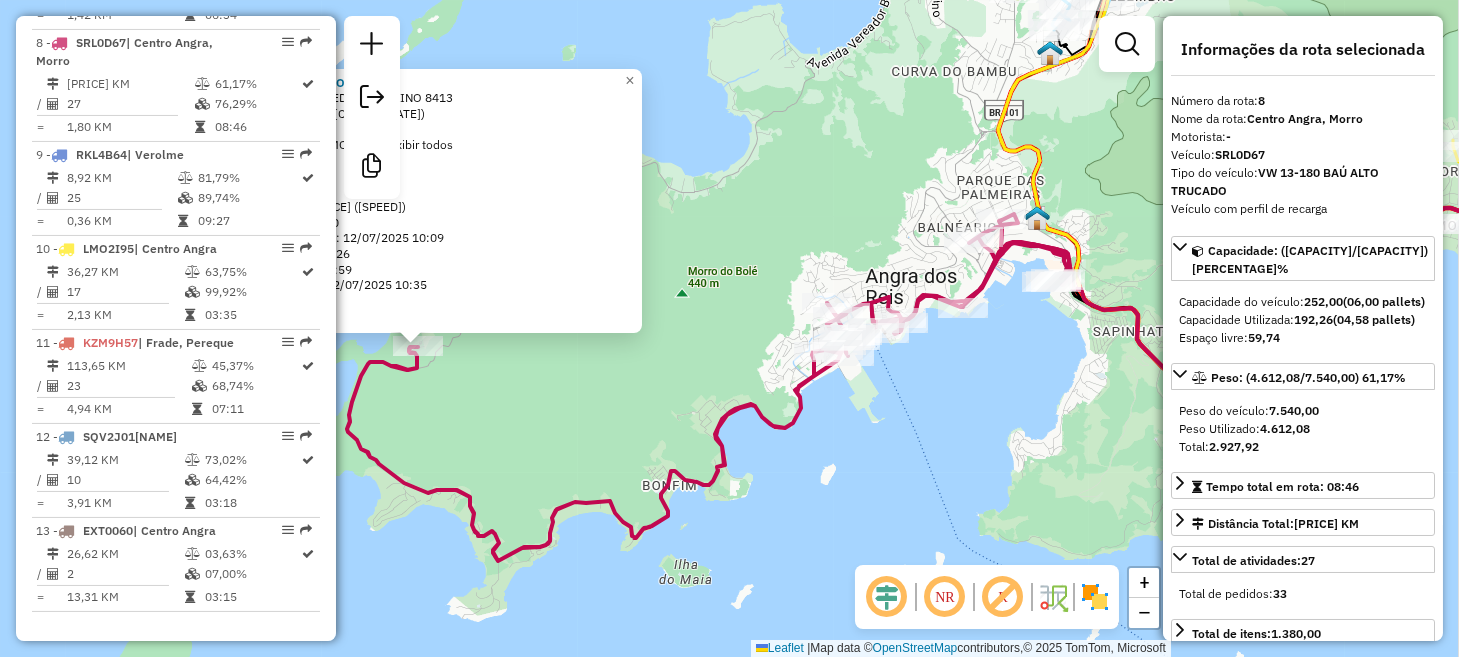click on "1601 - VILA GALE ECO RESORT  Endereço:  VEREADOR  BENEDITO ADELINO 8413   Bairro: vila velha (ANGRA DOS REIS / RJ)   Pedidos:  11852237   Valor total: R$ 5.724,14   Exibir todos   Cubagem: 22,83  Peso: 466,25  Tempo dirigindo: 00:13   Distância prevista: 8,631 km (39,84 km/h)   Janela utilizada início: 00:00   Horário previsto de chegada: 12/07/2025 10:09   Tempo de atendimento: 00:26   Janela utilizada término: 23:59   Horário previsto de saída: 12/07/2025 10:35   Total de itens: 280,00   Quantidade pallets: 0,543  × Janela de atendimento Grade de atendimento Capacidade Transportadoras Veículos Cliente Pedidos  Rotas Selecione os dias de semana para filtrar as janelas de atendimento  Seg   Ter   Qua   Qui   Sex   Sáb   Dom  Informe o período da janela de atendimento: De: Até:  Filtrar exatamente a janela do cliente  Considerar janela de atendimento padrão  Selecione os dias de semana para filtrar as grades de atendimento  Seg   Ter   Qua   Qui   Sex   Sáb   Dom   Peso mínimo:   Peso máximo:" 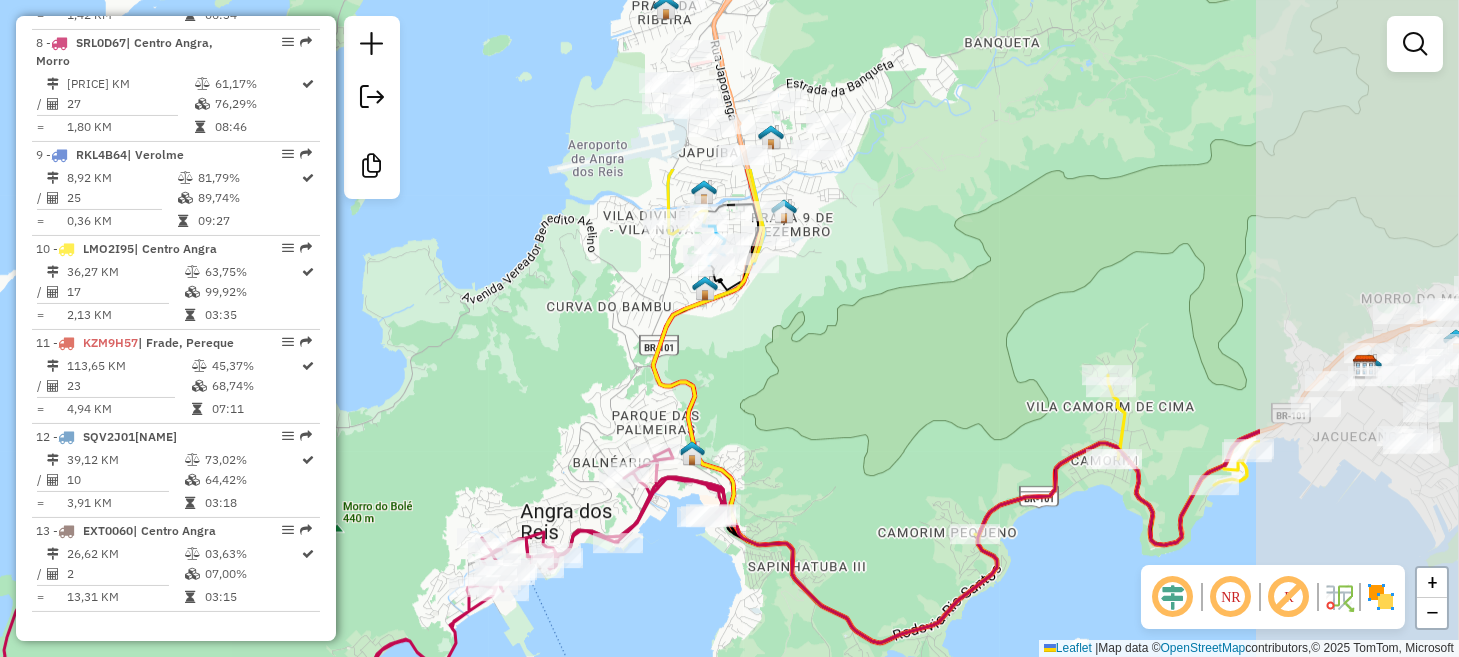 drag, startPoint x: 1113, startPoint y: 176, endPoint x: 728, endPoint y: 432, distance: 462.34296 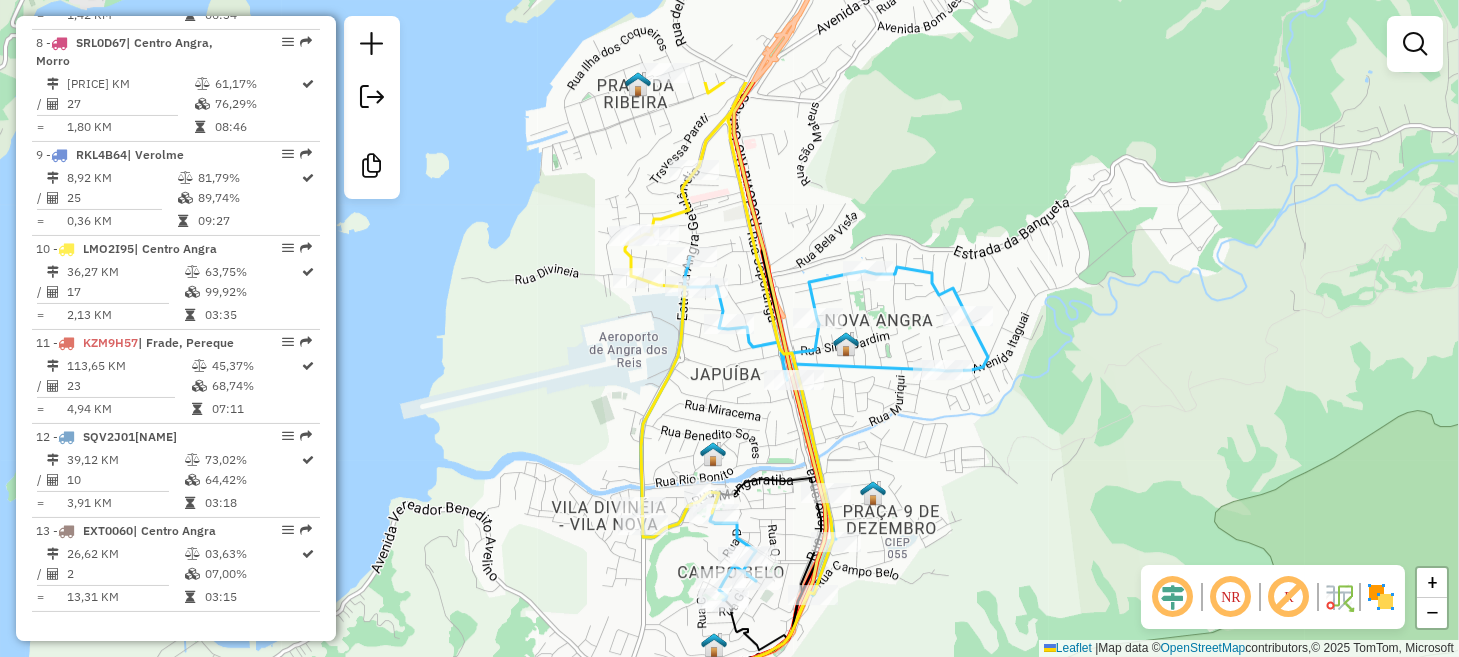 drag, startPoint x: 601, startPoint y: 159, endPoint x: 639, endPoint y: 387, distance: 231.14497 